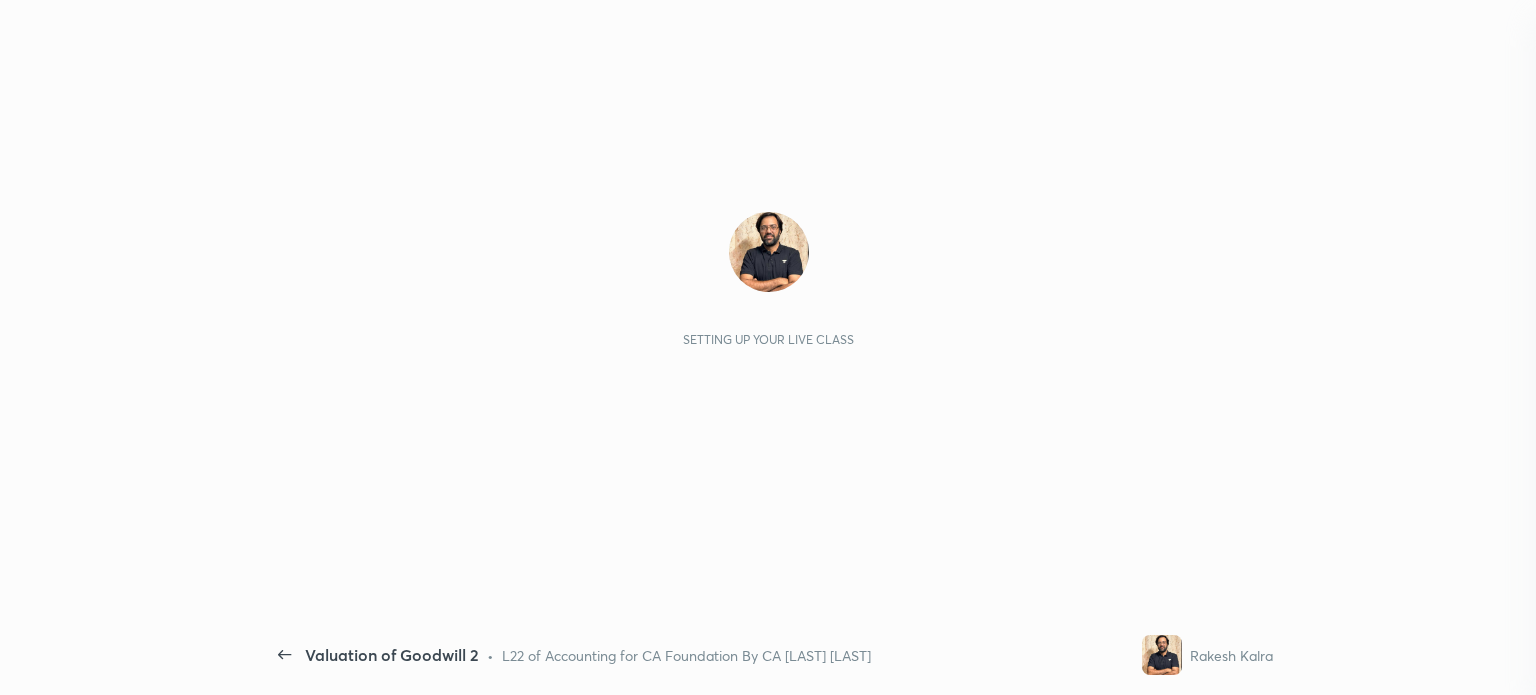 scroll, scrollTop: 0, scrollLeft: 0, axis: both 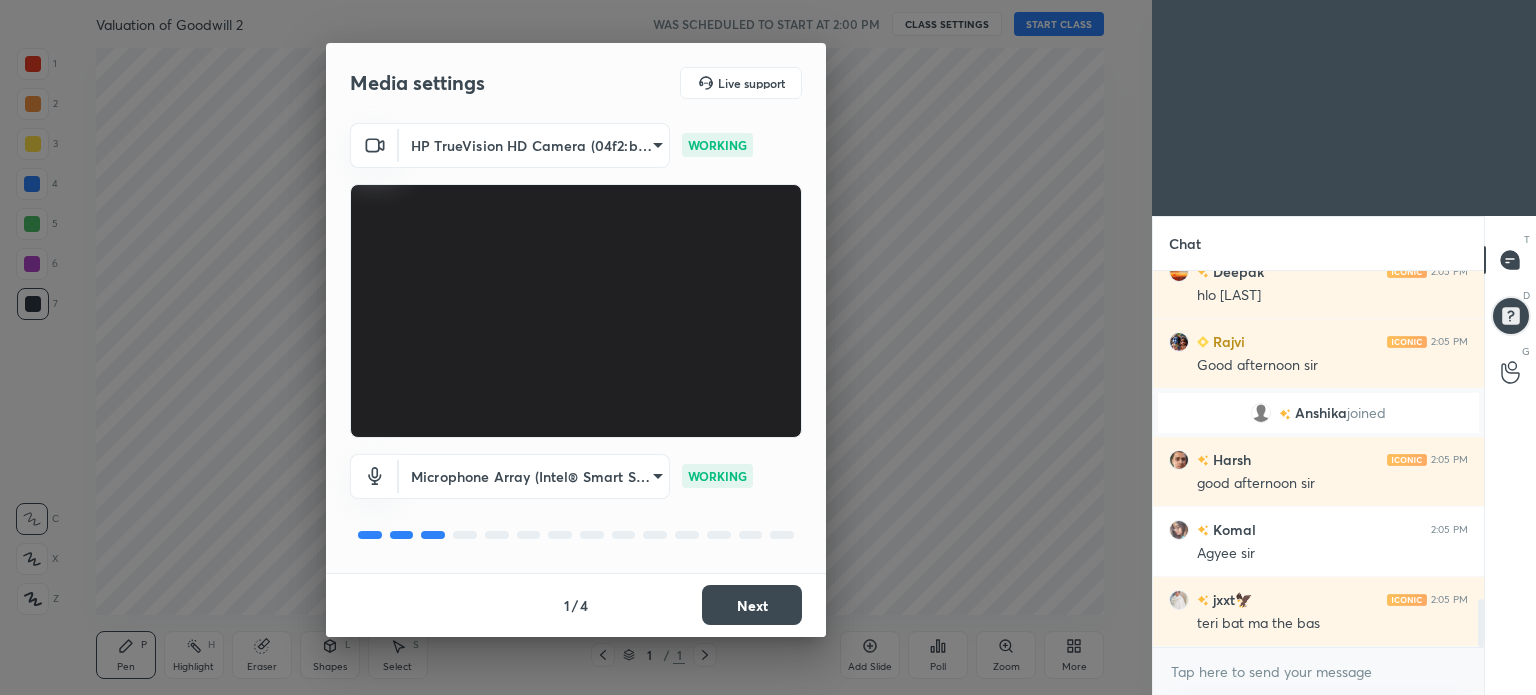 click on "Next" at bounding box center (752, 605) 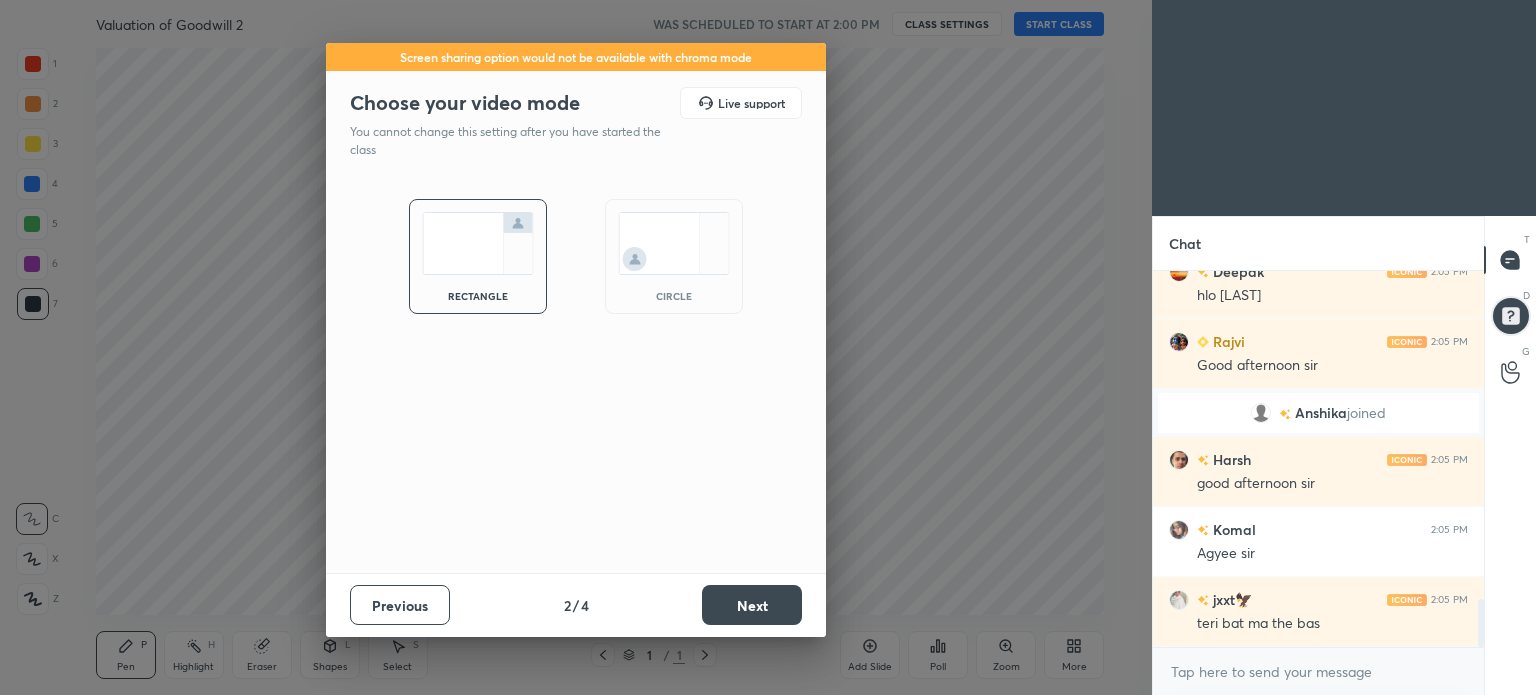 scroll, scrollTop: 2634, scrollLeft: 0, axis: vertical 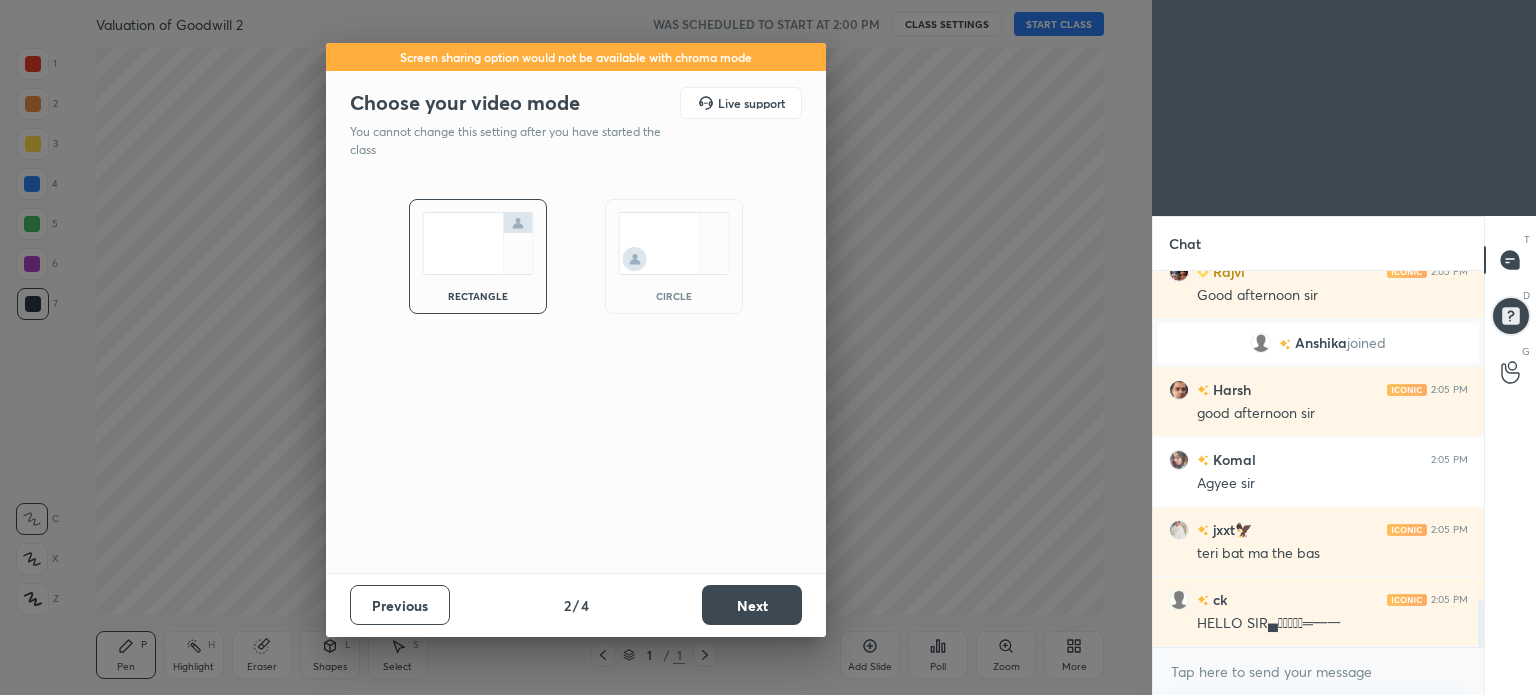 click on "Previous 2 / 4 Next" at bounding box center (576, 605) 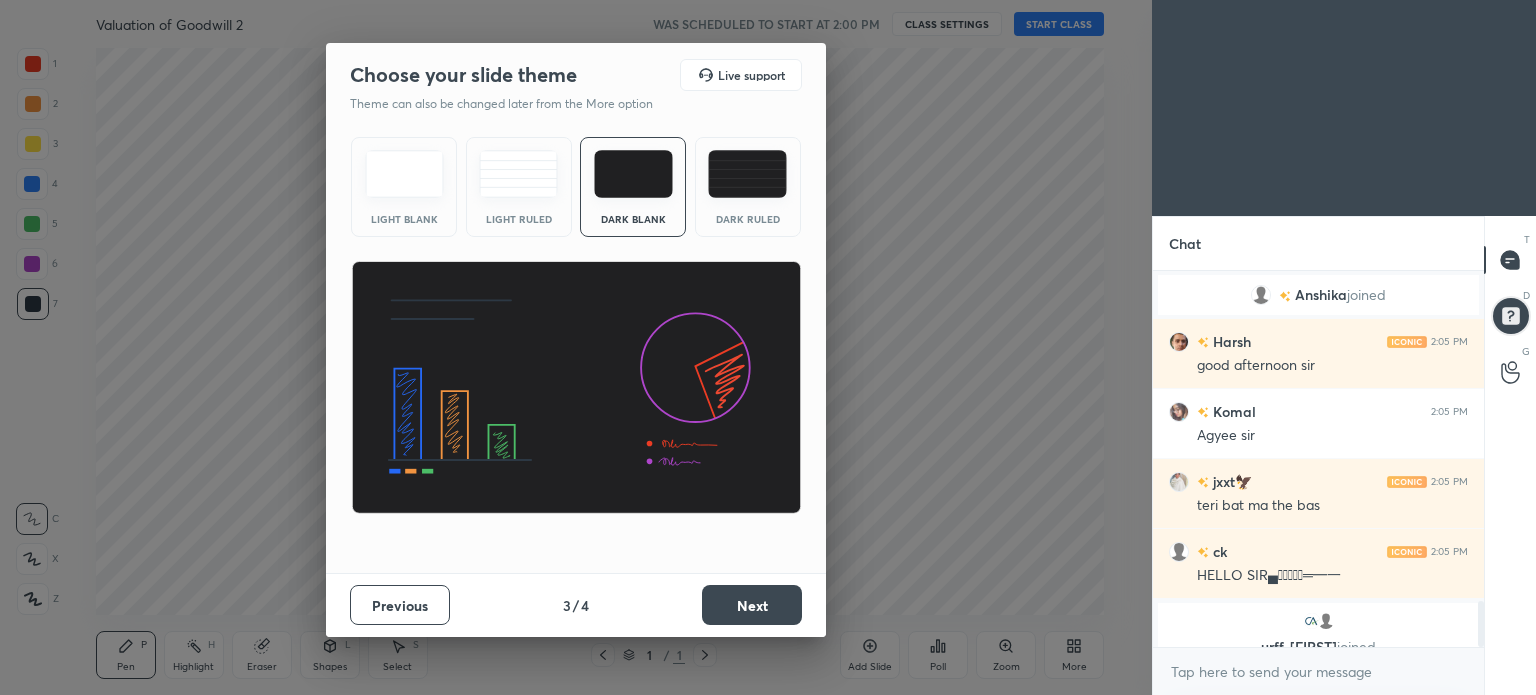 scroll, scrollTop: 2706, scrollLeft: 0, axis: vertical 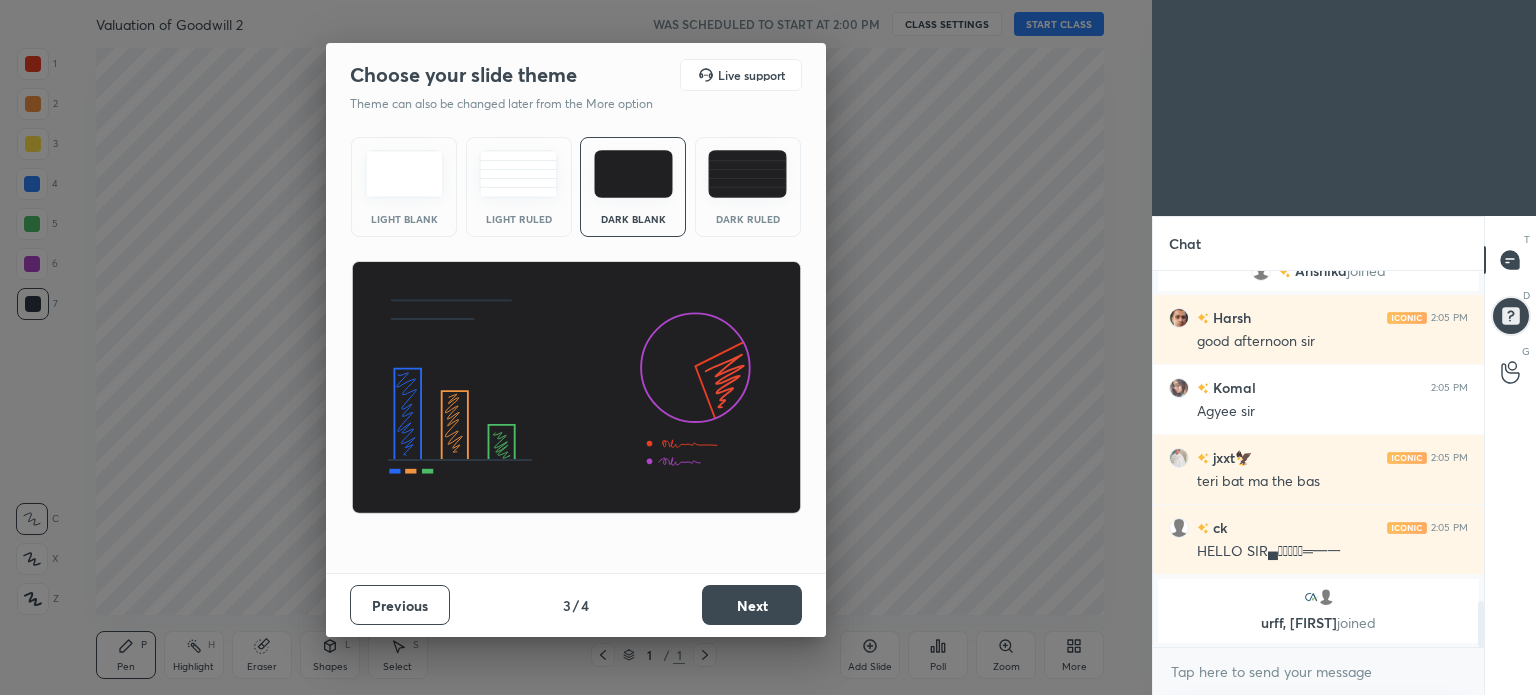 click at bounding box center [747, 174] 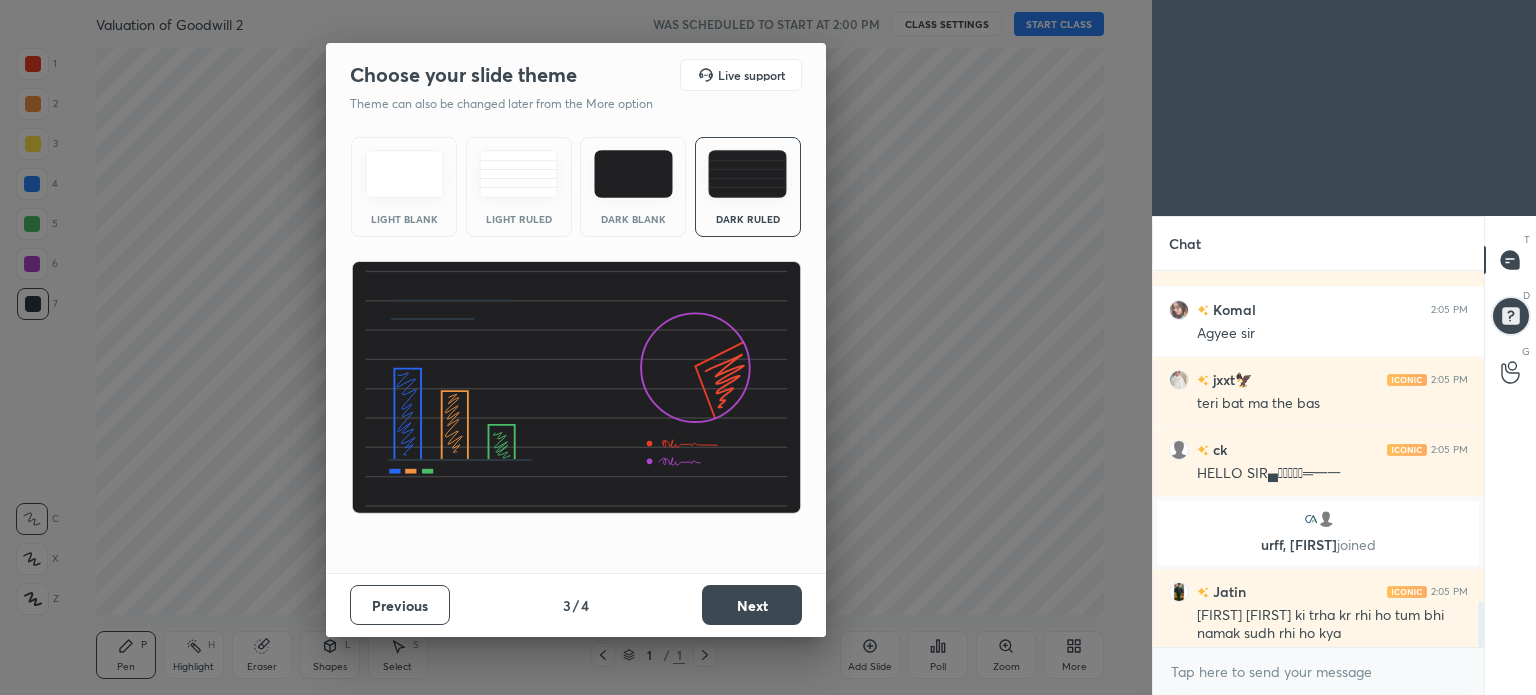 scroll, scrollTop: 2716, scrollLeft: 0, axis: vertical 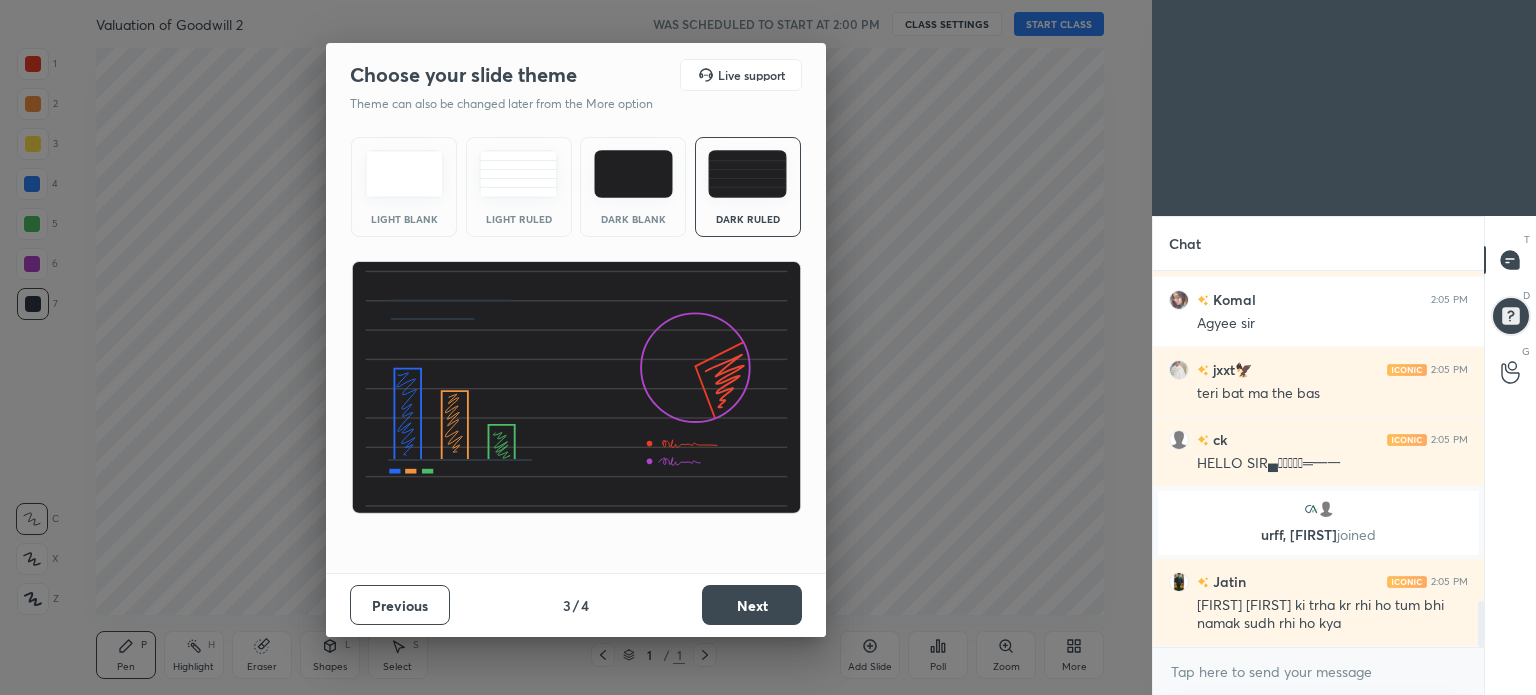 click on "Next" at bounding box center (752, 605) 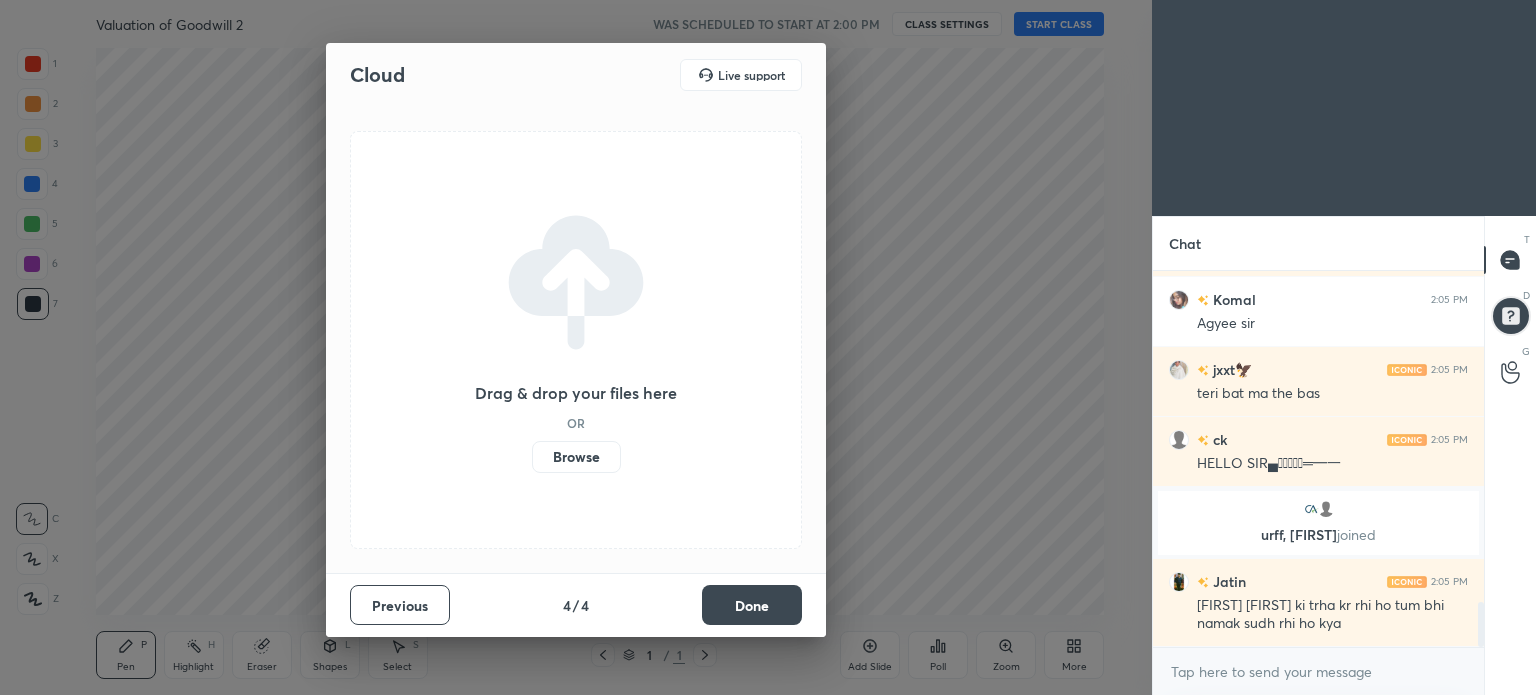 scroll, scrollTop: 2764, scrollLeft: 0, axis: vertical 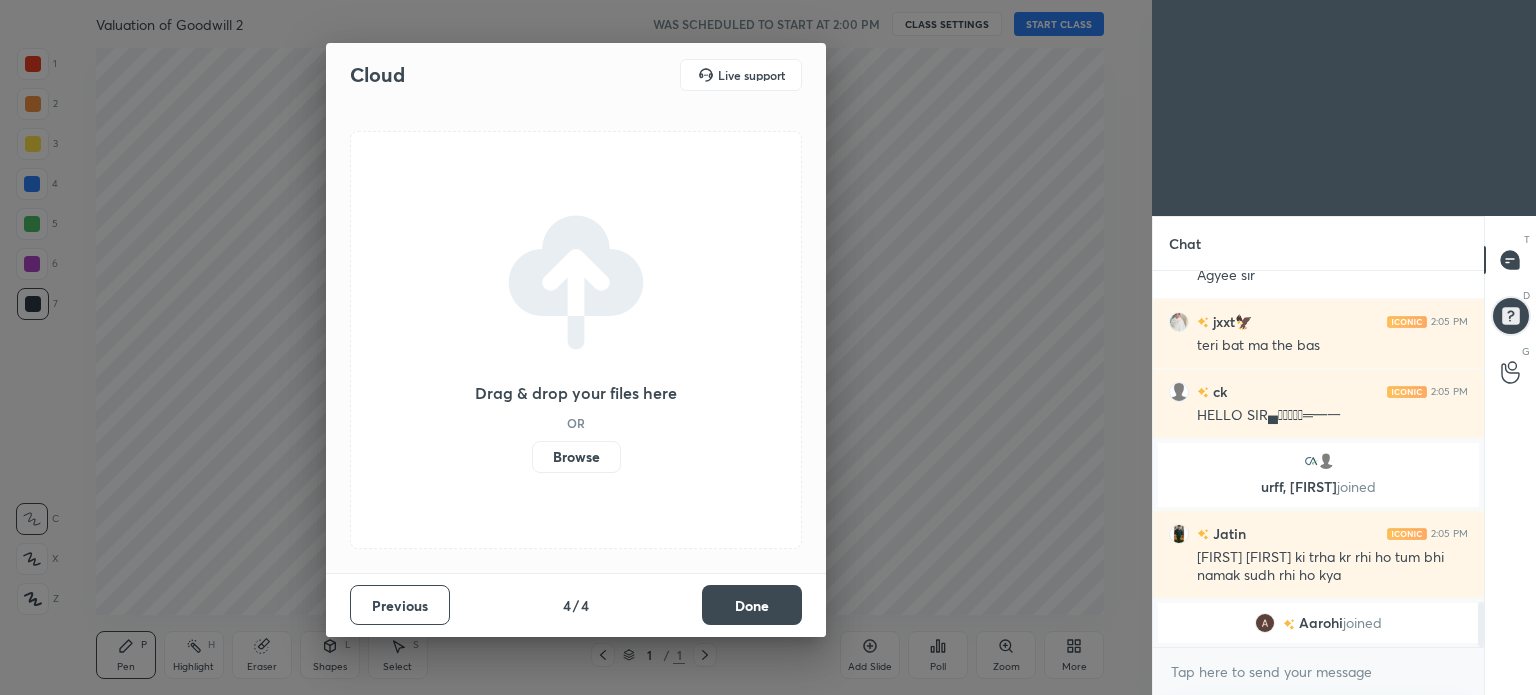 click on "Done" at bounding box center (752, 605) 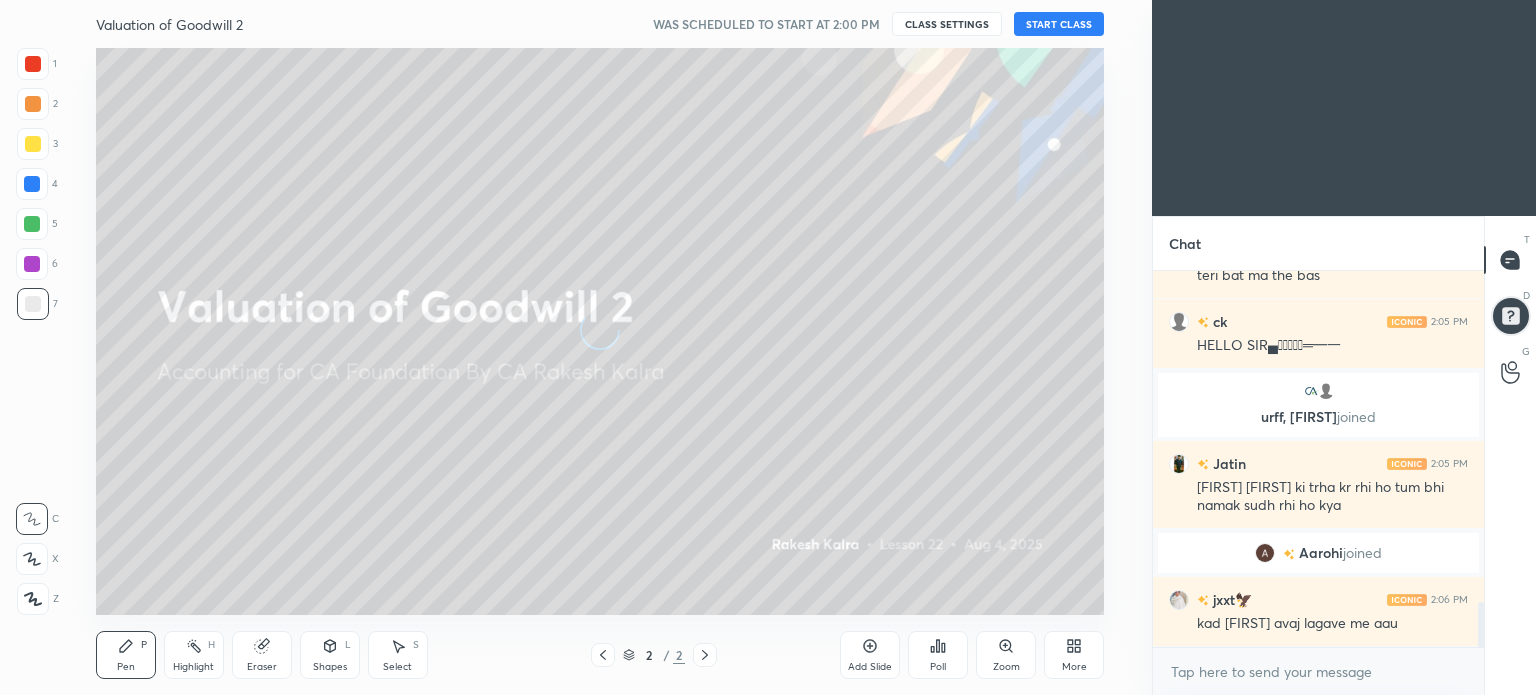 scroll, scrollTop: 2816, scrollLeft: 0, axis: vertical 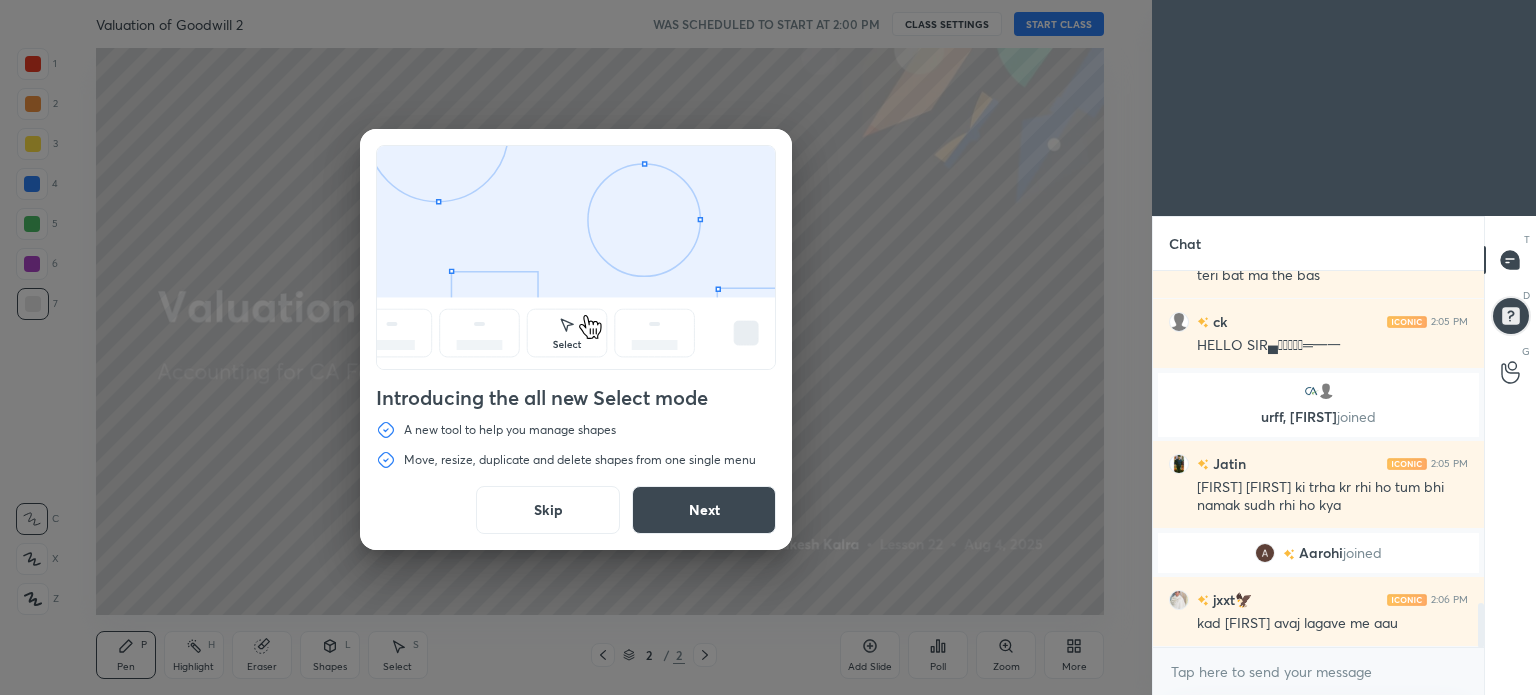 click on "Skip" at bounding box center [548, 510] 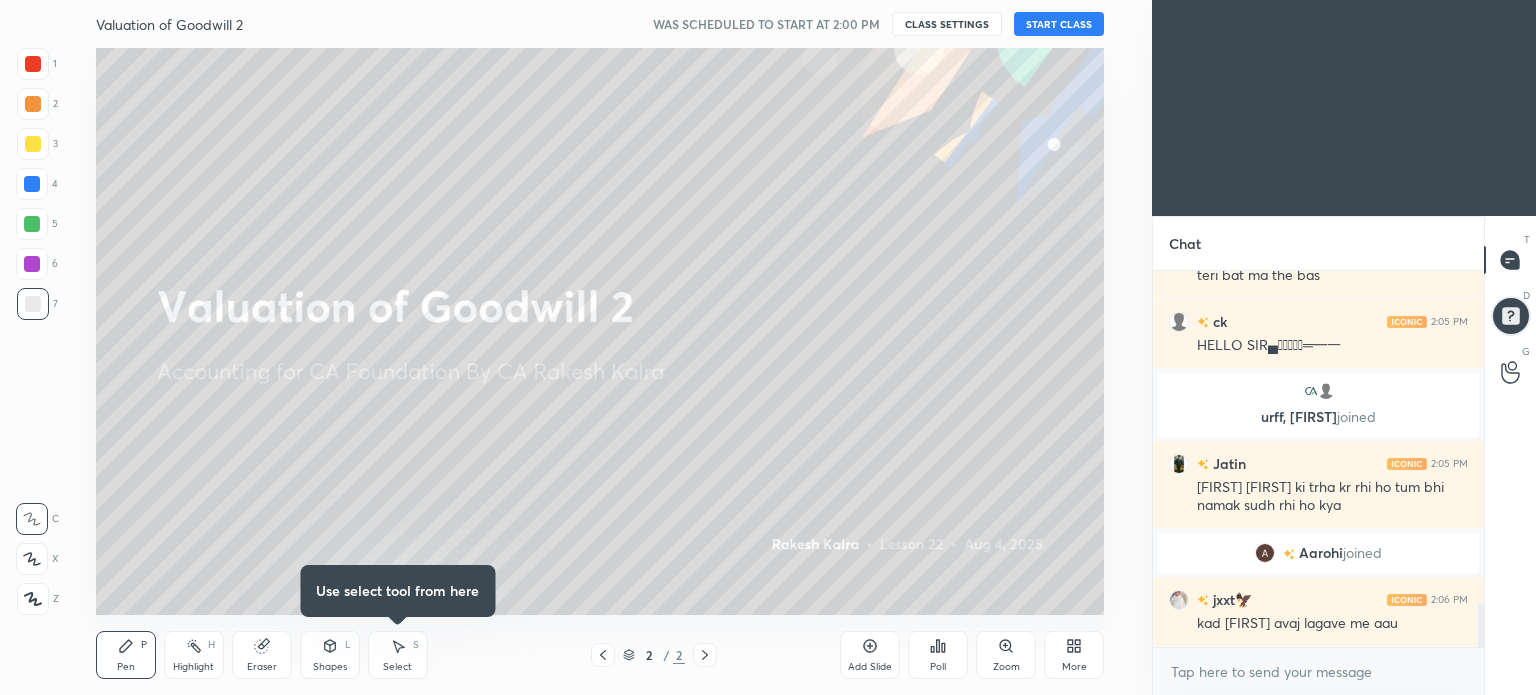 click on "START CLASS" at bounding box center (1059, 24) 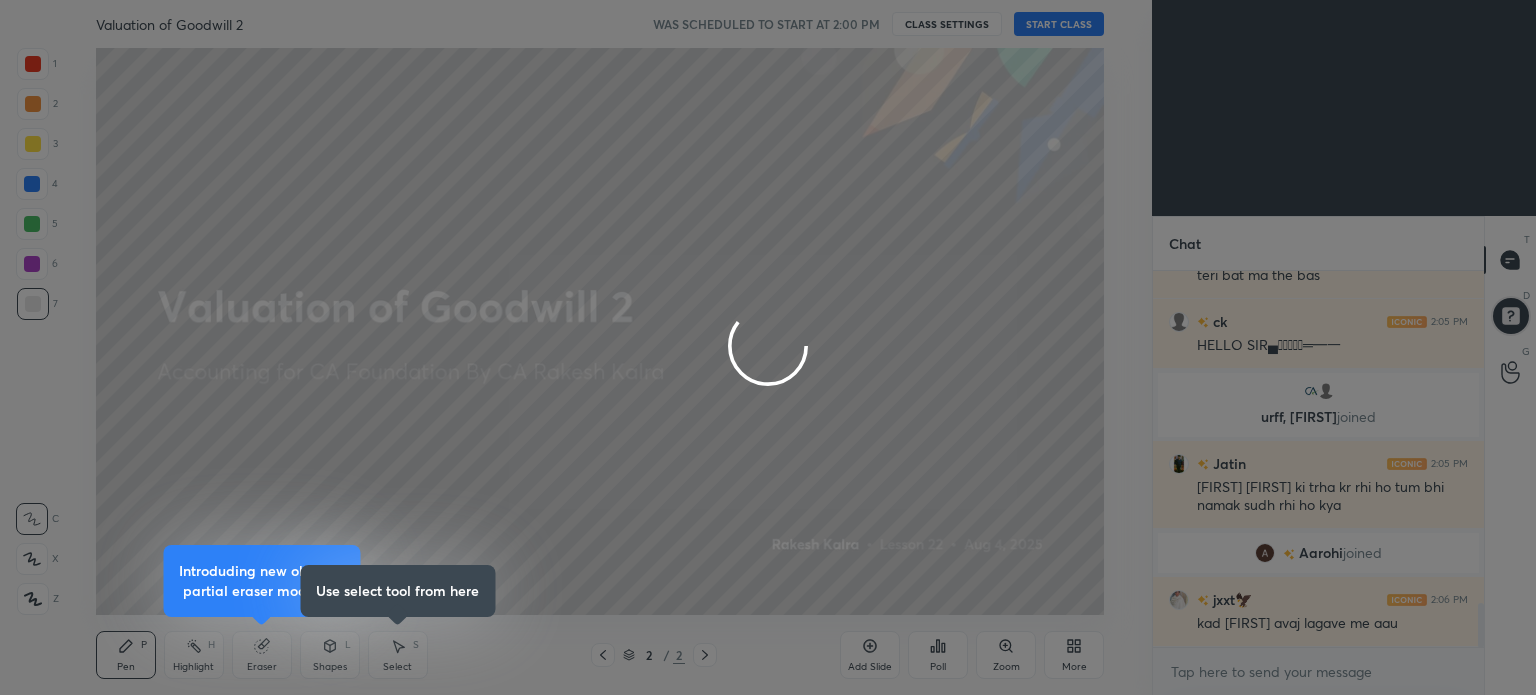 scroll 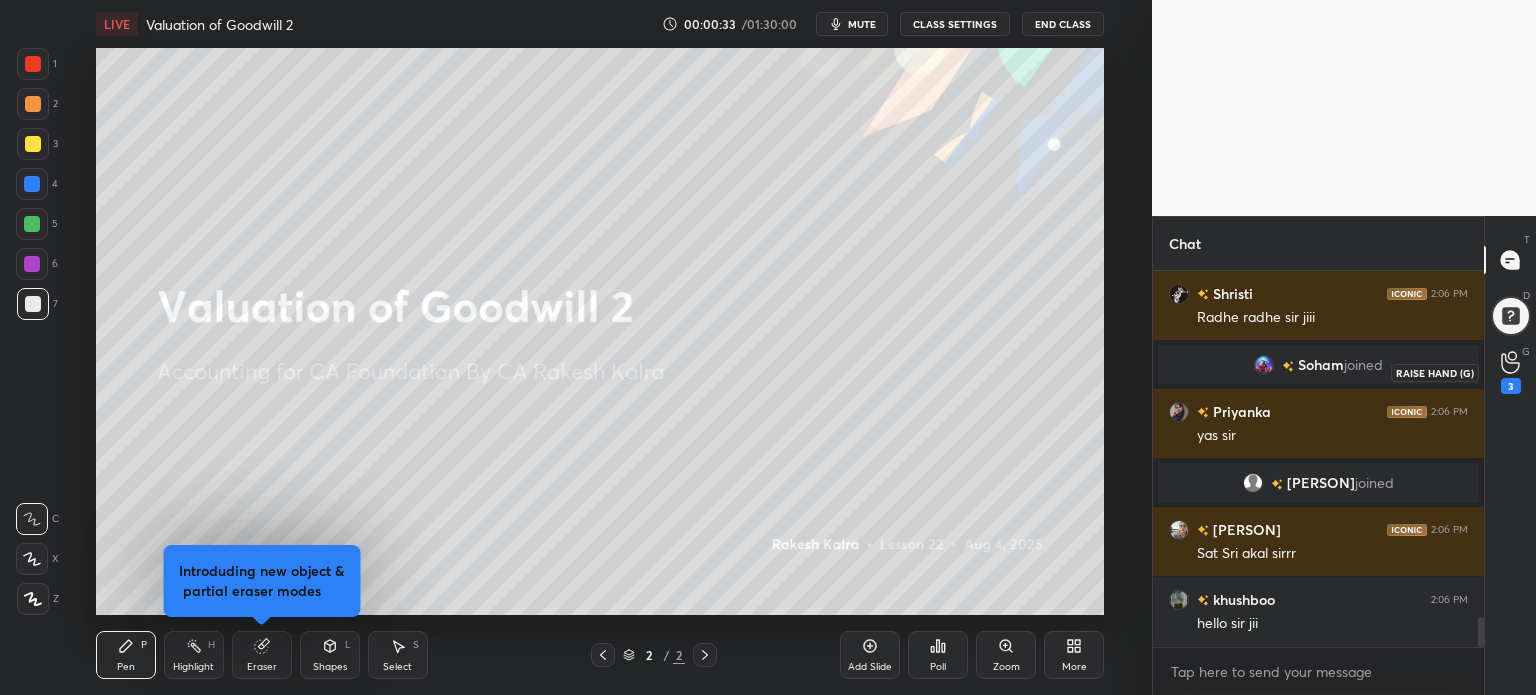 click 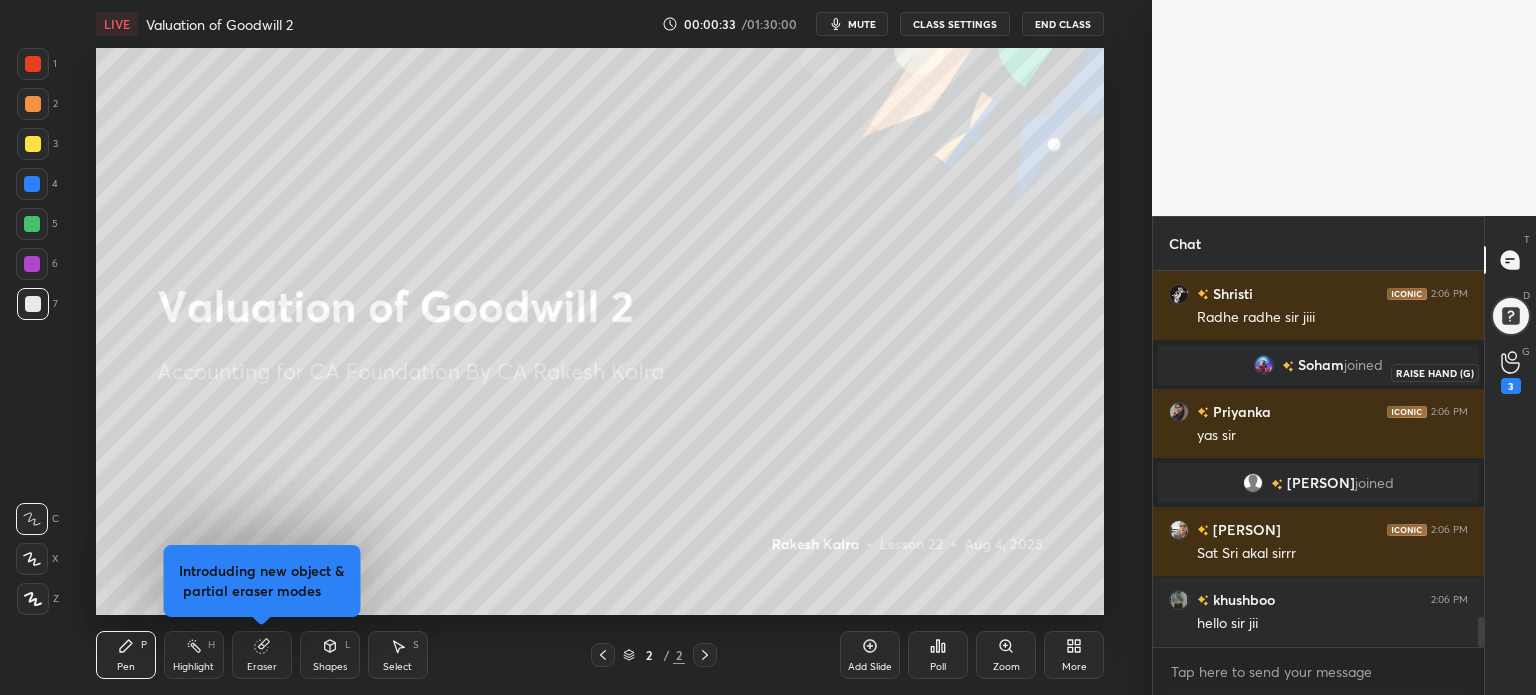 scroll, scrollTop: 5, scrollLeft: 6, axis: both 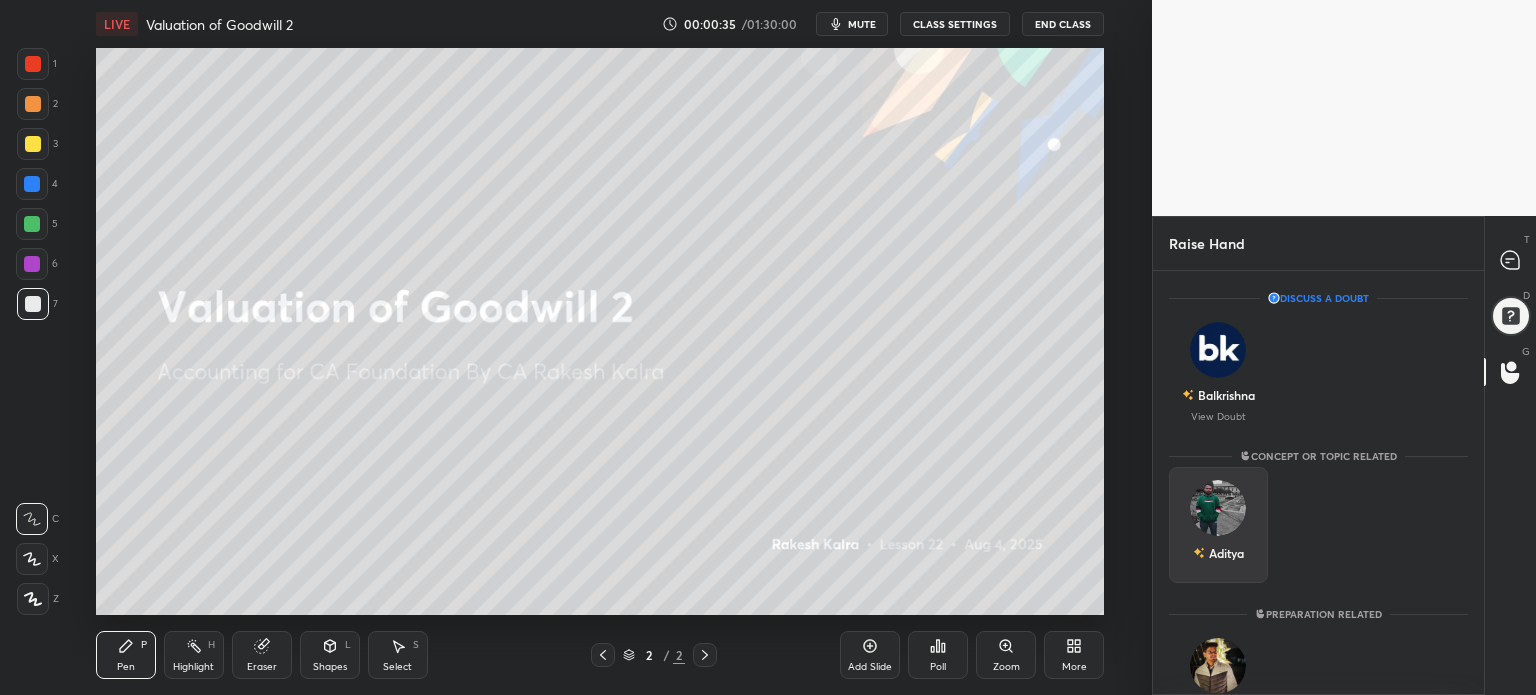 click at bounding box center (1218, 508) 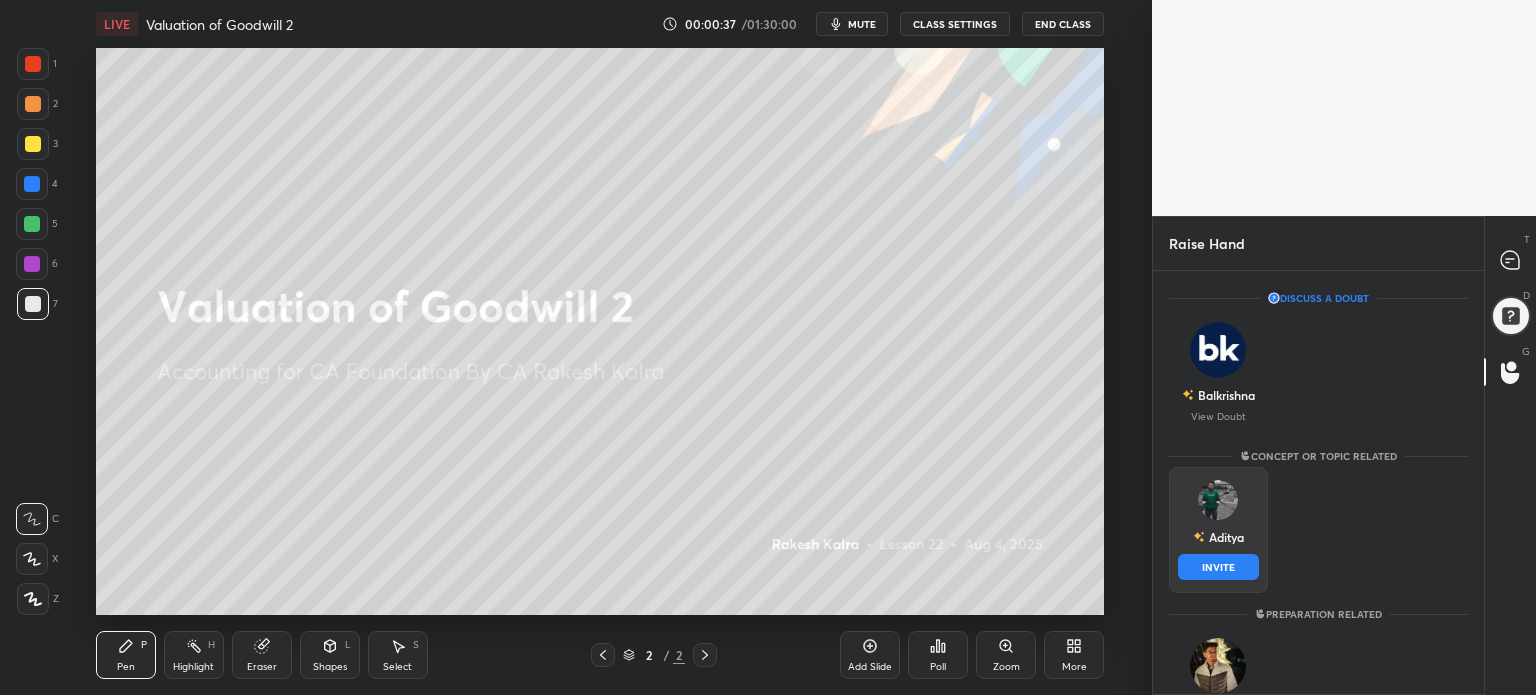 click on "INVITE" at bounding box center [1218, 567] 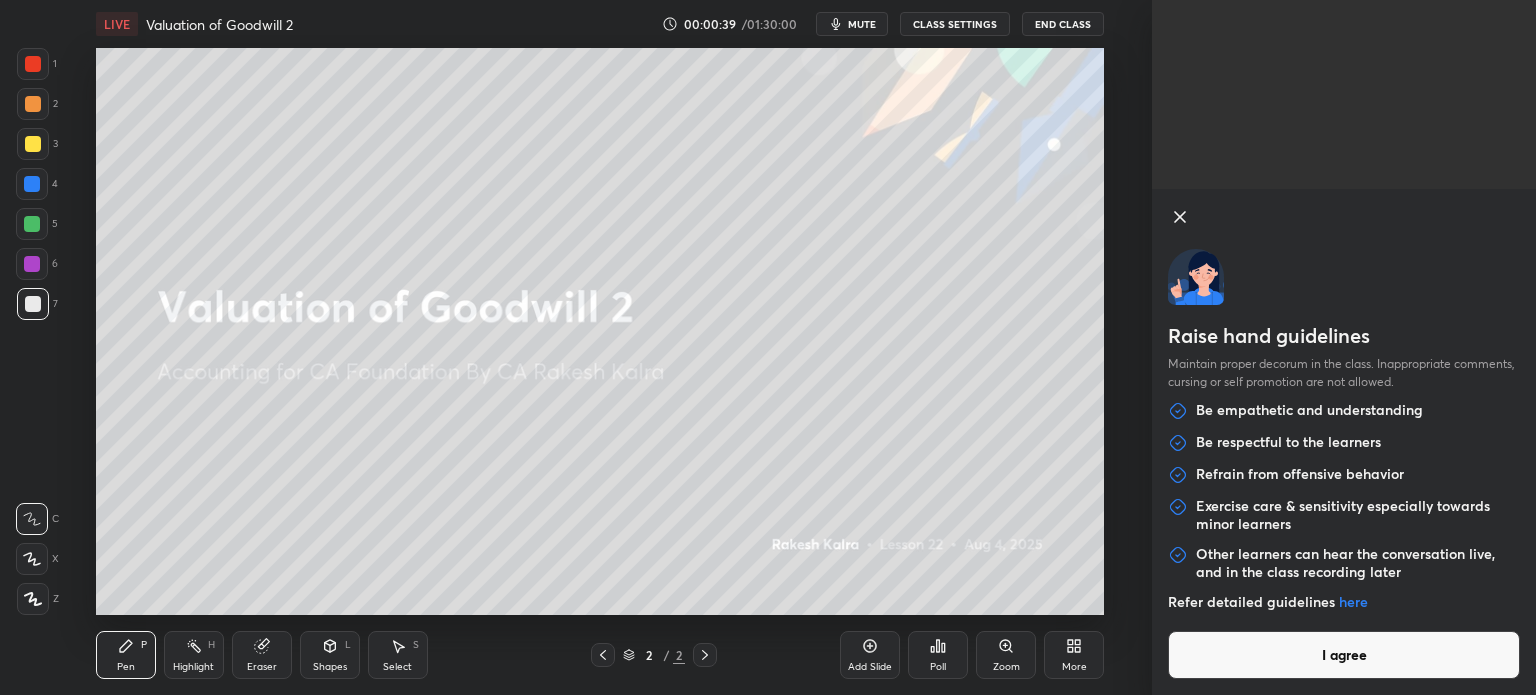 click on "I agree" at bounding box center (1344, 655) 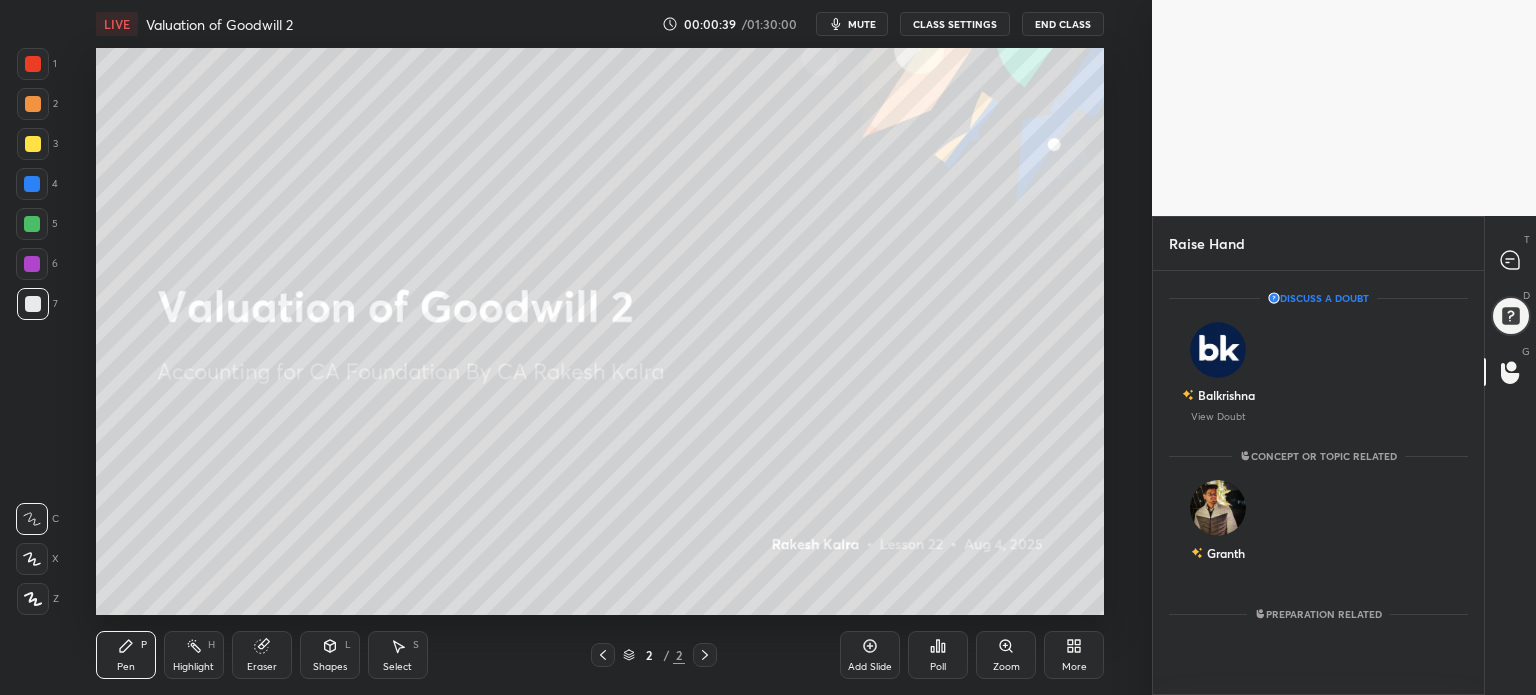 scroll, scrollTop: 338, scrollLeft: 325, axis: both 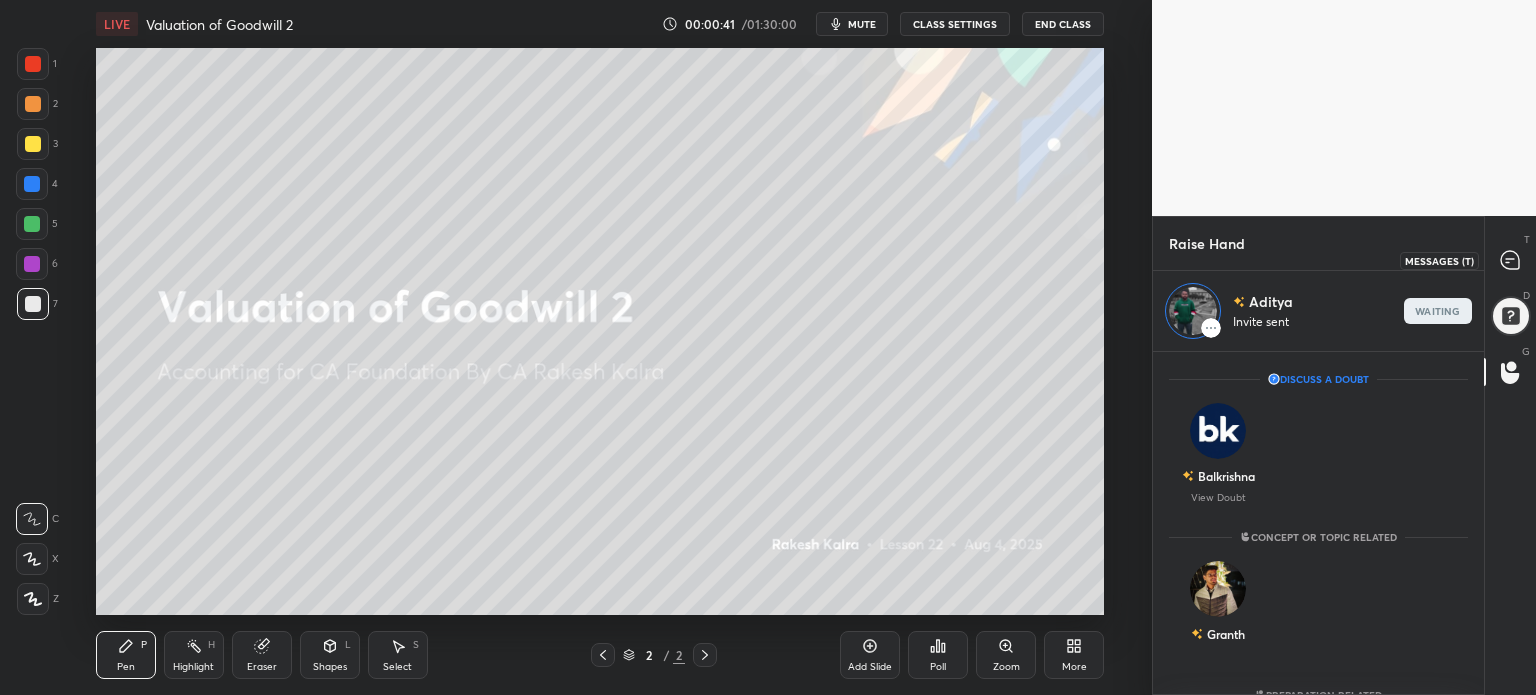 click 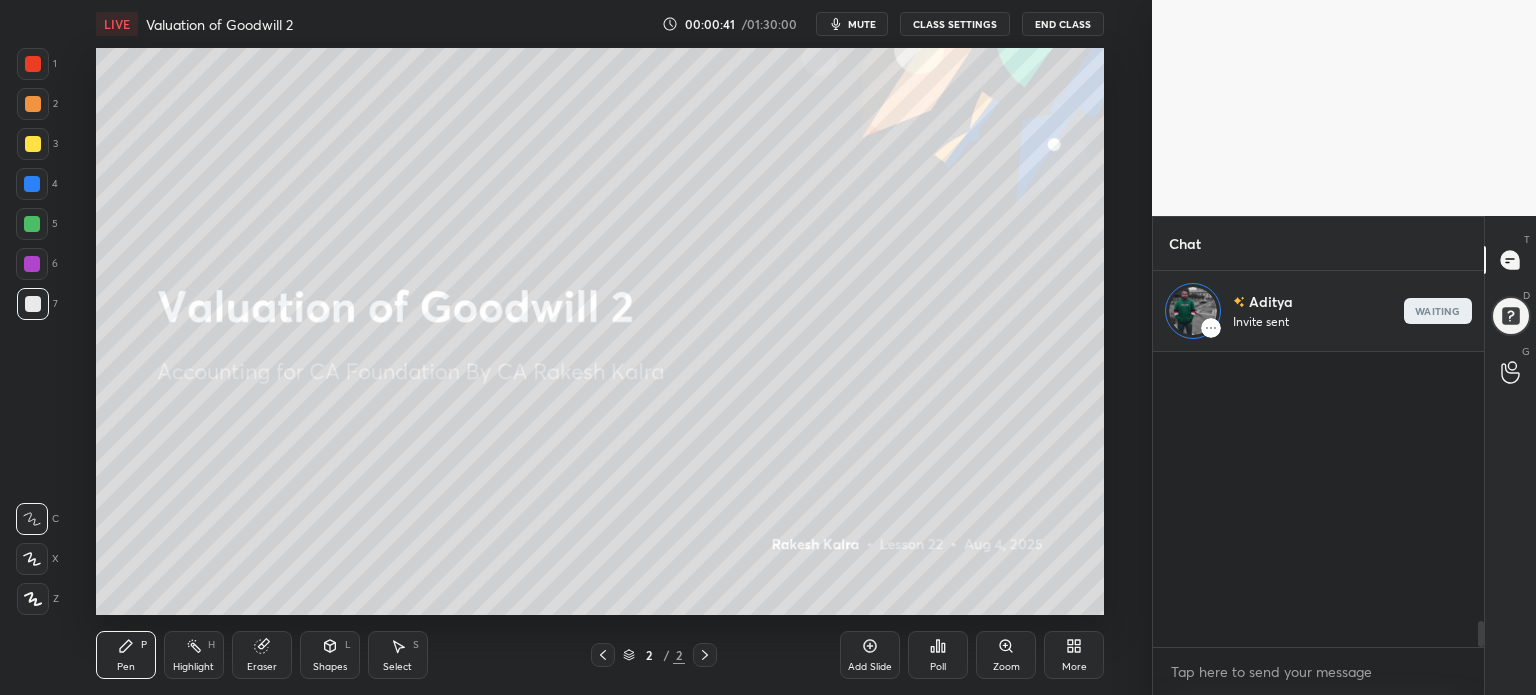 scroll, scrollTop: 124, scrollLeft: 325, axis: both 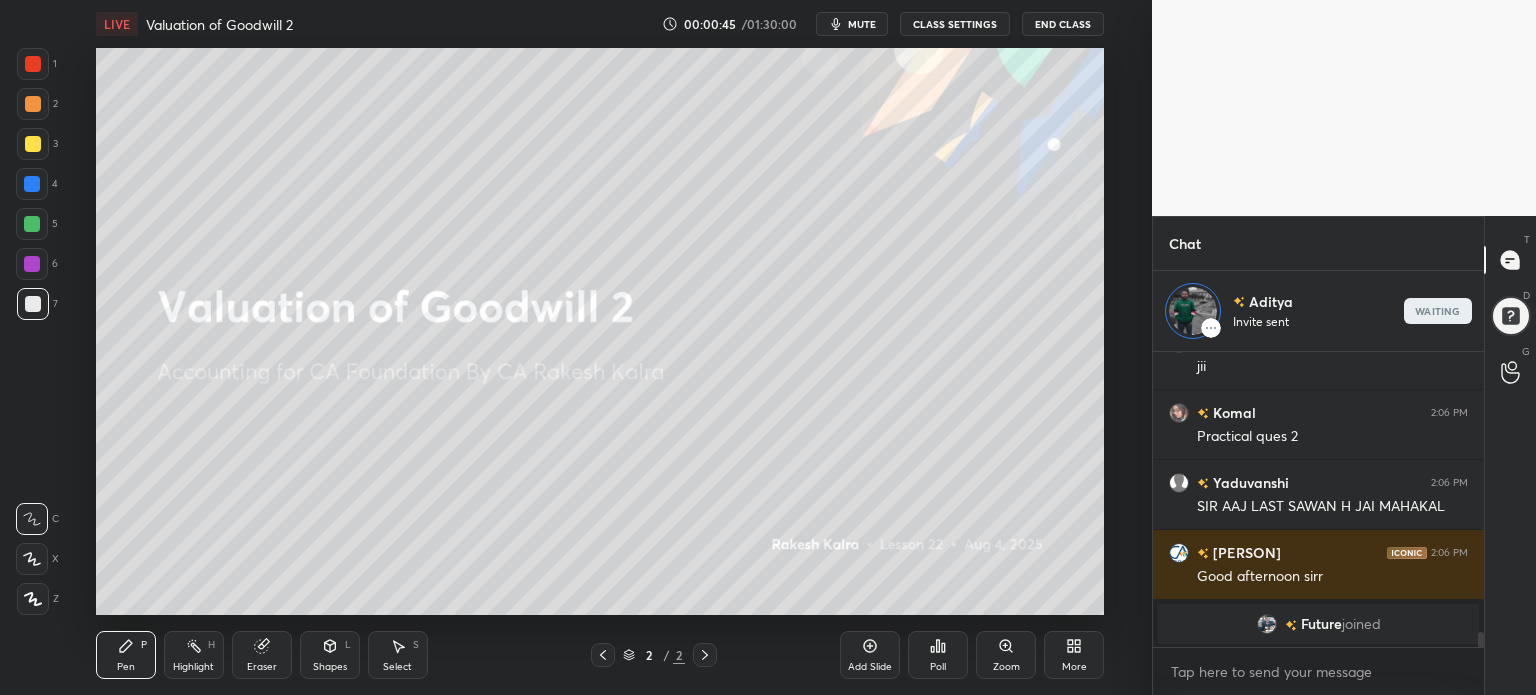 click on "More" at bounding box center (1074, 655) 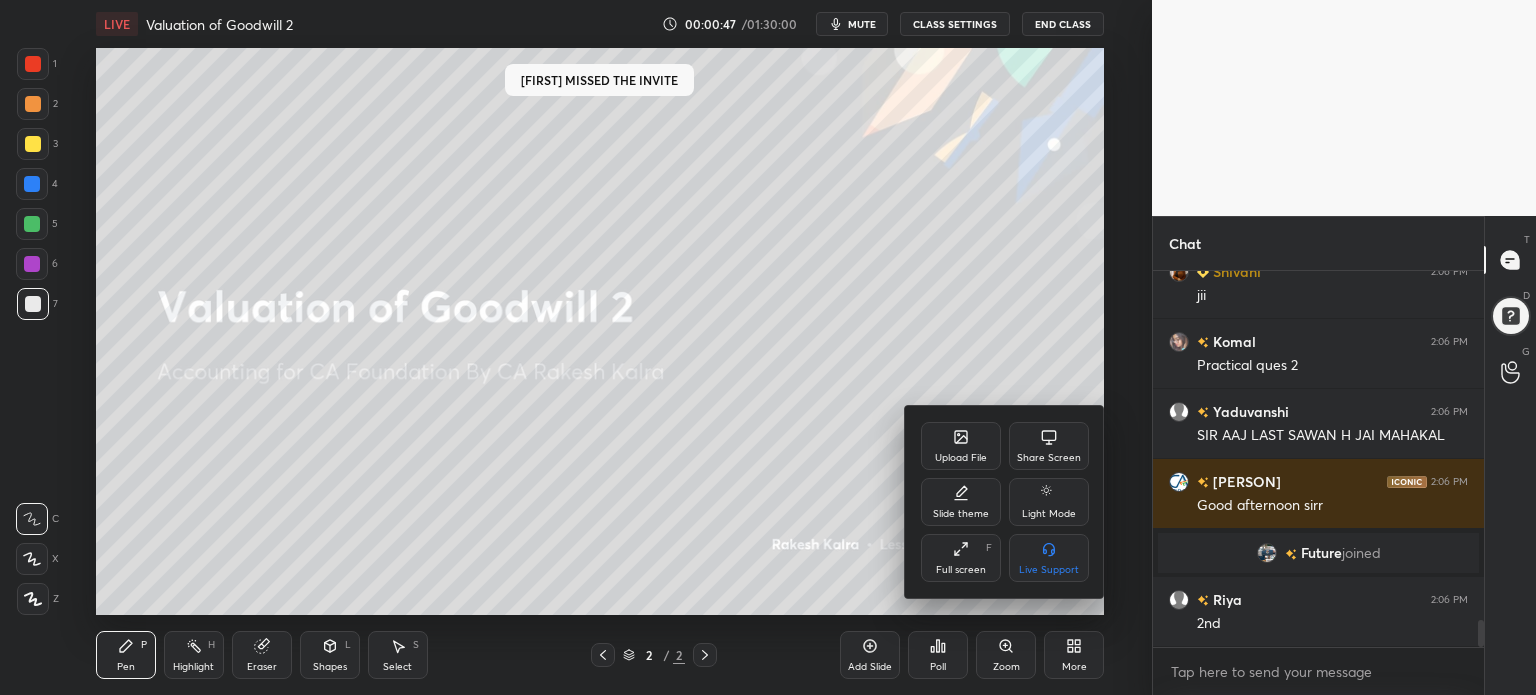 click on "Upload File" at bounding box center (961, 446) 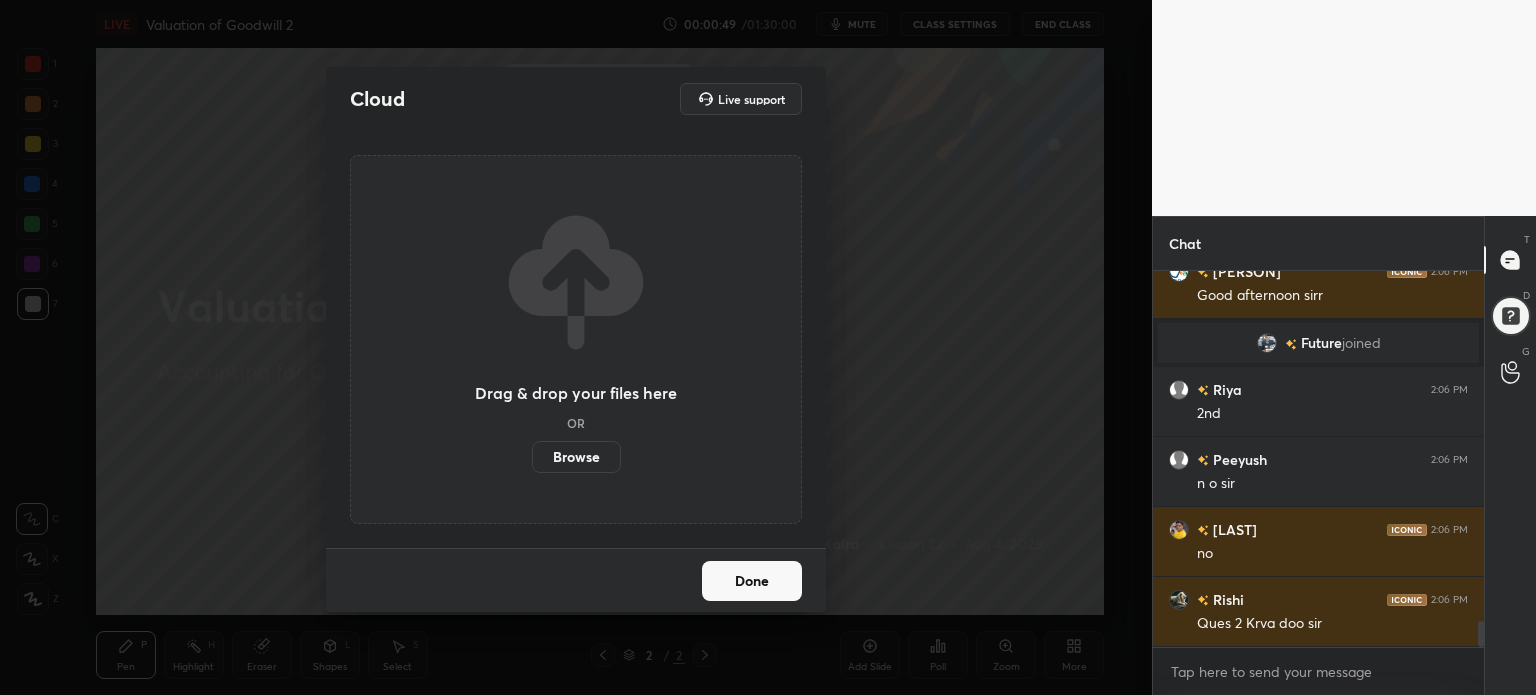 click on "Browse" at bounding box center [576, 457] 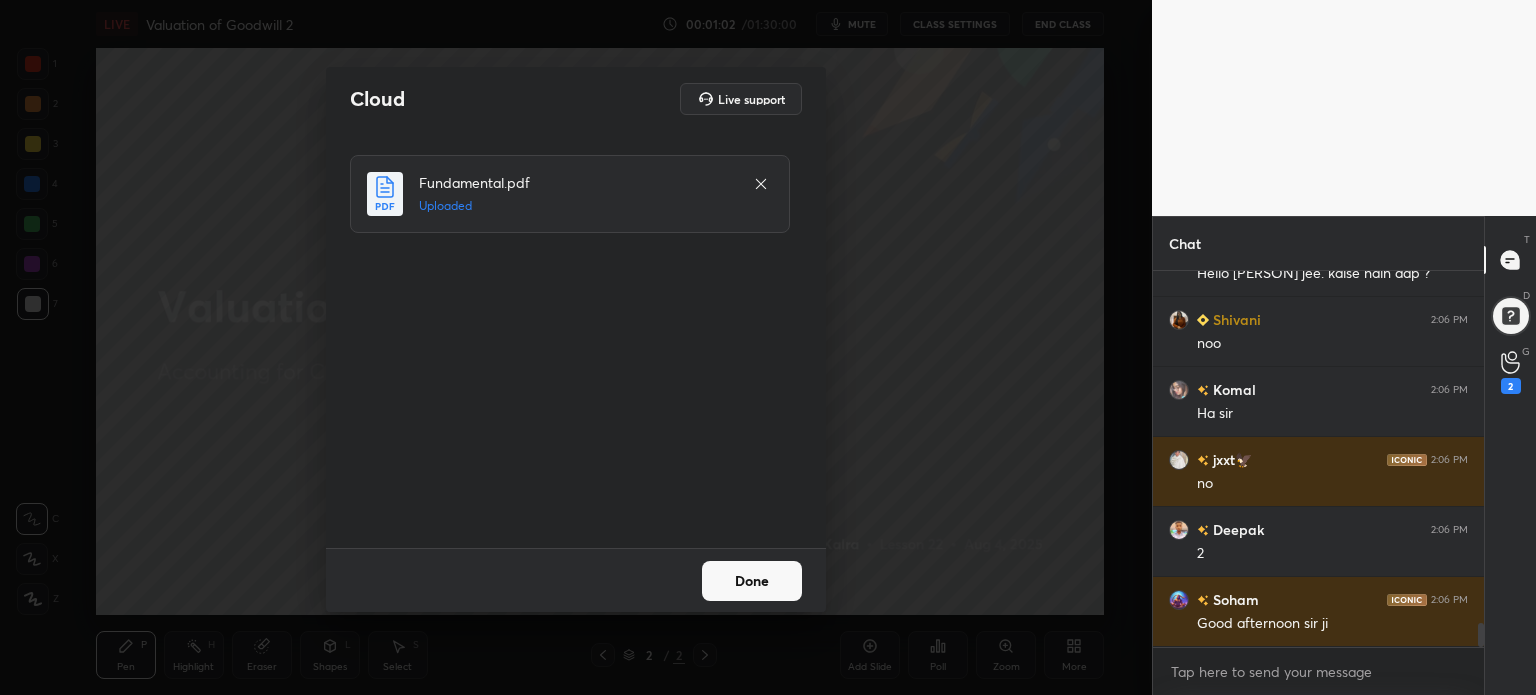 click on "Done" at bounding box center (576, 580) 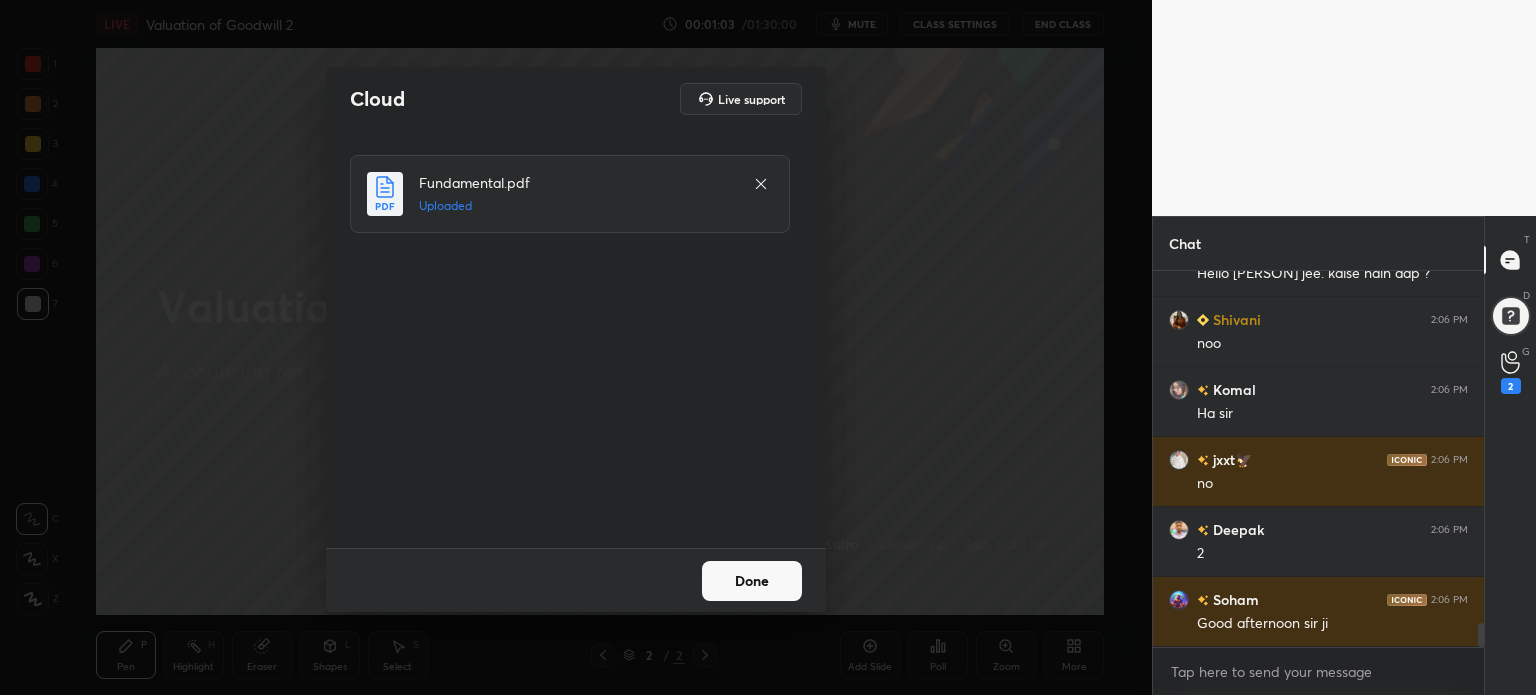 click on "Done" at bounding box center (752, 581) 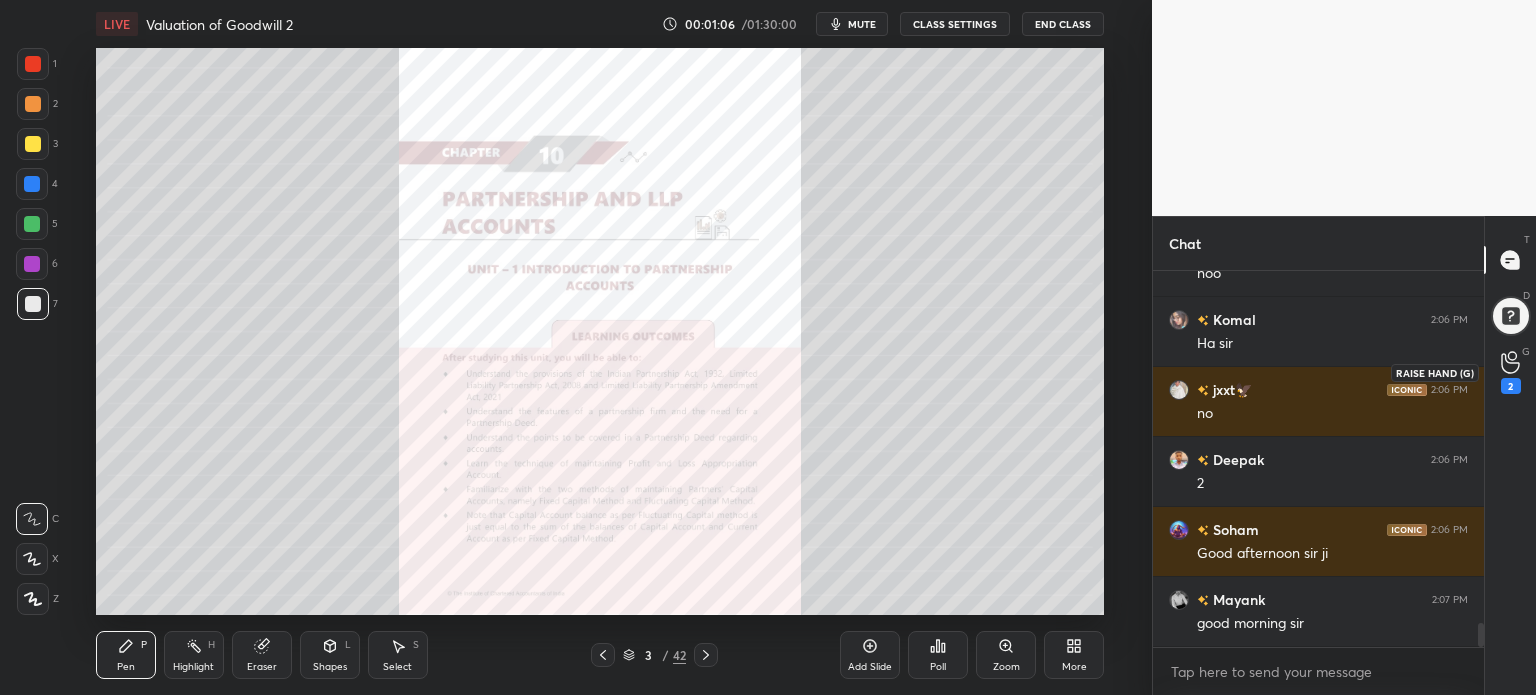 click 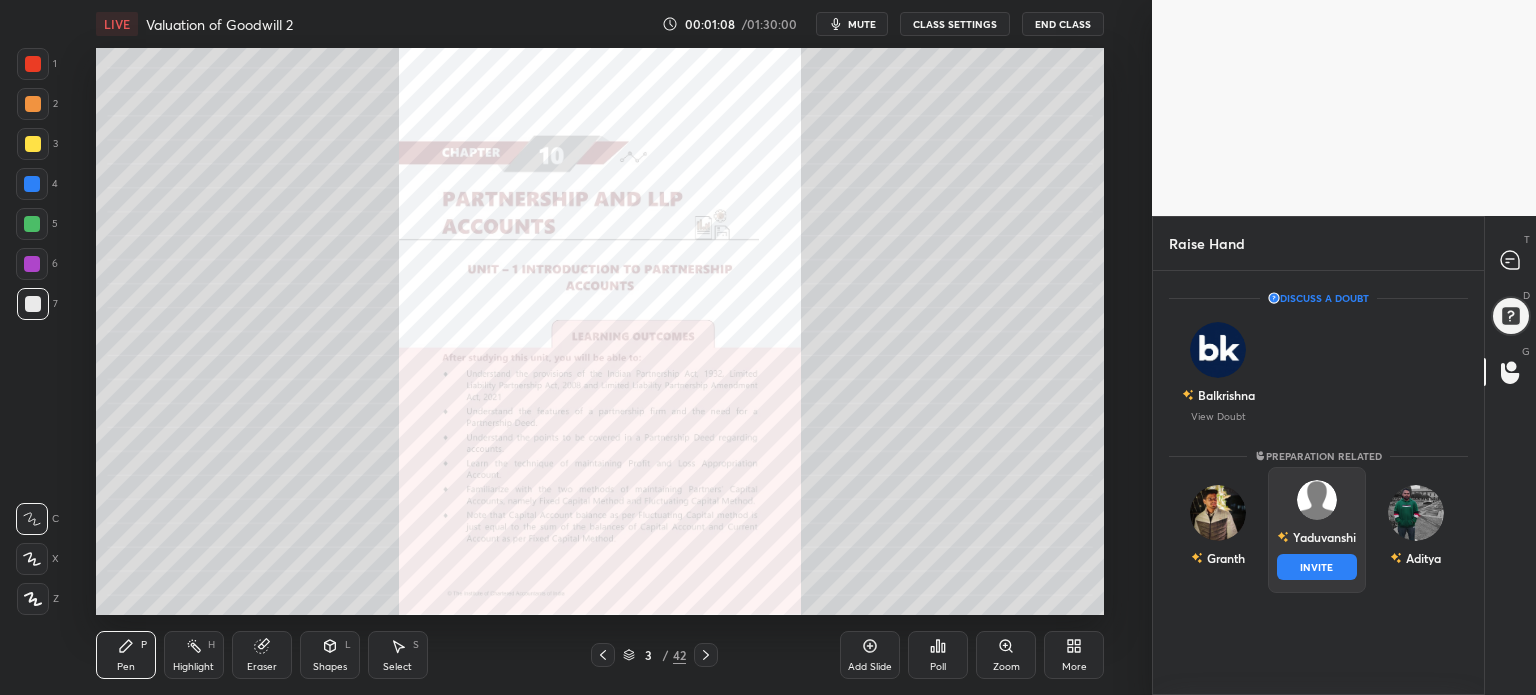 click on "Yaduvanshi INVITE" at bounding box center [1317, 530] 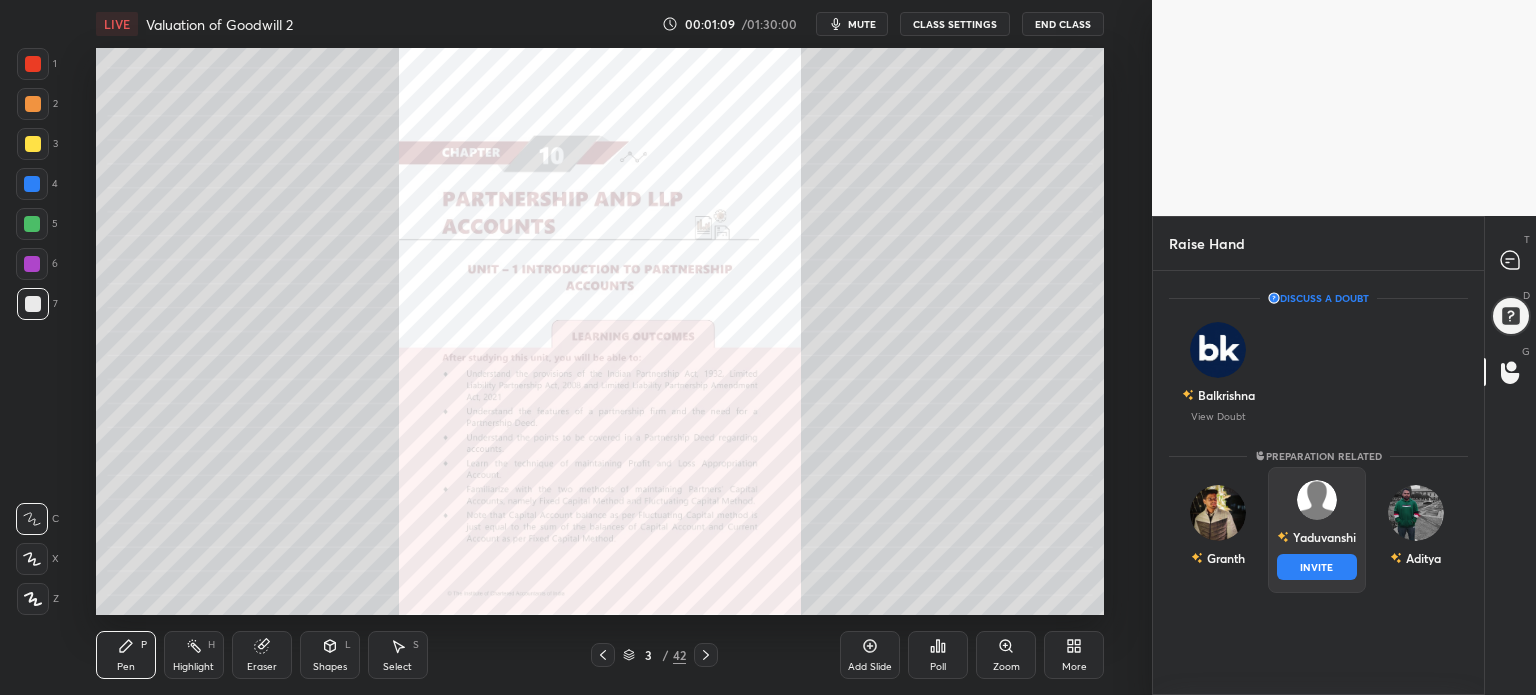 click on "INVITE" at bounding box center [1317, 567] 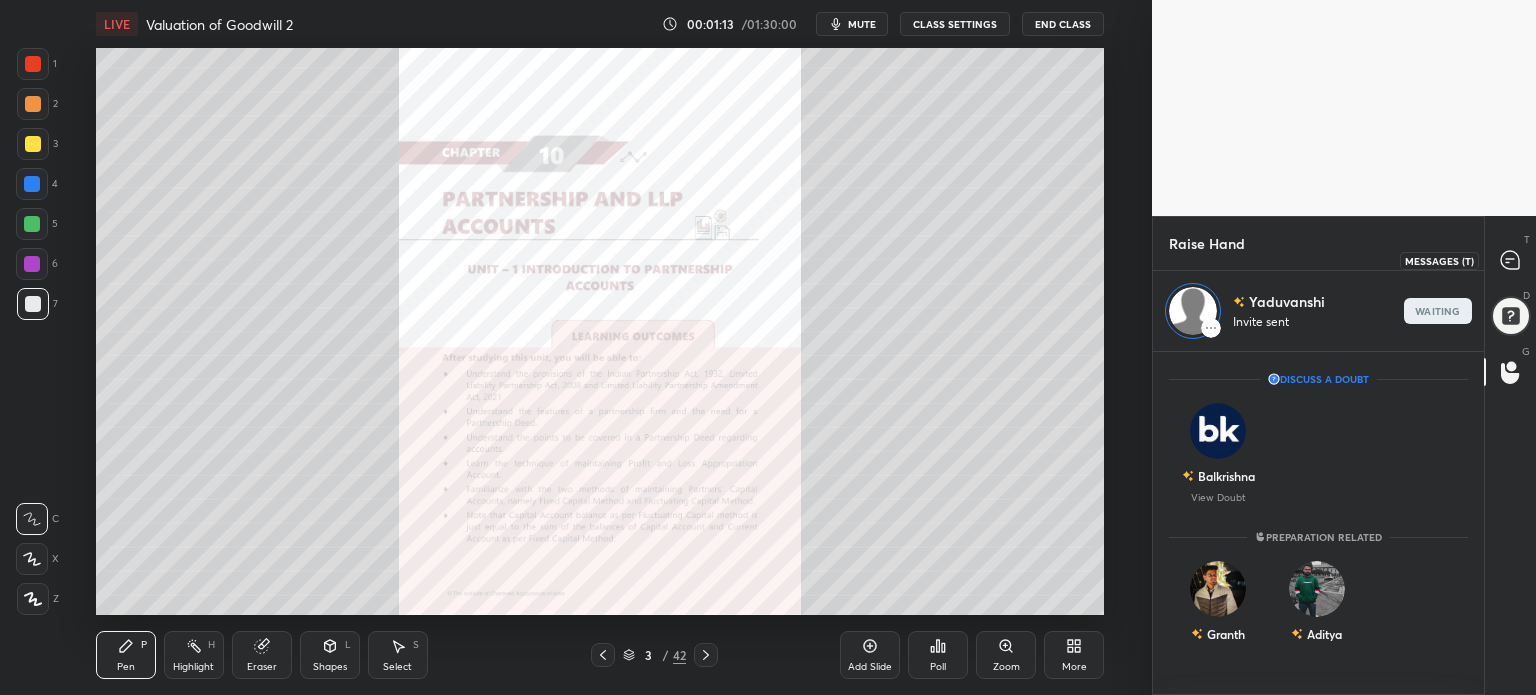 click 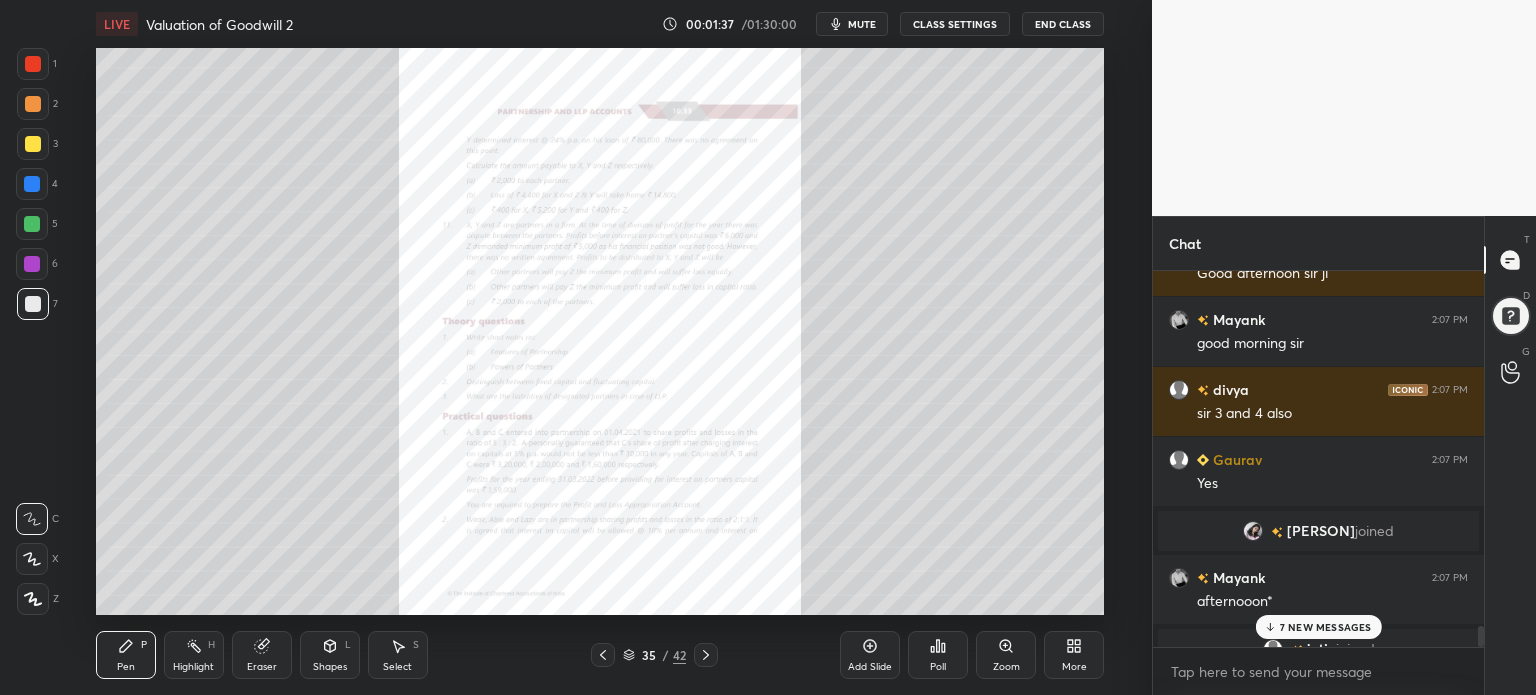 click on "7 NEW MESSAGES" at bounding box center [1326, 627] 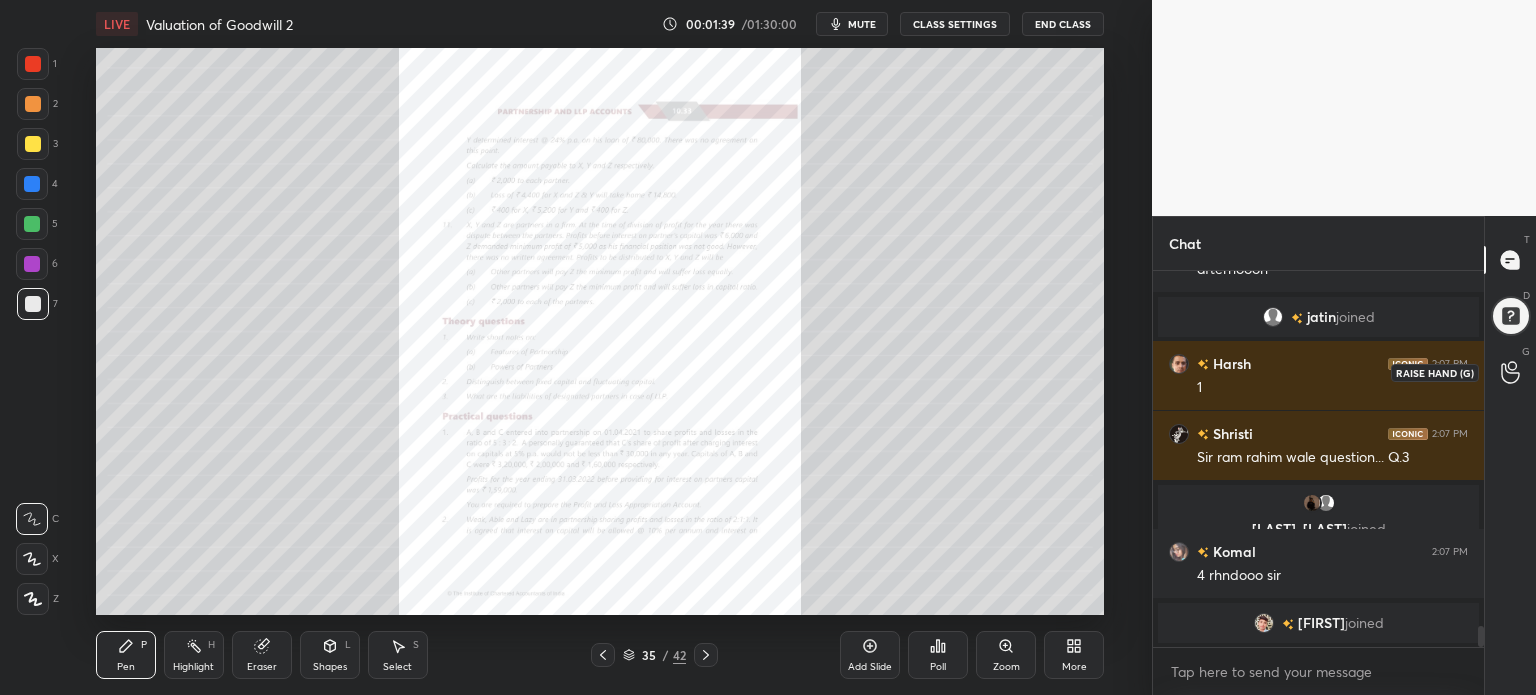 click 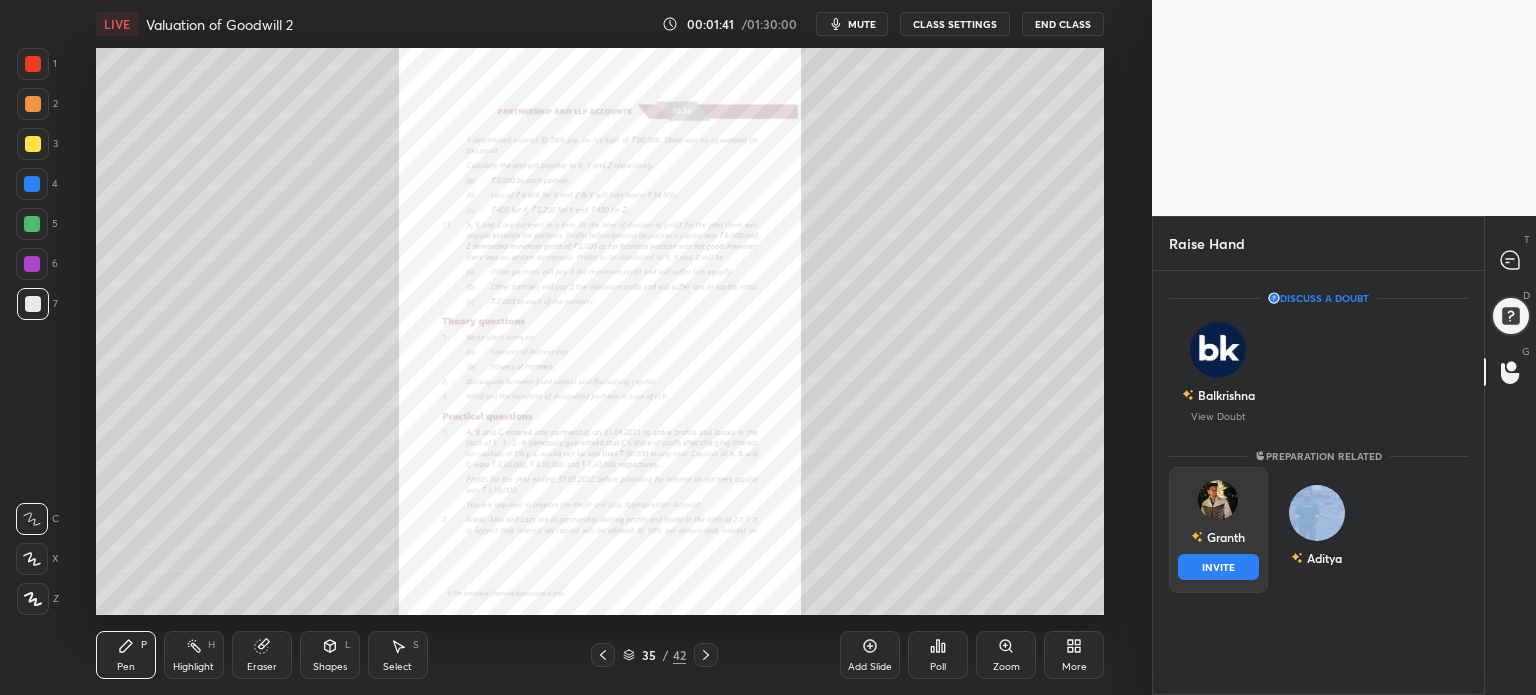 drag, startPoint x: 1248, startPoint y: 523, endPoint x: 1224, endPoint y: 561, distance: 44.94441 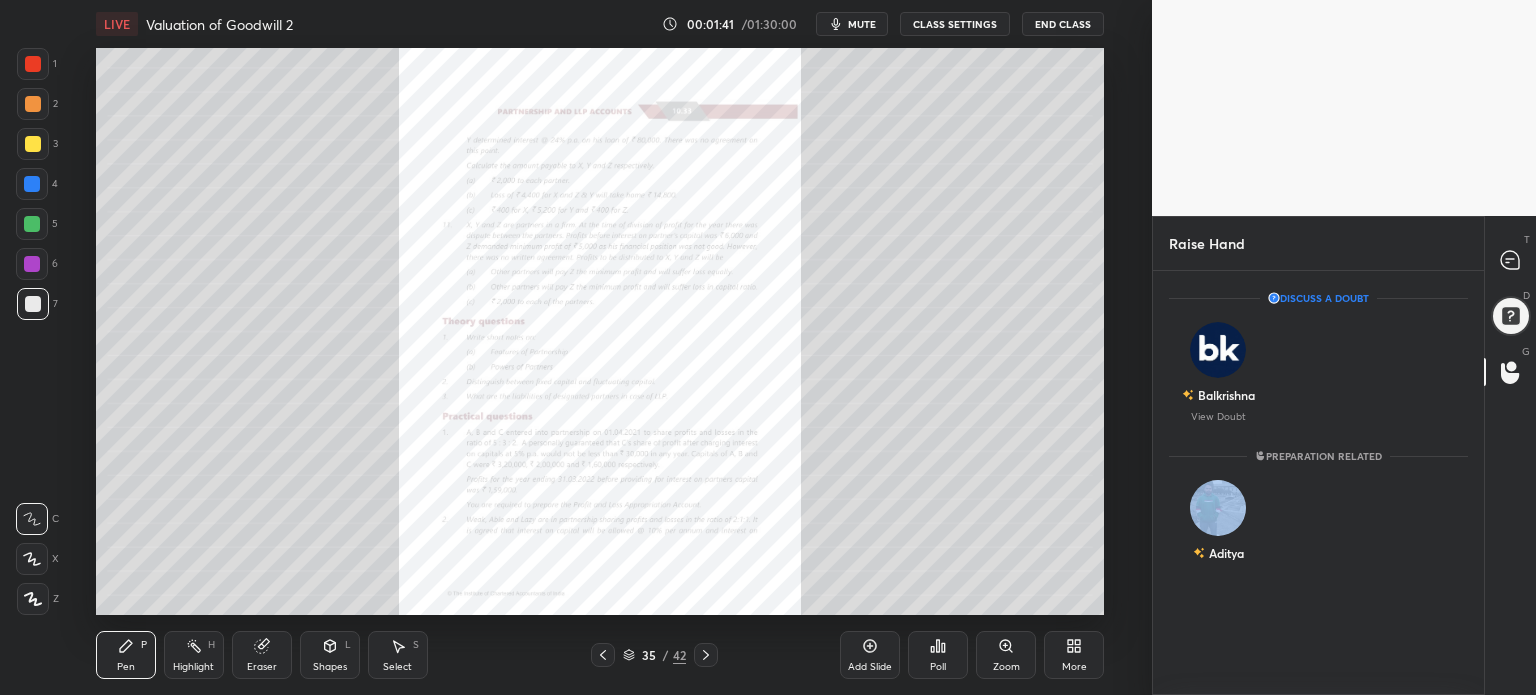 scroll, scrollTop: 338, scrollLeft: 325, axis: both 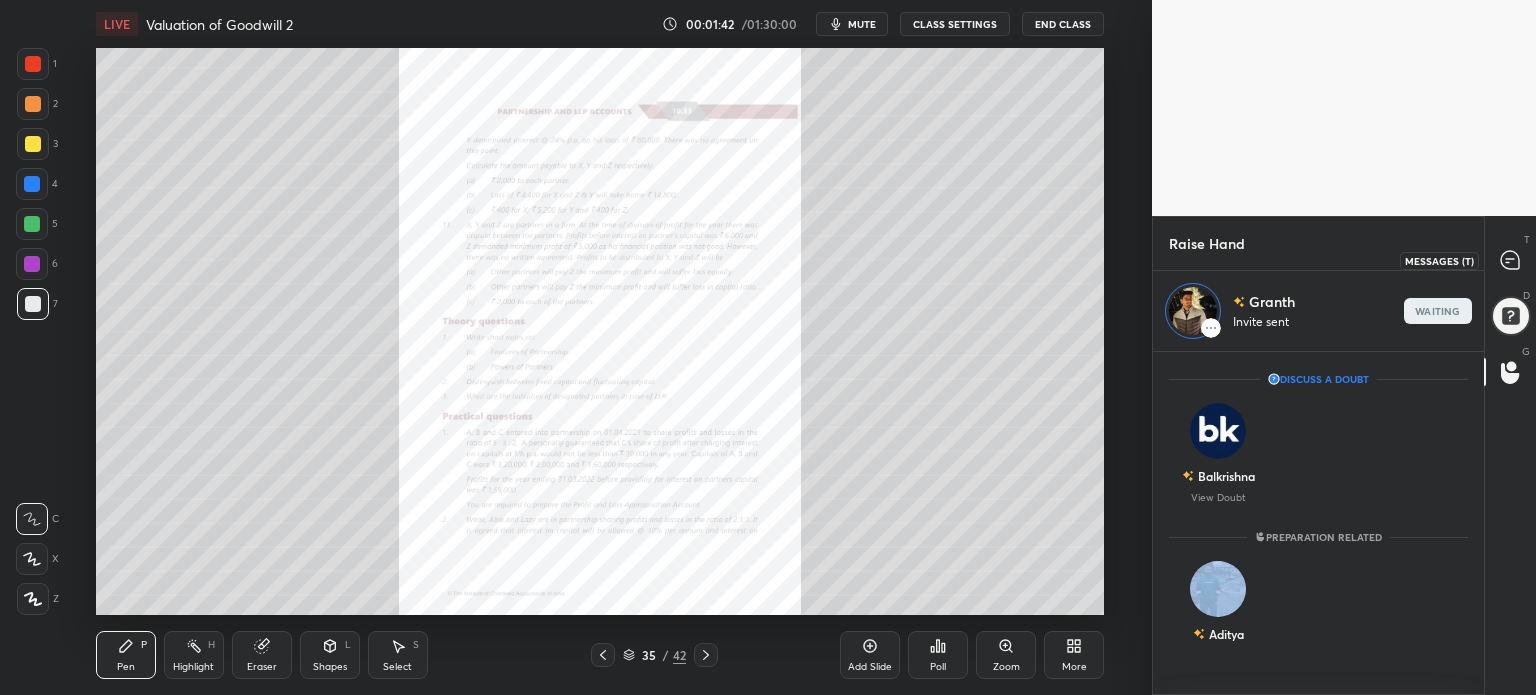 click at bounding box center [1511, 260] 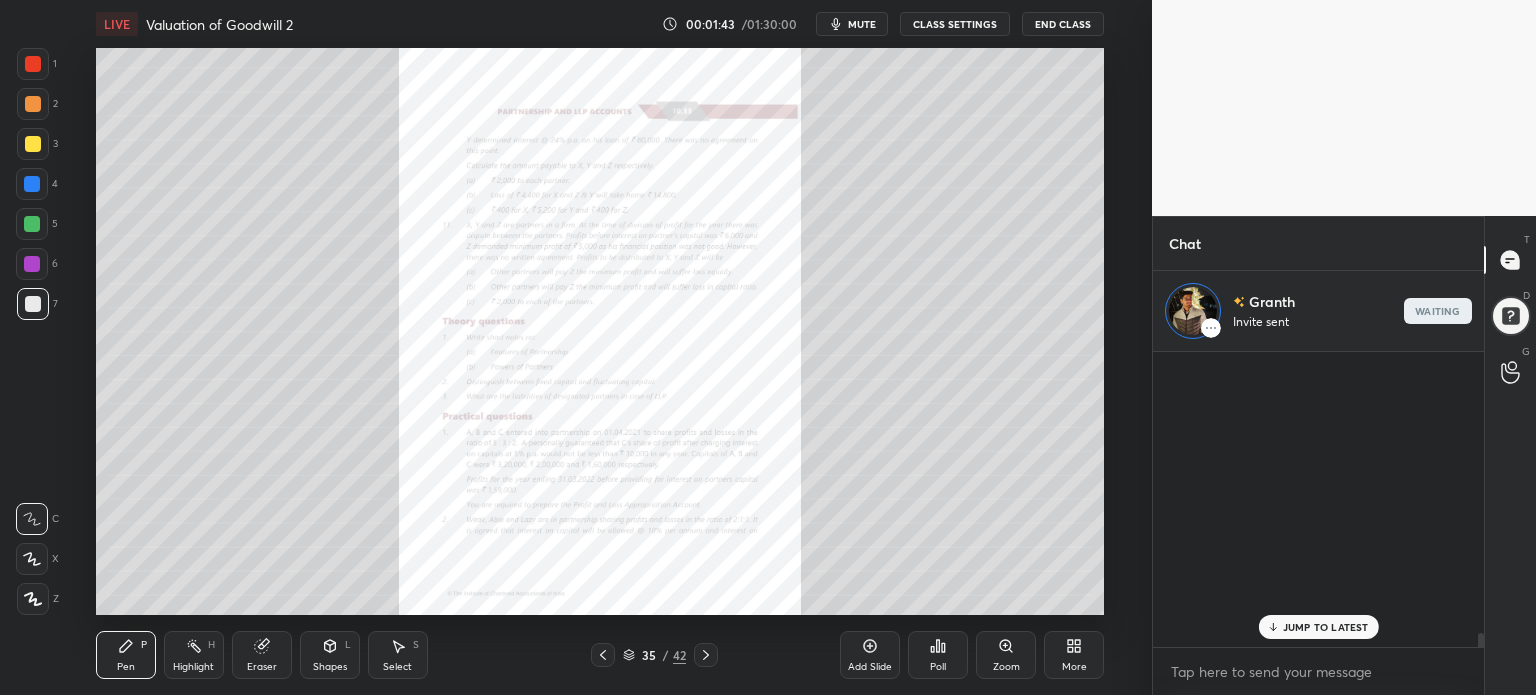 scroll, scrollTop: 124, scrollLeft: 325, axis: both 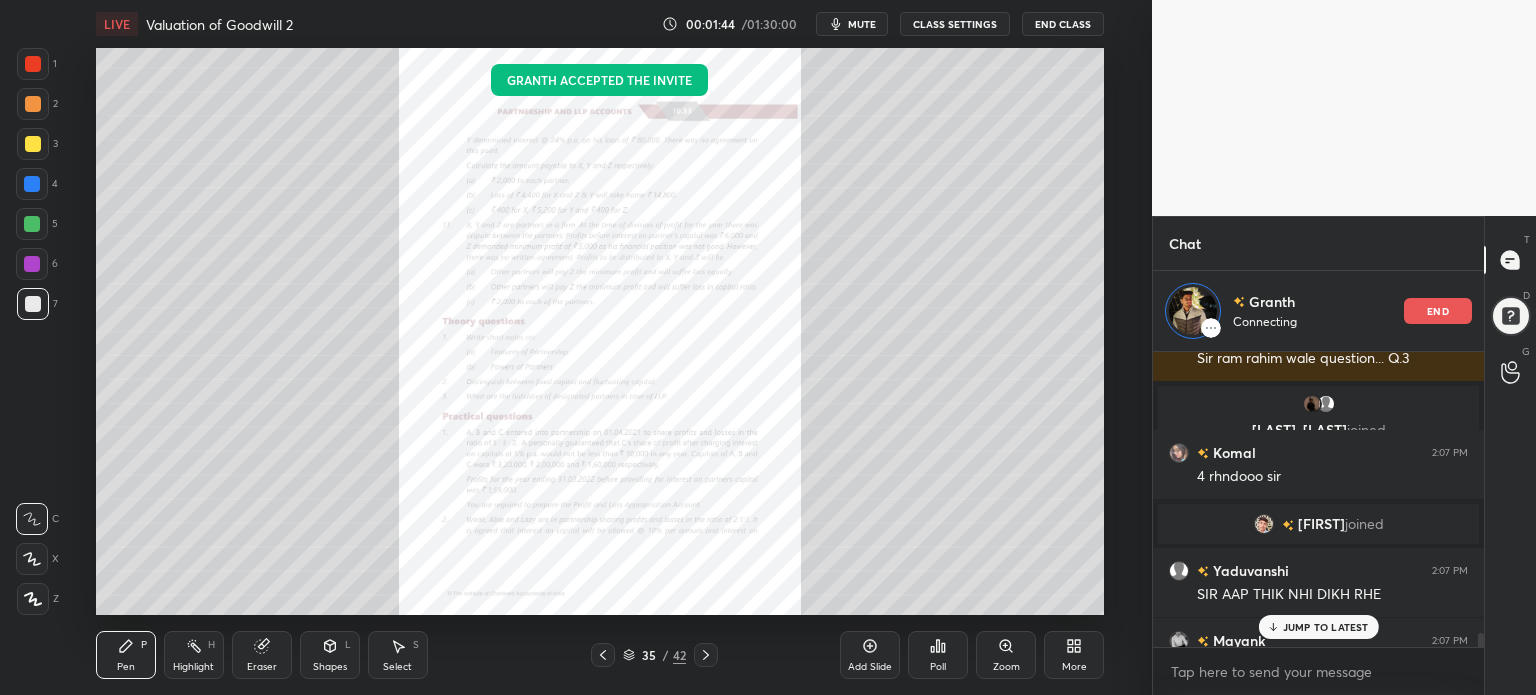 click on "JUMP TO LATEST" at bounding box center [1318, 627] 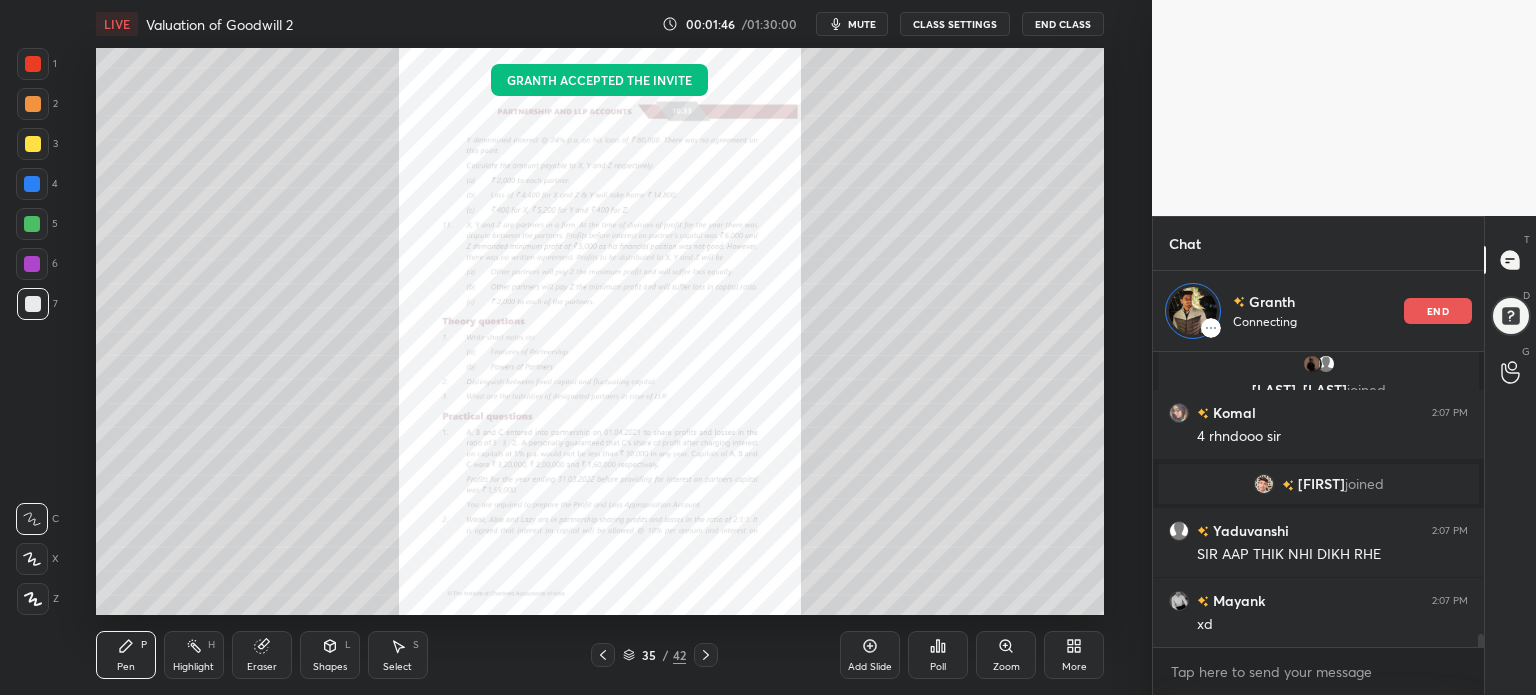 click 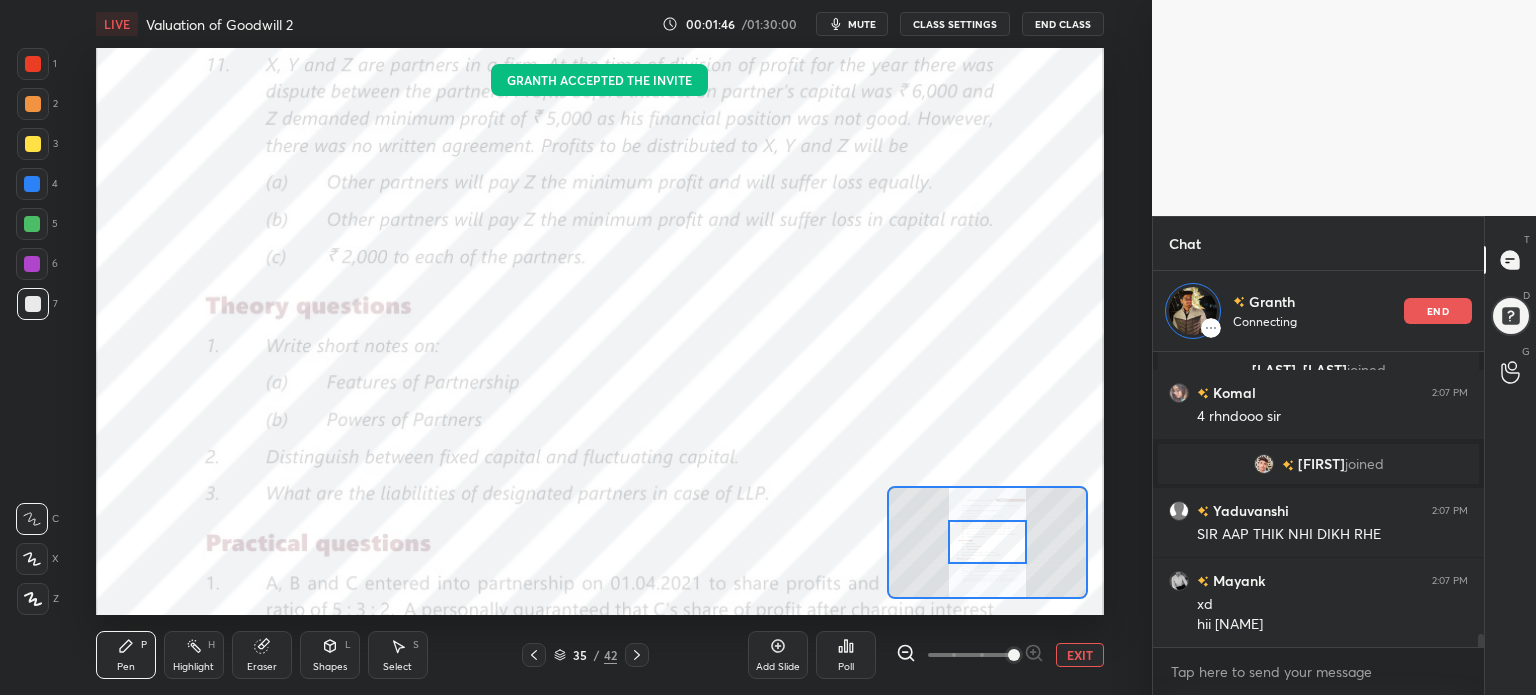 click at bounding box center [1014, 655] 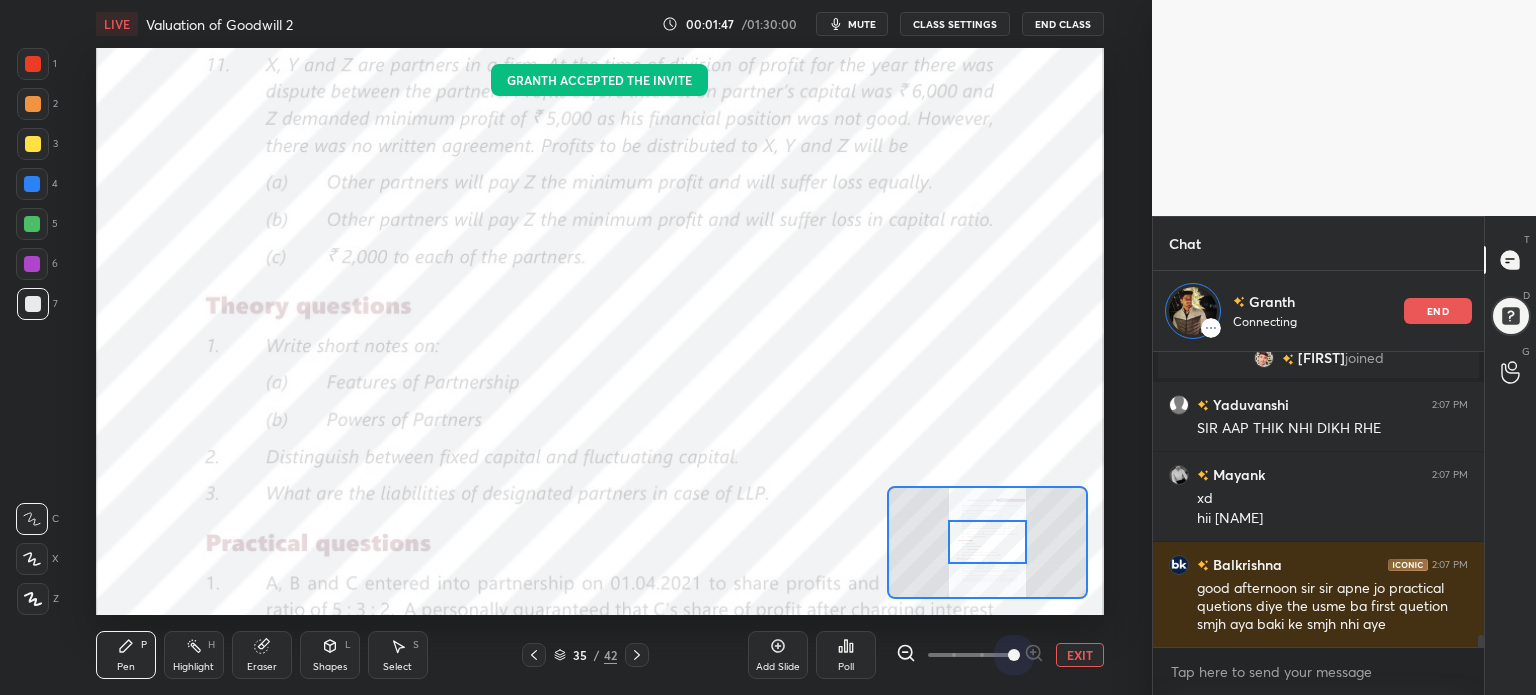 click at bounding box center (1014, 655) 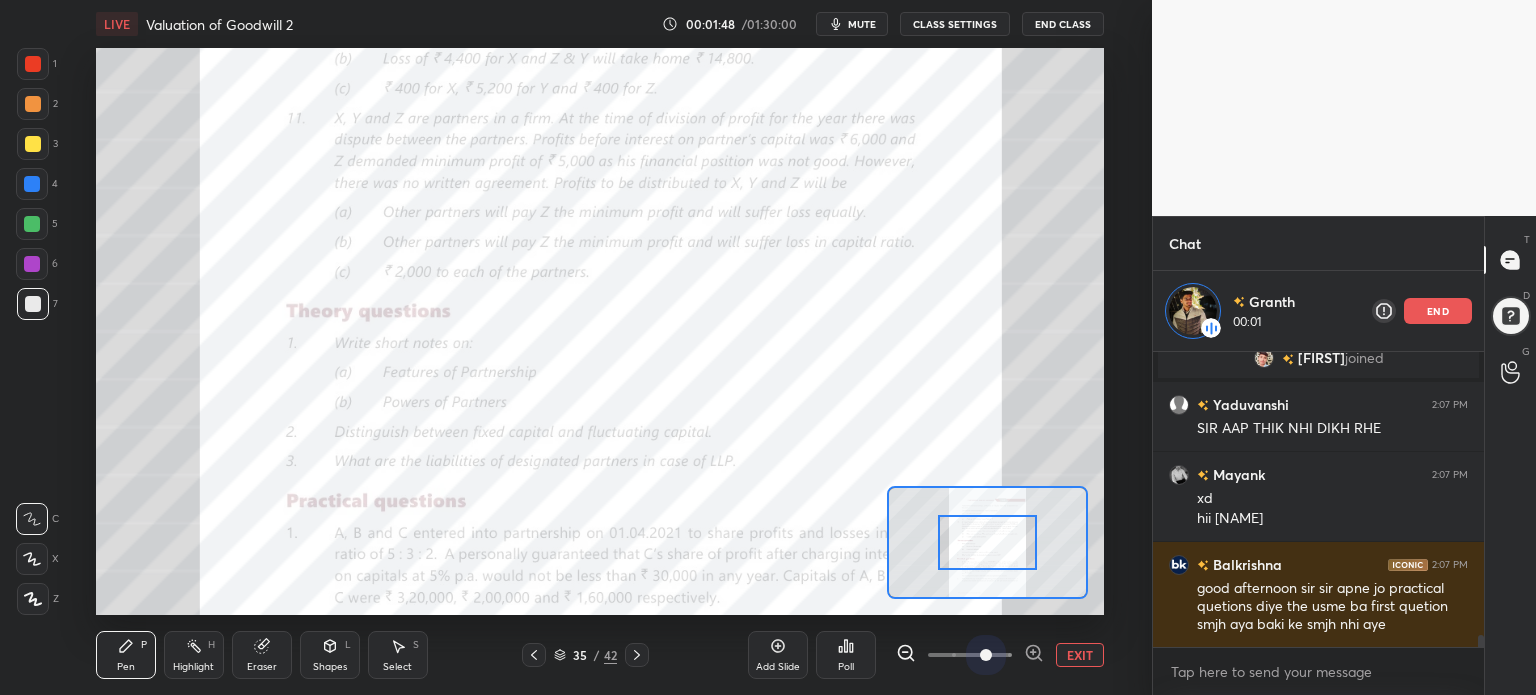 scroll, scrollTop: 6810, scrollLeft: 0, axis: vertical 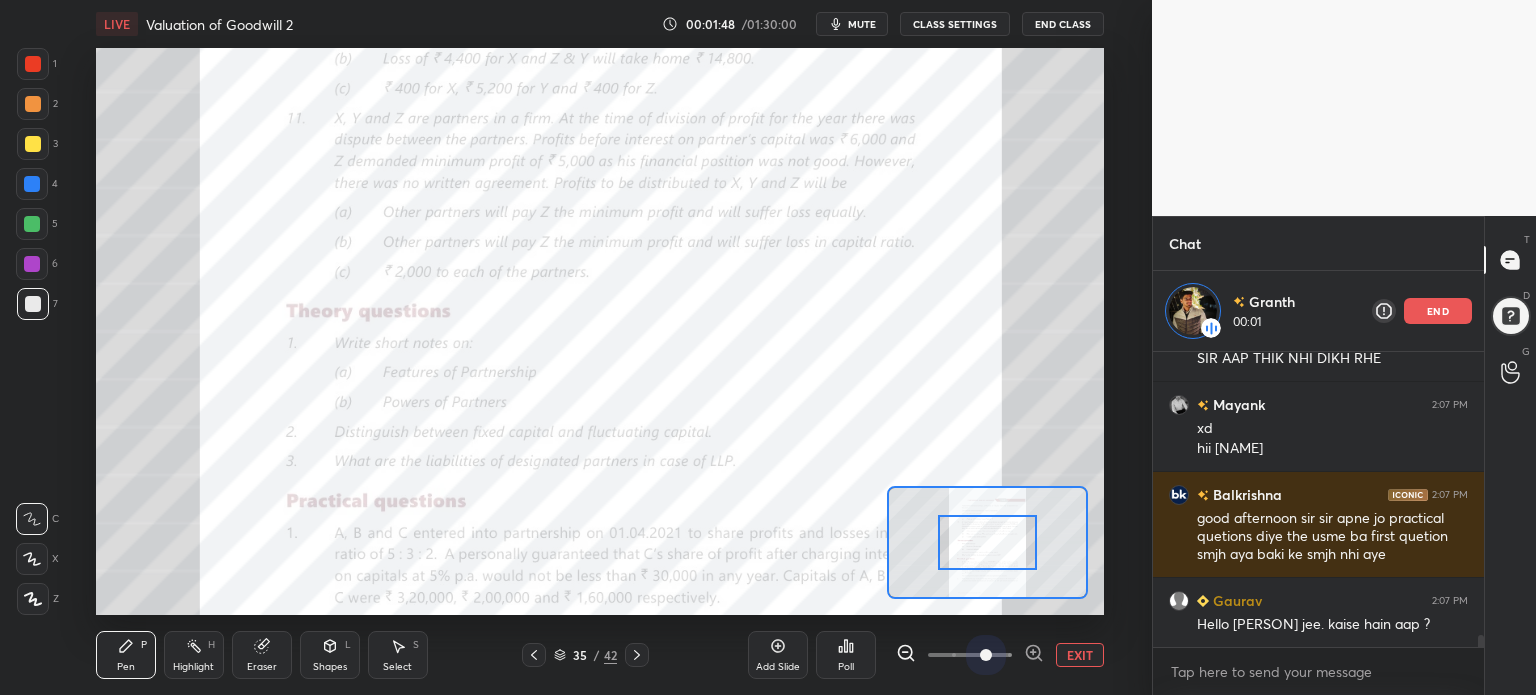 drag, startPoint x: 1008, startPoint y: 647, endPoint x: 979, endPoint y: 552, distance: 99.32774 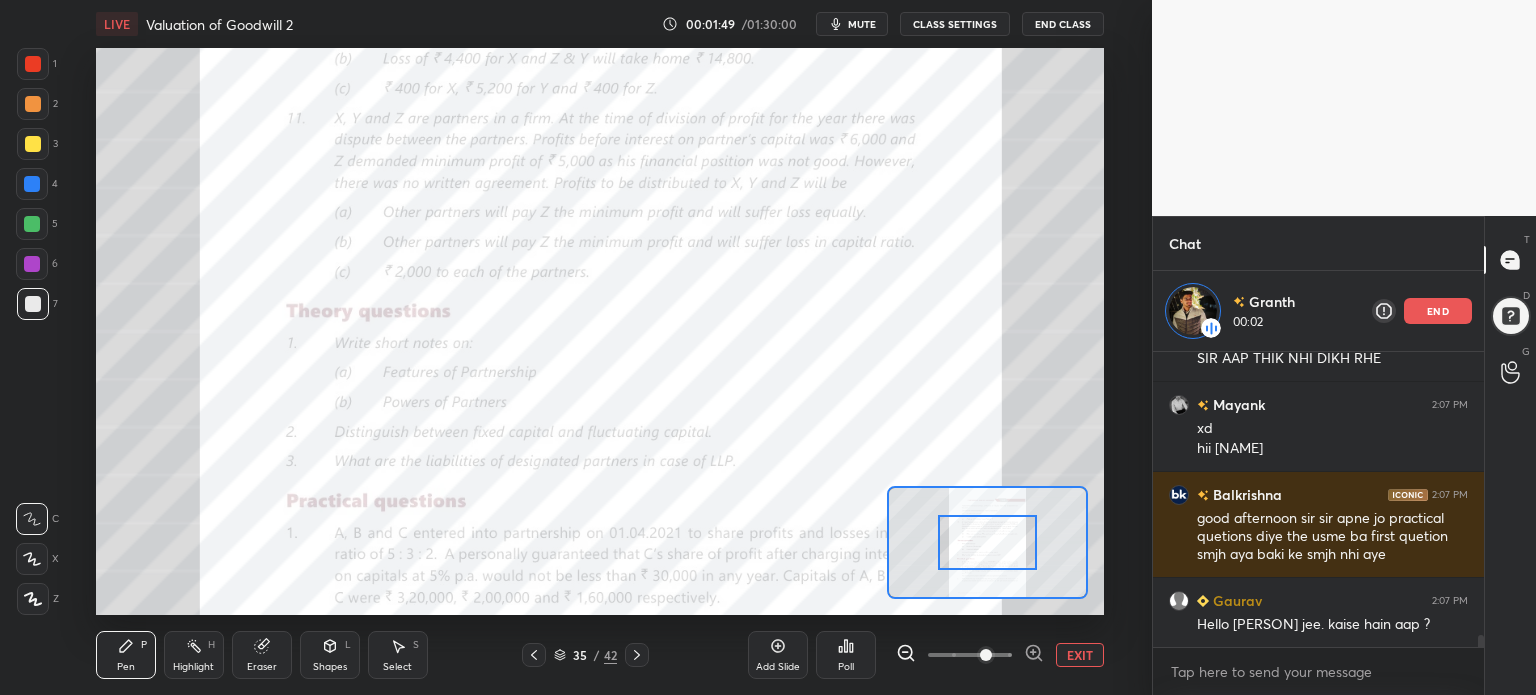 scroll, scrollTop: 6928, scrollLeft: 0, axis: vertical 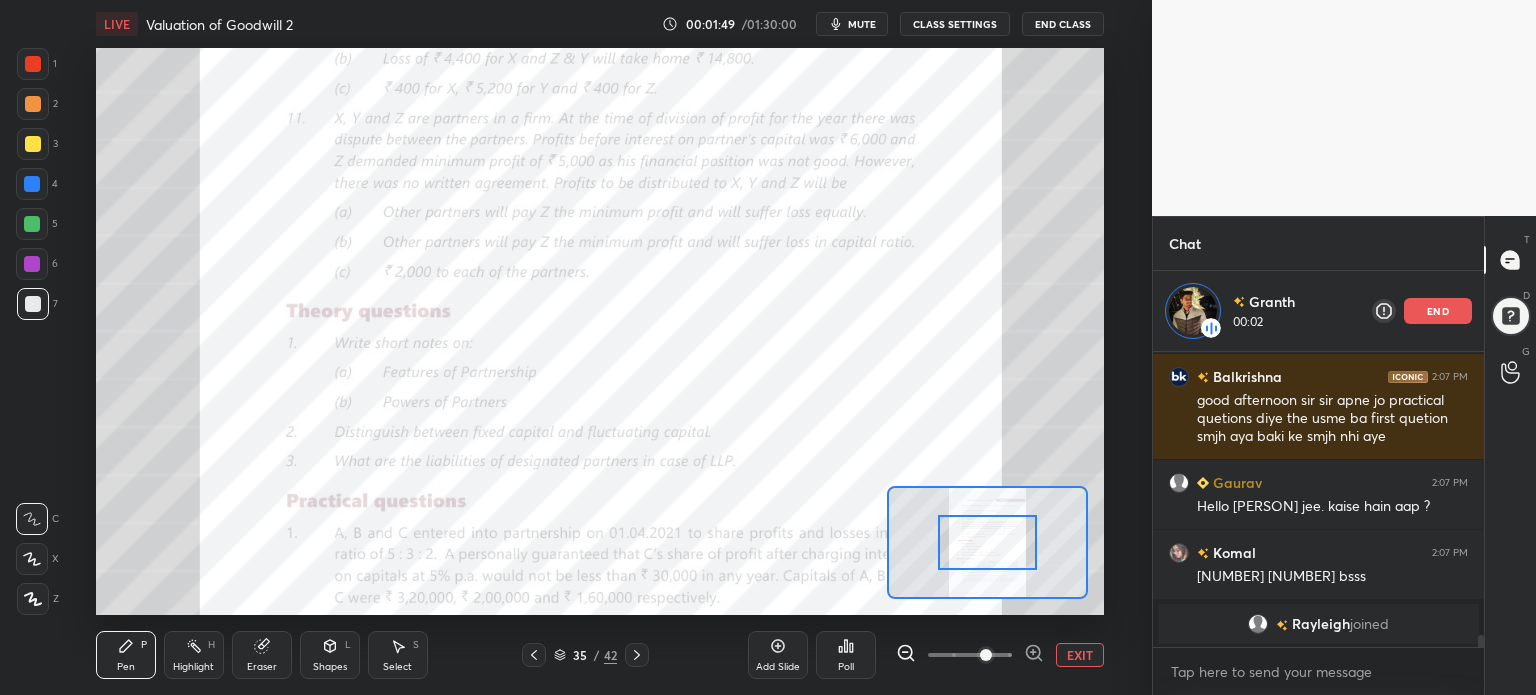 click 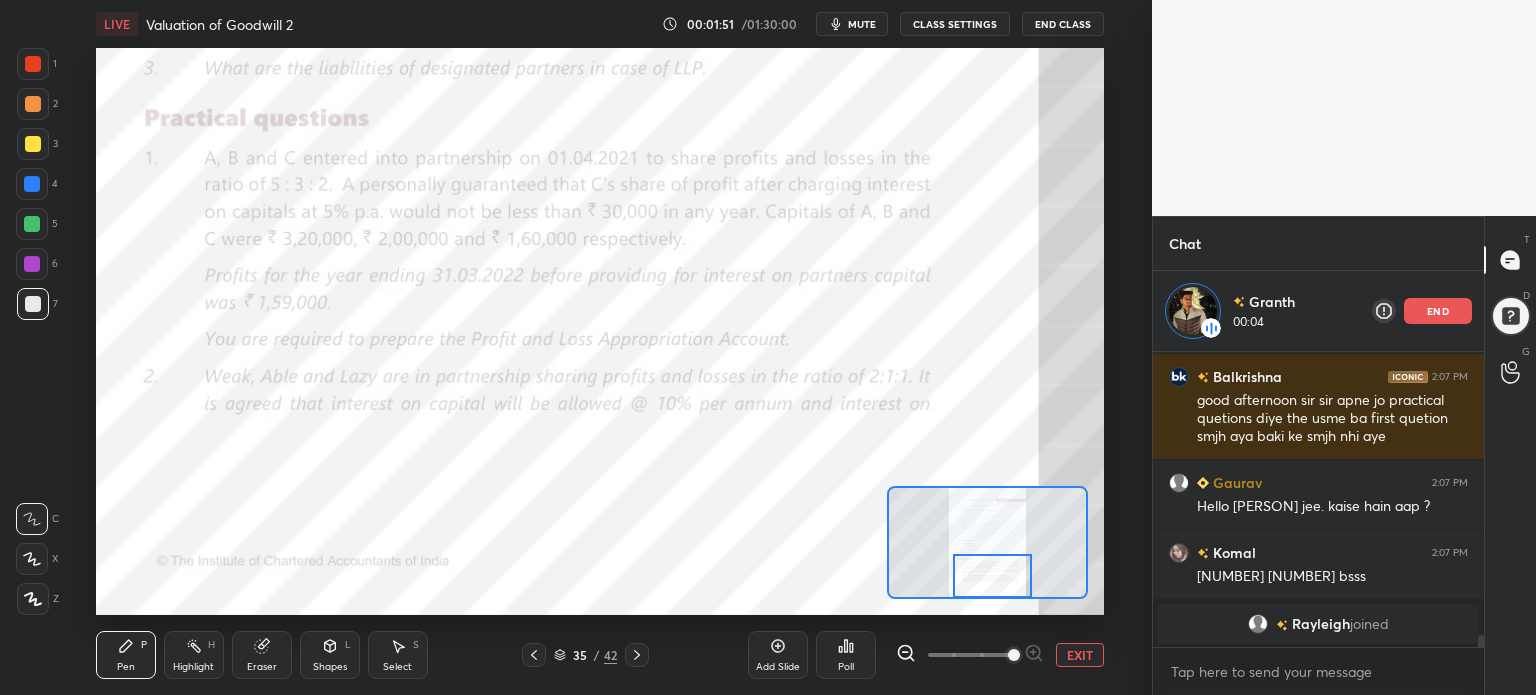 drag, startPoint x: 999, startPoint y: 551, endPoint x: 1004, endPoint y: 595, distance: 44.28318 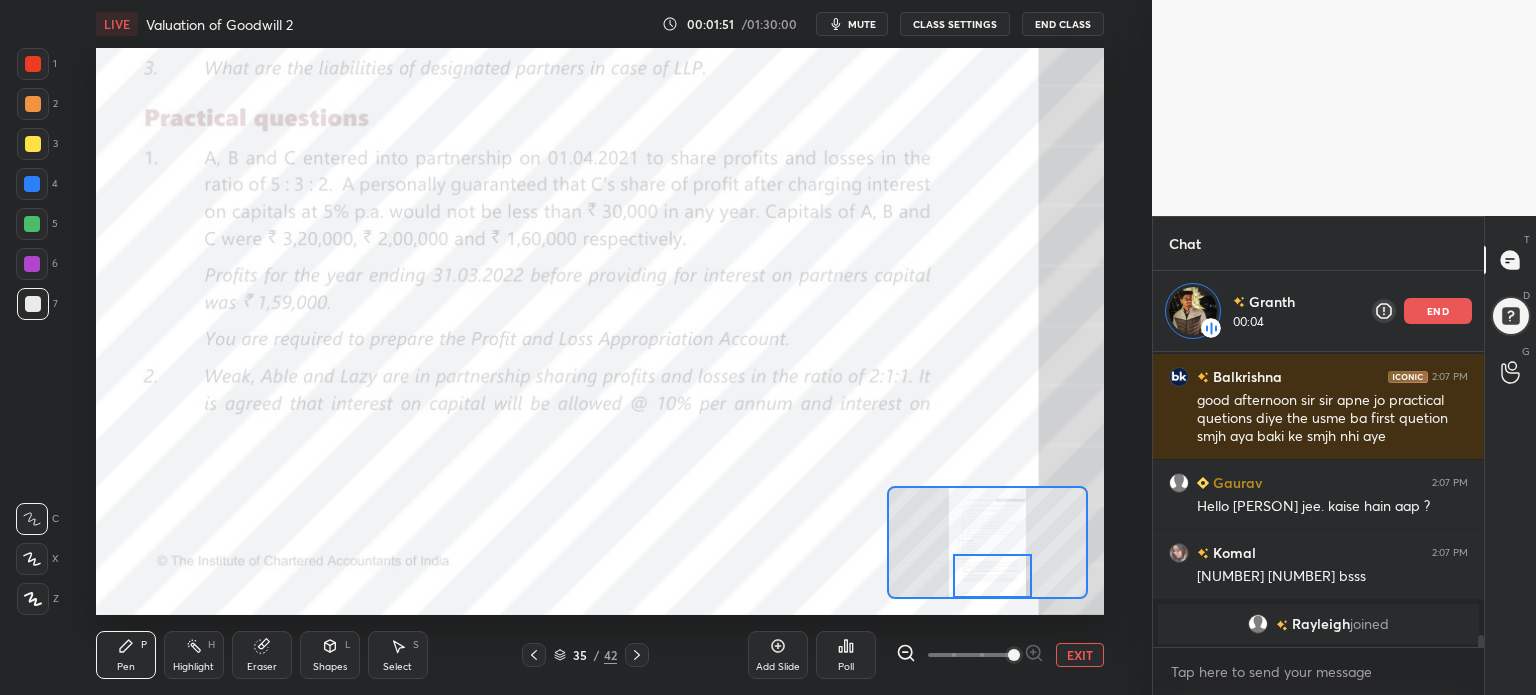 click at bounding box center [992, 576] 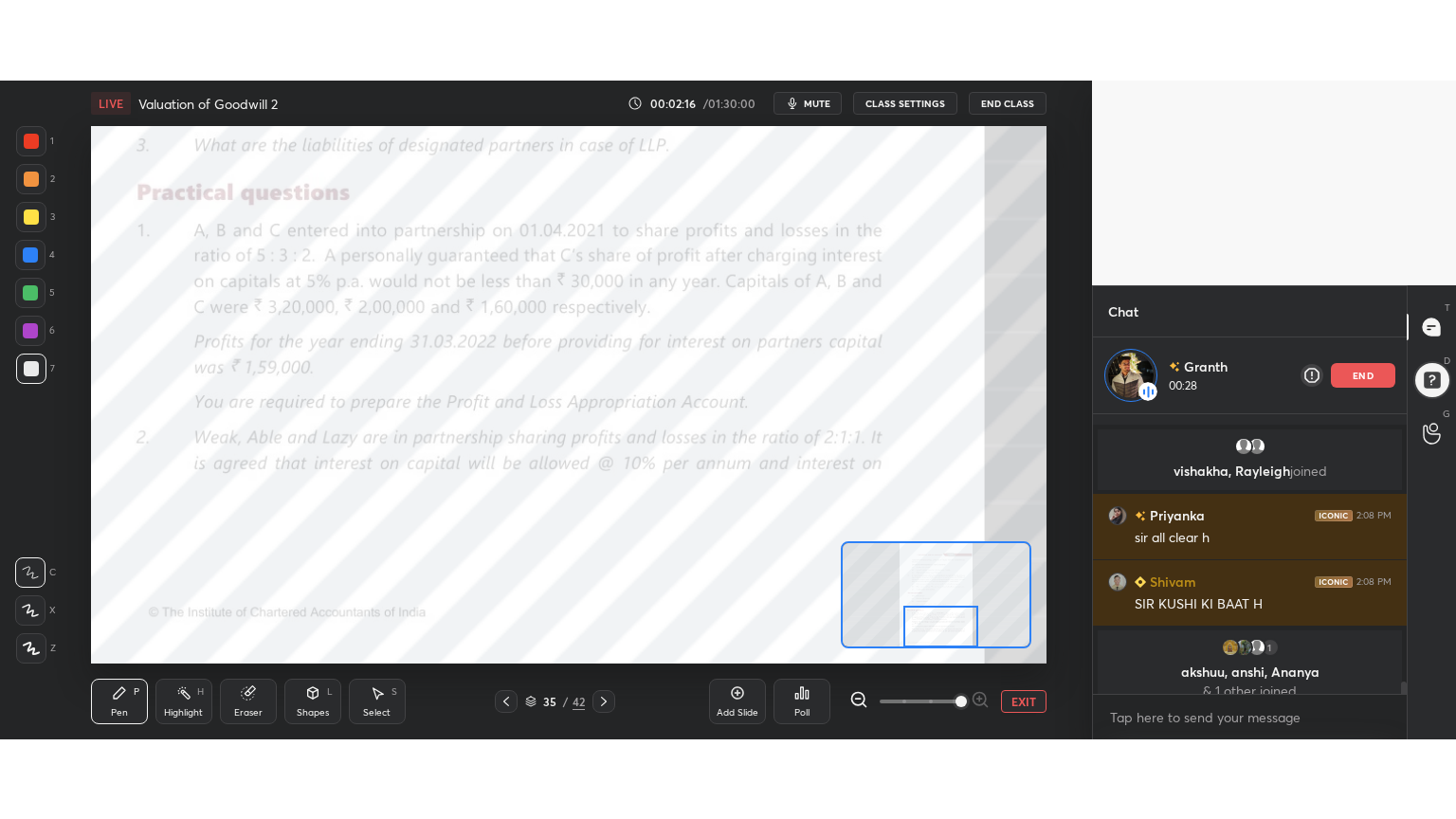 scroll, scrollTop: 6044, scrollLeft: 0, axis: vertical 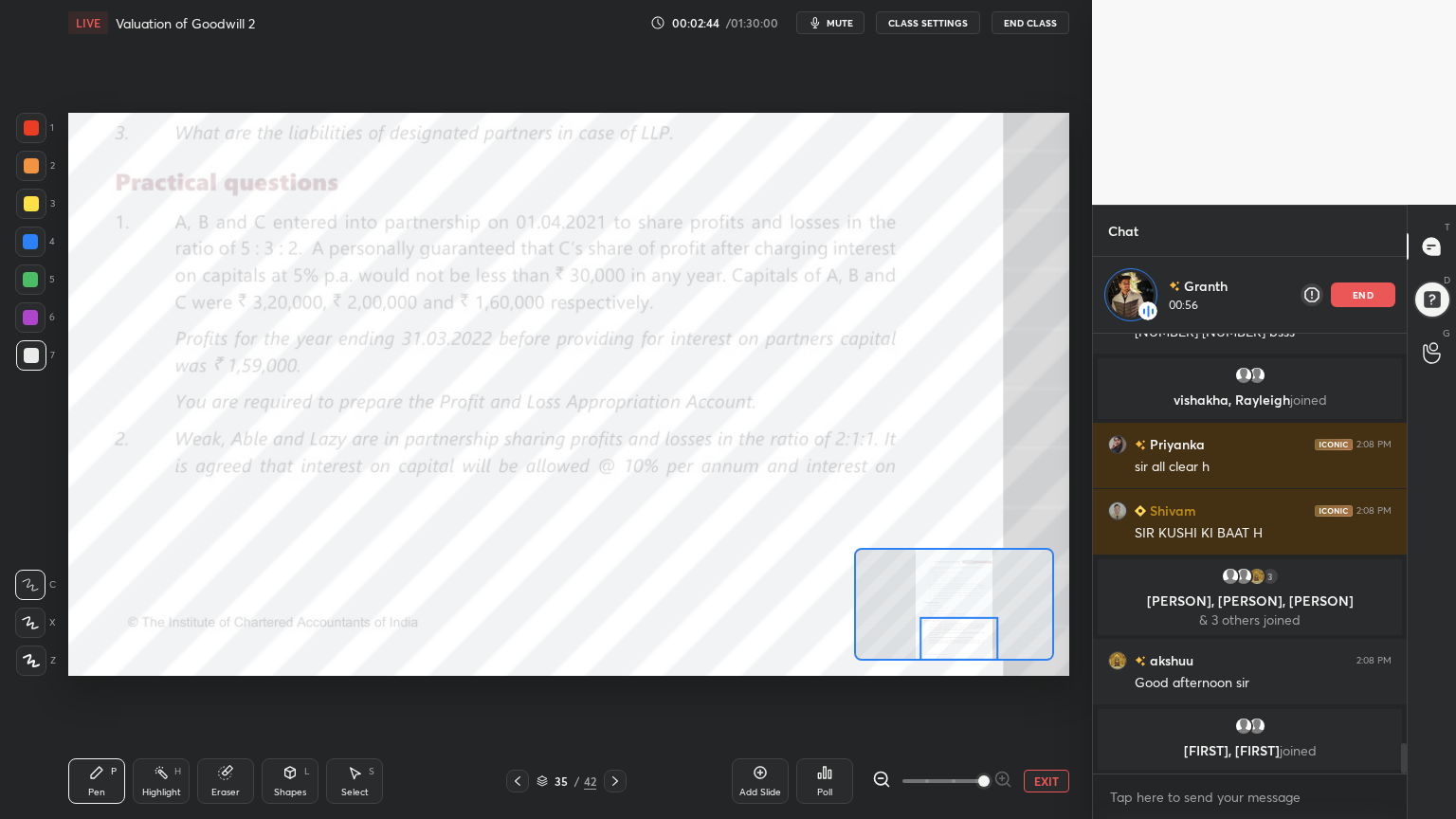 click on "EXIT" at bounding box center (1046, 781) 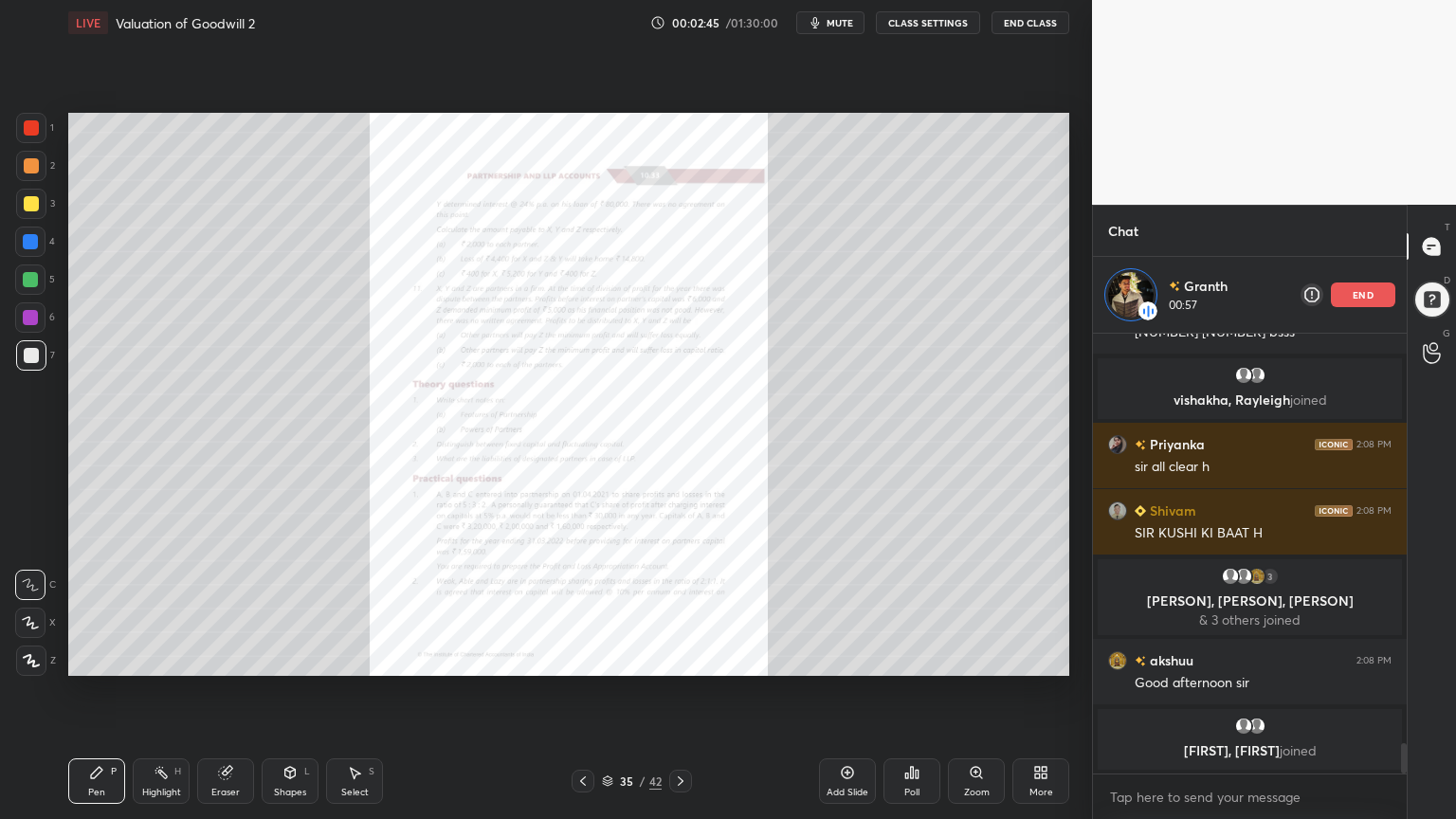 scroll, scrollTop: 6, scrollLeft: 6, axis: both 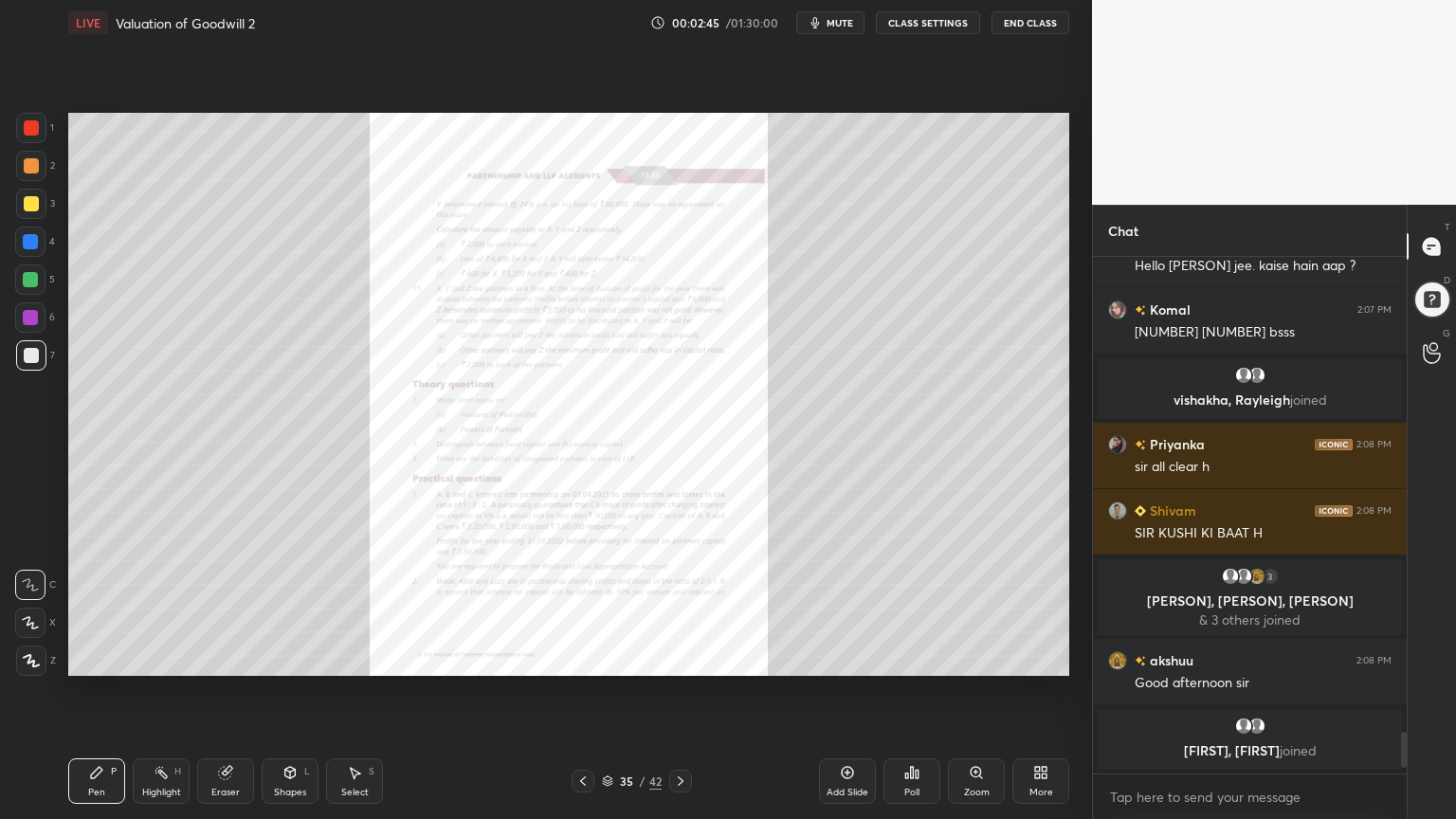 click 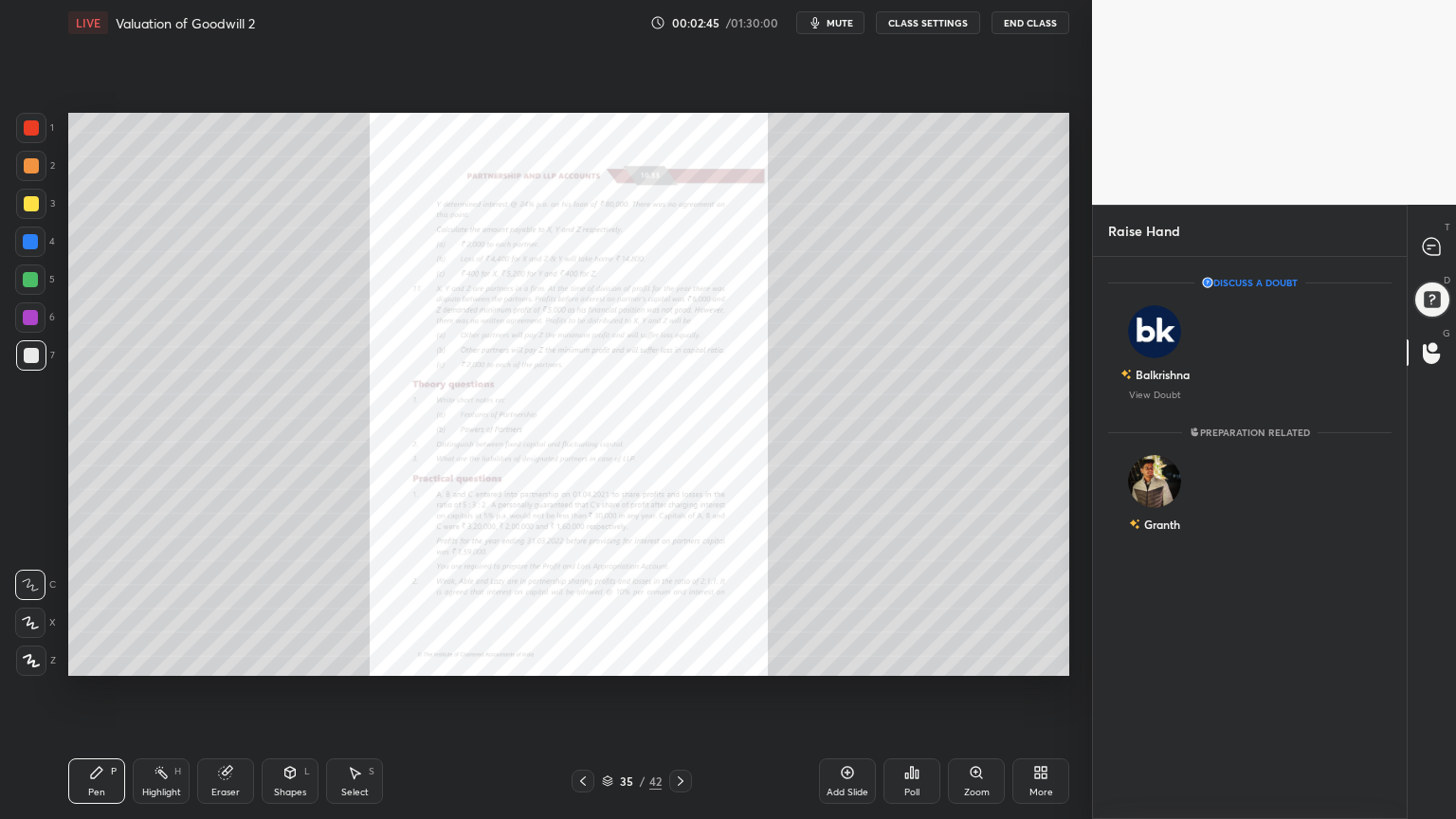 scroll, scrollTop: 6, scrollLeft: 6, axis: both 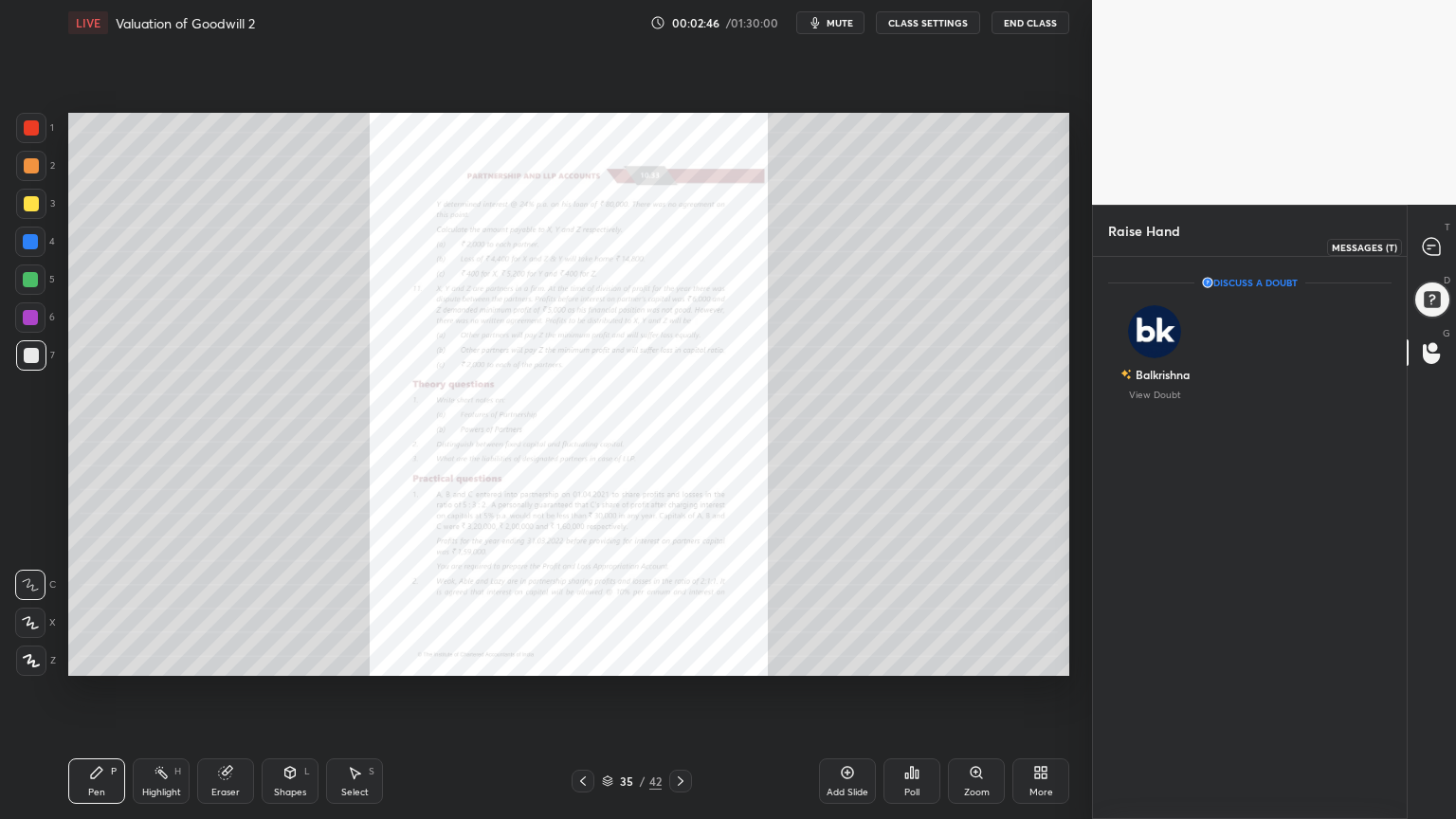 click 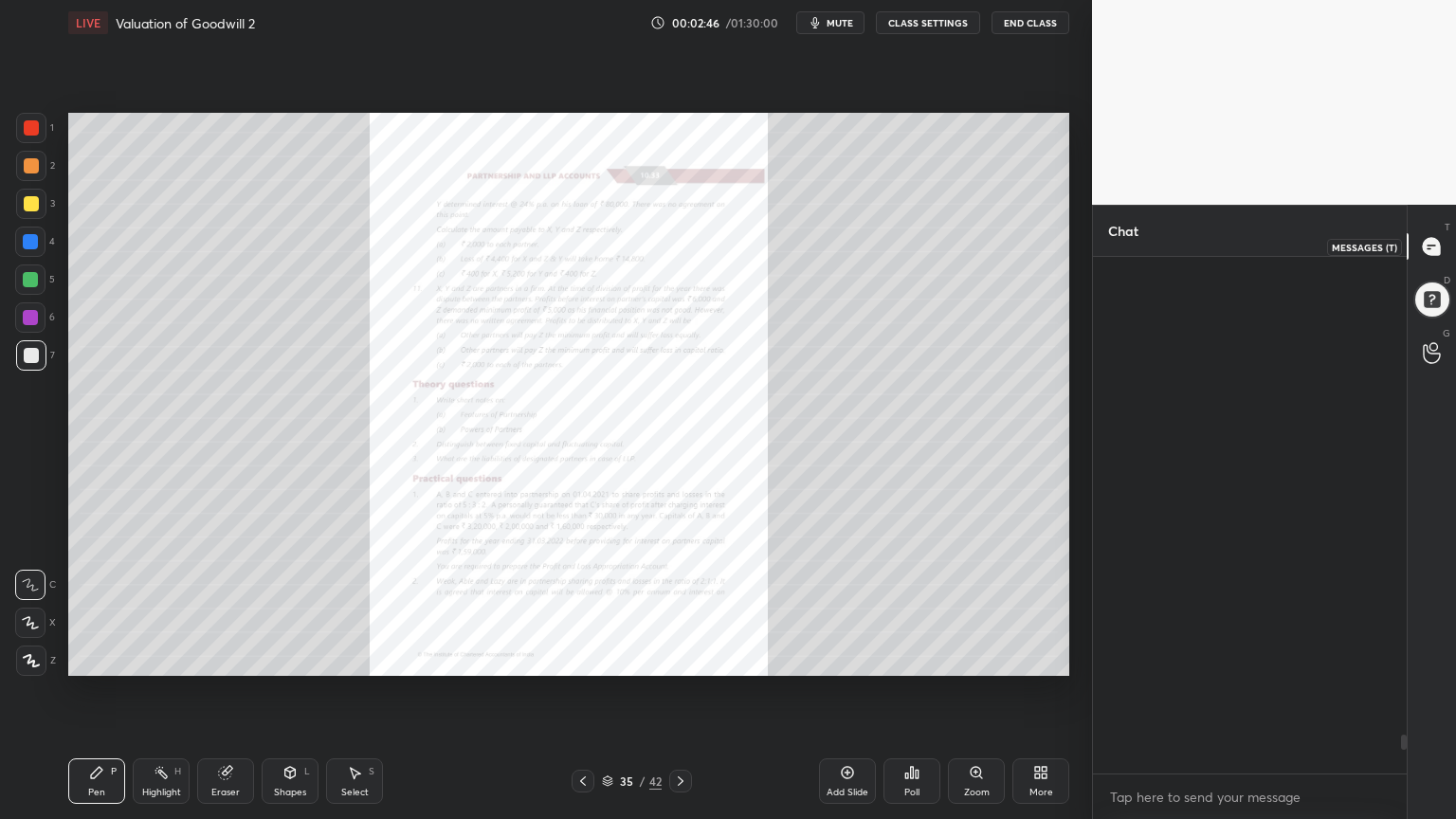 scroll, scrollTop: 6305, scrollLeft: 0, axis: vertical 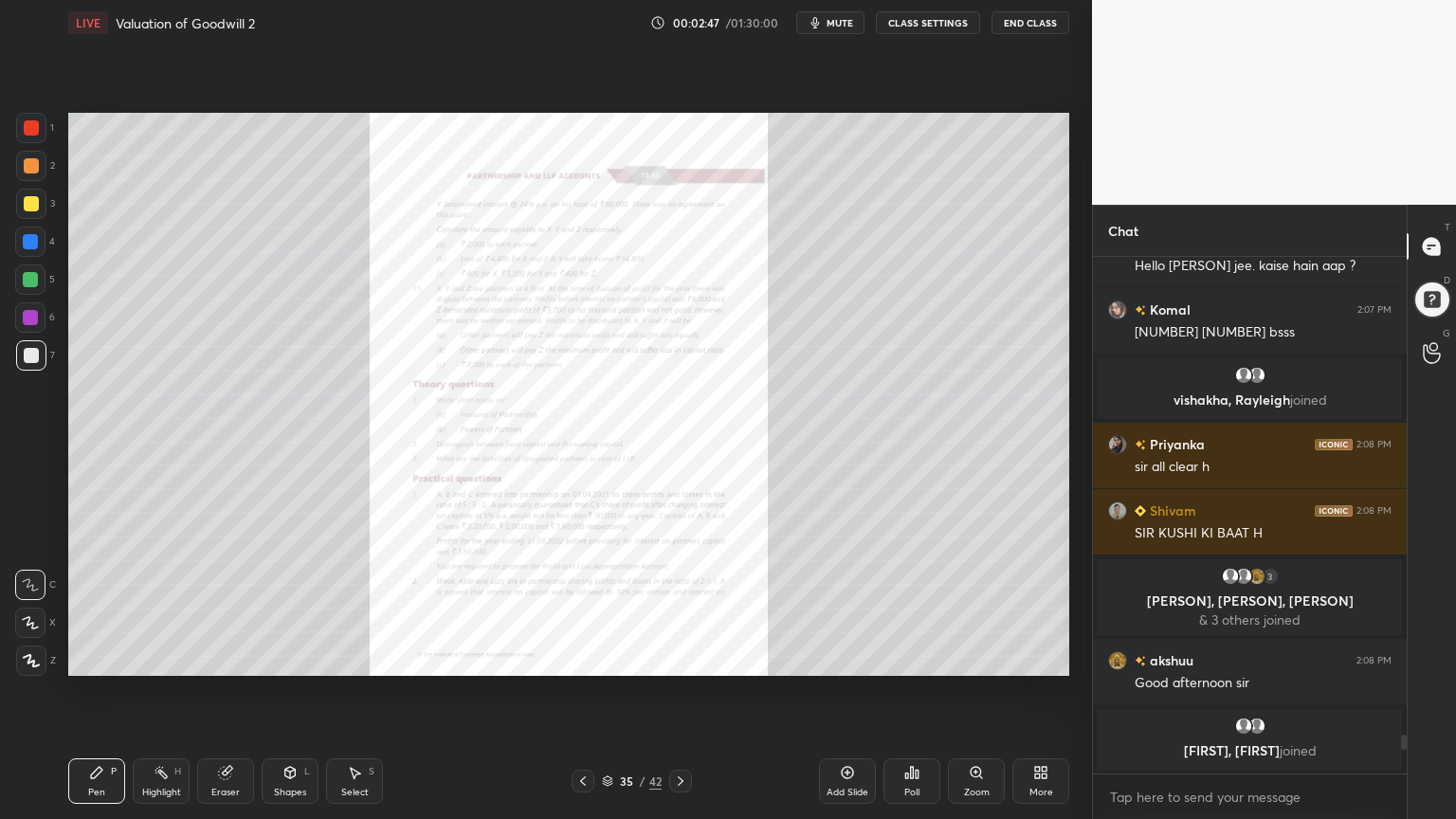 click on "Zoom" at bounding box center [976, 792] 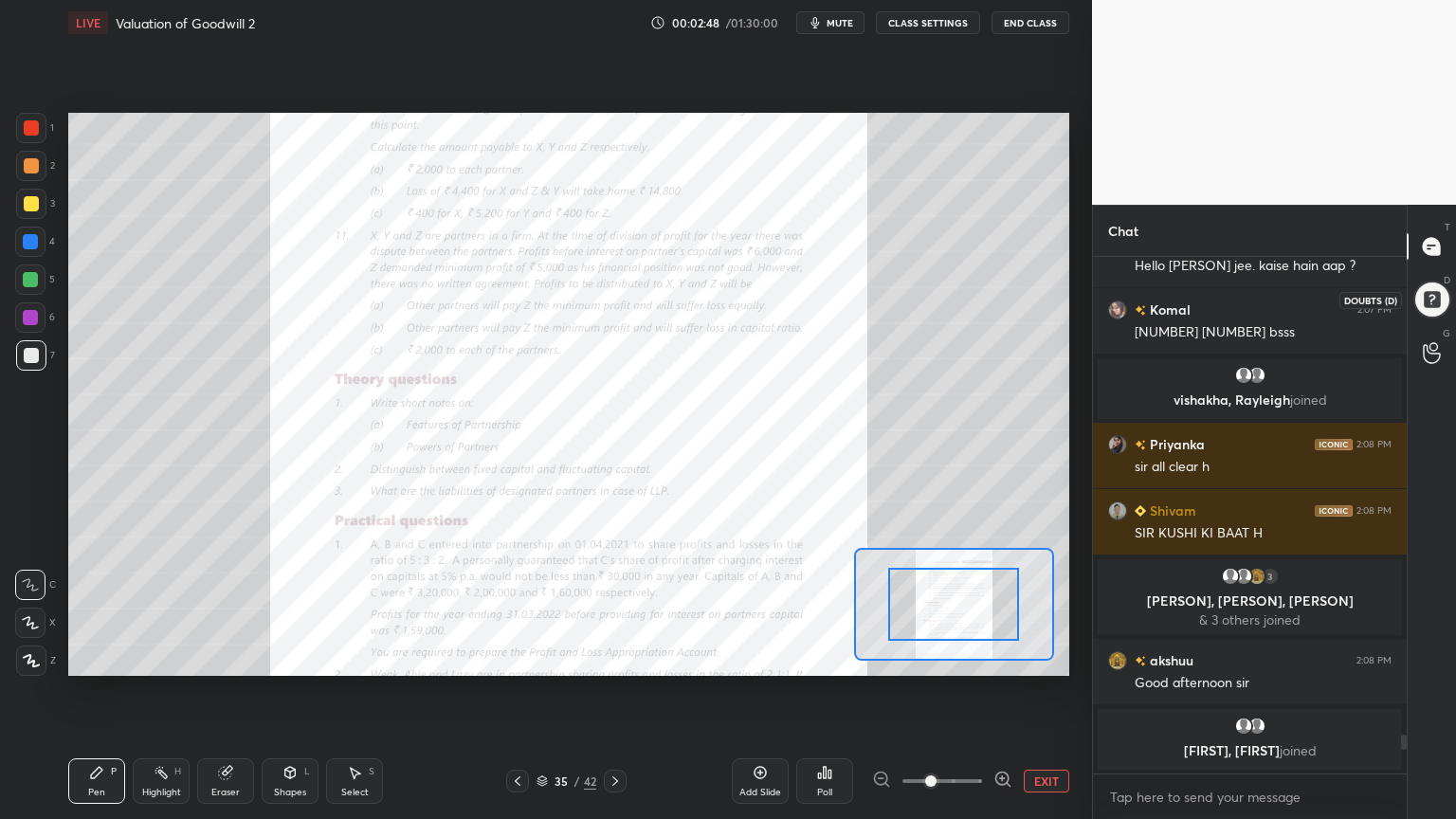 click at bounding box center [1432, 300] 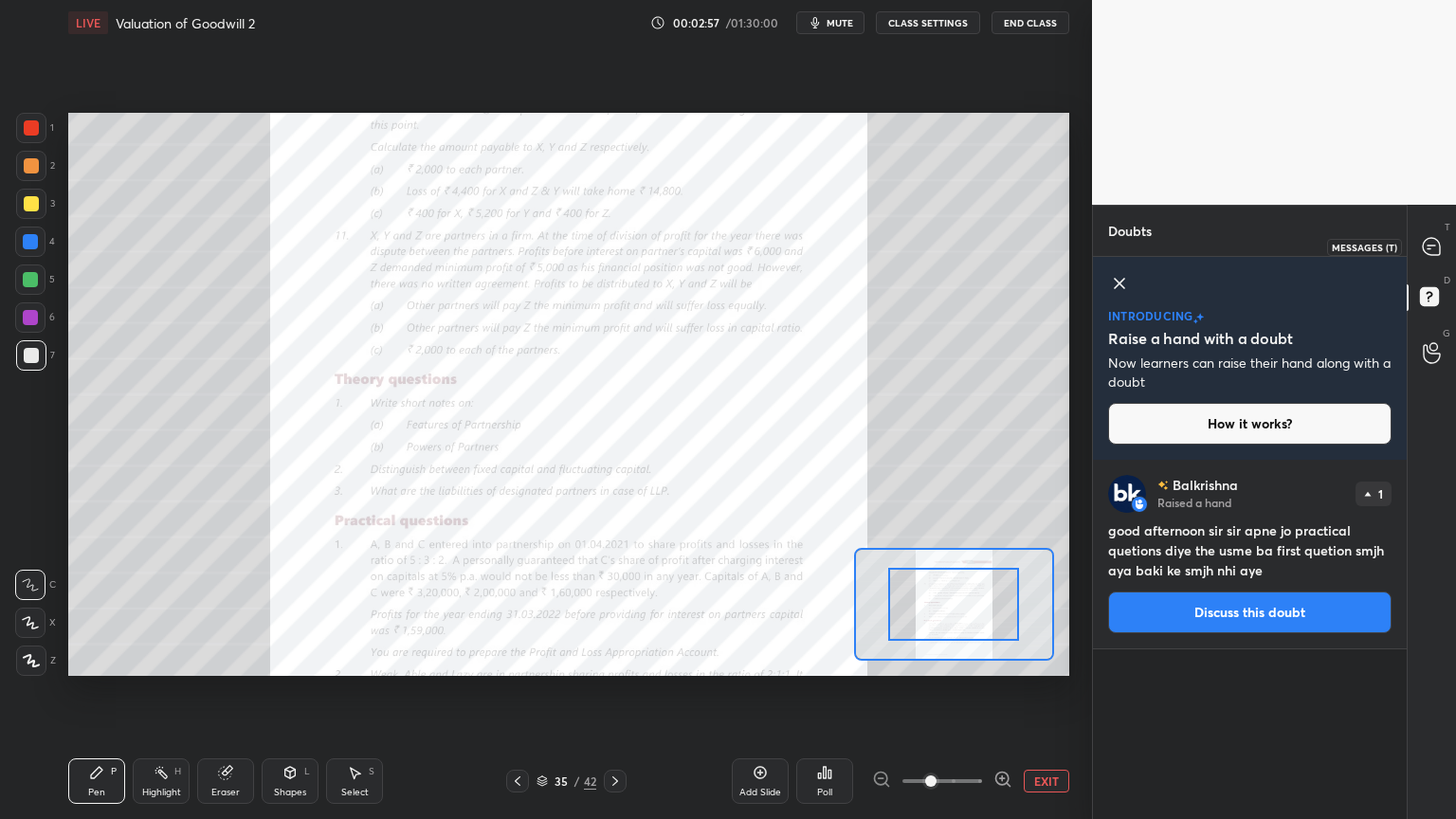 click 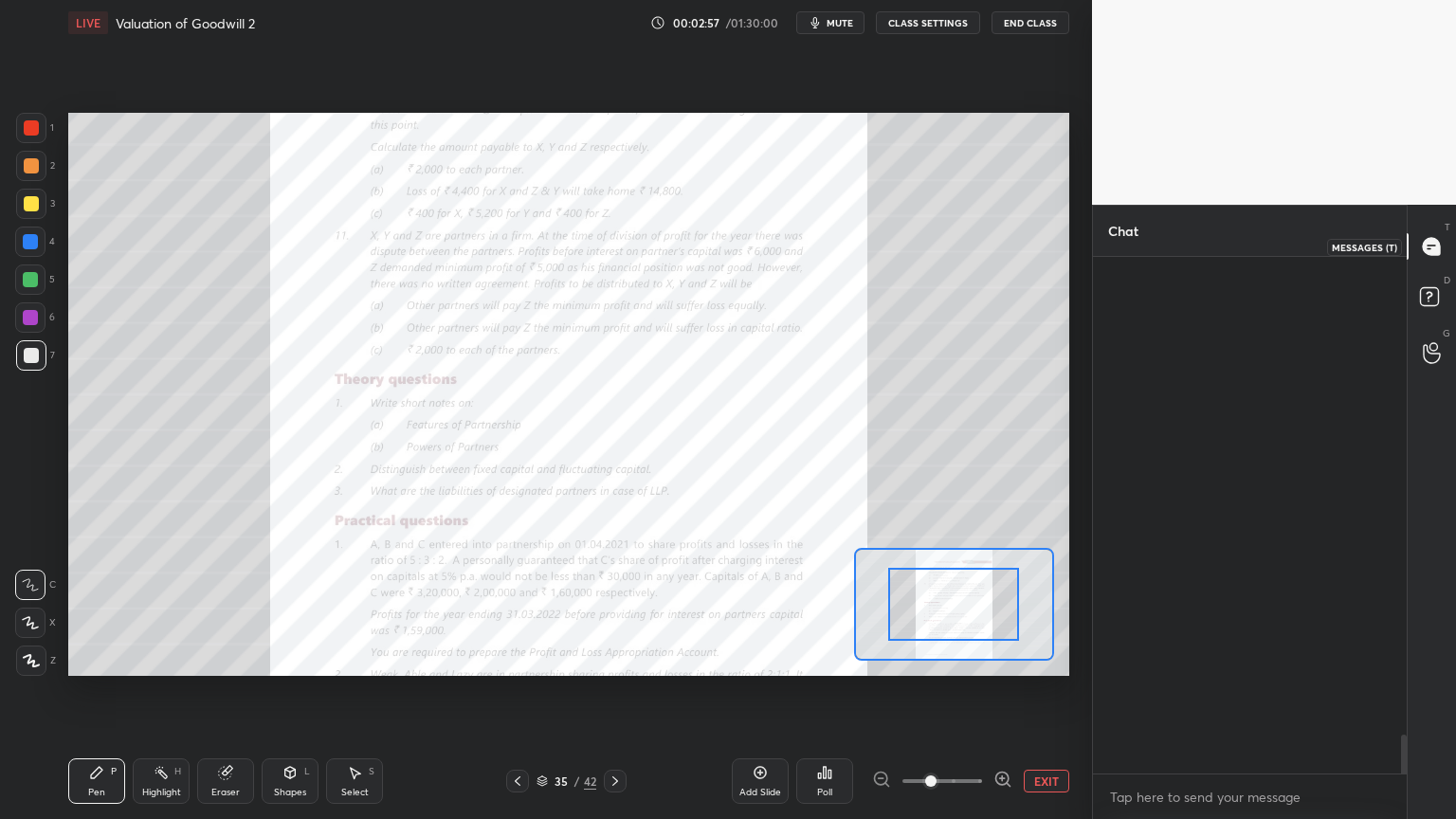 scroll, scrollTop: 6305, scrollLeft: 0, axis: vertical 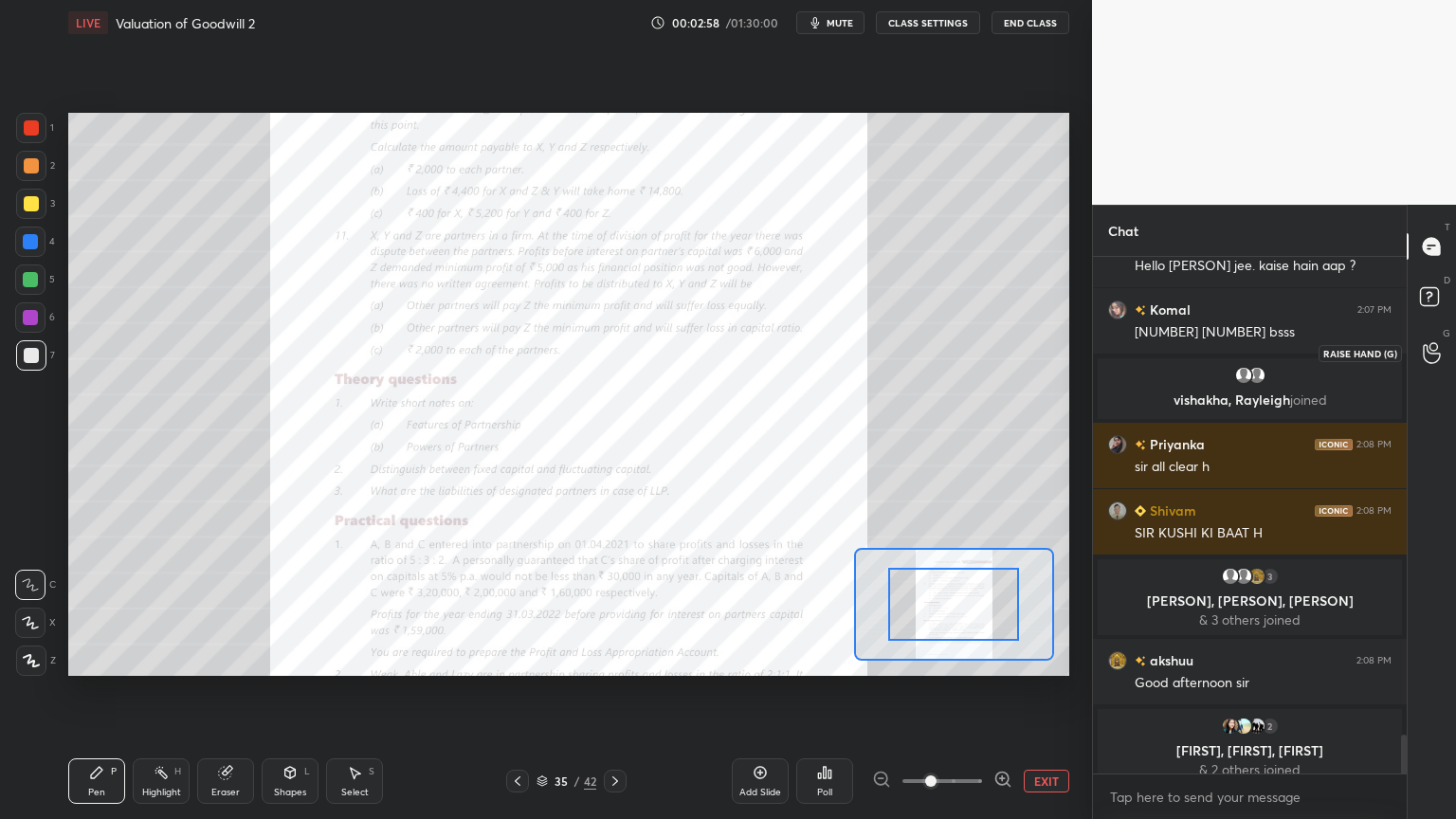 click at bounding box center [1432, 353] 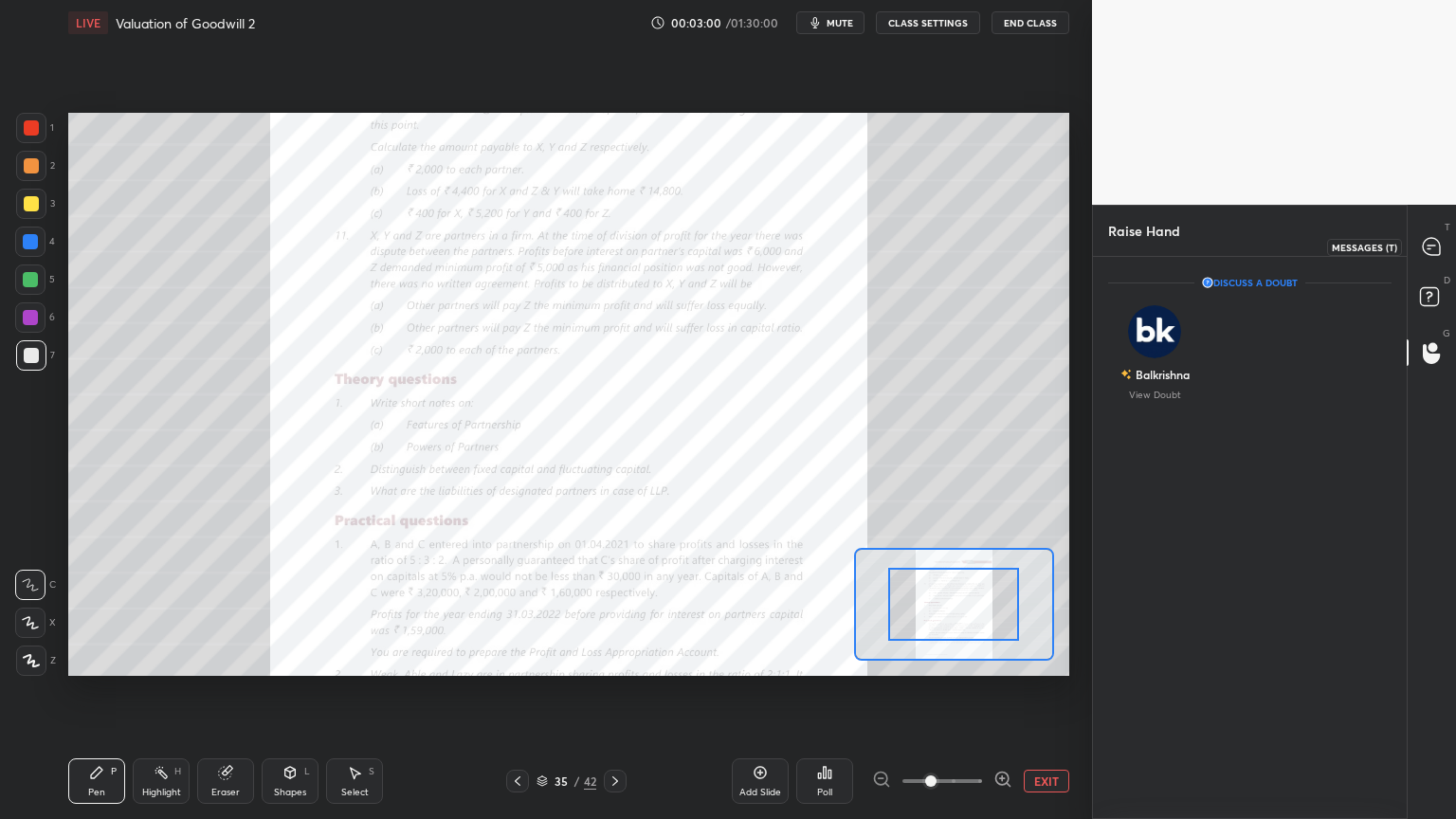 click at bounding box center [1432, 246] 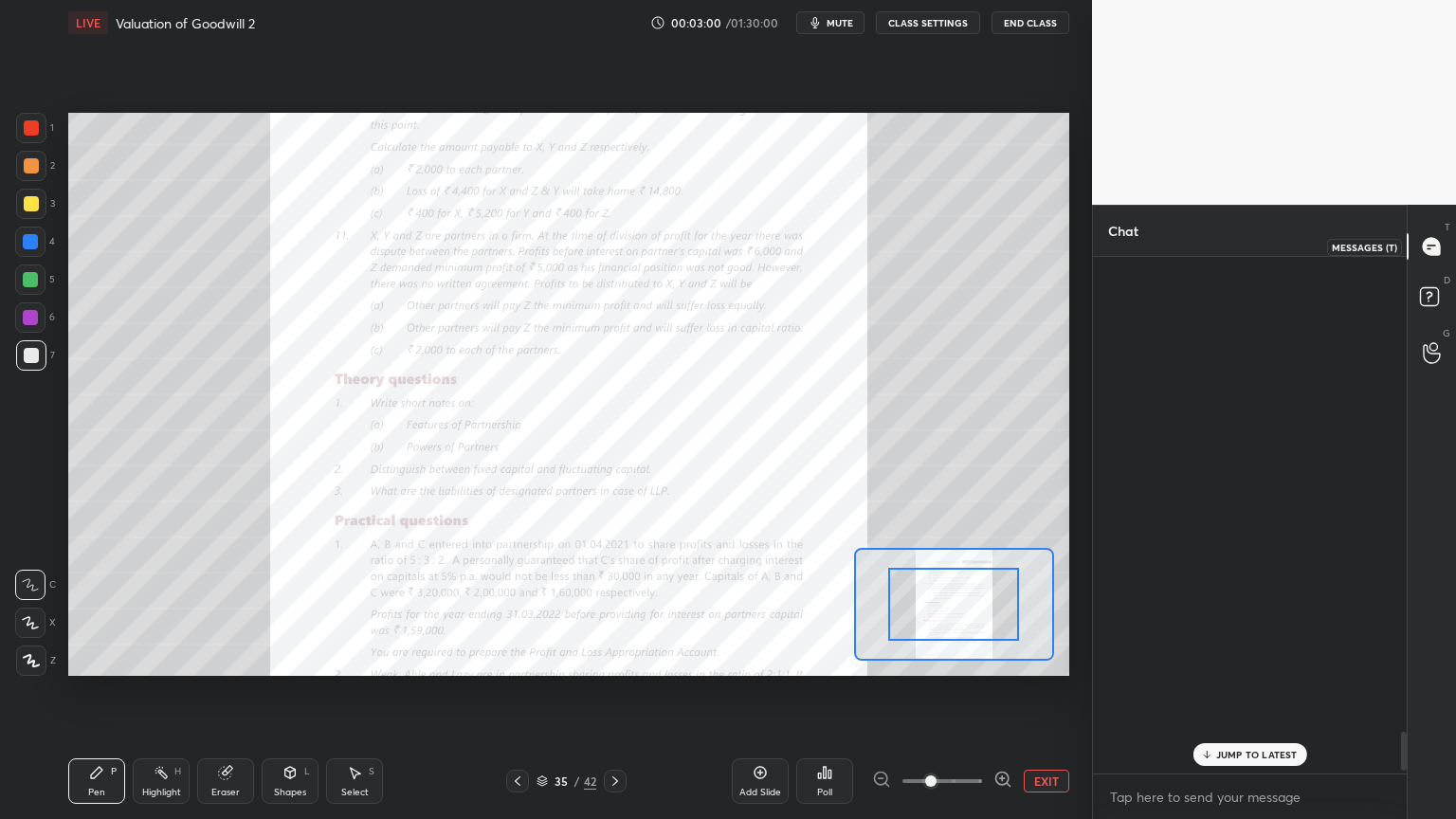 scroll, scrollTop: 6351, scrollLeft: 0, axis: vertical 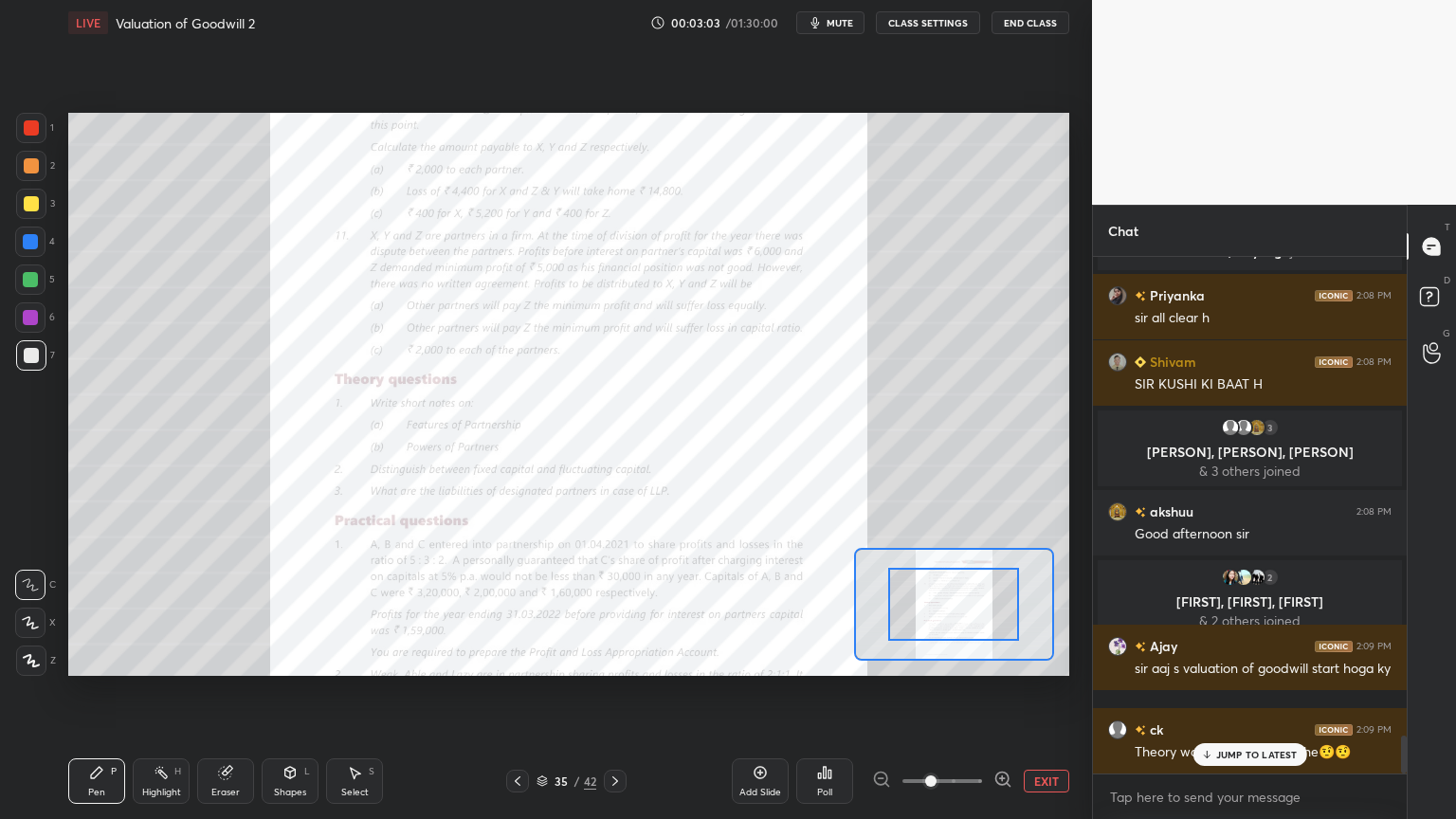 click 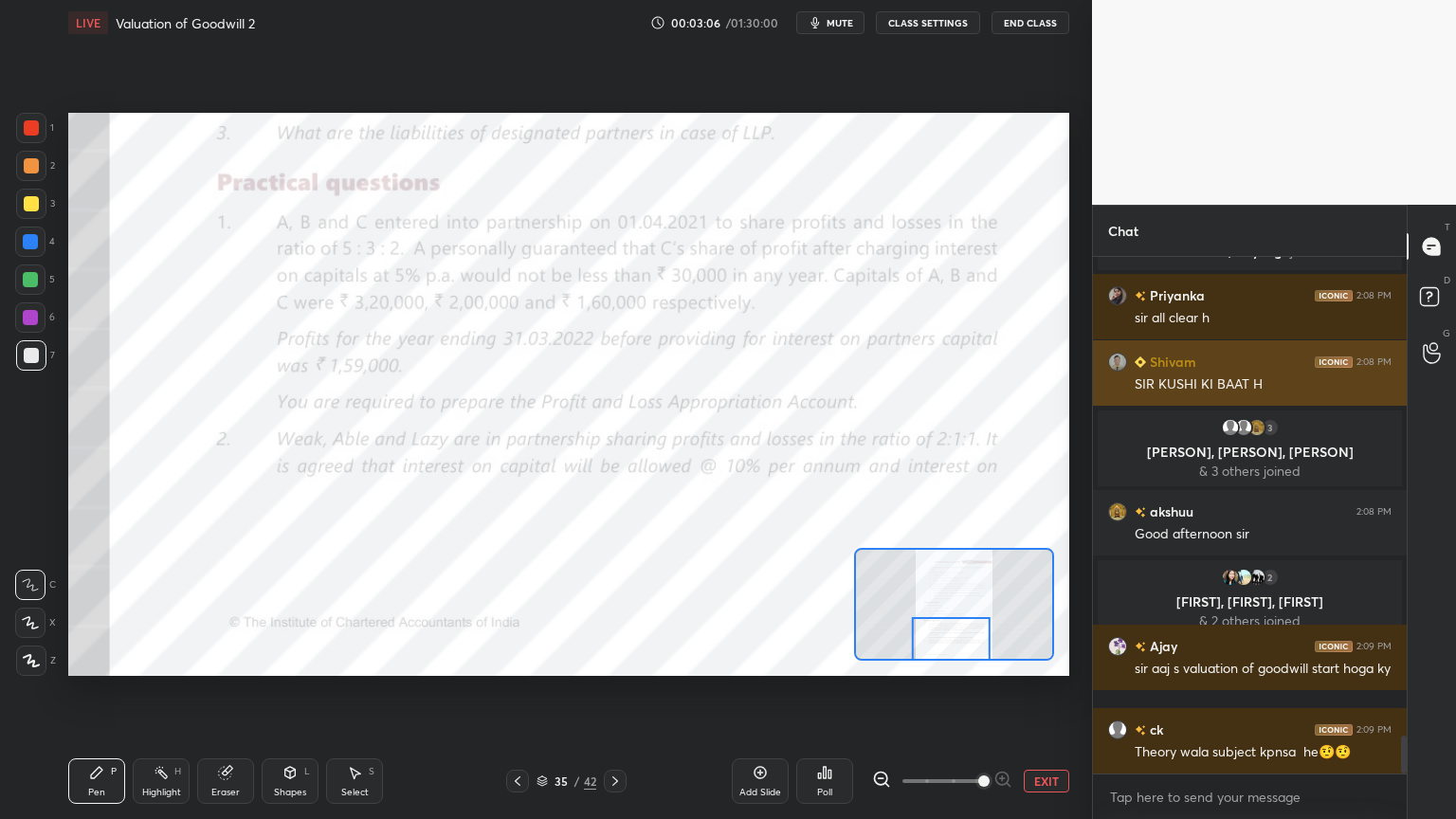 scroll, scrollTop: 6454, scrollLeft: 0, axis: vertical 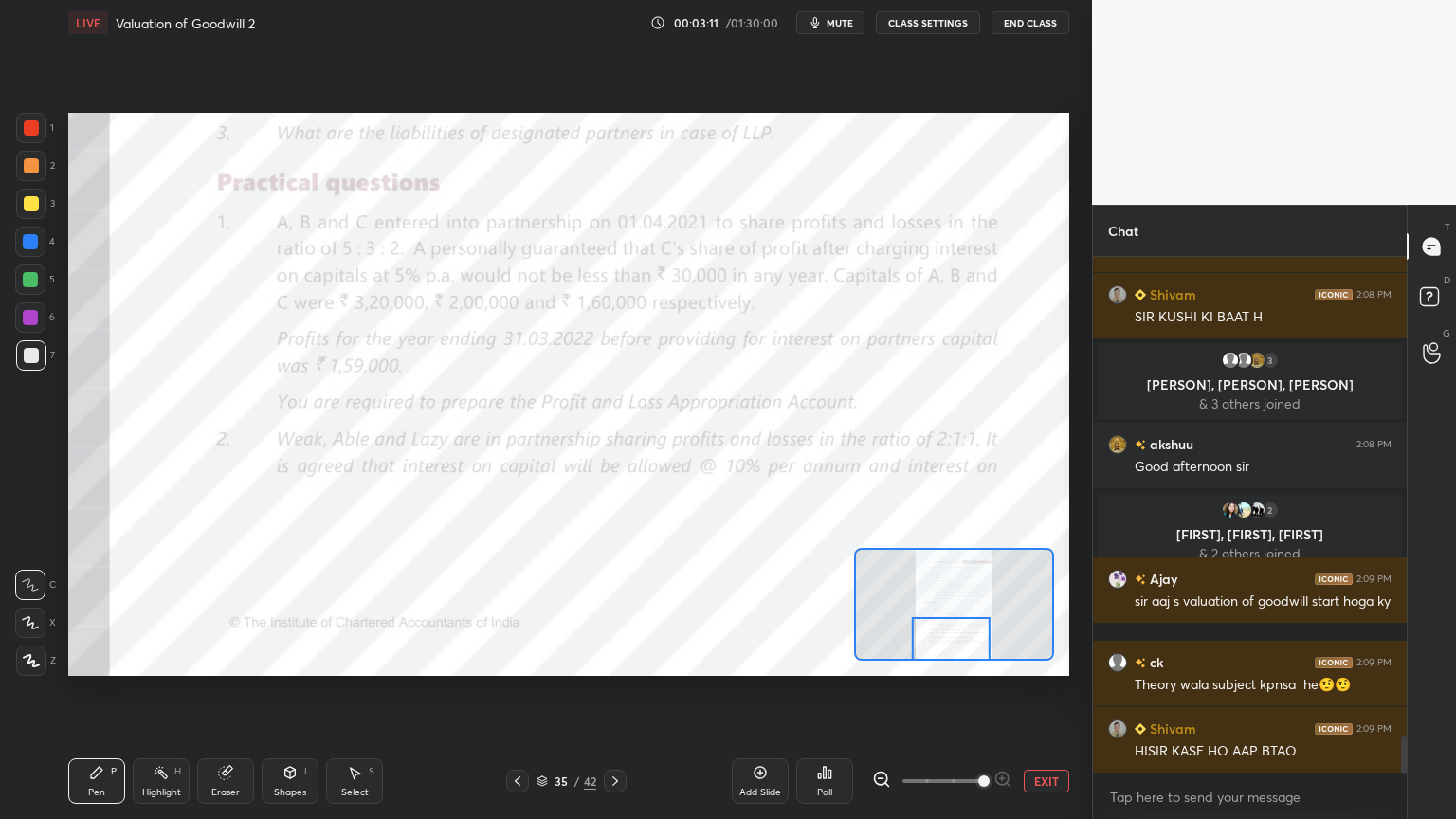 click at bounding box center [31, 128] 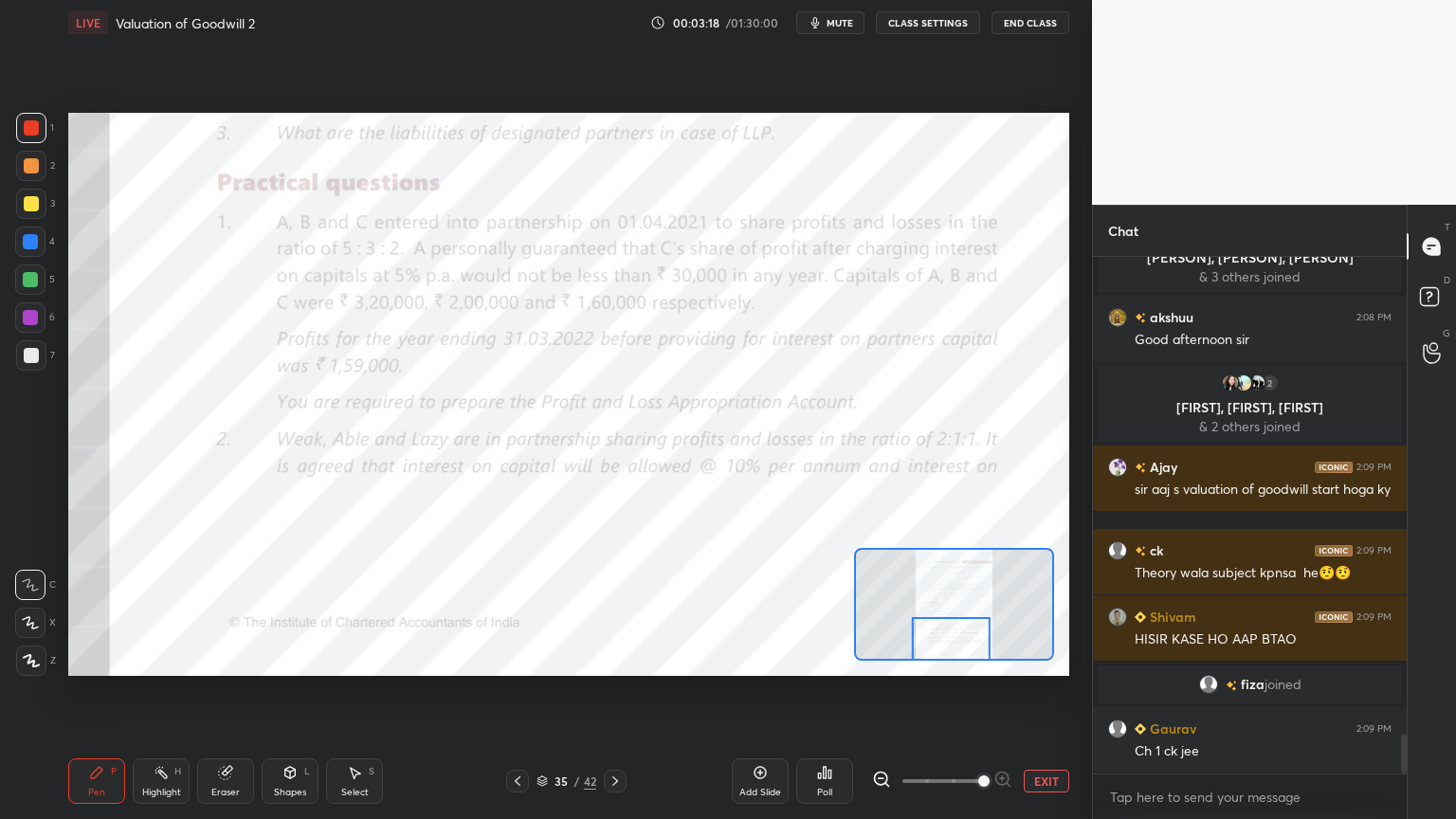 scroll, scrollTop: 6252, scrollLeft: 0, axis: vertical 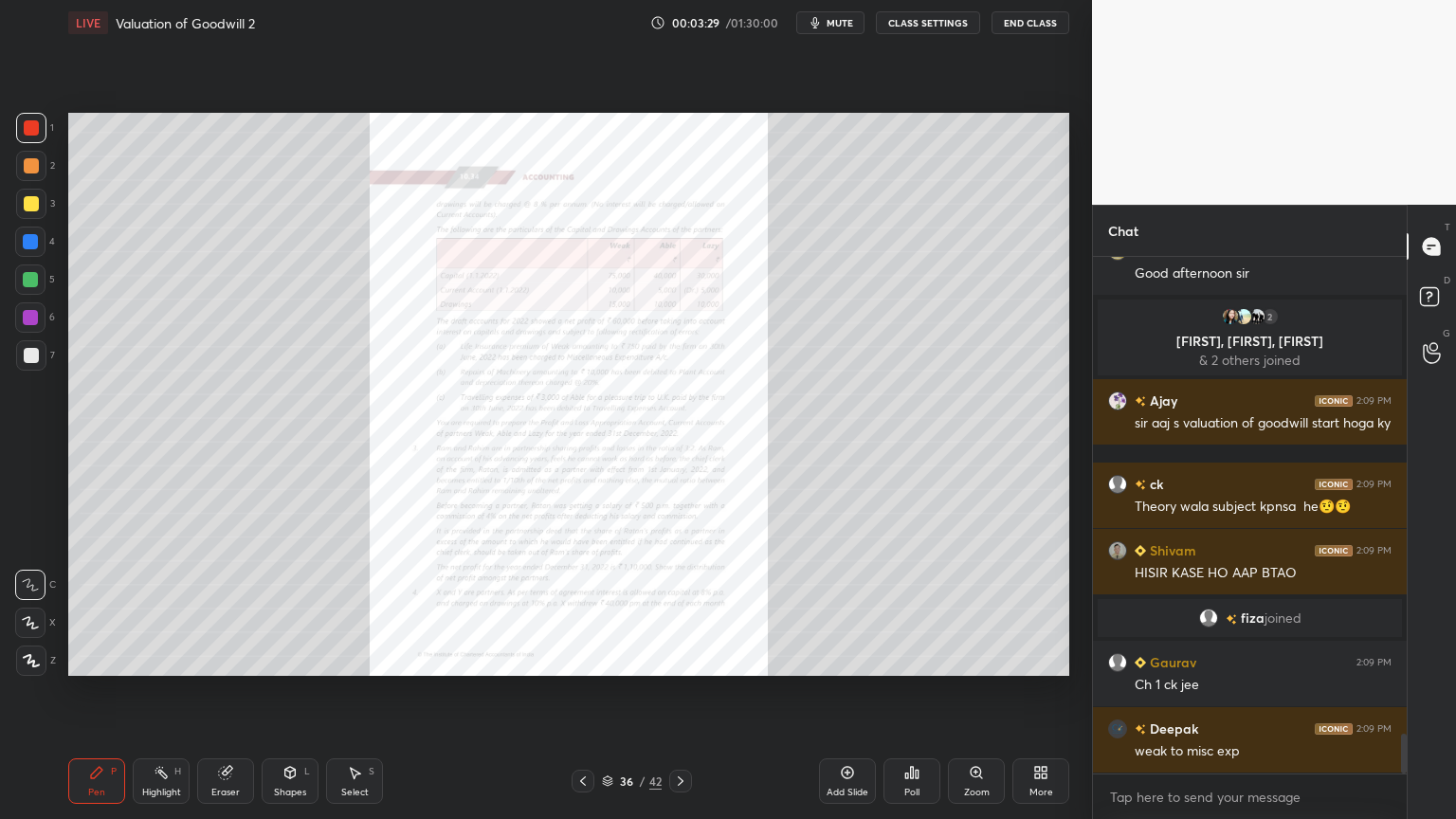 click on "Zoom" at bounding box center (976, 781) 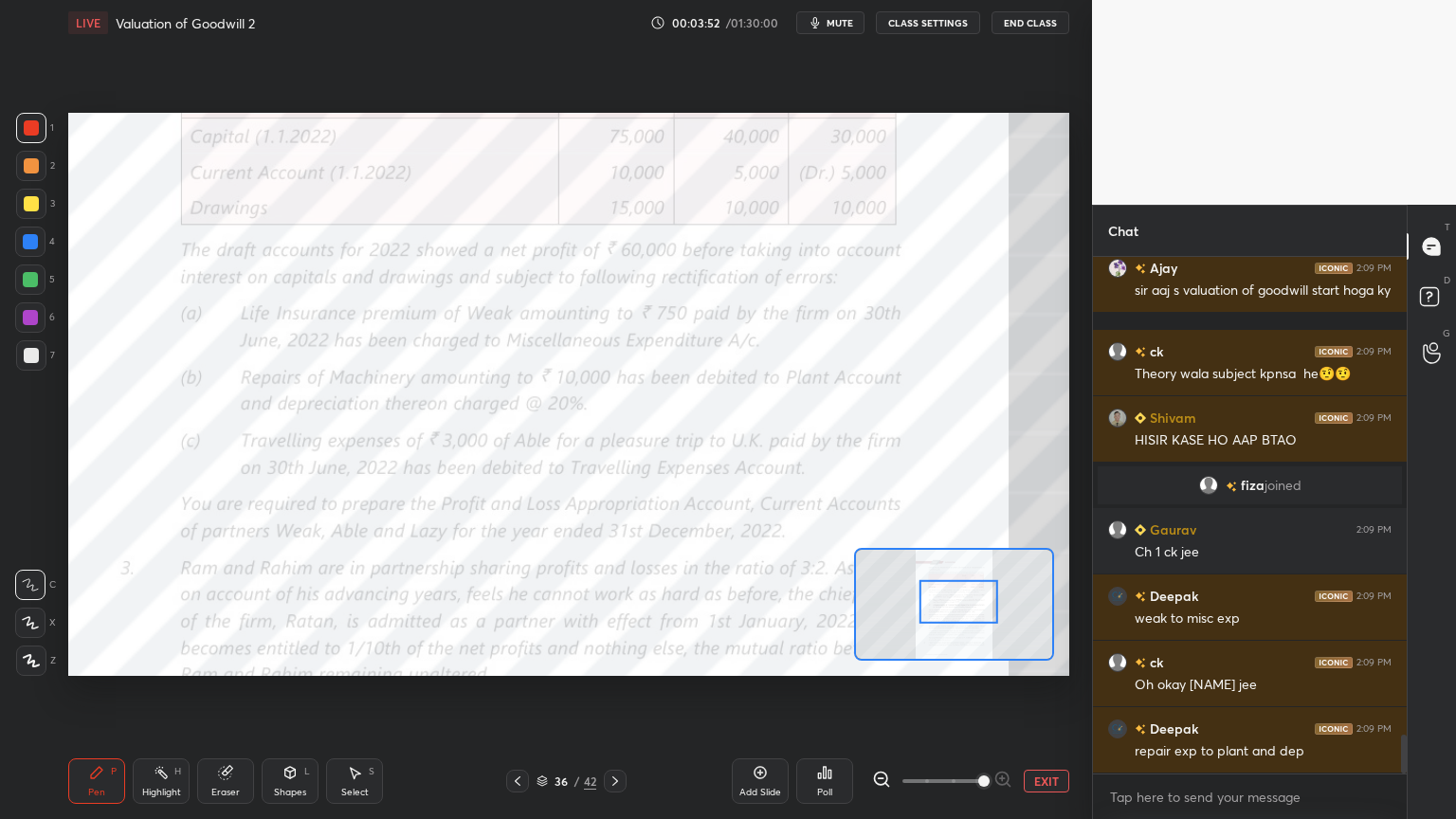 scroll, scrollTop: 6437, scrollLeft: 0, axis: vertical 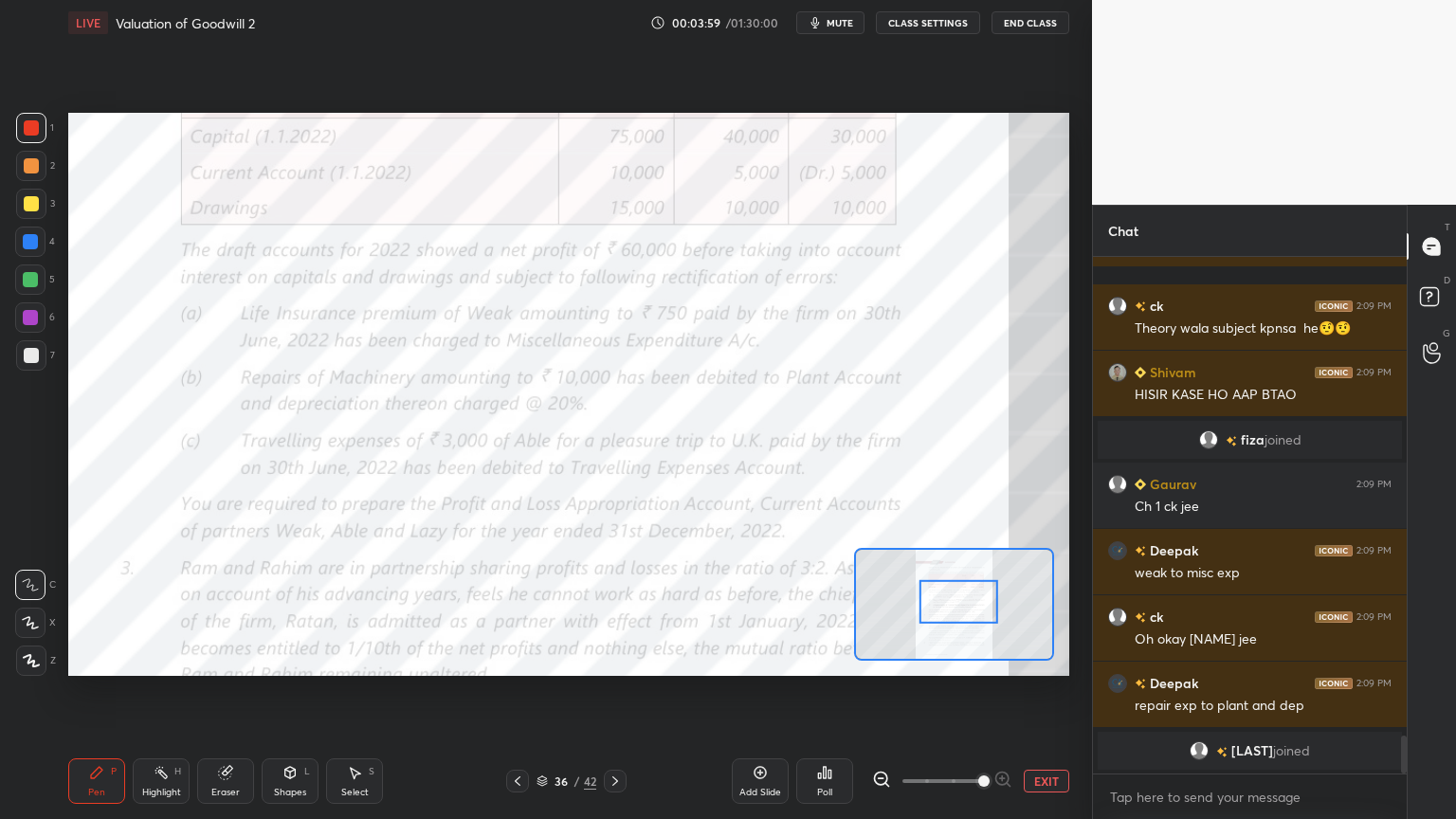 click on "5" at bounding box center [35, 283] 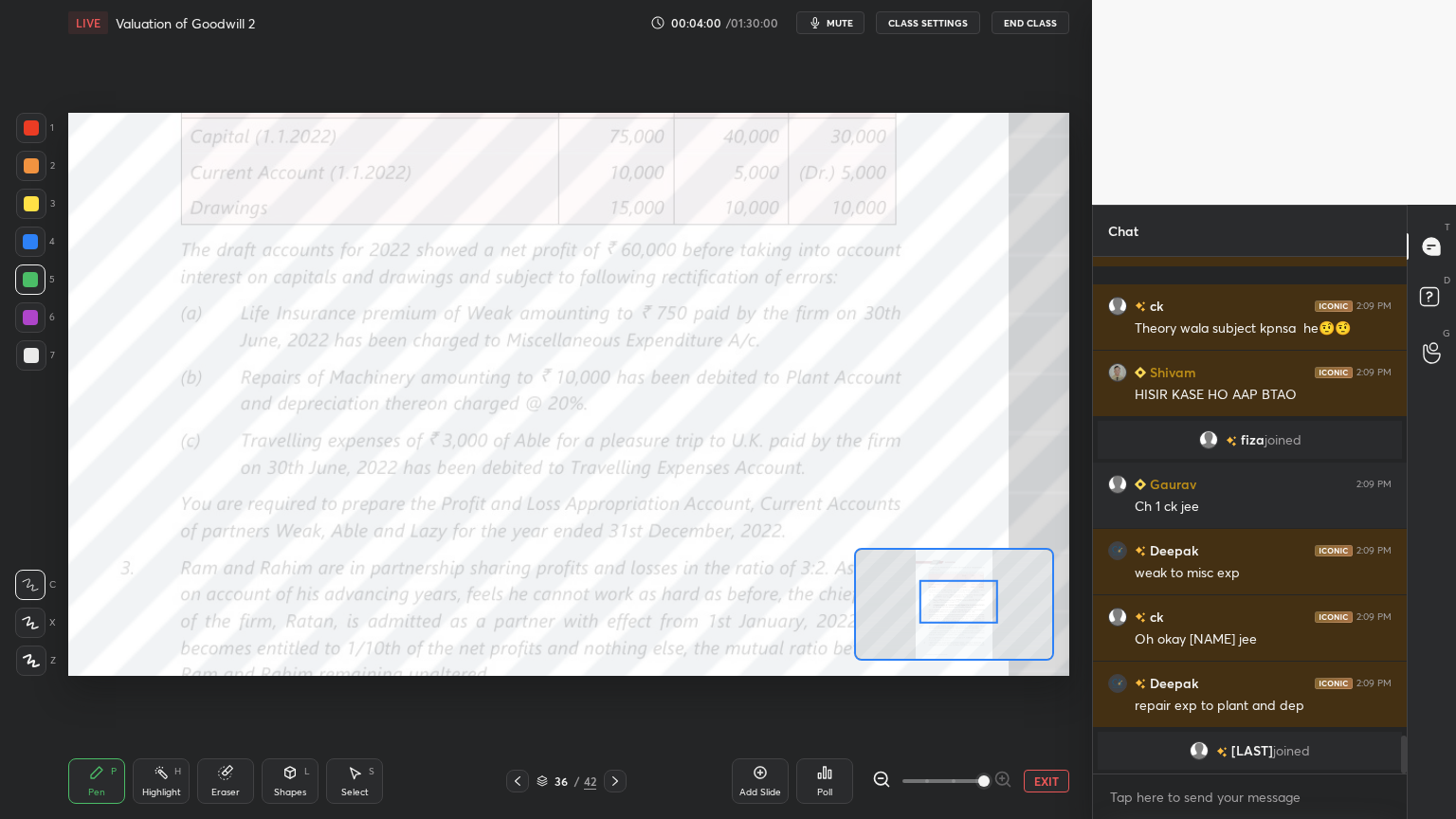 click at bounding box center [30, 318] 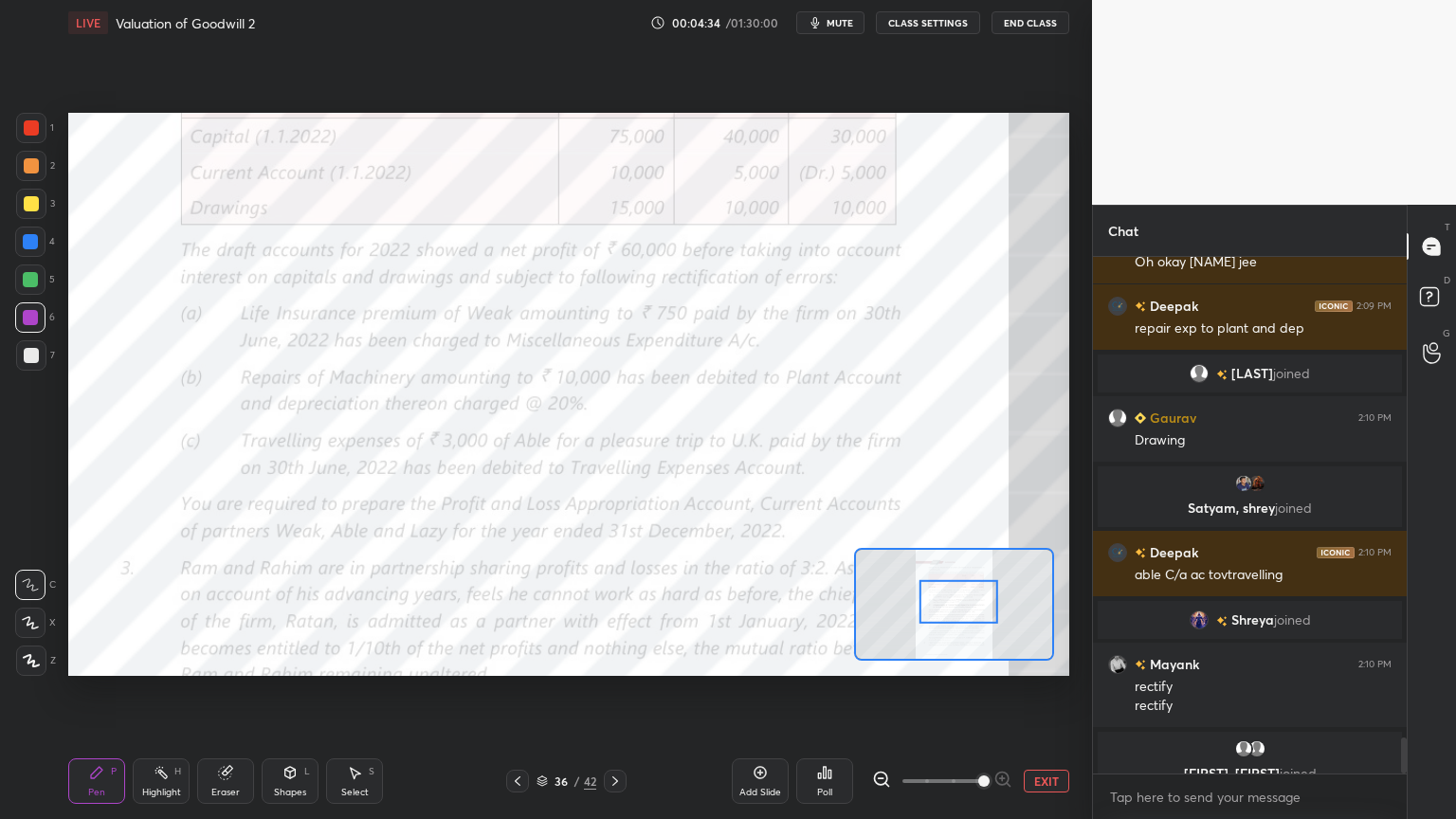 scroll, scrollTop: 6801, scrollLeft: 0, axis: vertical 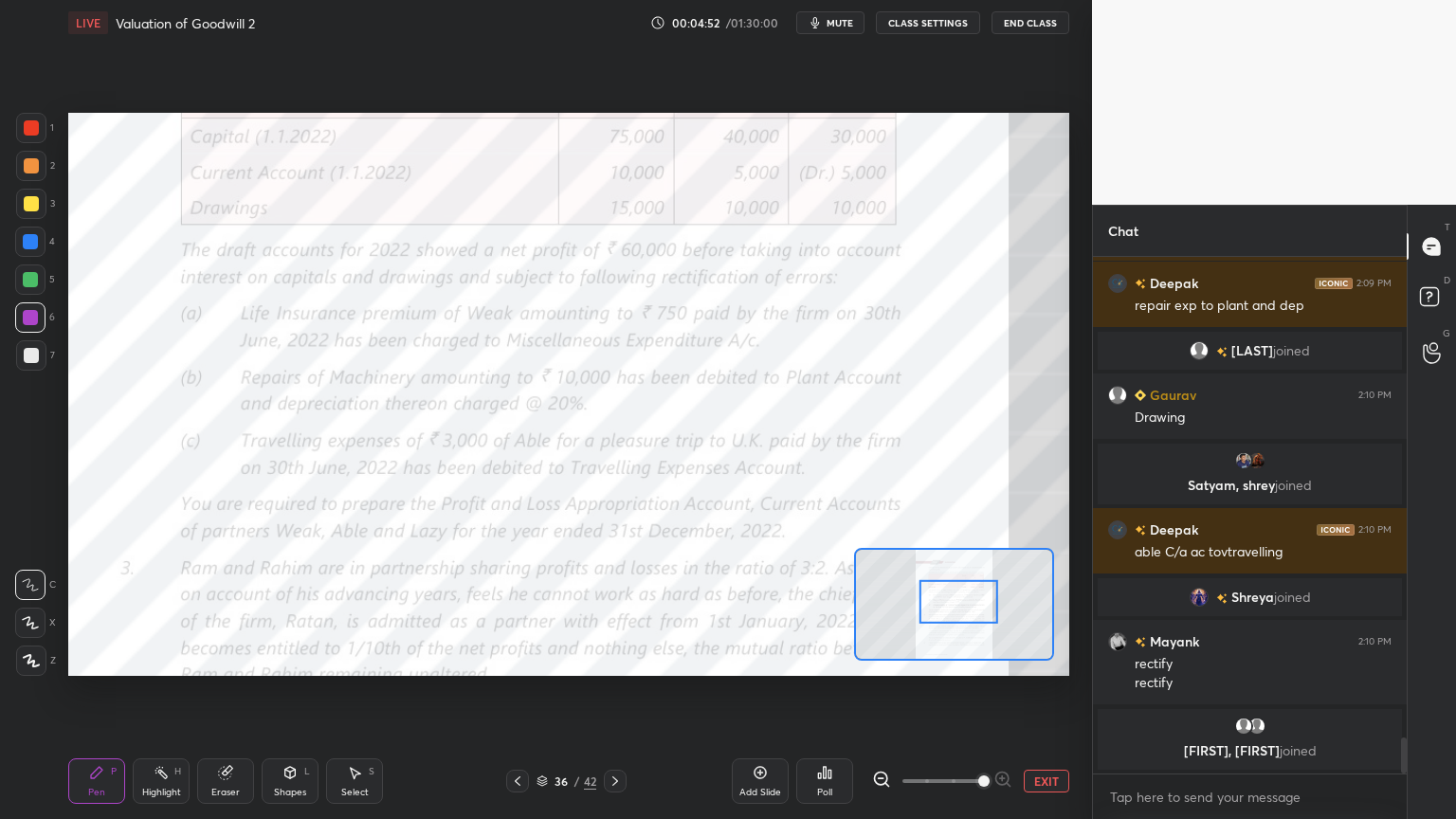 click 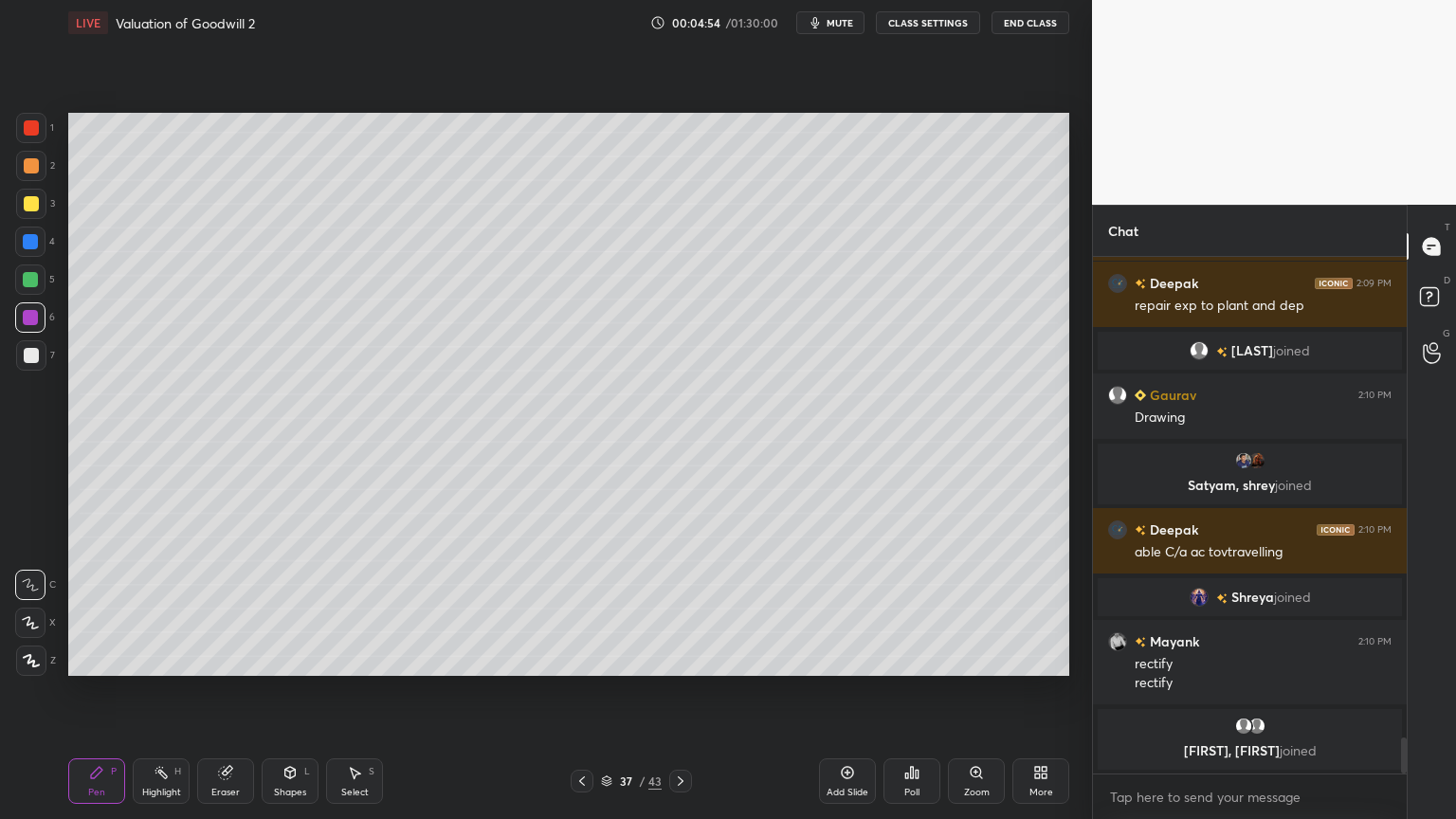 click 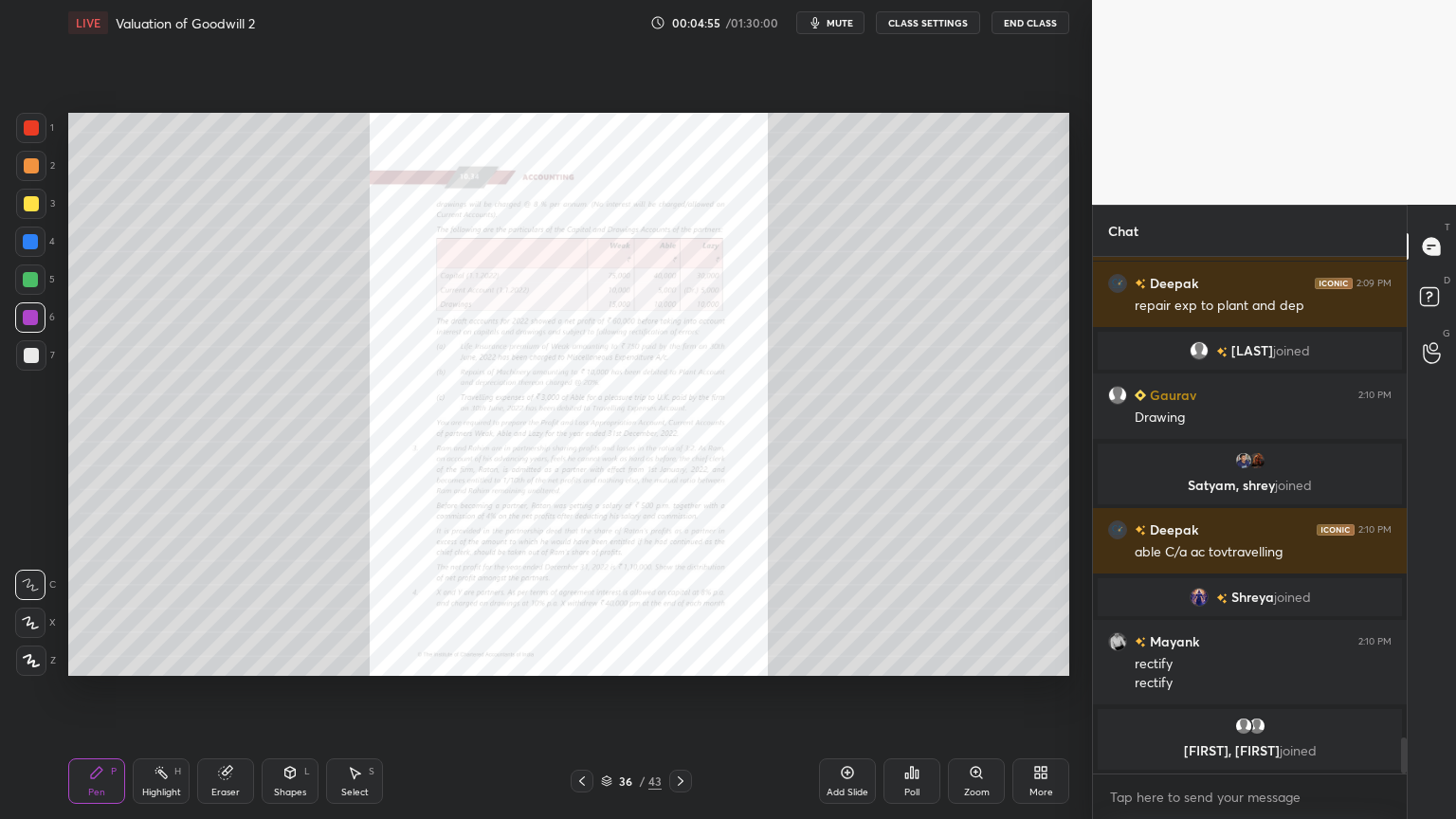 click 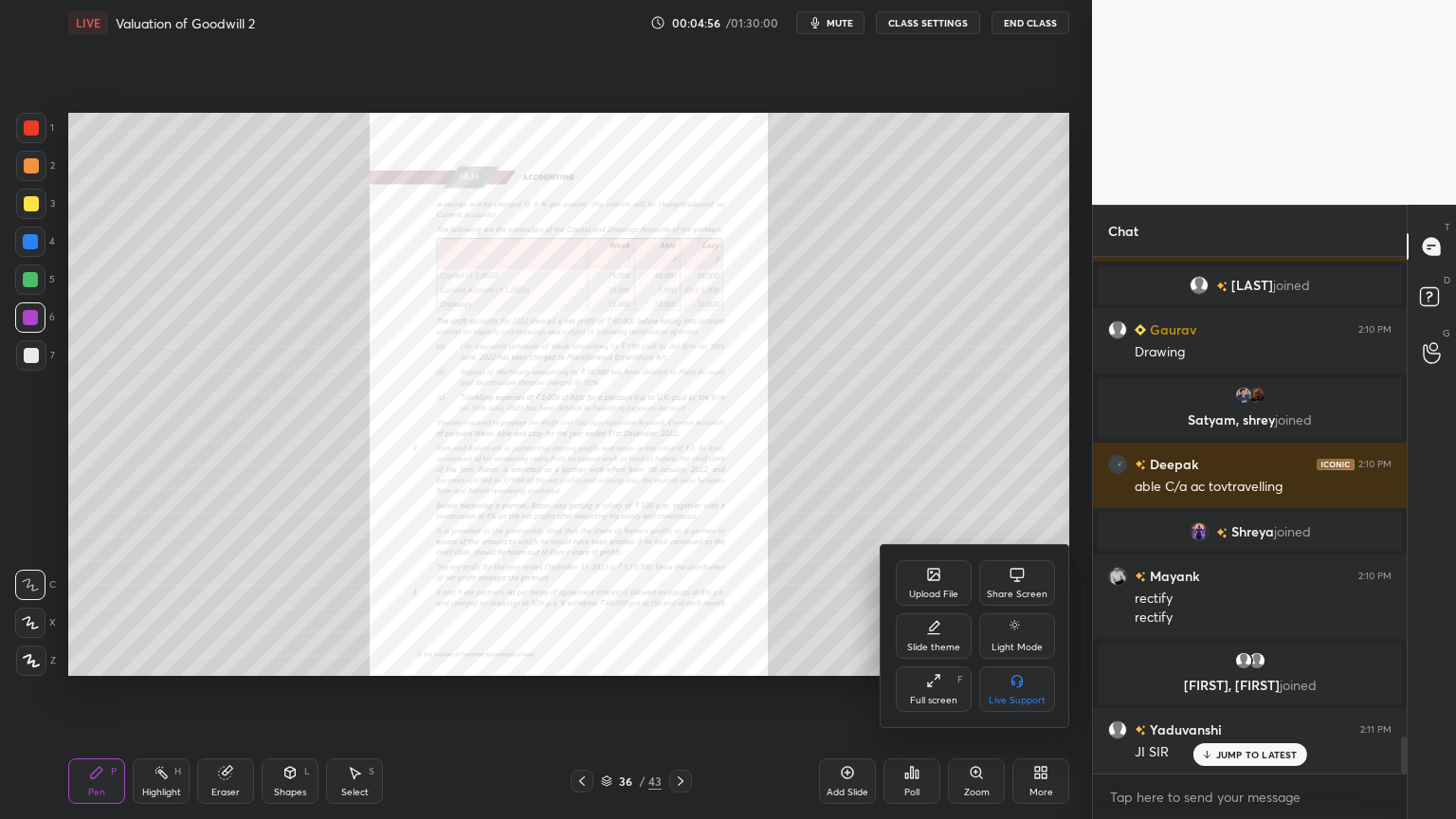 click on "Slide theme" at bounding box center [934, 636] 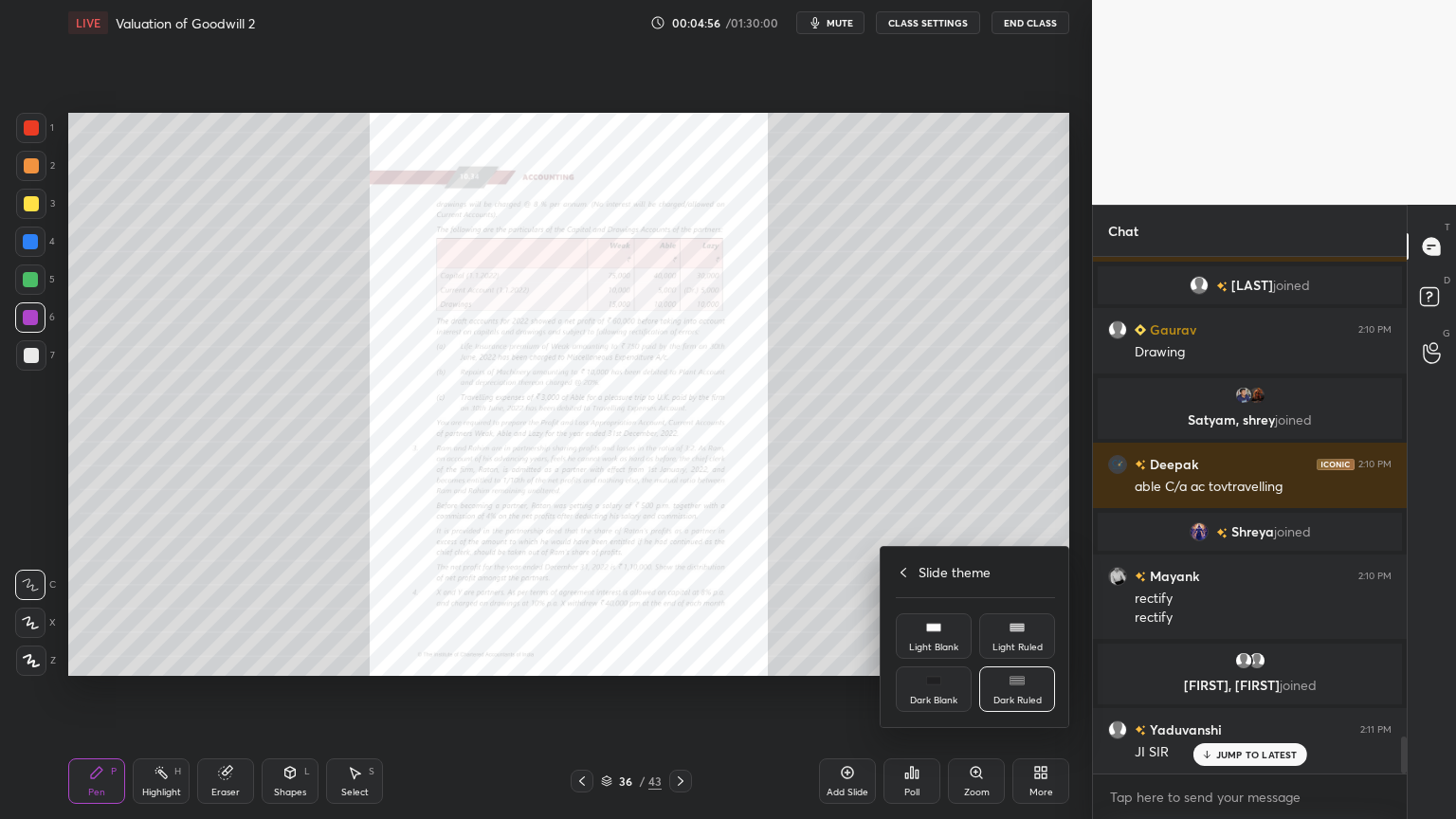 click 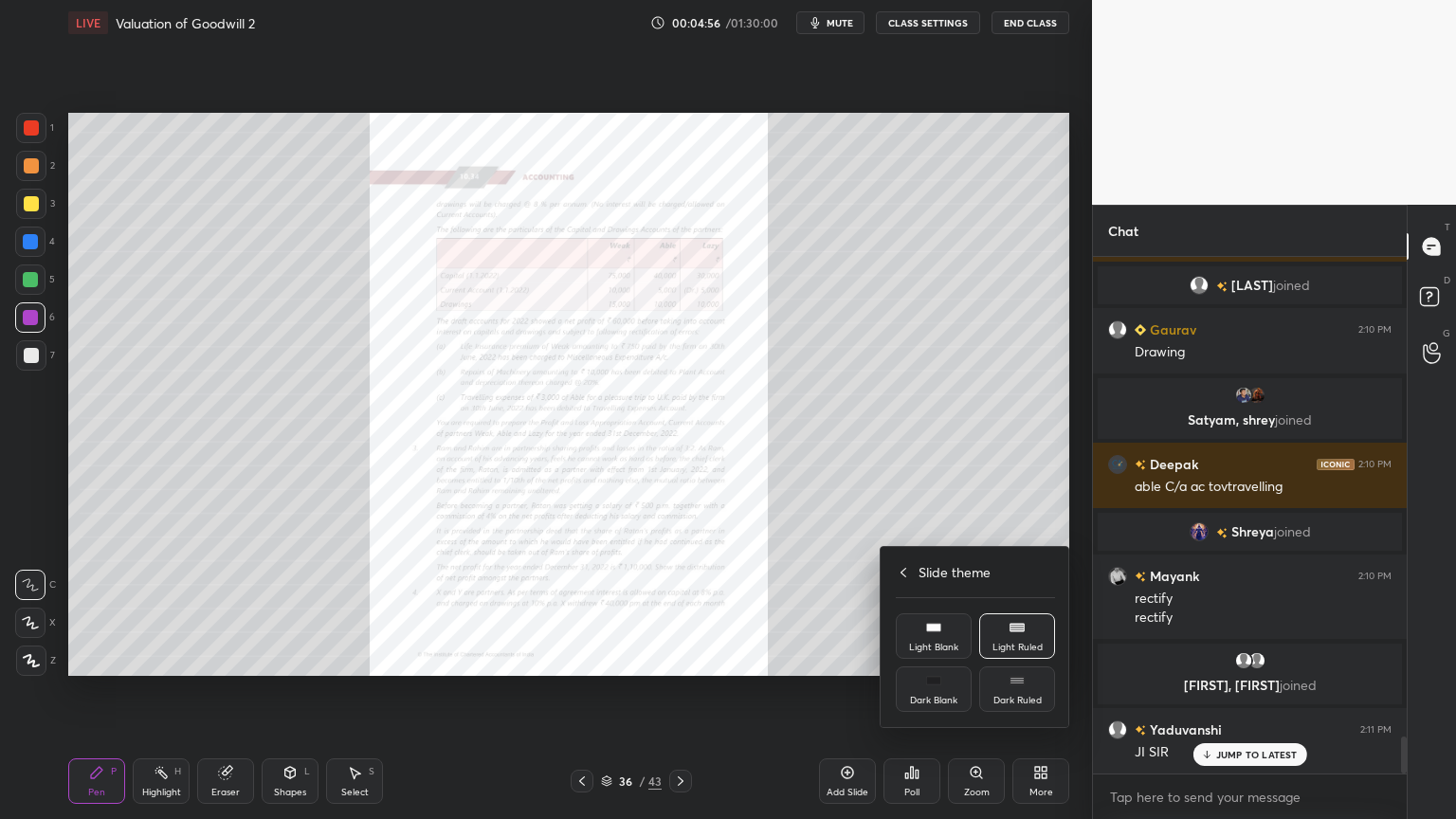 scroll, scrollTop: 6805, scrollLeft: 0, axis: vertical 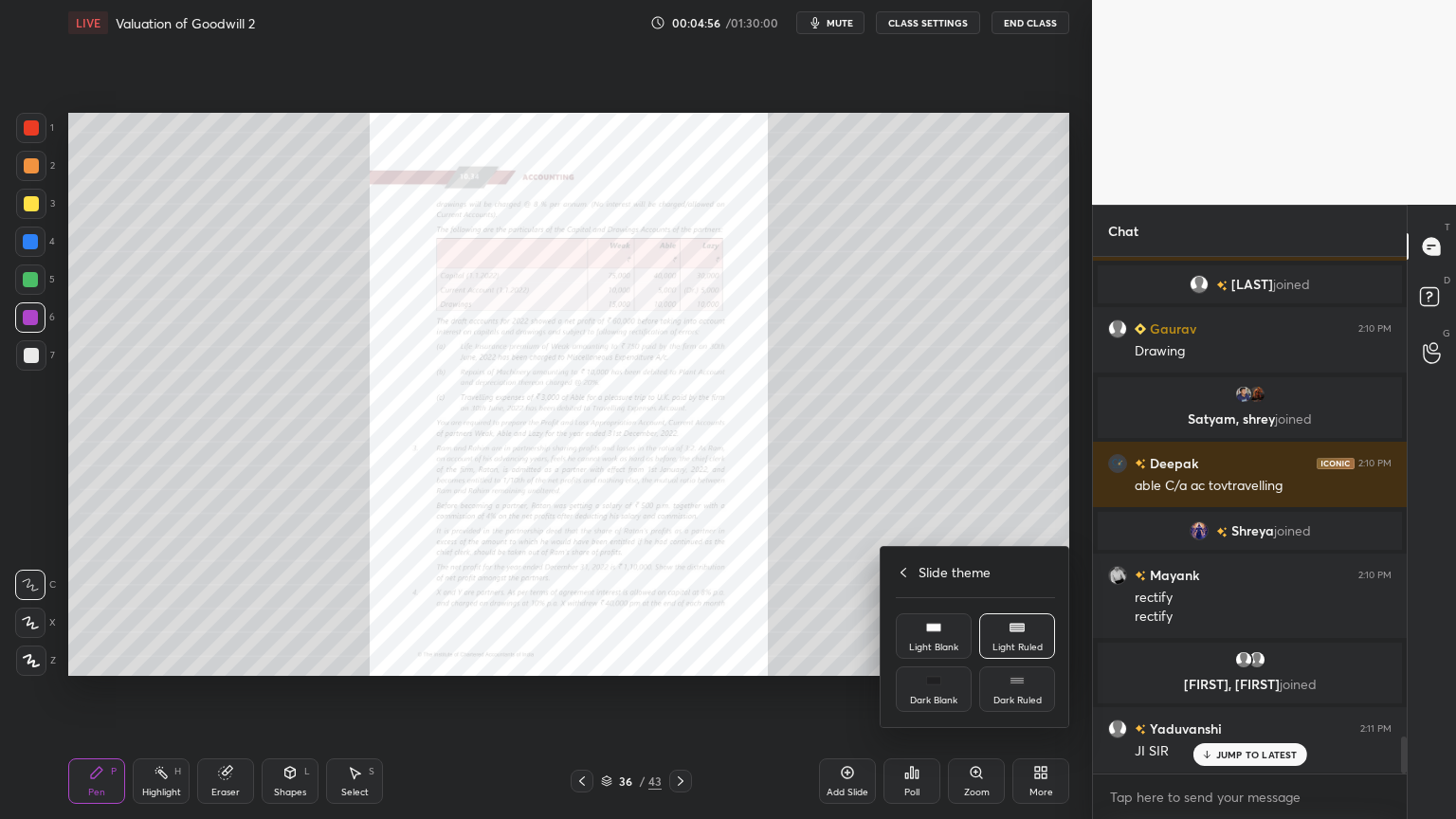 click at bounding box center (728, 410) 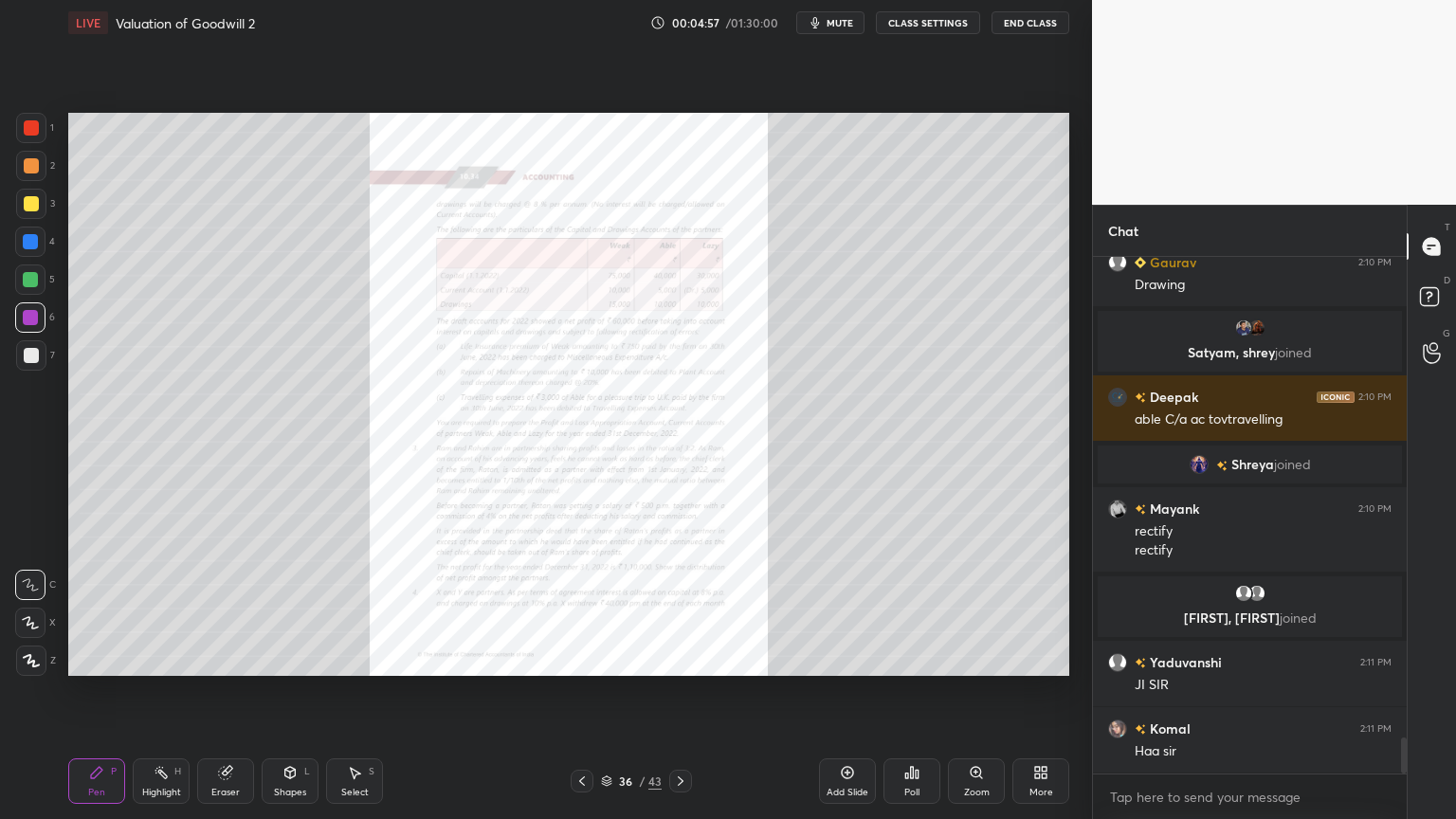 click on "Add Slide" at bounding box center (847, 781) 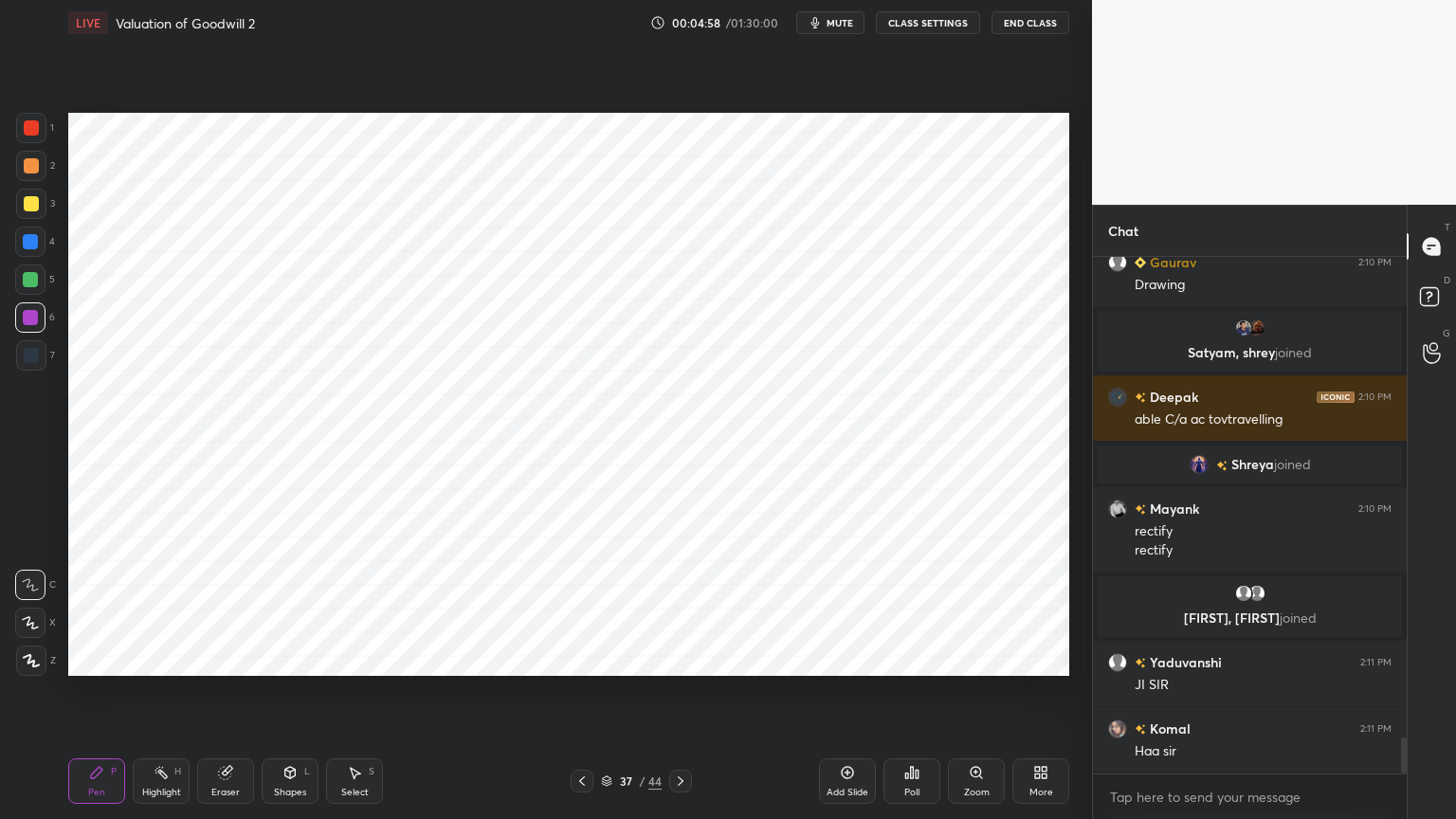scroll, scrollTop: 6851, scrollLeft: 0, axis: vertical 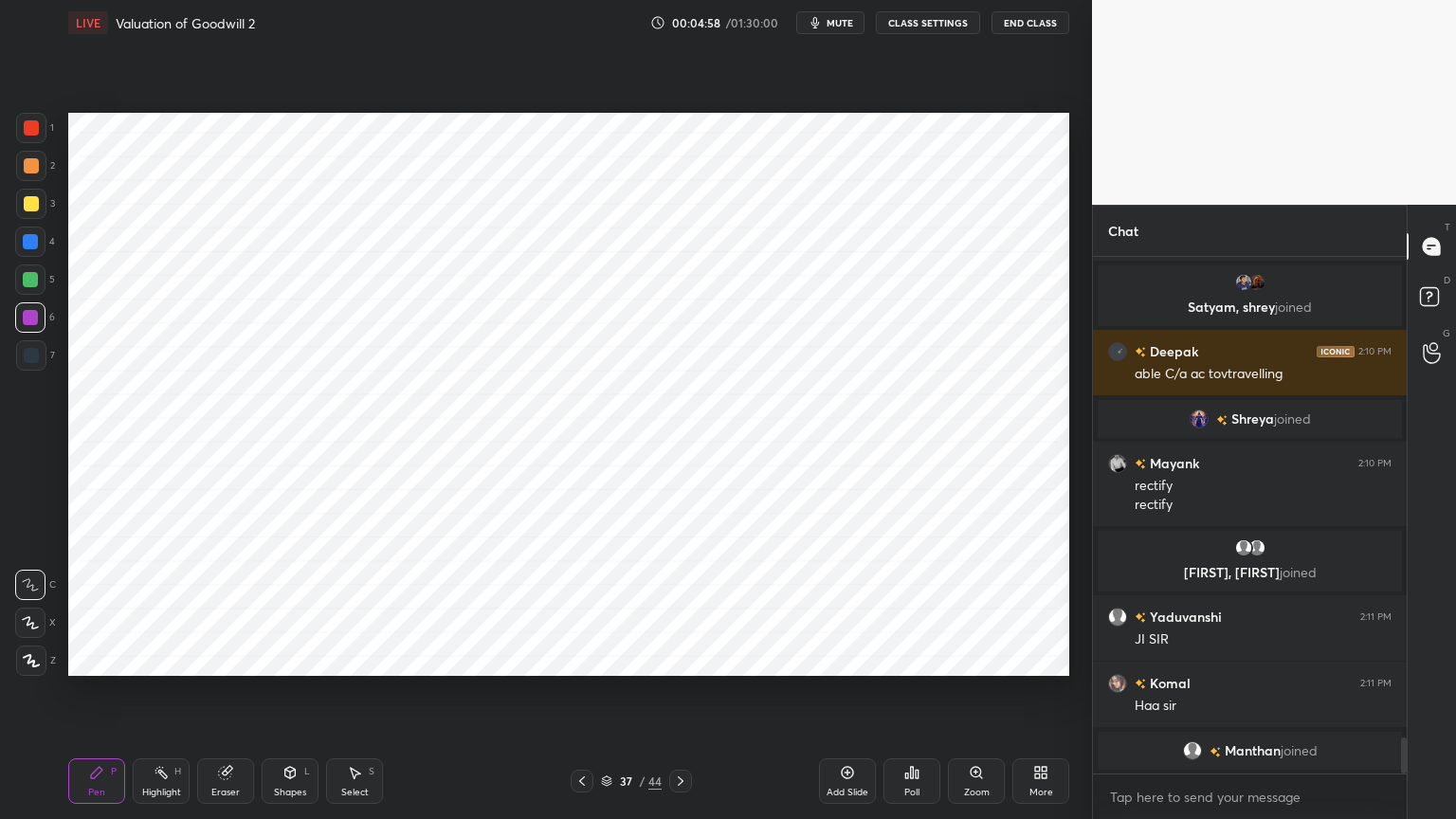 click at bounding box center (30, 242) 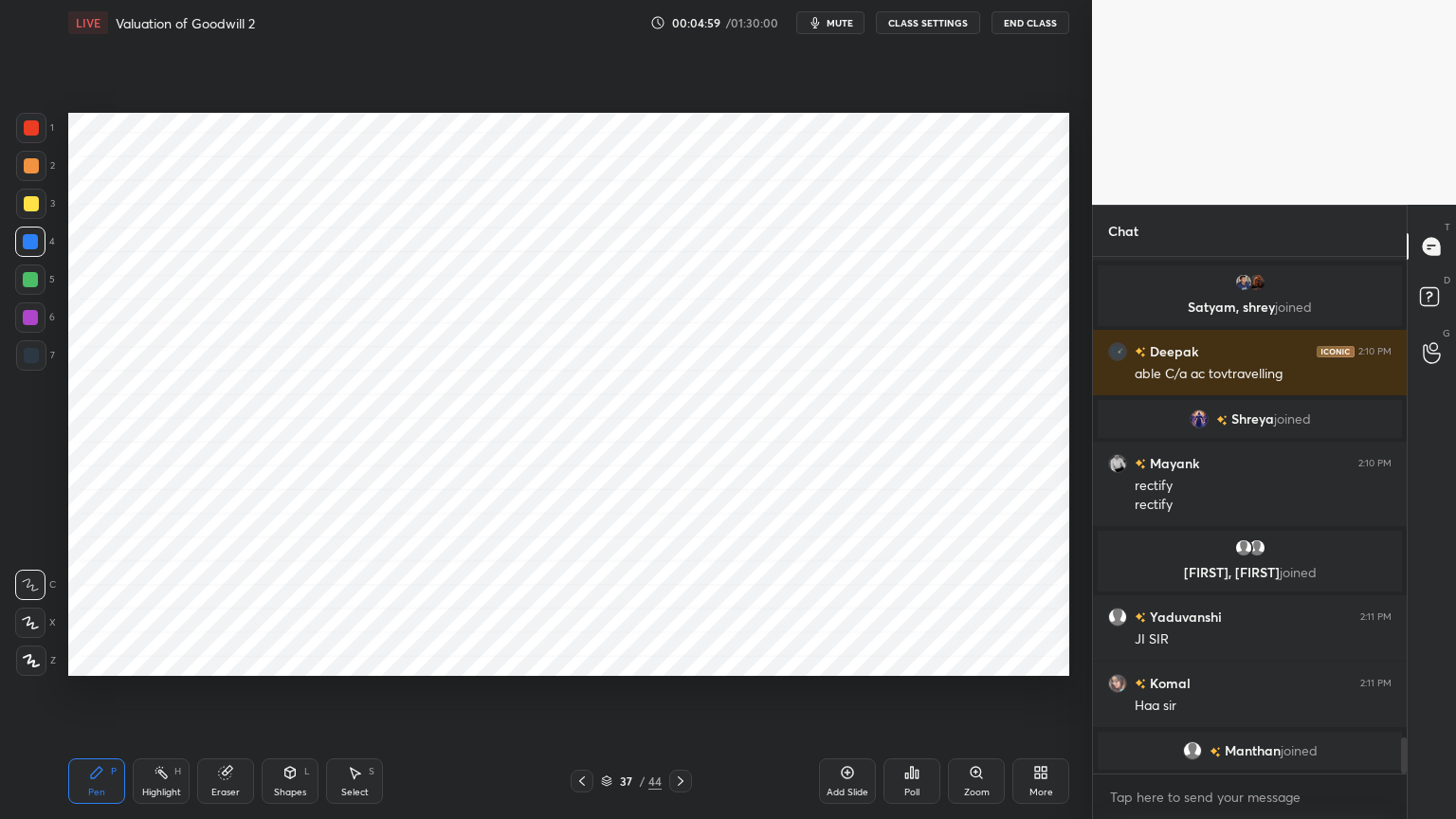 click at bounding box center (31, 661) 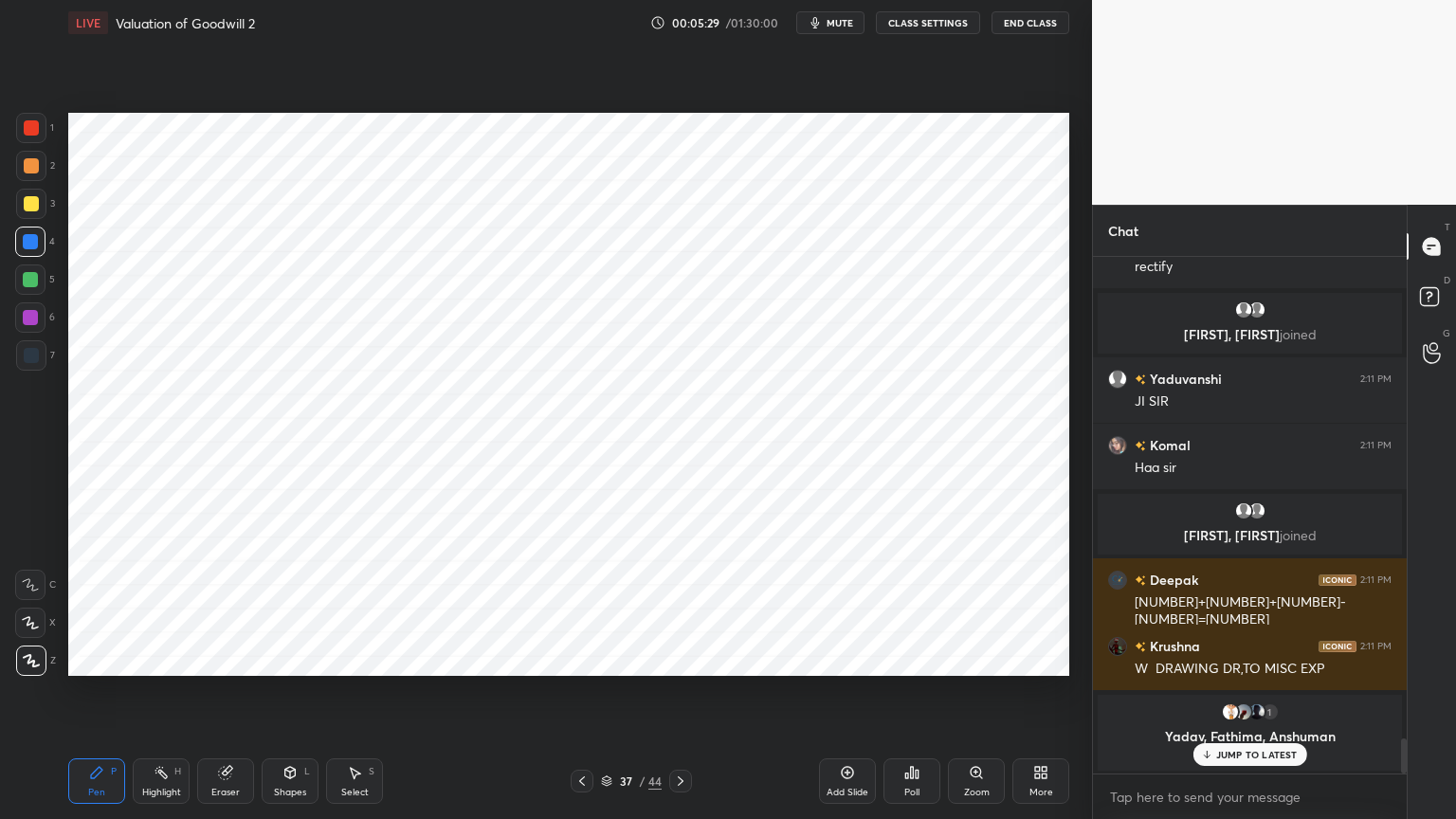 scroll, scrollTop: 6949, scrollLeft: 0, axis: vertical 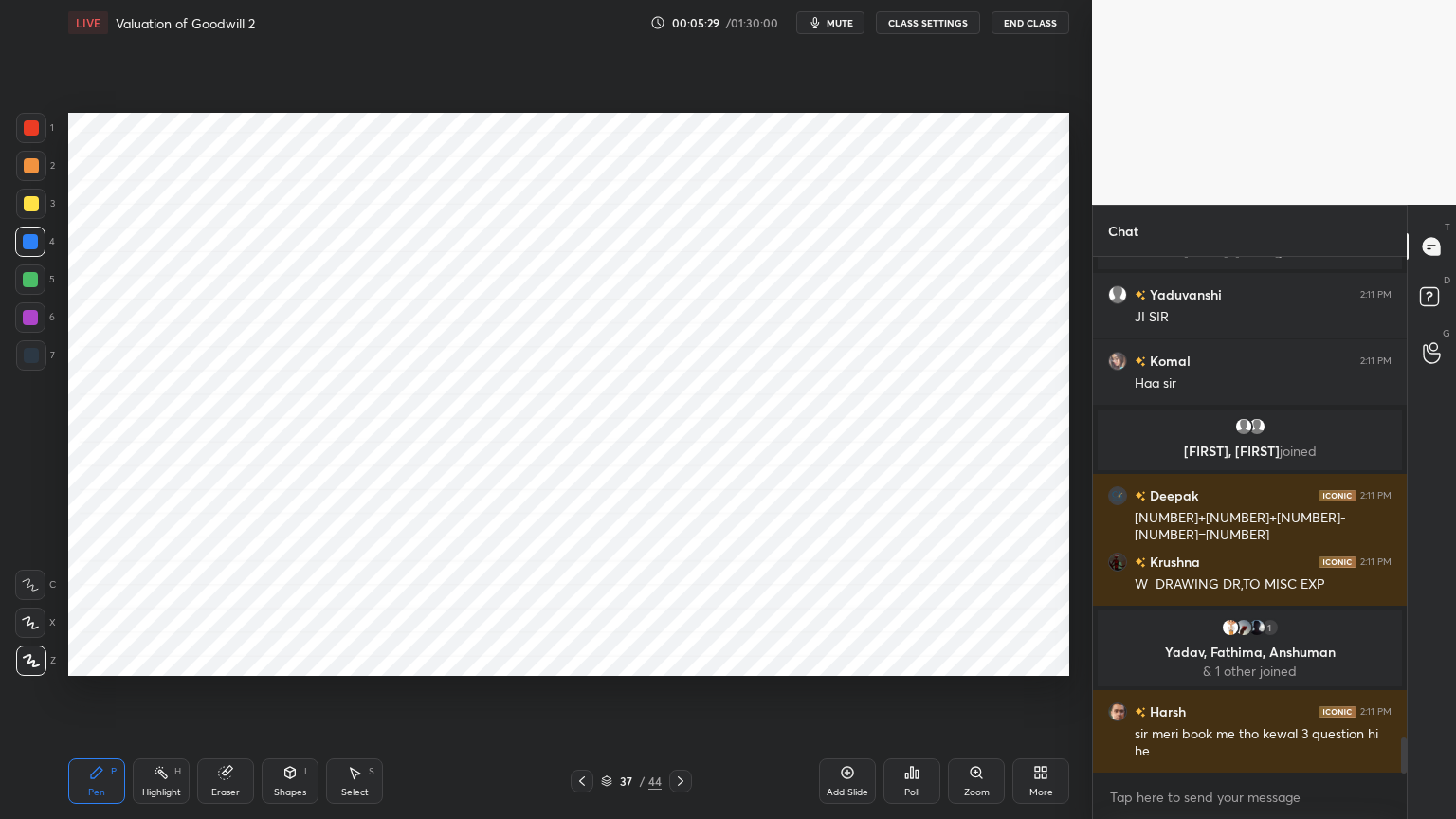 click on "Shapes" at bounding box center [290, 792] 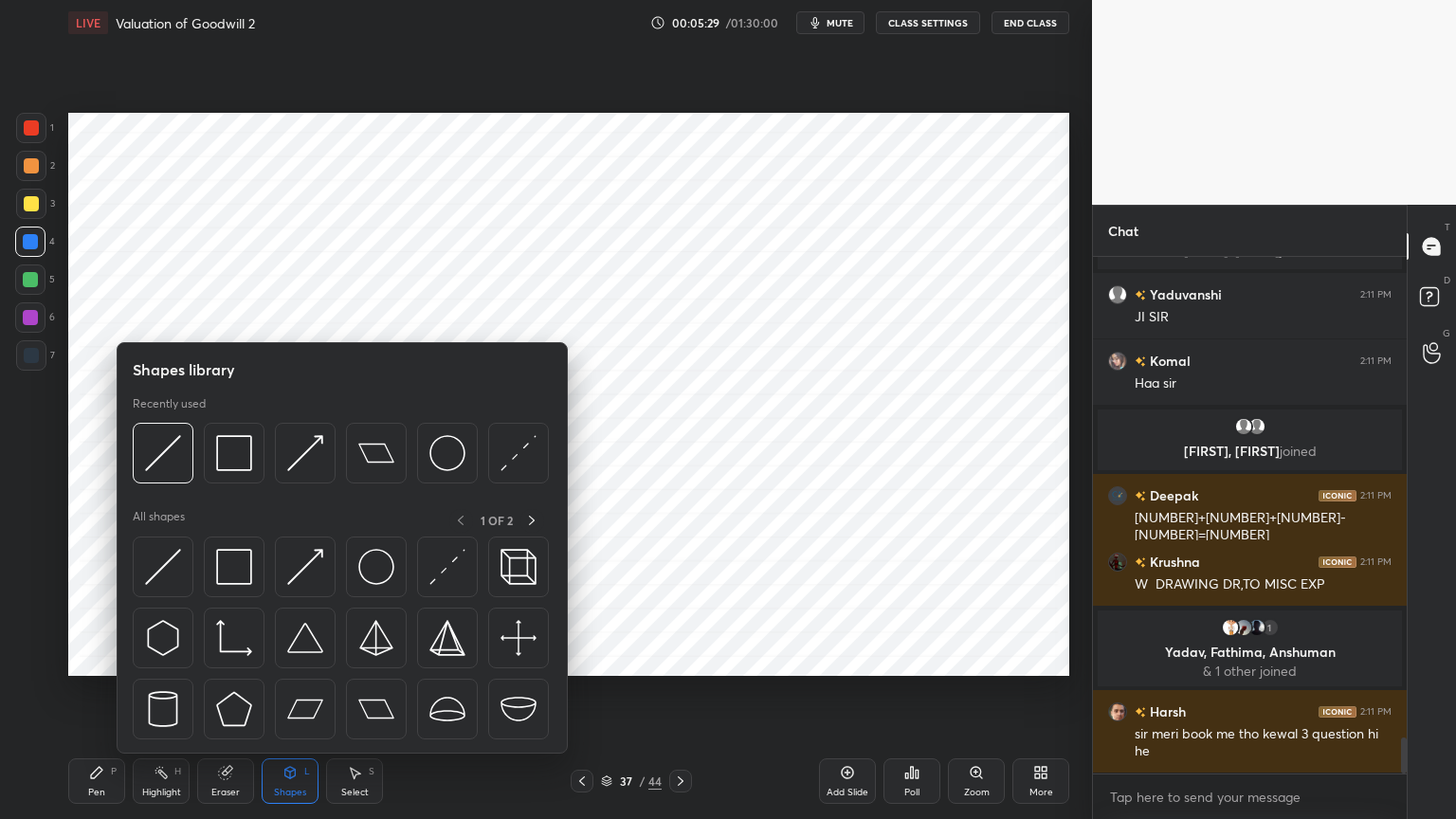 click on "Shapes L" at bounding box center (290, 781) 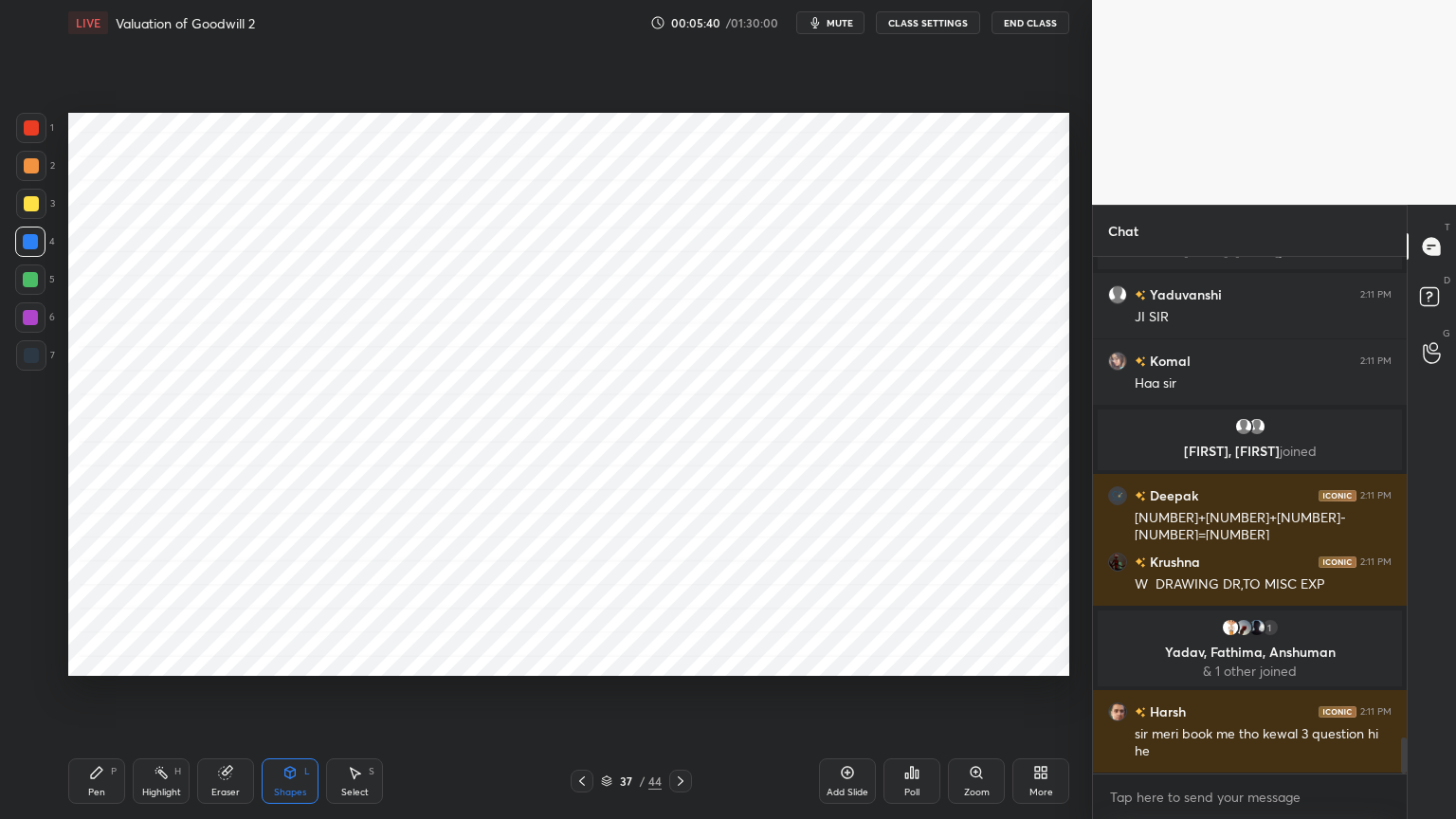 click on "Pen P" at bounding box center [97, 781] 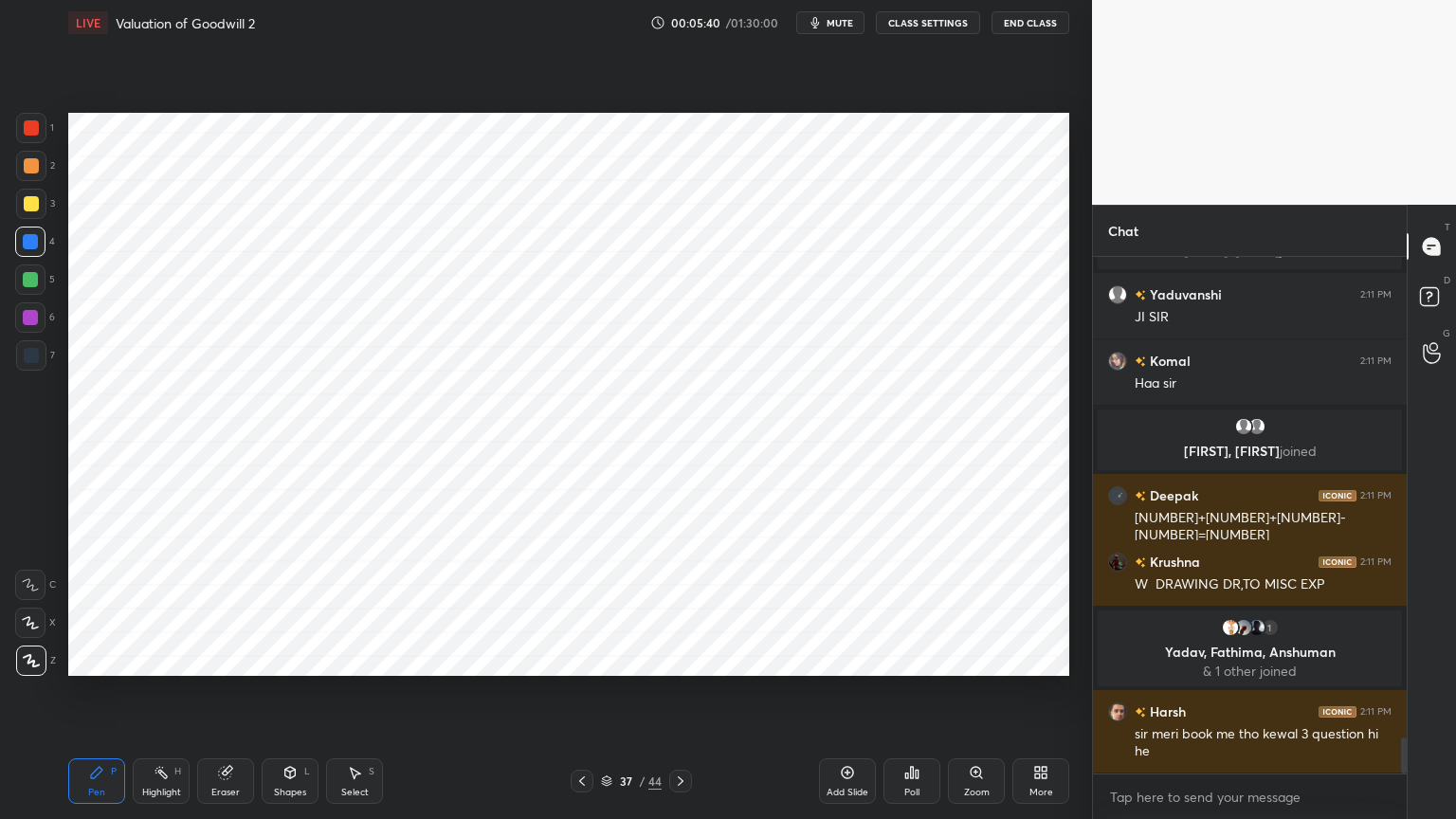 click at bounding box center [31, 355] 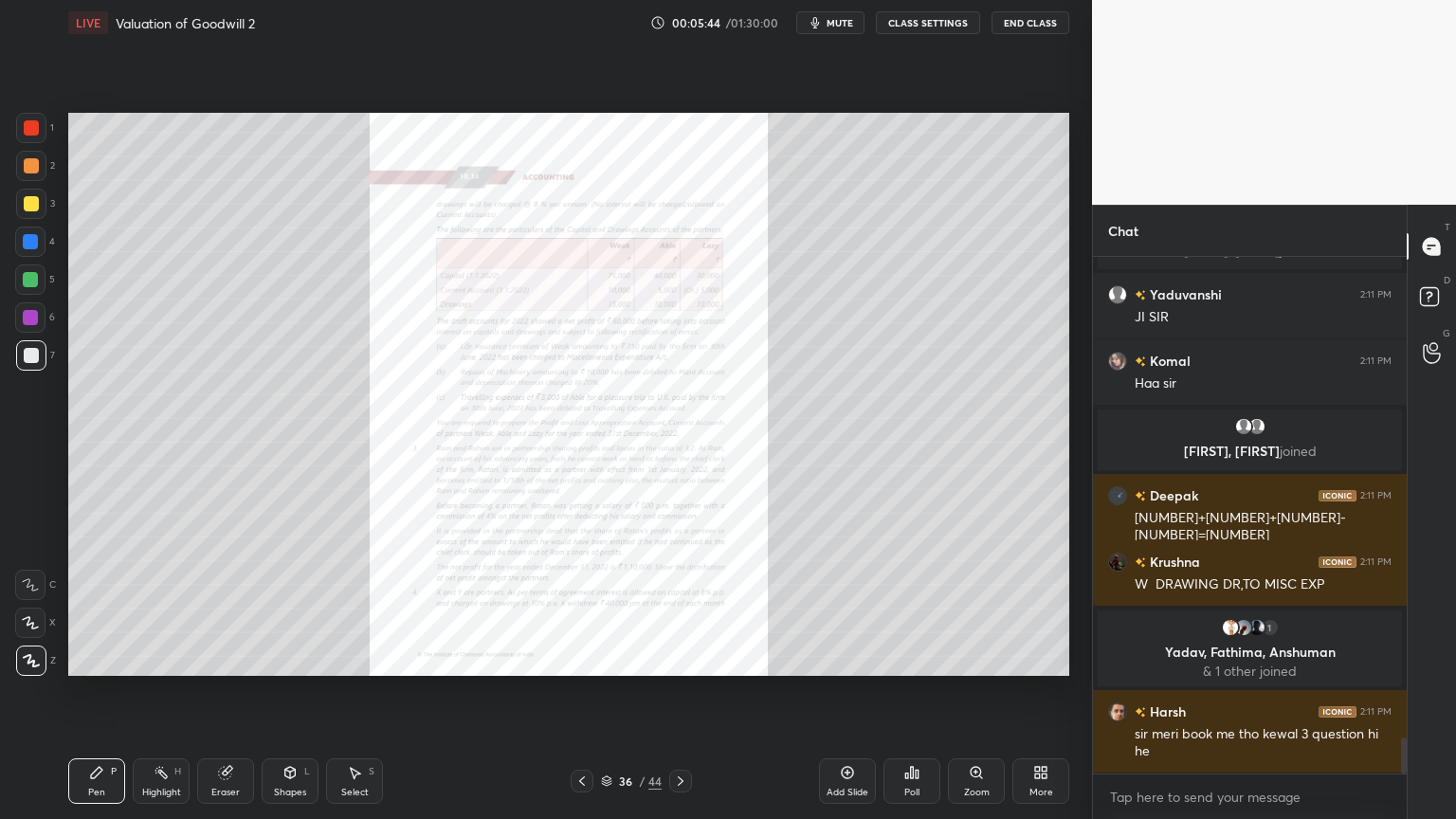 click on "Zoom" at bounding box center (976, 792) 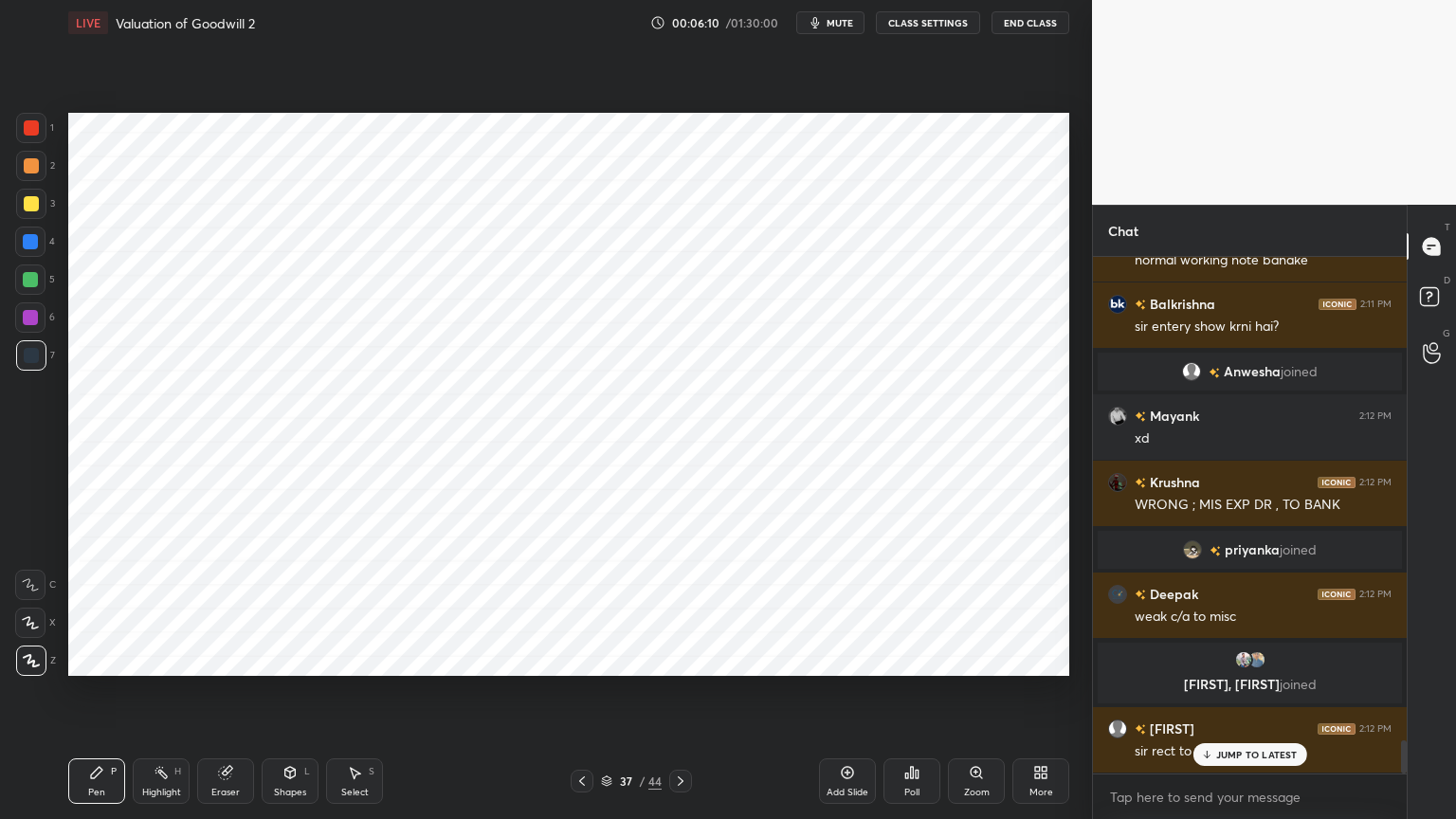 scroll, scrollTop: 7432, scrollLeft: 0, axis: vertical 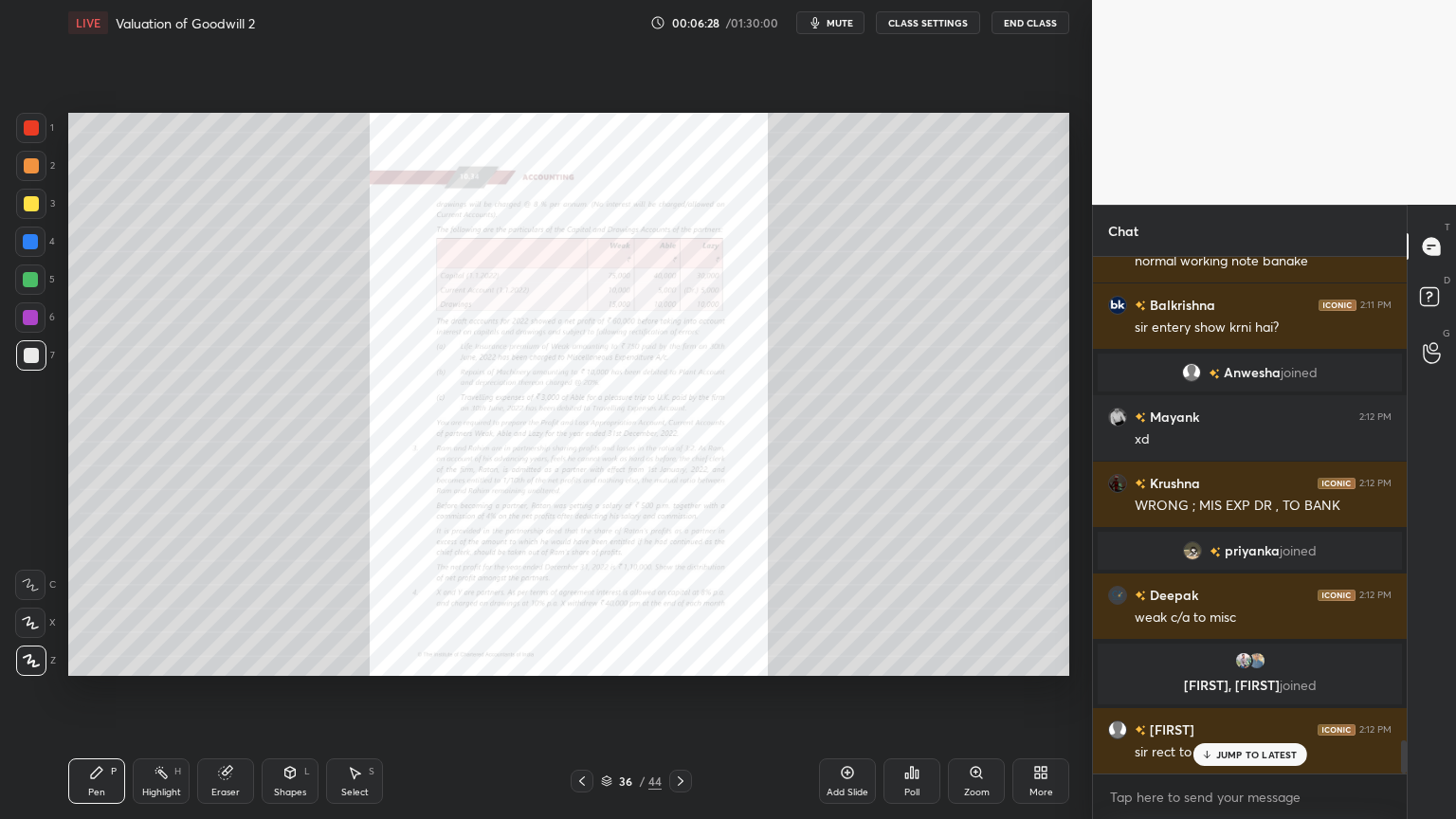 click on "Zoom" at bounding box center [976, 781] 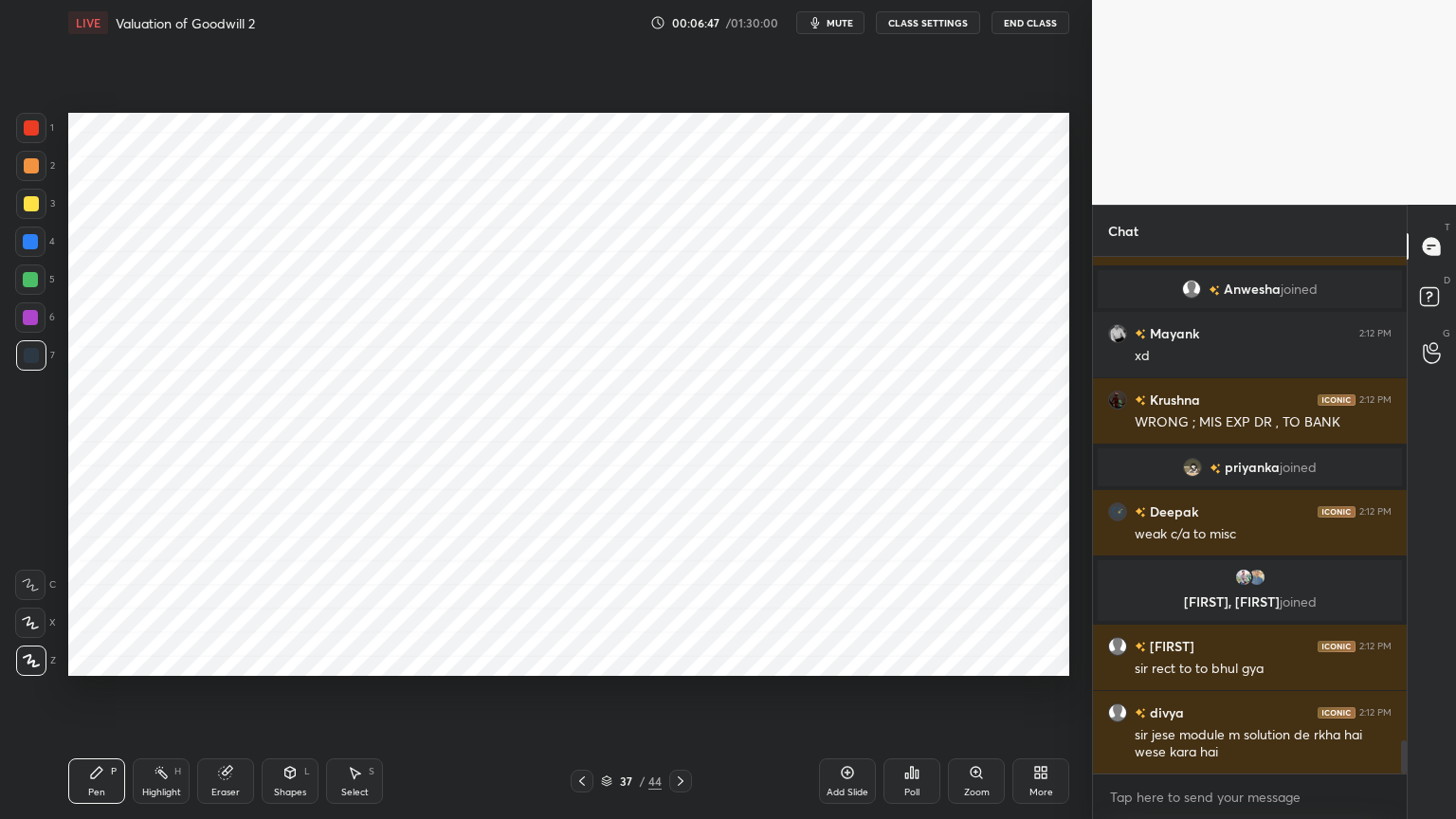 scroll, scrollTop: 7561, scrollLeft: 0, axis: vertical 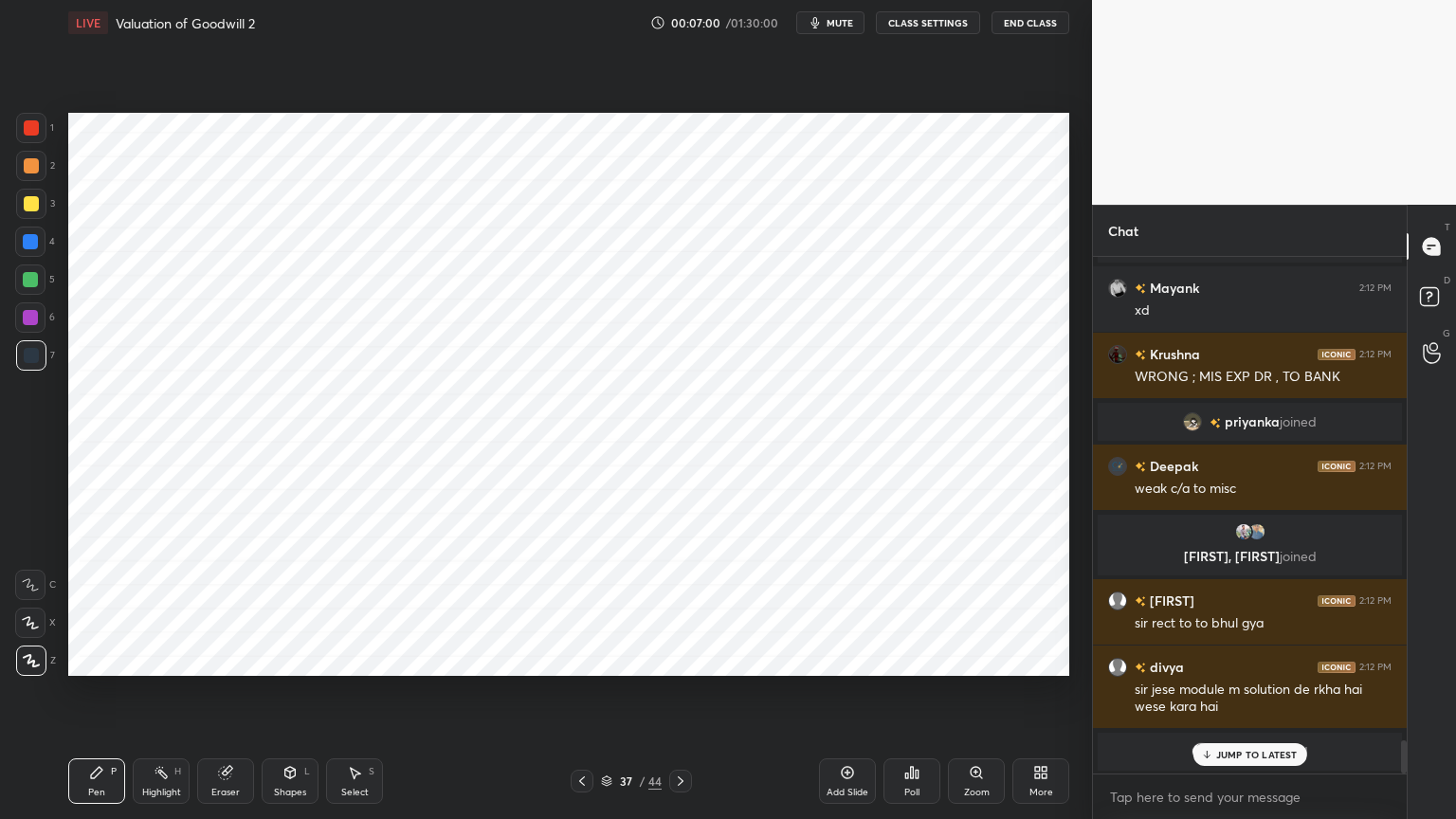 click at bounding box center (31, 128) 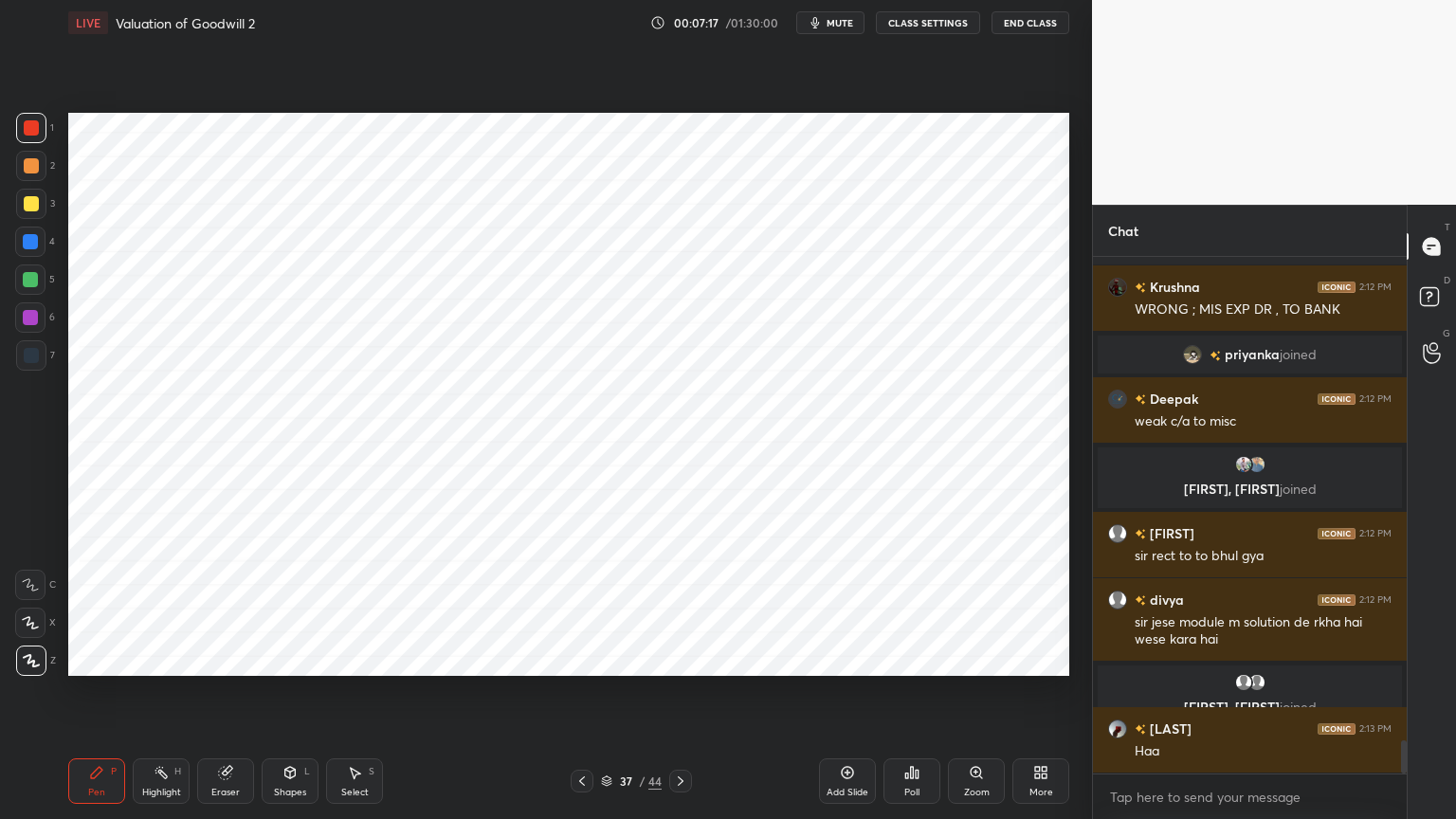 scroll, scrollTop: 7693, scrollLeft: 0, axis: vertical 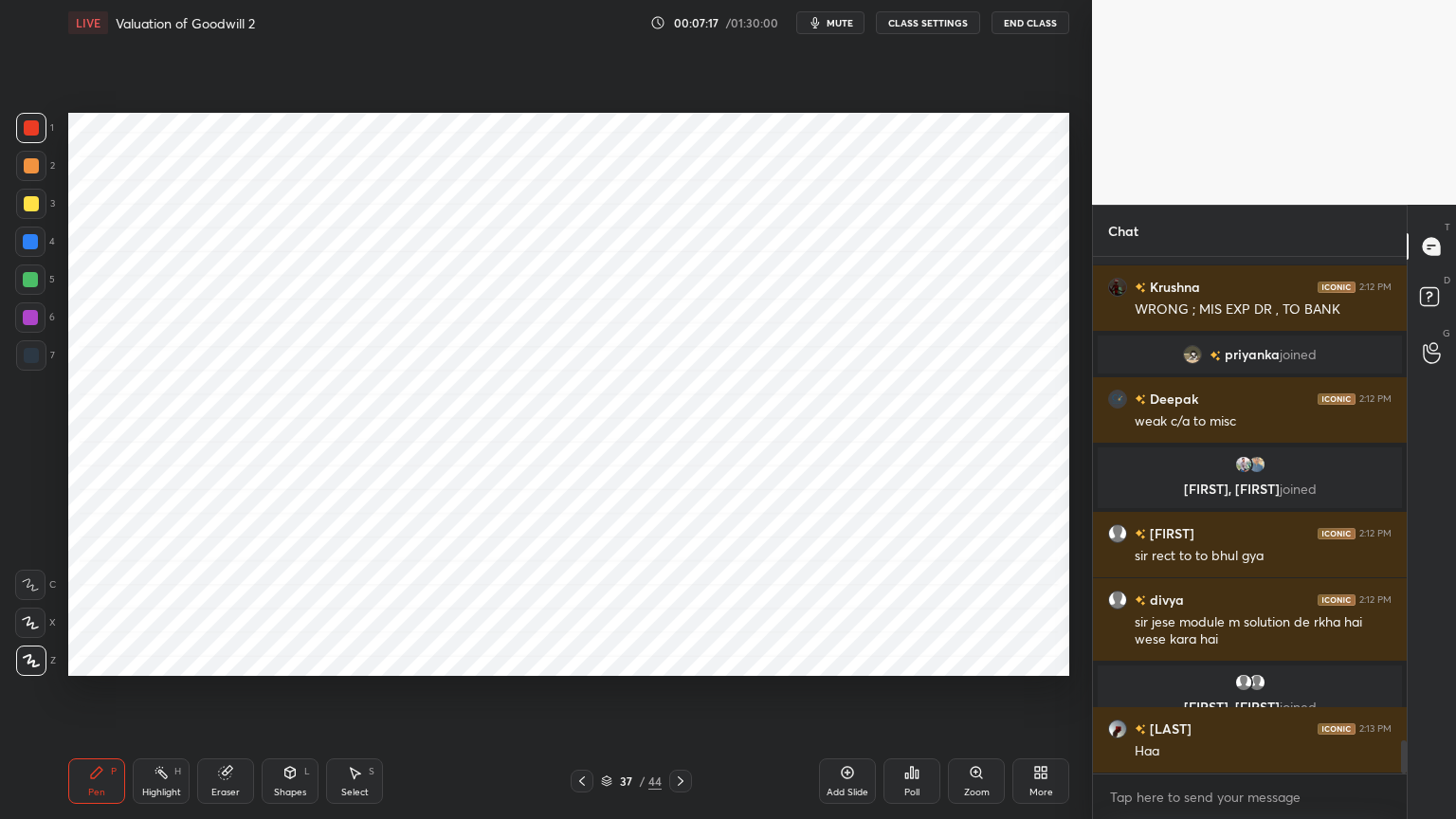 click on "Eraser" at bounding box center (226, 792) 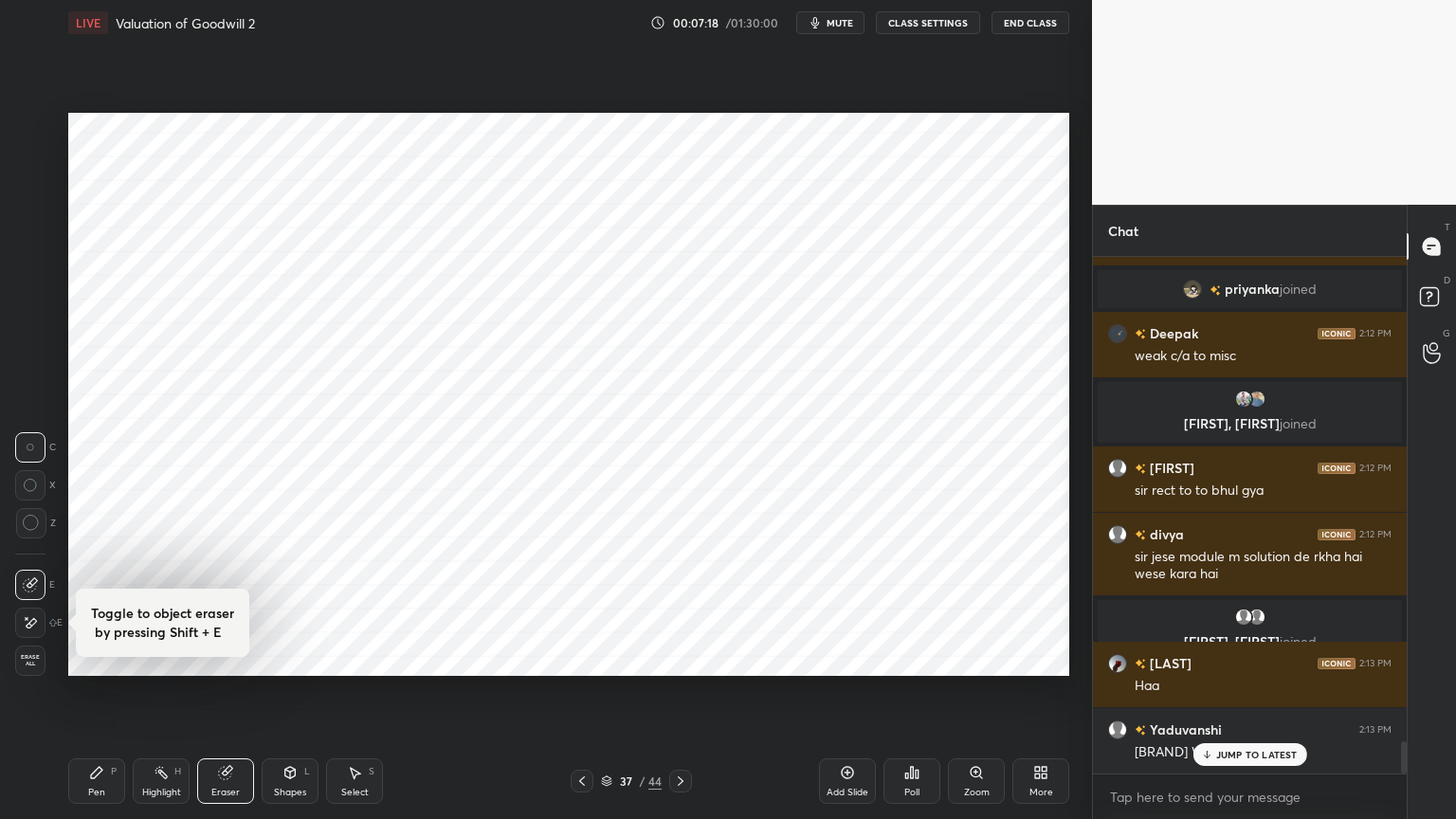 click on "Shapes" at bounding box center (290, 792) 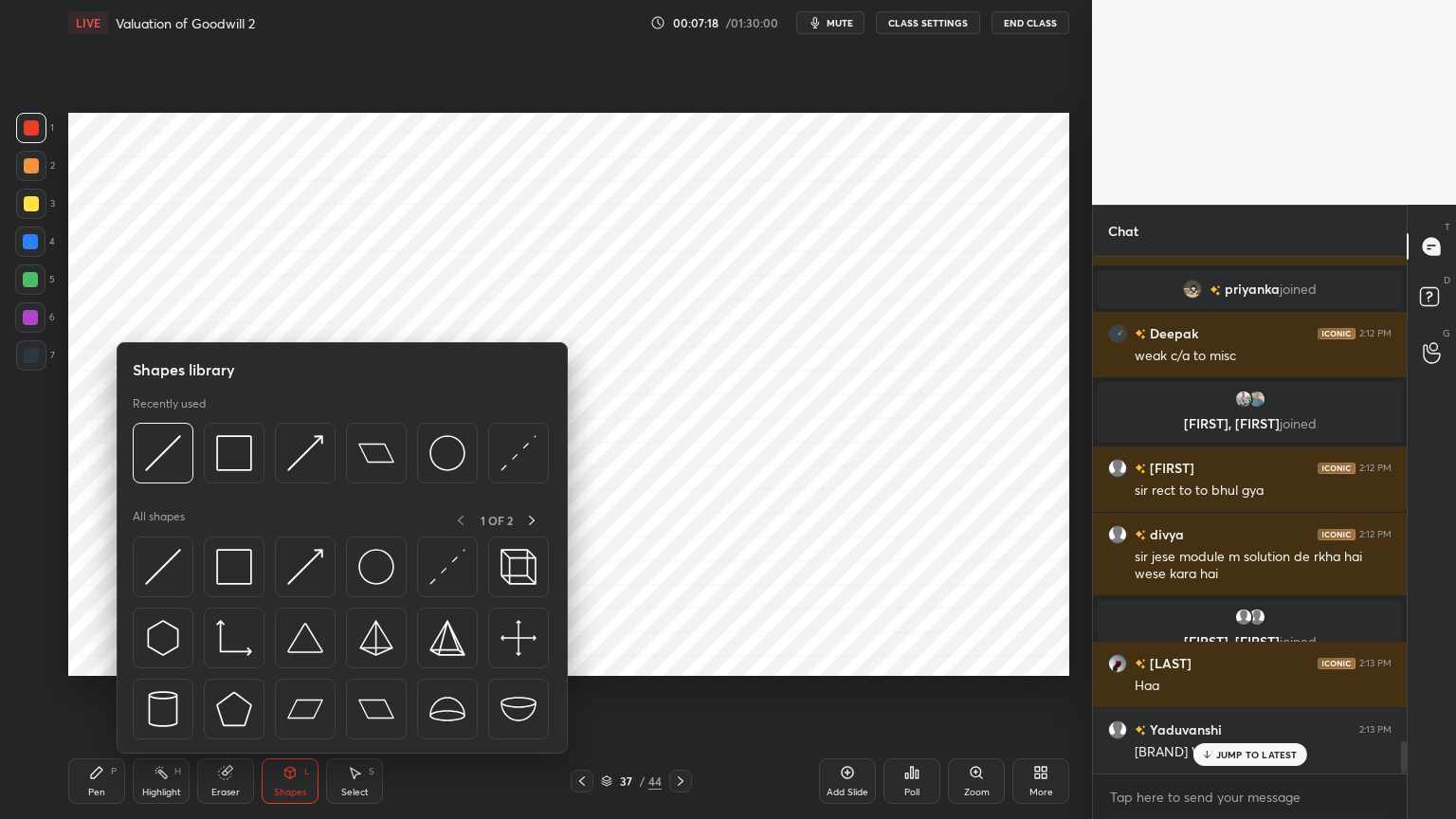 click on "Shapes" at bounding box center [290, 792] 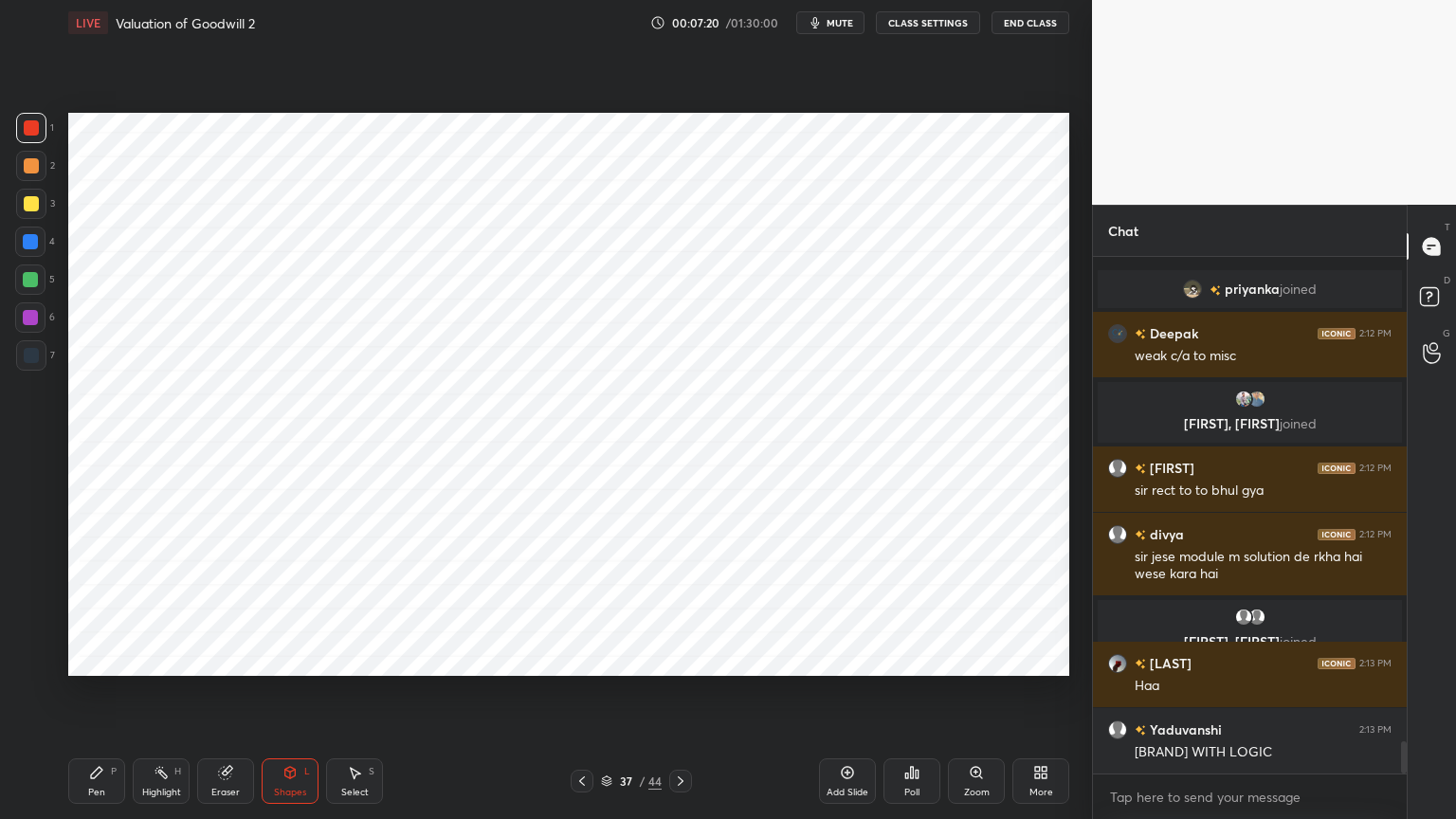 scroll, scrollTop: 7761, scrollLeft: 0, axis: vertical 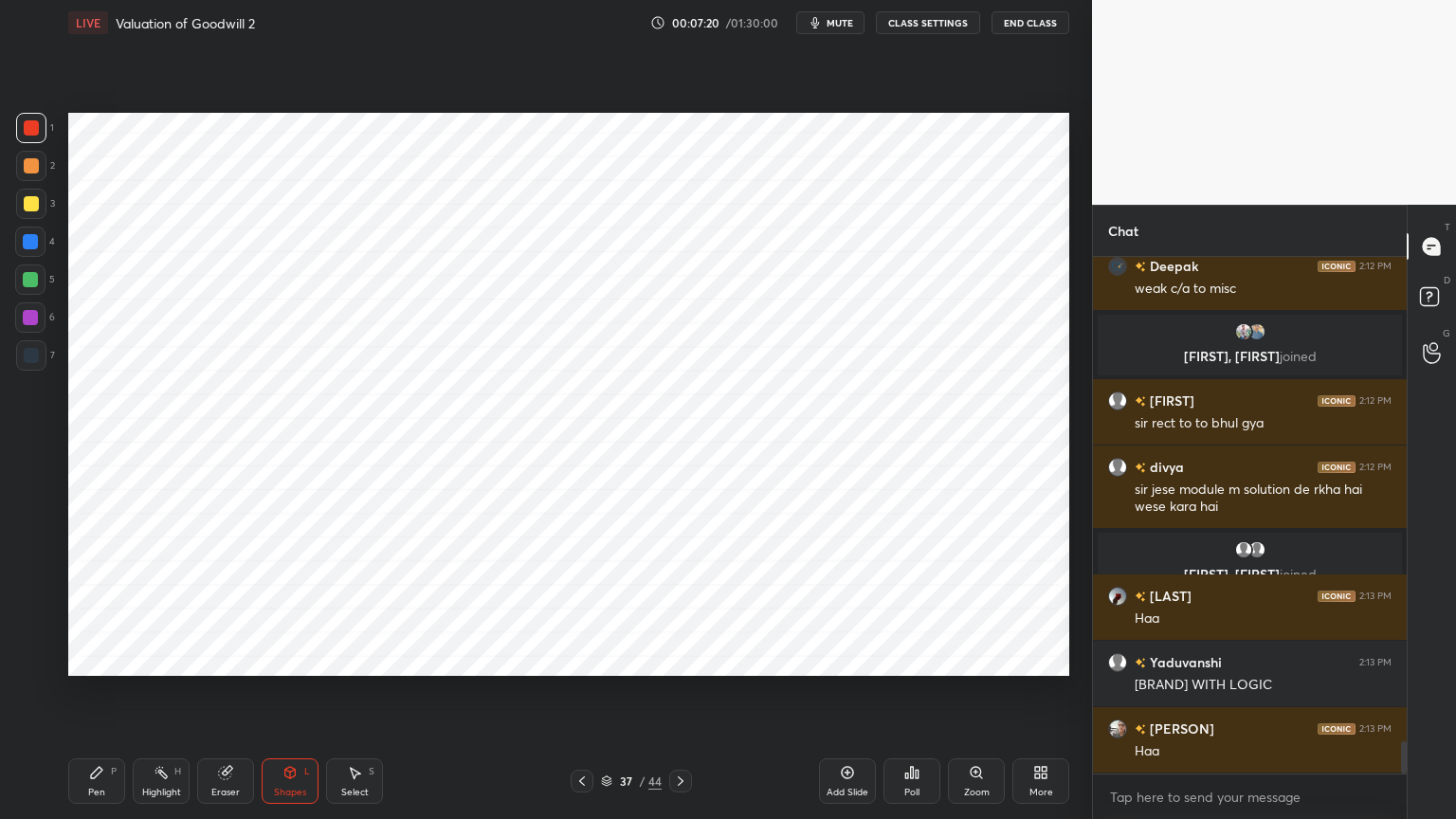 click at bounding box center [30, 242] 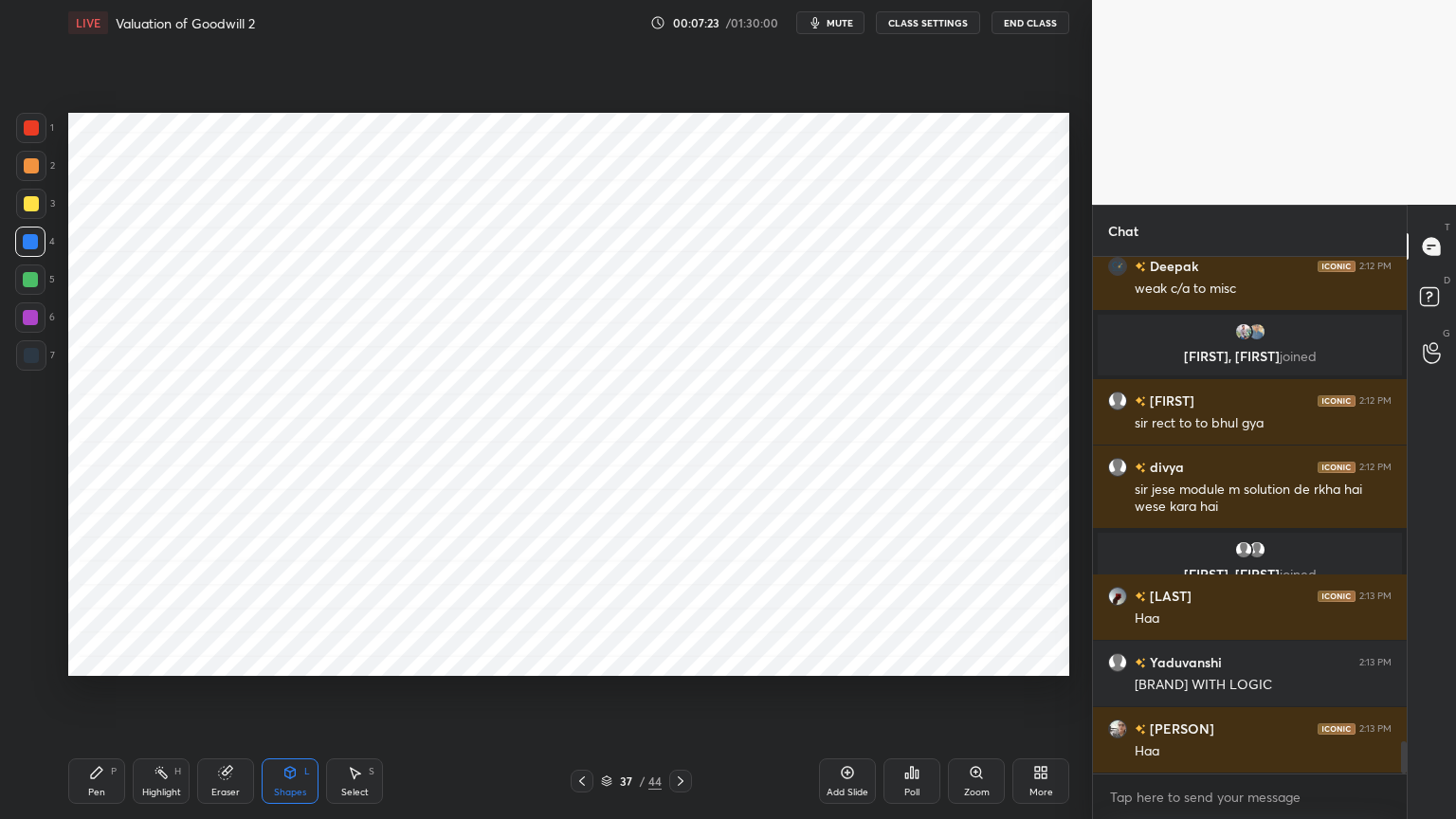 scroll, scrollTop: 7826, scrollLeft: 0, axis: vertical 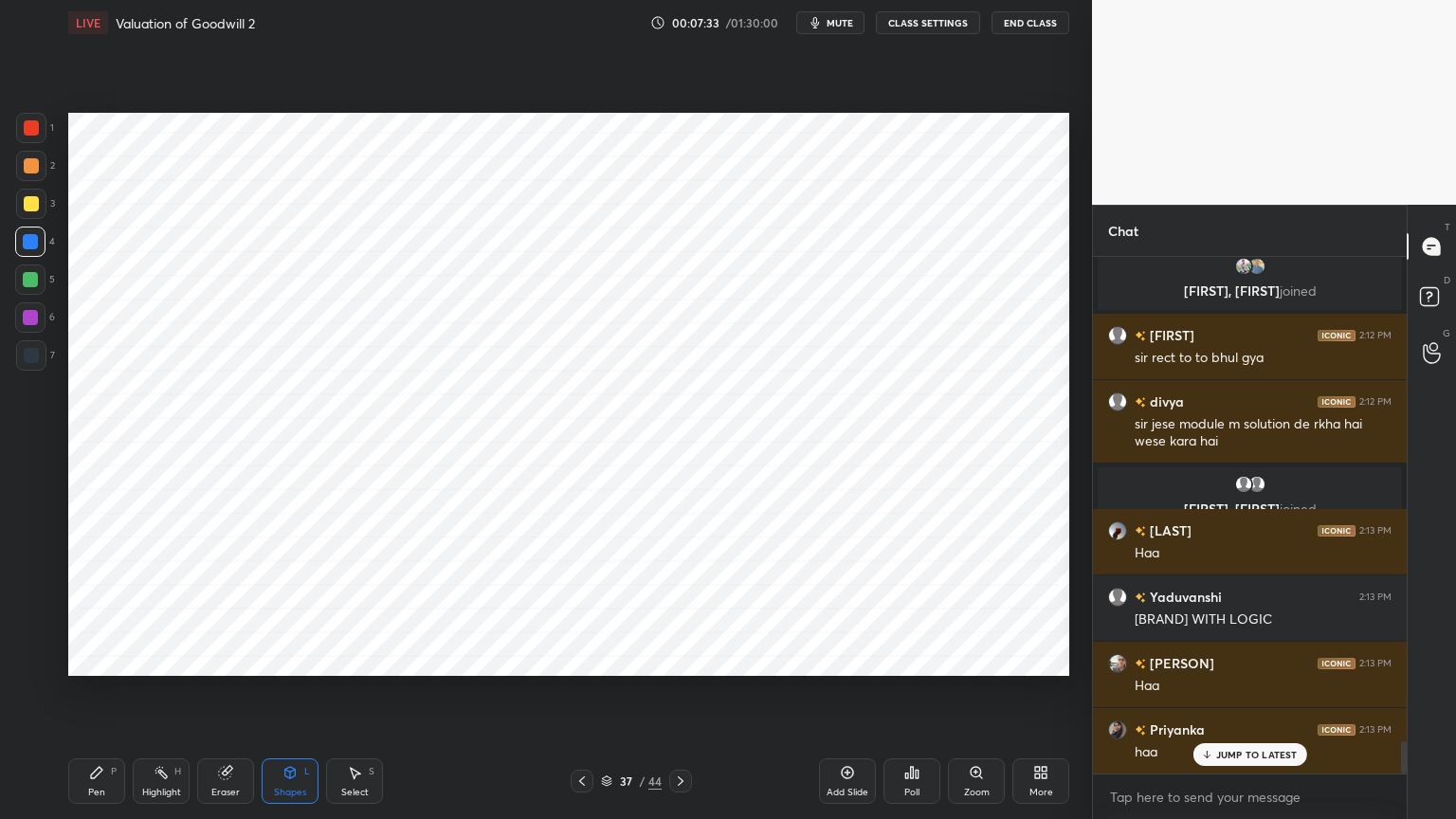 click on "7" at bounding box center [35, 359] 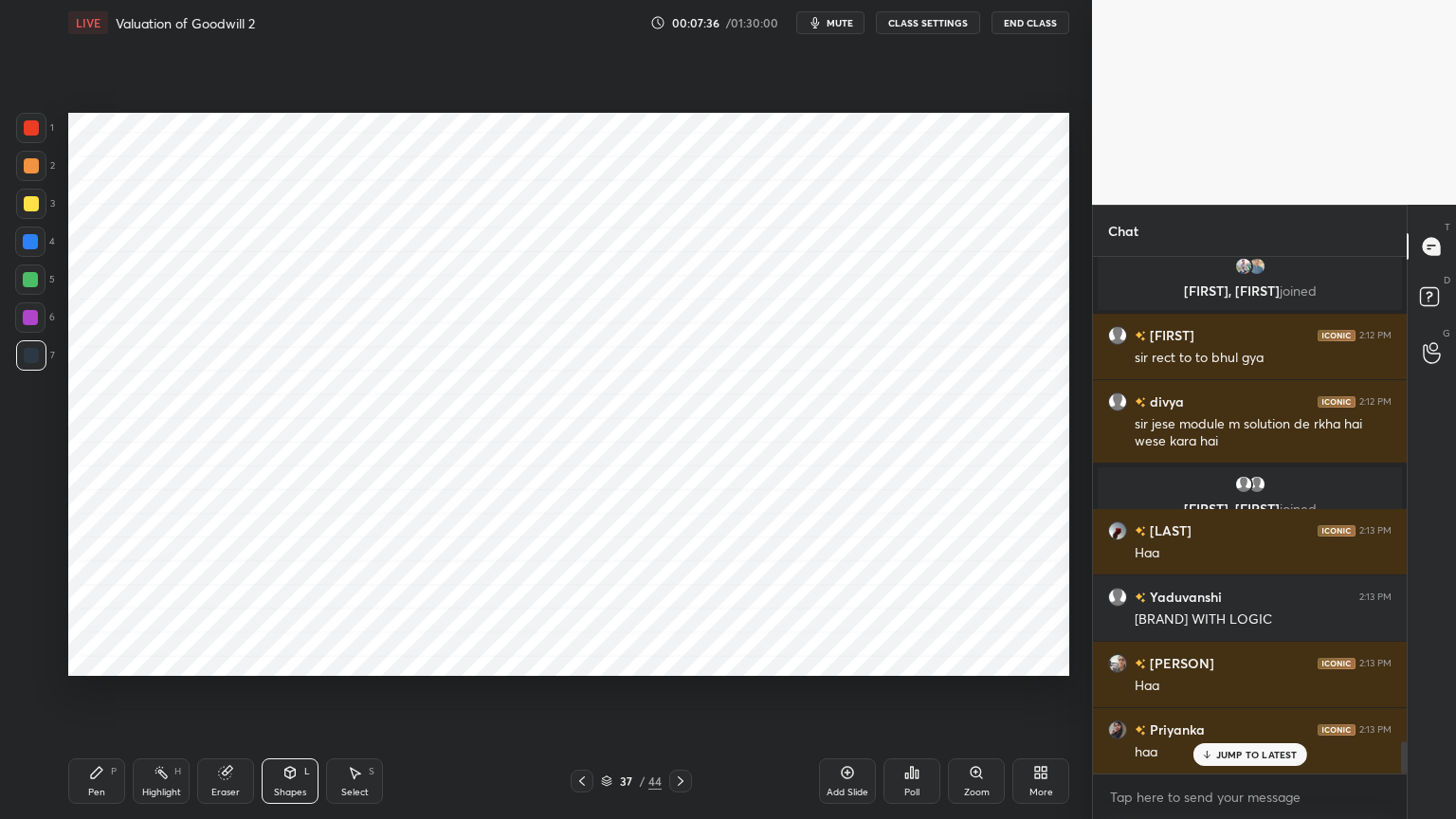 click on "Pen" at bounding box center [97, 792] 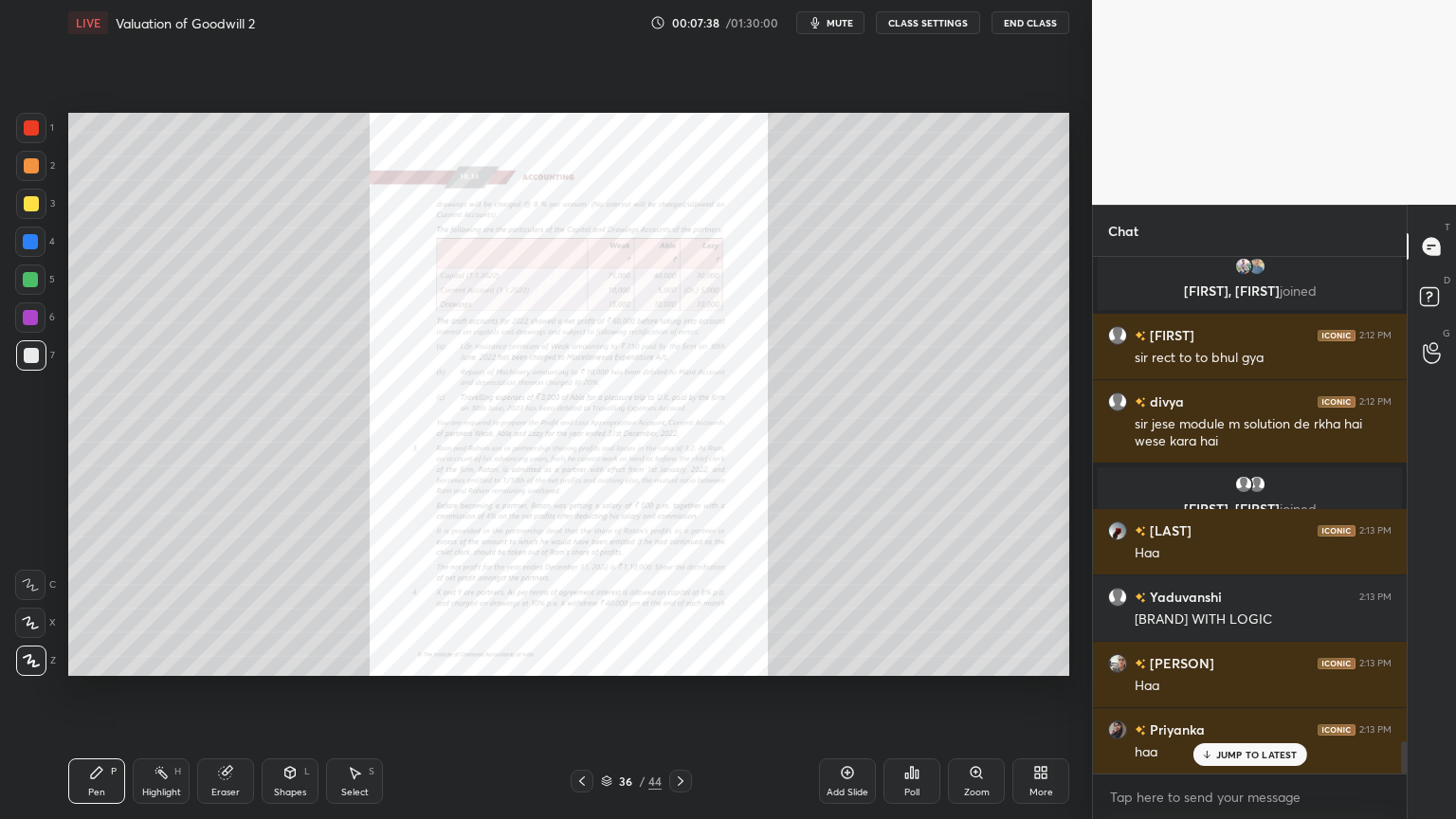 click on "Zoom" at bounding box center (976, 781) 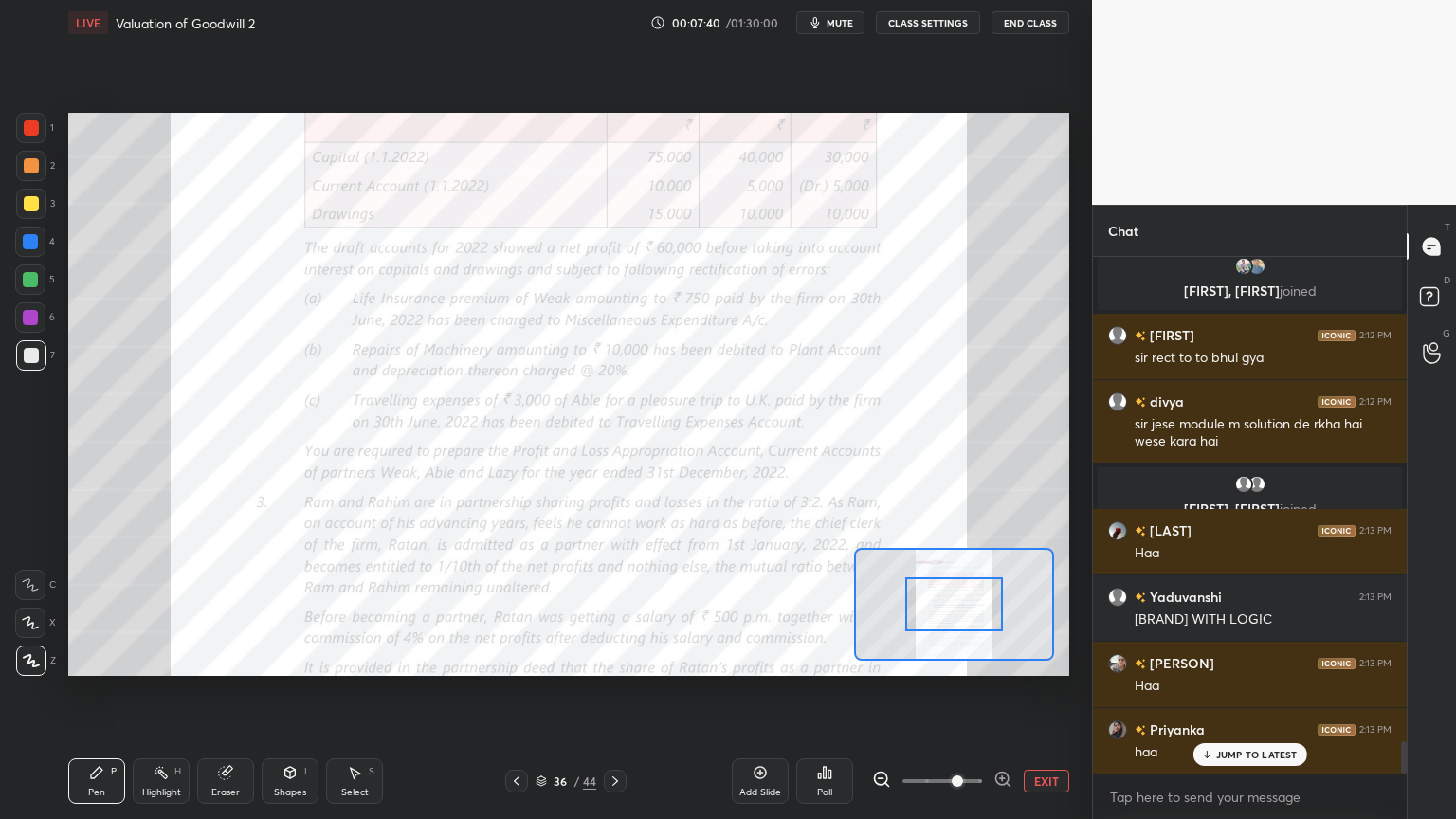 click 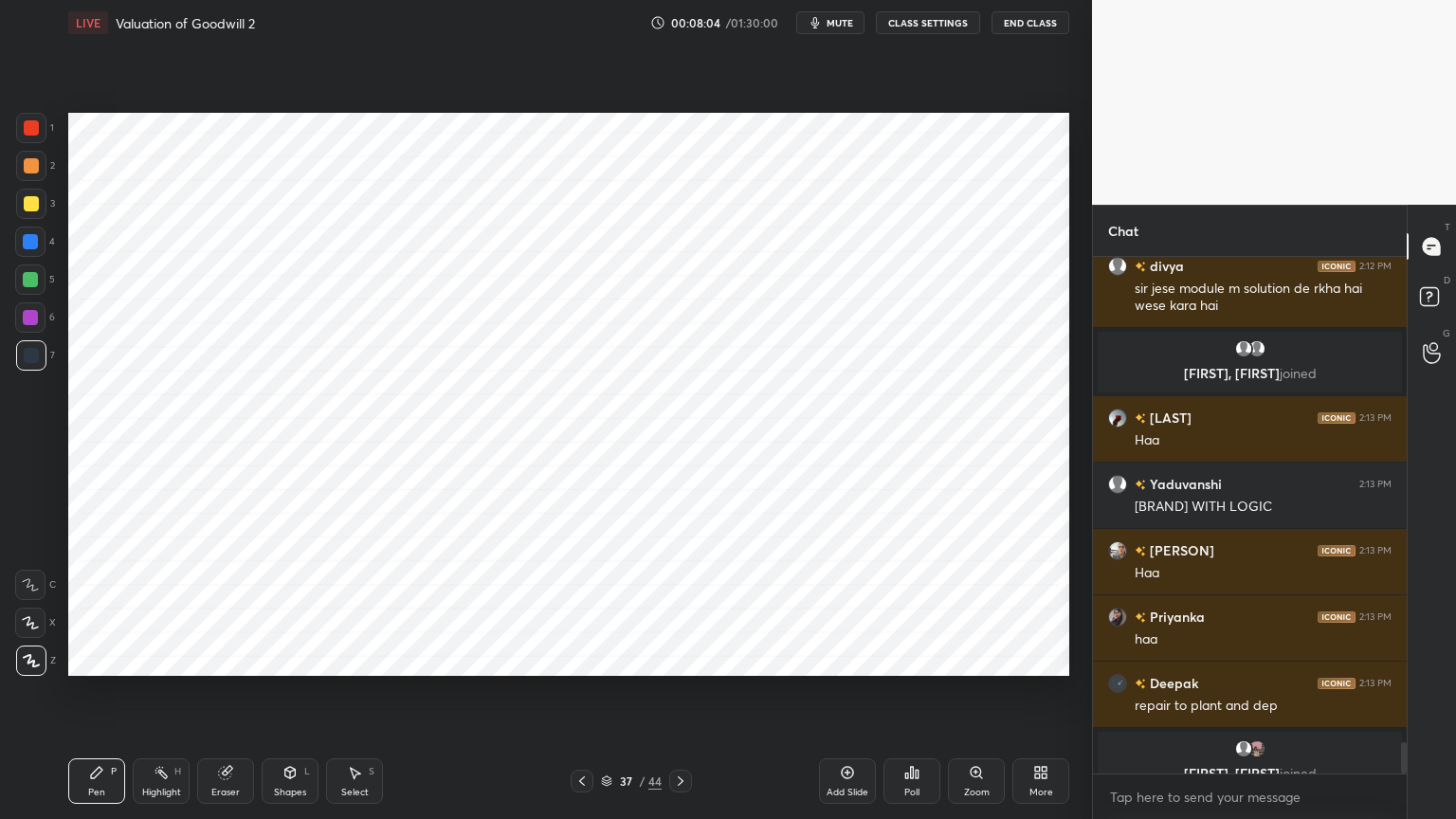 scroll, scrollTop: 7984, scrollLeft: 0, axis: vertical 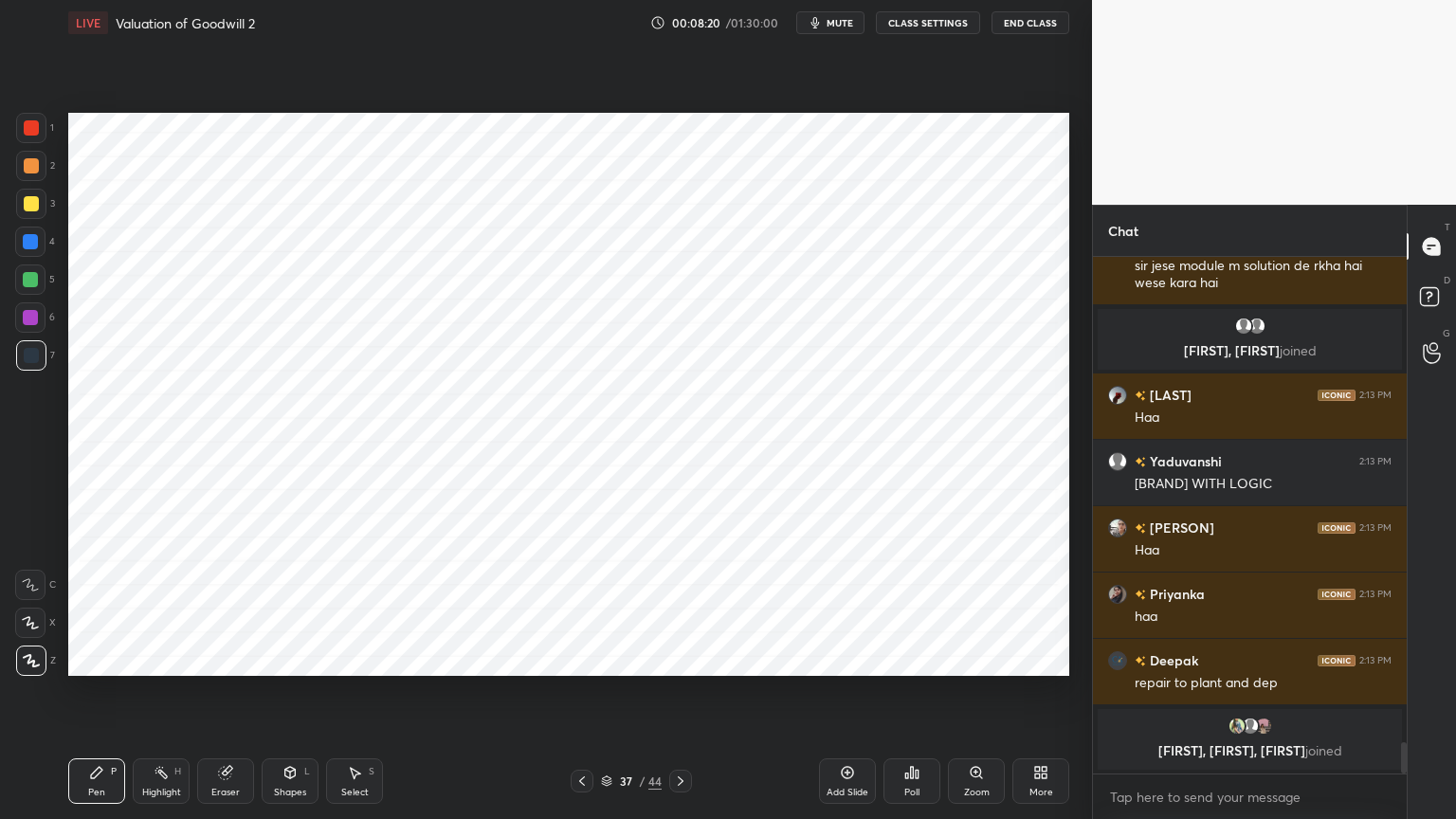click on "1" at bounding box center [35, 132] 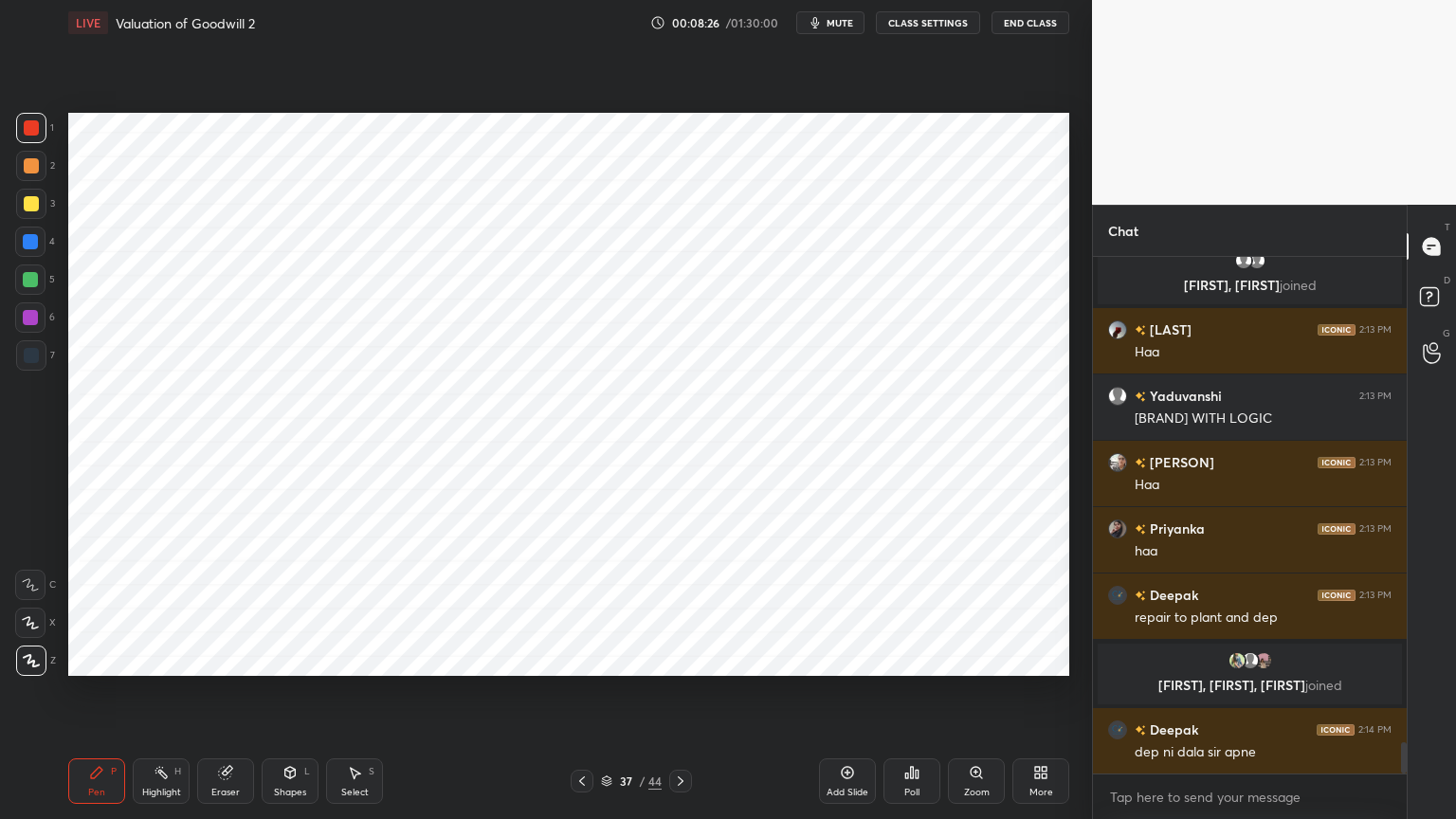 scroll, scrollTop: 7978, scrollLeft: 0, axis: vertical 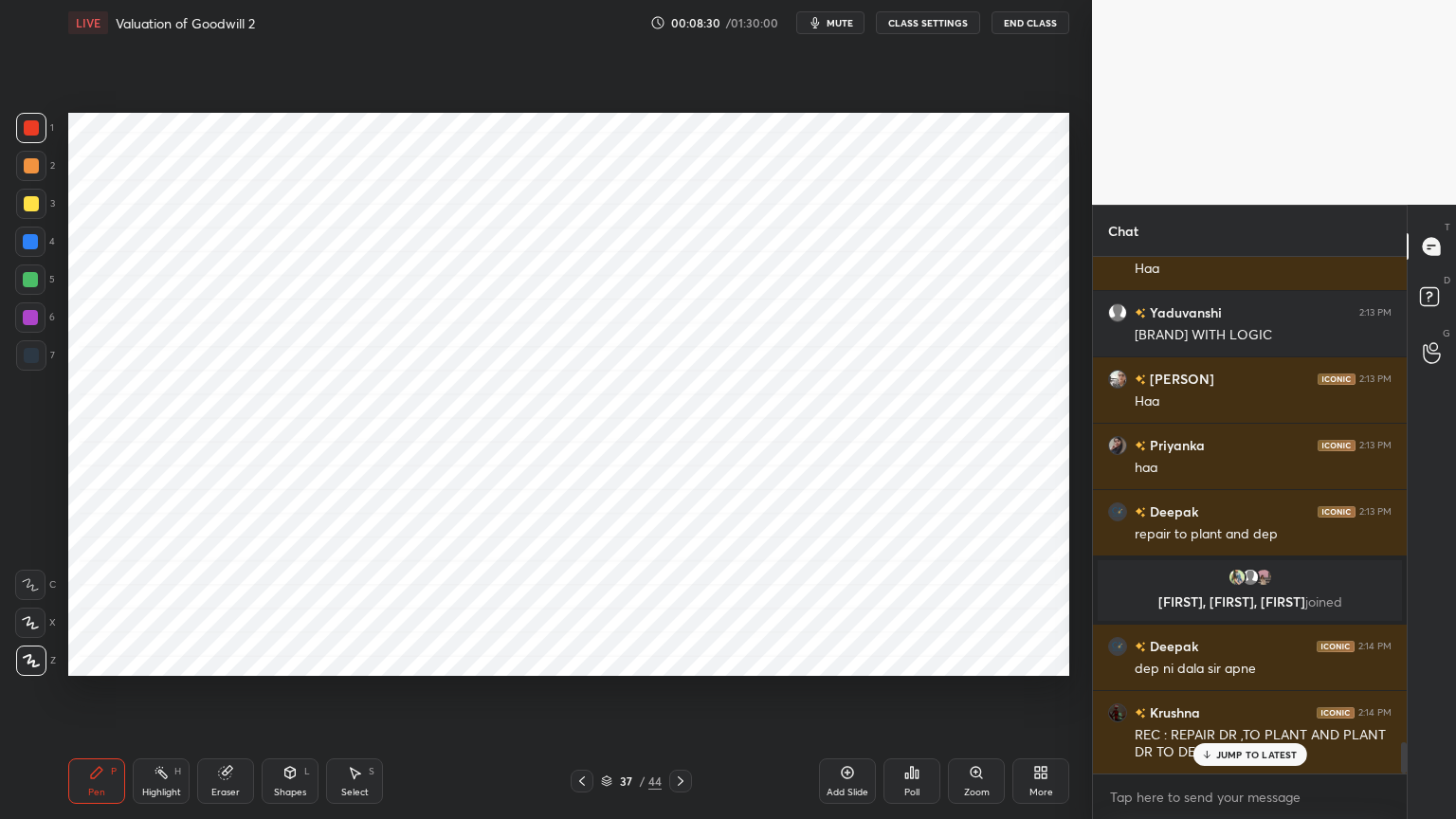 click at bounding box center (31, 355) 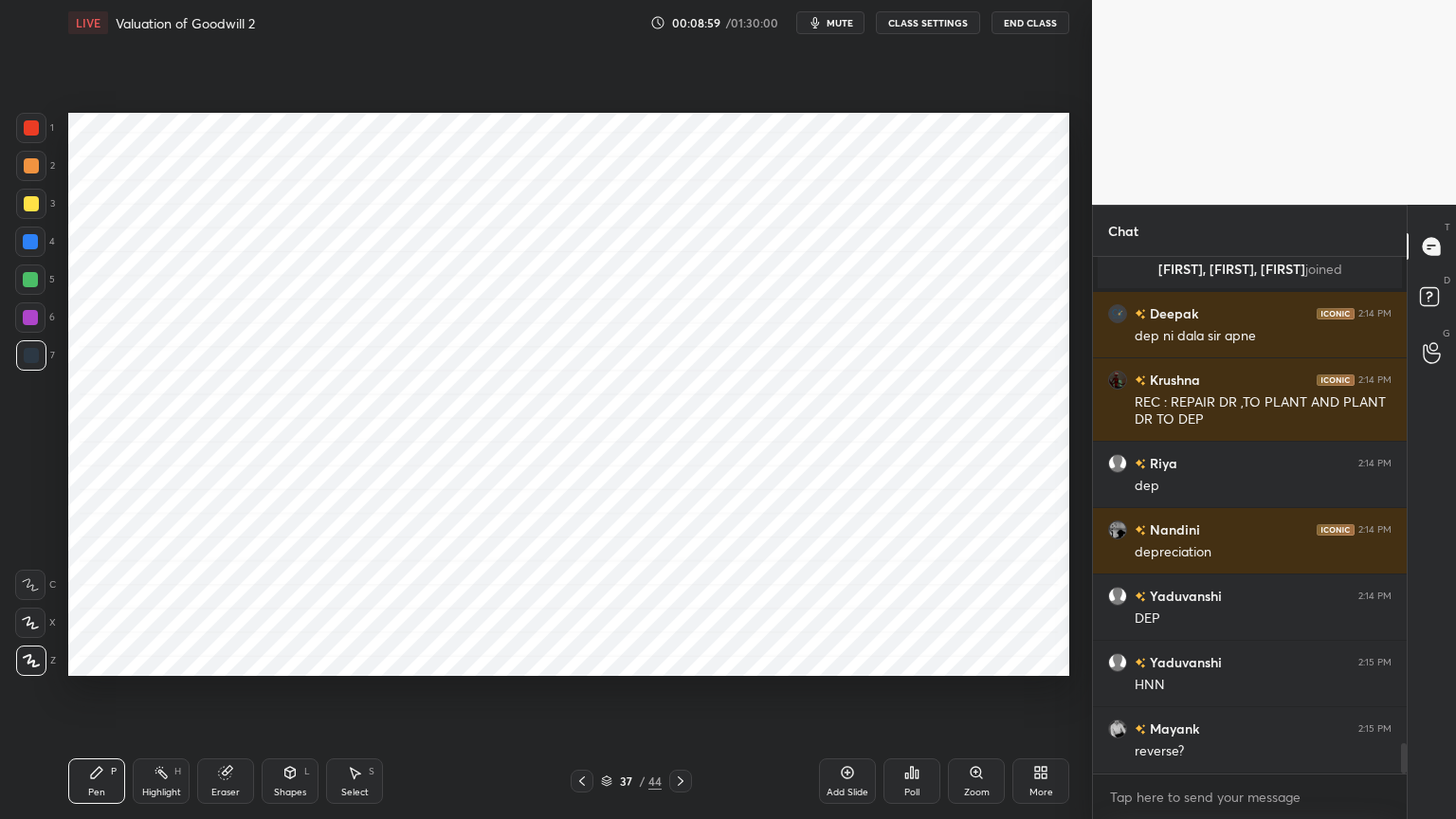 scroll, scrollTop: 8356, scrollLeft: 0, axis: vertical 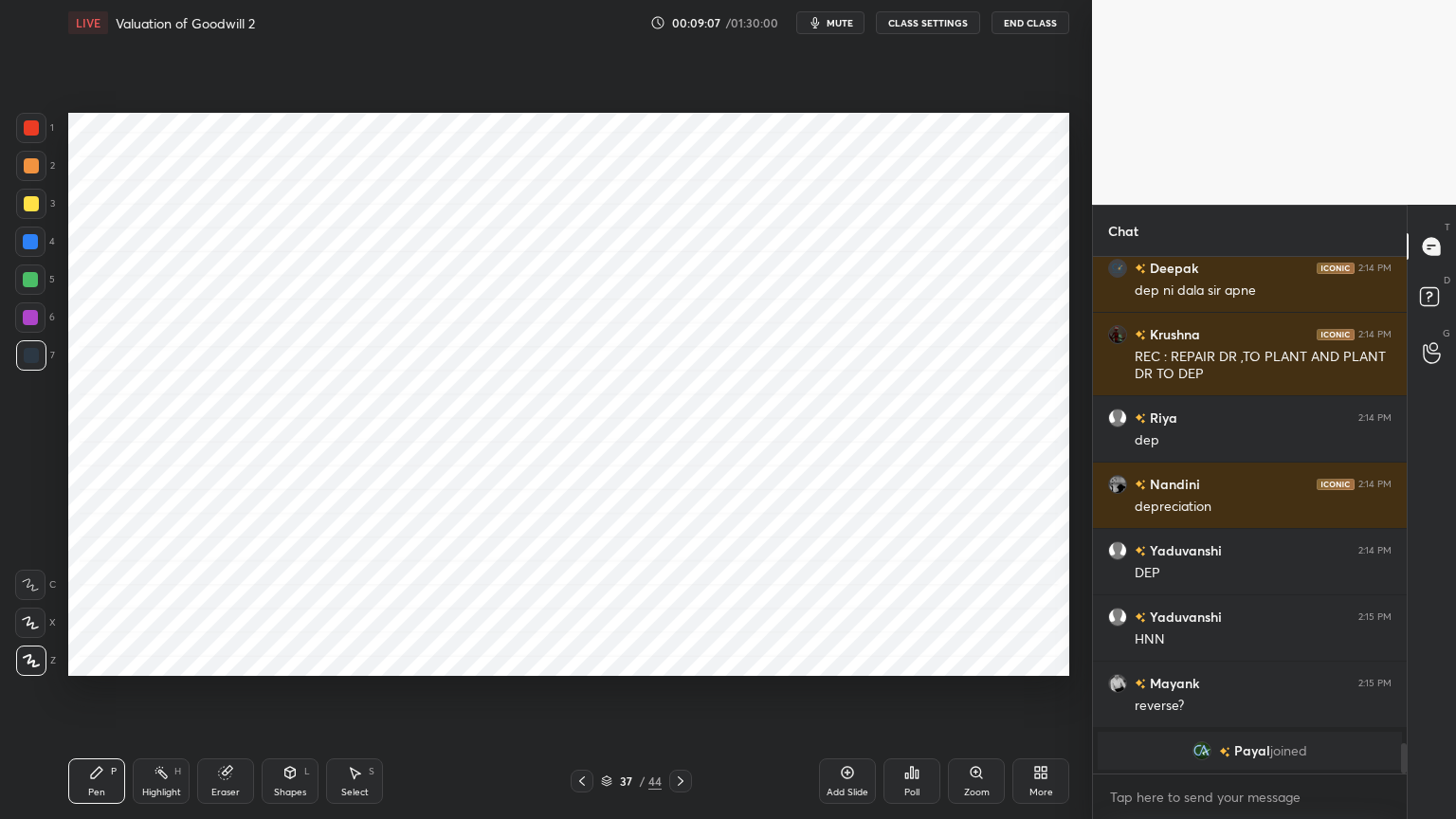 click at bounding box center (31, 128) 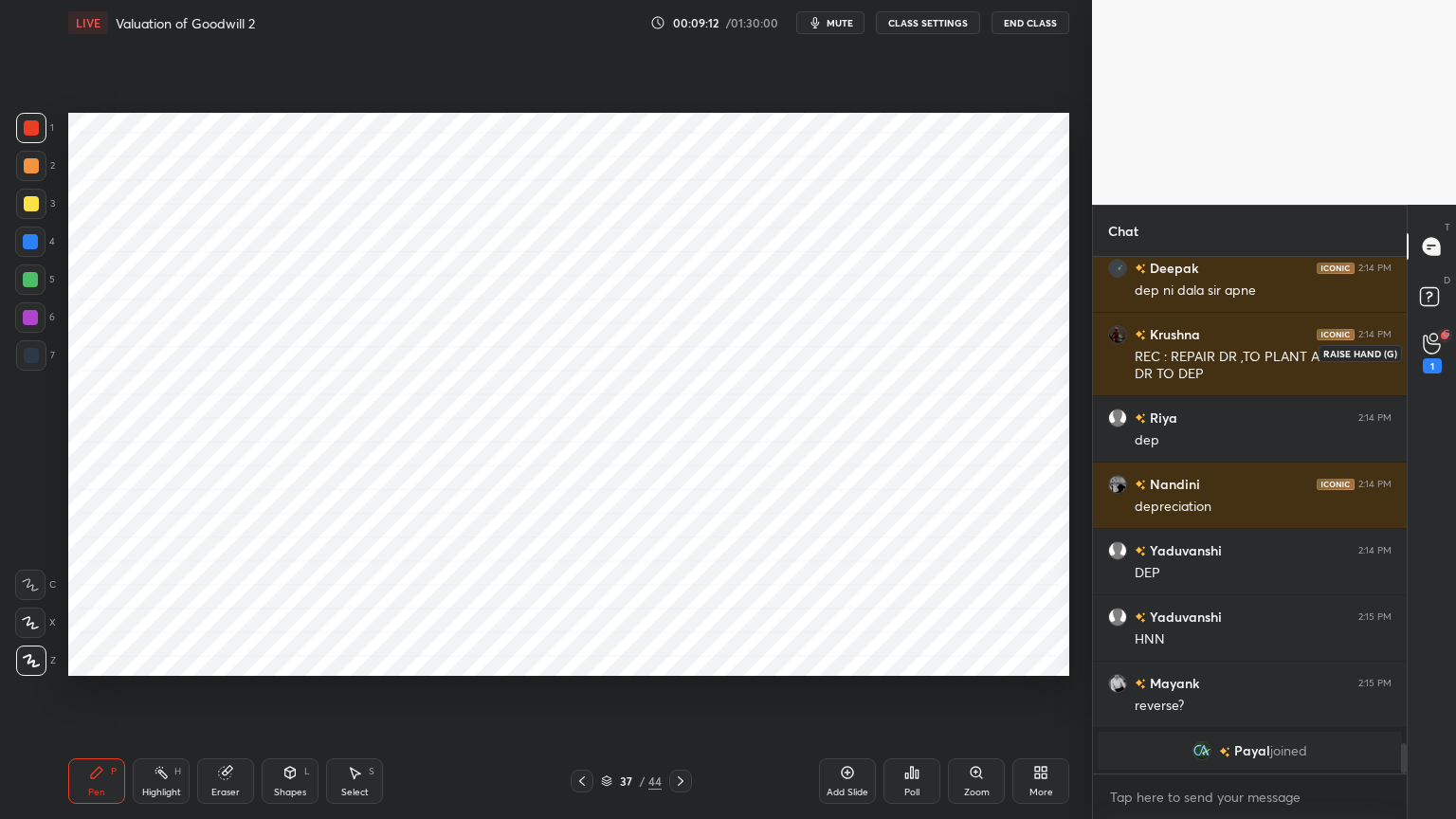 click 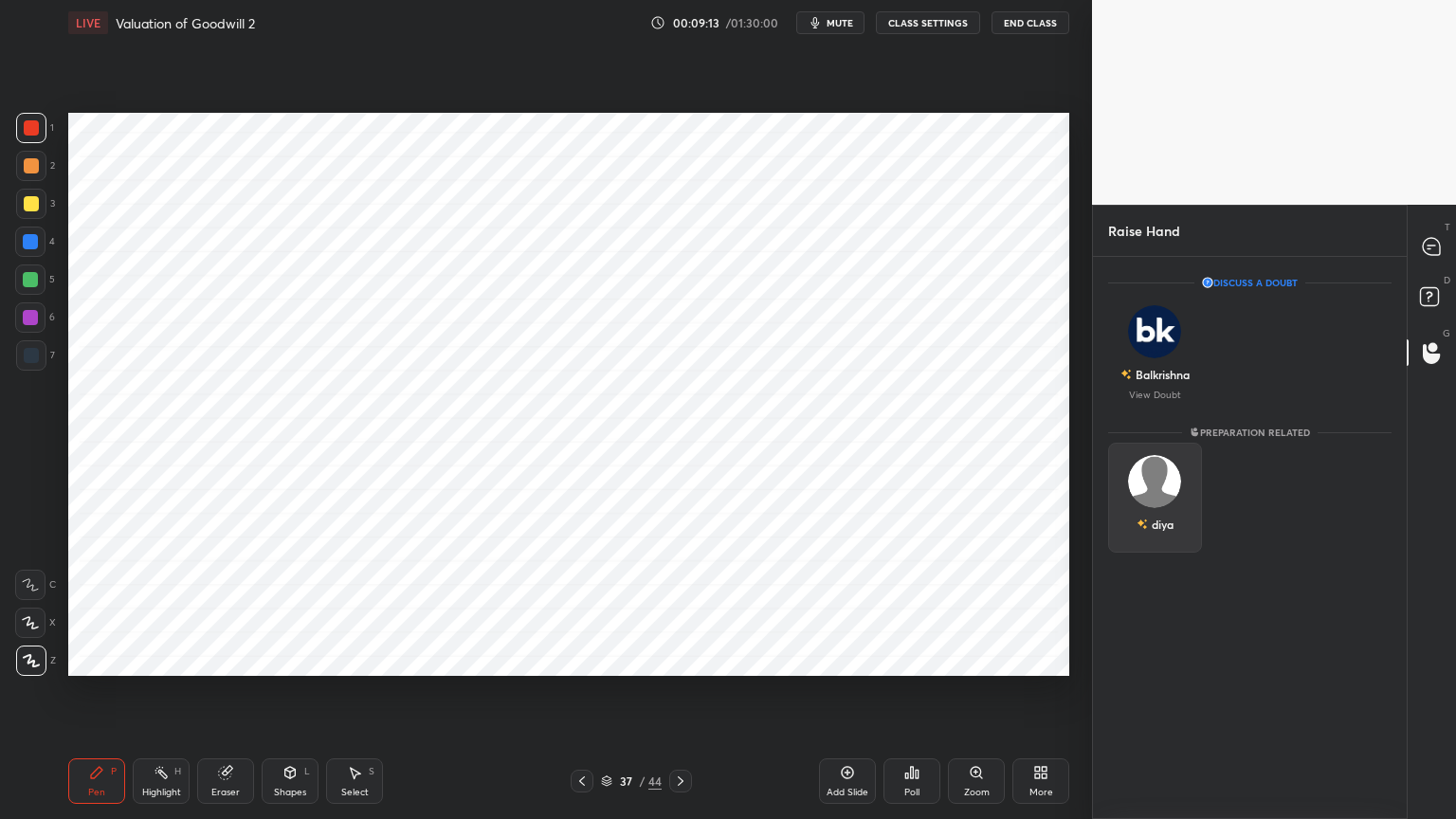click on "diya" at bounding box center (1155, 498) 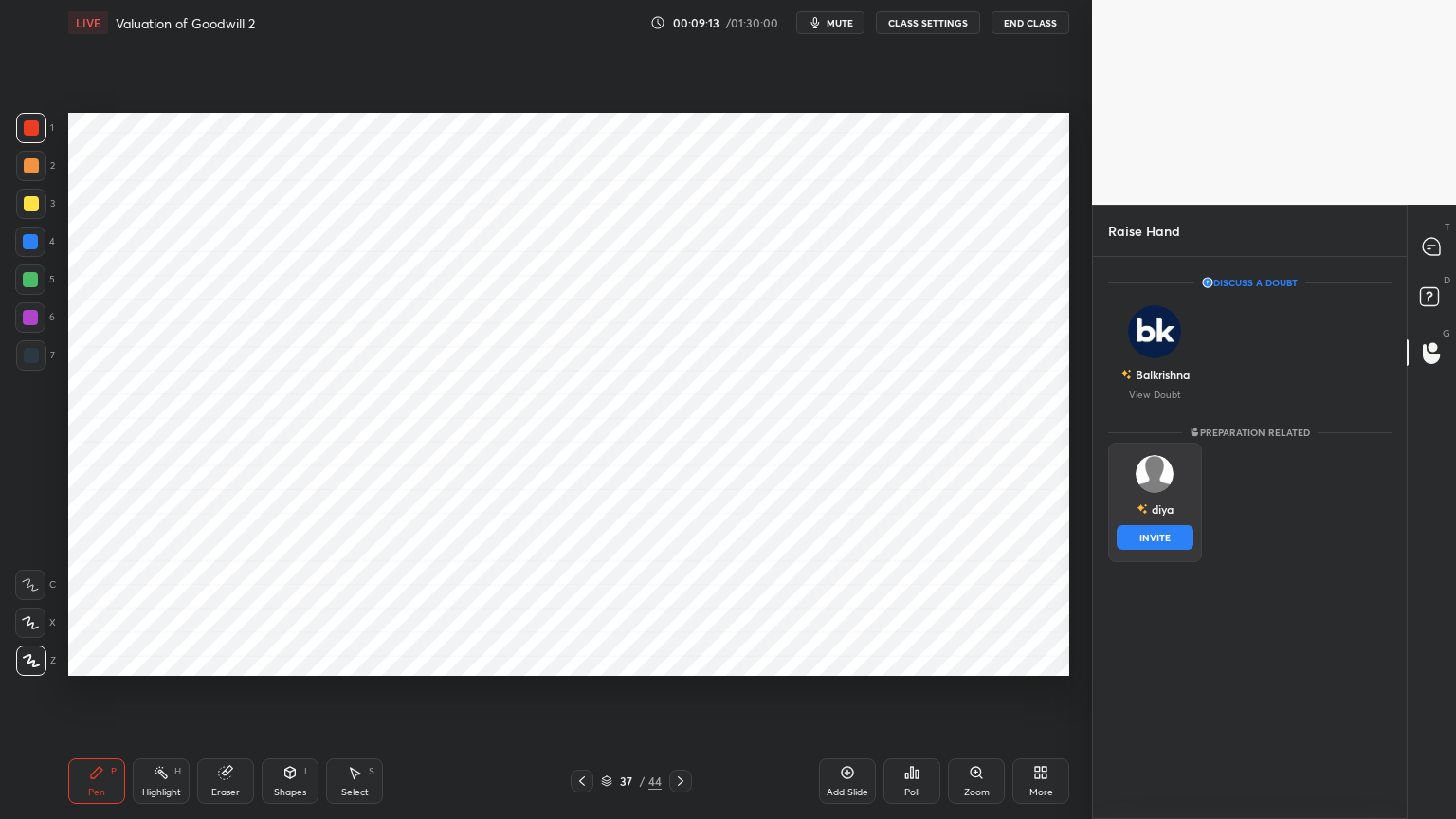 click on "INVITE" at bounding box center [1155, 537] 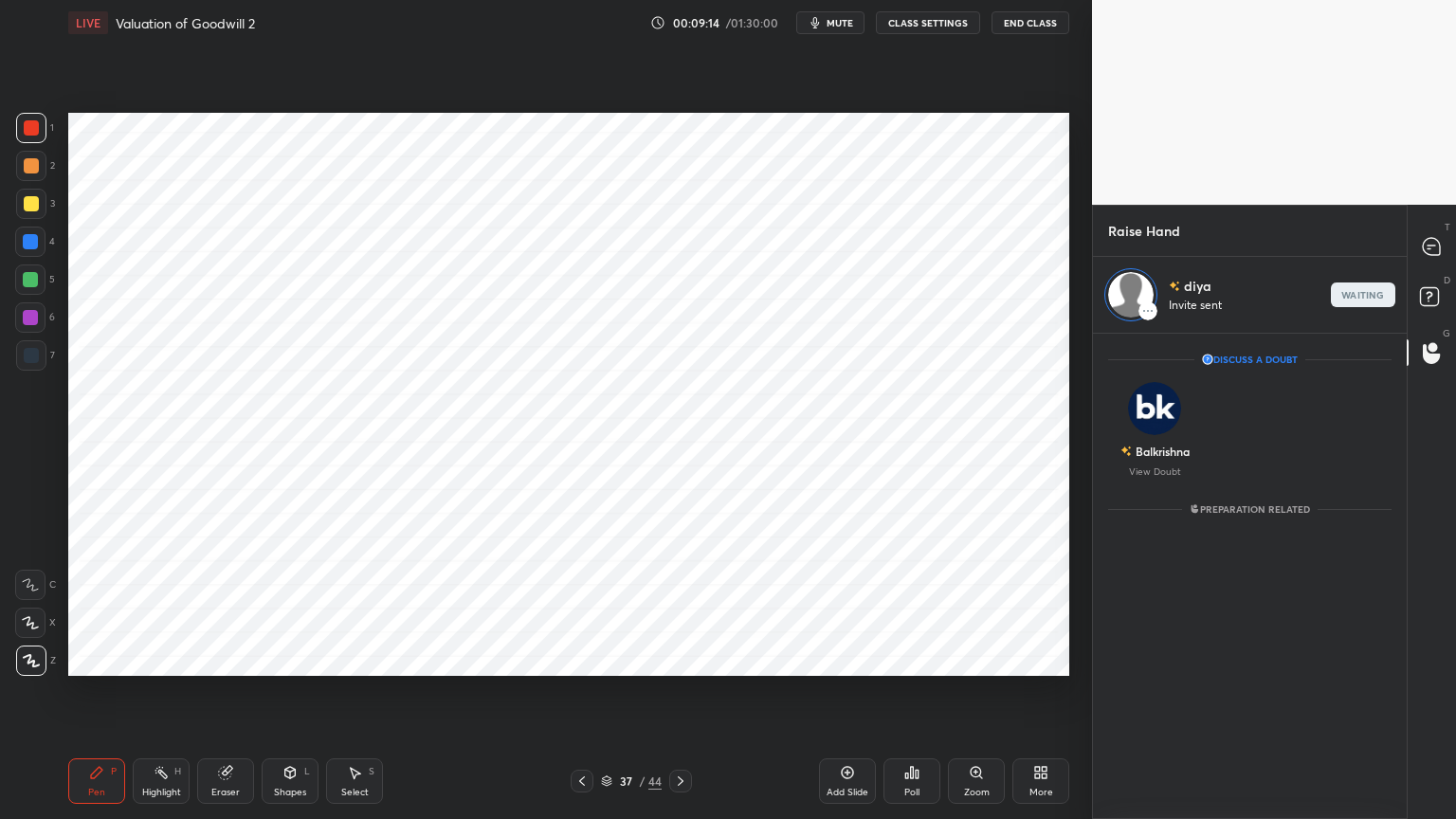 scroll, scrollTop: 481, scrollLeft: 308, axis: both 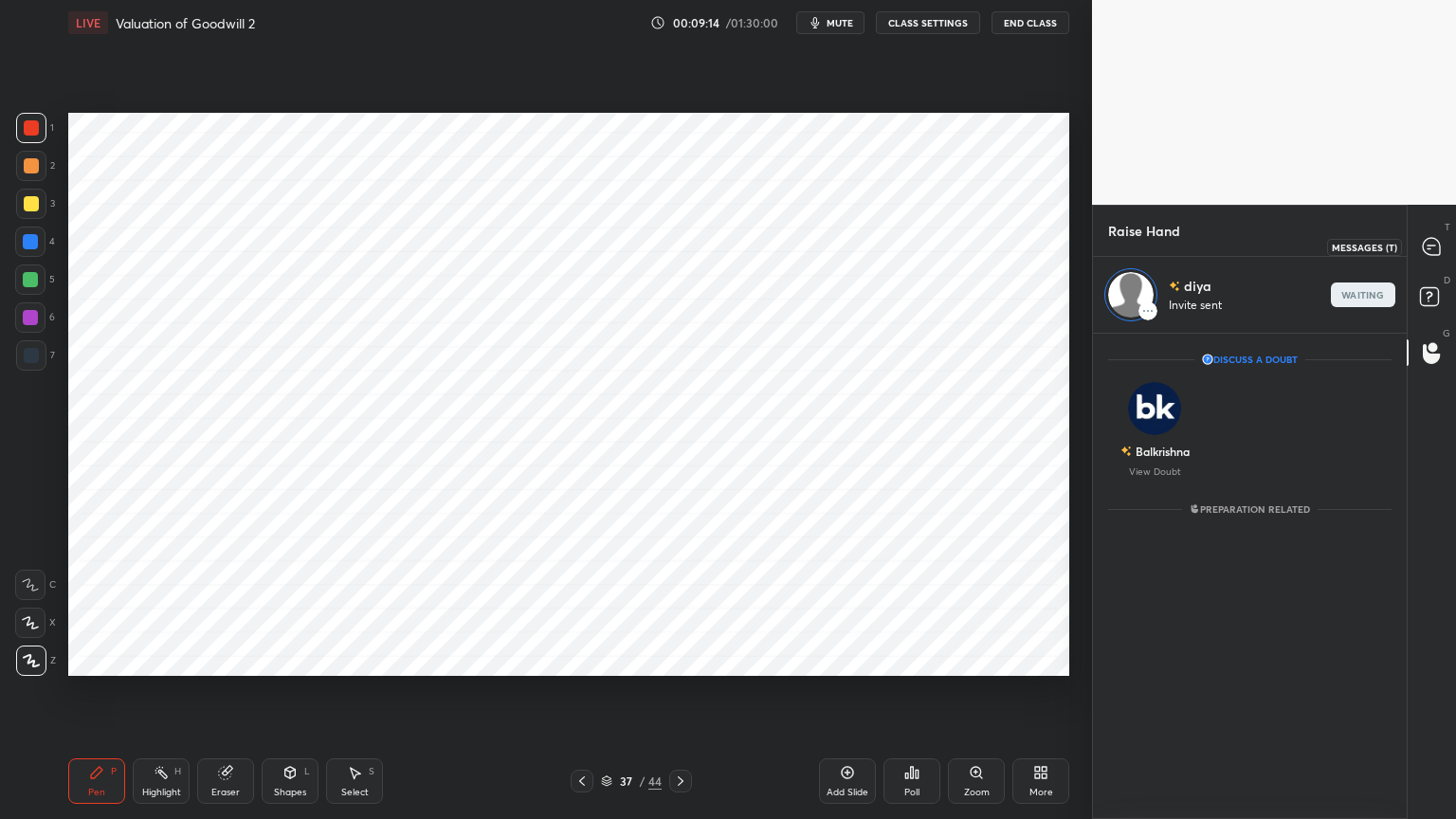 click 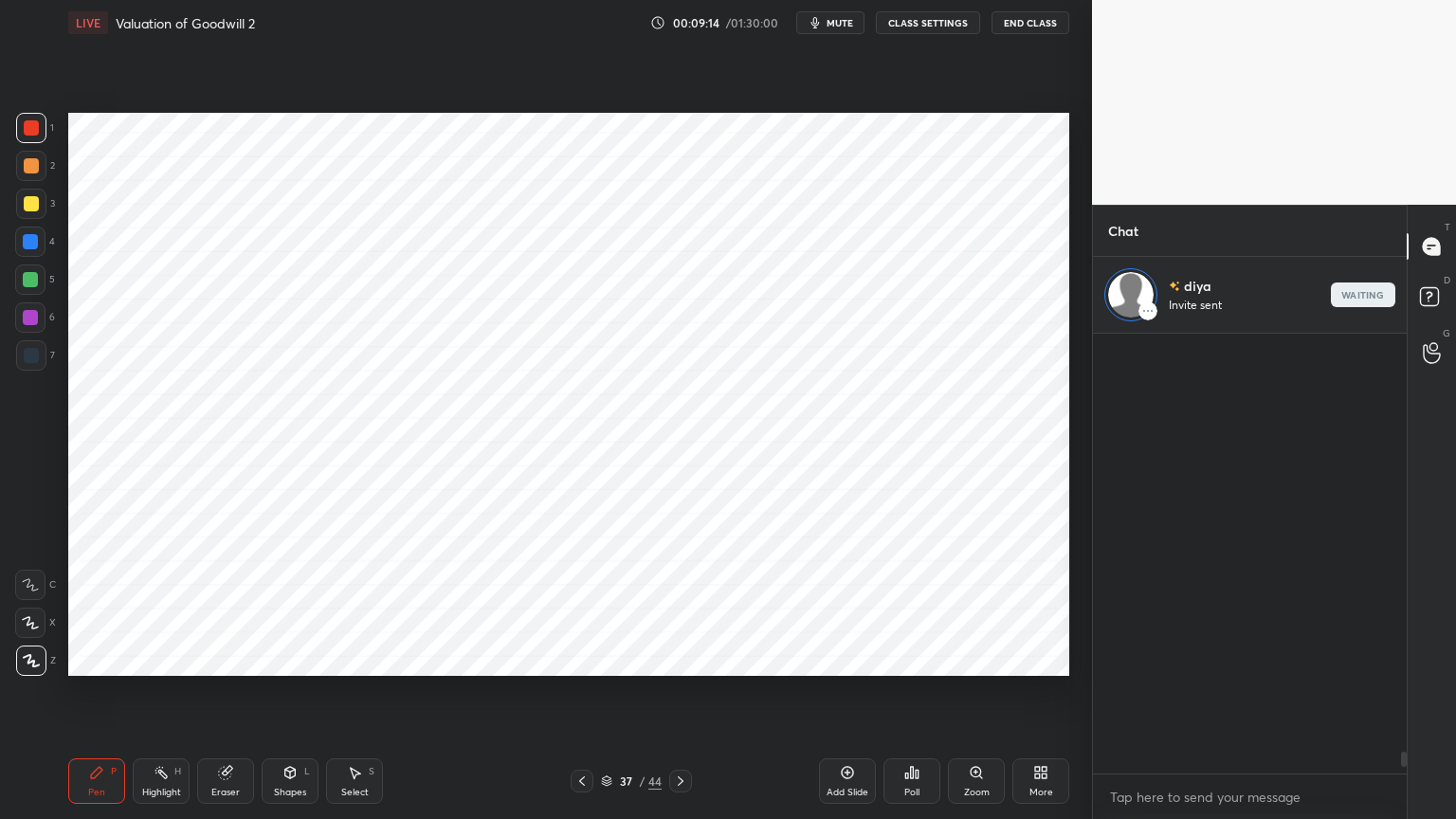 scroll, scrollTop: 8402, scrollLeft: 0, axis: vertical 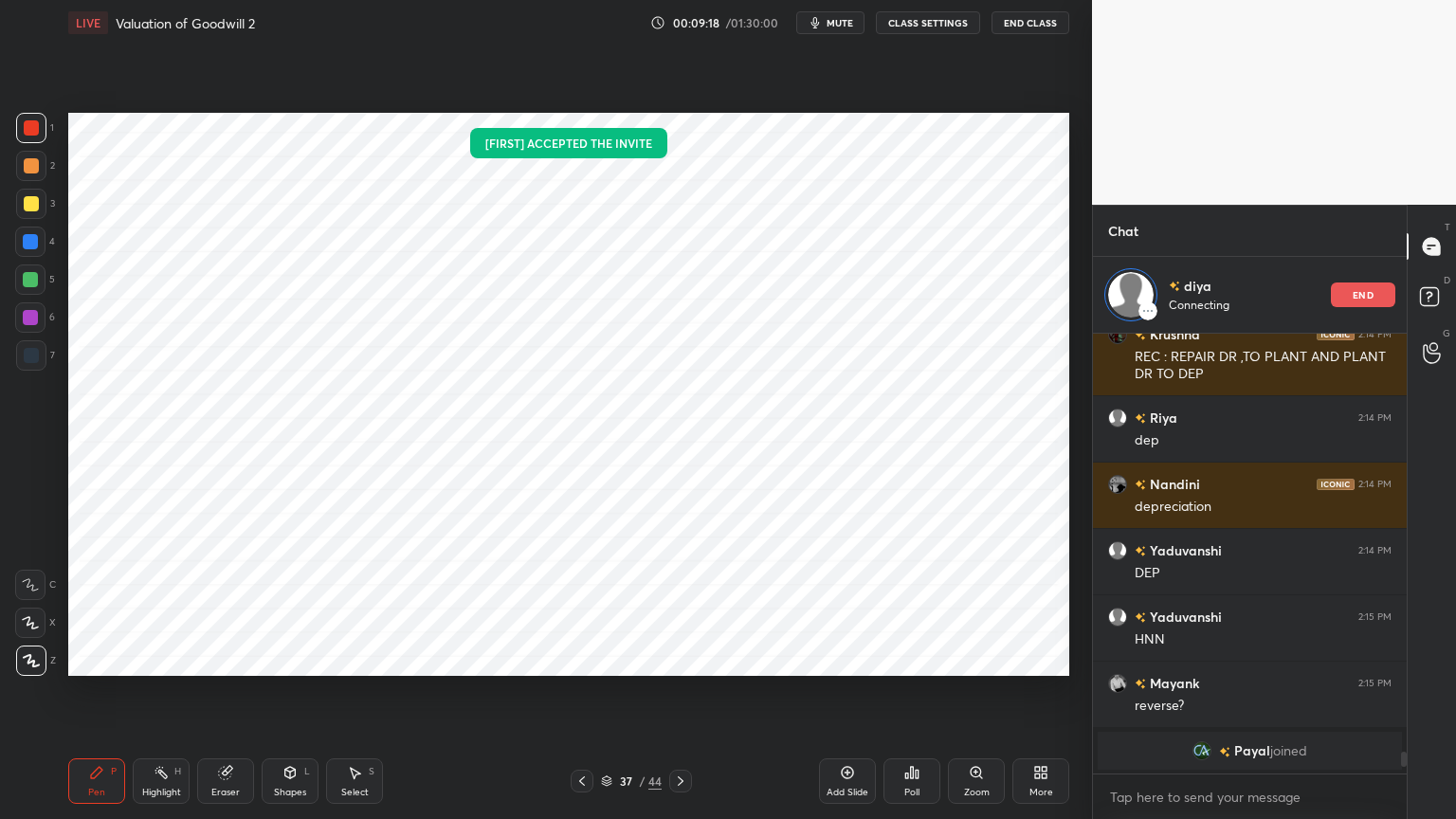 click at bounding box center [30, 242] 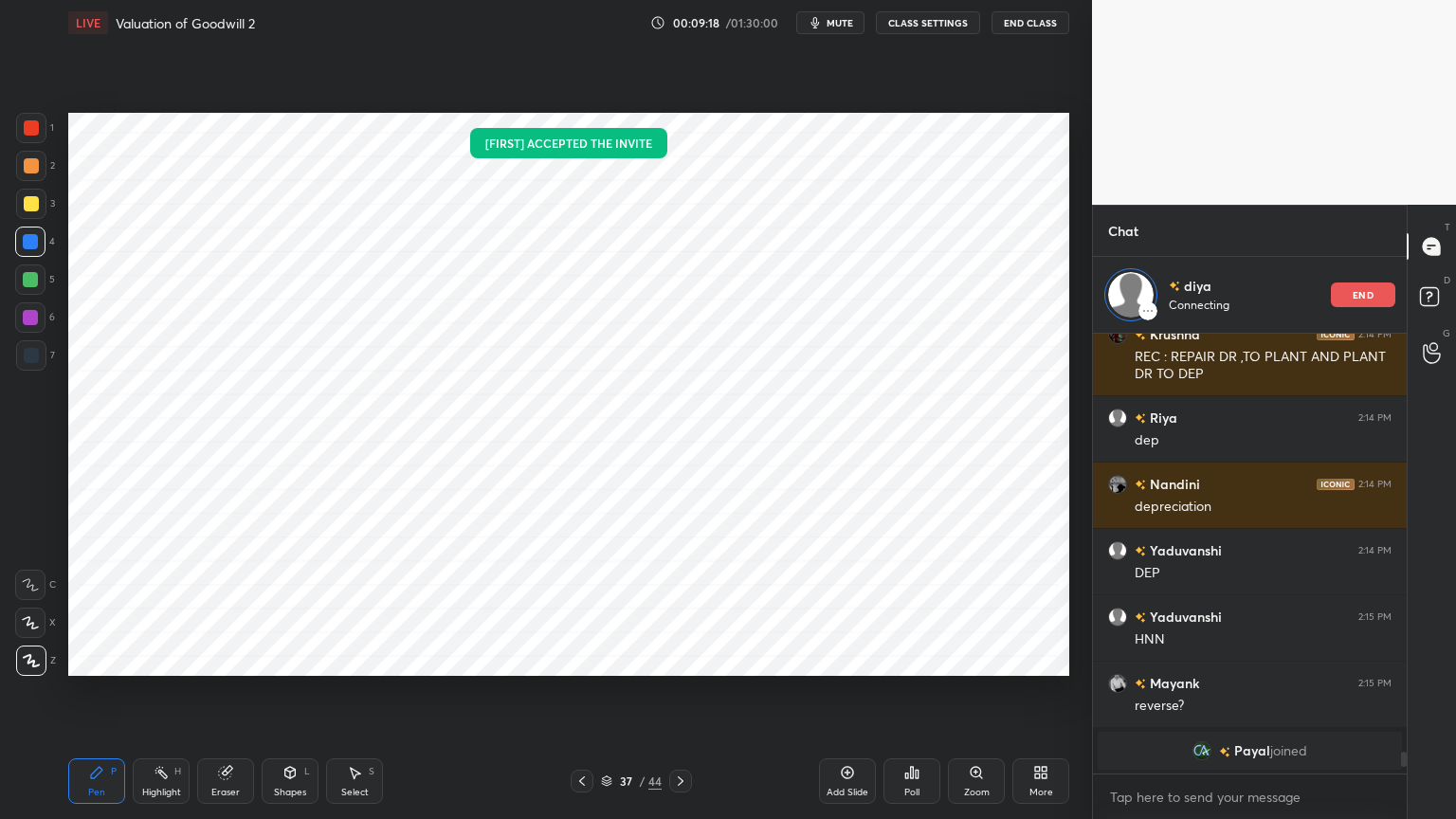 click on "Shapes" at bounding box center (290, 792) 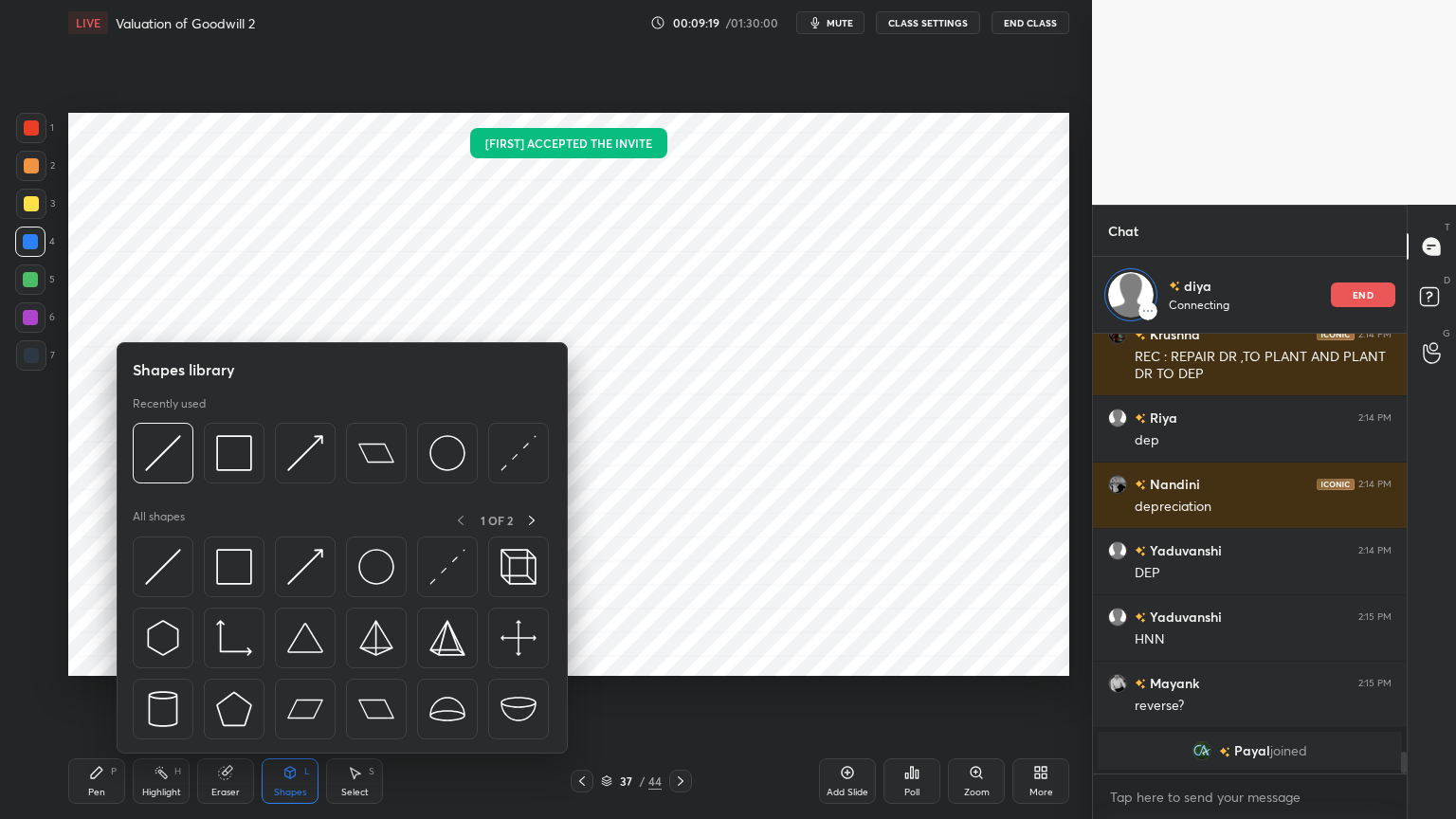 click on "Shapes" at bounding box center (290, 792) 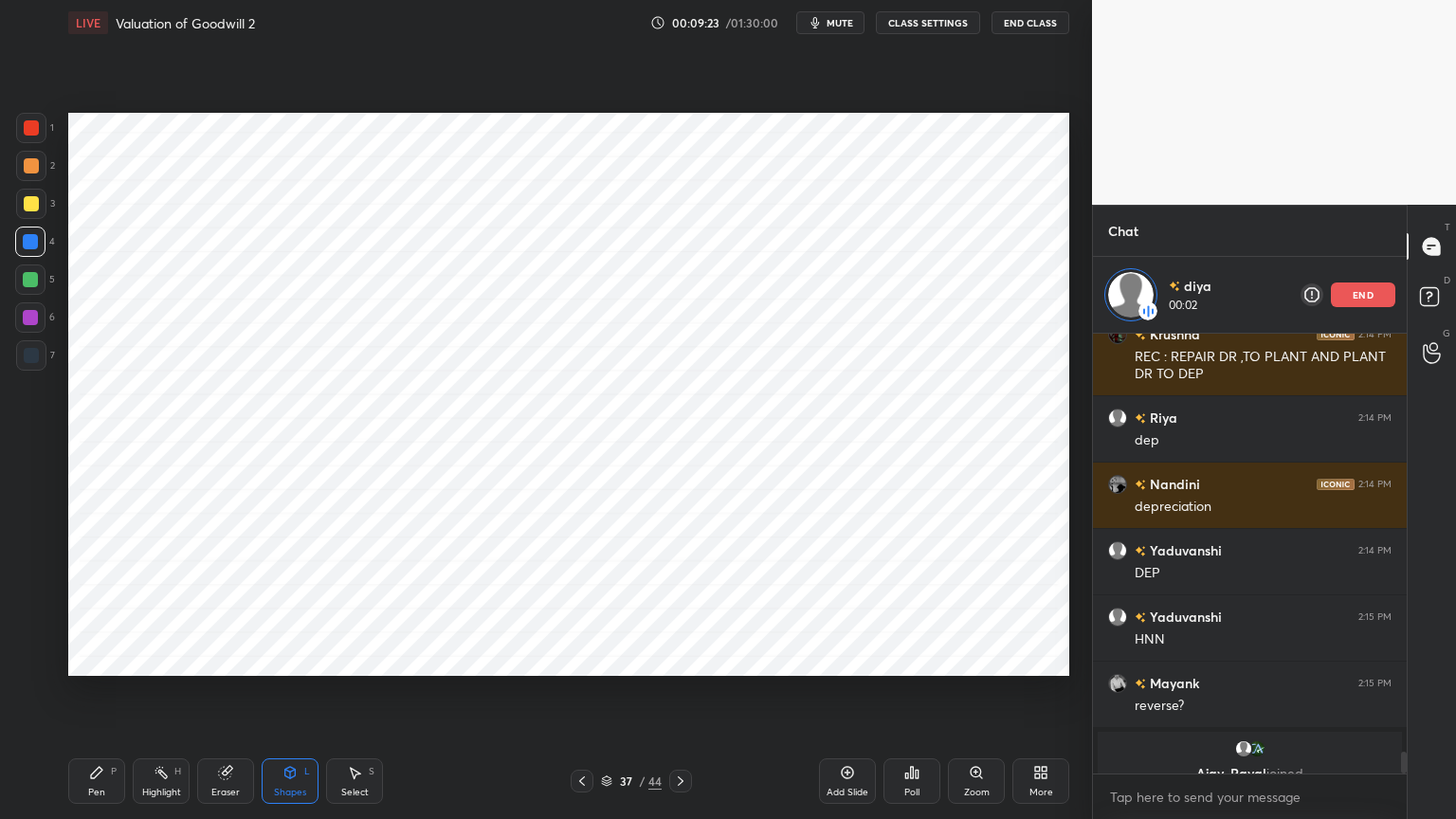 scroll, scrollTop: 8425, scrollLeft: 0, axis: vertical 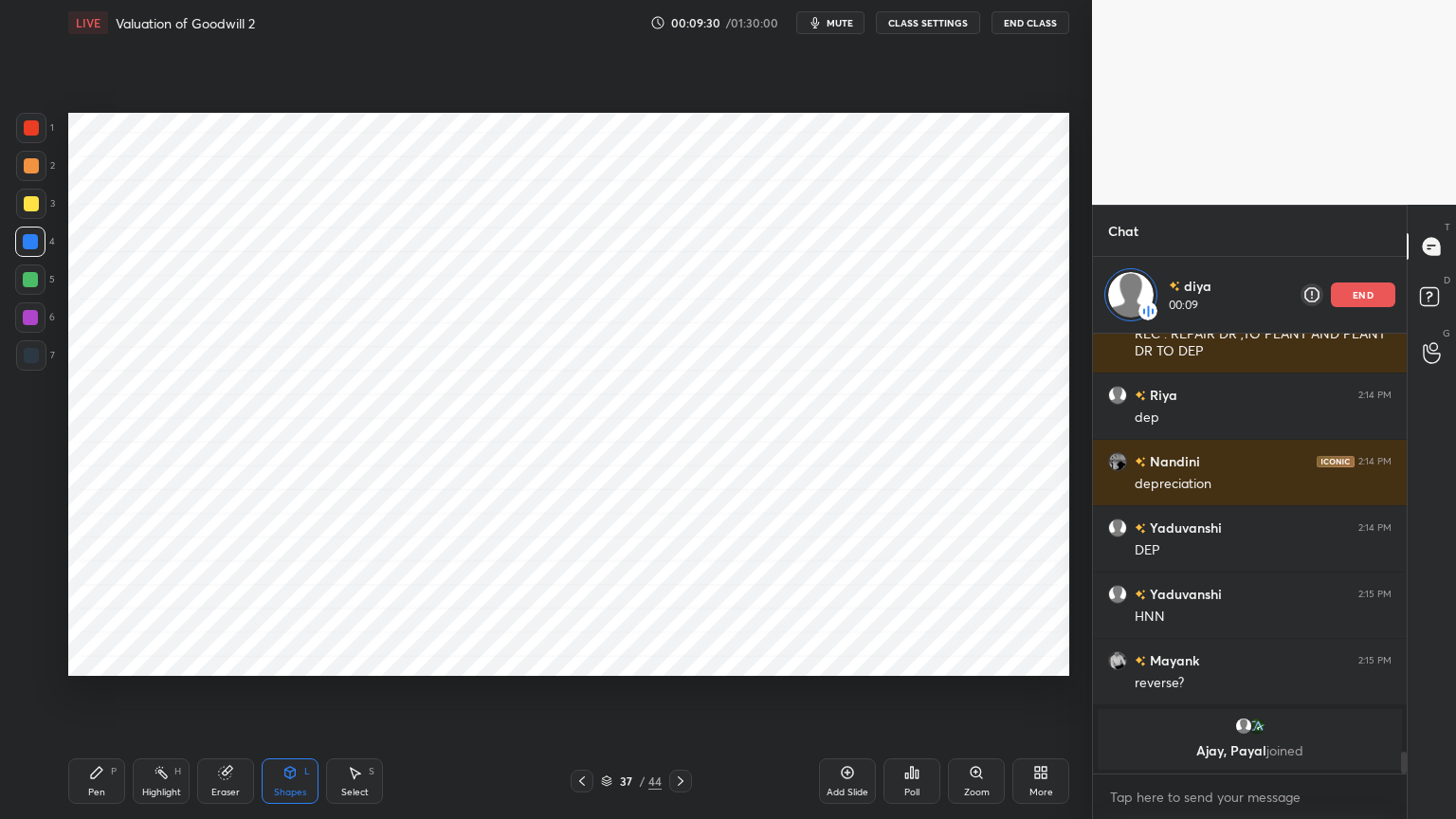 click on "Pen P" at bounding box center [97, 781] 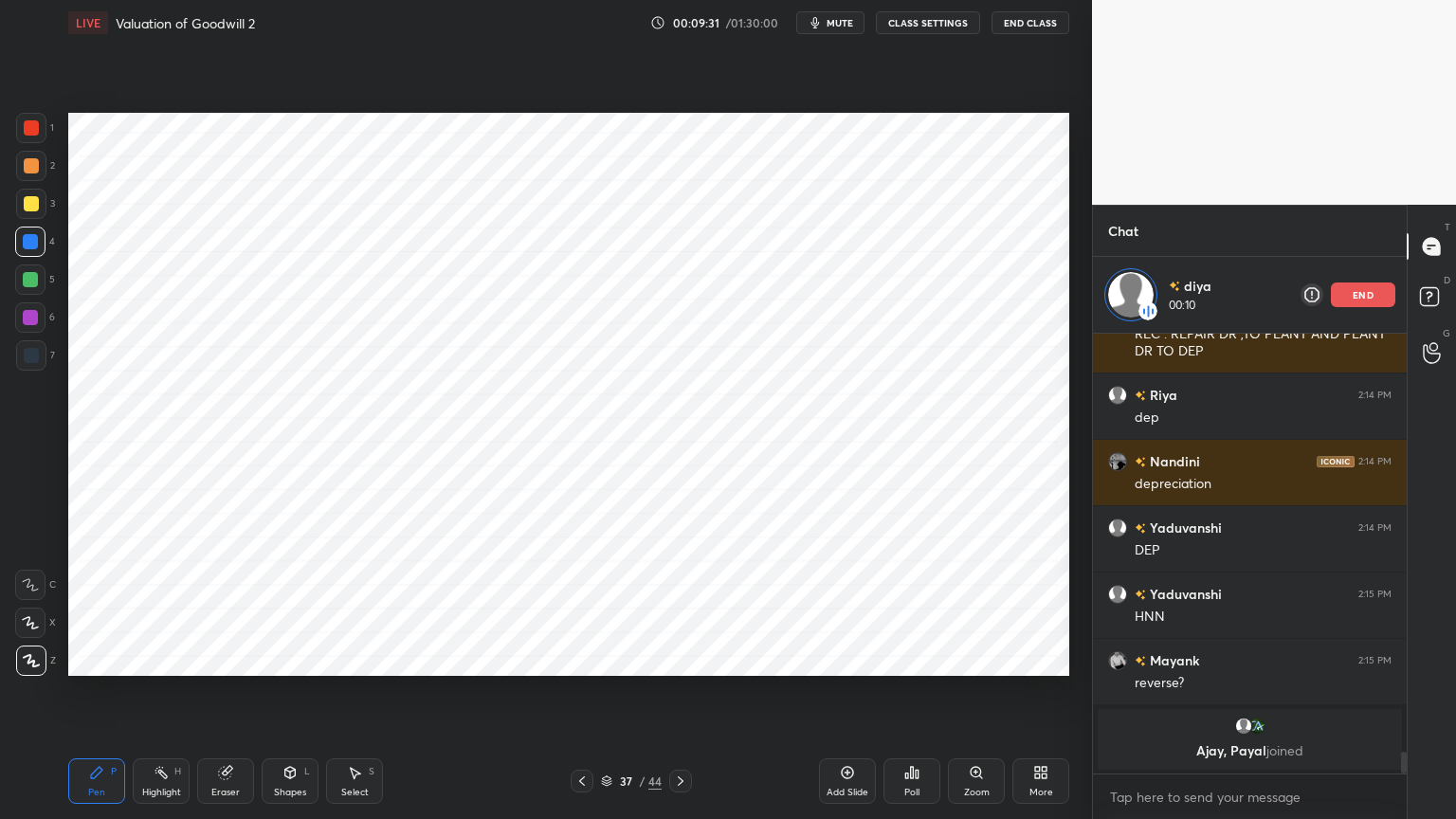 click at bounding box center [31, 355] 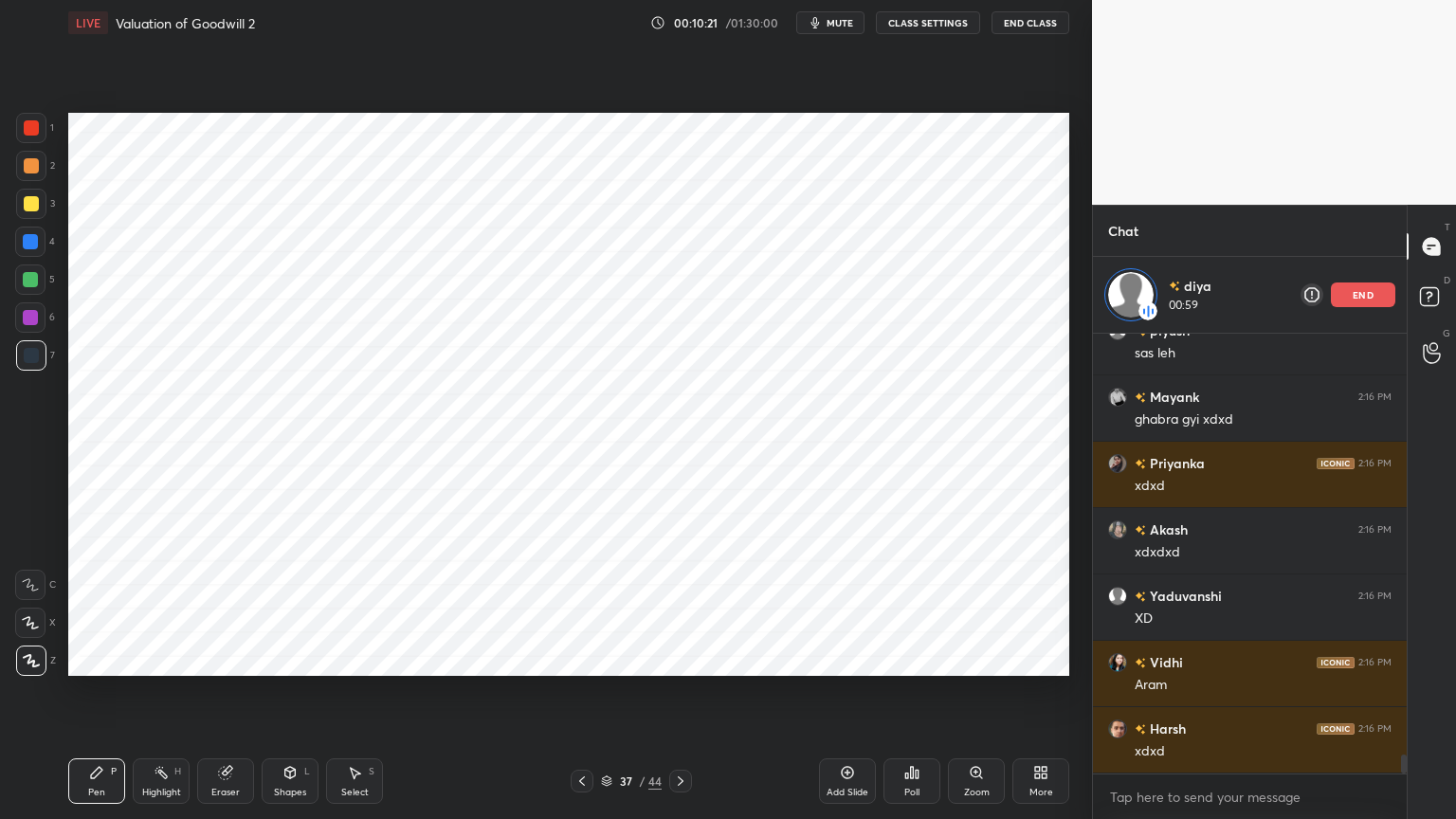 scroll, scrollTop: 9800, scrollLeft: 0, axis: vertical 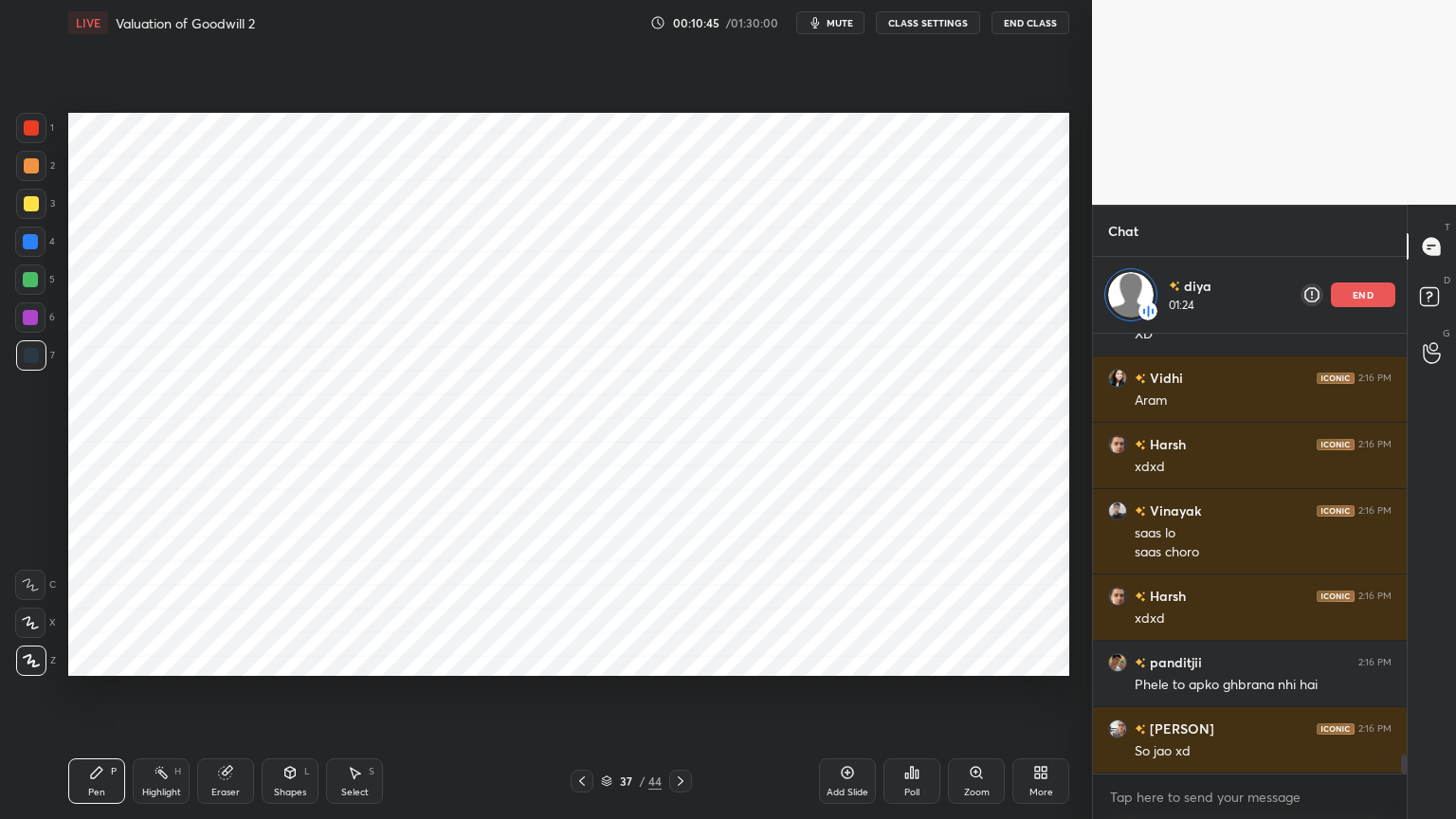 click on "end" at bounding box center (1363, 295) 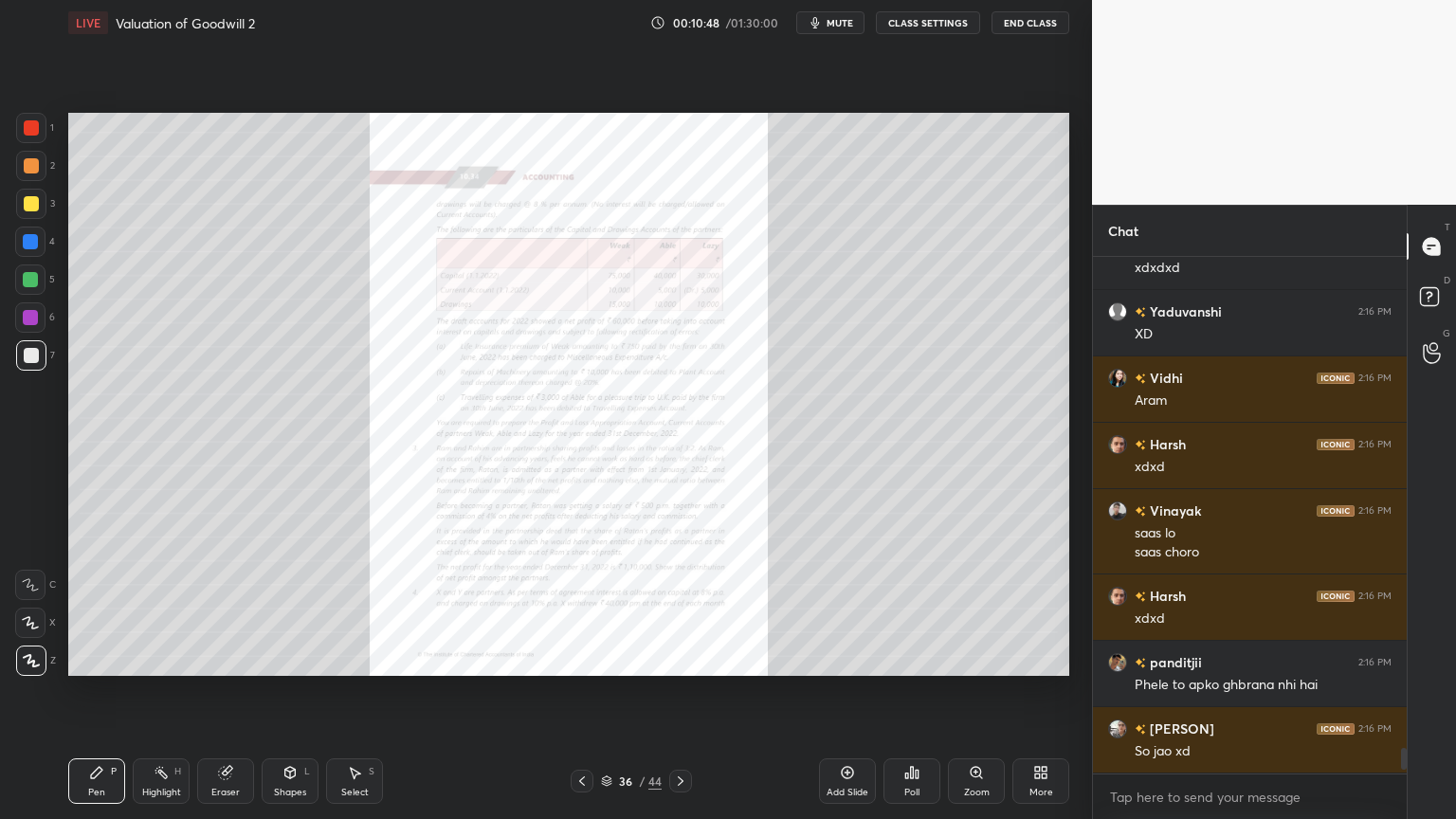 click on "Zoom" at bounding box center (976, 781) 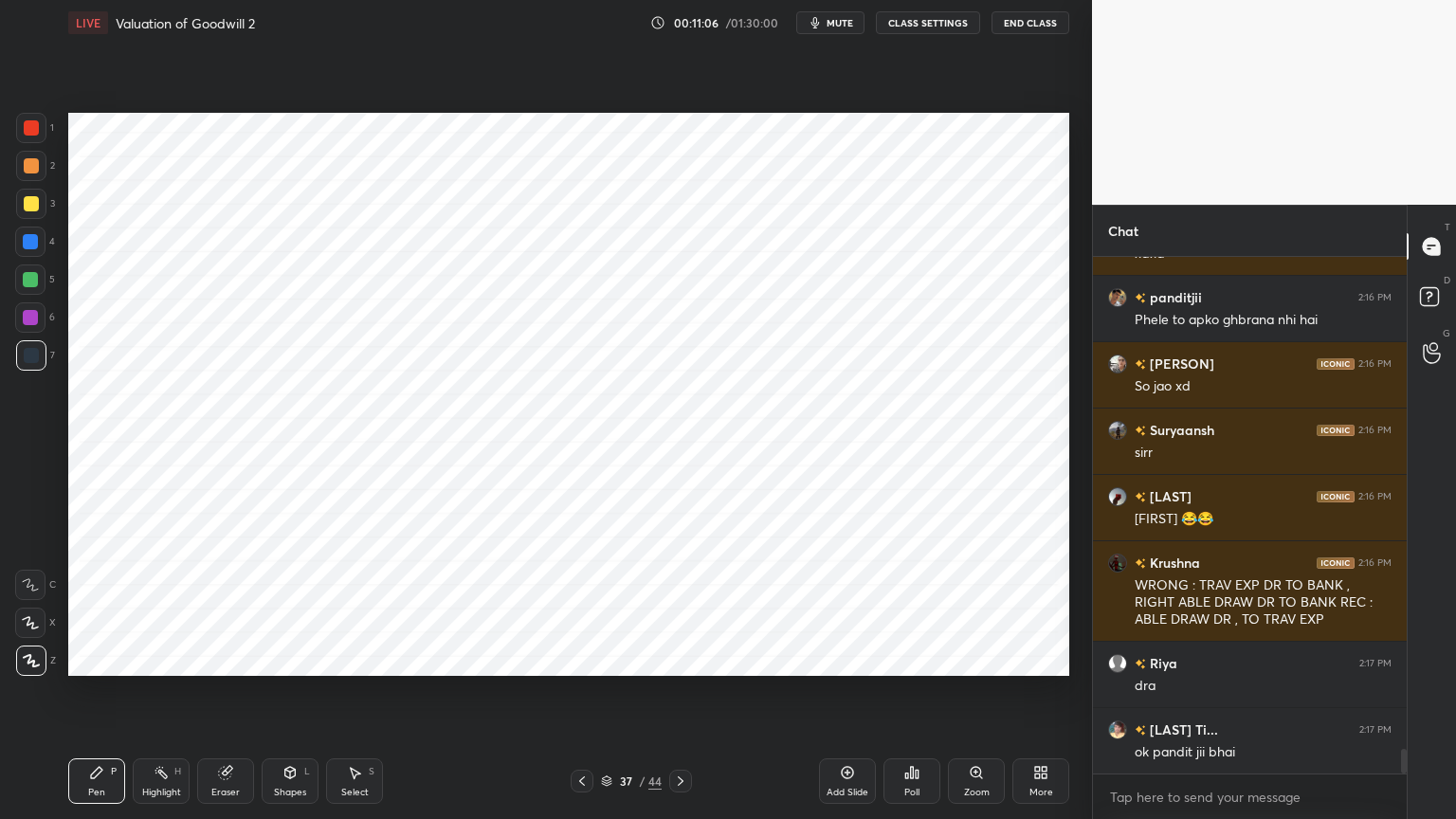scroll, scrollTop: 10373, scrollLeft: 0, axis: vertical 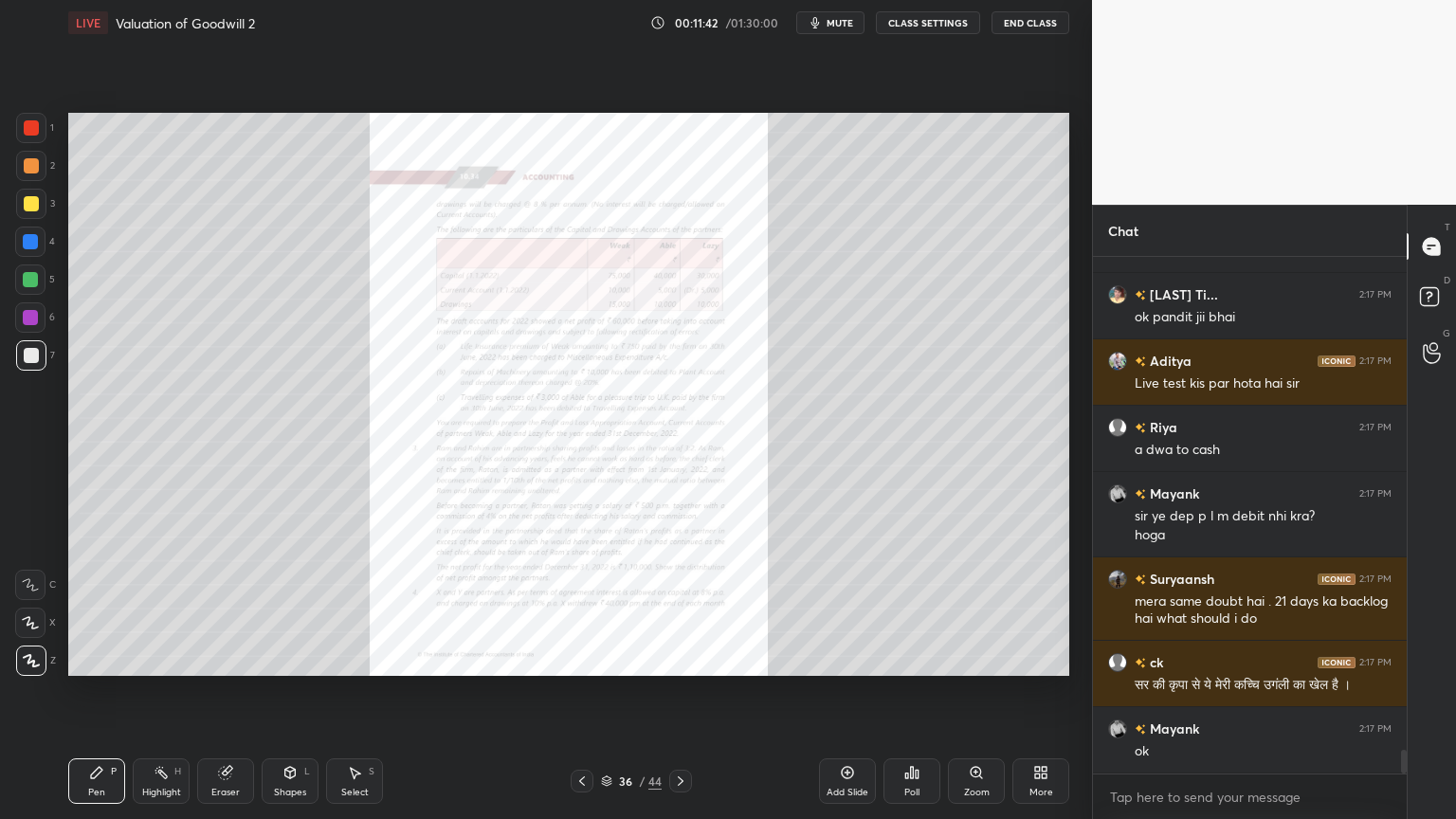 click 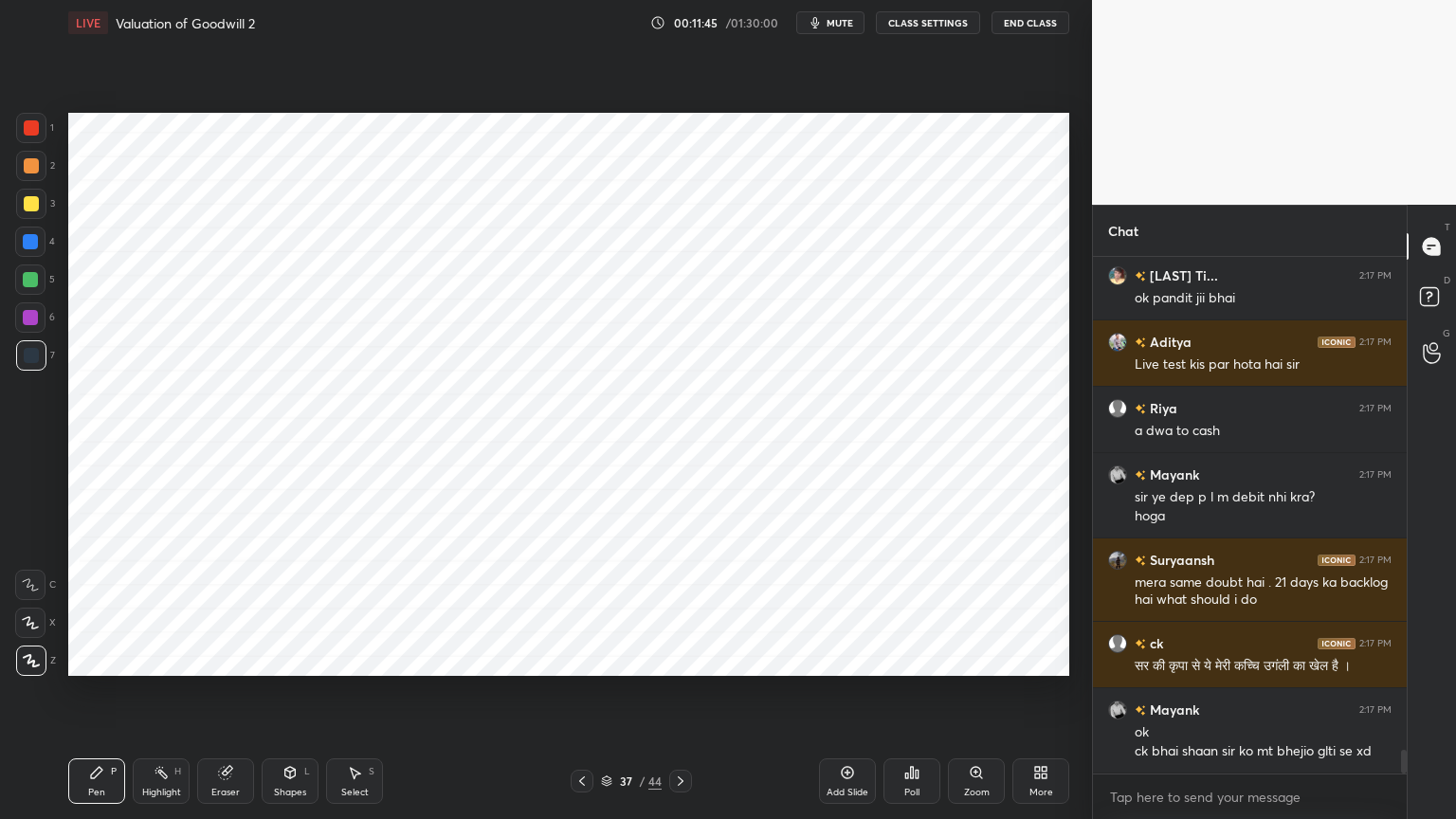 scroll, scrollTop: 10825, scrollLeft: 0, axis: vertical 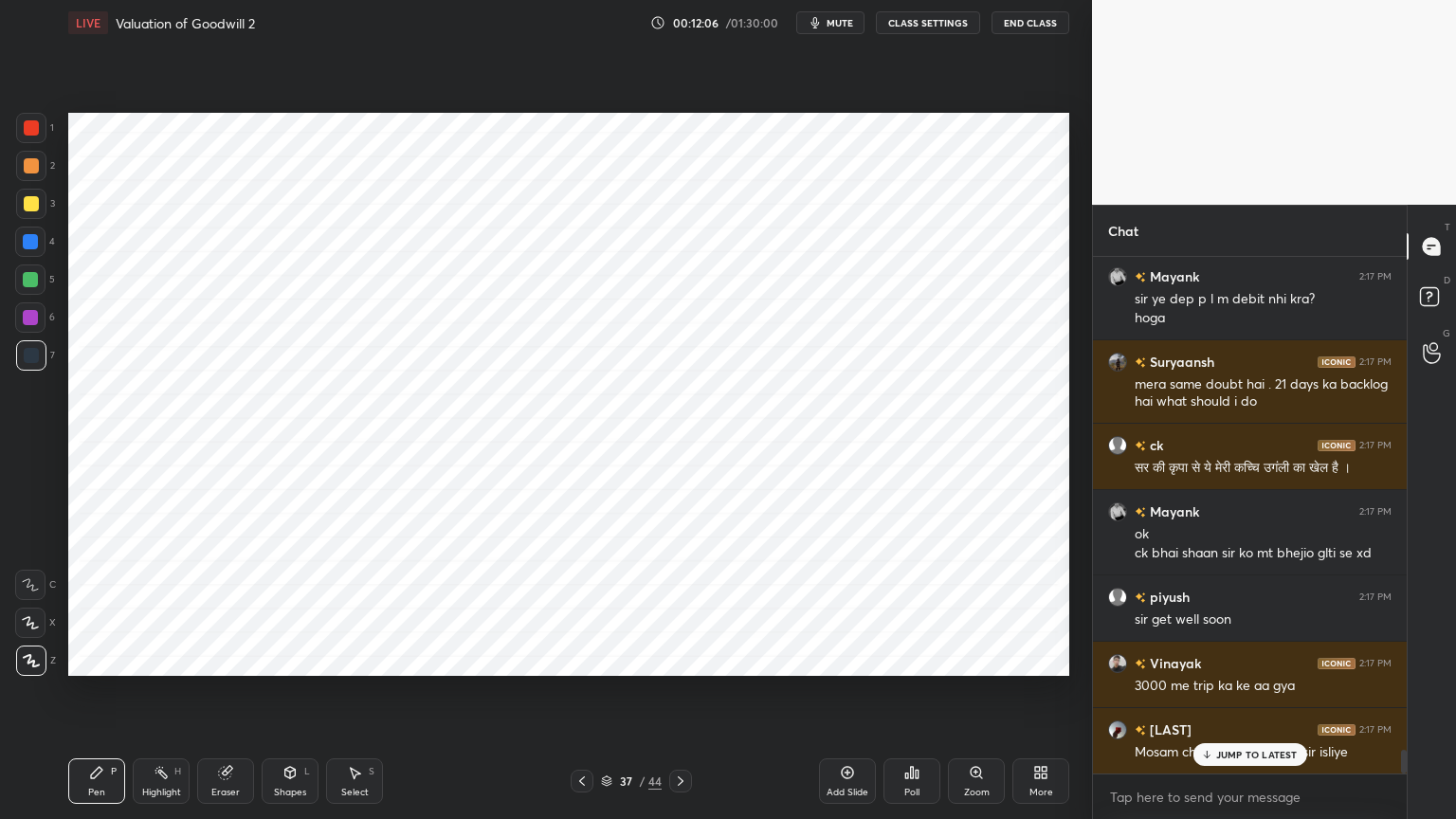 click at bounding box center [30, 318] 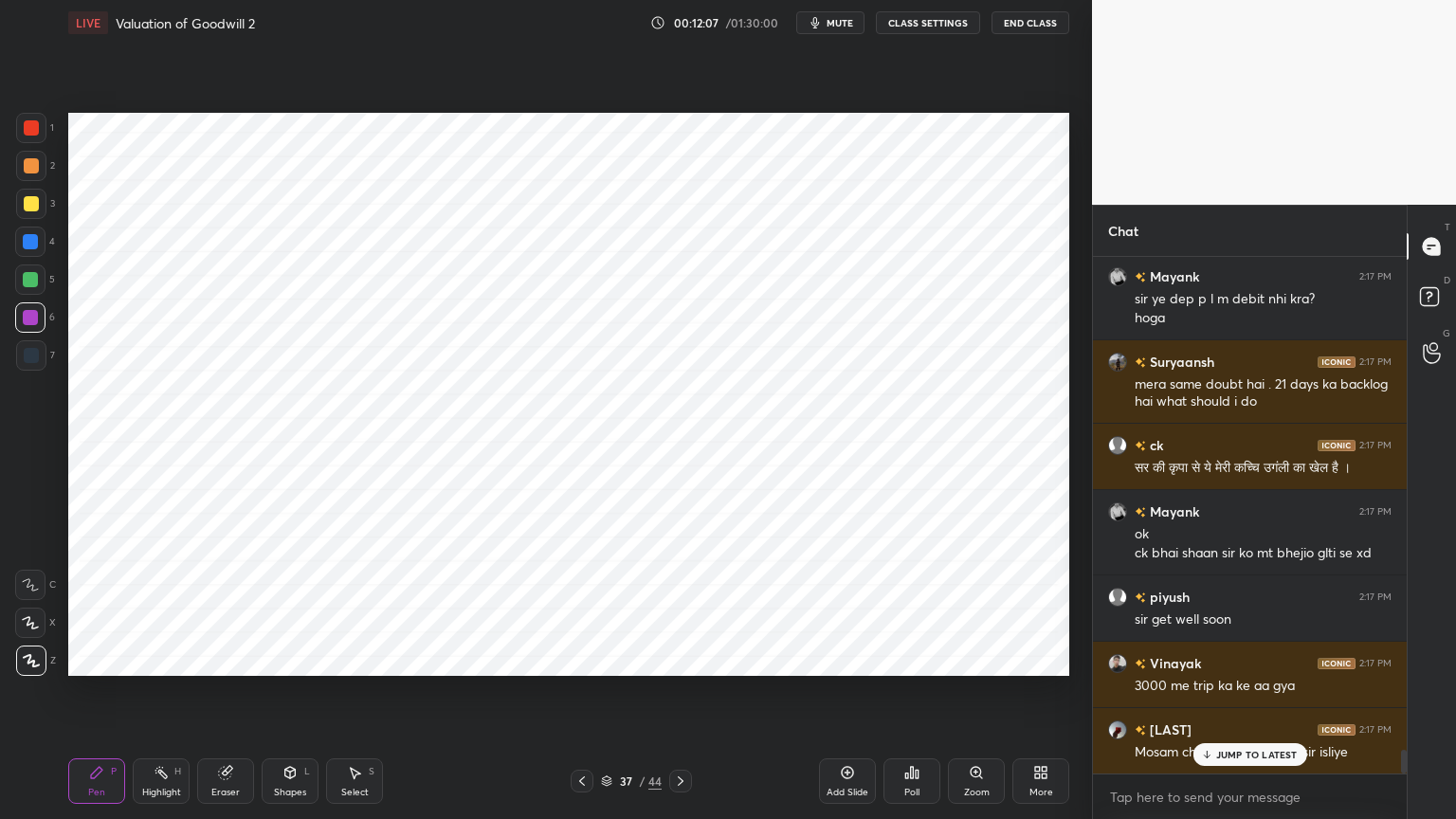 click at bounding box center [31, 128] 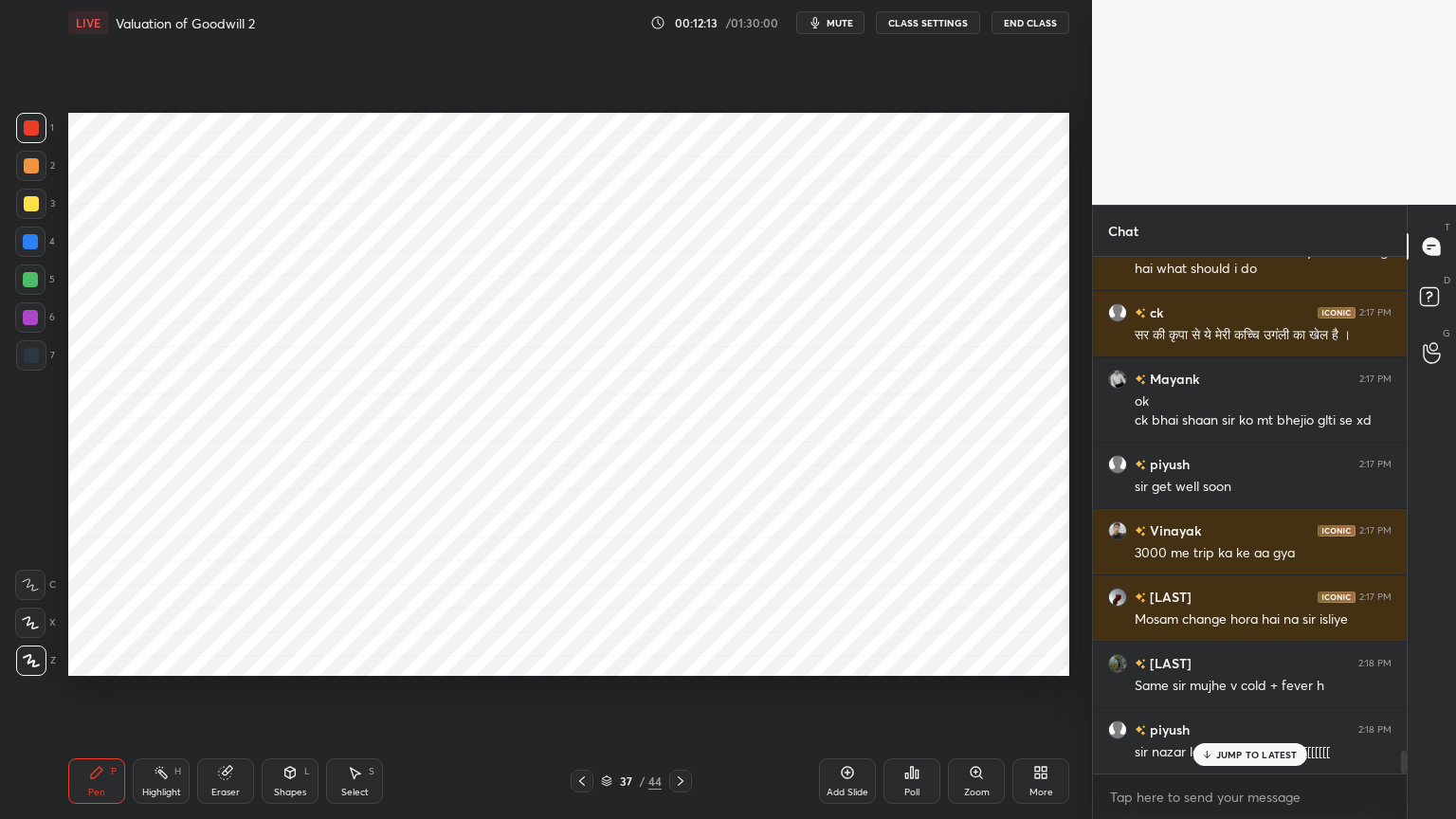 scroll, scrollTop: 11136, scrollLeft: 0, axis: vertical 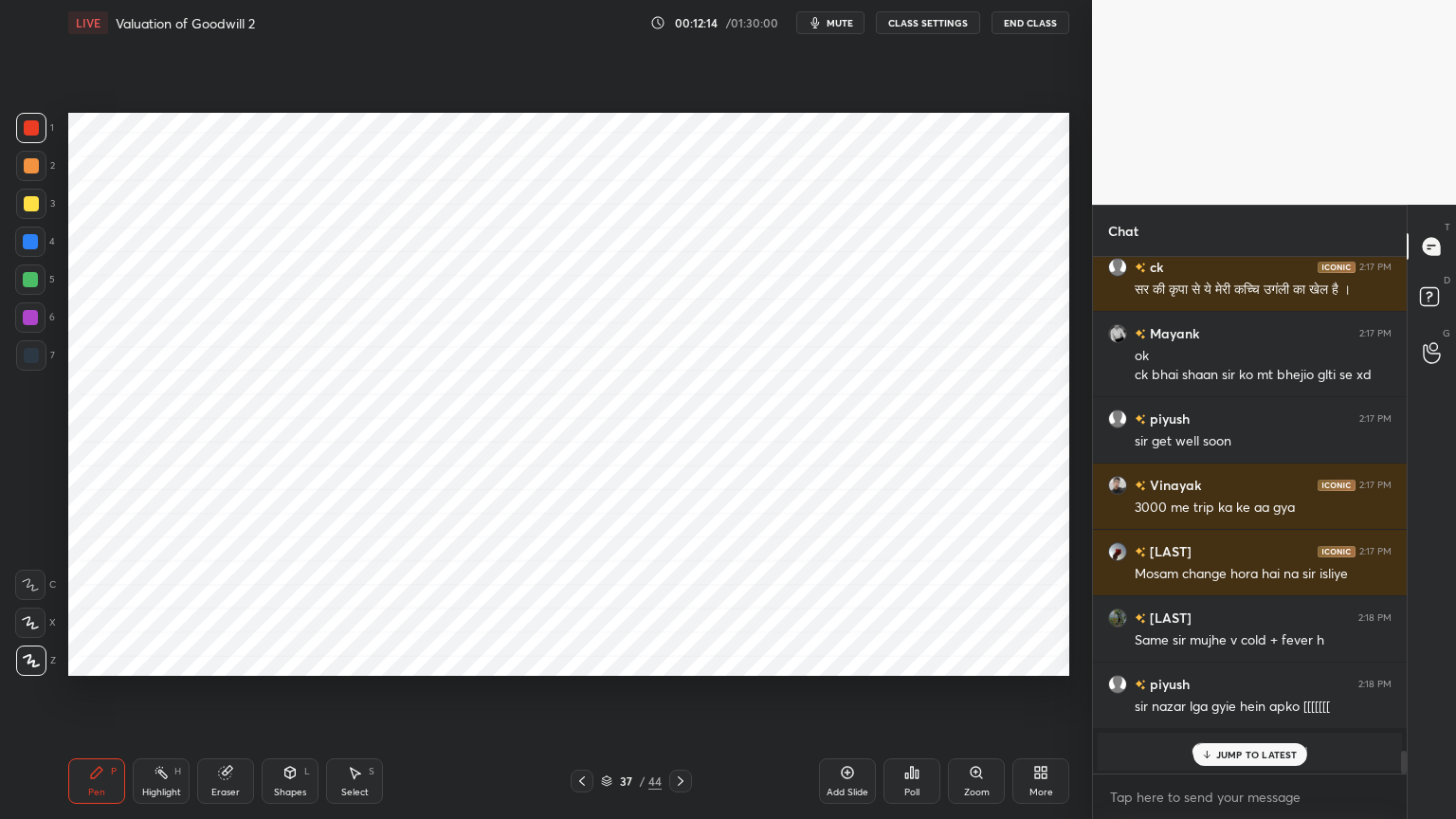 click at bounding box center [30, 242] 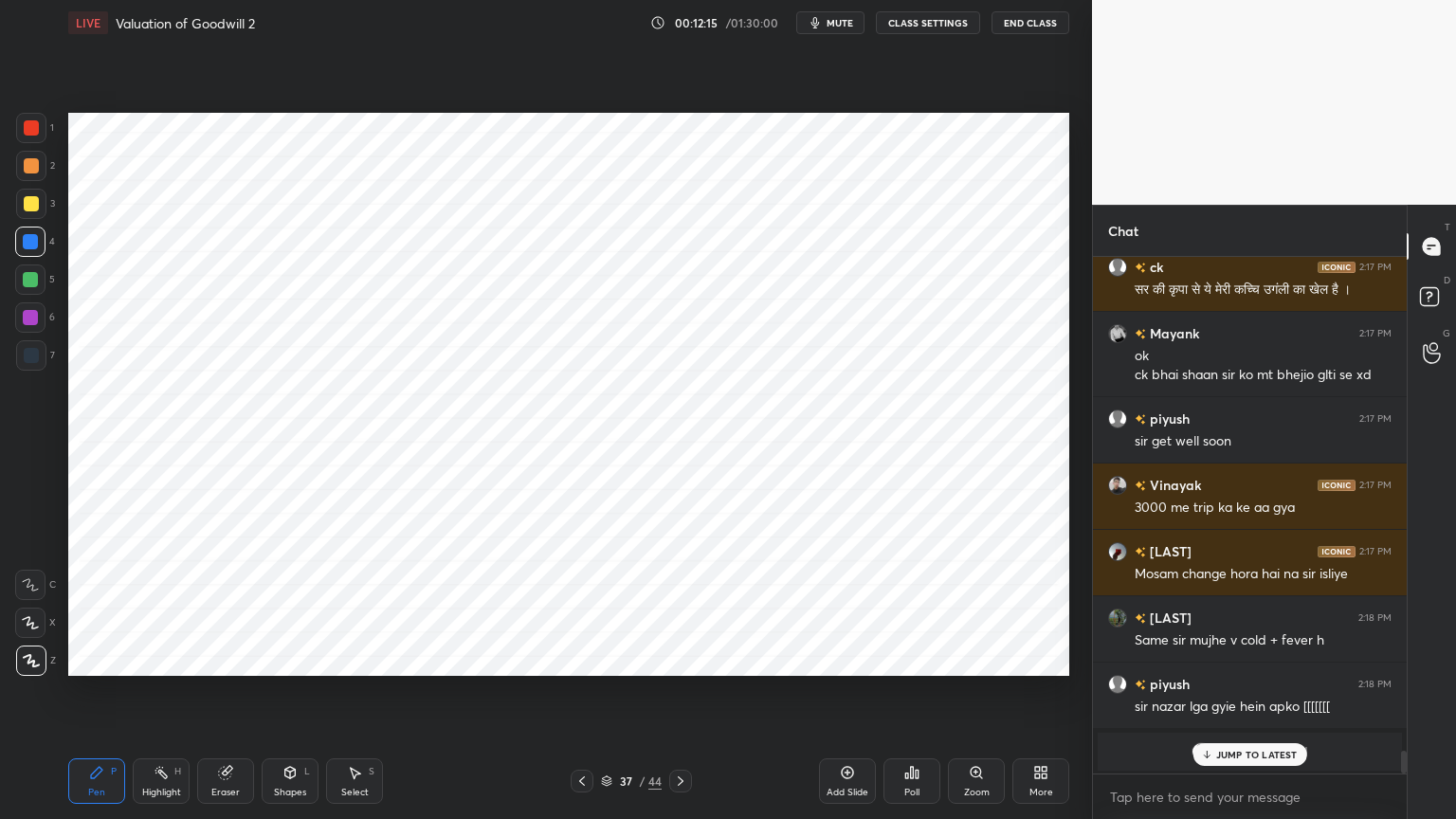 click on "Shapes" at bounding box center (290, 792) 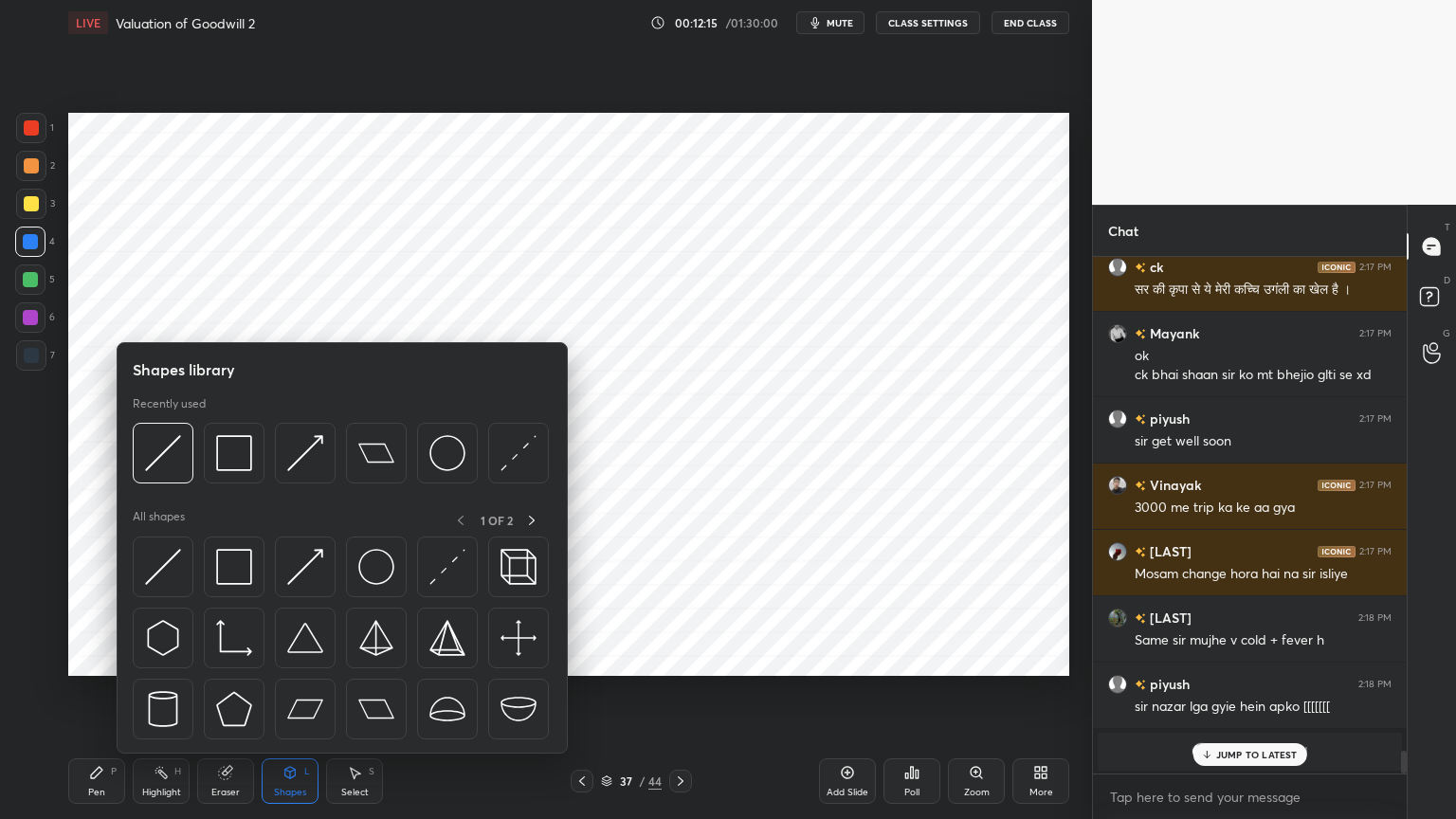 click on "Shapes" at bounding box center [290, 792] 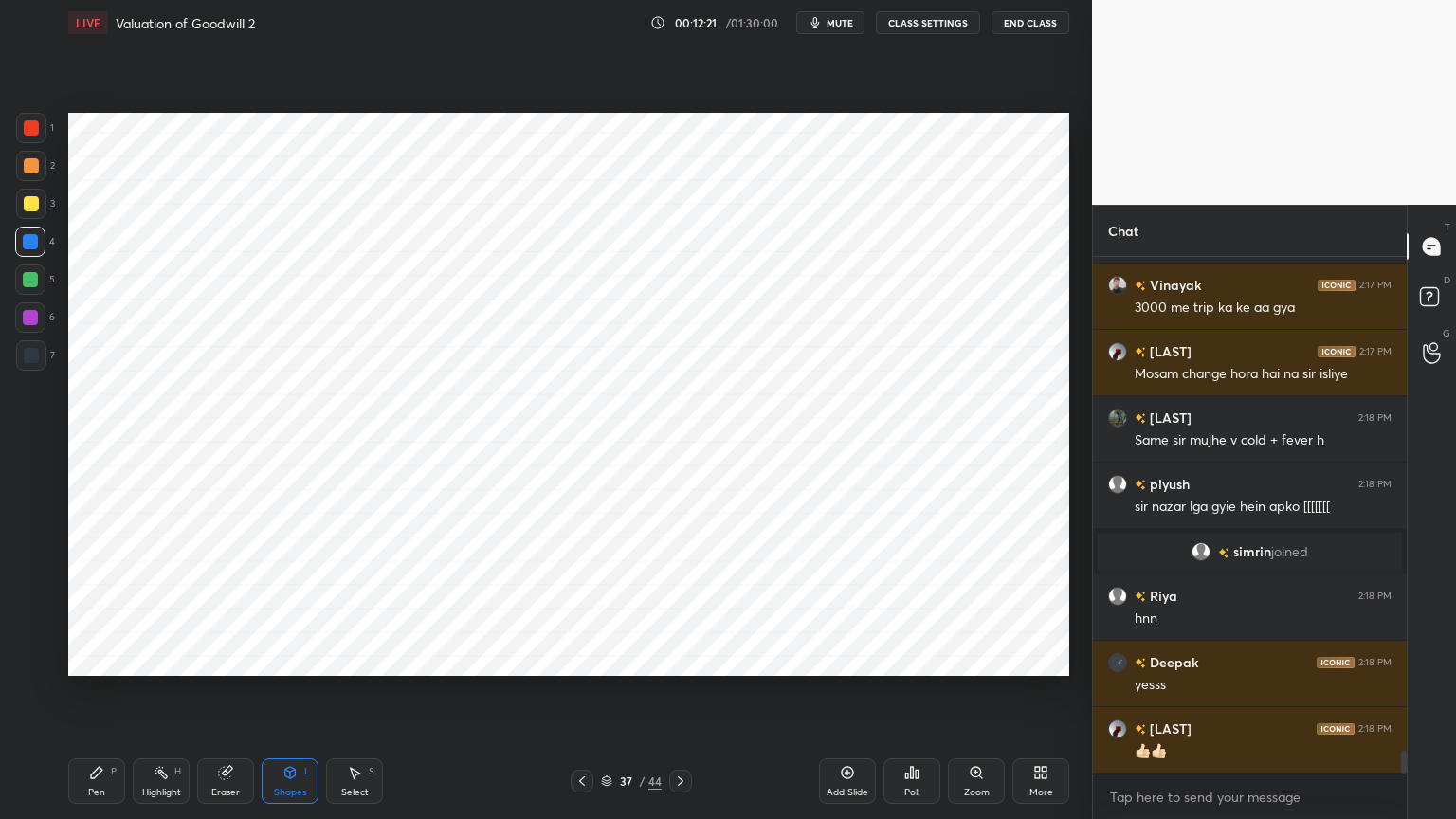 scroll, scrollTop: 11402, scrollLeft: 0, axis: vertical 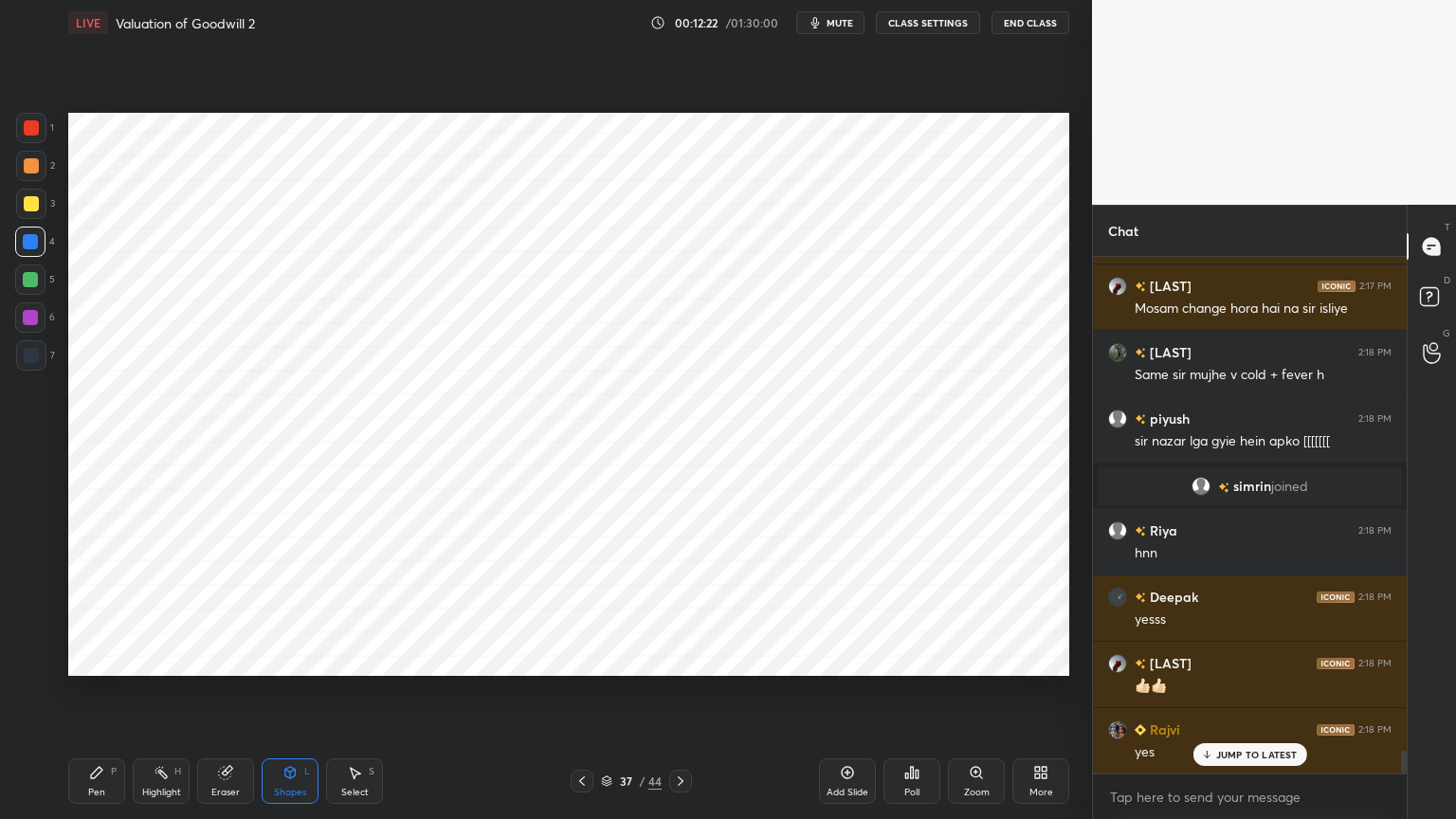 click 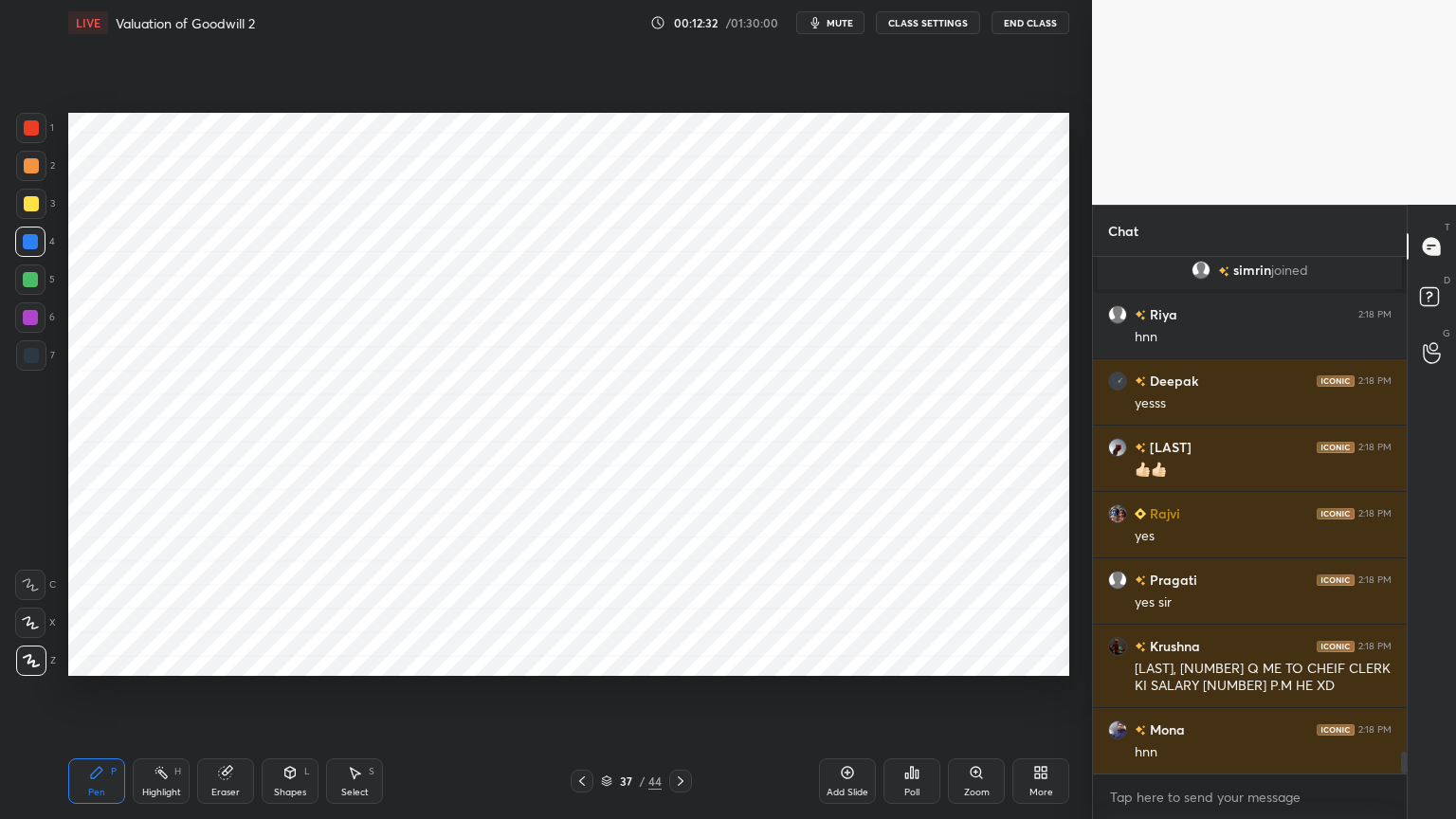 scroll, scrollTop: 11685, scrollLeft: 0, axis: vertical 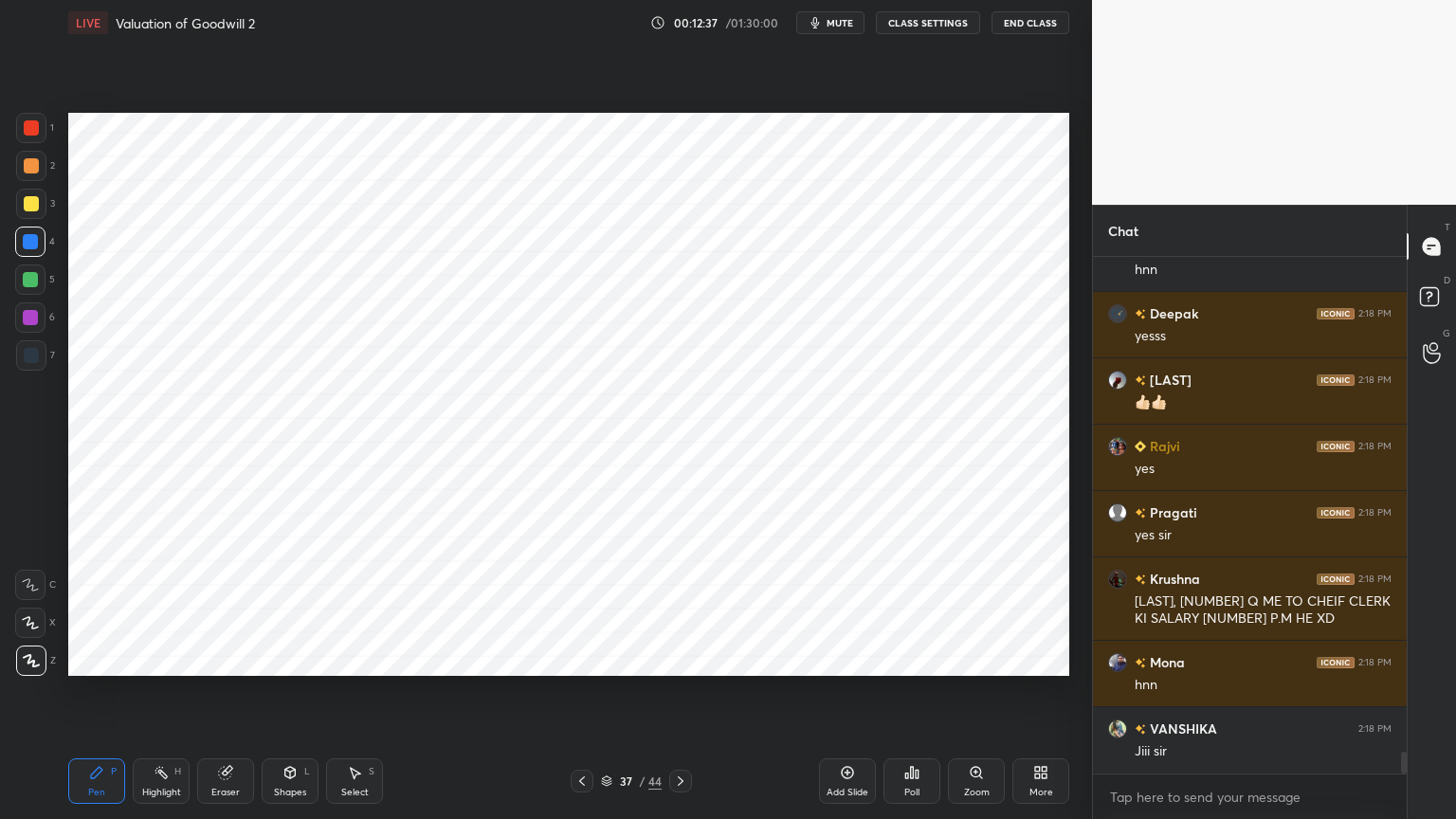click 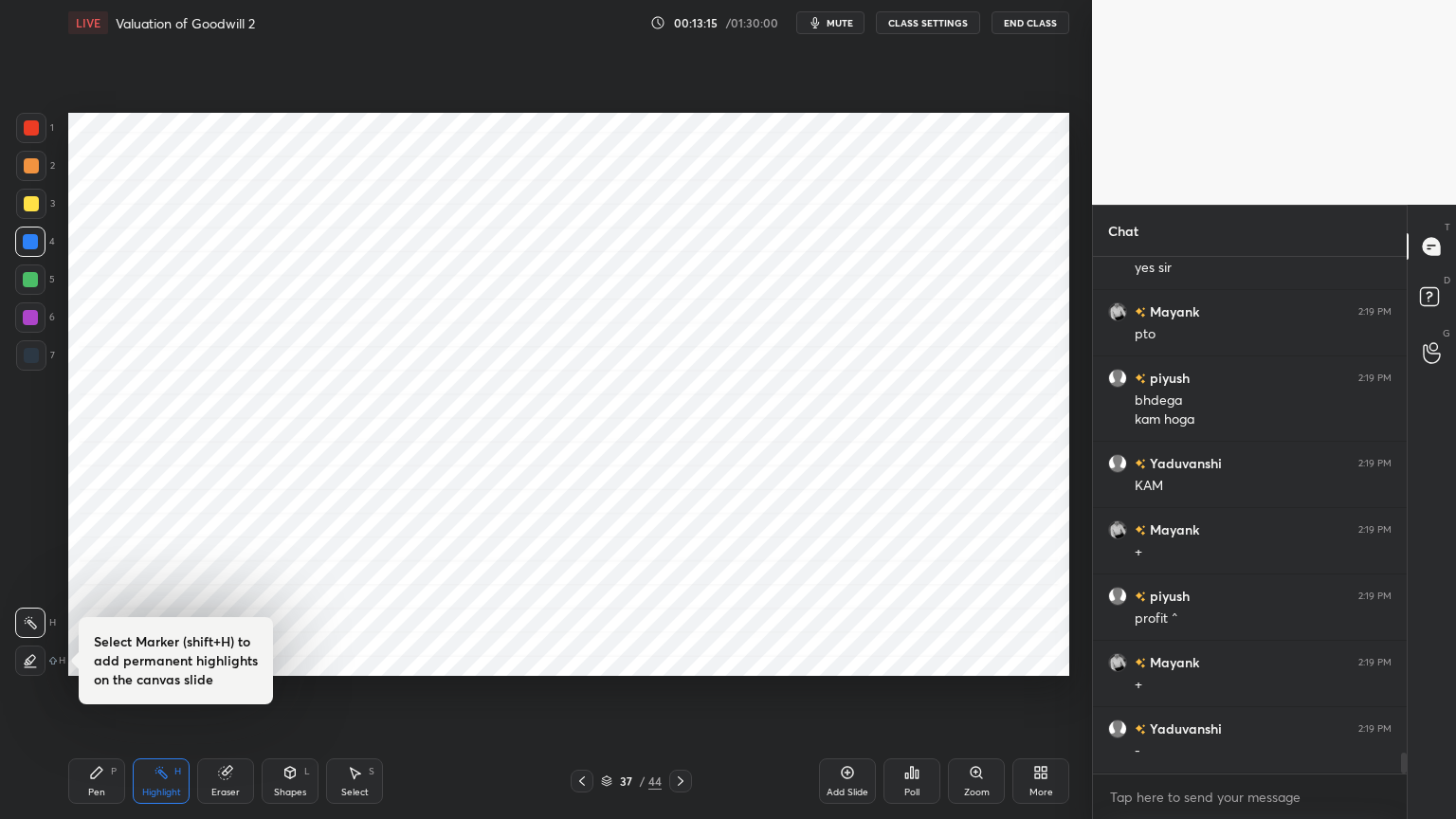 scroll, scrollTop: 12566, scrollLeft: 0, axis: vertical 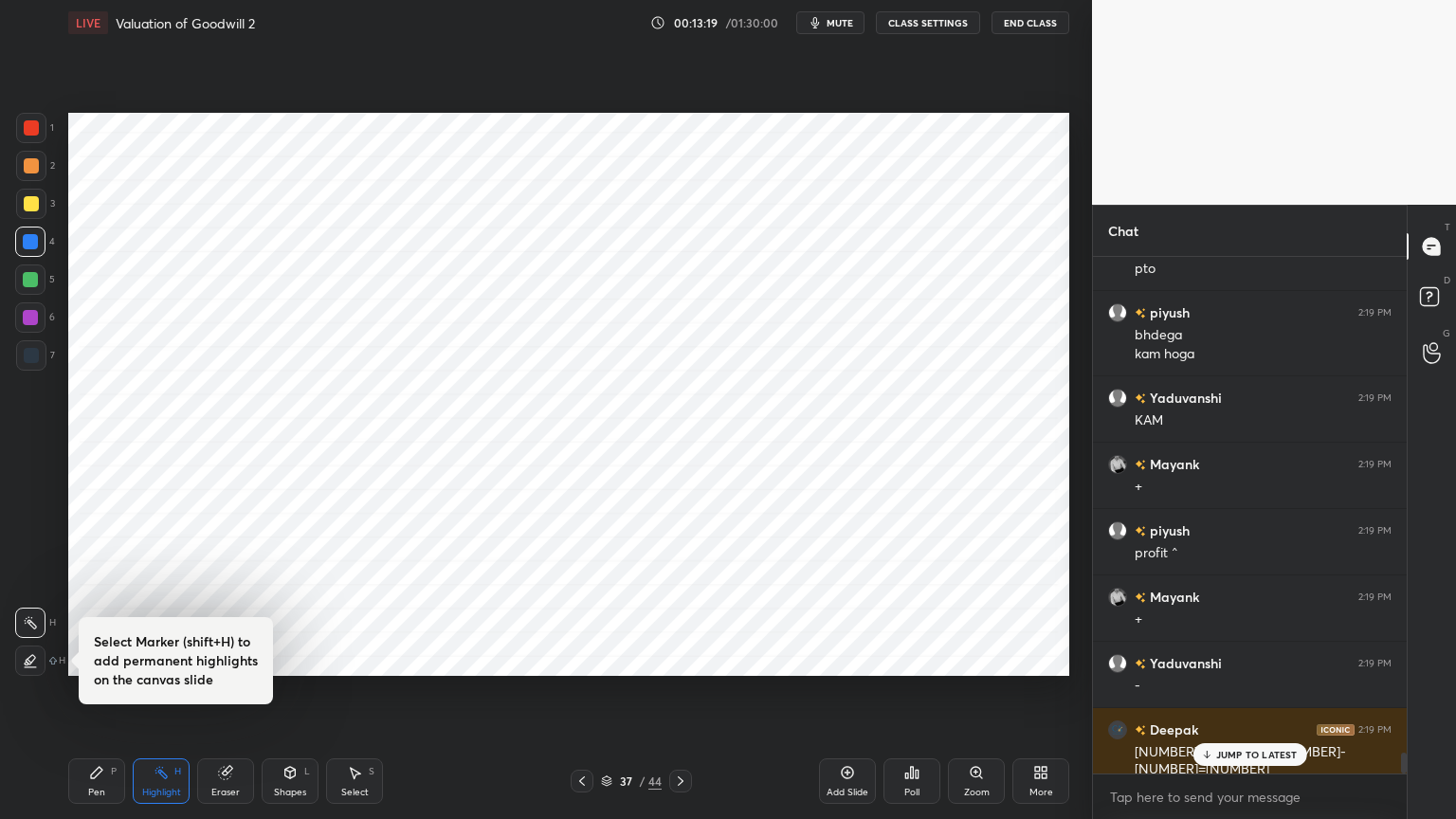 click on "Add Slide" at bounding box center [847, 781] 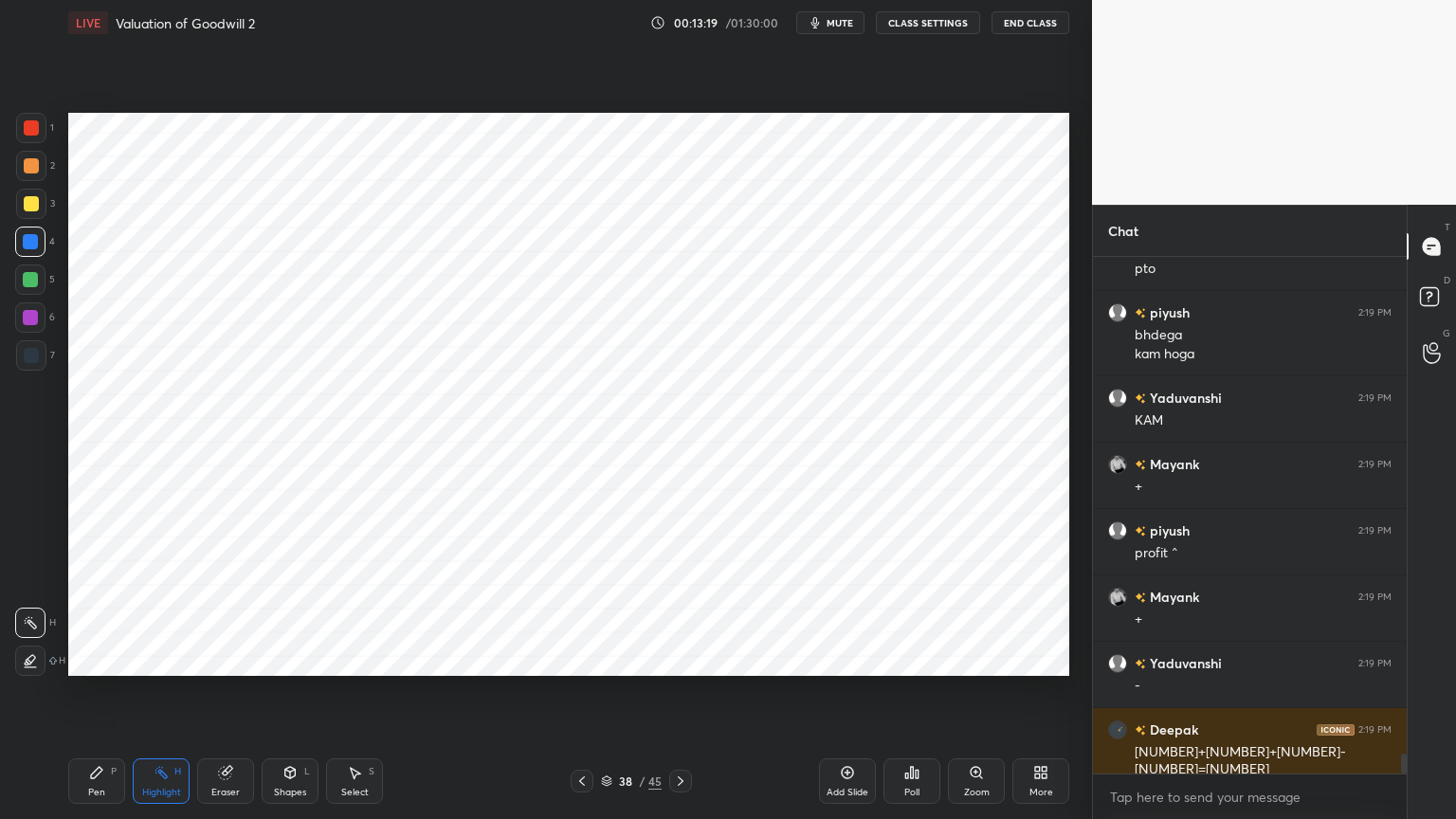 scroll, scrollTop: 12633, scrollLeft: 0, axis: vertical 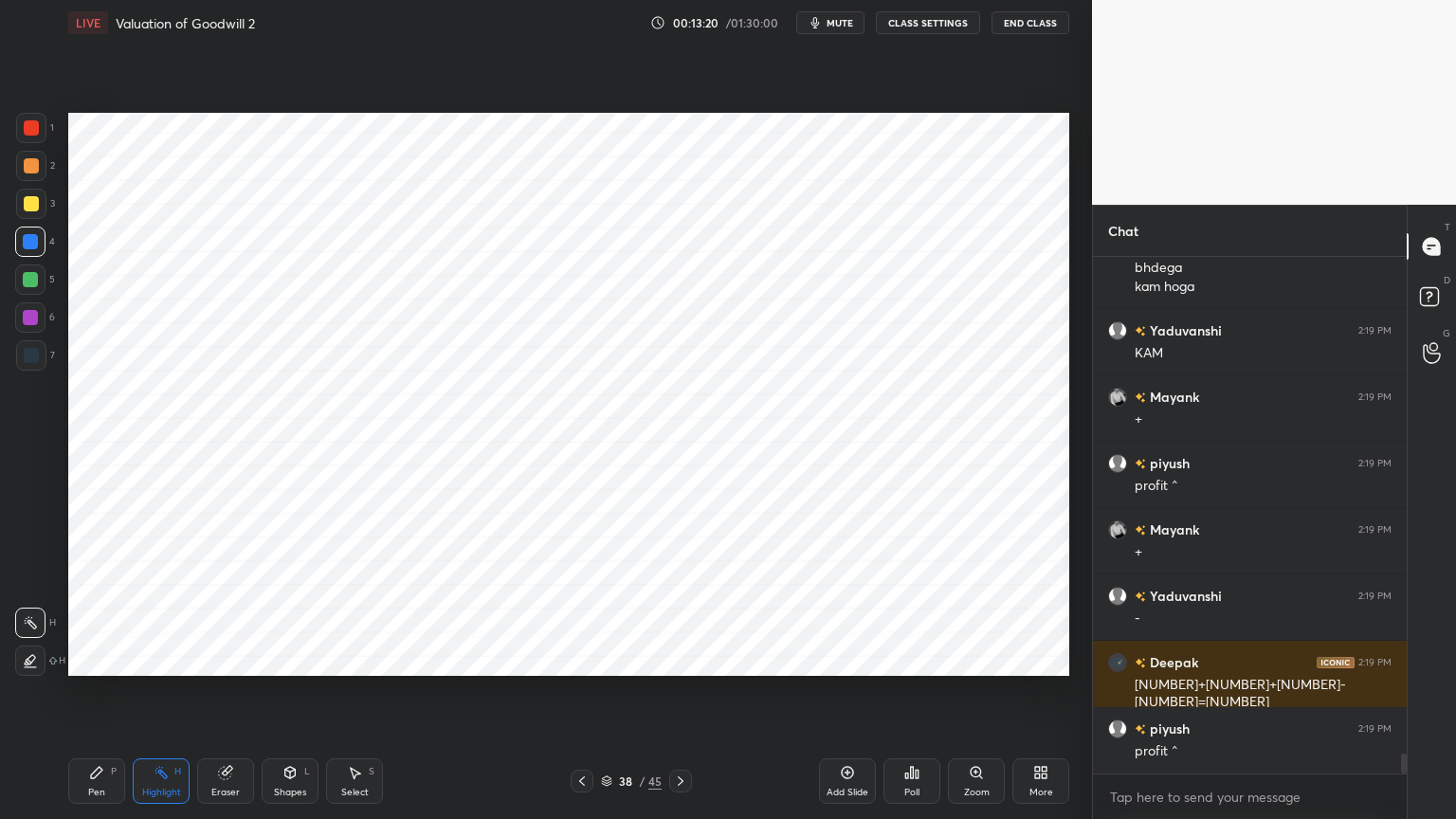 click on "Pen P" at bounding box center [97, 781] 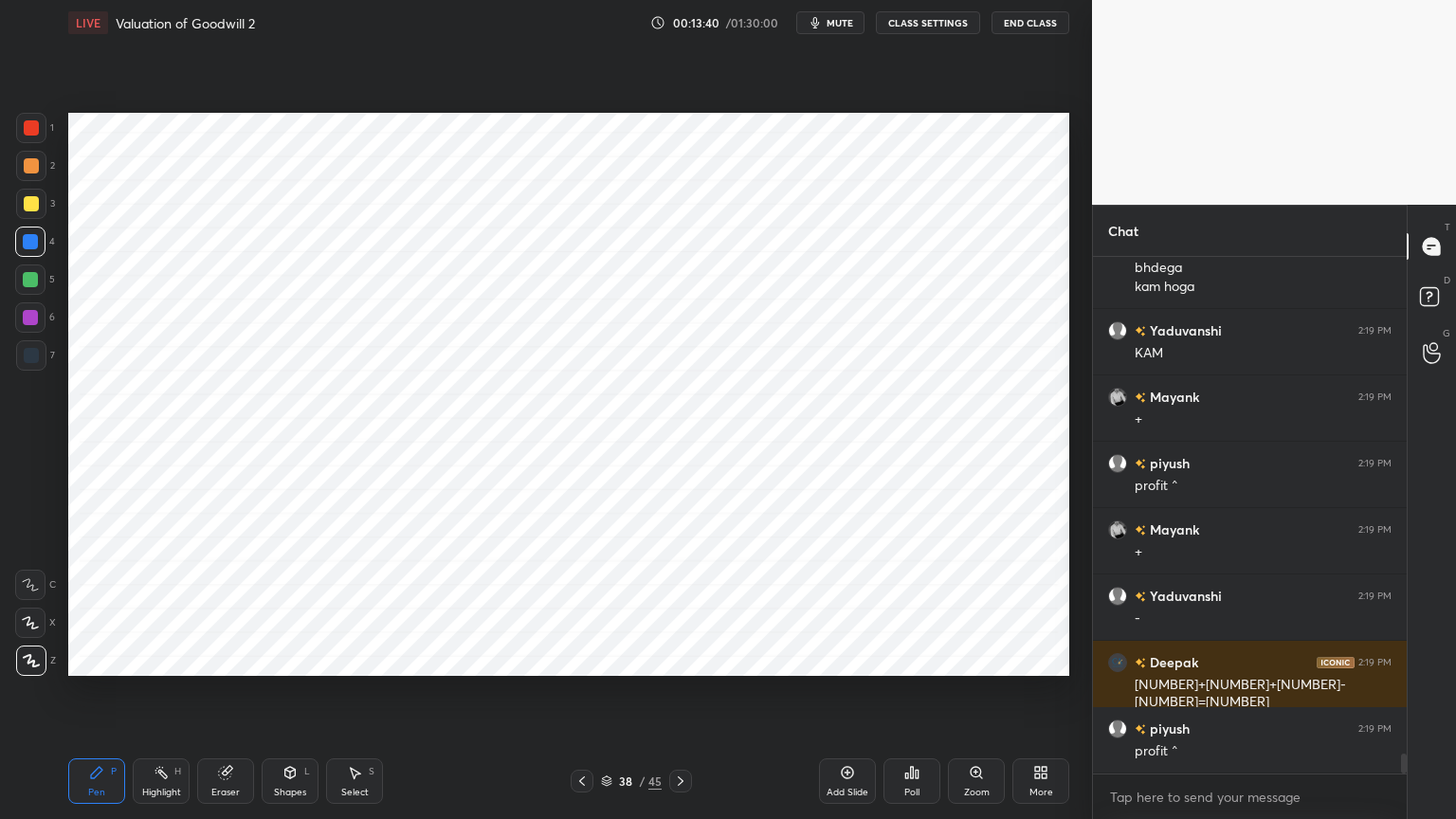 click on "Shapes" at bounding box center (290, 792) 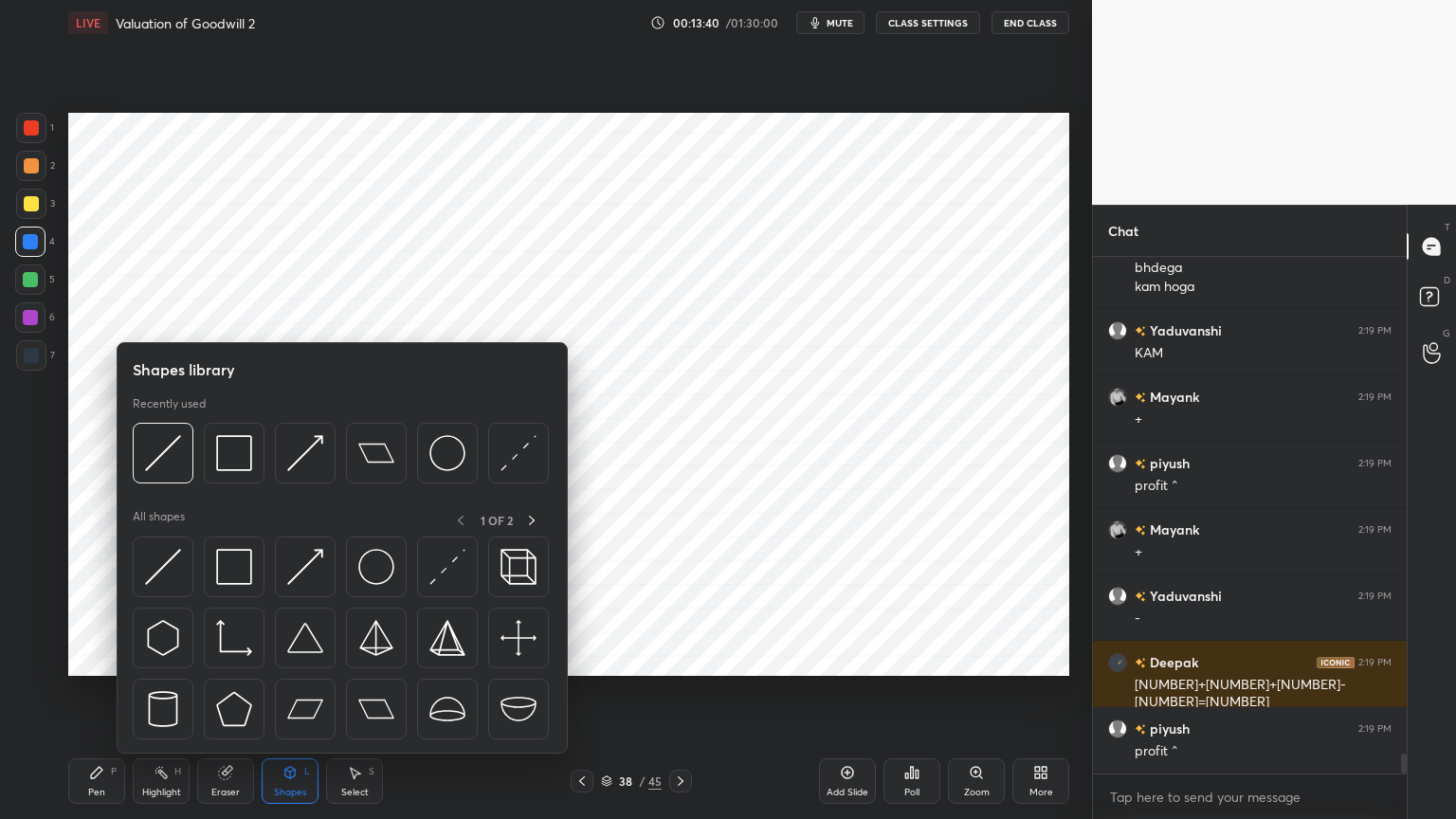 click on "Shapes" at bounding box center (290, 792) 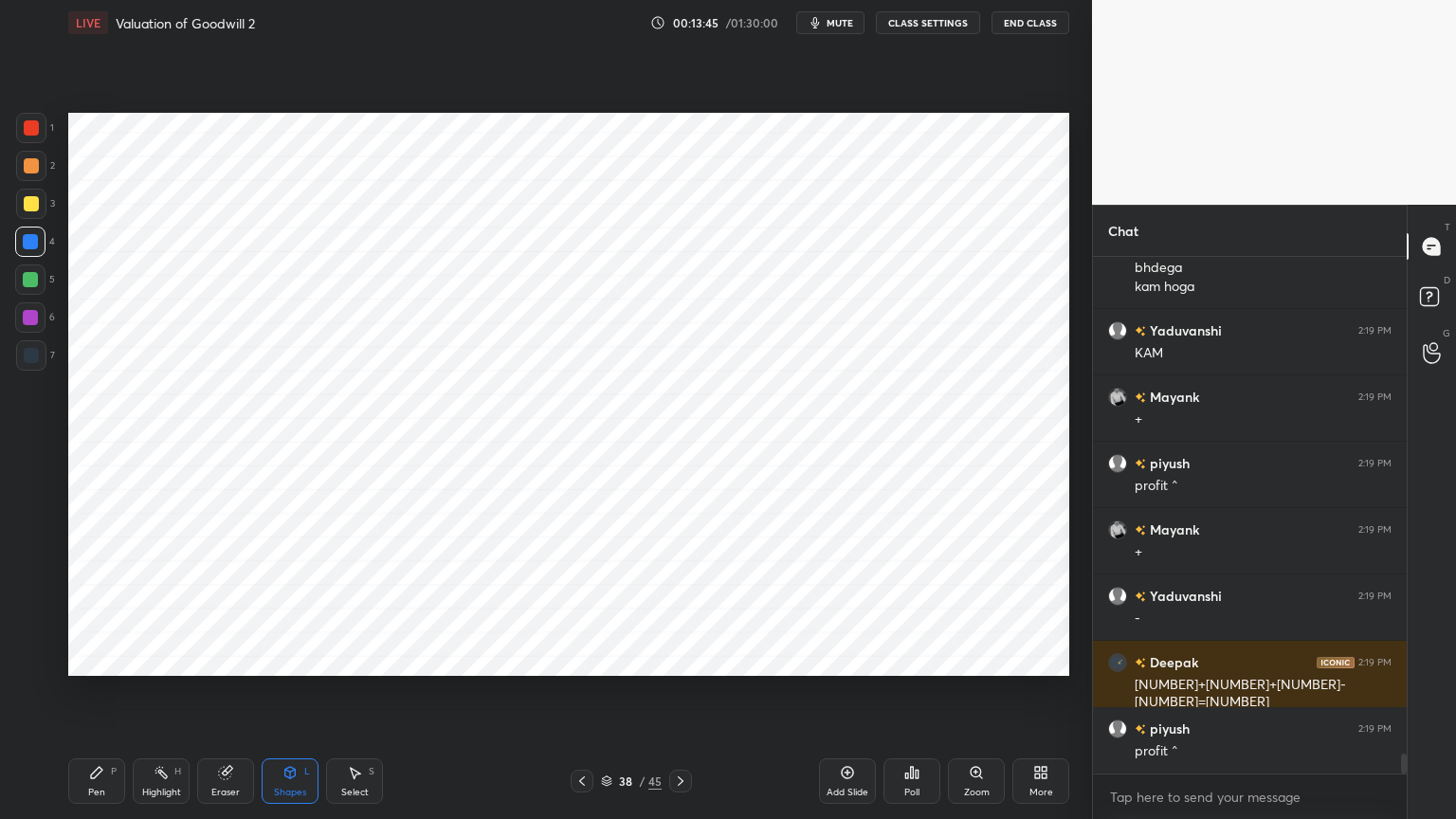 click at bounding box center [31, 355] 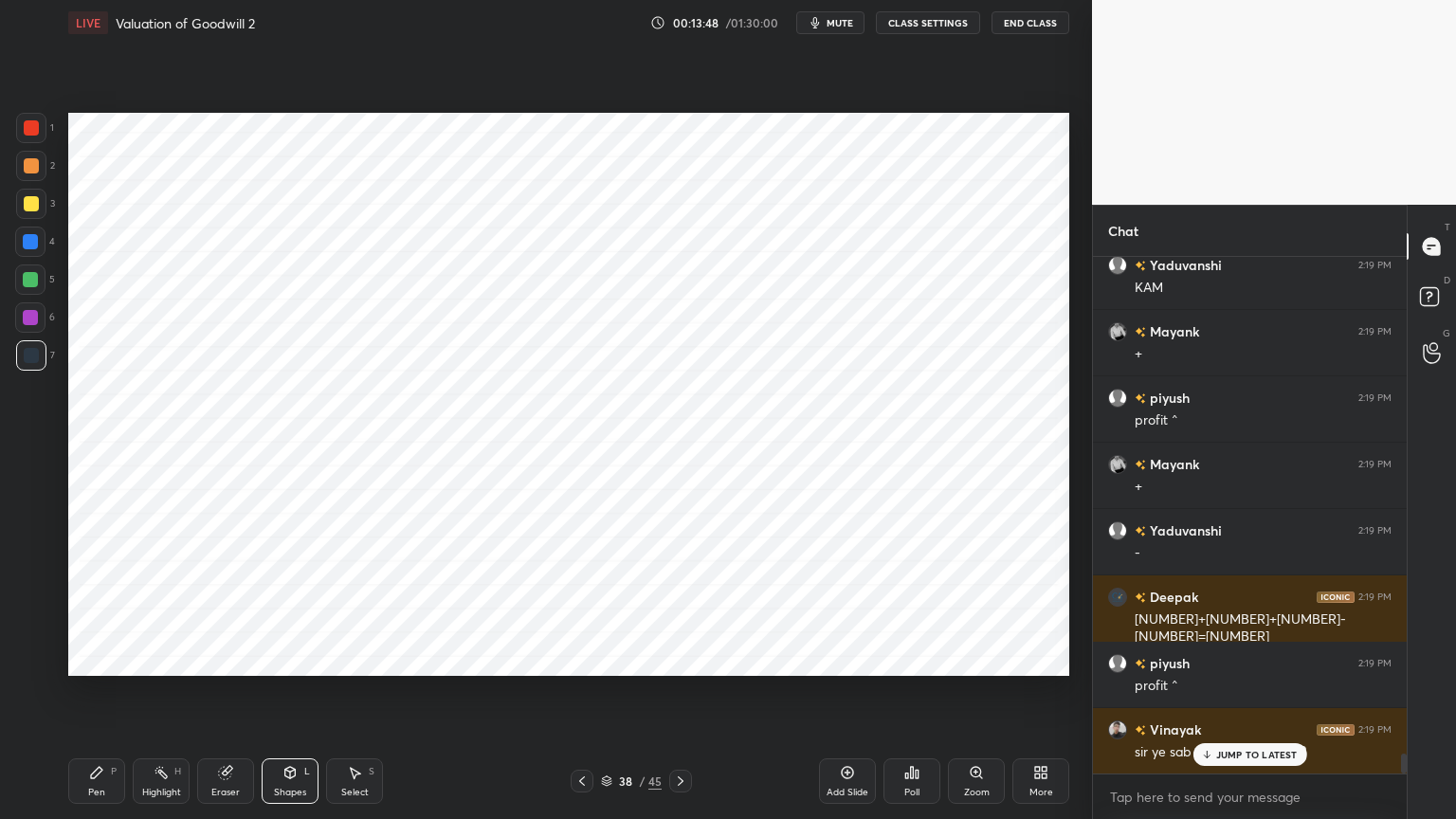 click on "Pen" at bounding box center (97, 792) 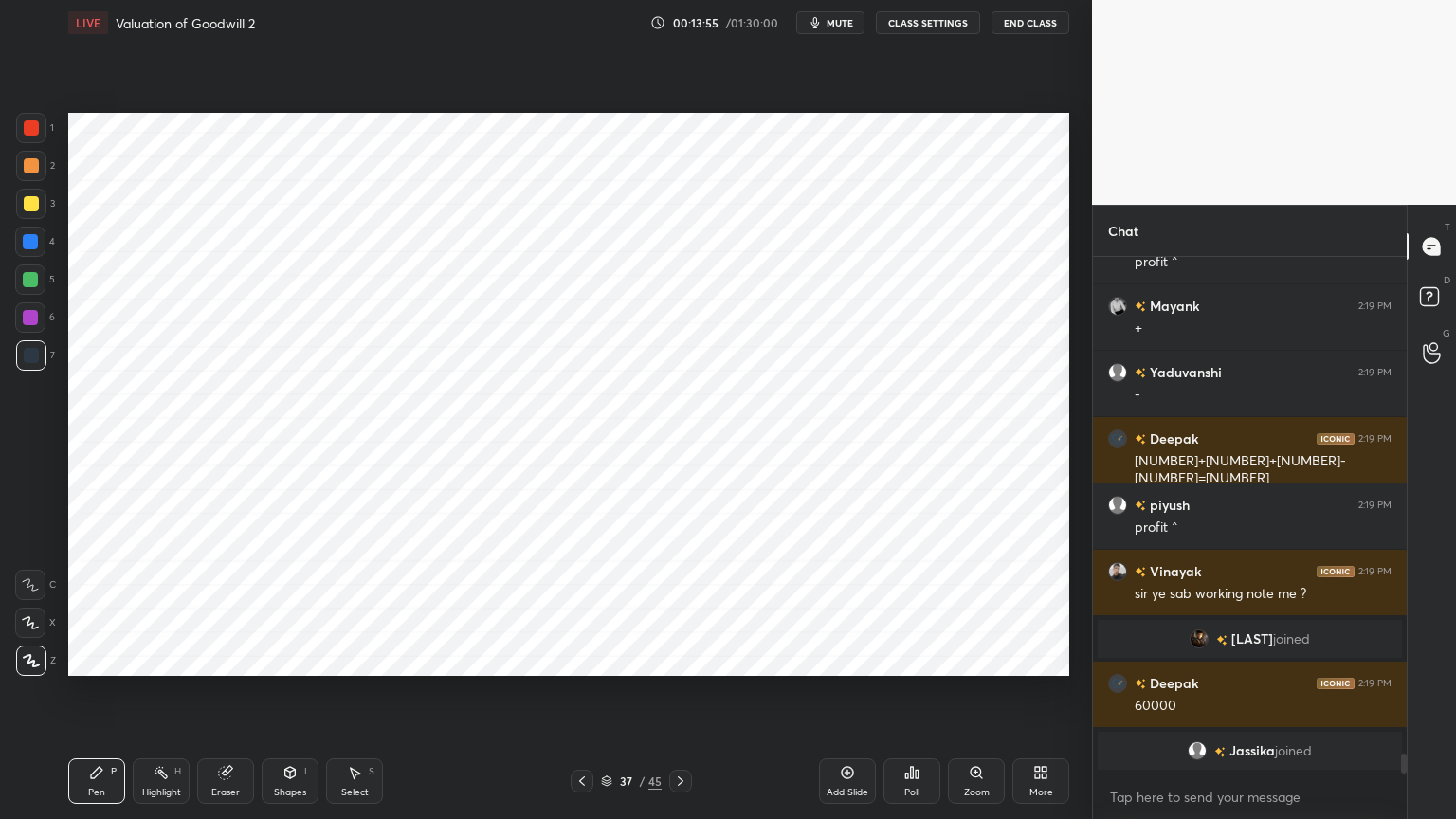 scroll, scrollTop: 11553, scrollLeft: 0, axis: vertical 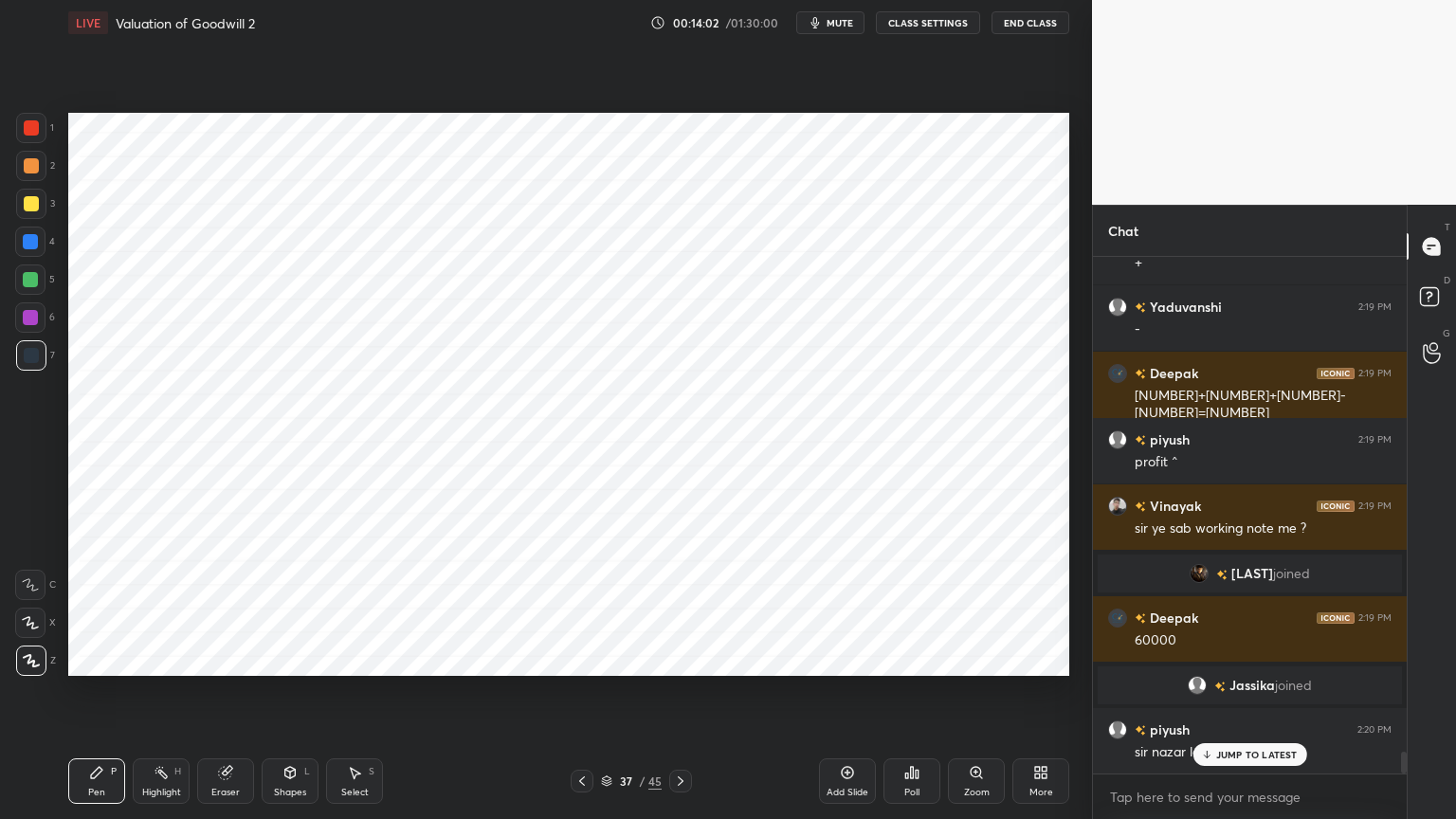 click on "Highlight" at bounding box center (161, 792) 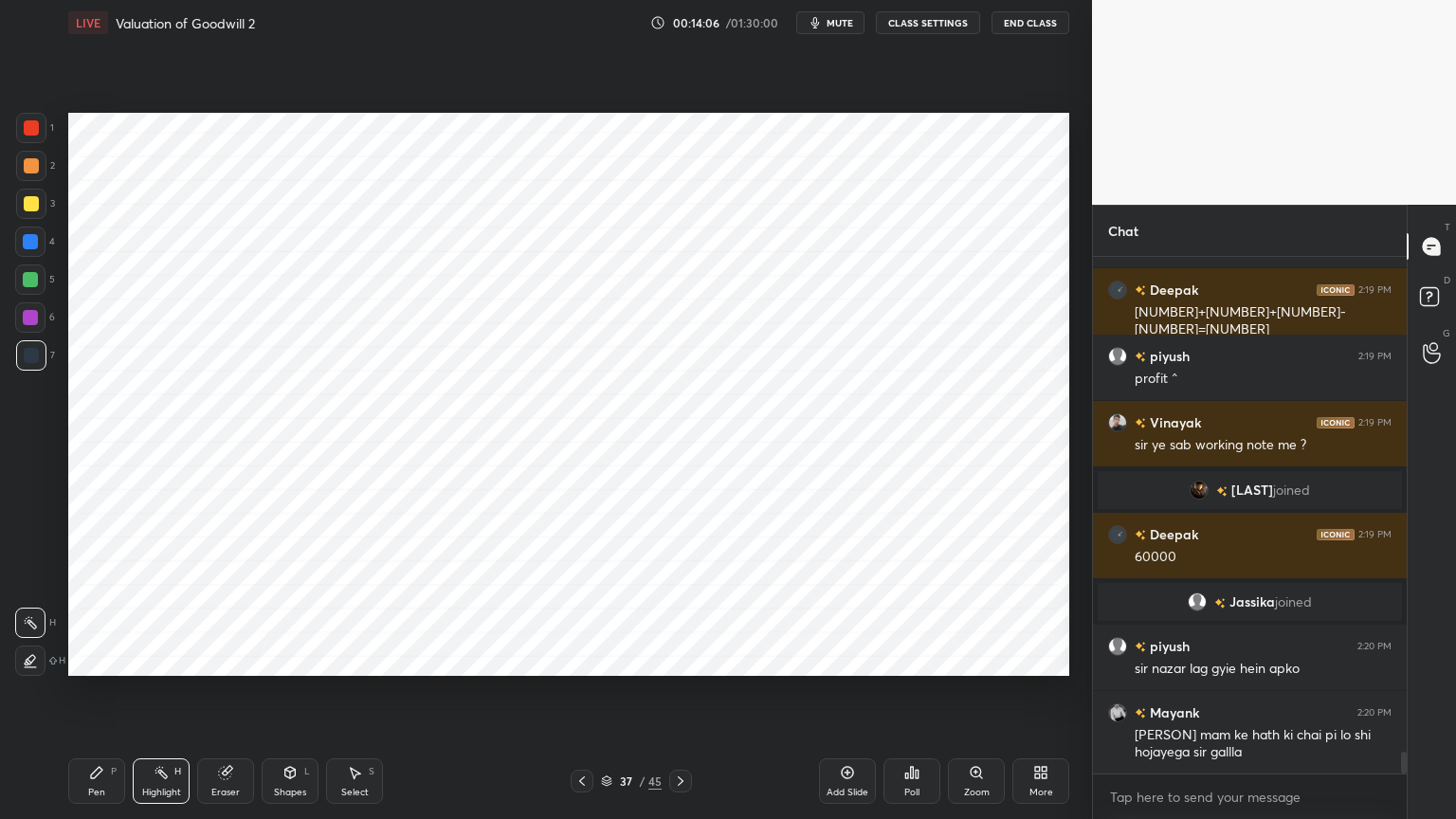 scroll, scrollTop: 11704, scrollLeft: 0, axis: vertical 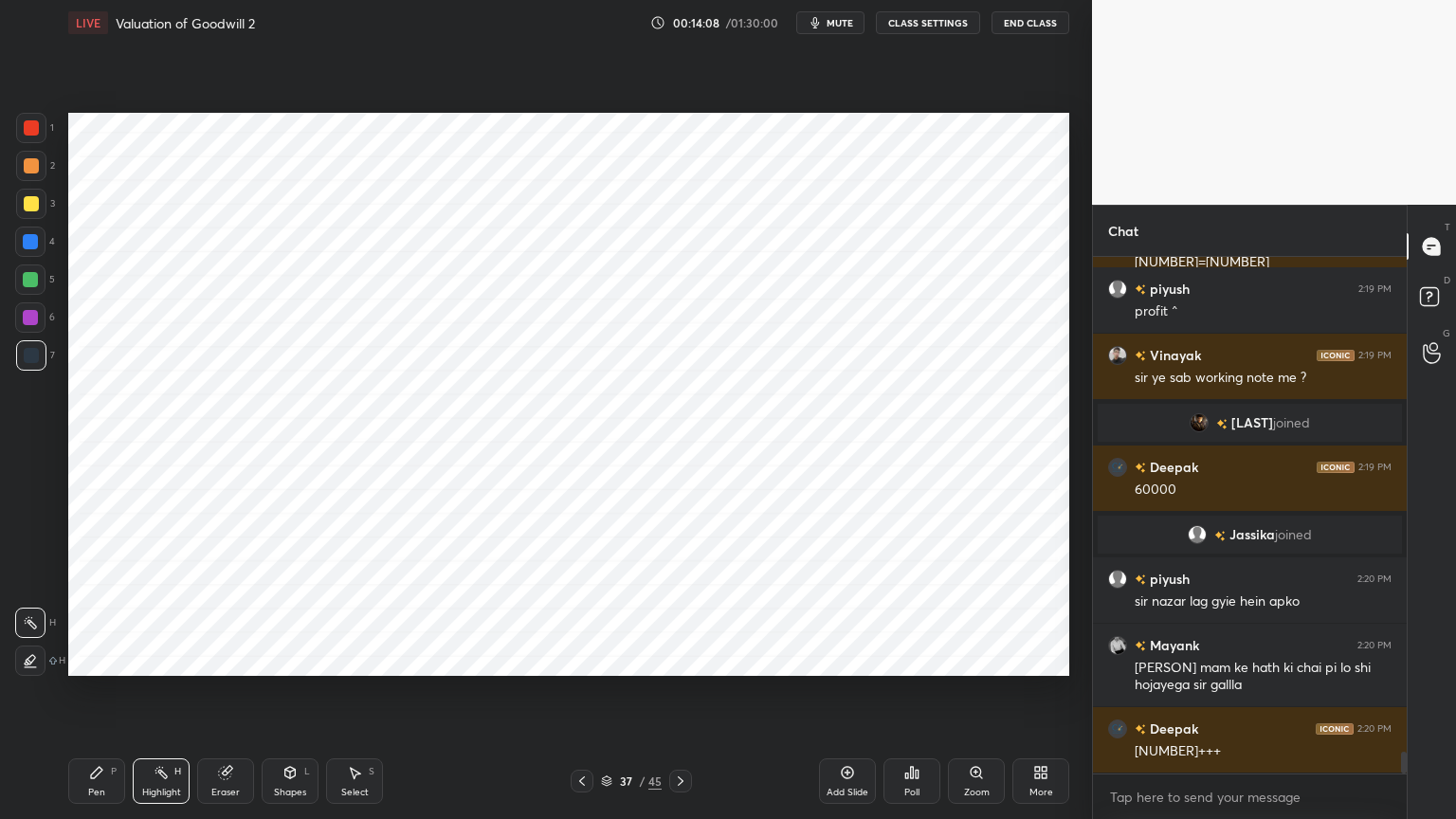 click on "Pen P" at bounding box center [97, 781] 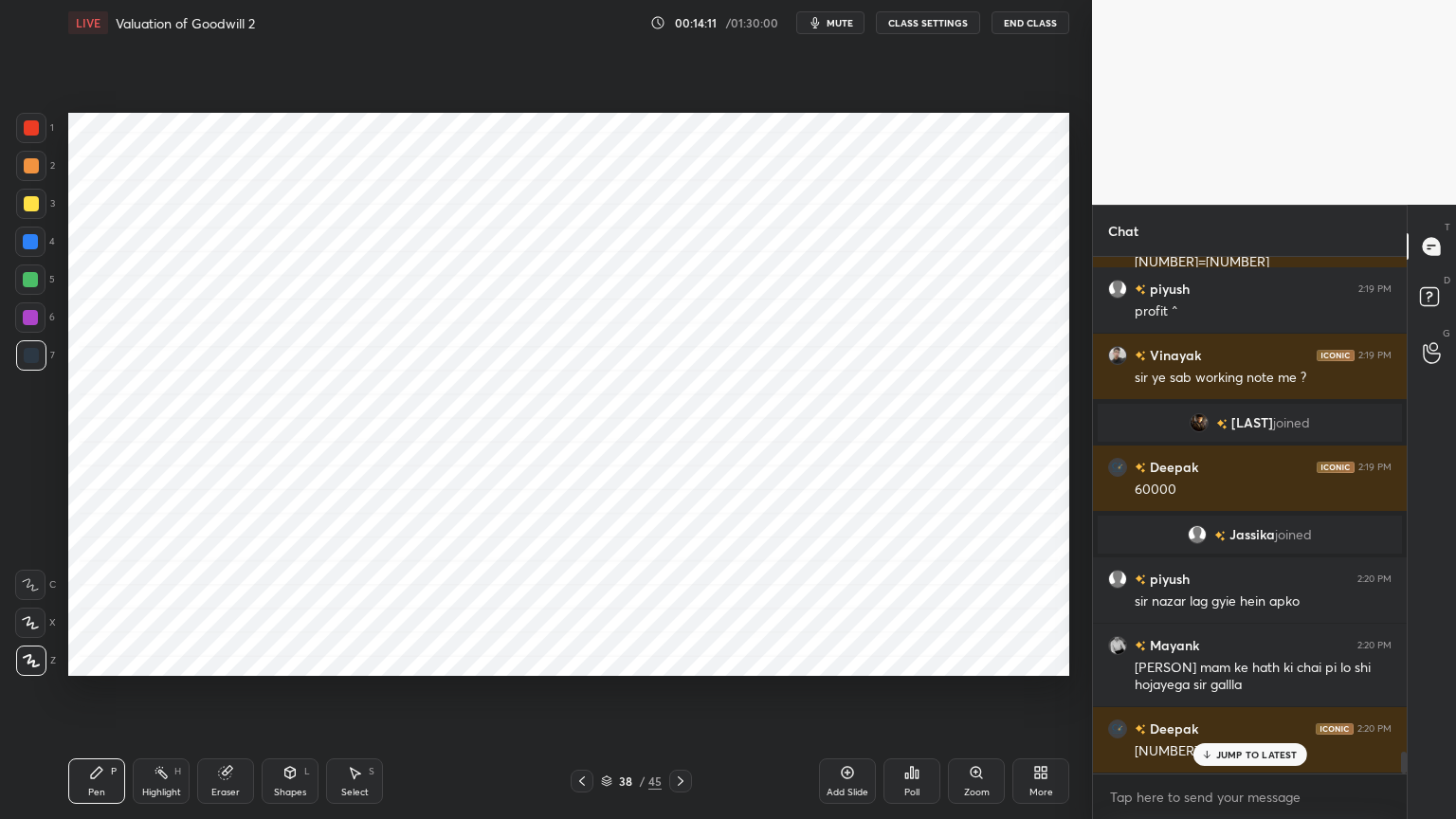 scroll, scrollTop: 11769, scrollLeft: 0, axis: vertical 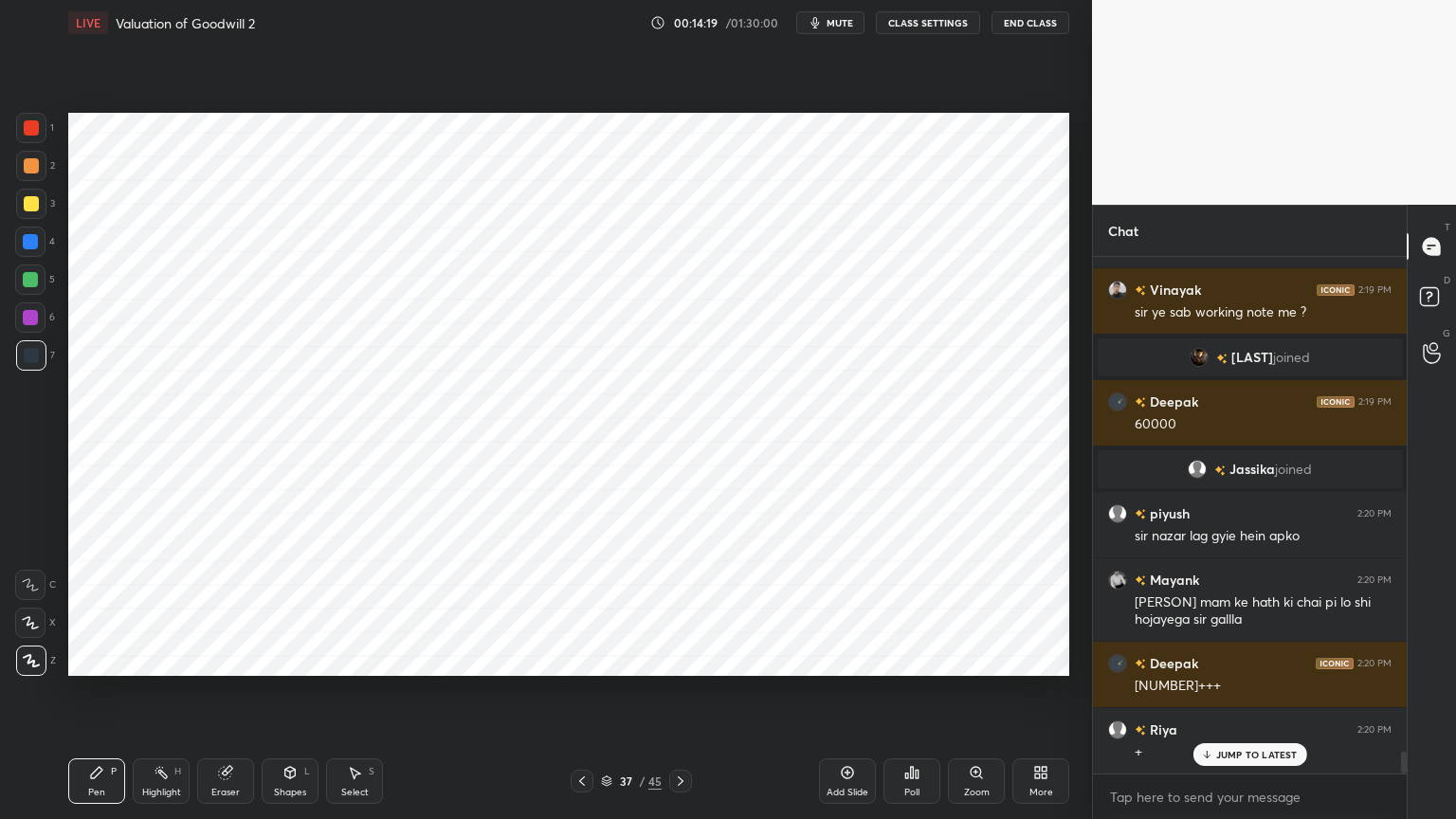 click on "Highlight H" at bounding box center (161, 781) 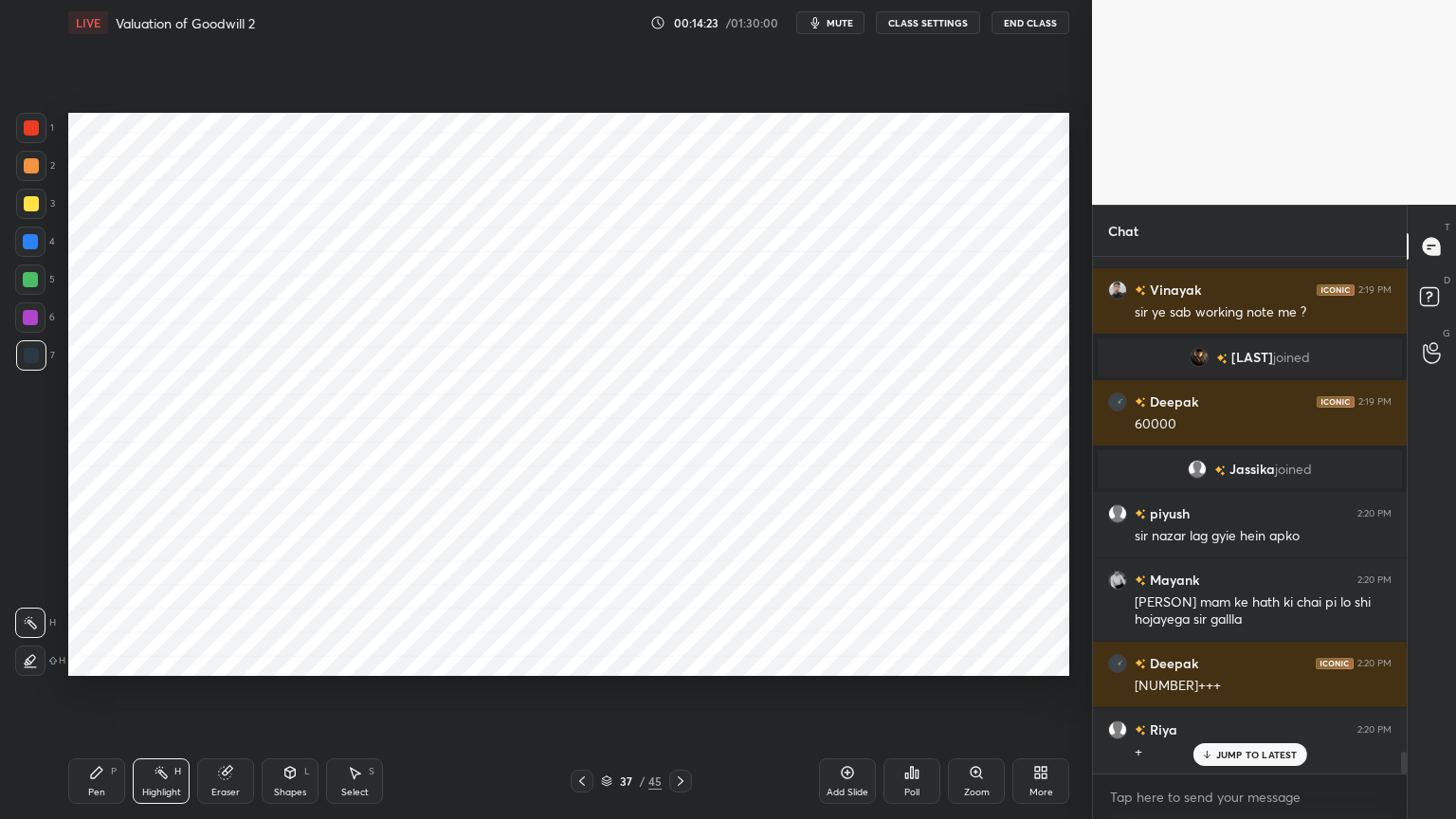 click on "Pen P" at bounding box center (97, 781) 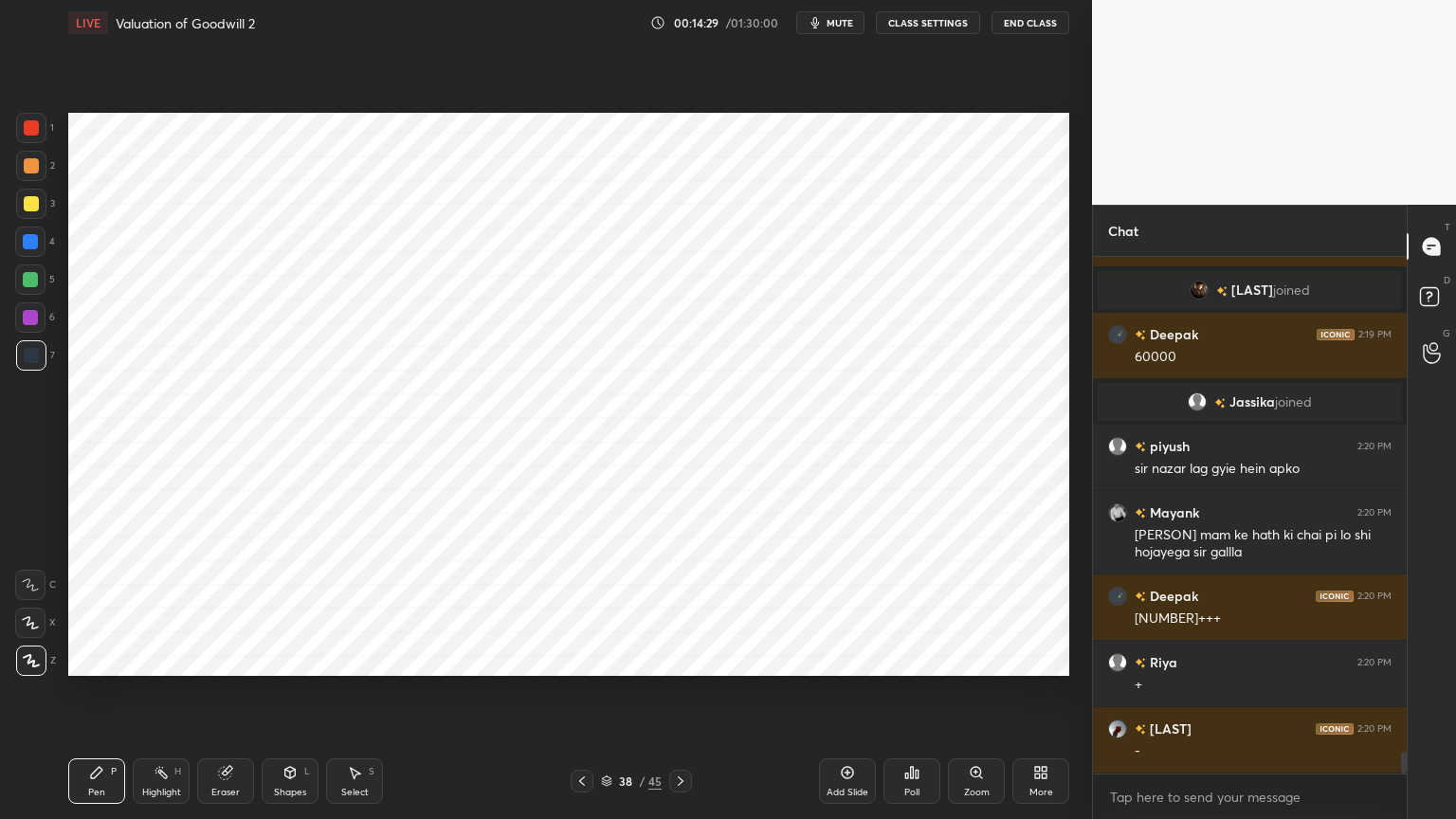 scroll, scrollTop: 11902, scrollLeft: 0, axis: vertical 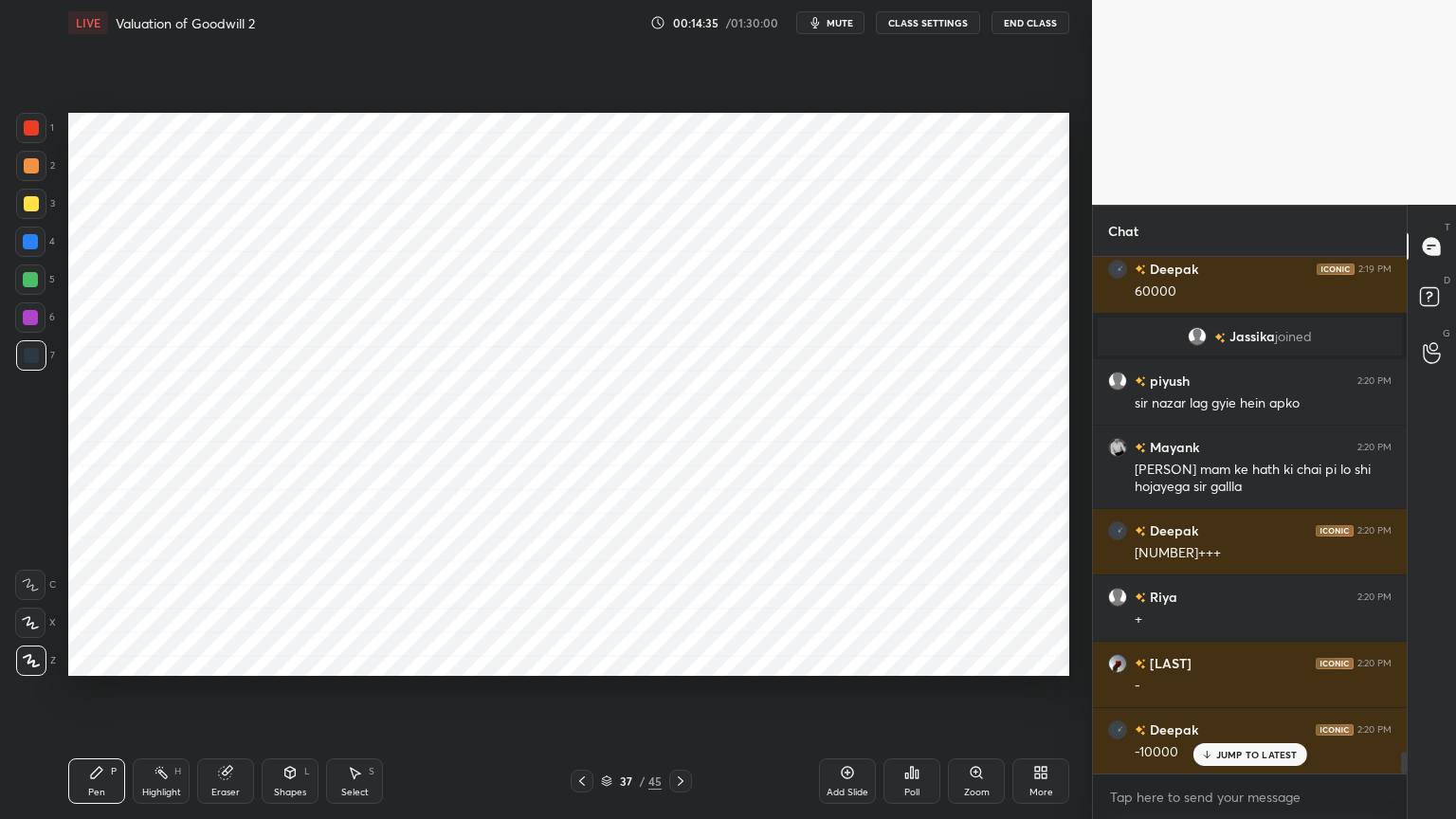 click on "Highlight H" at bounding box center [161, 781] 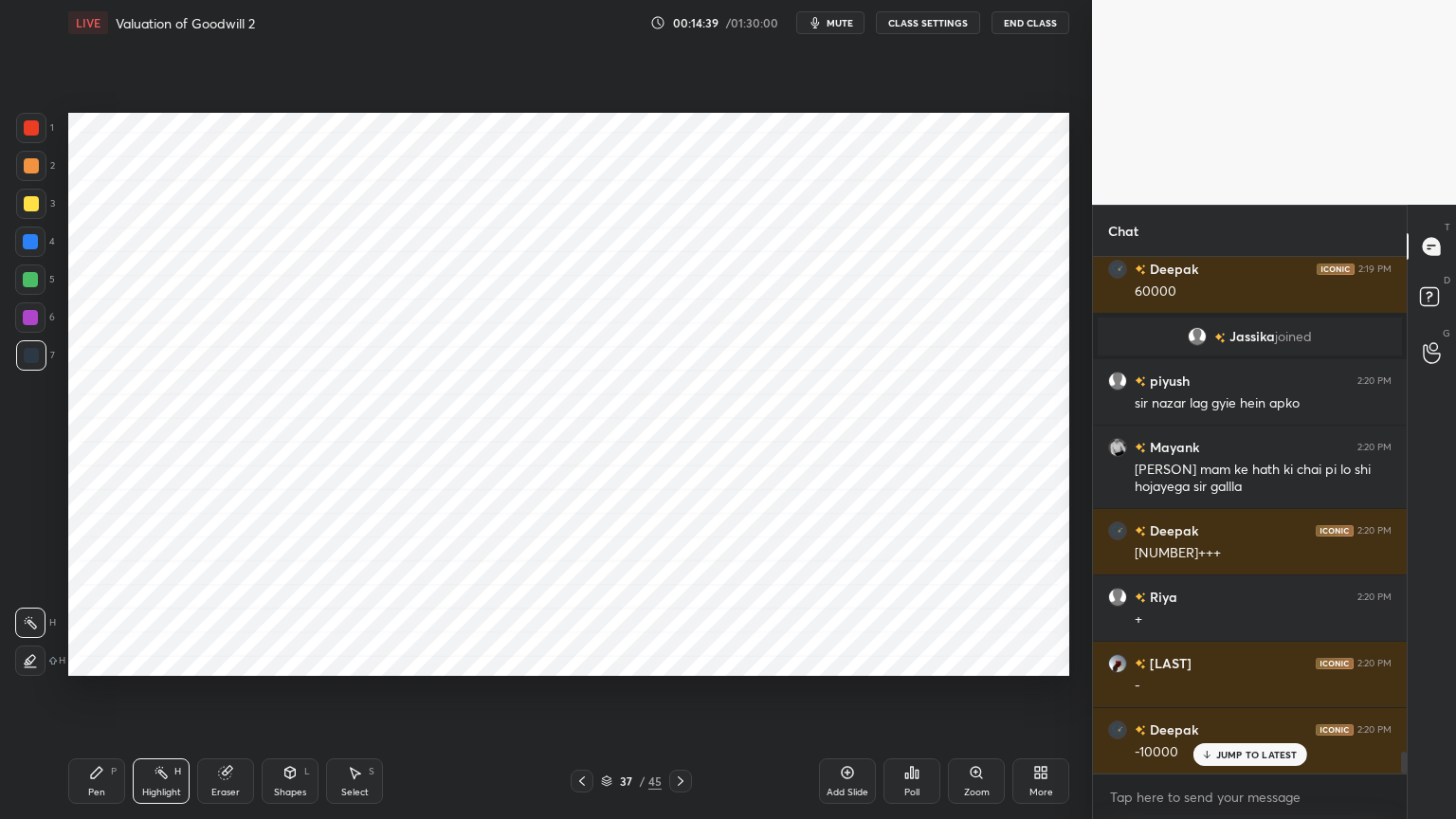 click on "Pen P" at bounding box center [97, 781] 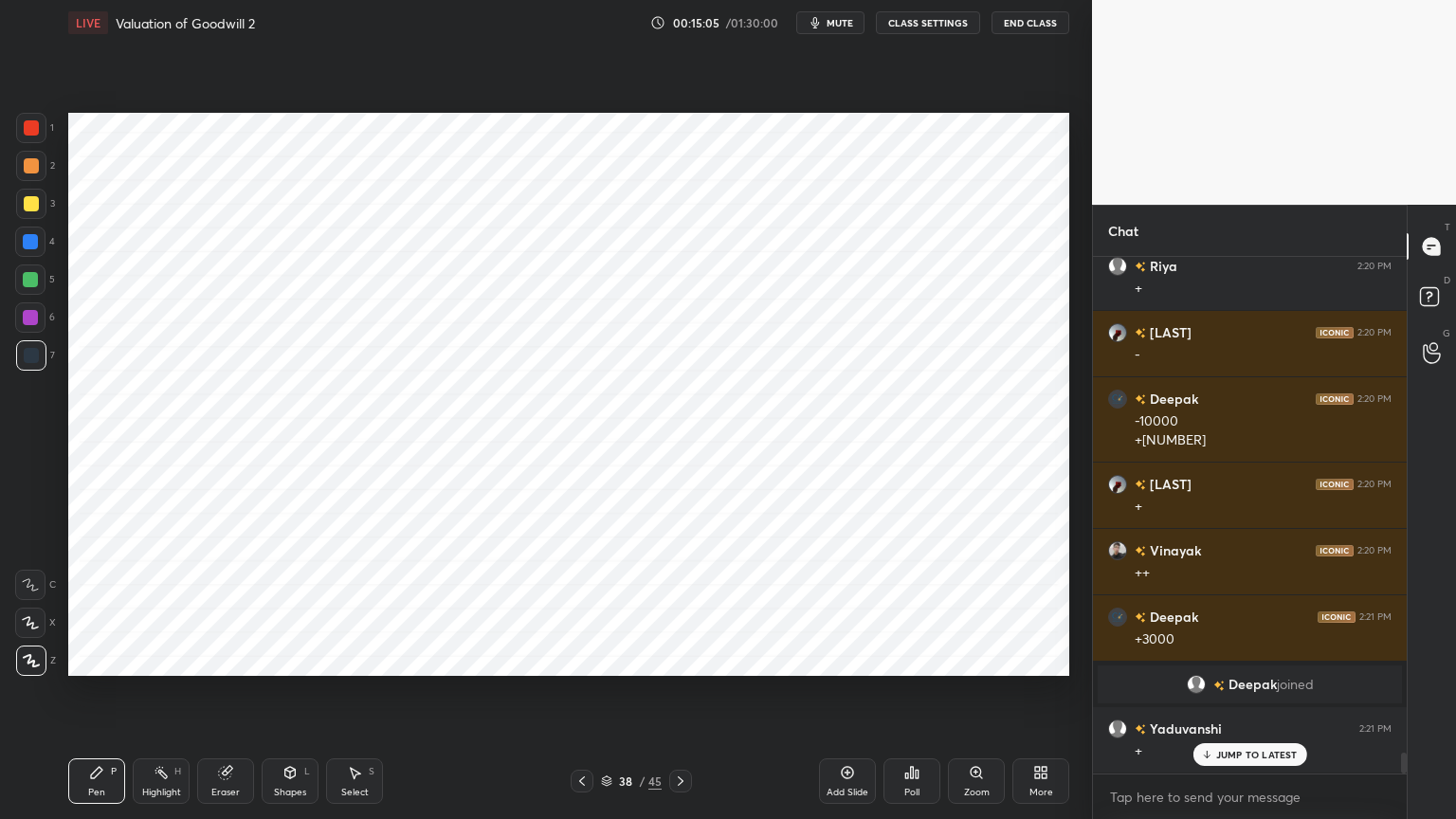 scroll, scrollTop: 12035, scrollLeft: 0, axis: vertical 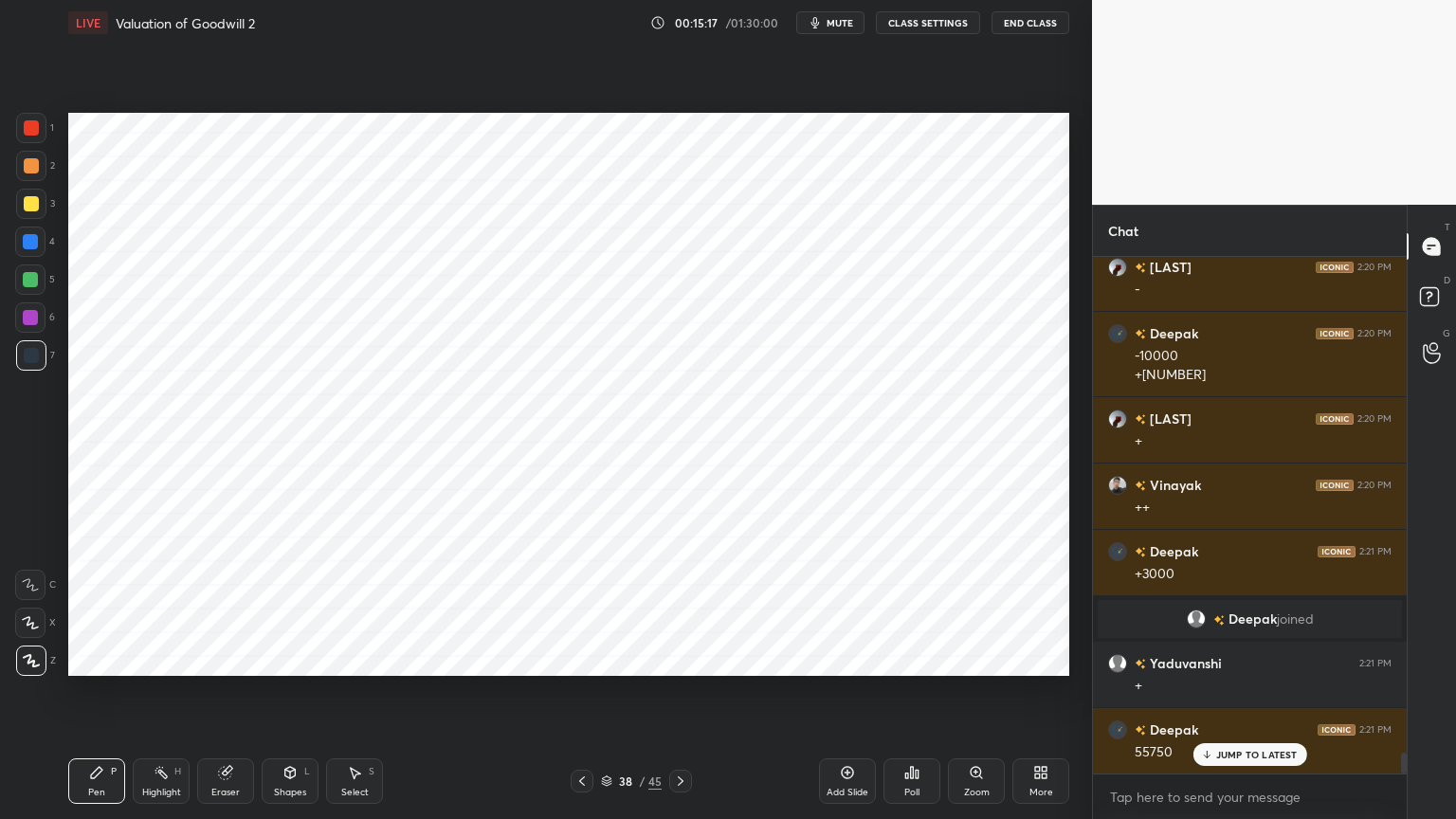 click at bounding box center (30, 242) 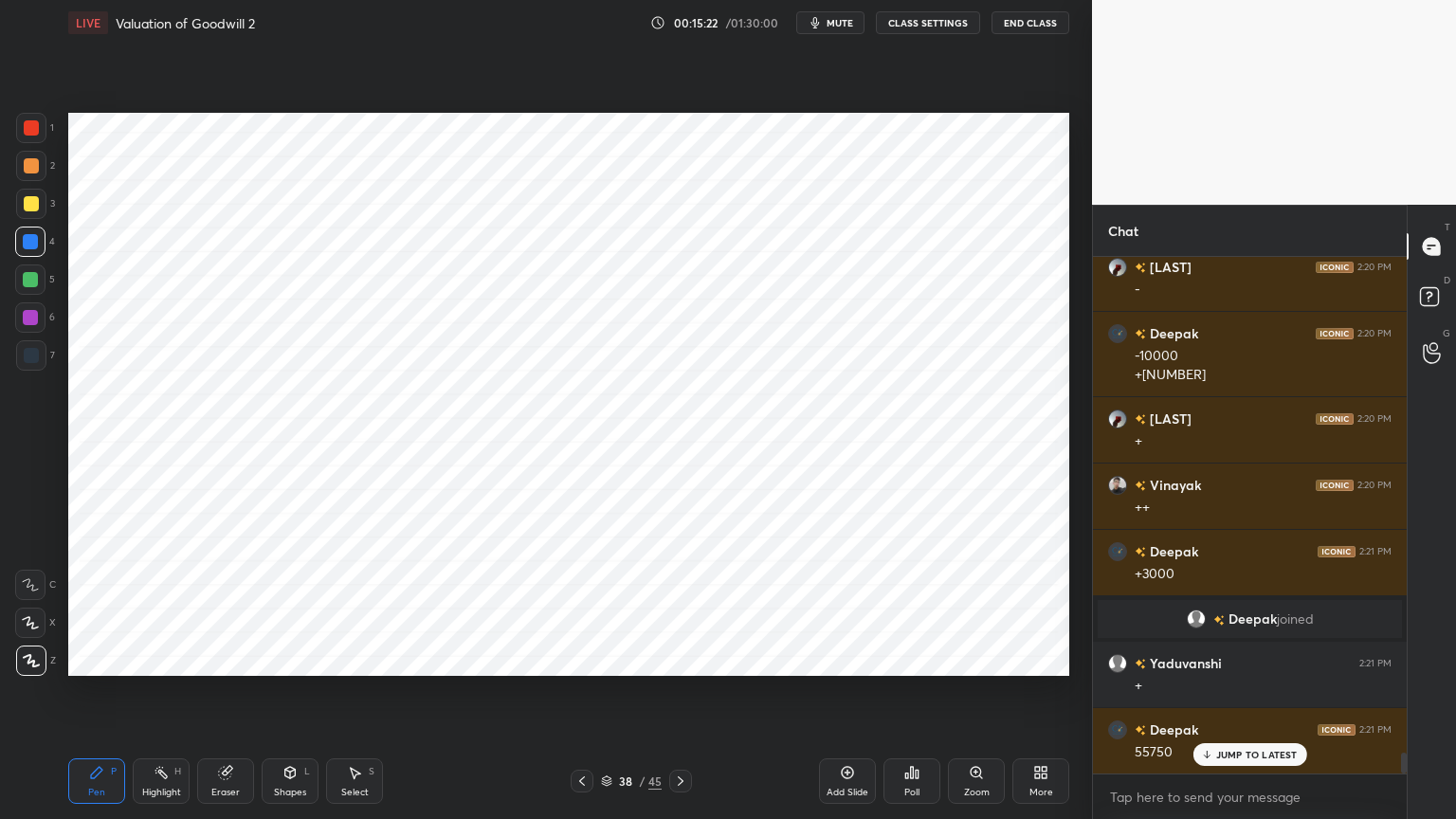scroll, scrollTop: 12102, scrollLeft: 0, axis: vertical 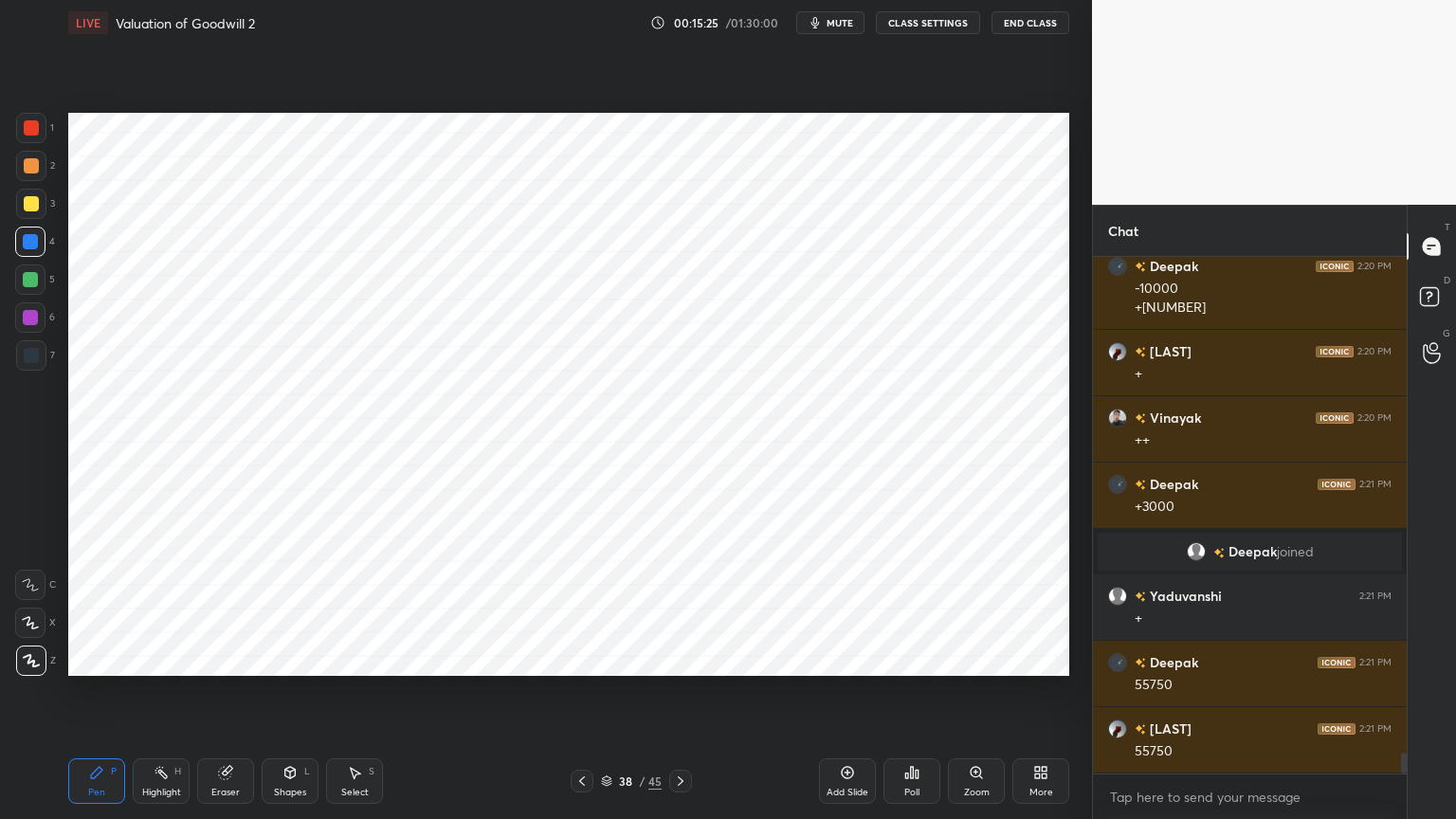 click at bounding box center [31, 355] 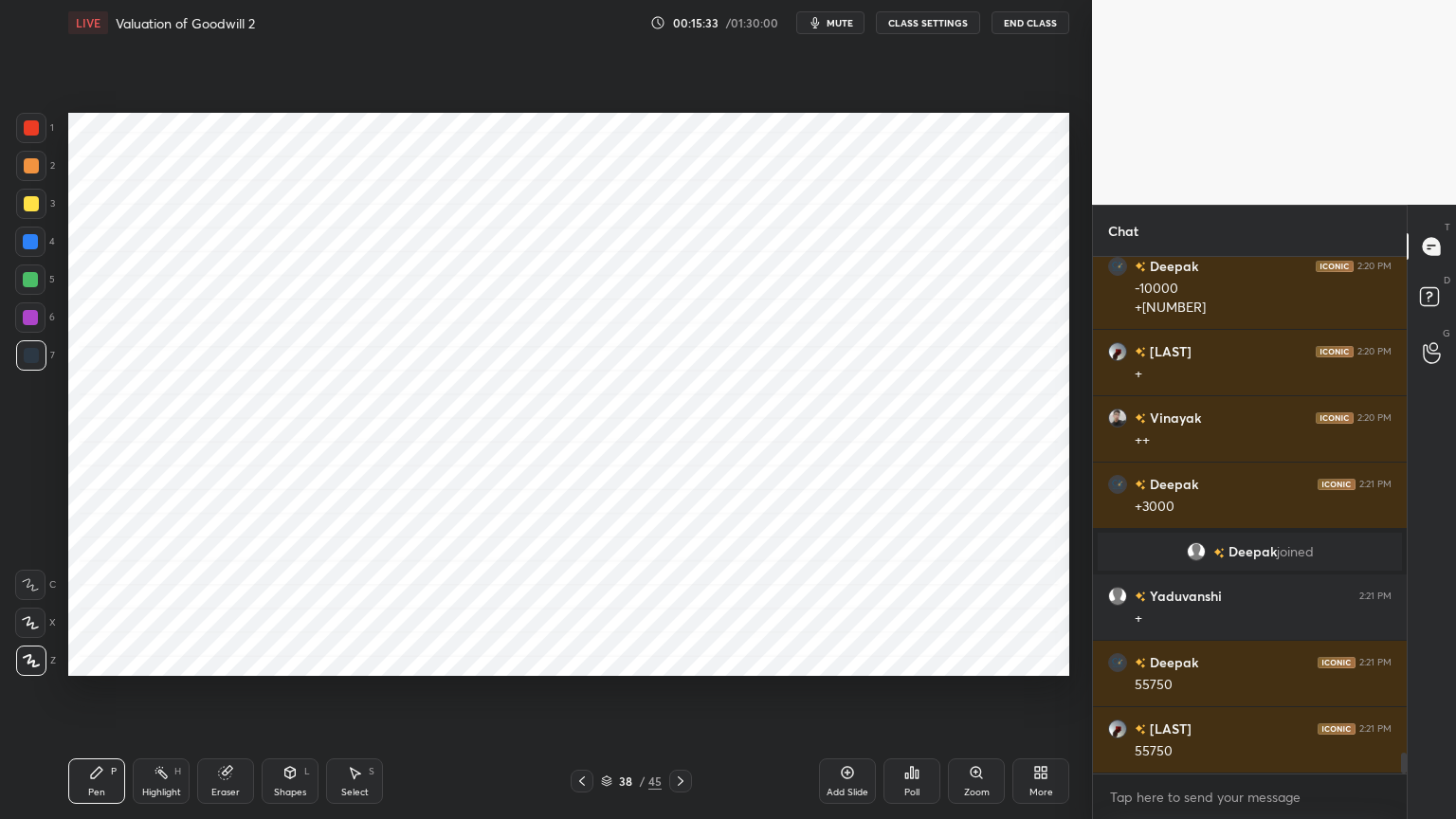 scroll, scrollTop: 12167, scrollLeft: 0, axis: vertical 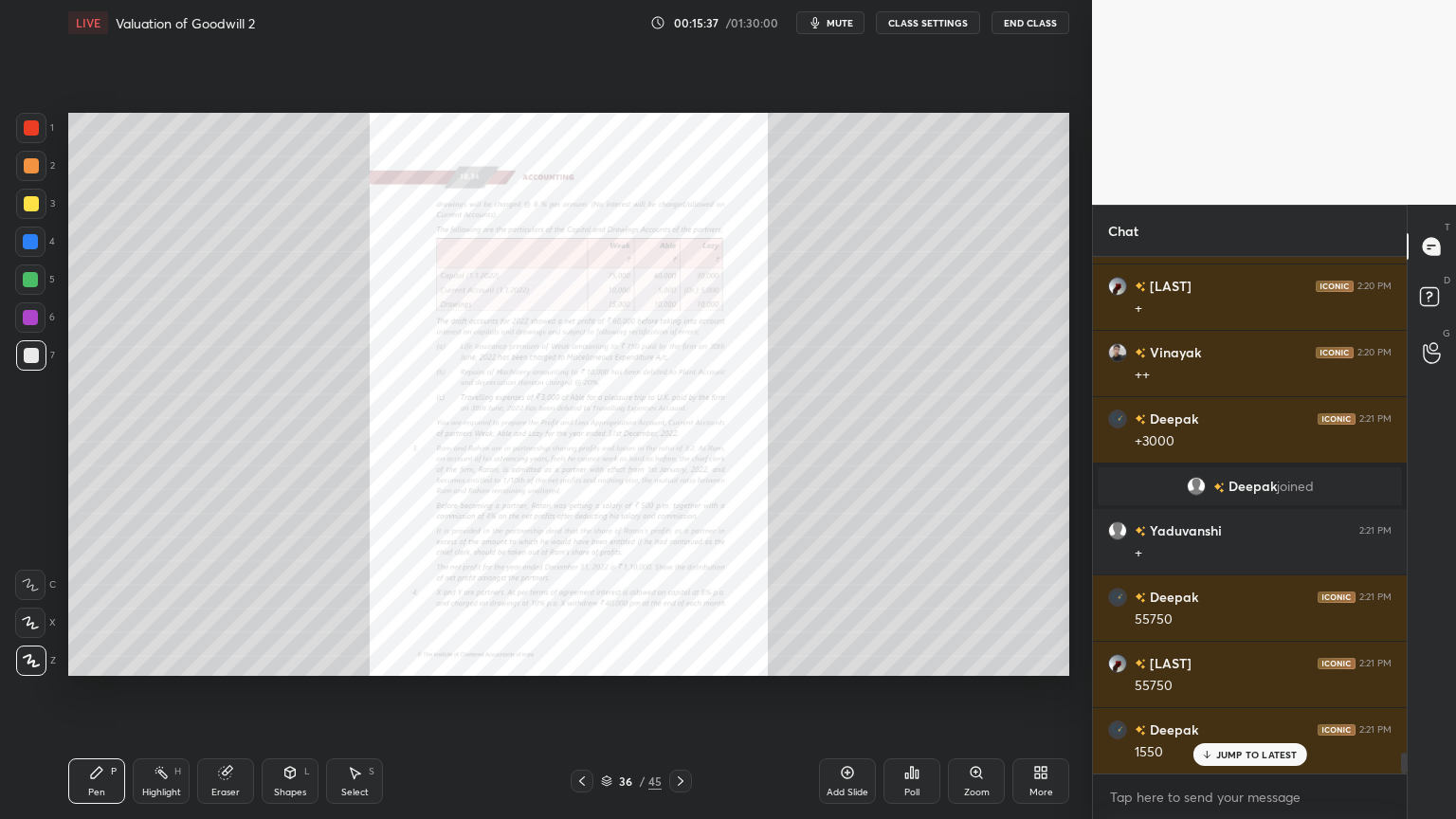 click 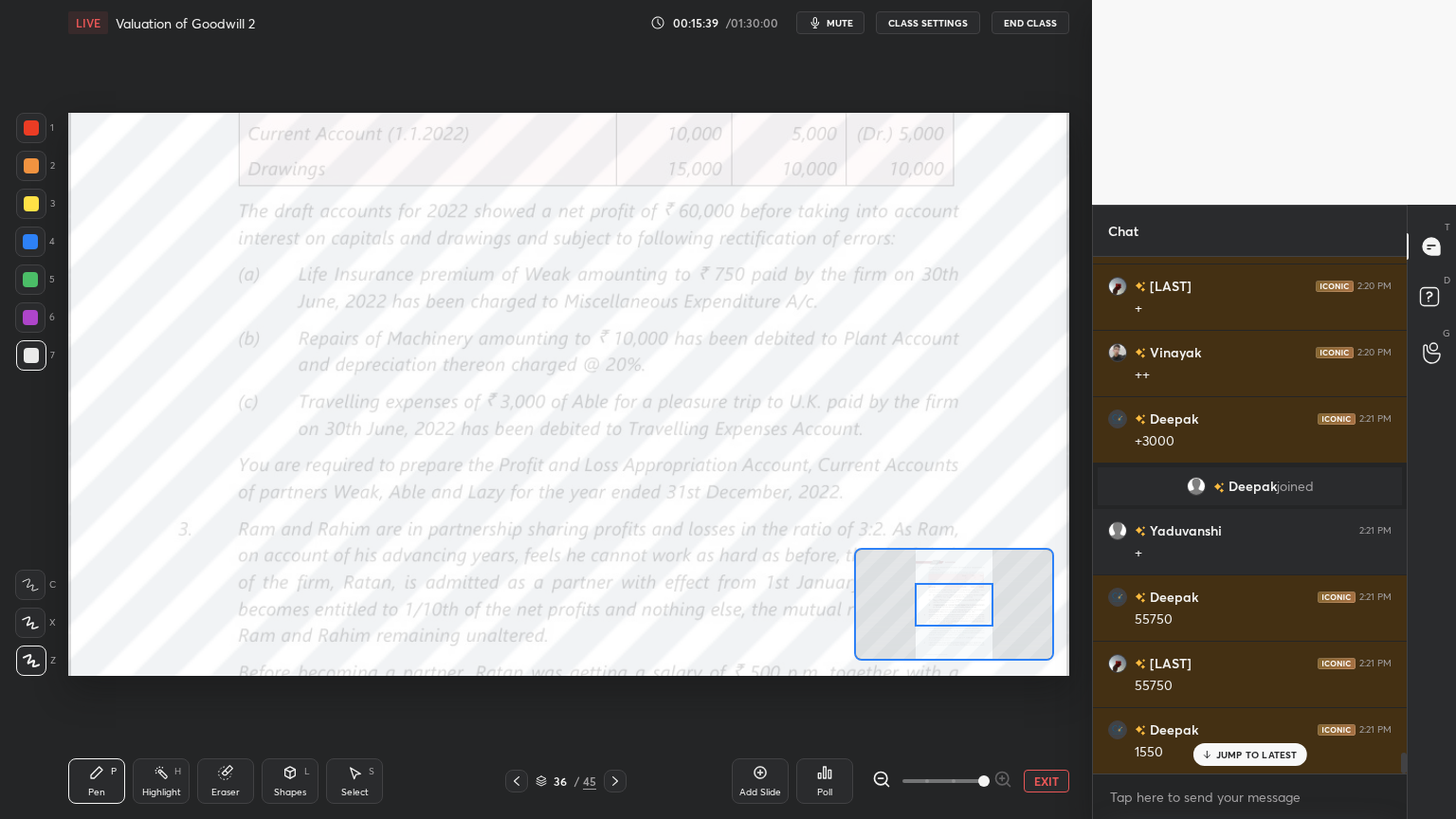 scroll, scrollTop: 12186, scrollLeft: 0, axis: vertical 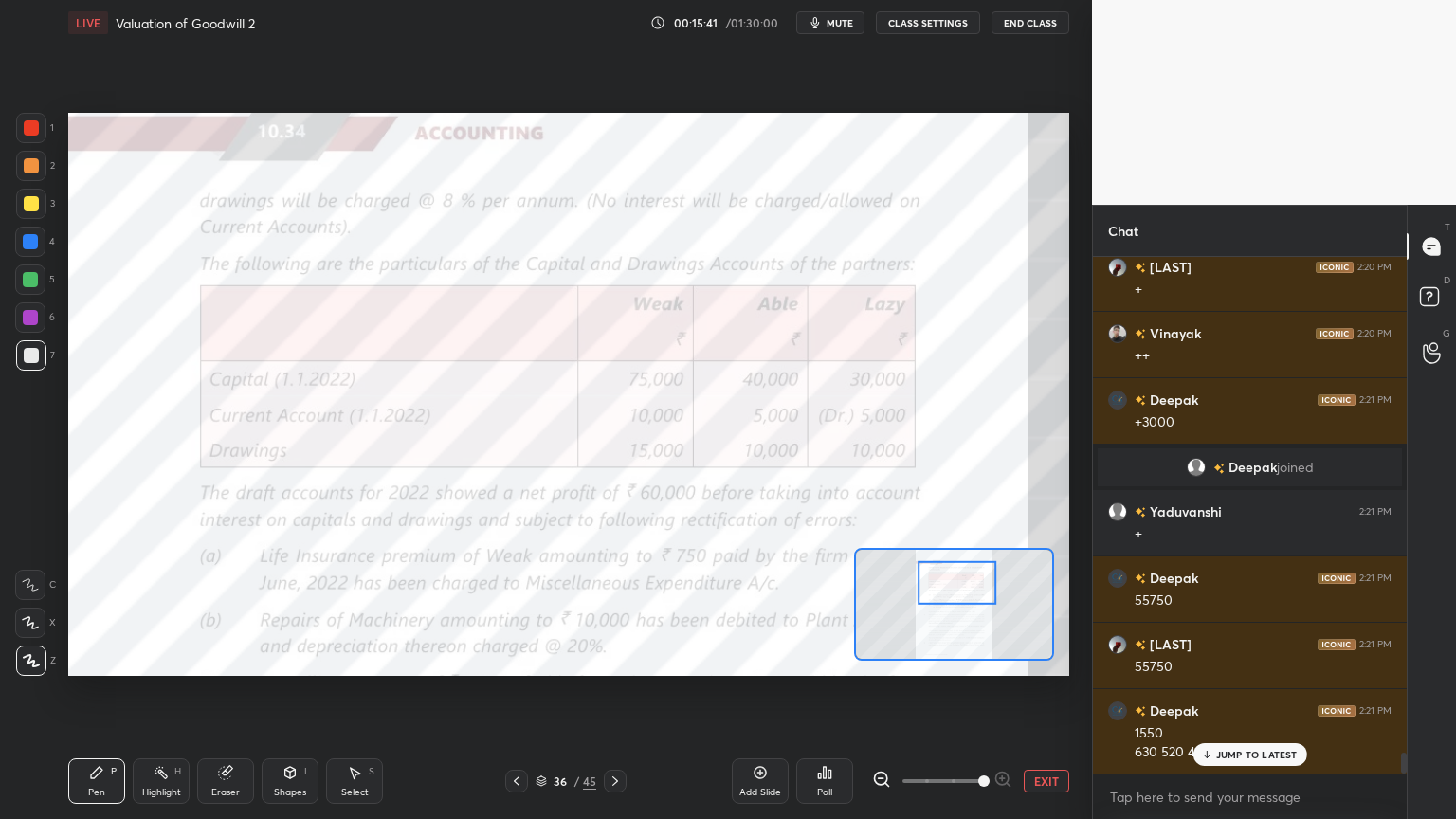 click on "Highlight H" at bounding box center [161, 781] 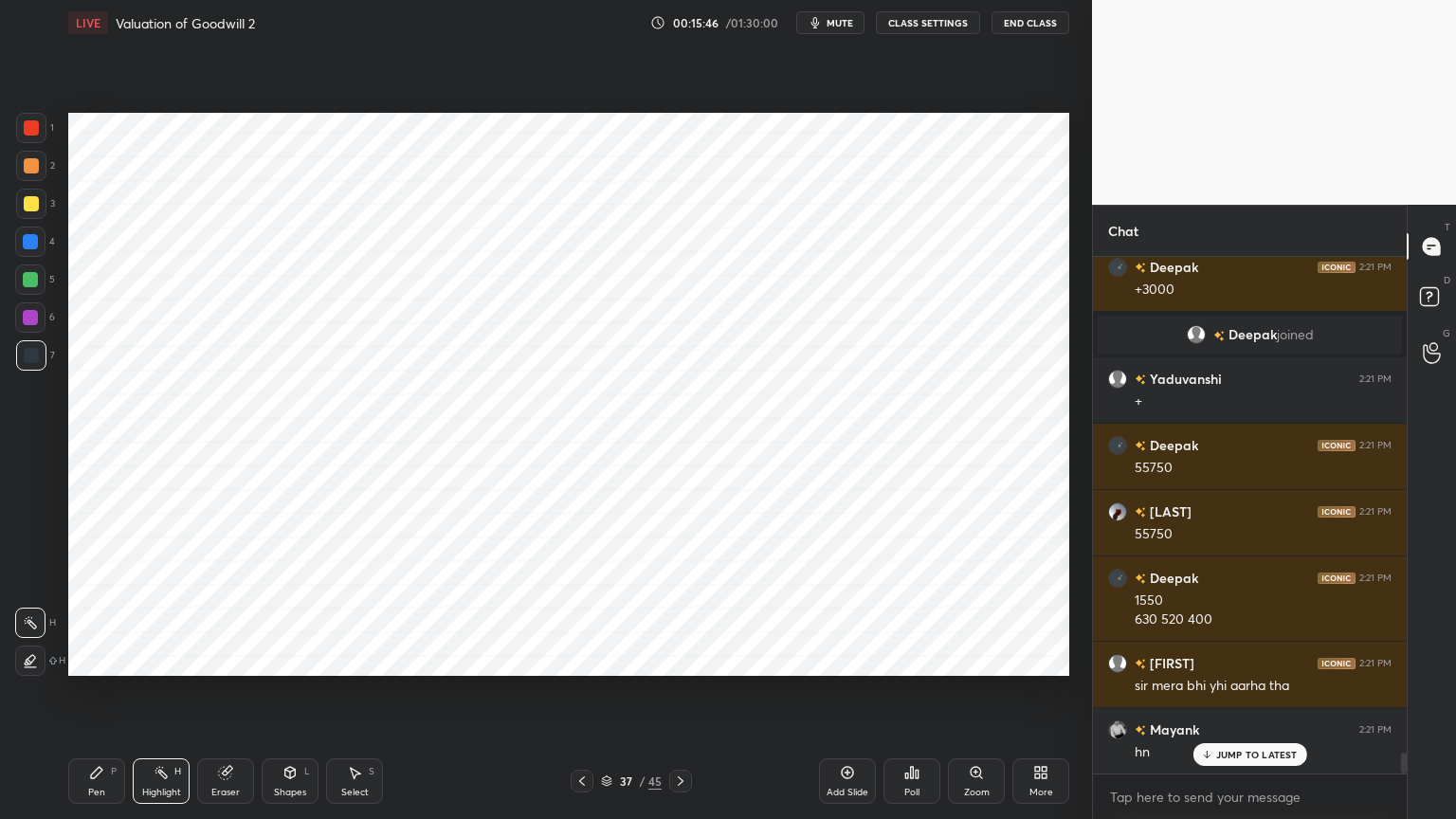 scroll, scrollTop: 12386, scrollLeft: 0, axis: vertical 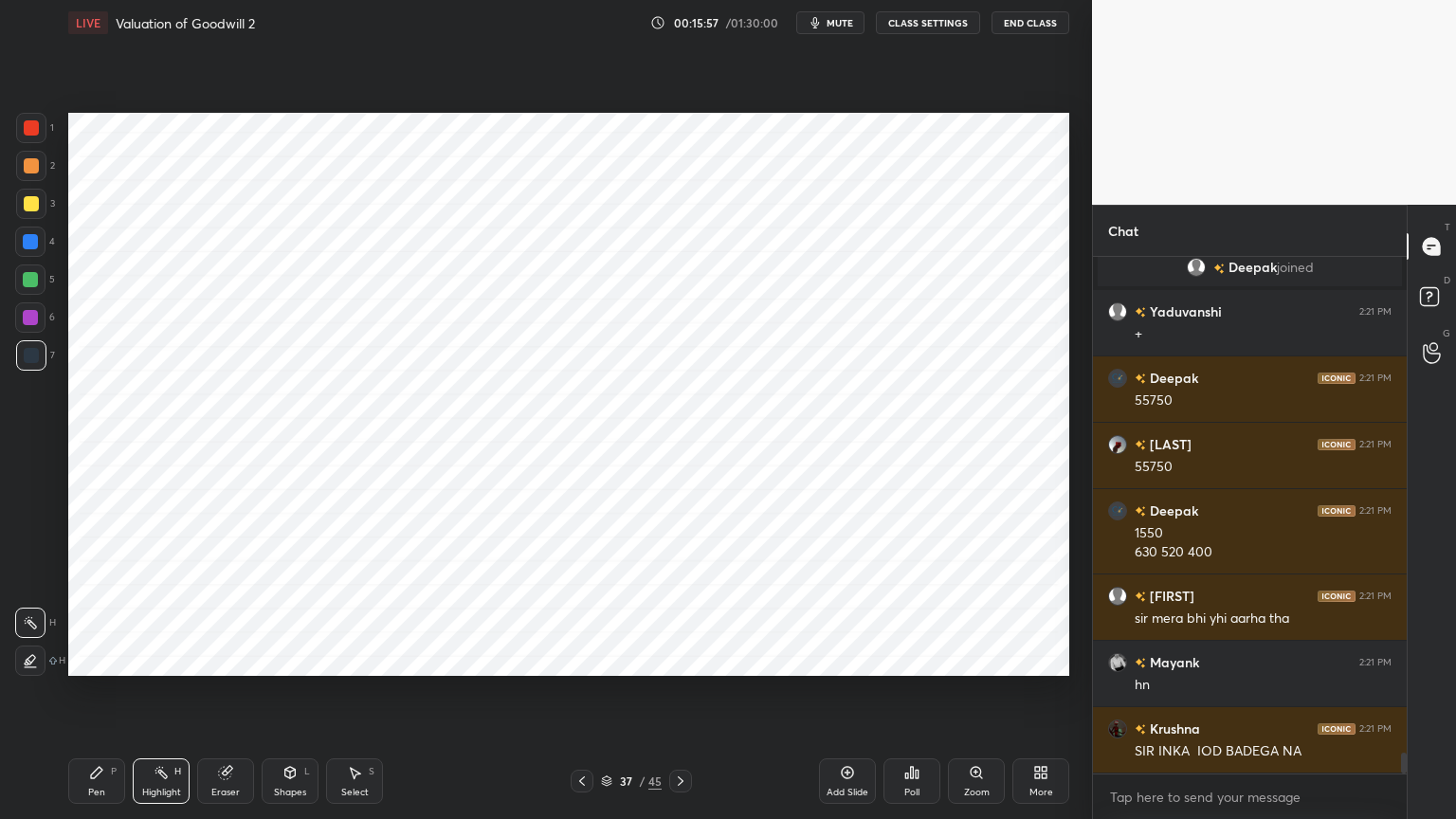 click 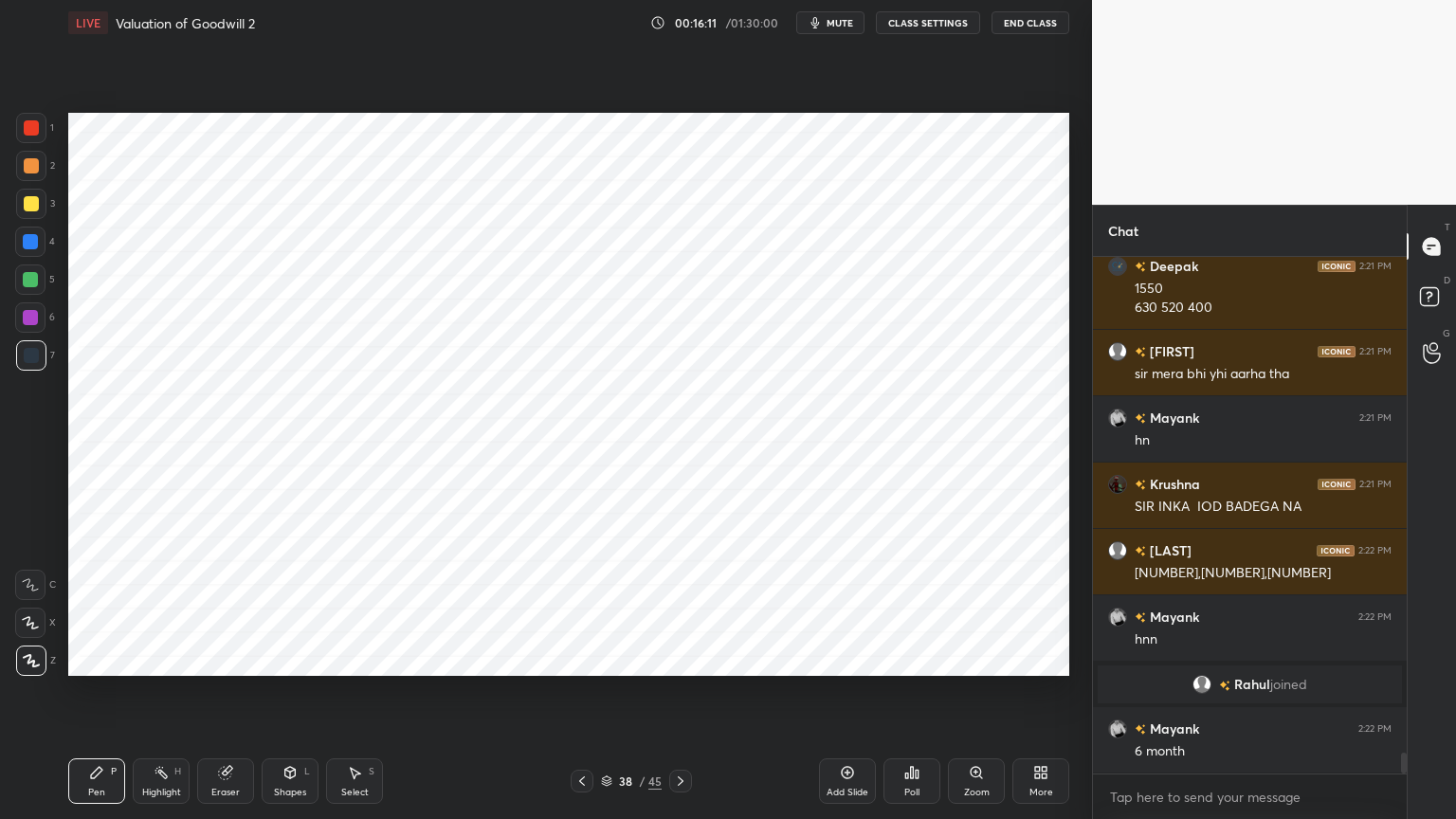 scroll, scrollTop: 12500, scrollLeft: 0, axis: vertical 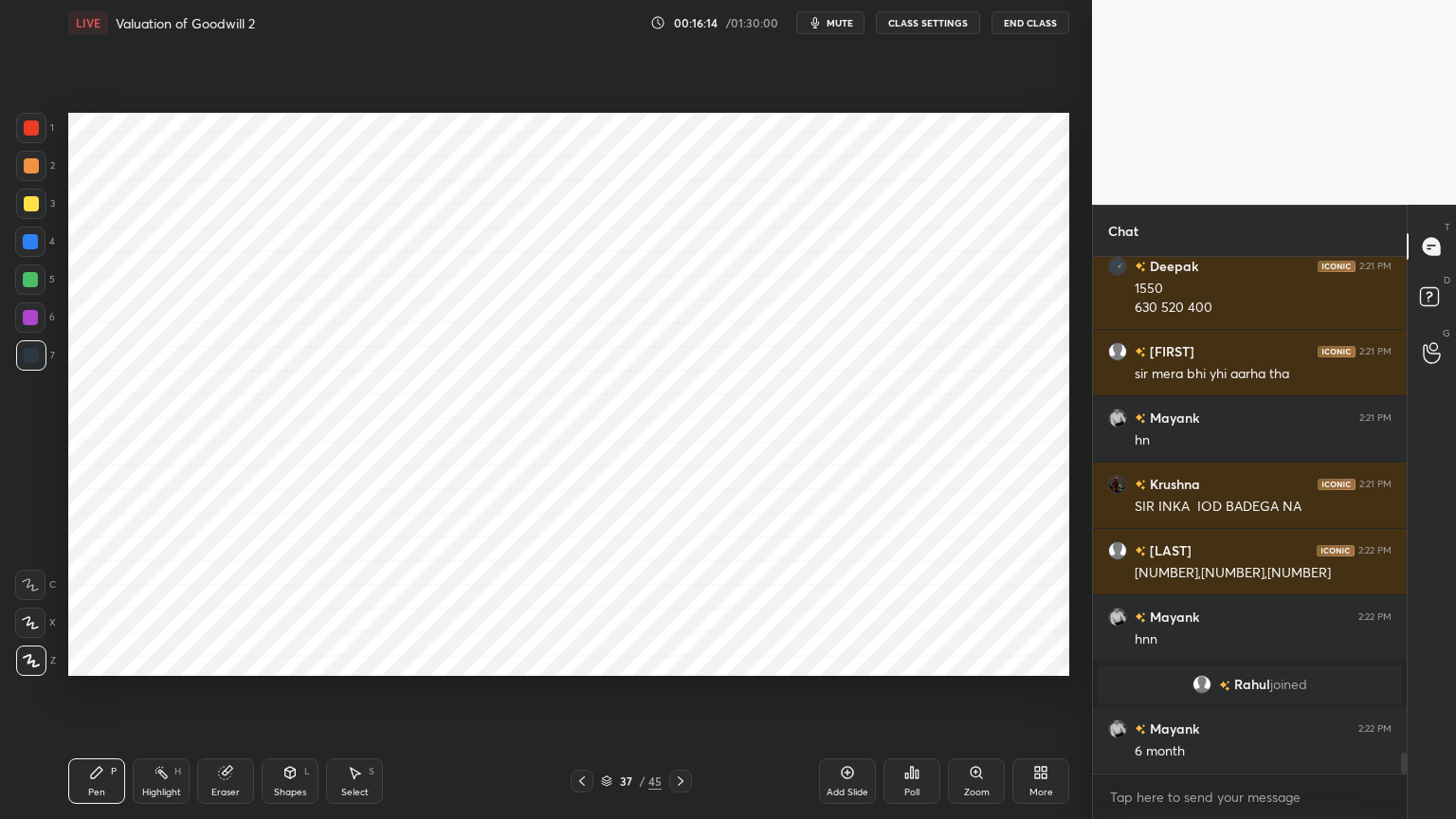 click on "Highlight" at bounding box center [161, 792] 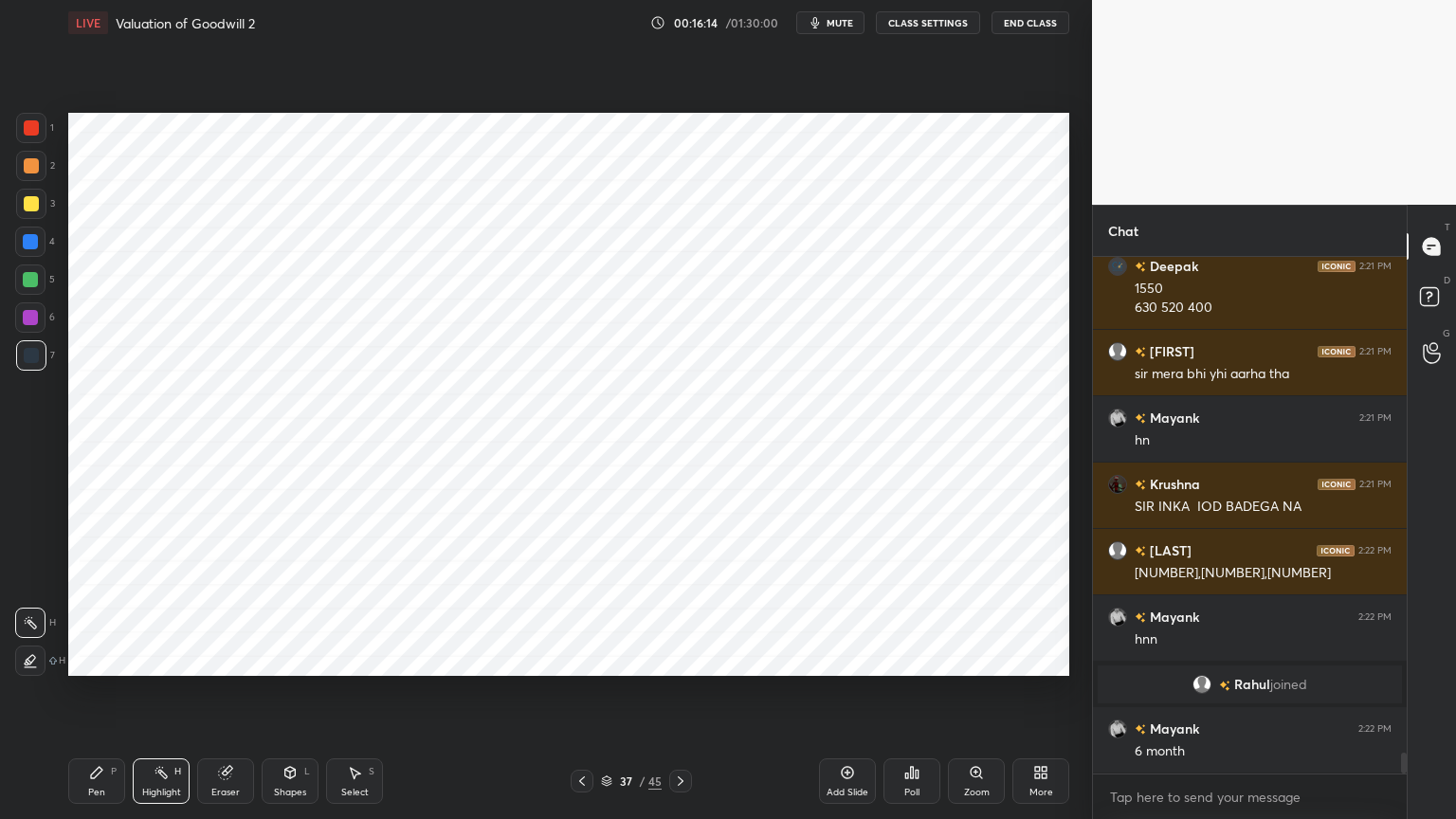 click at bounding box center (30, 318) 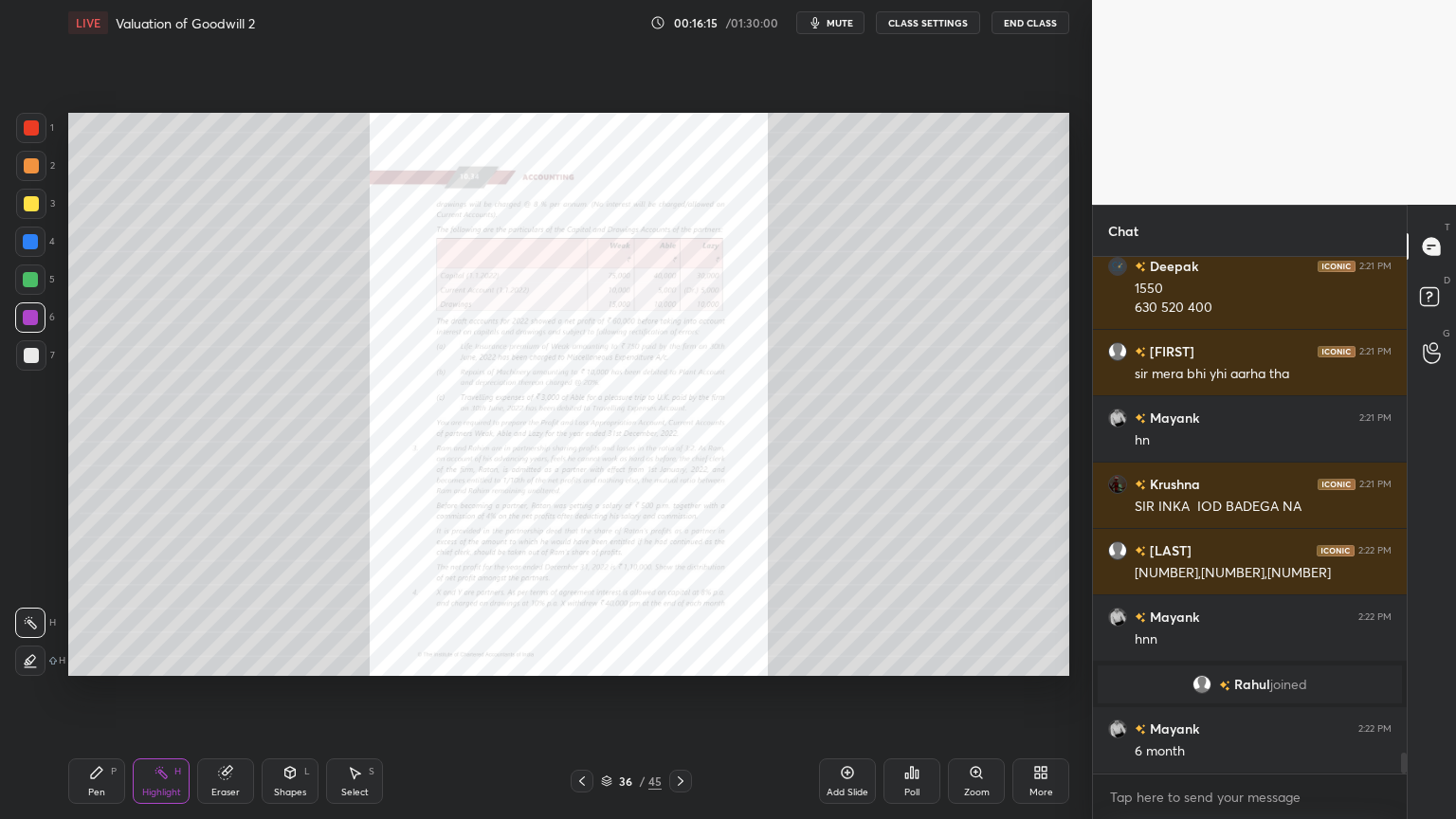 scroll, scrollTop: 12566, scrollLeft: 0, axis: vertical 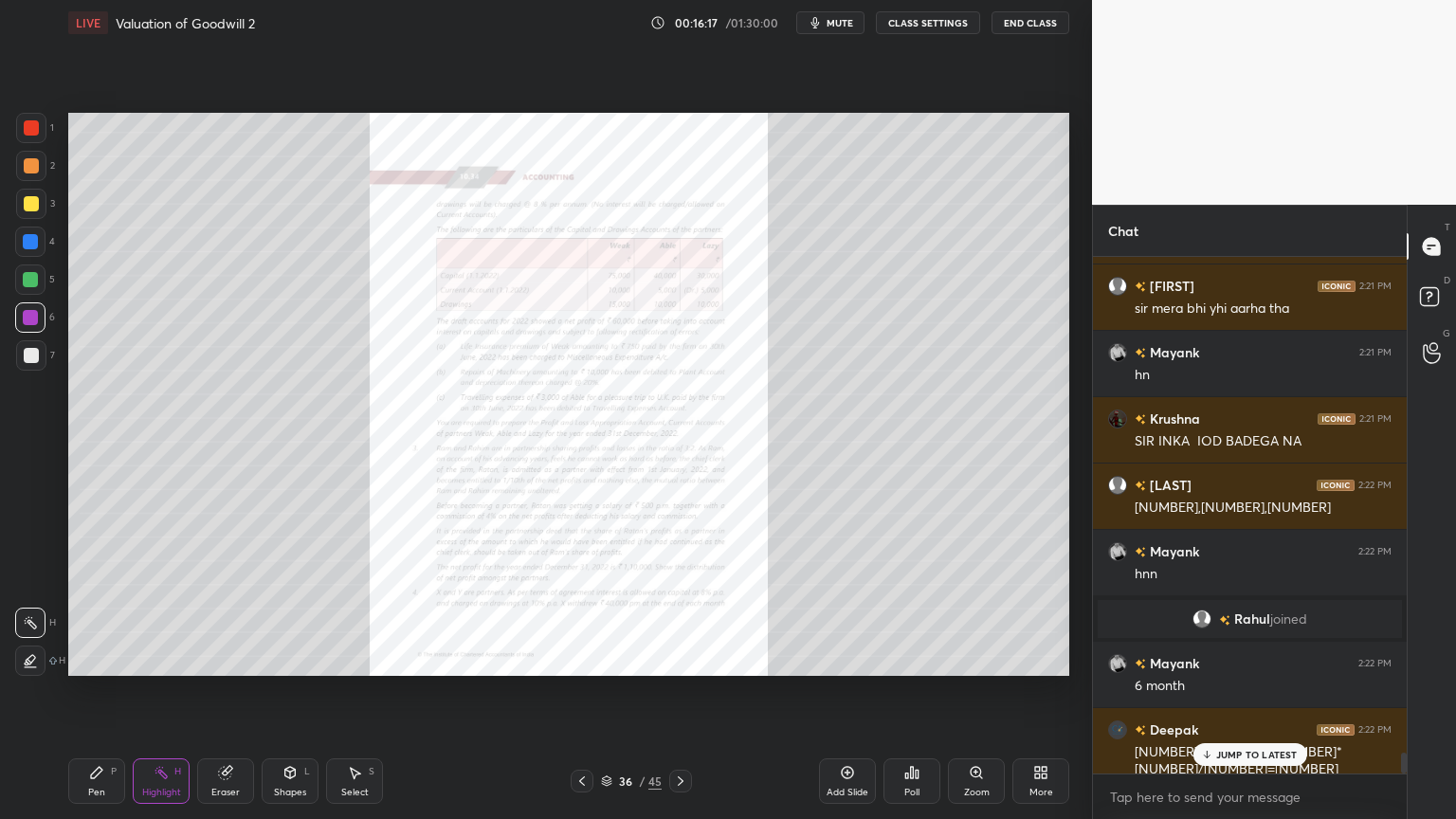 click 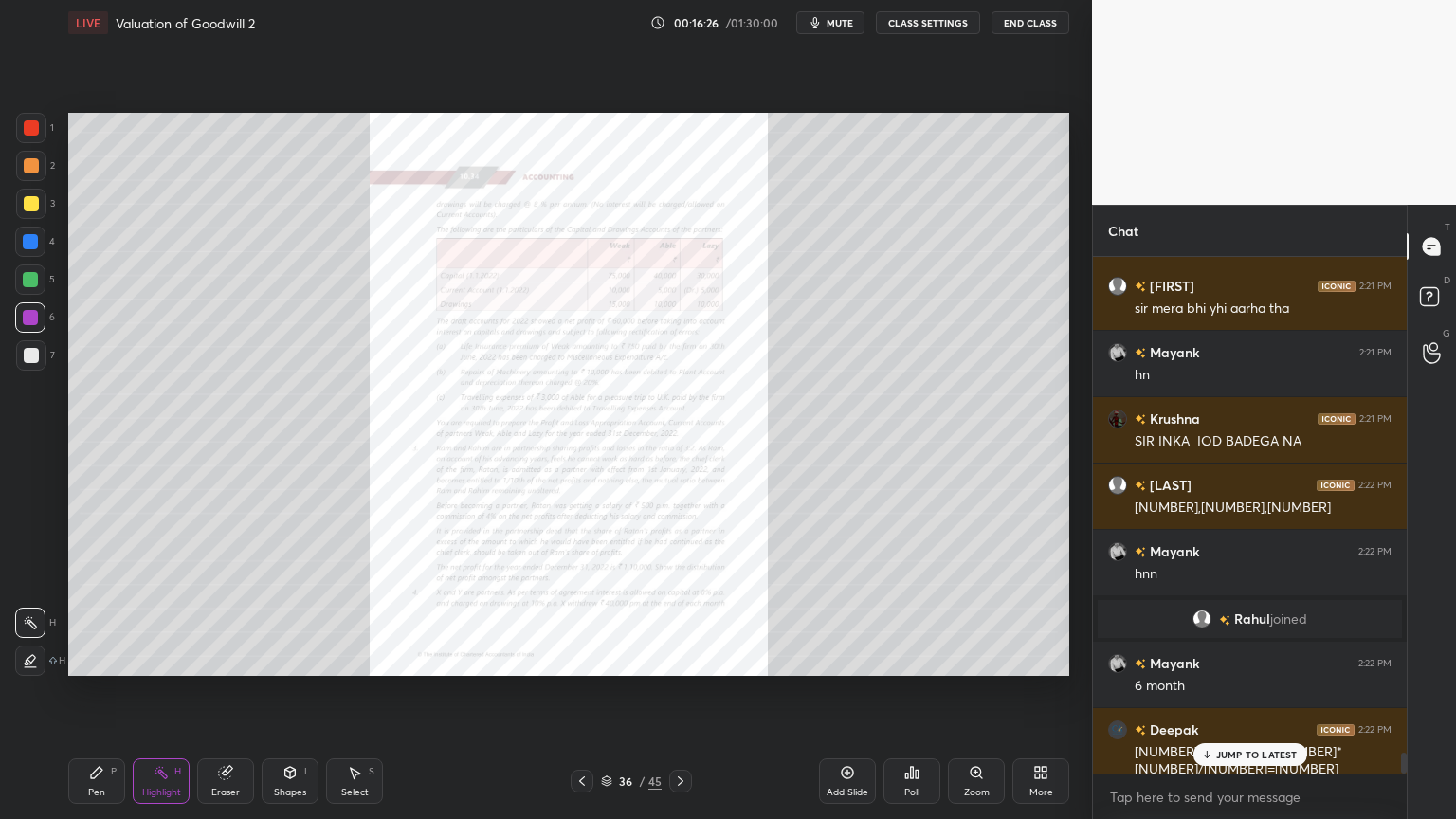 click on "Pen" at bounding box center (97, 792) 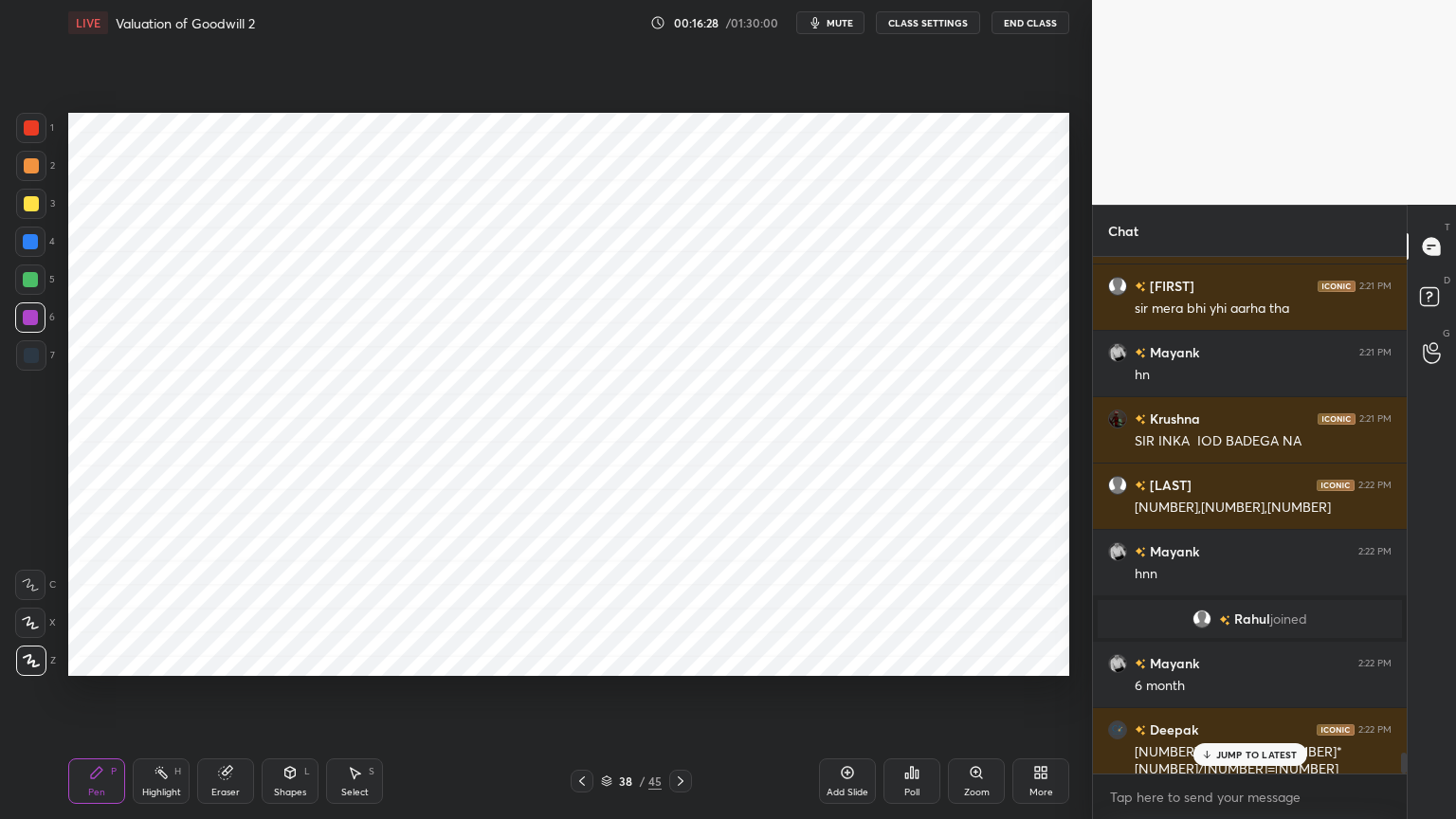 click on "7" at bounding box center (35, 359) 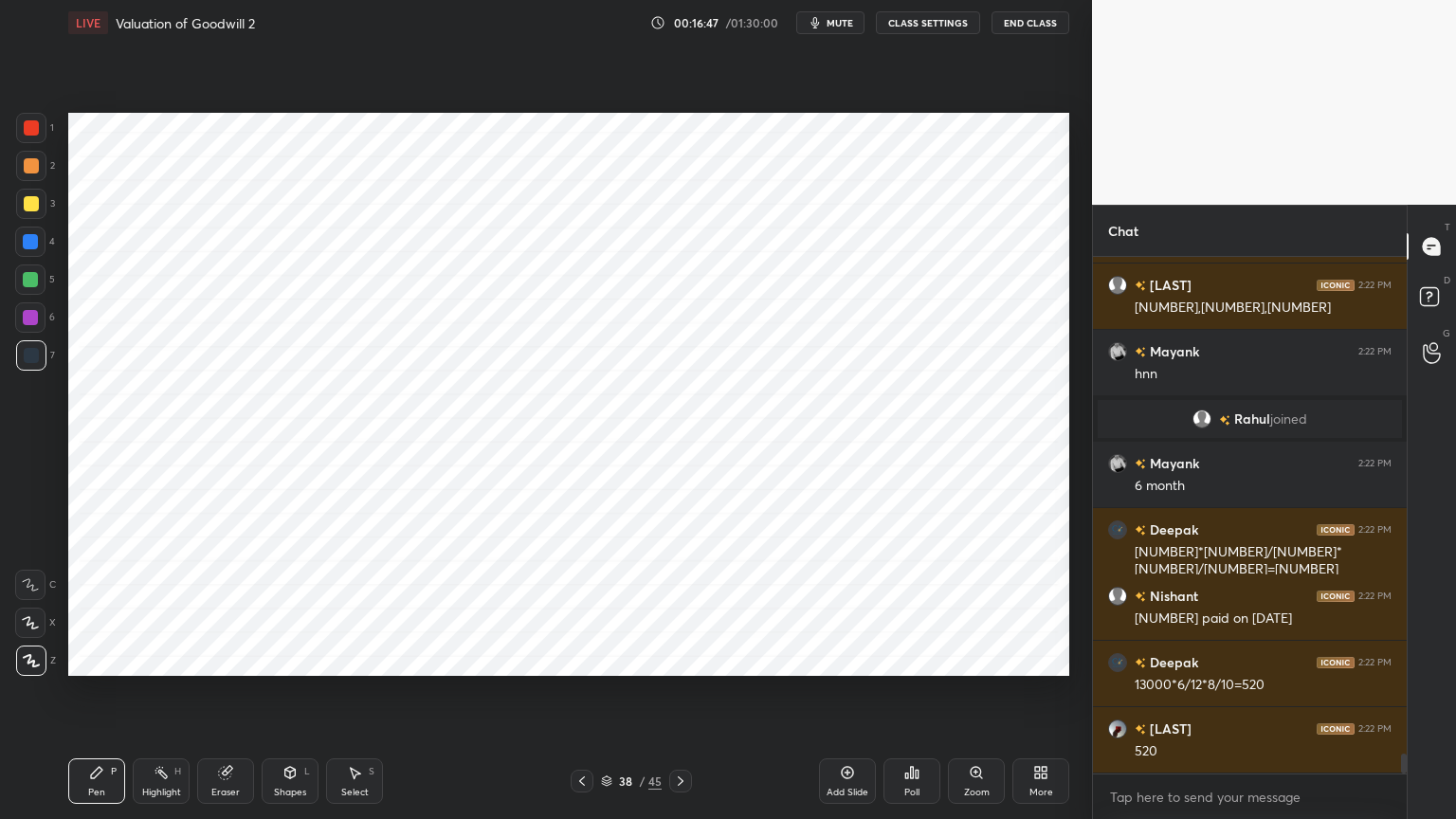 scroll, scrollTop: 12831, scrollLeft: 0, axis: vertical 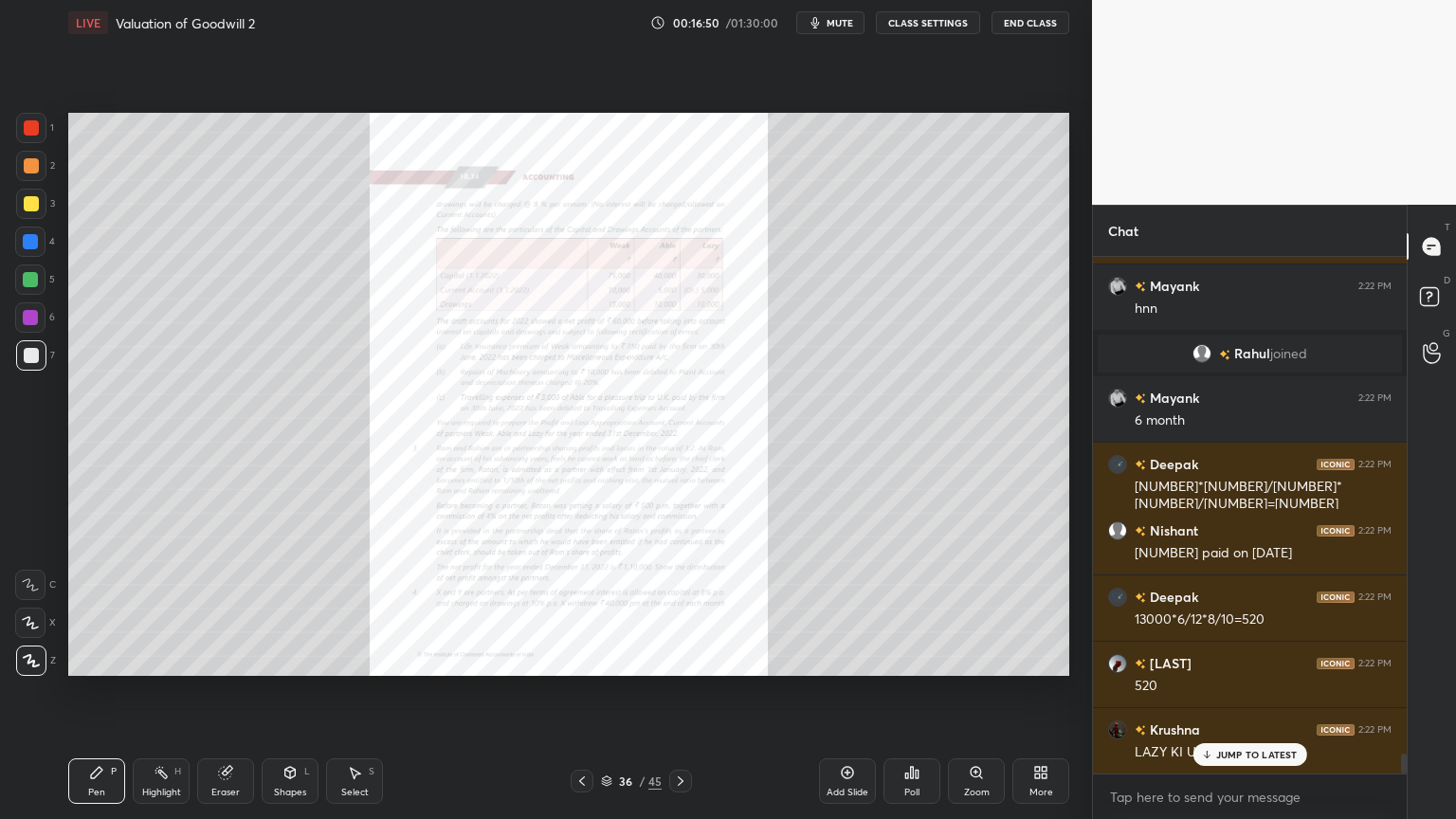 click on "Zoom" at bounding box center [976, 781] 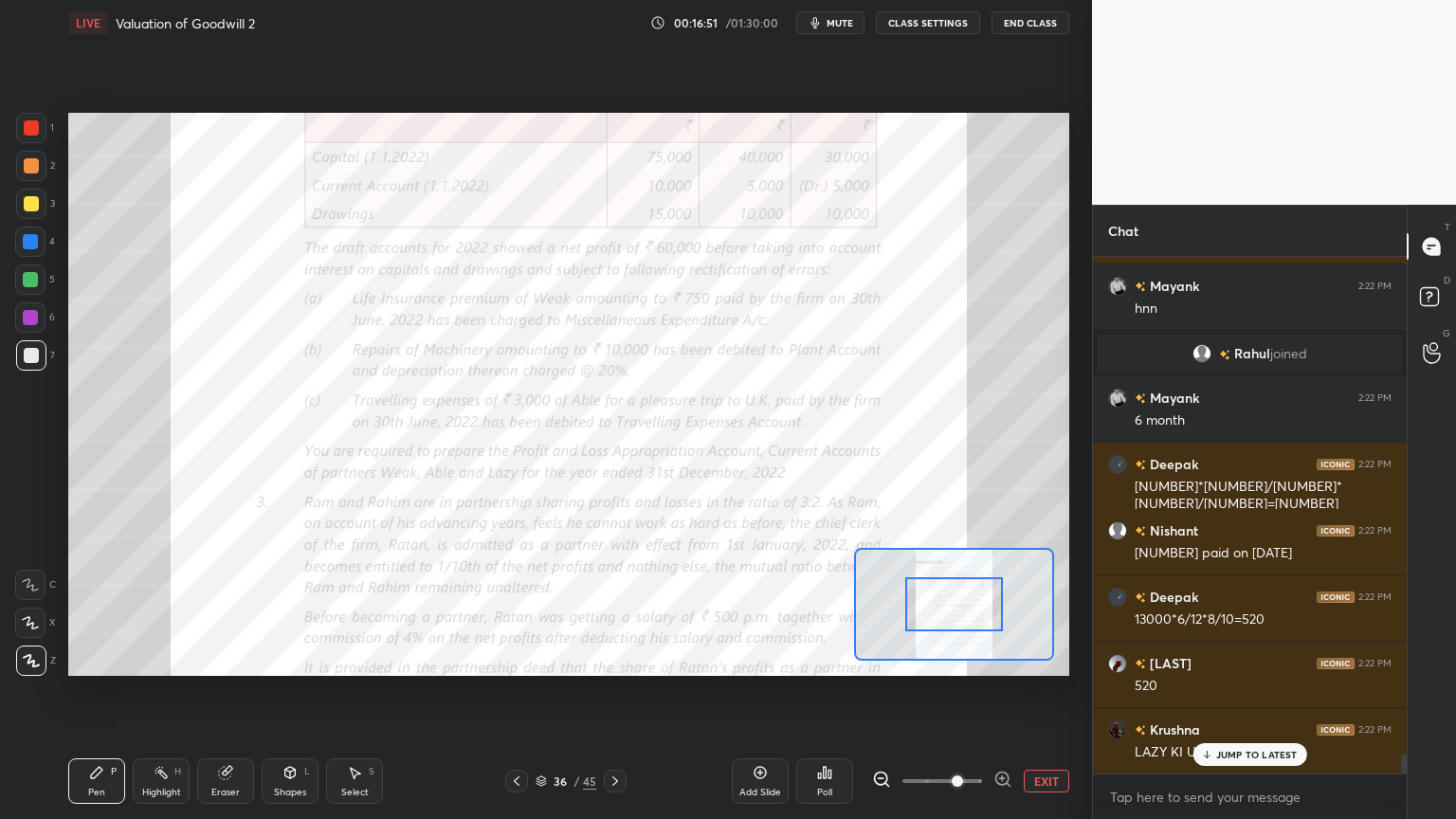 click 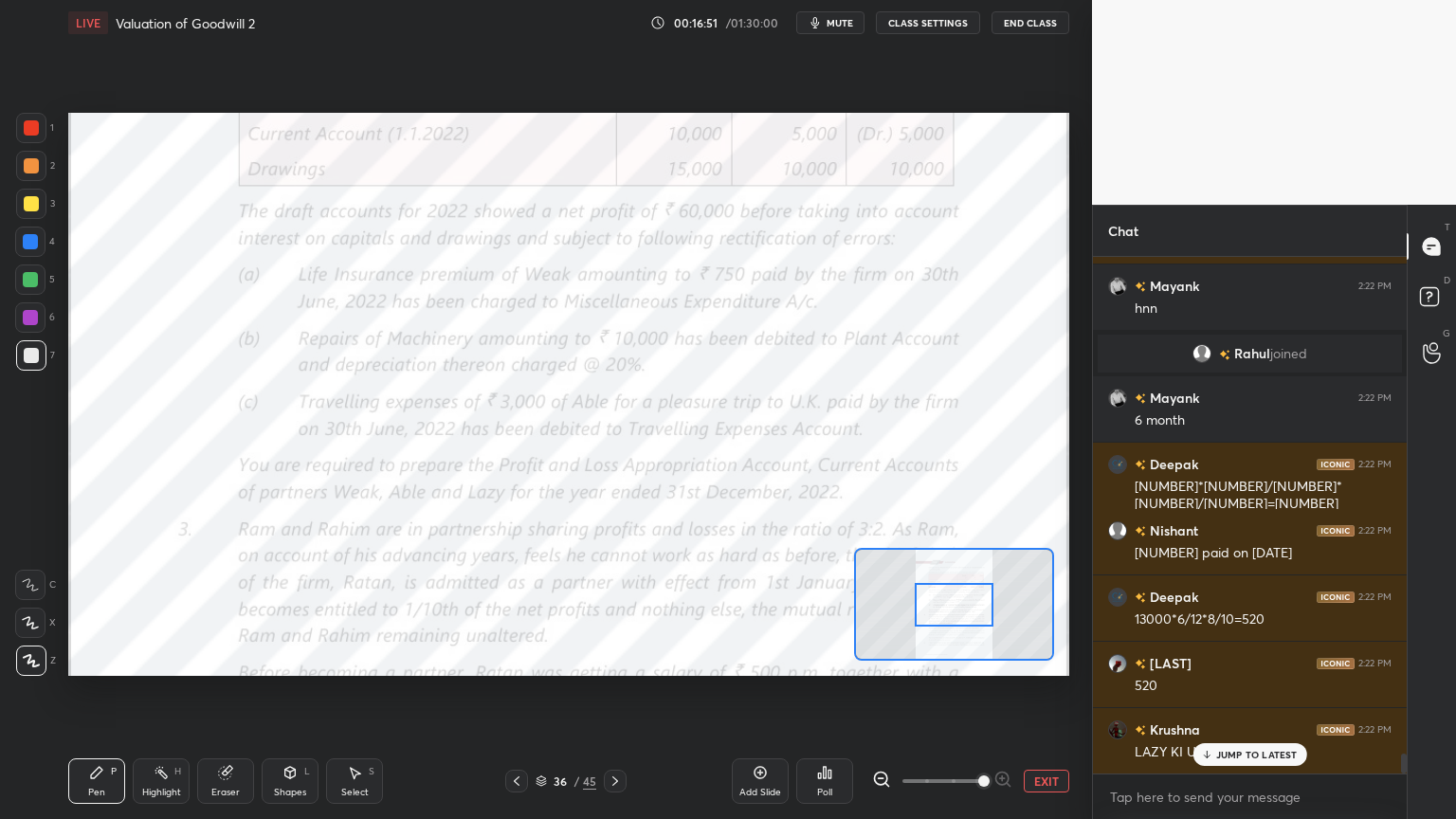 click at bounding box center [954, 605] 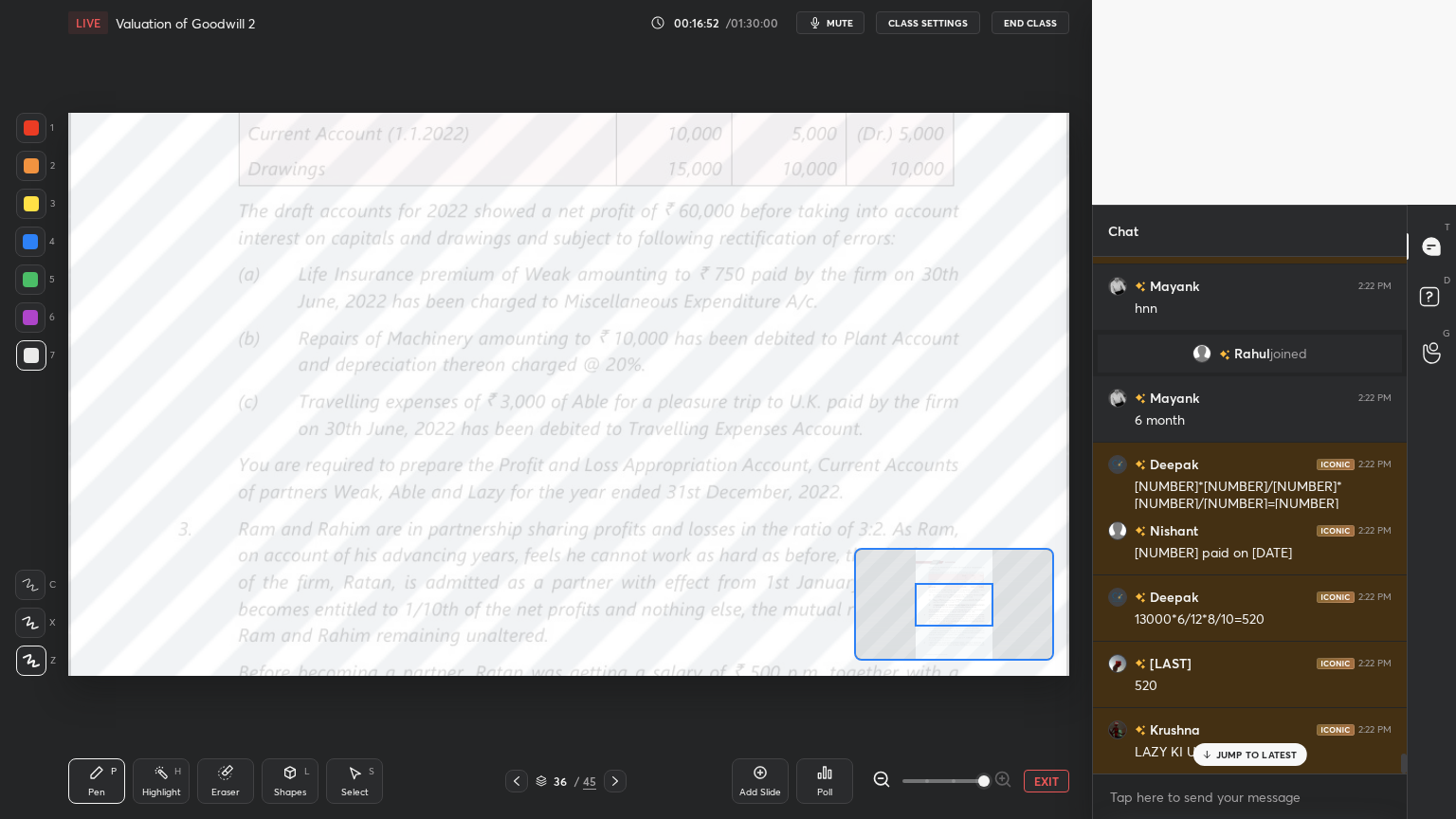 click on "Highlight" at bounding box center (161, 792) 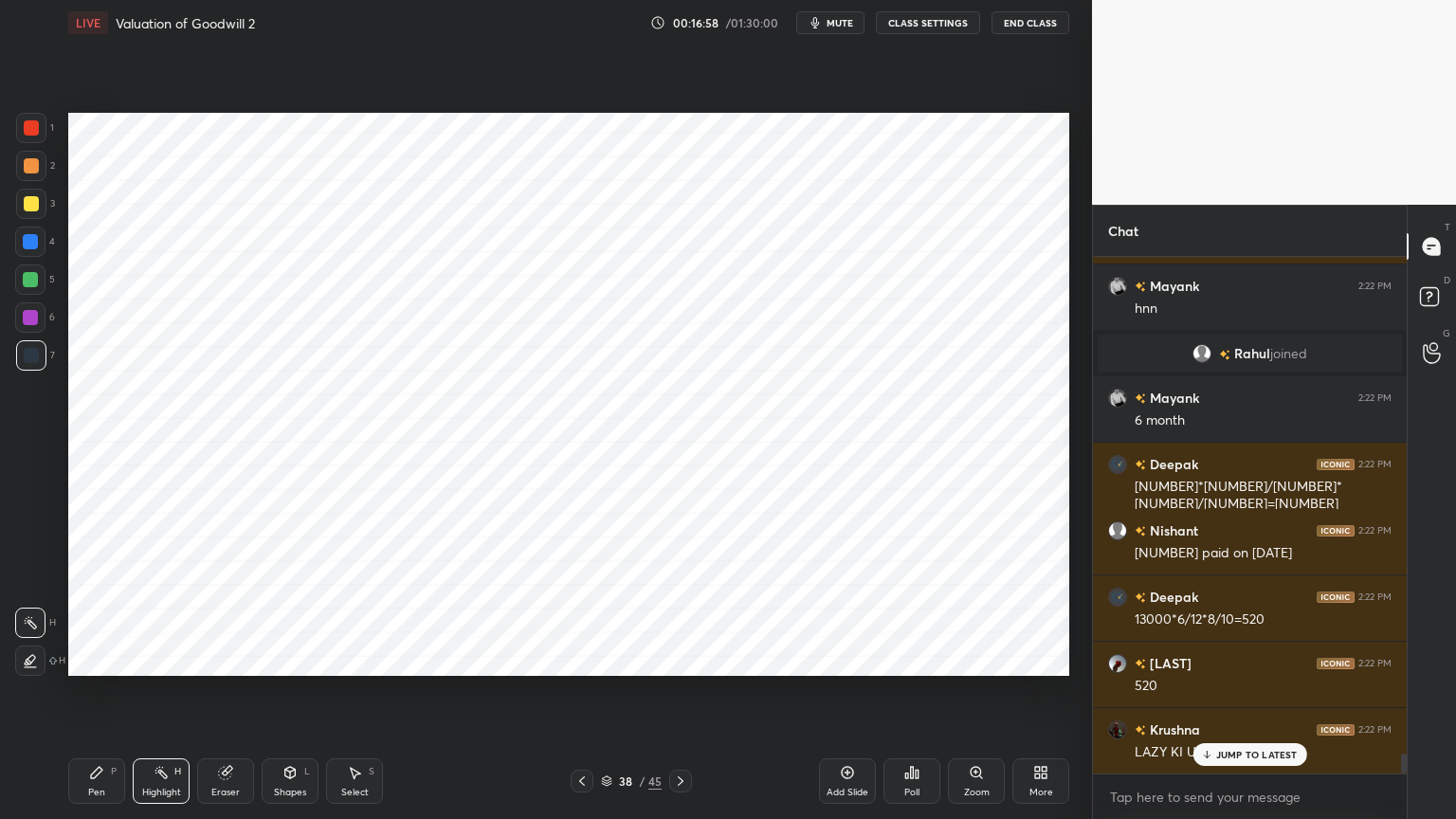click on "Pen P" at bounding box center [97, 781] 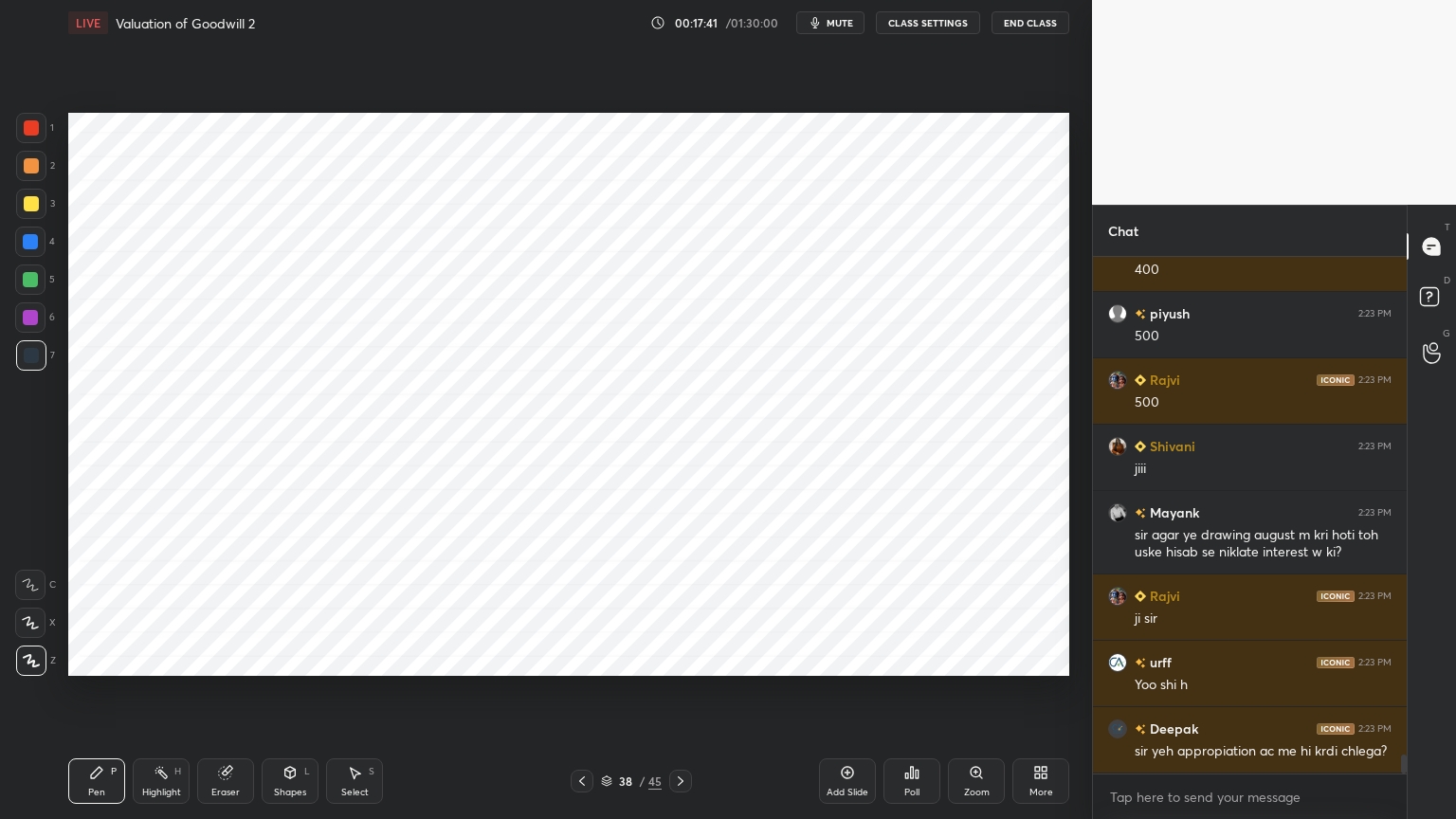 scroll, scrollTop: 13513, scrollLeft: 0, axis: vertical 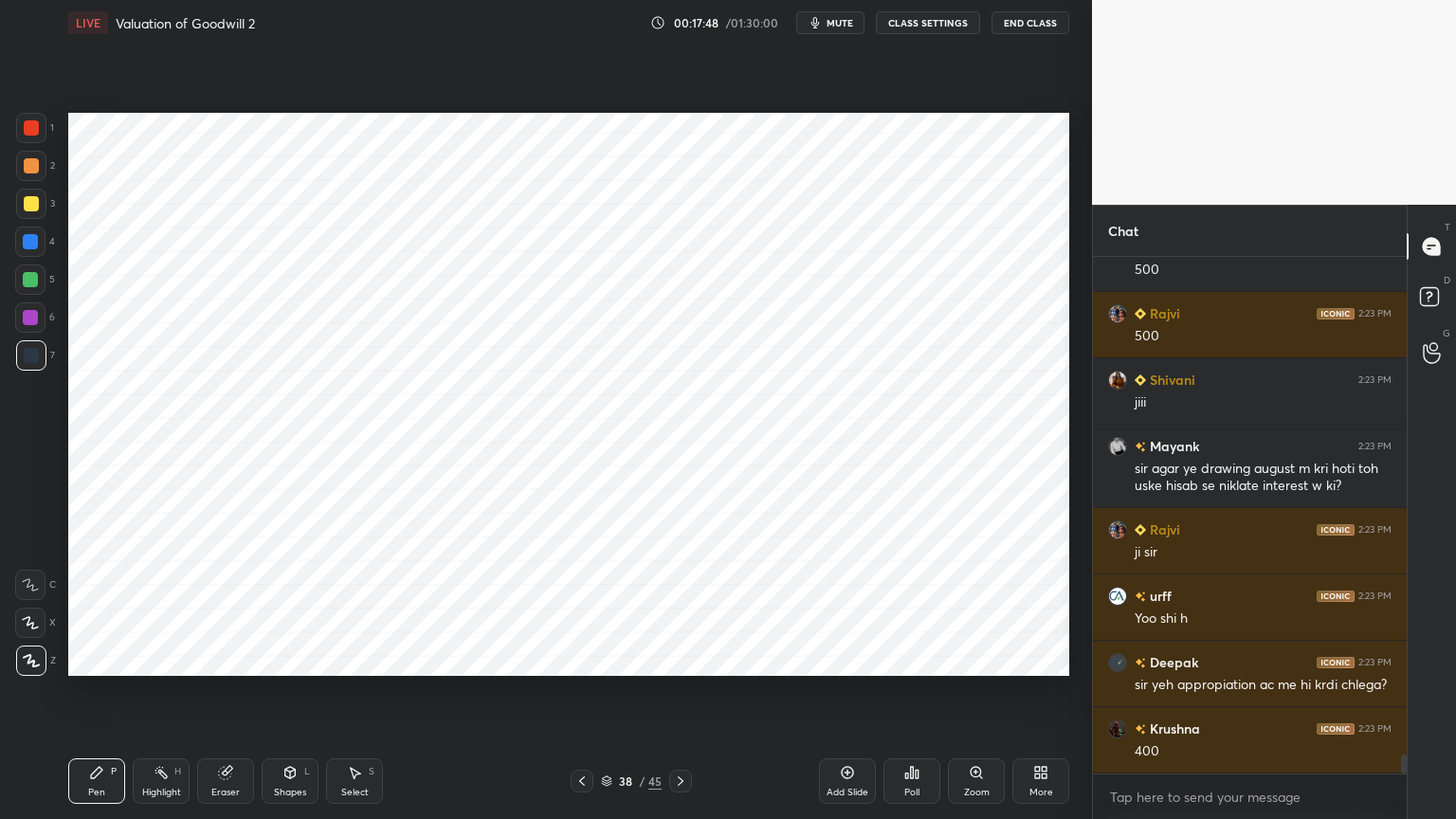 click 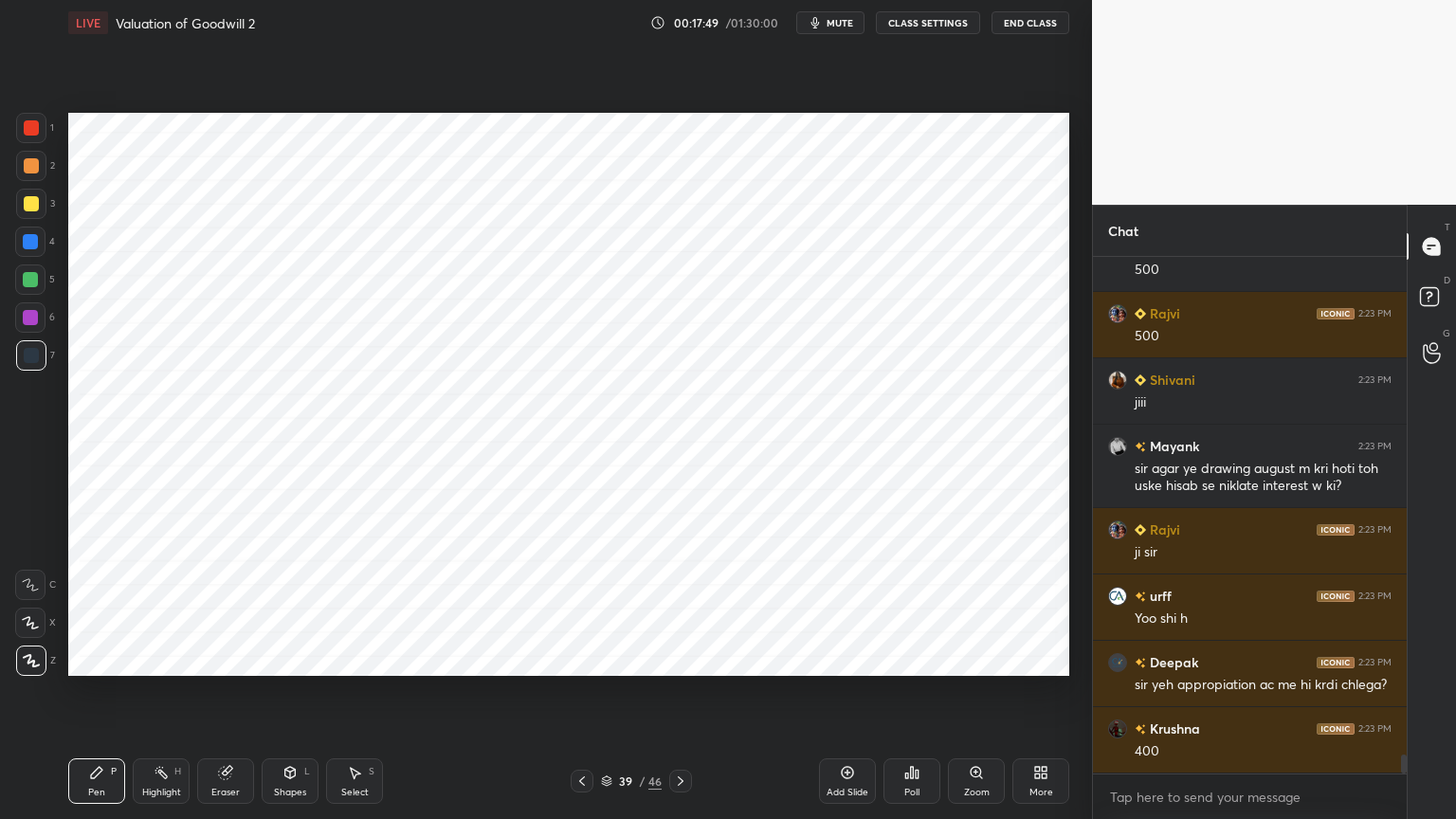 scroll, scrollTop: 13578, scrollLeft: 0, axis: vertical 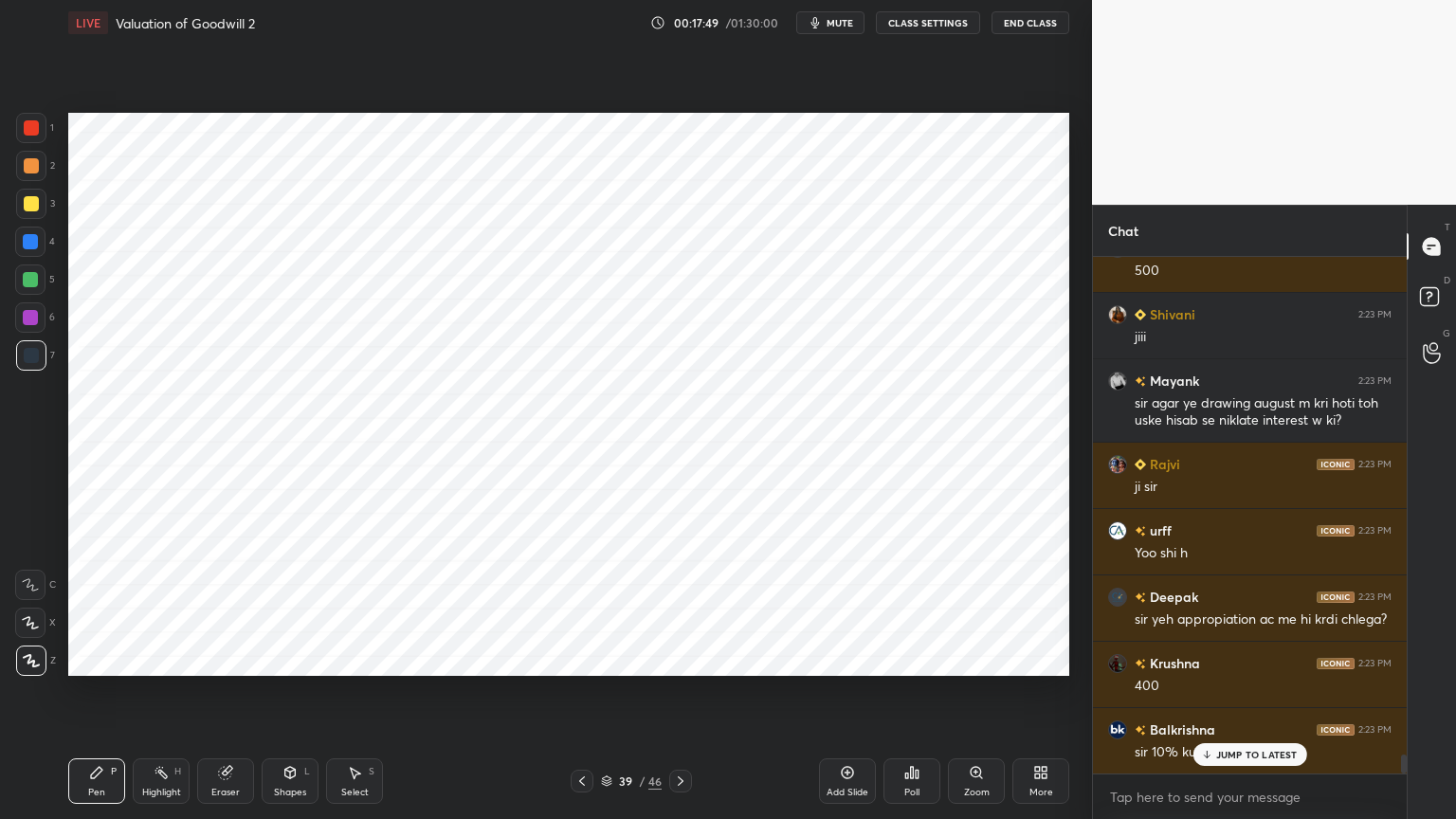 click 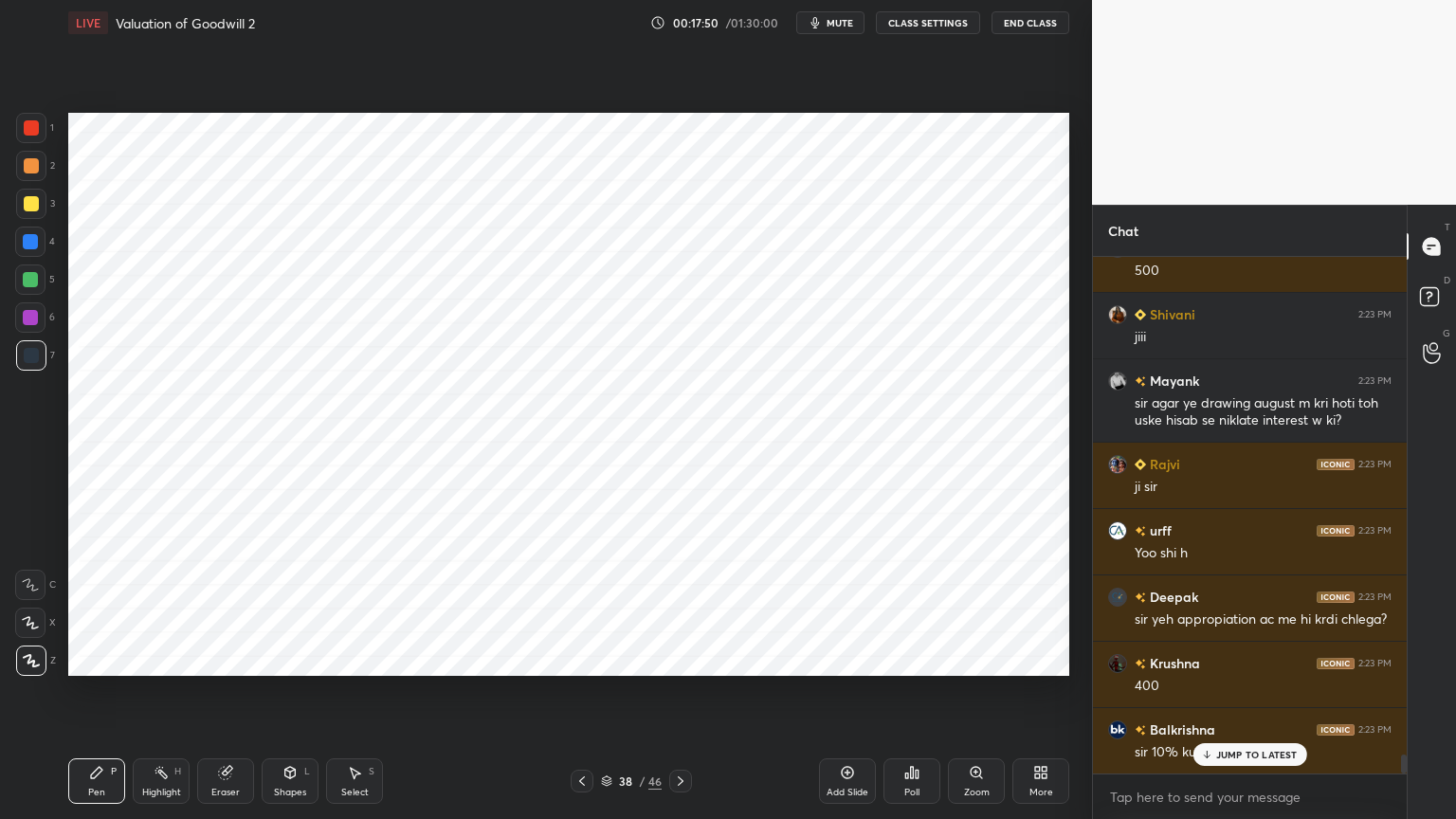scroll, scrollTop: 13645, scrollLeft: 0, axis: vertical 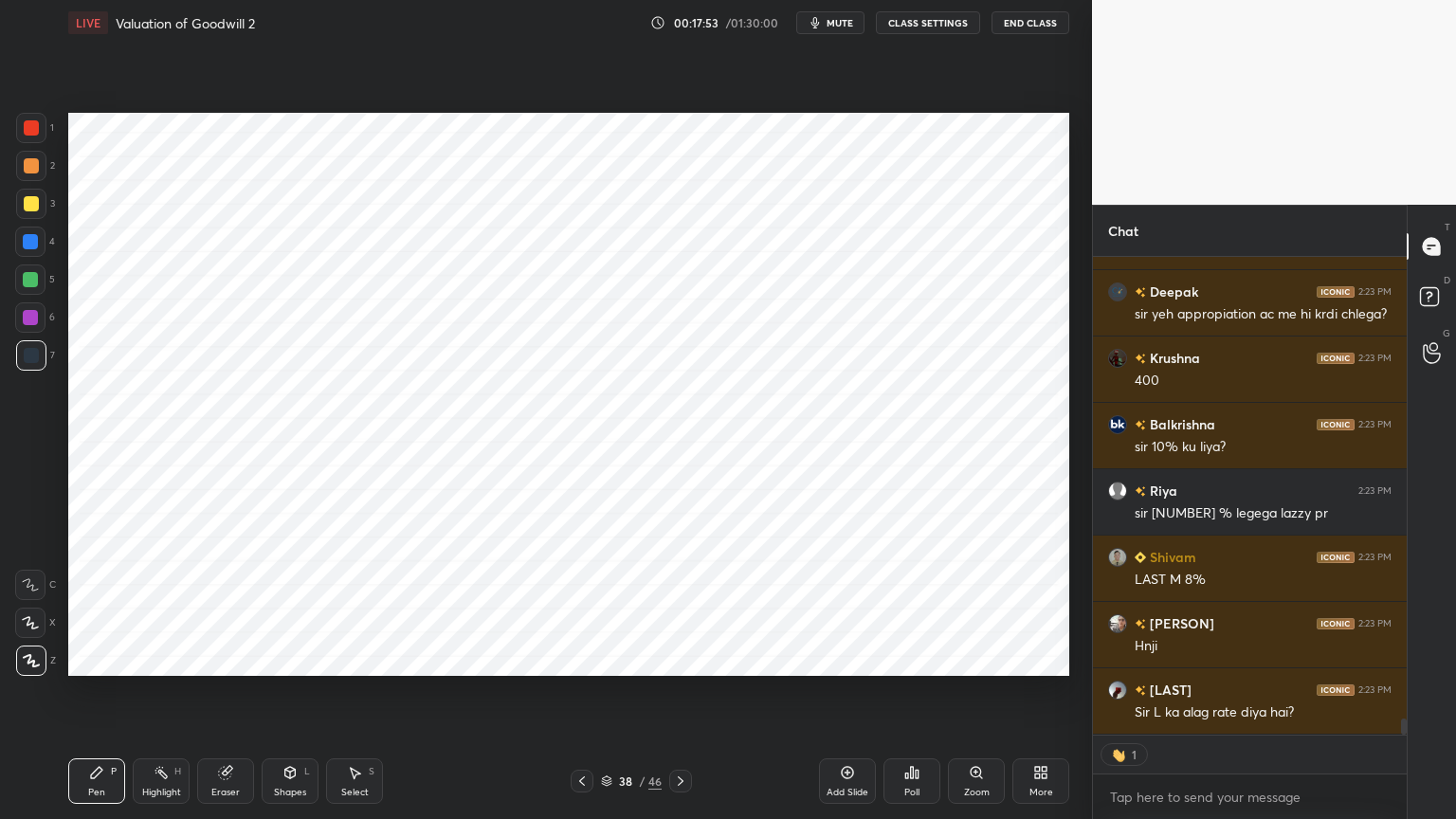 click on "Eraser" at bounding box center [226, 781] 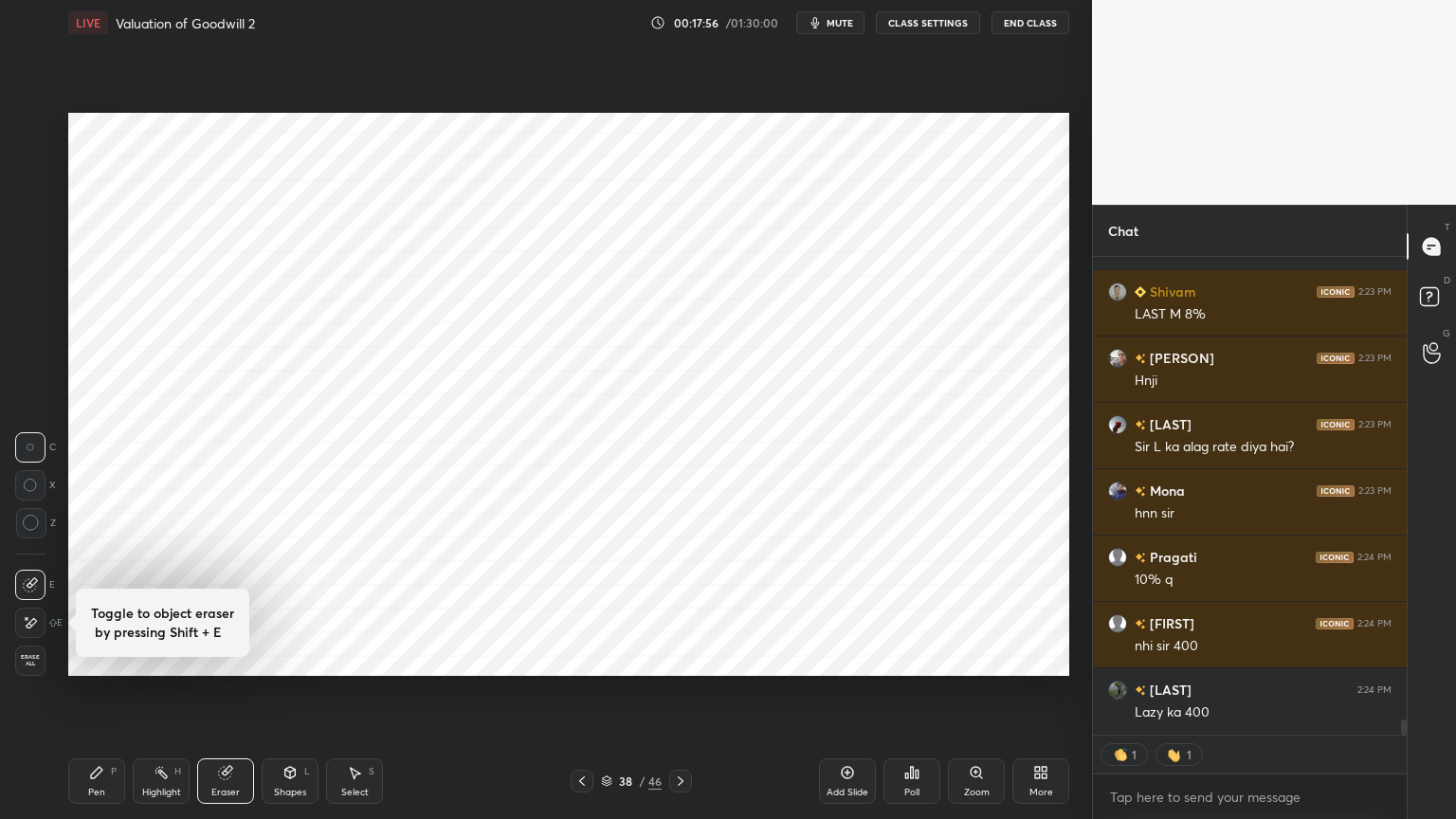 scroll, scrollTop: 14215, scrollLeft: 0, axis: vertical 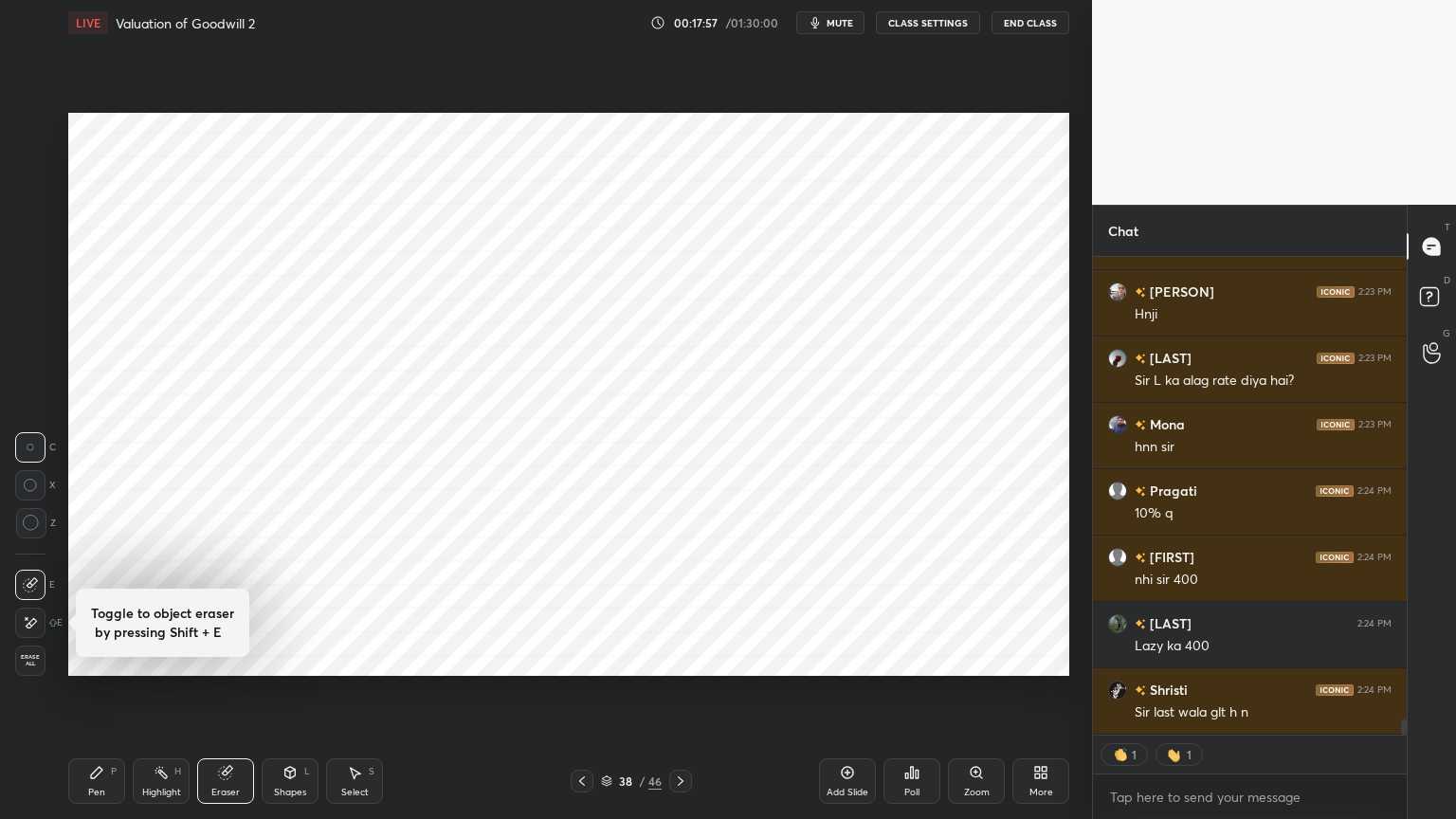 click on "Pen P" at bounding box center (97, 781) 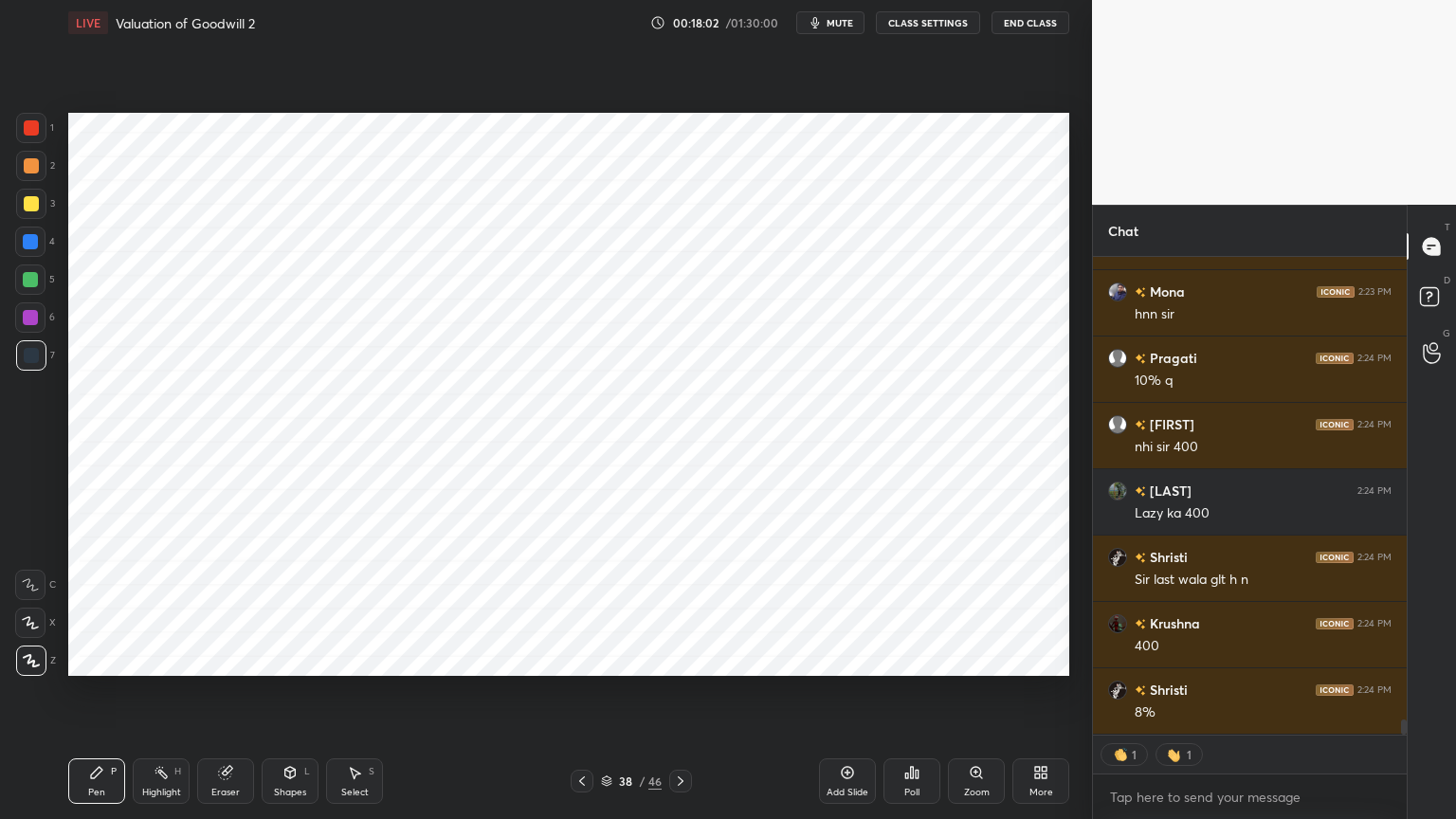 scroll, scrollTop: 14547, scrollLeft: 0, axis: vertical 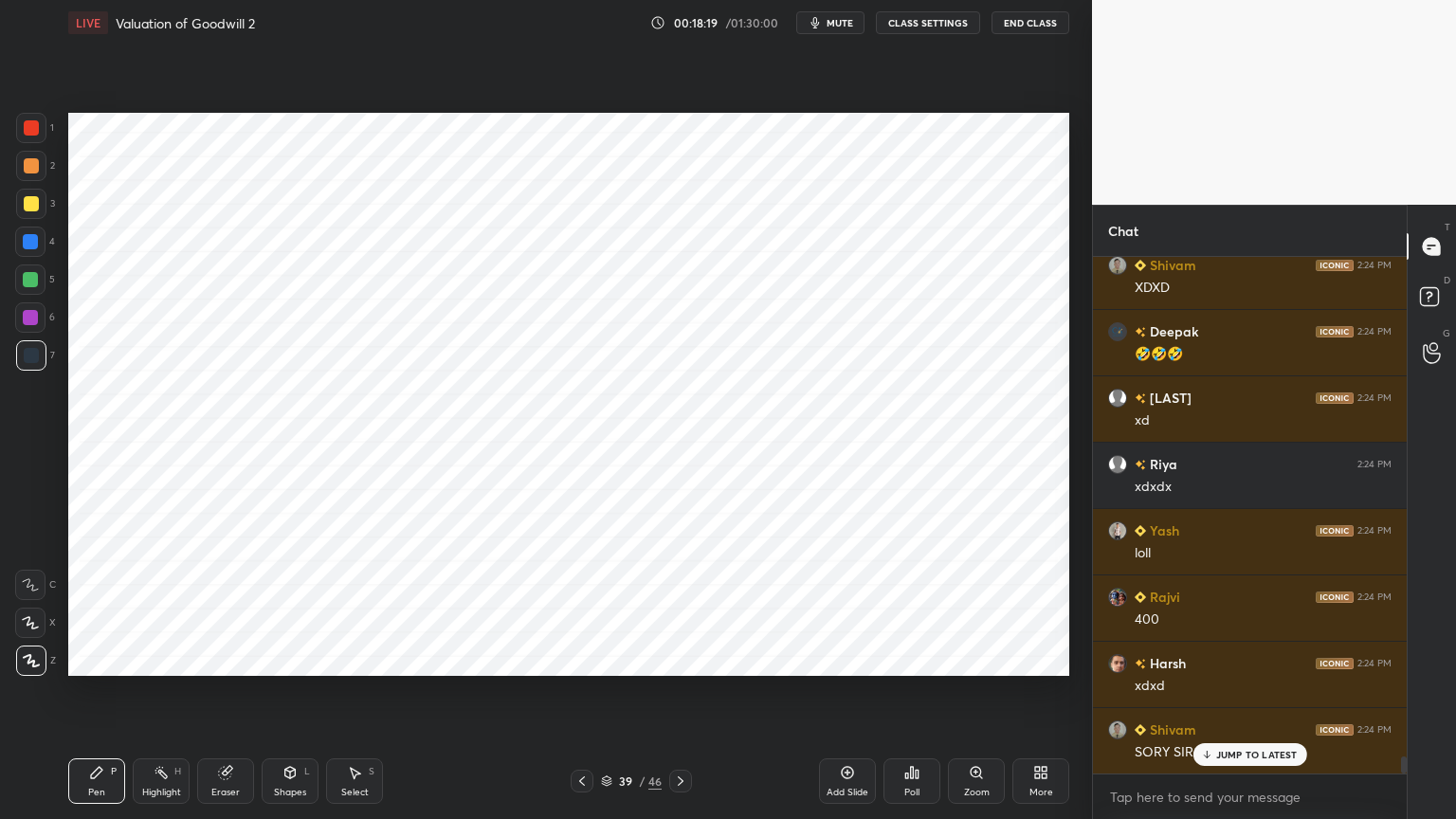 click at bounding box center [30, 242] 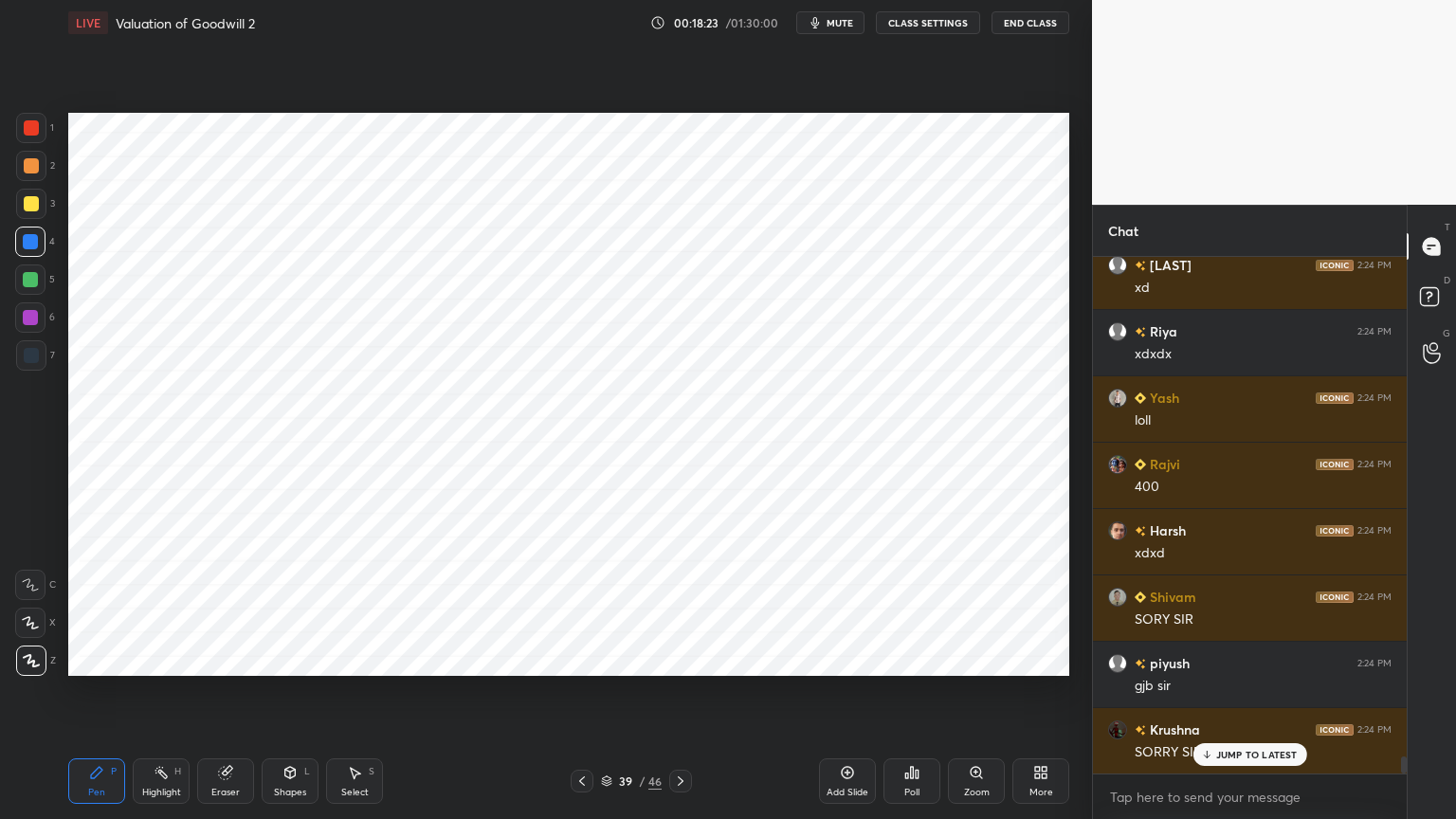 click at bounding box center [31, 355] 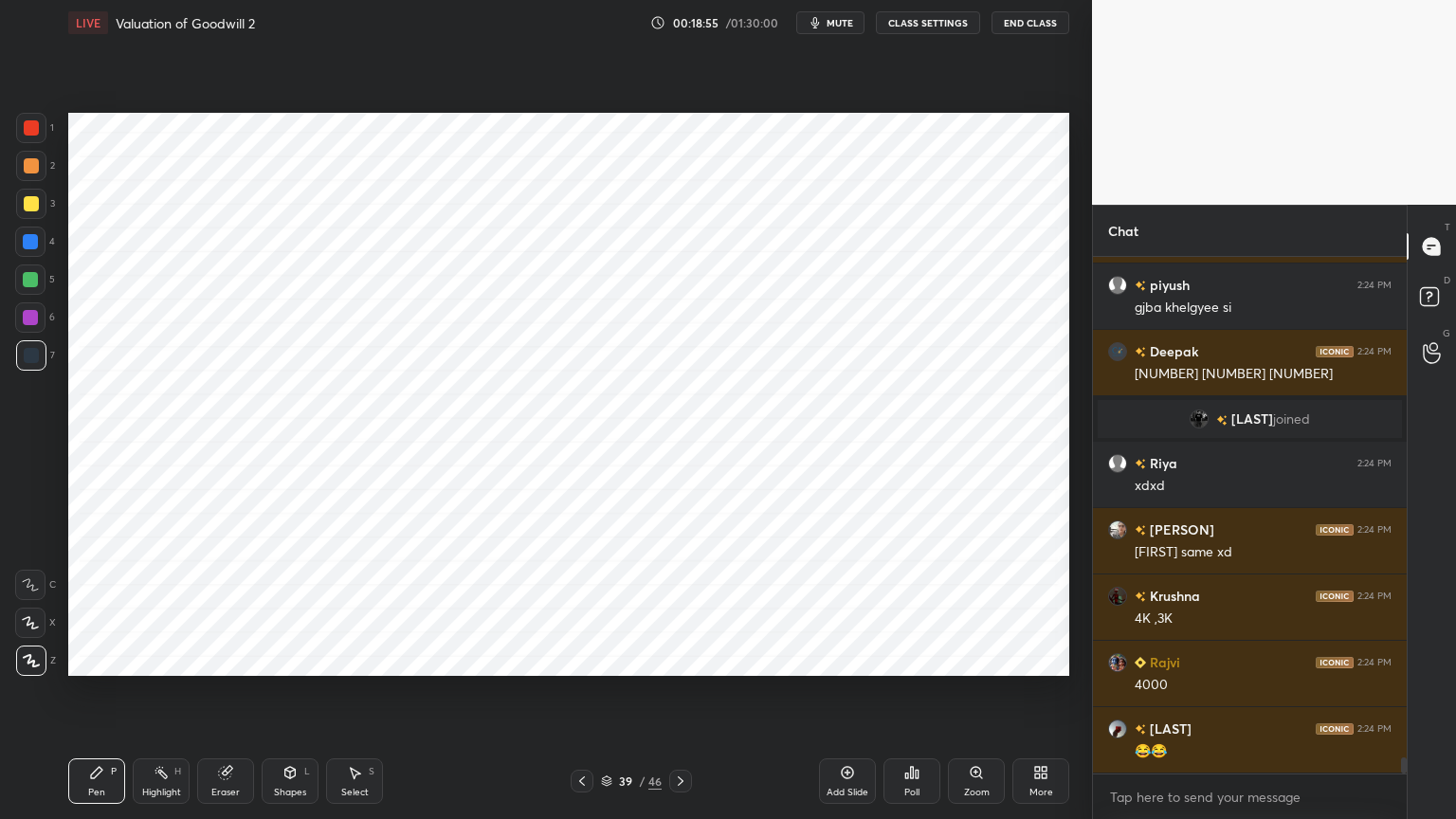 scroll, scrollTop: 16278, scrollLeft: 0, axis: vertical 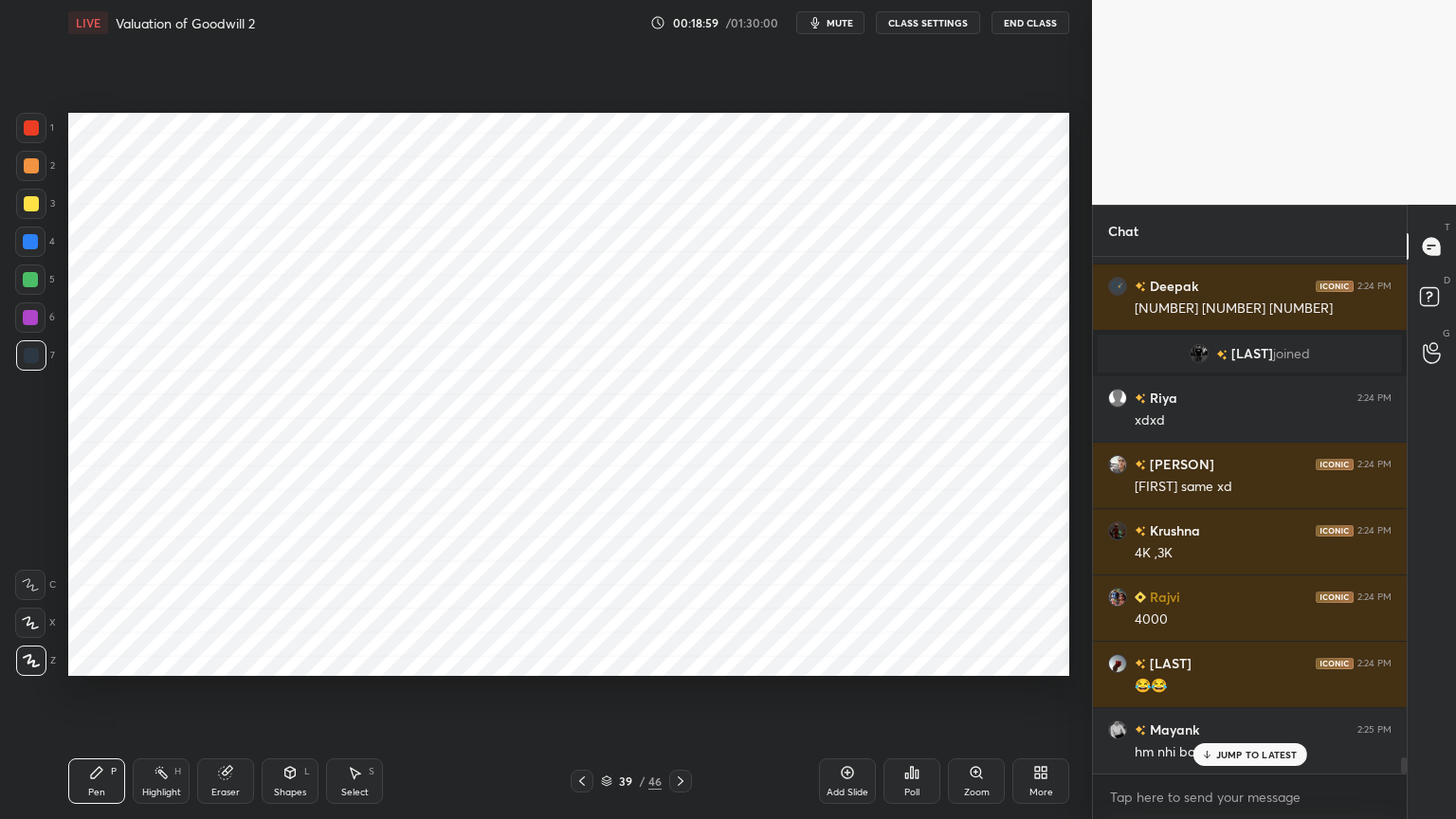 click at bounding box center (30, 242) 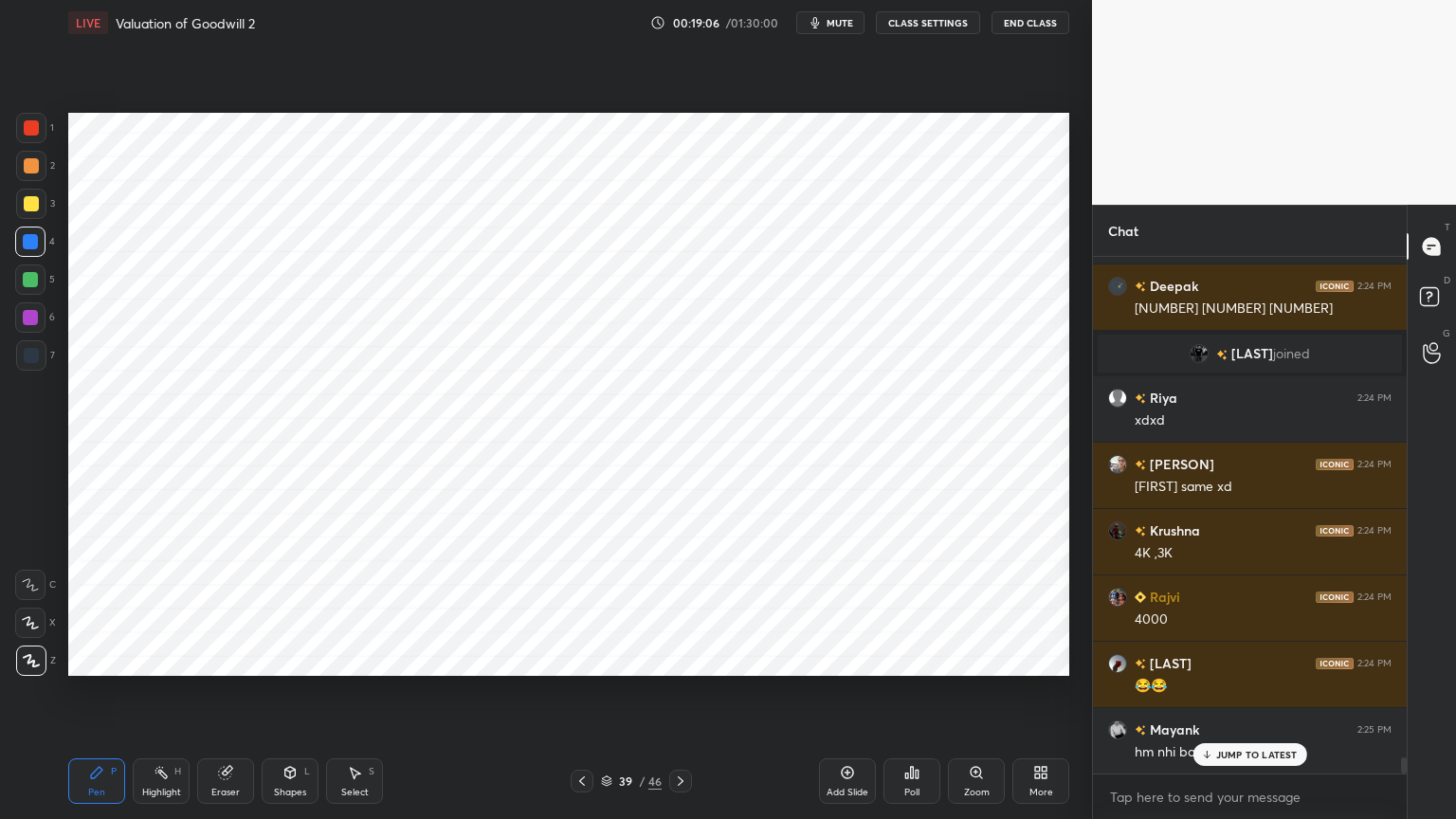 scroll, scrollTop: 16345, scrollLeft: 0, axis: vertical 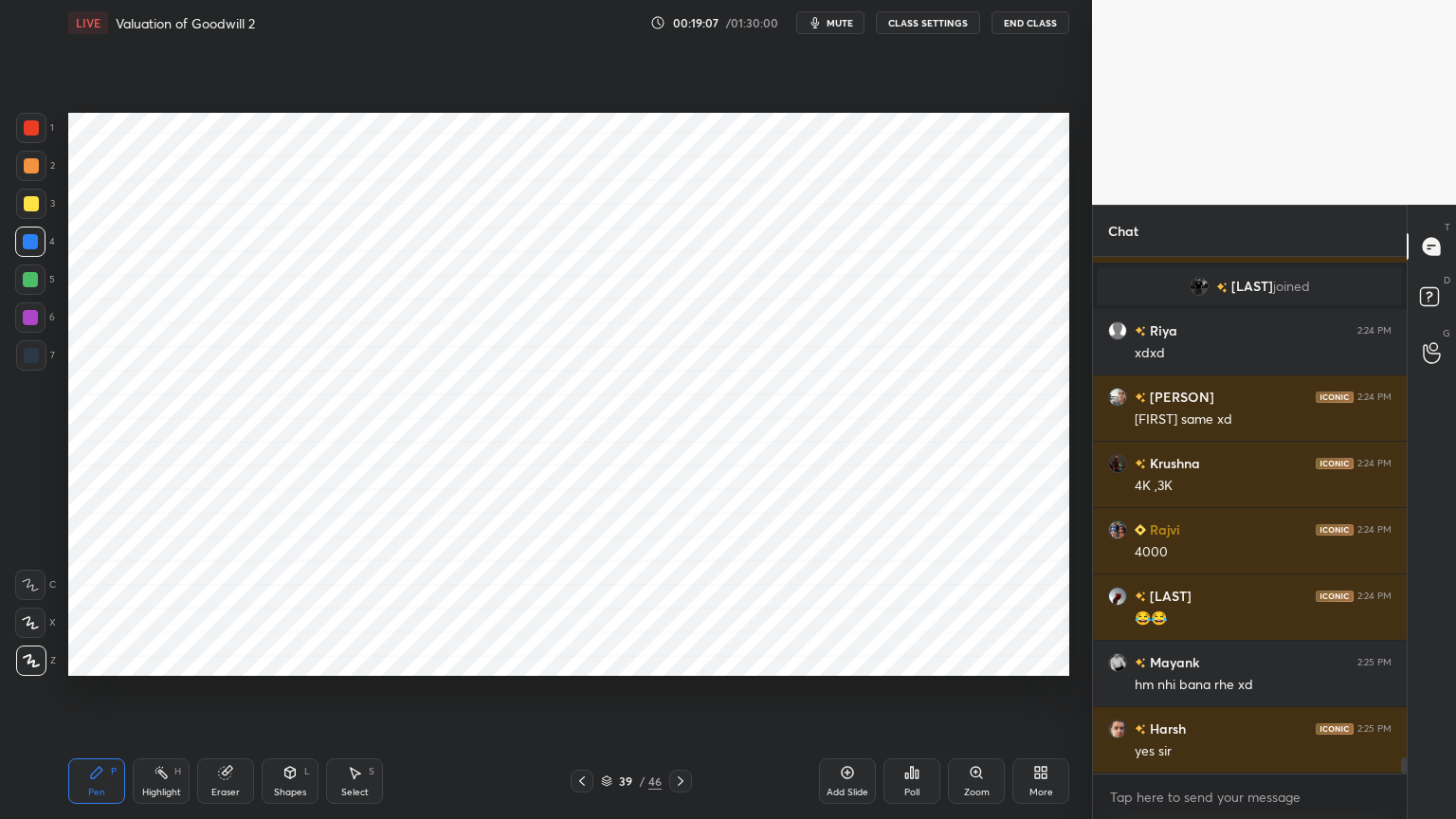 click on "Shapes" at bounding box center [290, 792] 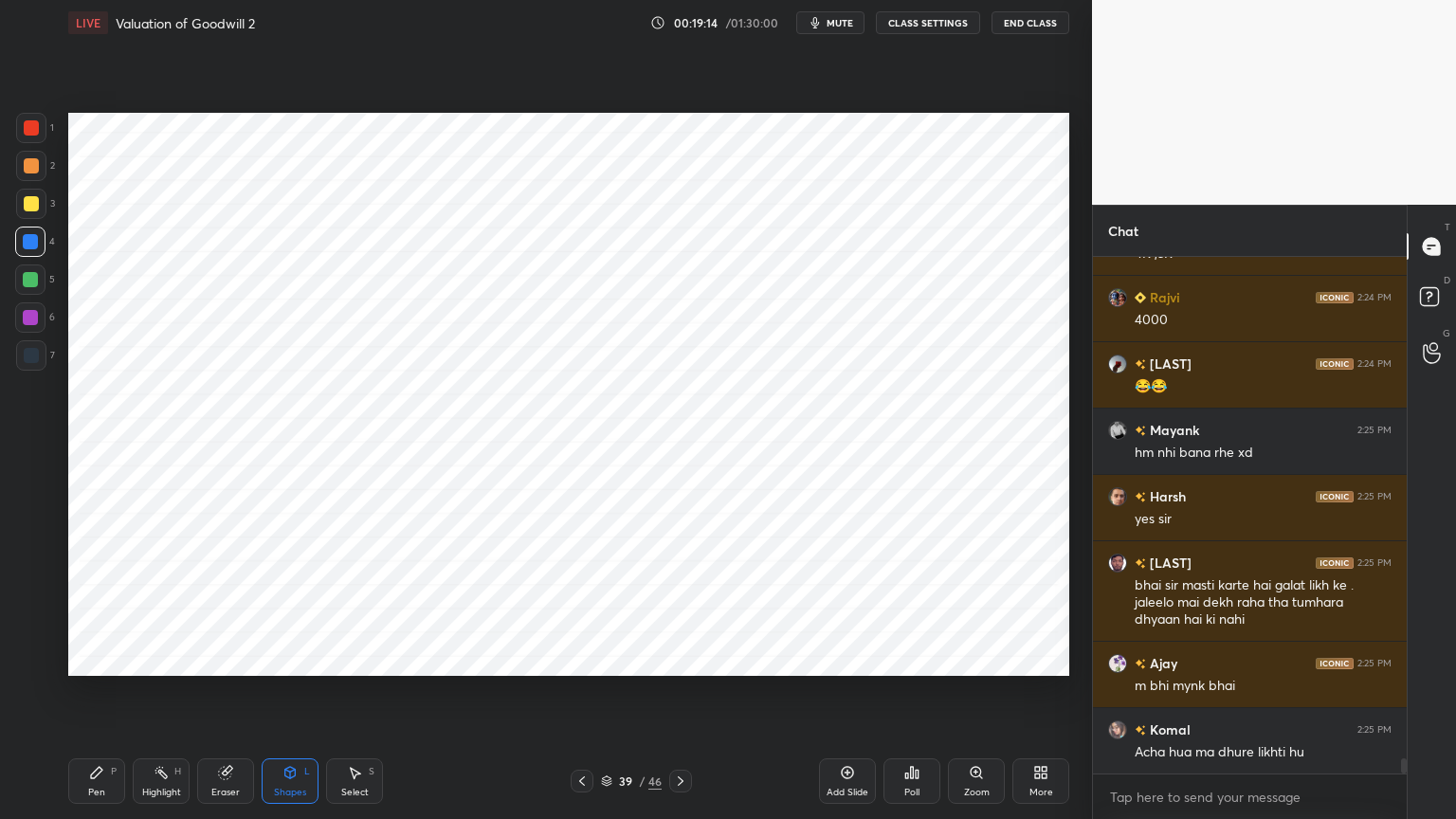 scroll, scrollTop: 16644, scrollLeft: 0, axis: vertical 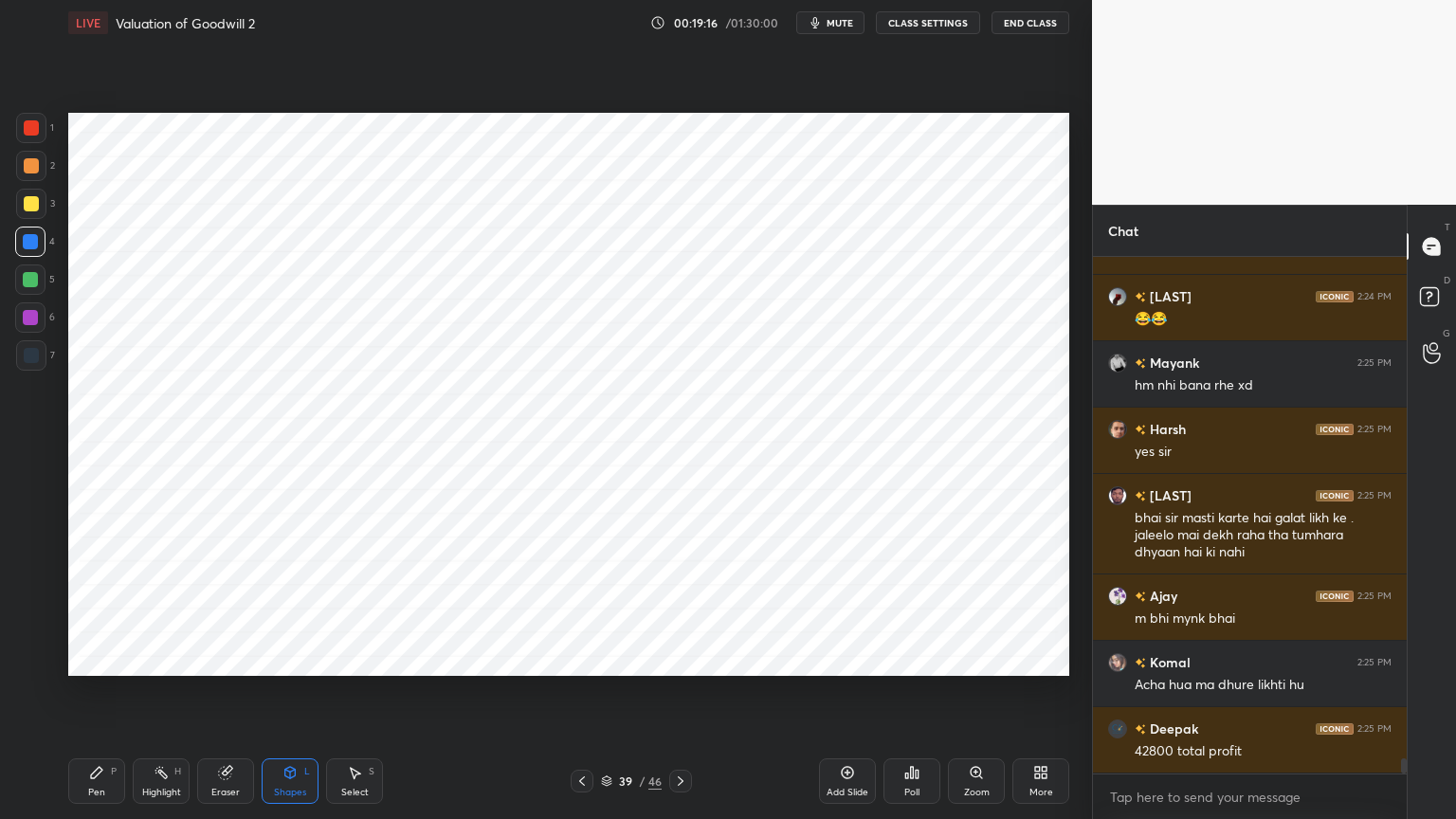 click on "Pen P" at bounding box center [97, 781] 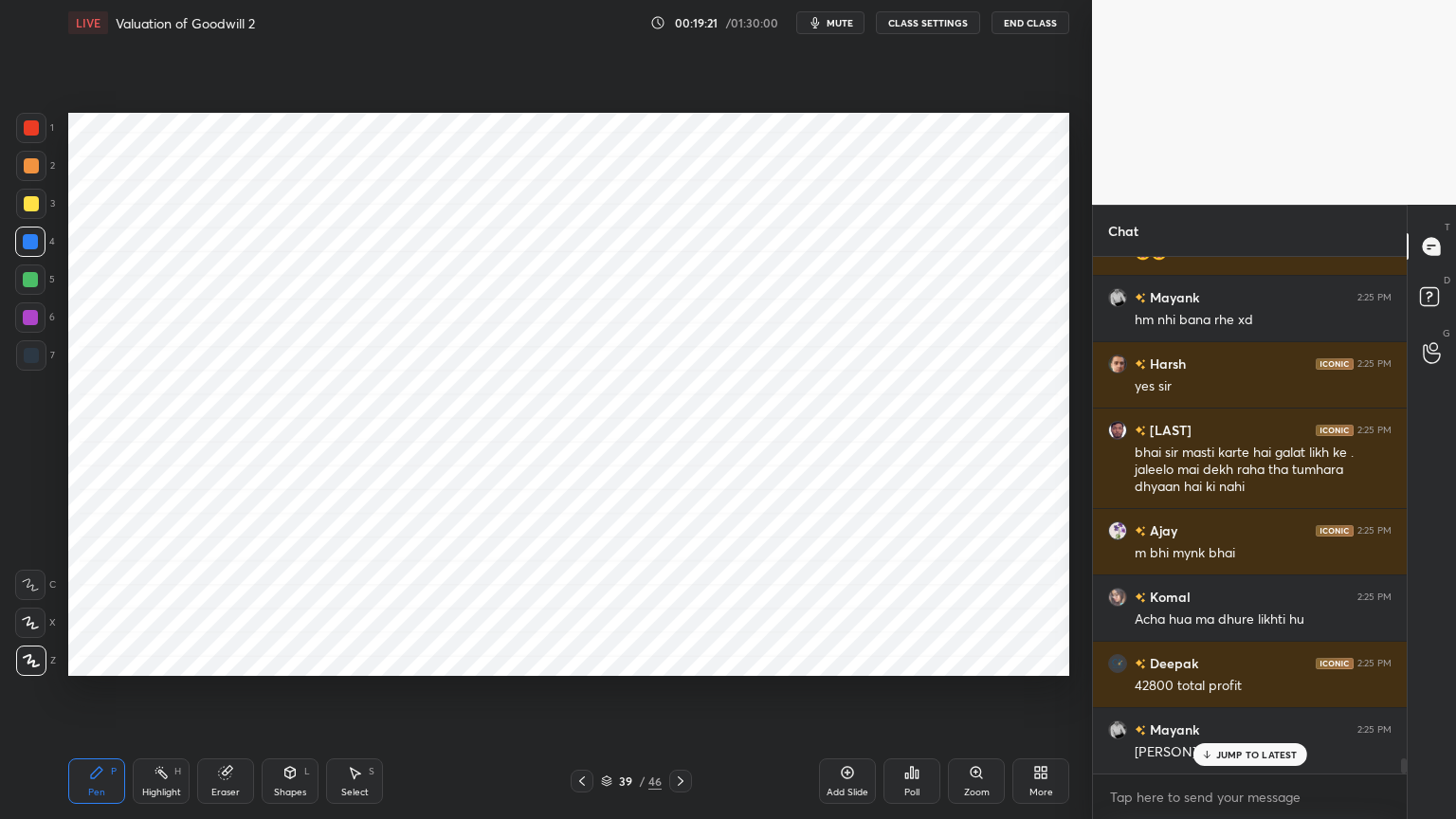scroll, scrollTop: 16777, scrollLeft: 0, axis: vertical 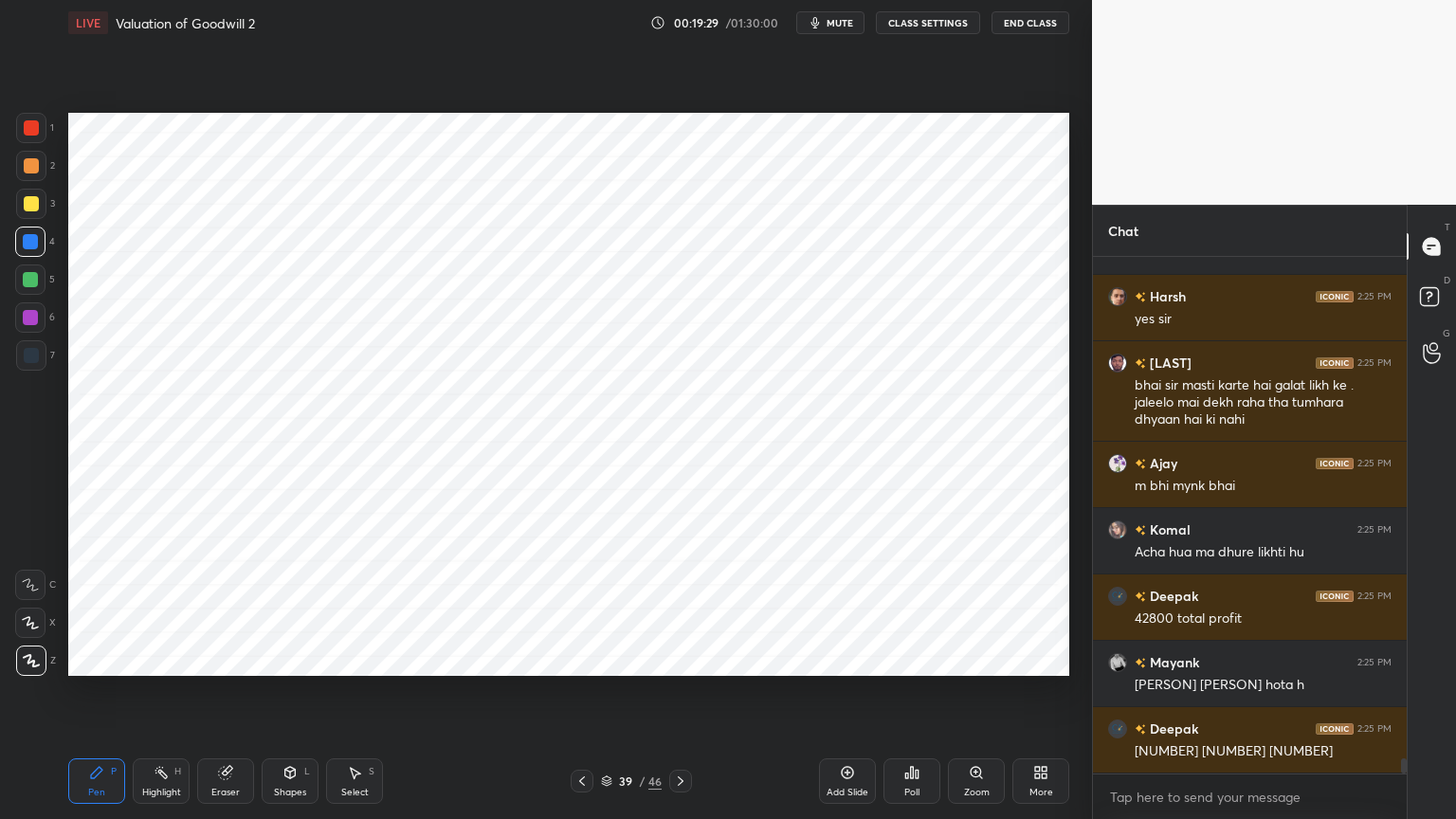 click at bounding box center (31, 355) 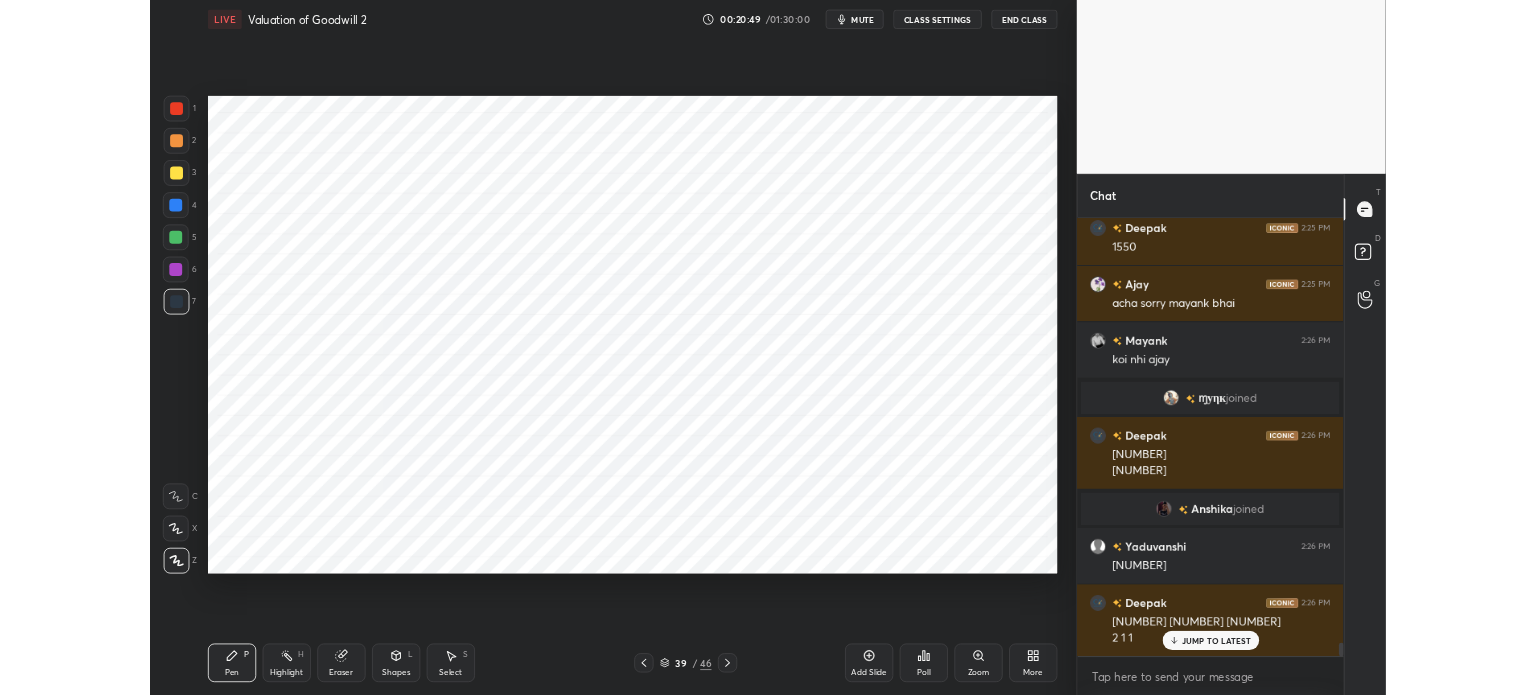 scroll, scrollTop: 16984, scrollLeft: 0, axis: vertical 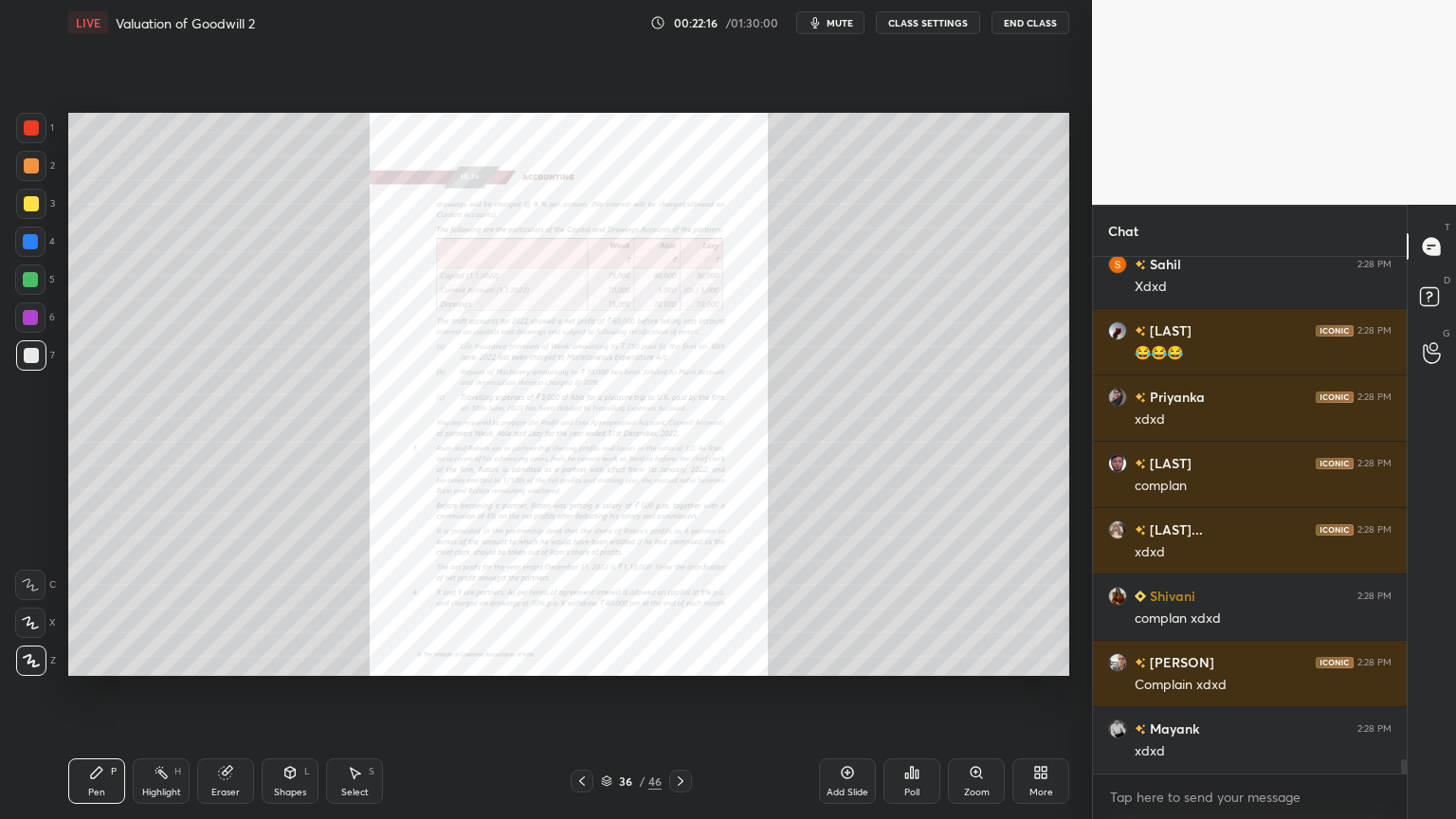 click 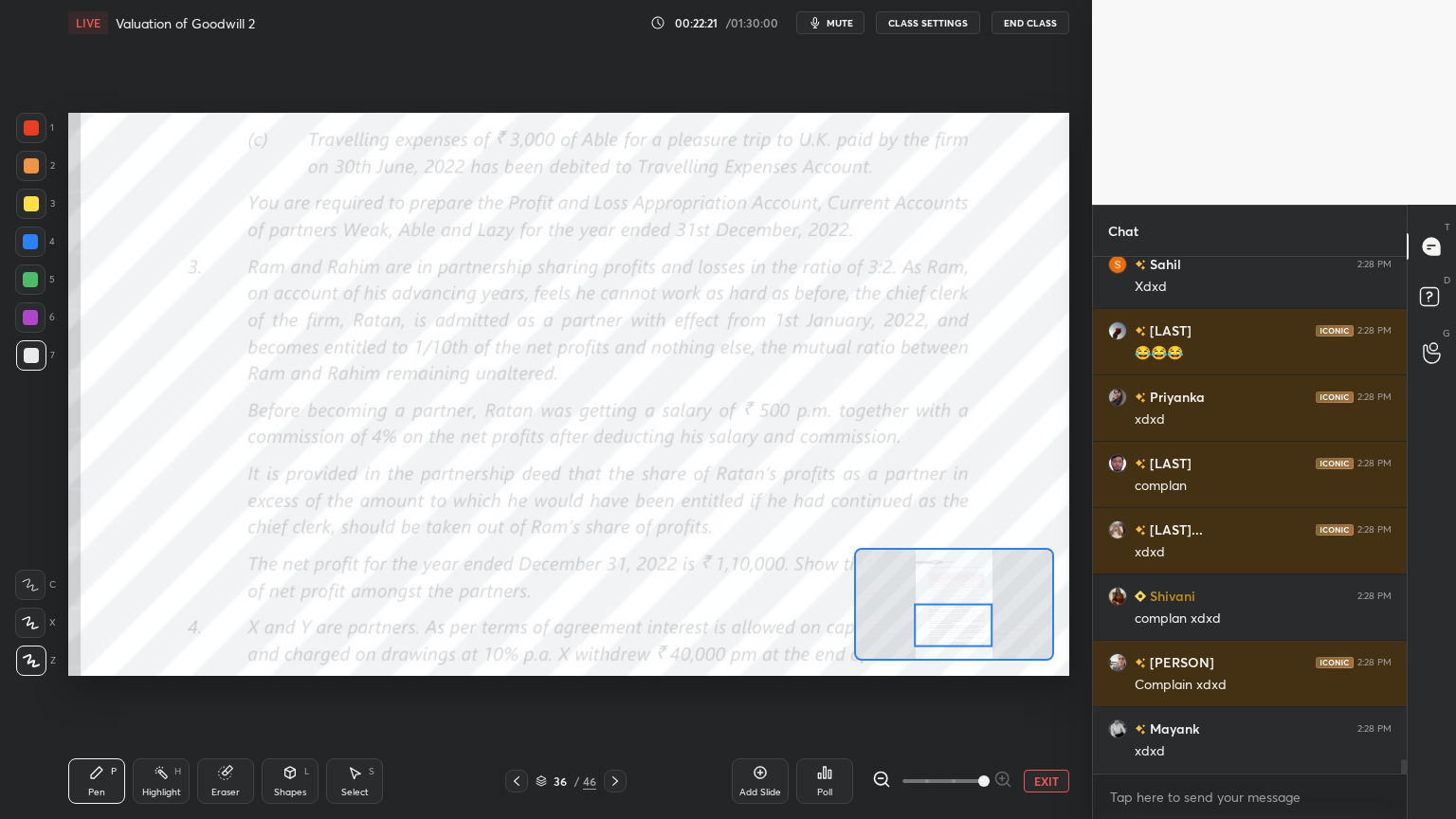 click at bounding box center (31, 128) 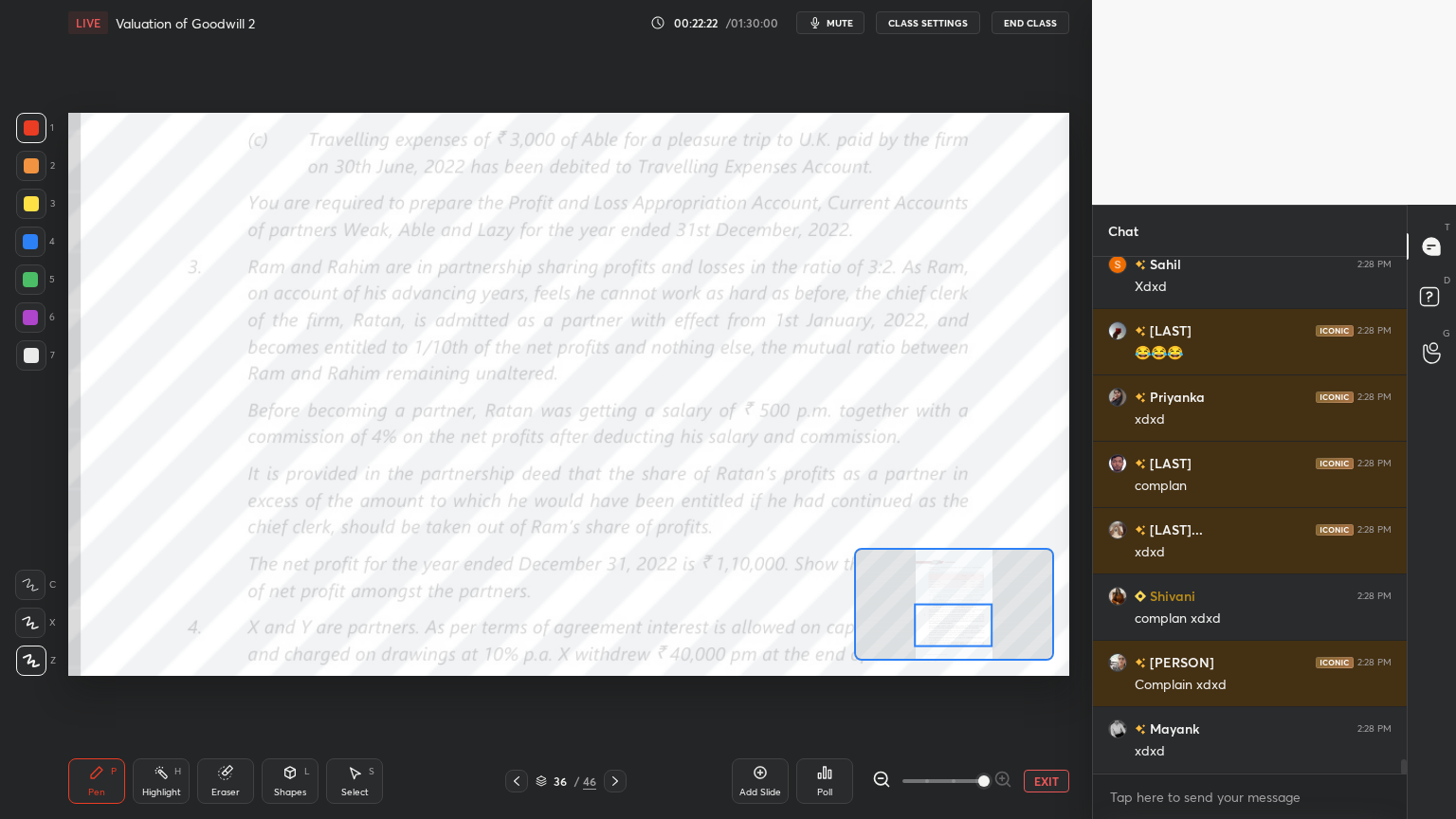 click on "C" at bounding box center (35, 585) 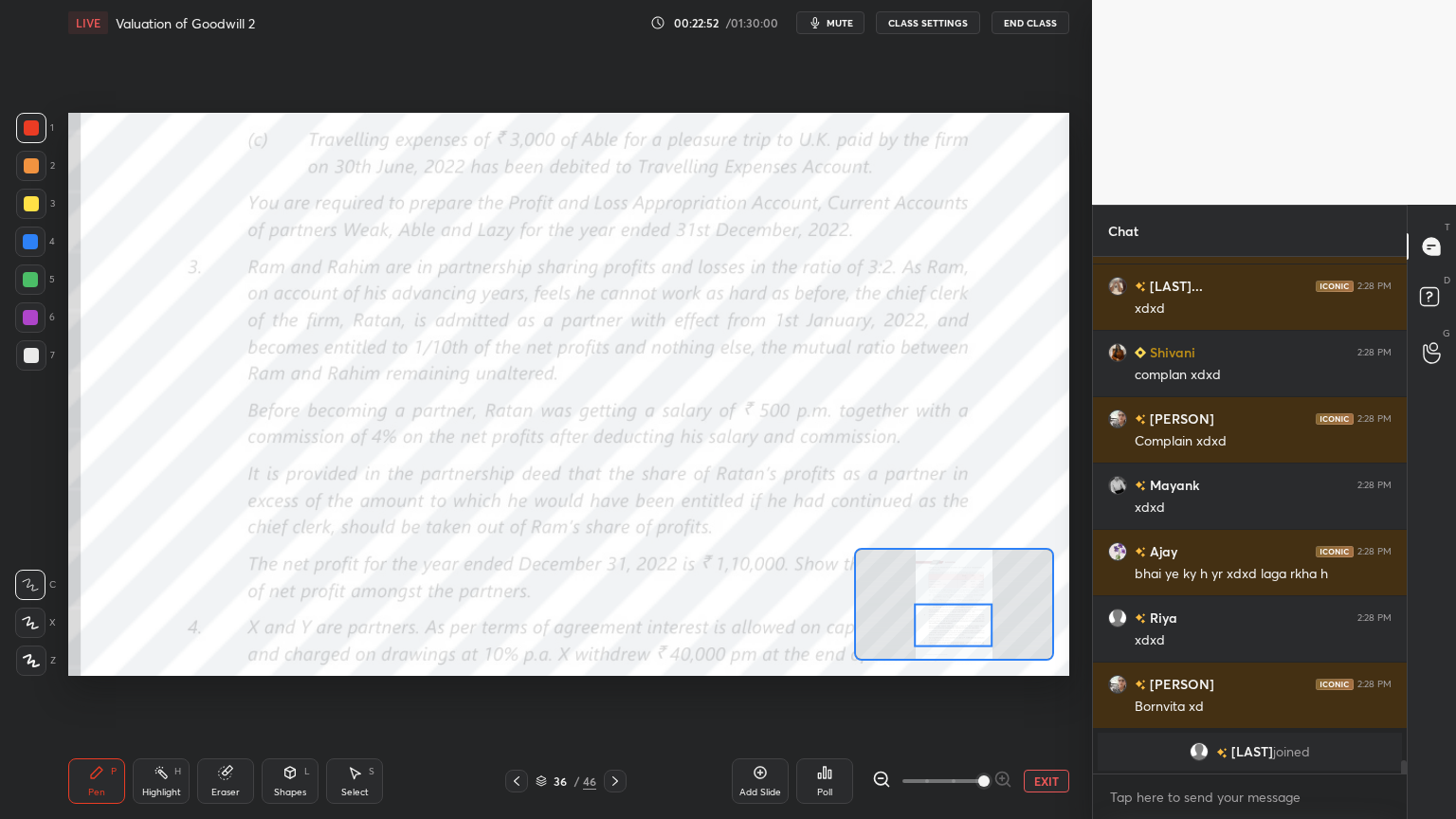 scroll, scrollTop: 19147, scrollLeft: 0, axis: vertical 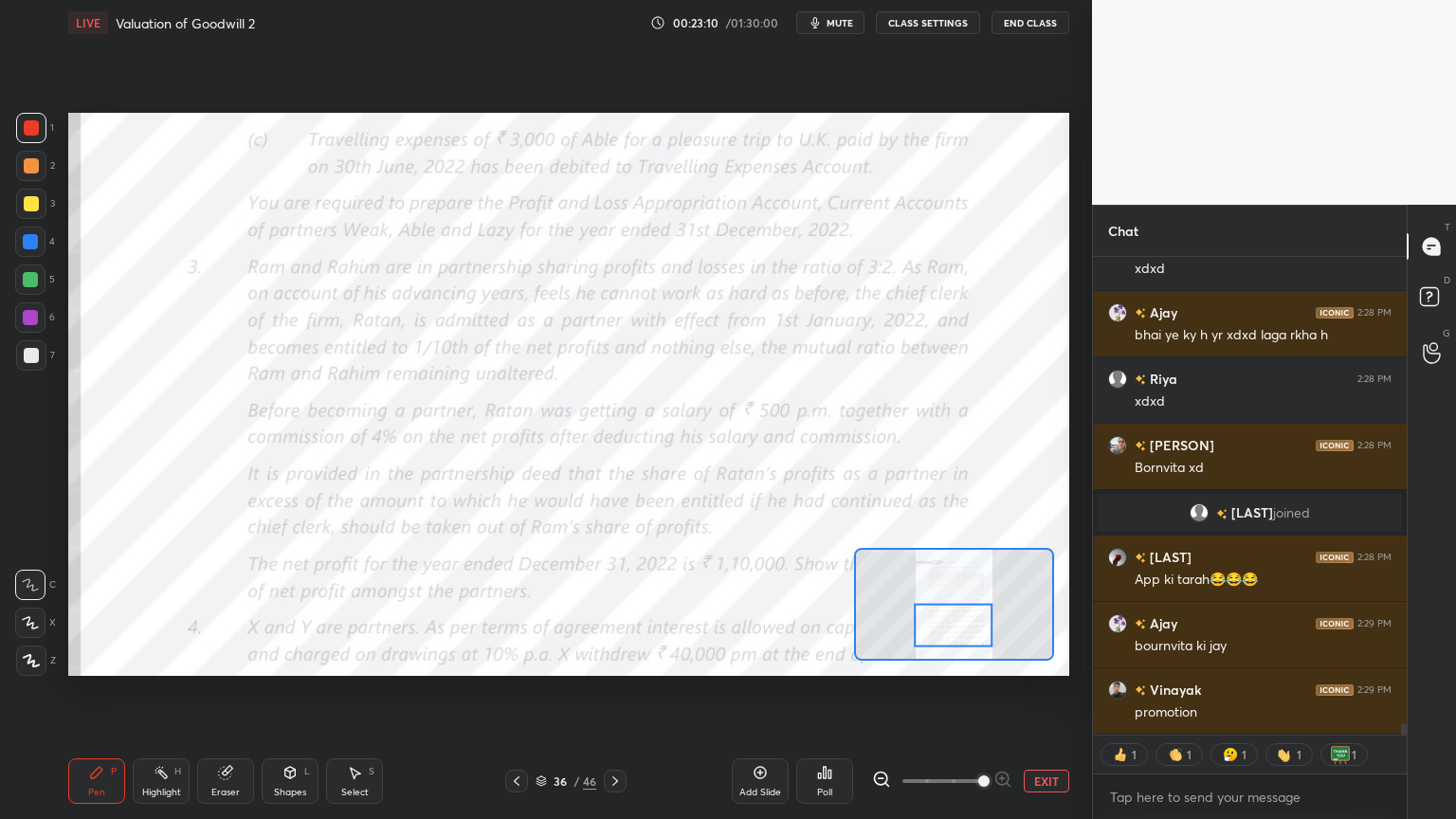 click at bounding box center [30, 318] 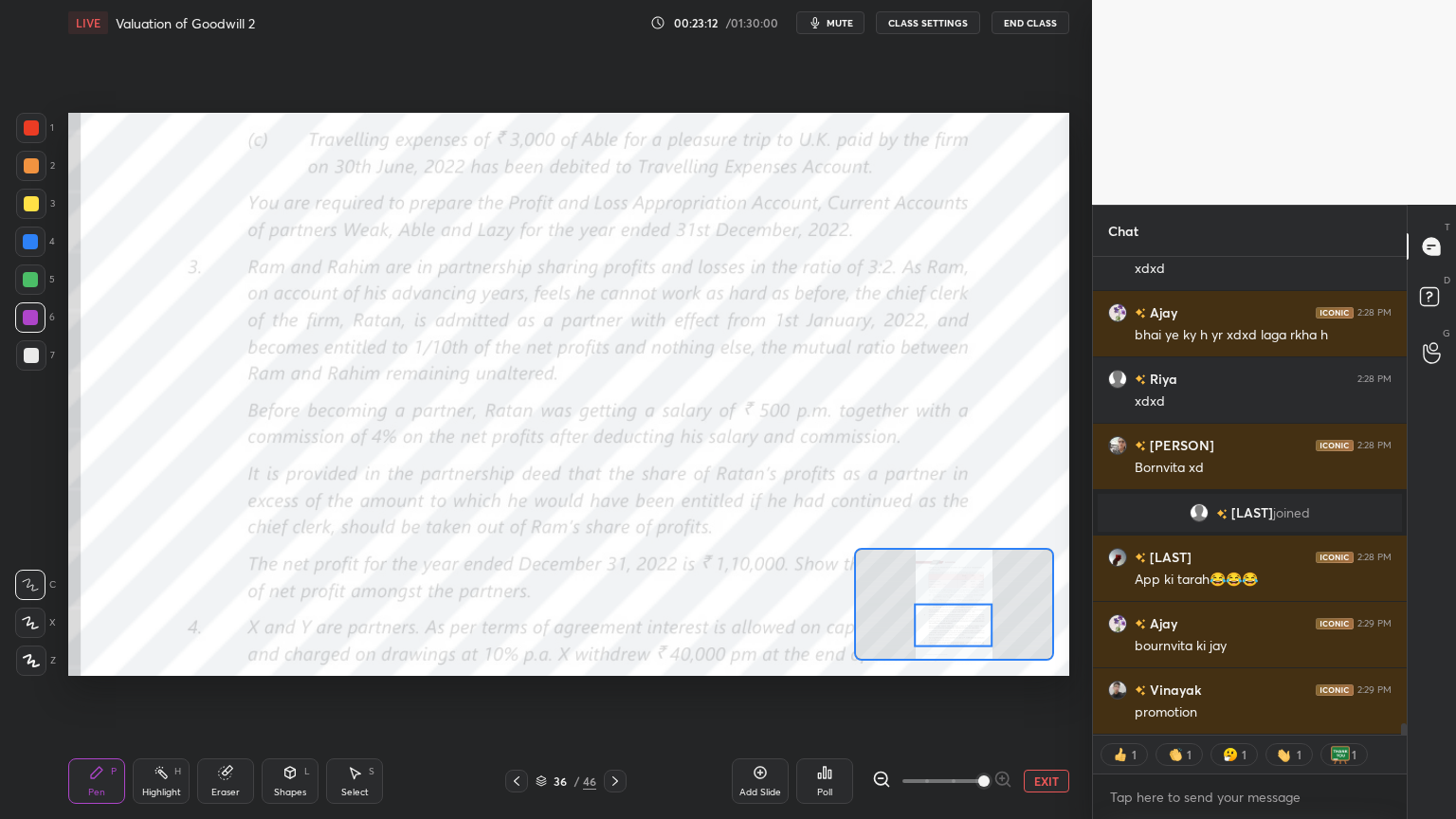 scroll, scrollTop: 7, scrollLeft: 6, axis: both 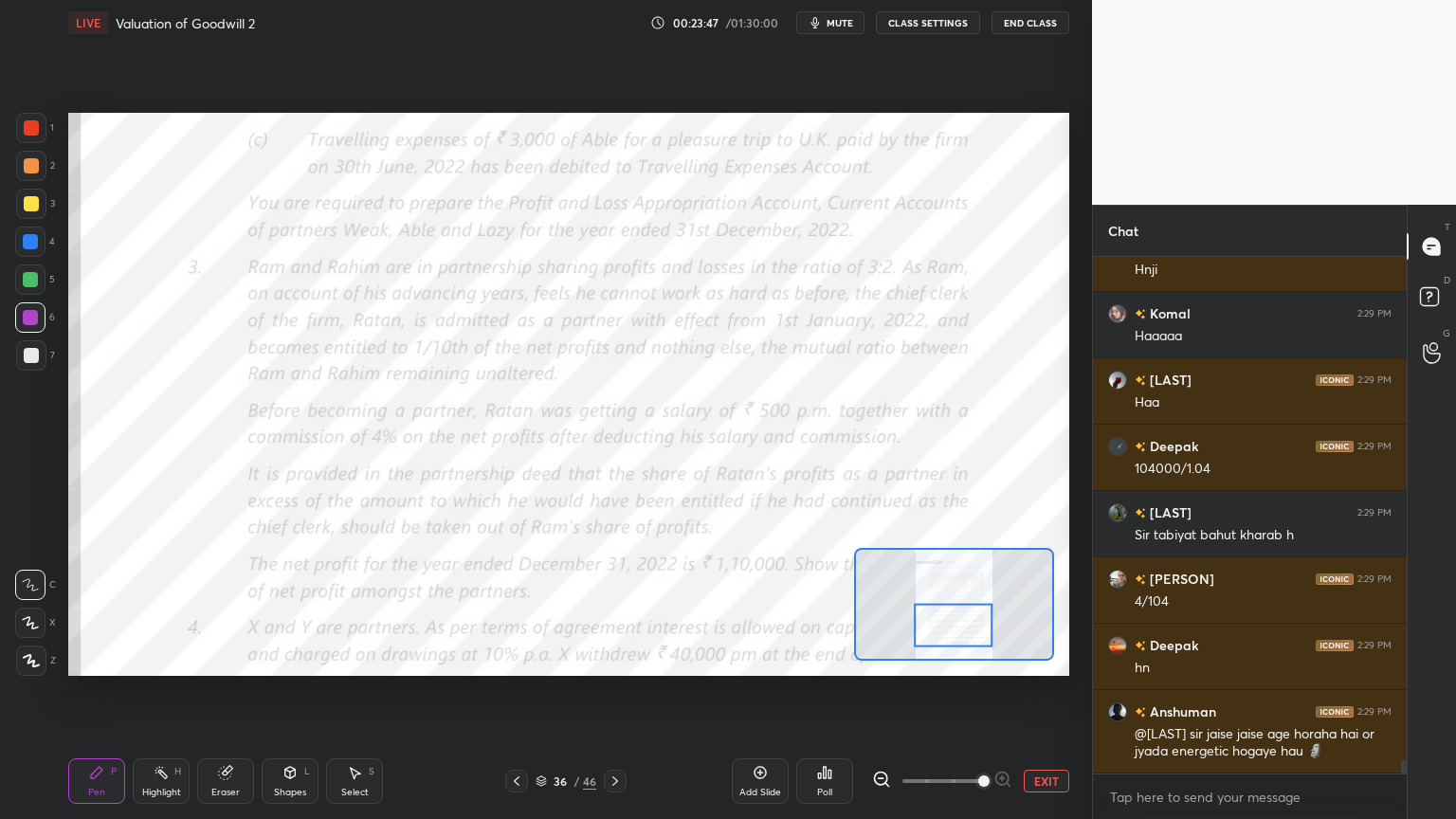 click at bounding box center [31, 128] 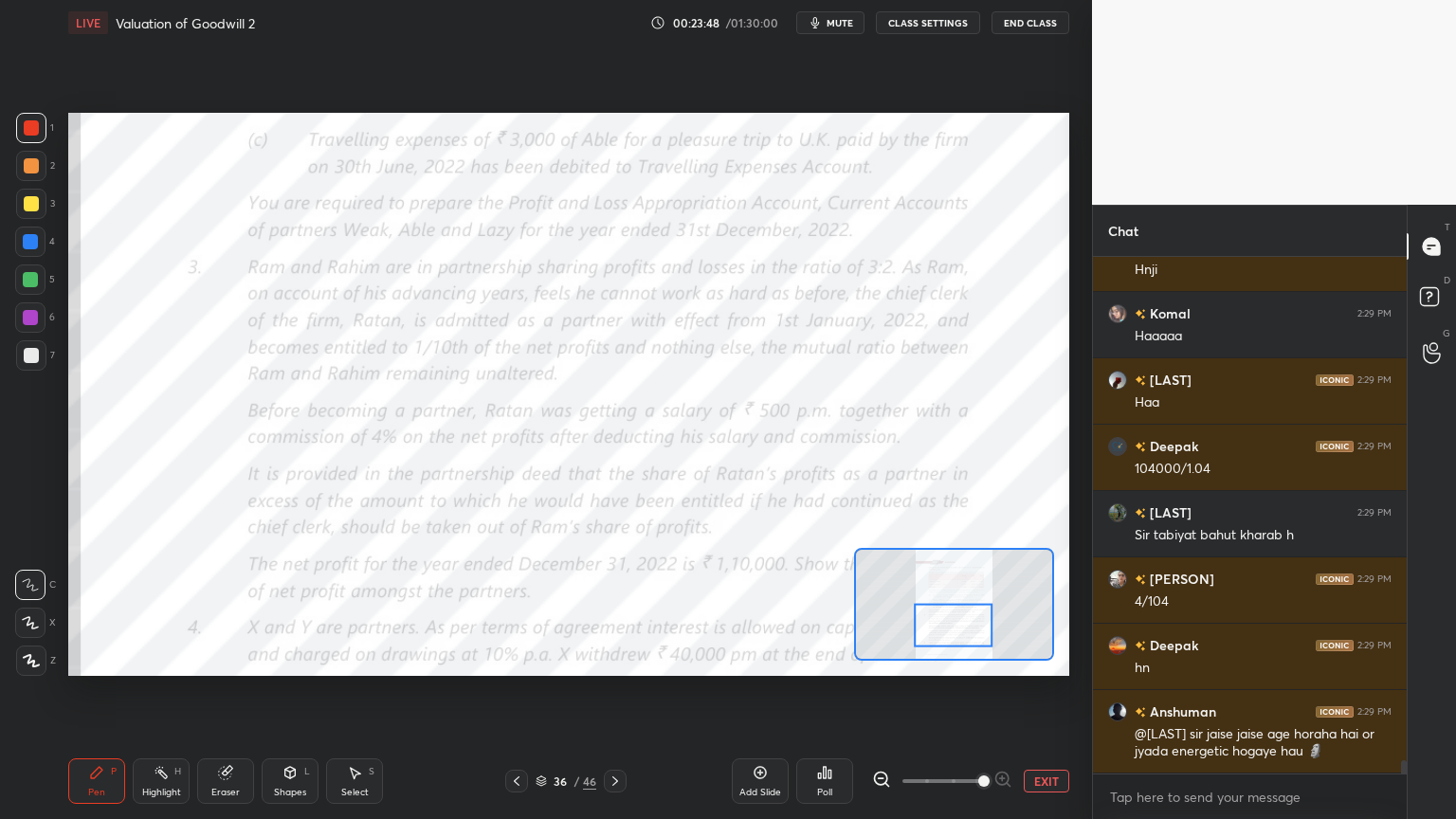 click at bounding box center [30, 280] 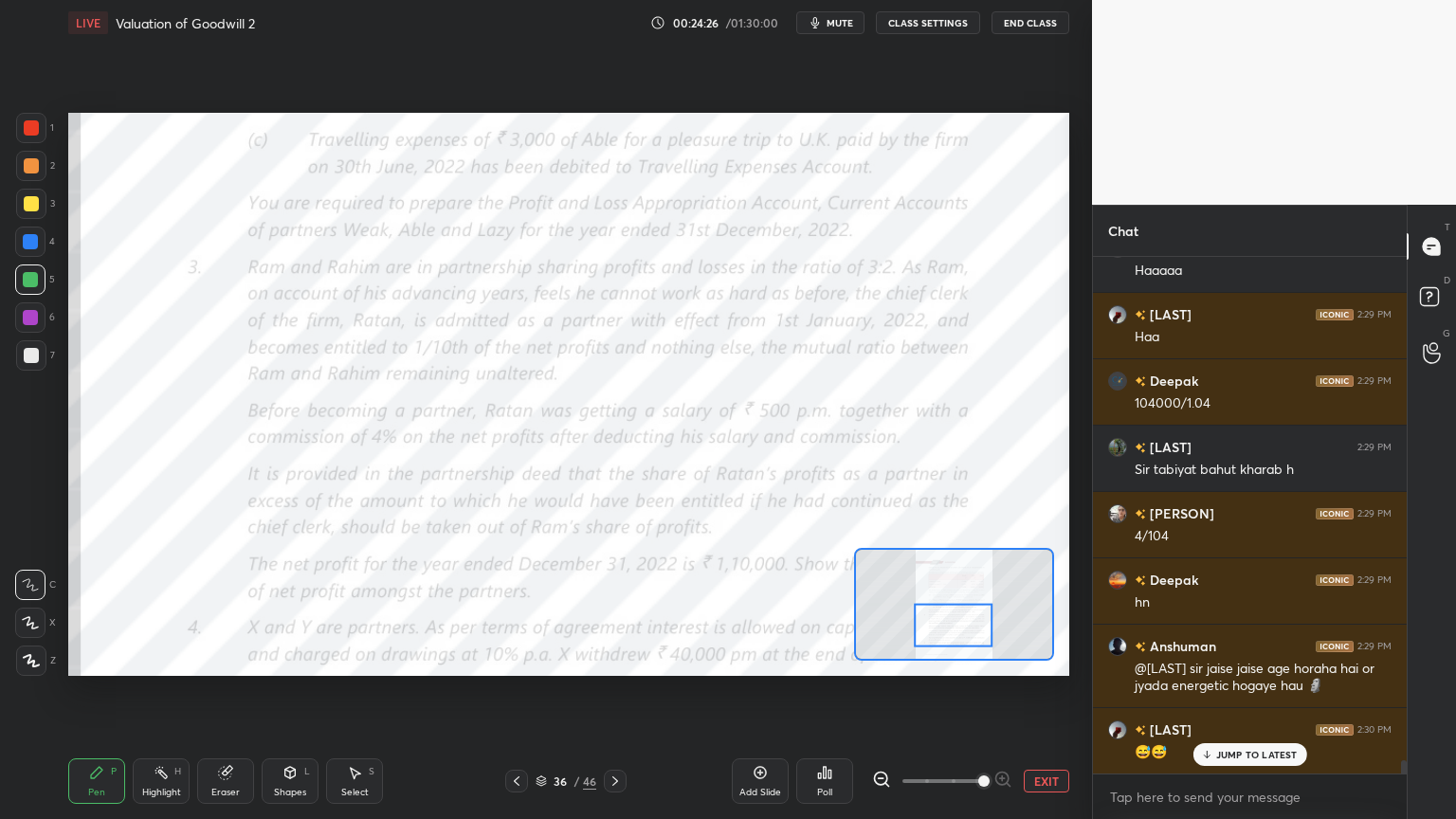 scroll, scrollTop: 20178, scrollLeft: 0, axis: vertical 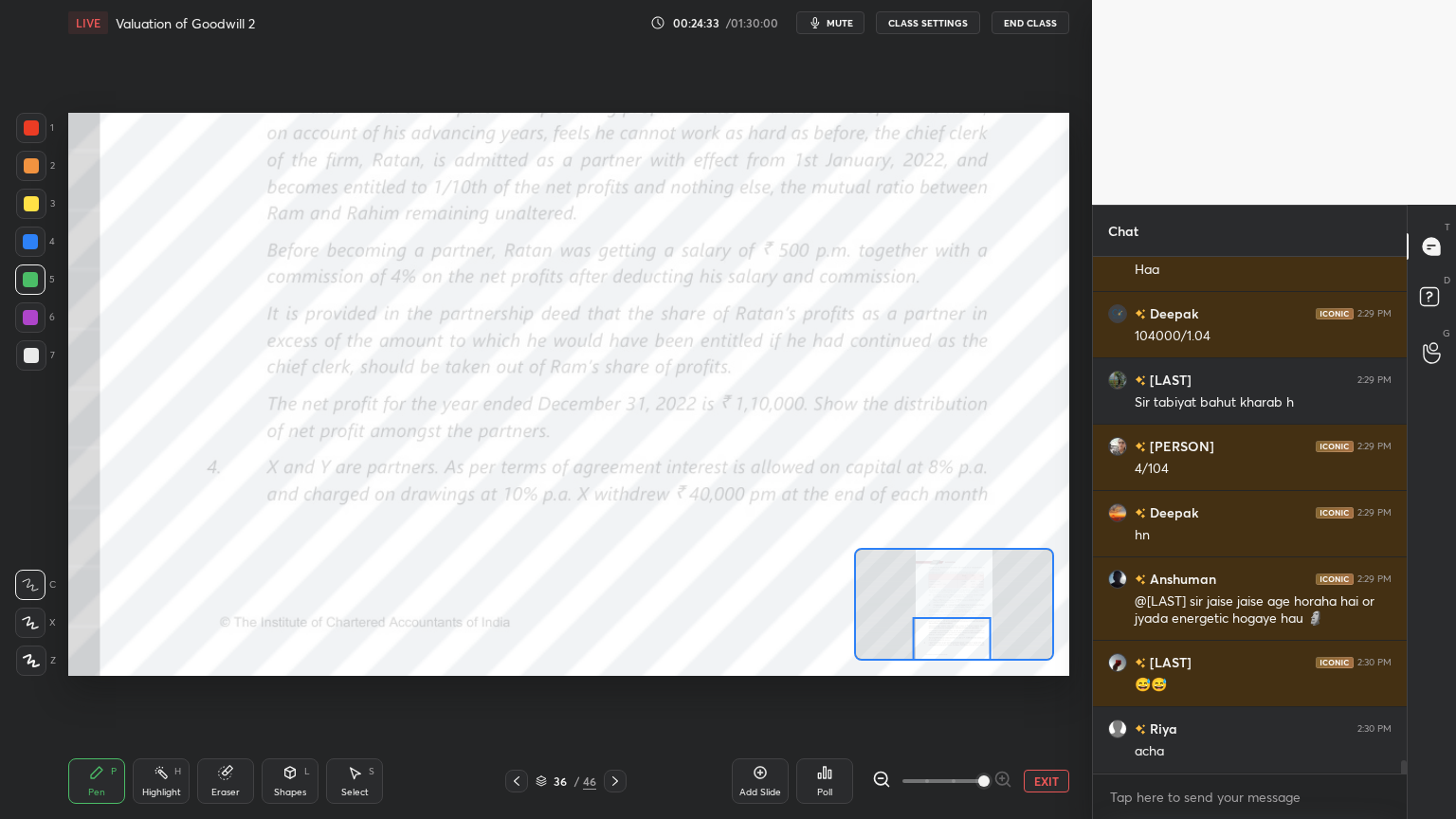 click 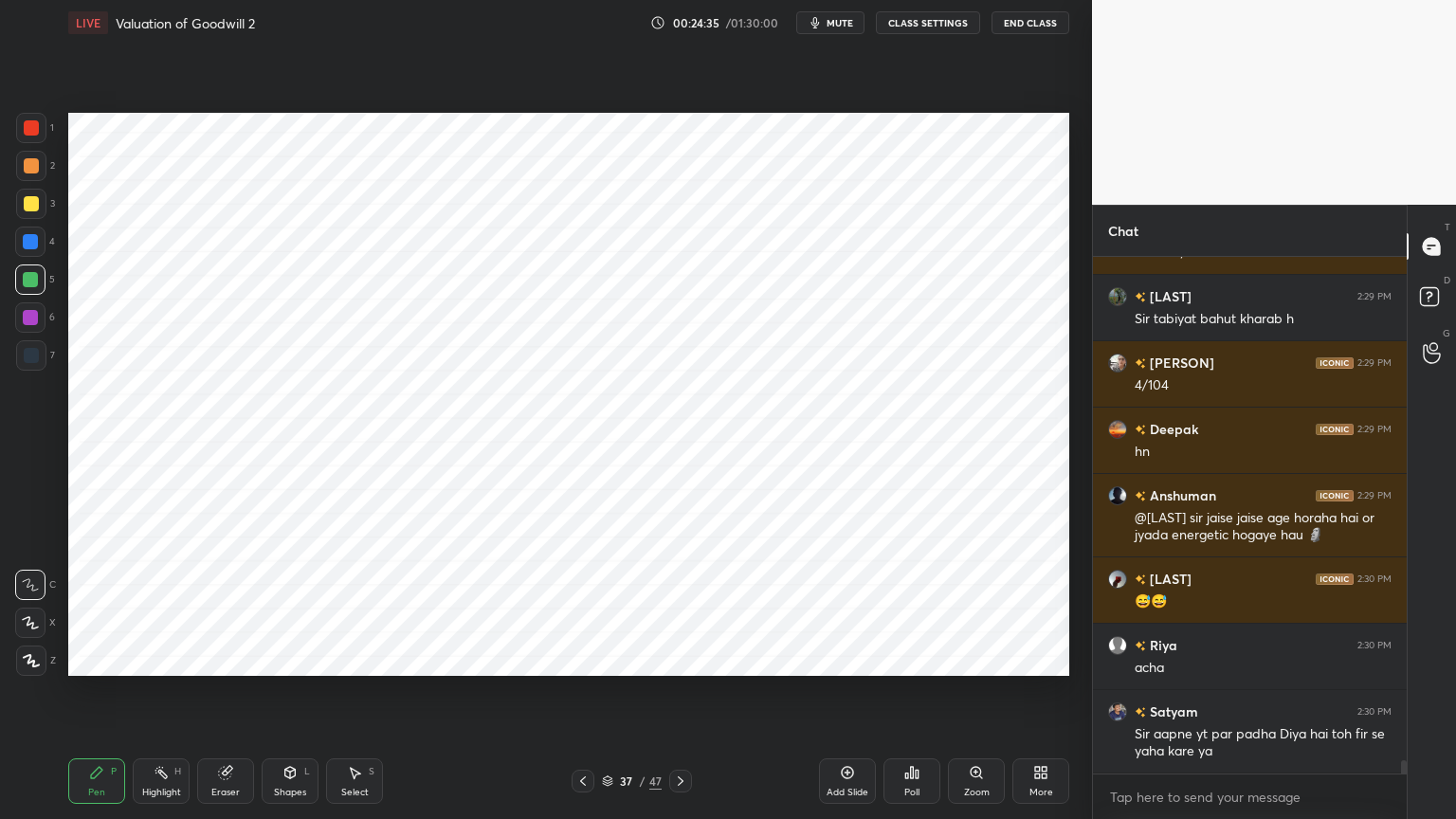 click at bounding box center (30, 242) 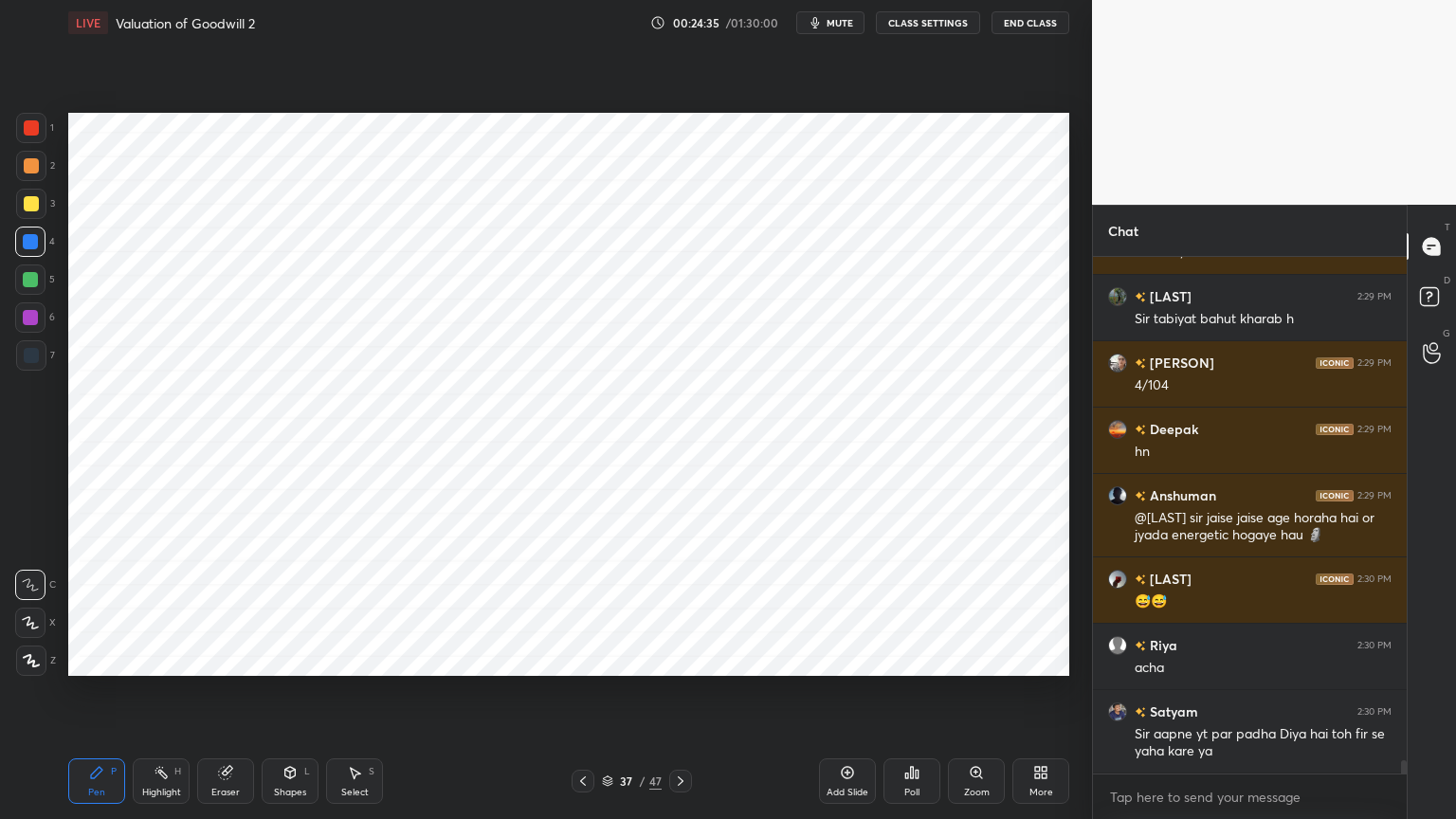 click at bounding box center (31, 661) 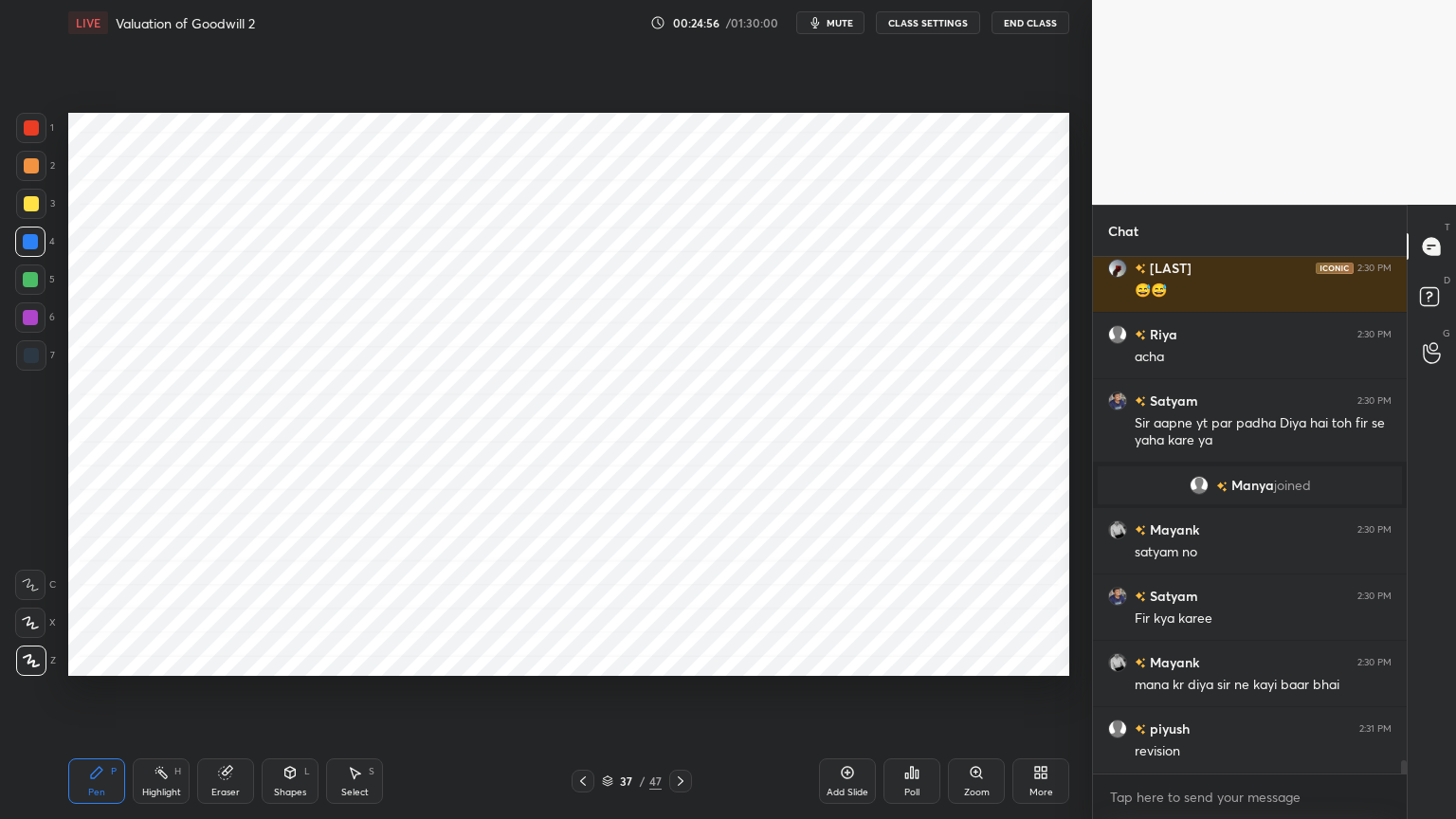 scroll, scrollTop: 19732, scrollLeft: 0, axis: vertical 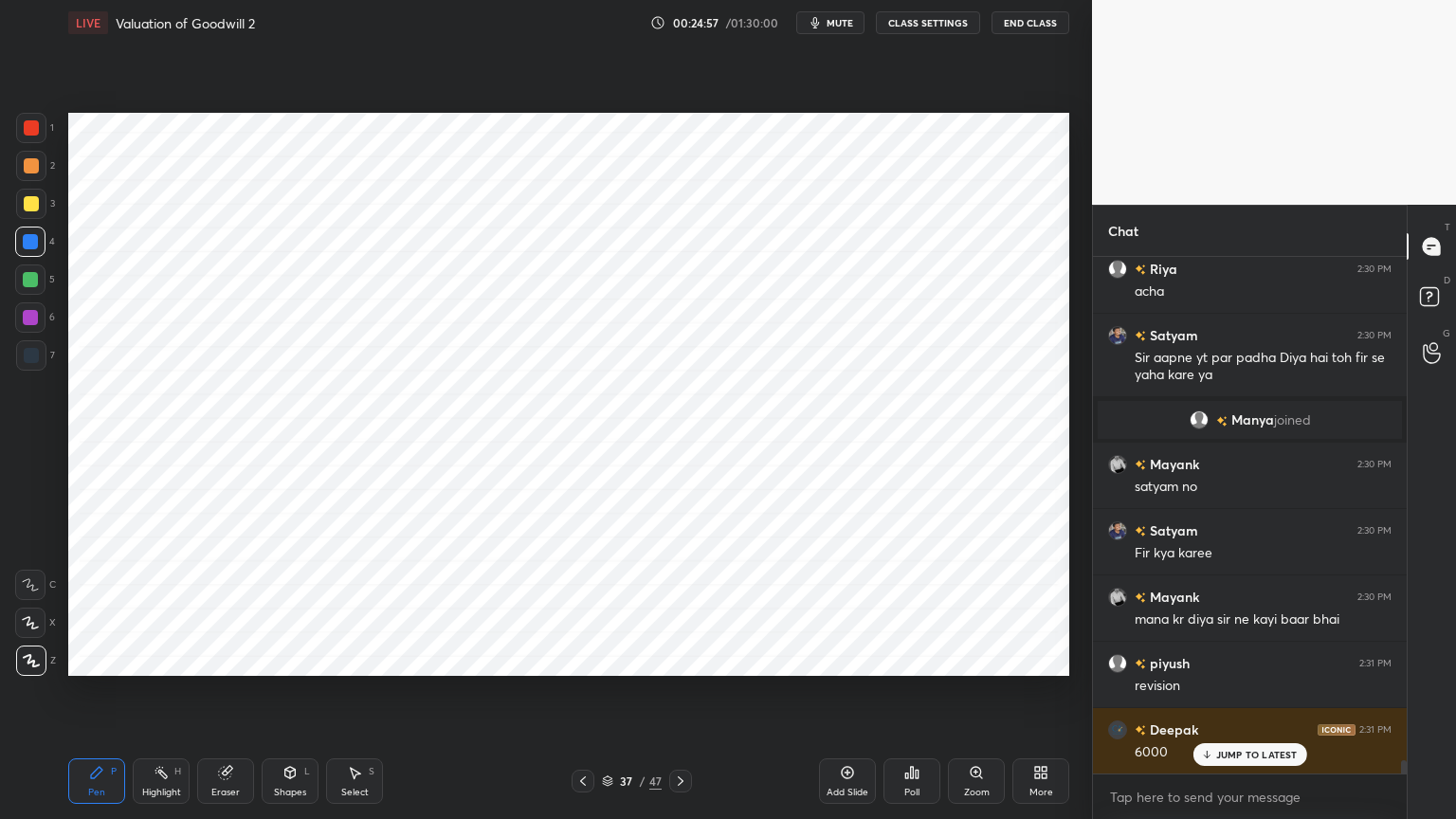 click on "Shapes" at bounding box center (290, 792) 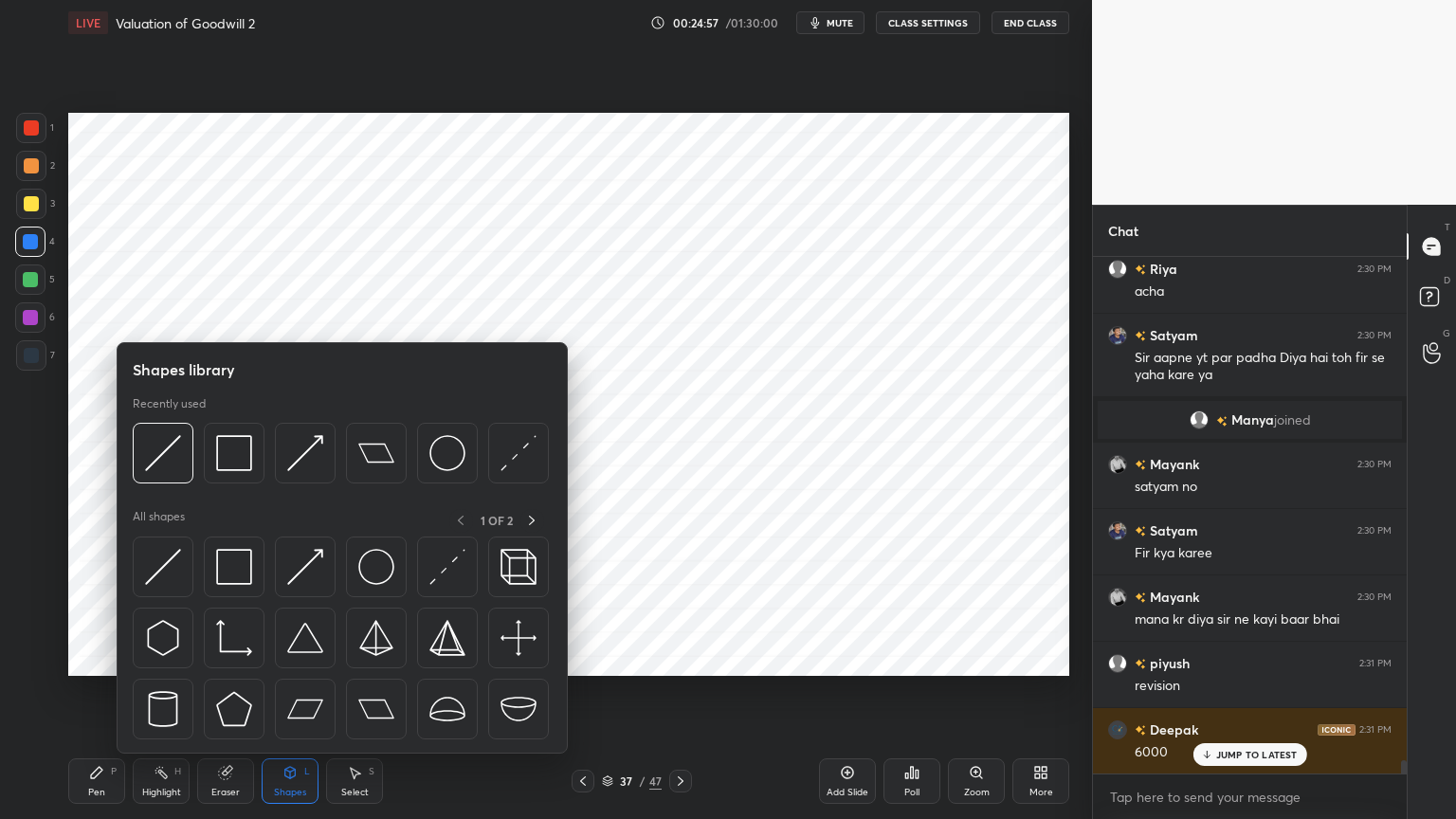 click on "Shapes L" at bounding box center [290, 781] 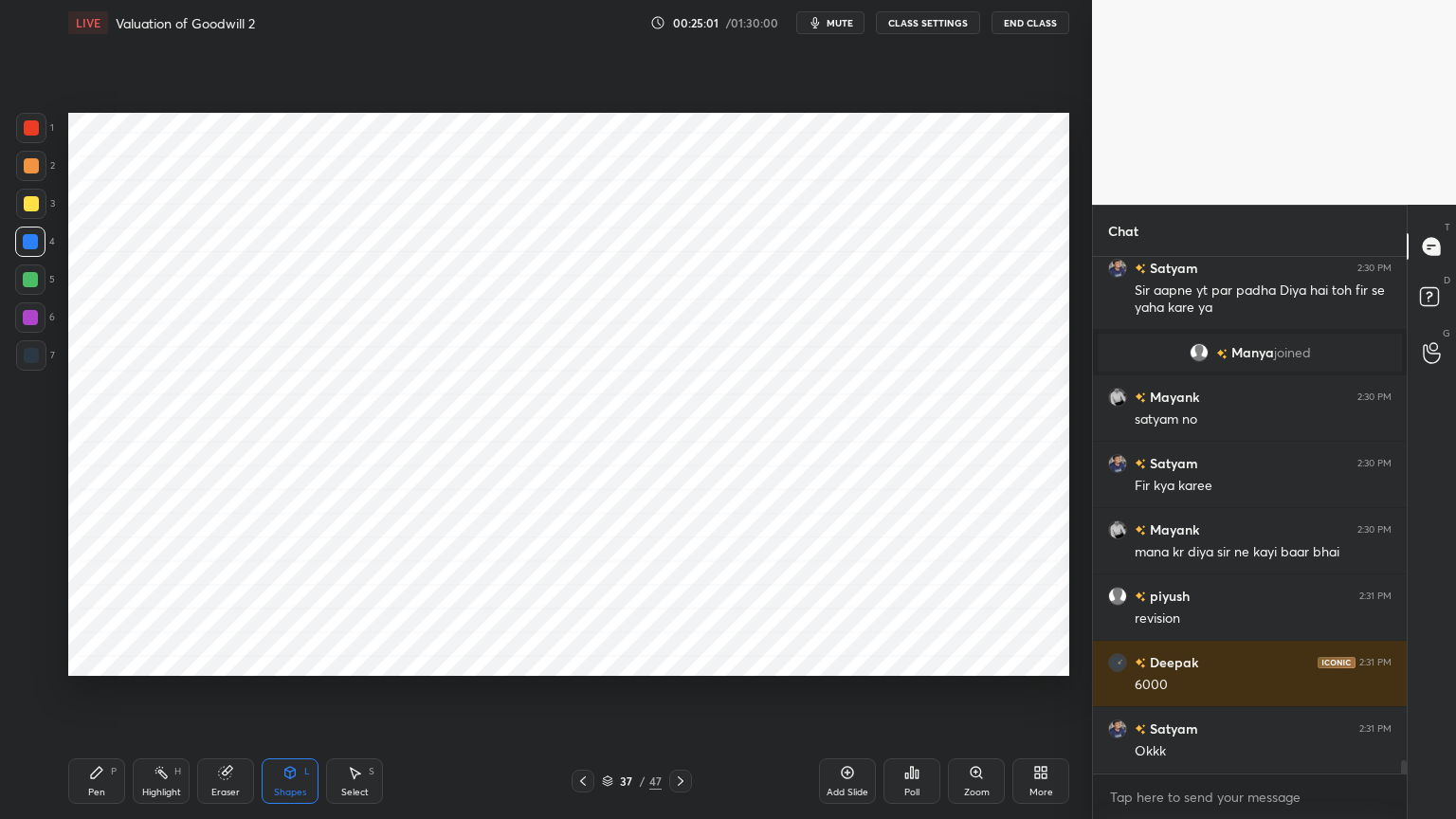 click on "Pen P" at bounding box center (97, 781) 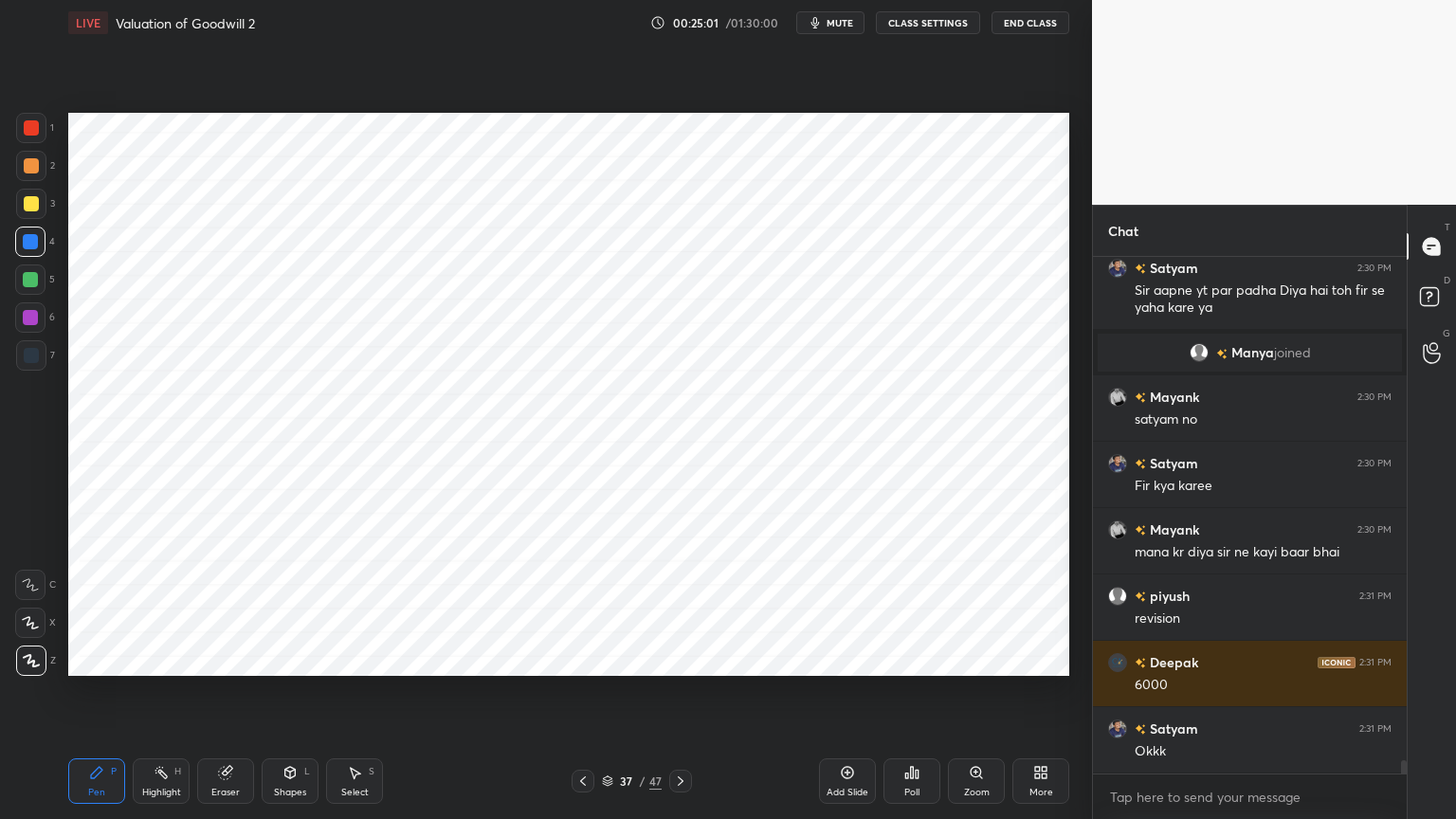 scroll, scrollTop: 19865, scrollLeft: 0, axis: vertical 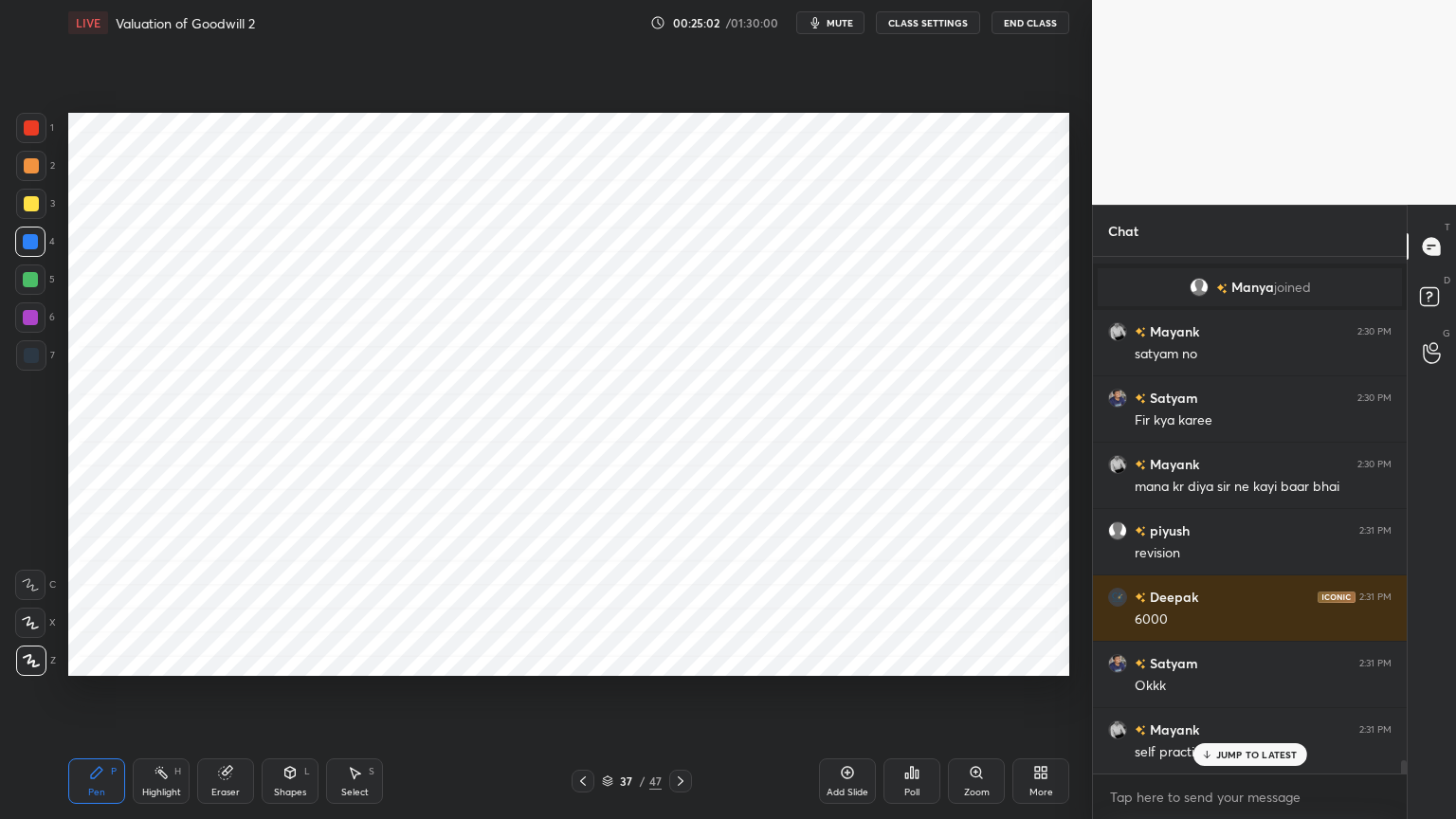click at bounding box center (31, 355) 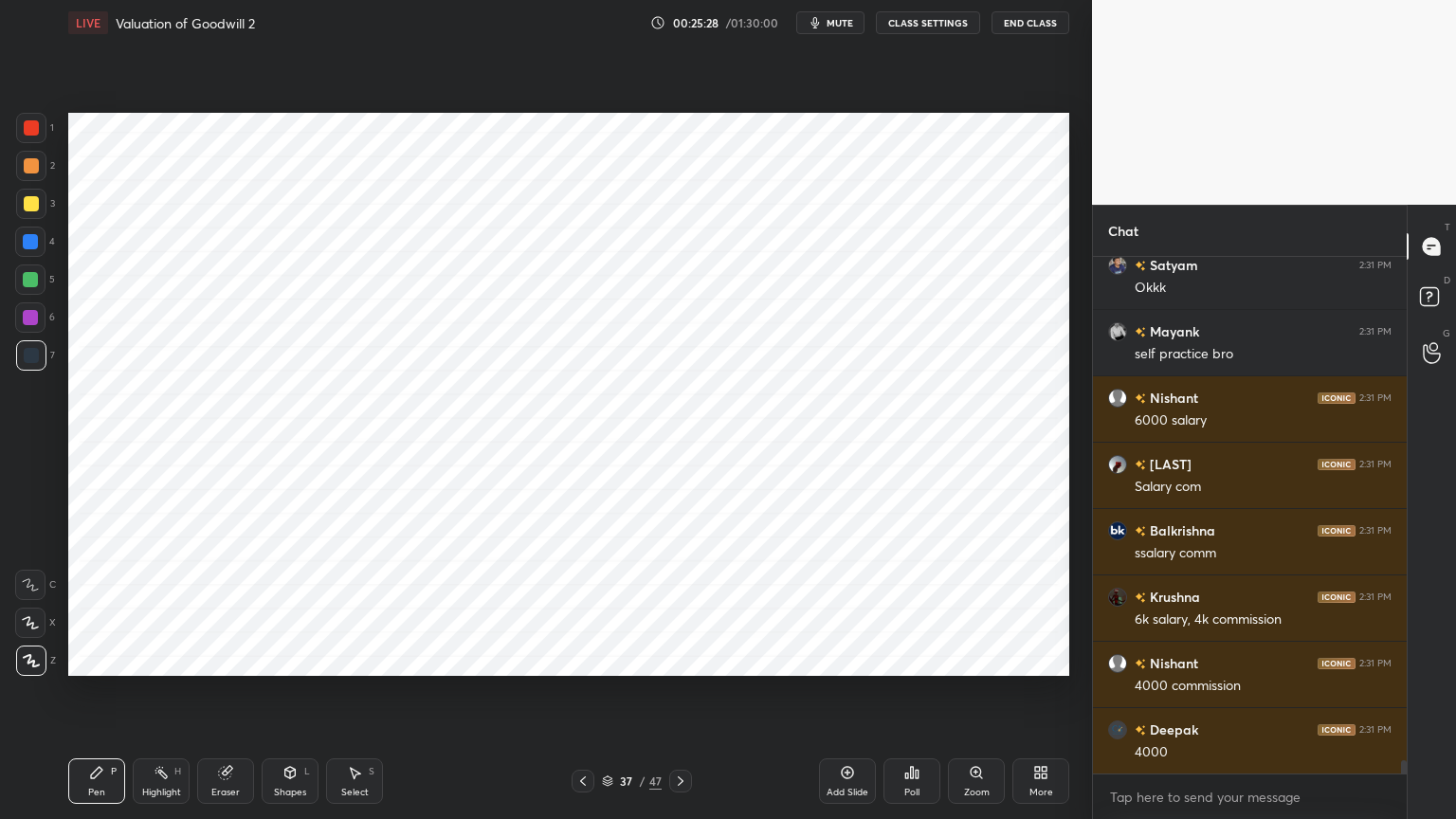 scroll, scrollTop: 20330, scrollLeft: 0, axis: vertical 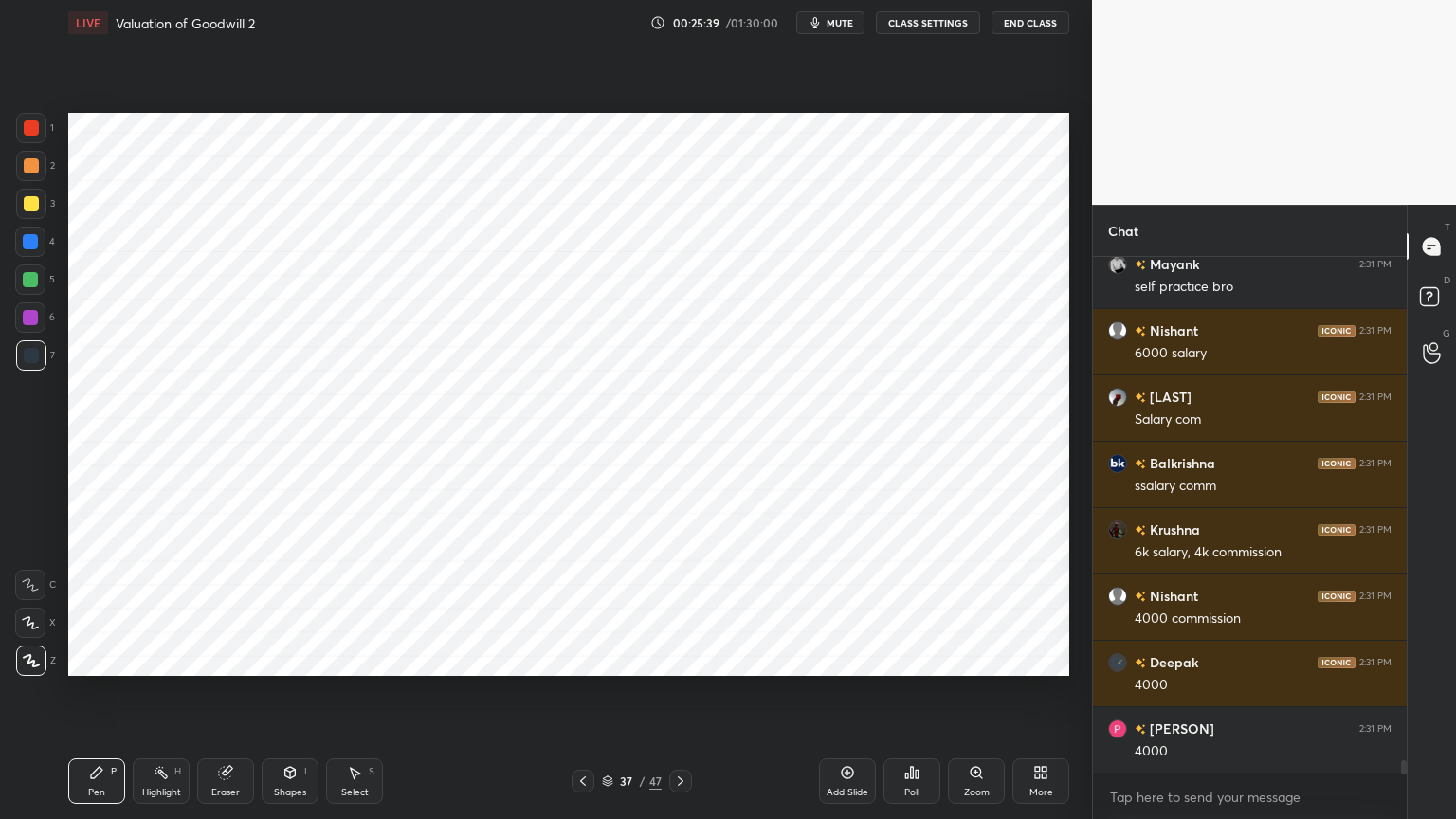 click at bounding box center (30, 242) 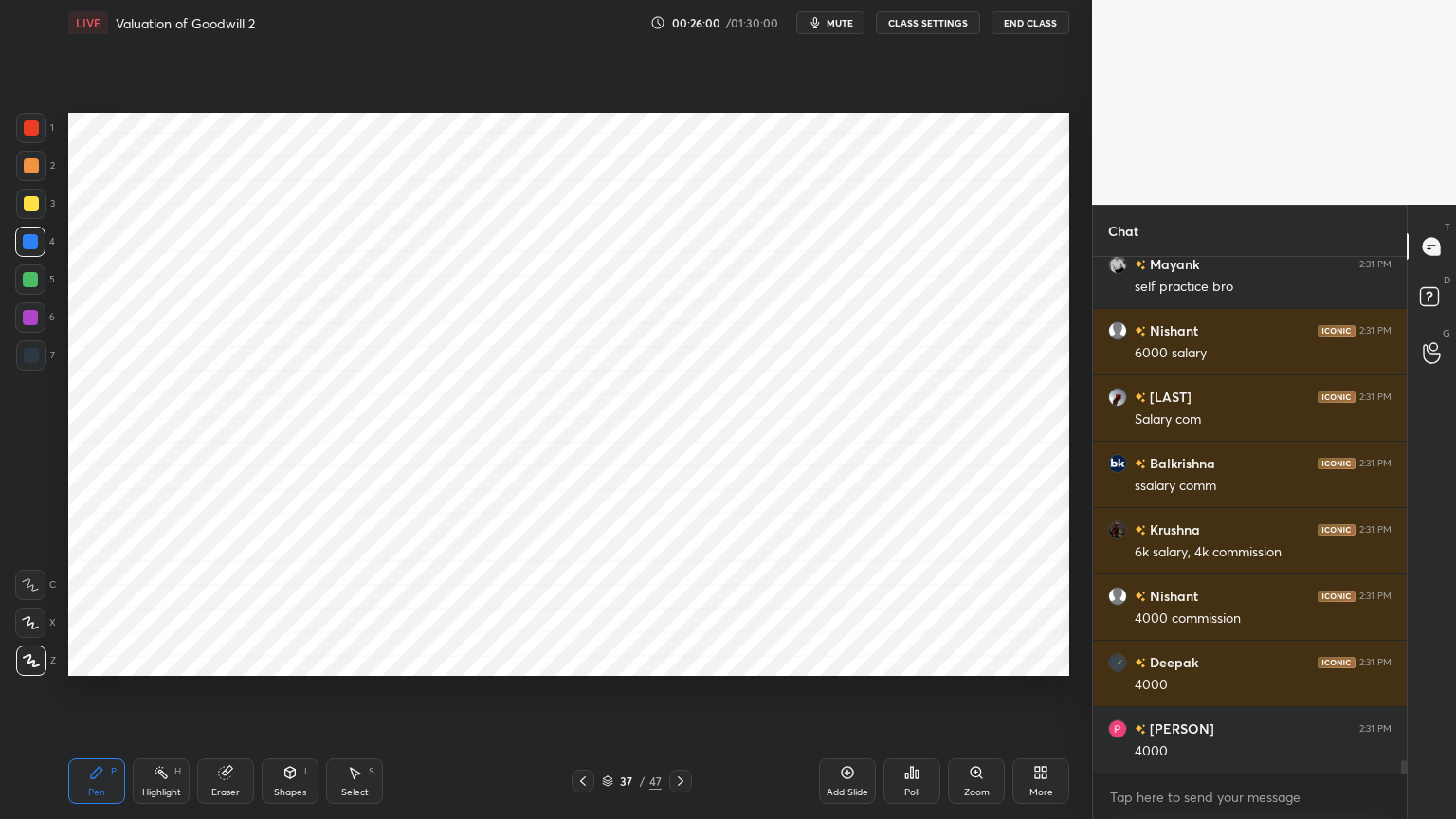 click on "Shapes" at bounding box center (290, 792) 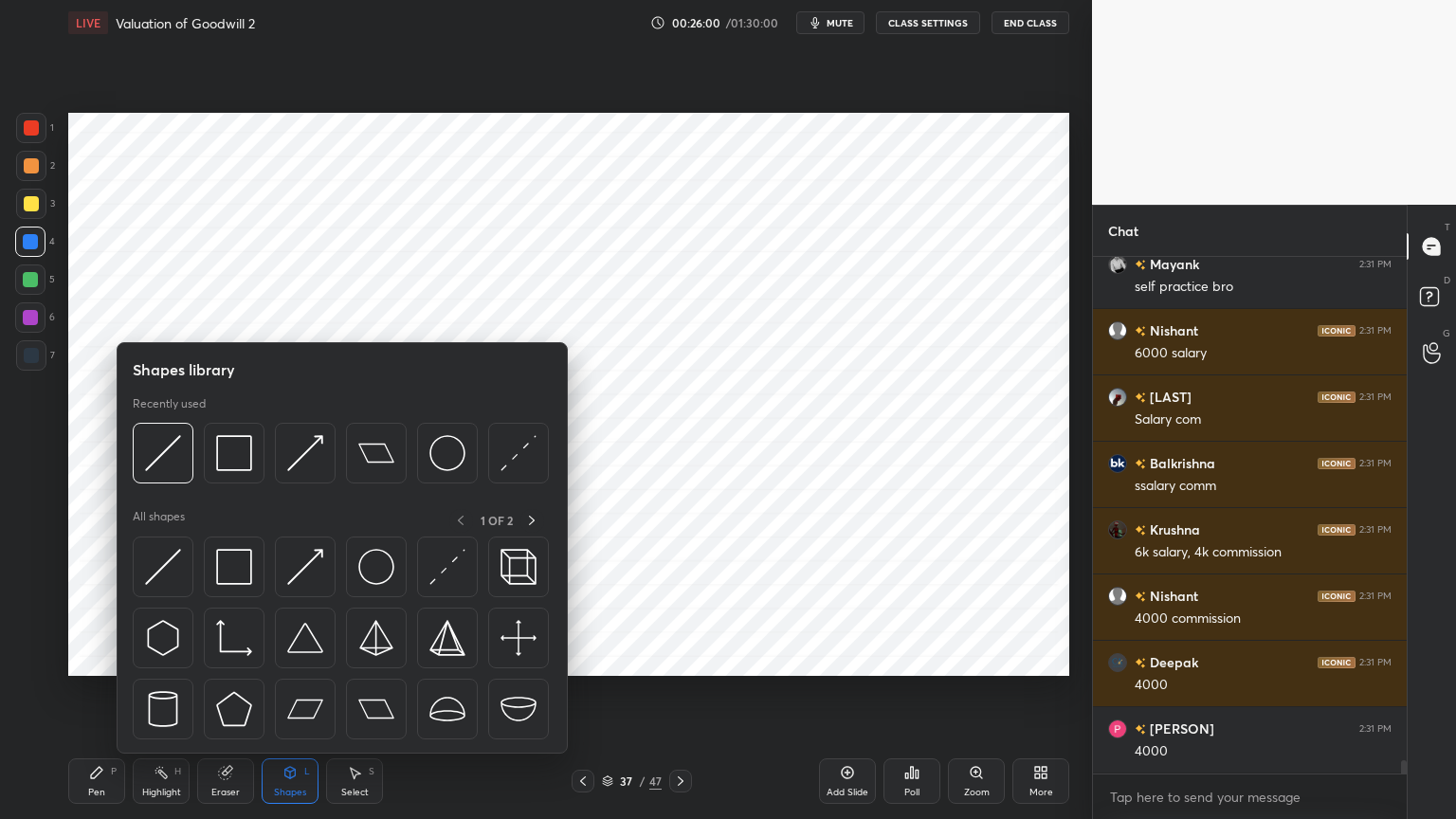click on "Shapes" at bounding box center [290, 792] 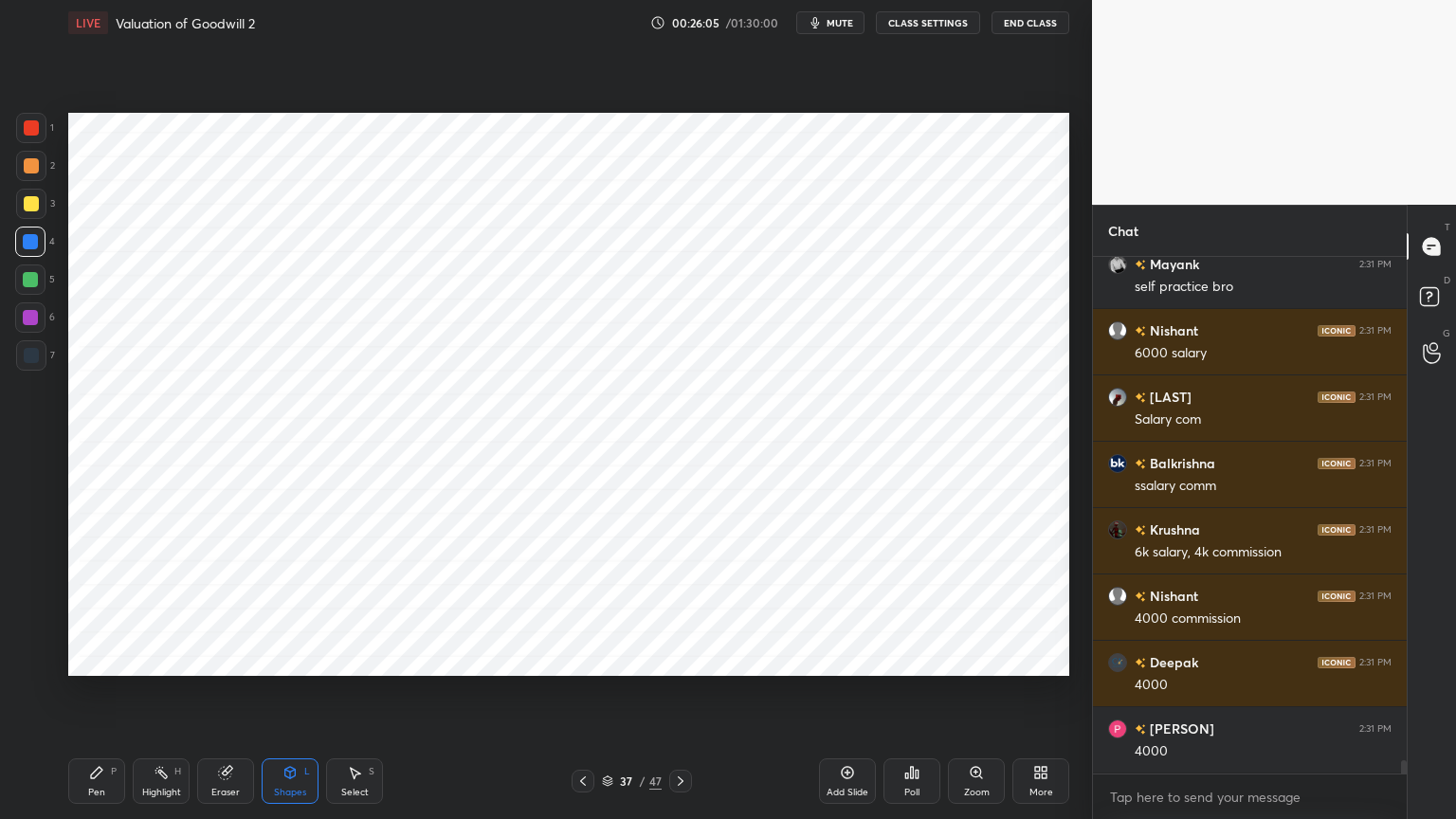 click on "Pen P" at bounding box center [97, 781] 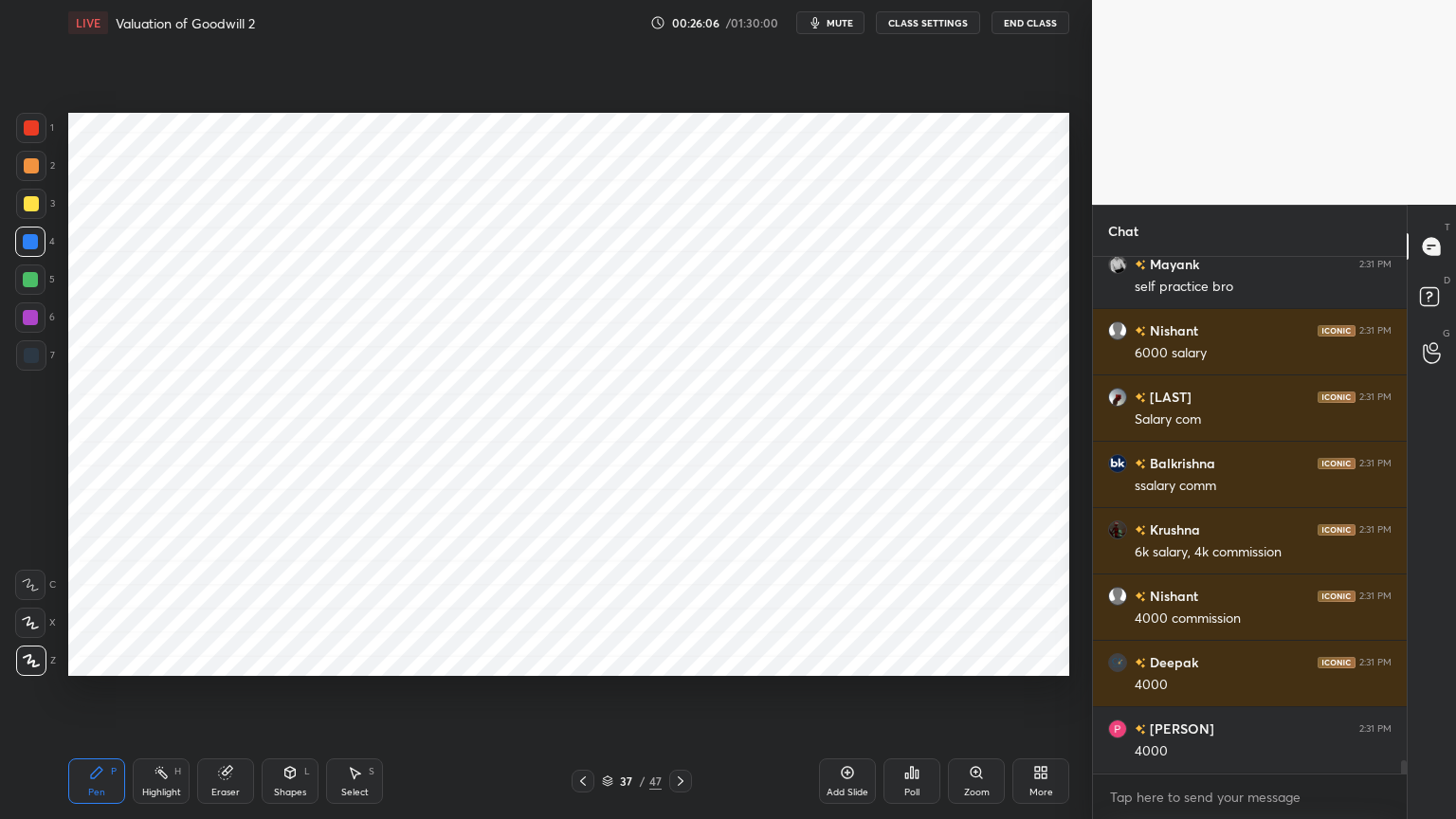 click at bounding box center [31, 355] 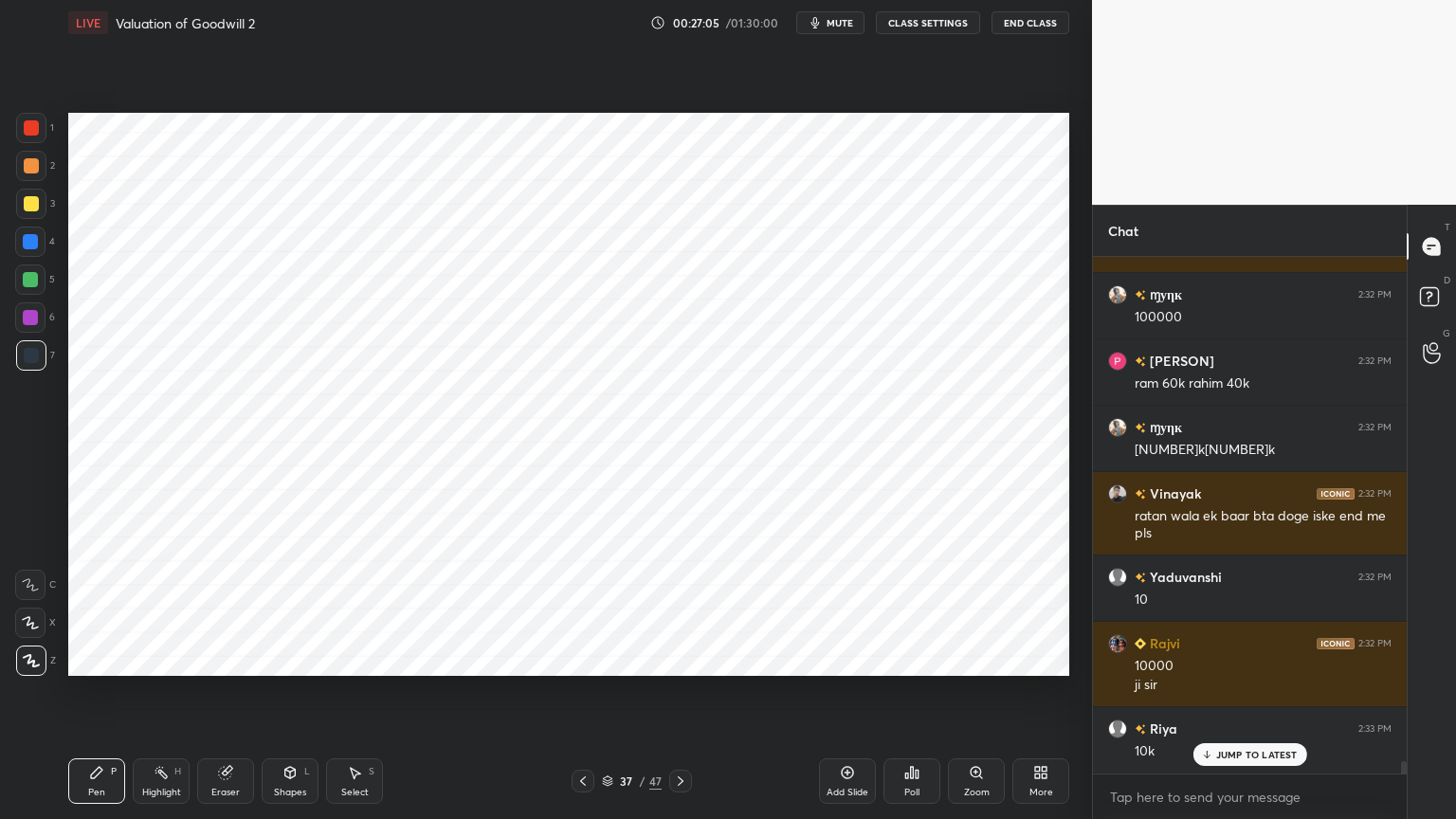 scroll, scrollTop: 20744, scrollLeft: 0, axis: vertical 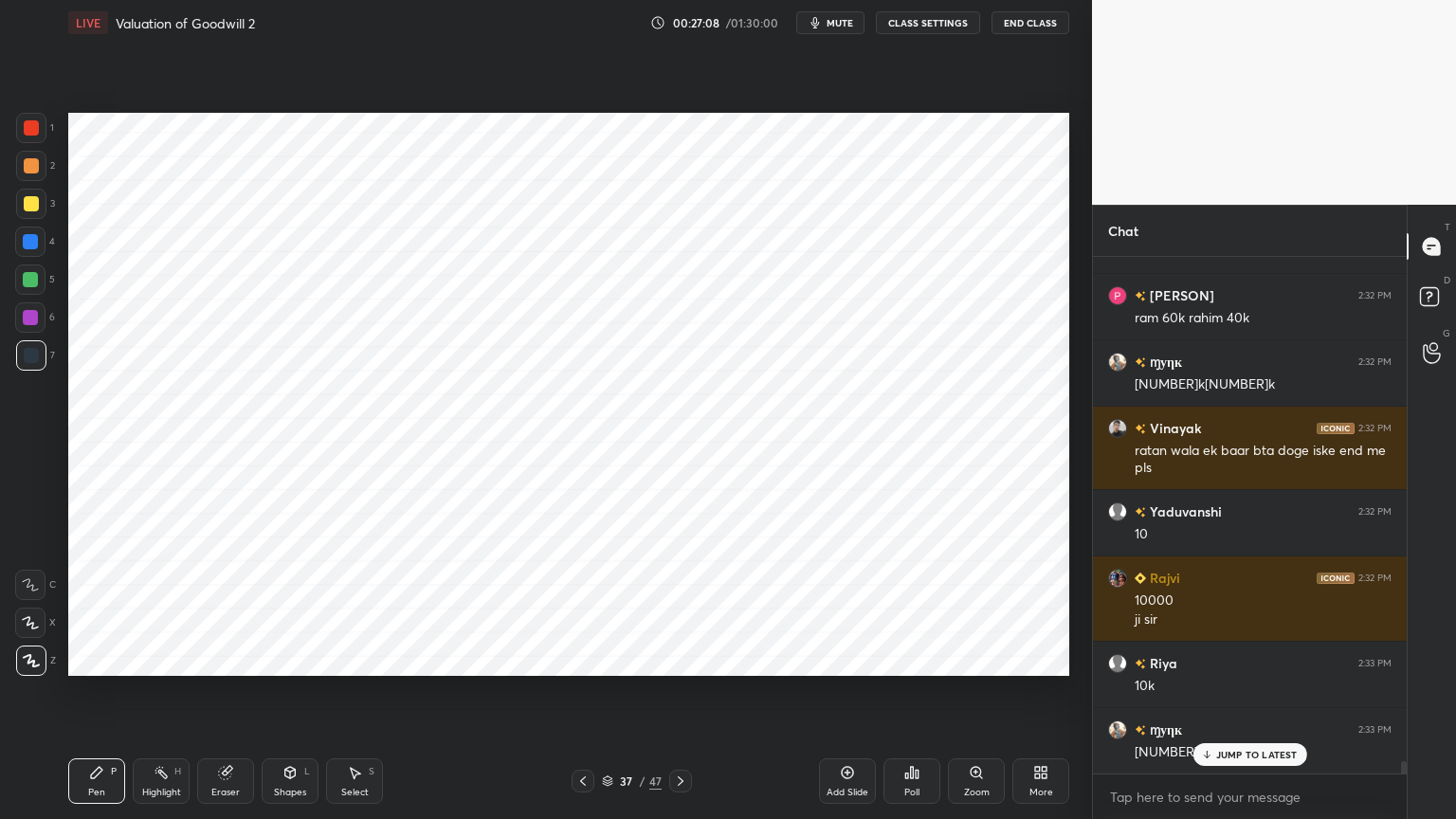 click on "Highlight H" at bounding box center (161, 781) 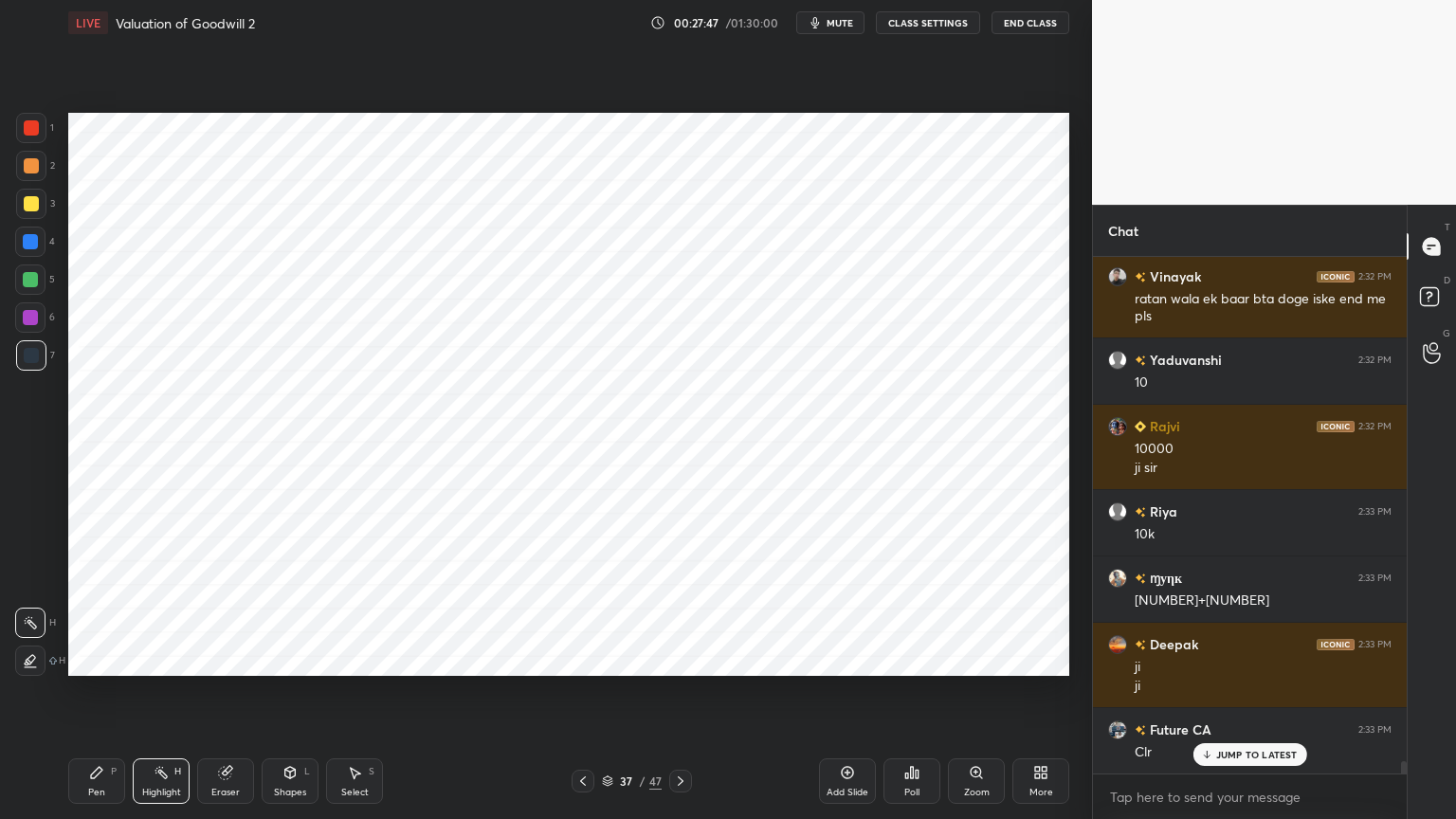 scroll, scrollTop: 21029, scrollLeft: 0, axis: vertical 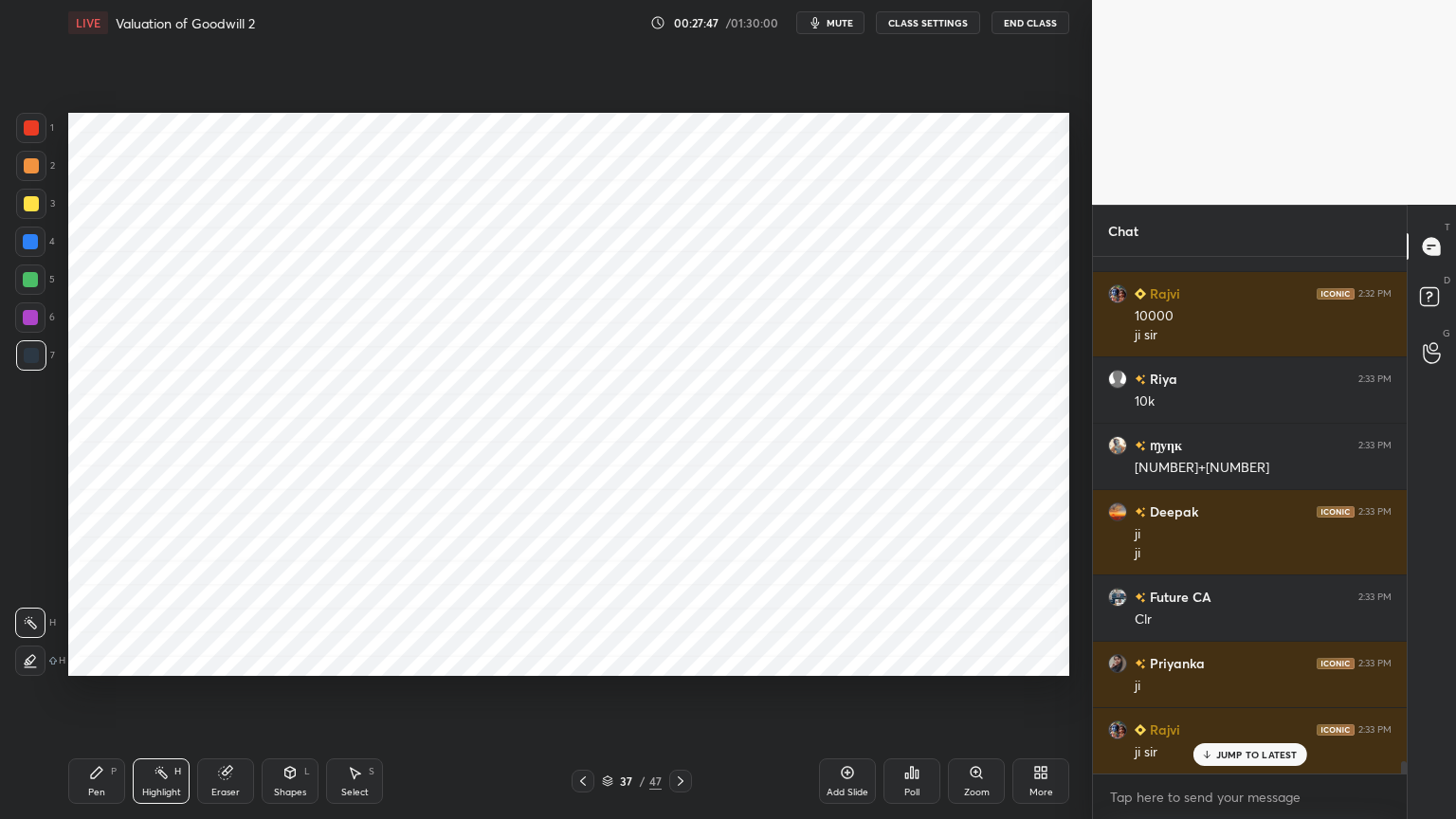 click on "Add Slide" at bounding box center (847, 781) 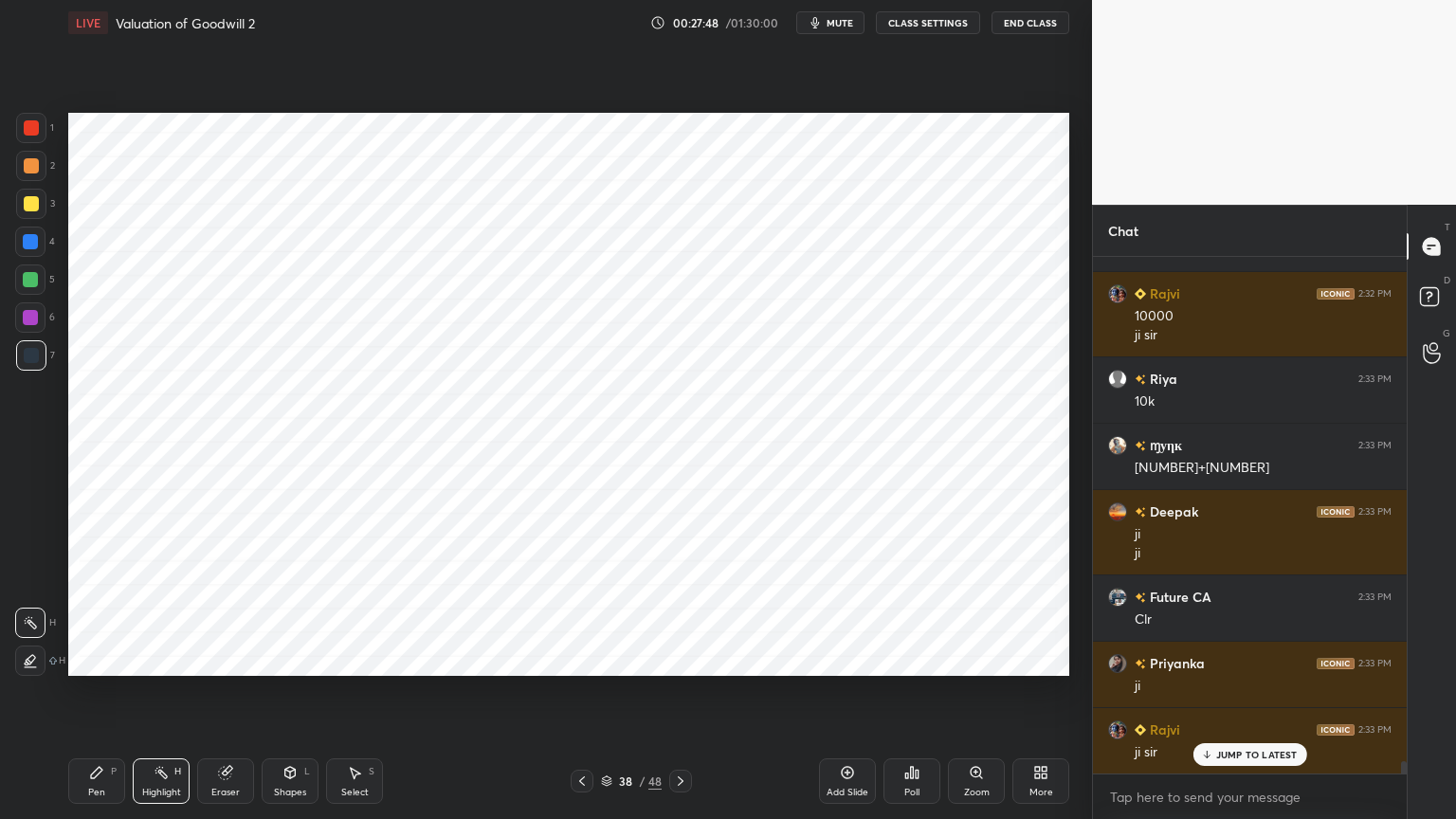 scroll, scrollTop: 21161, scrollLeft: 0, axis: vertical 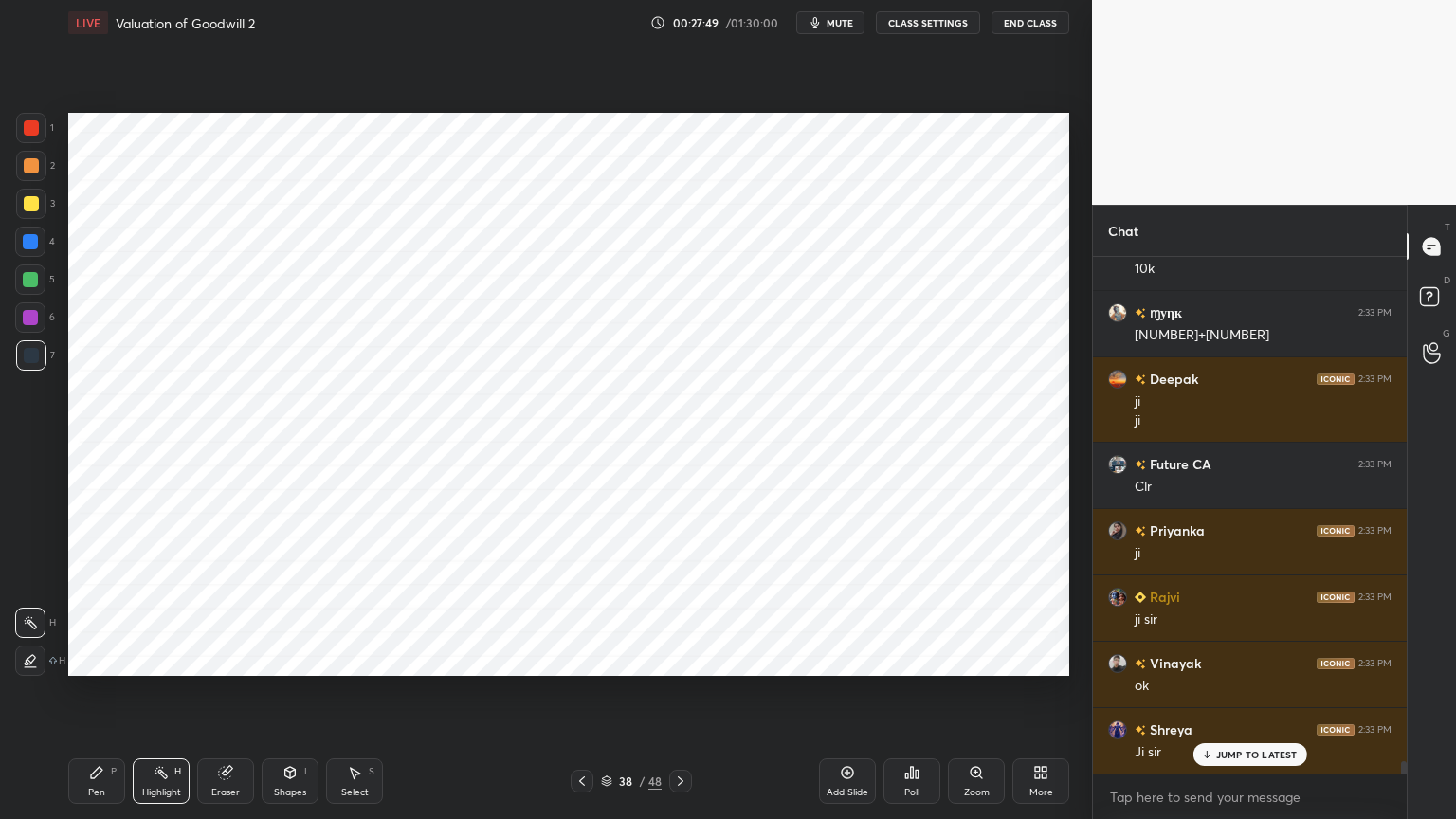 click at bounding box center (30, 242) 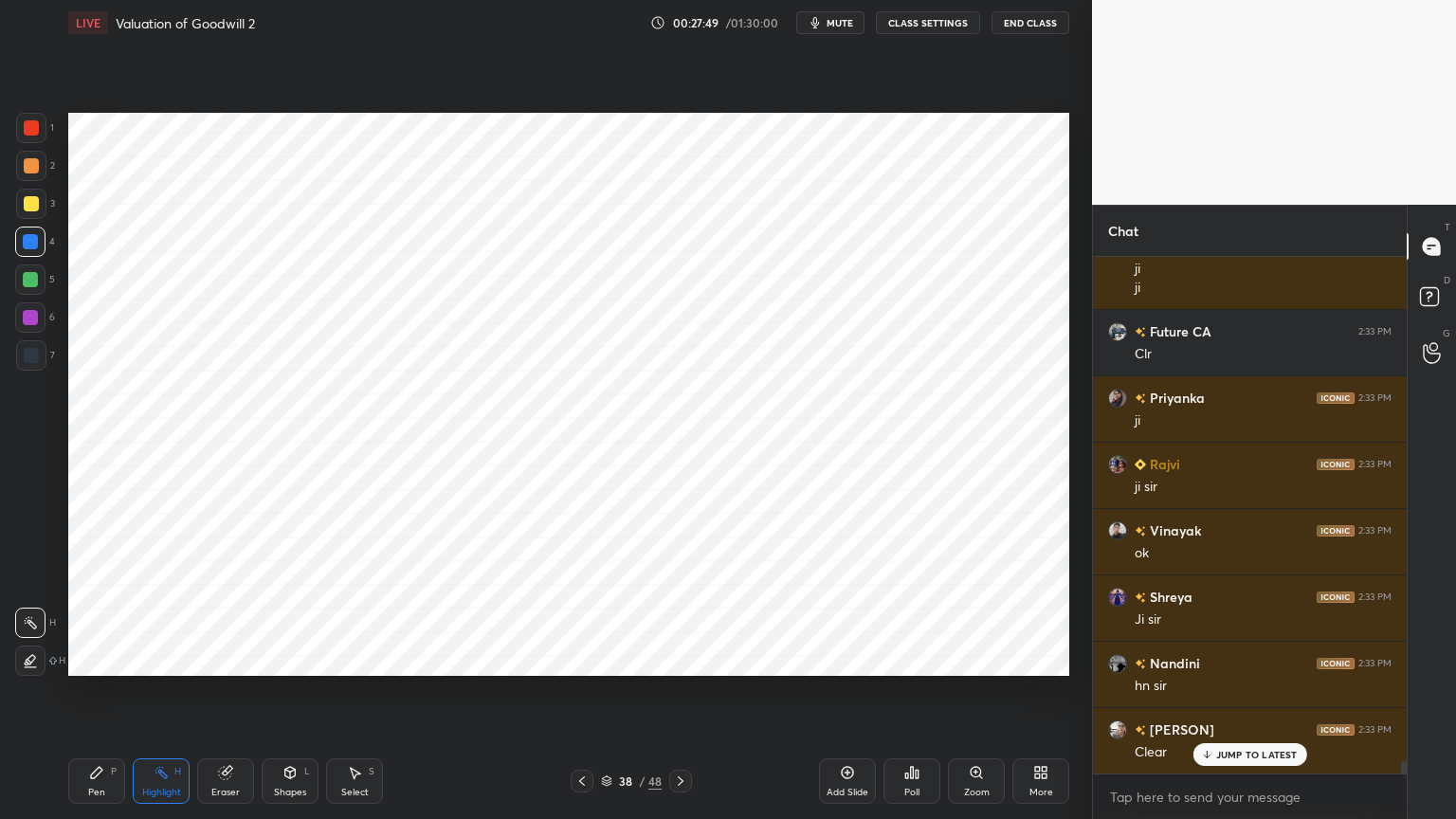 click on "Pen P" at bounding box center (97, 781) 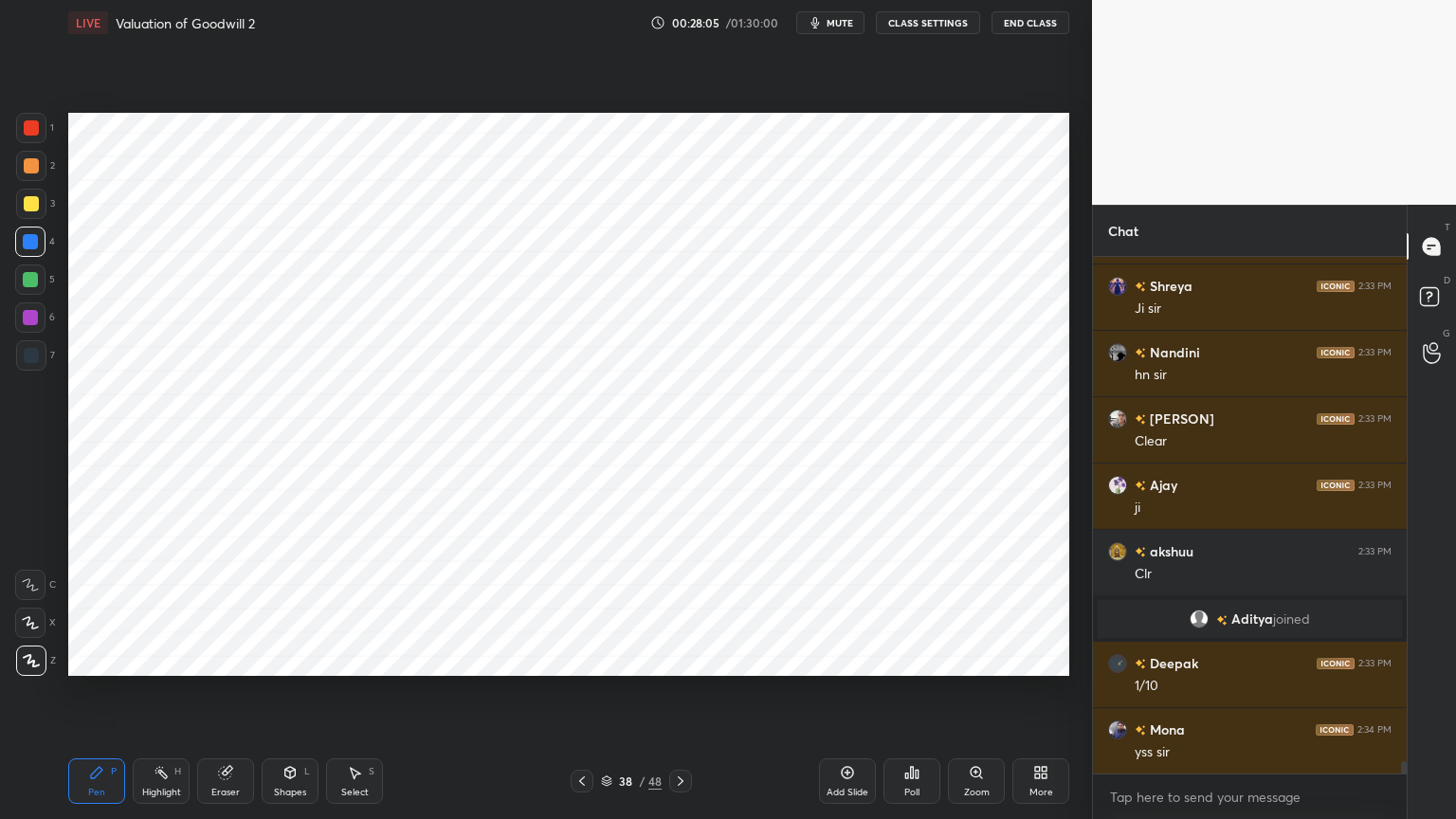 scroll, scrollTop: 21263, scrollLeft: 0, axis: vertical 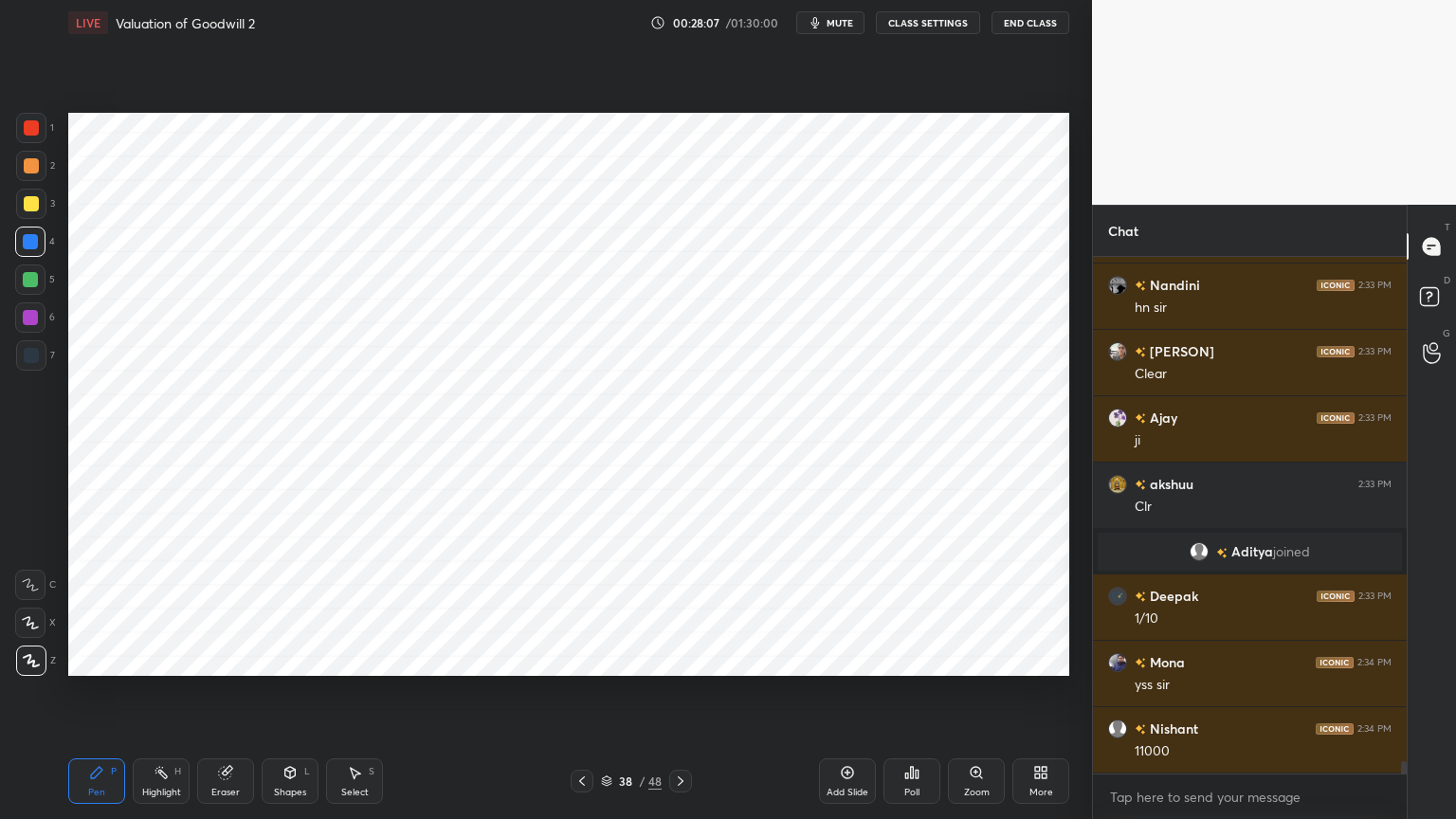 click on "Shapes L" at bounding box center (290, 781) 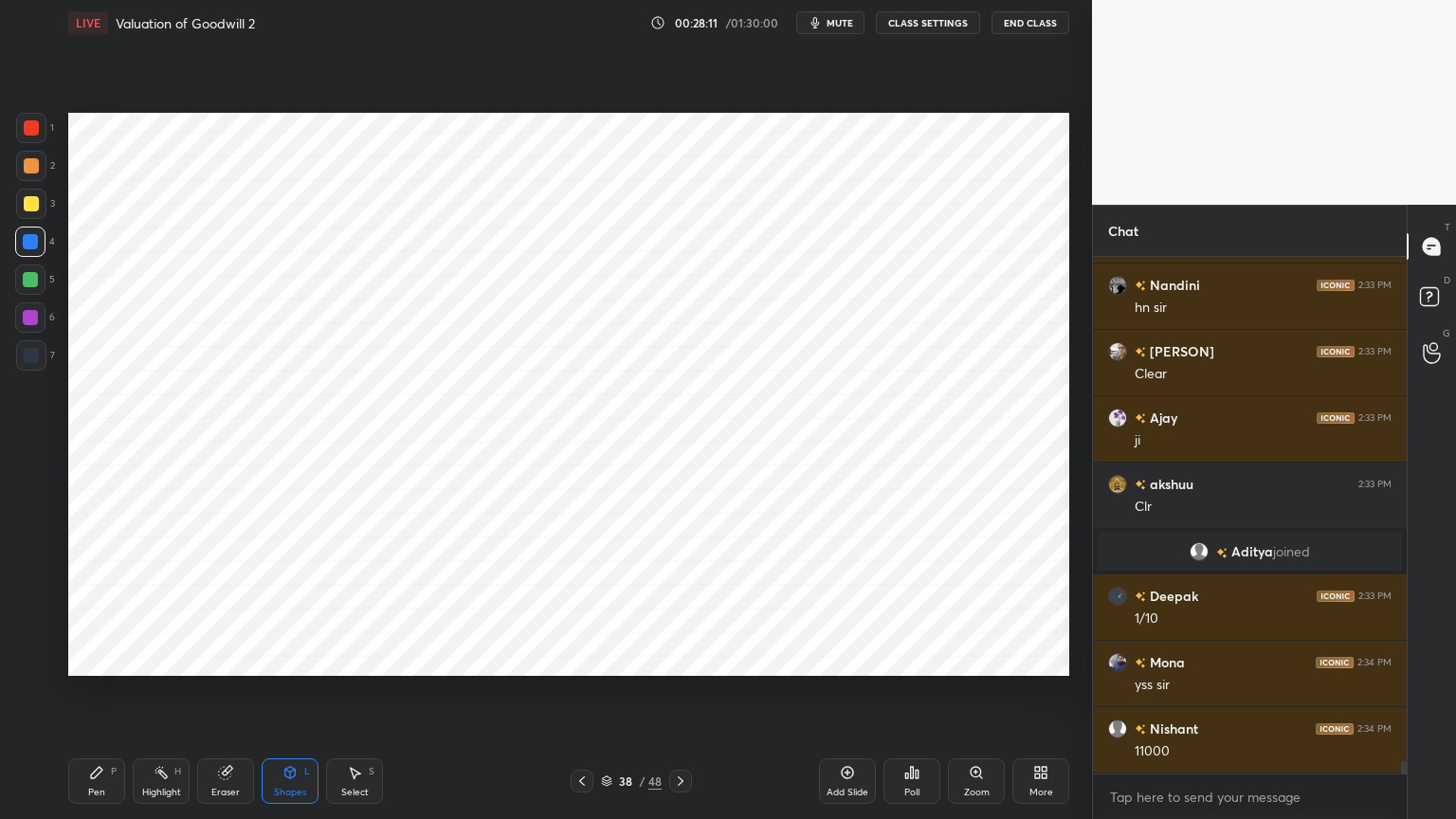 click on "Pen P" at bounding box center (97, 781) 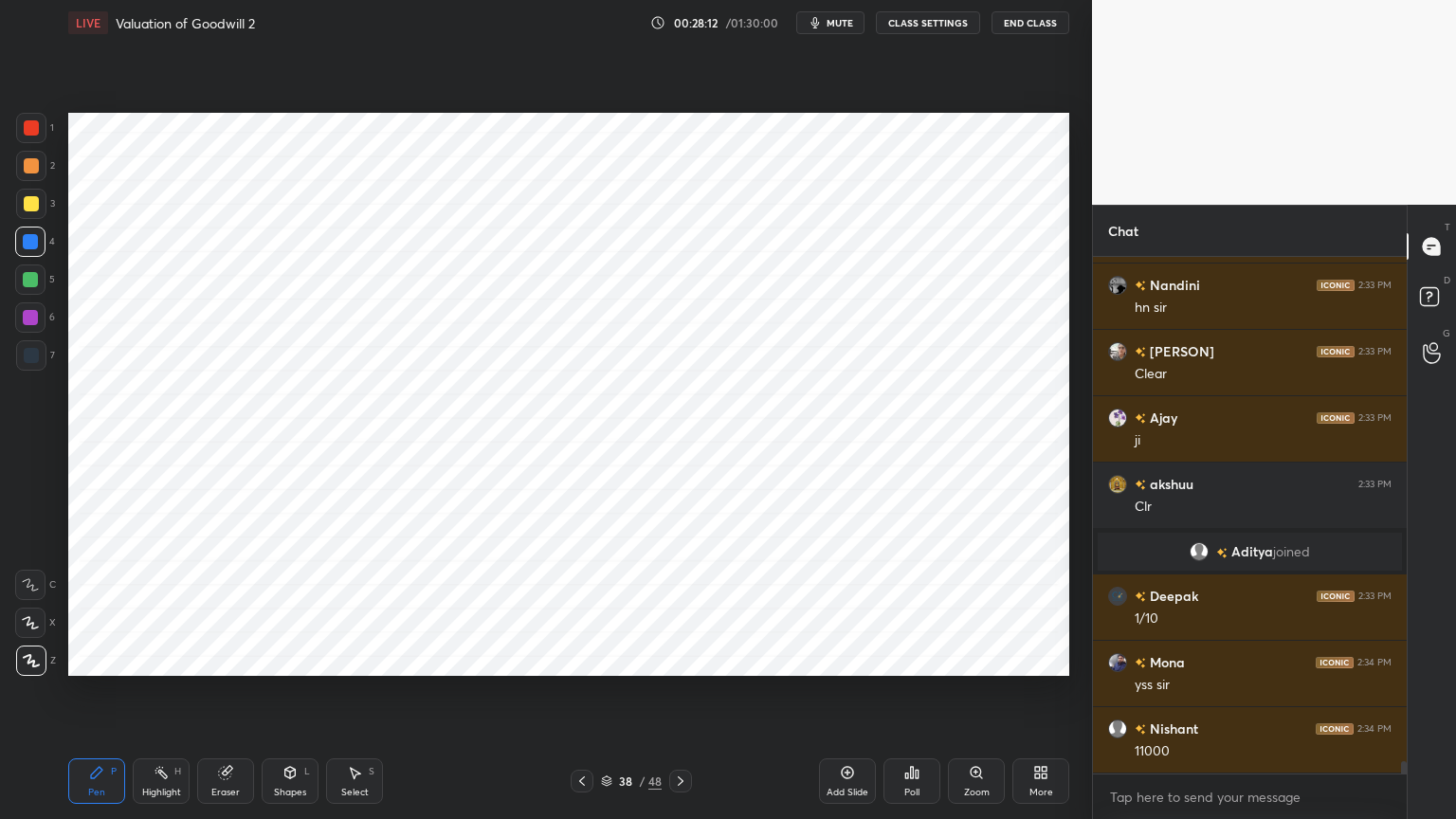 scroll, scrollTop: 21328, scrollLeft: 0, axis: vertical 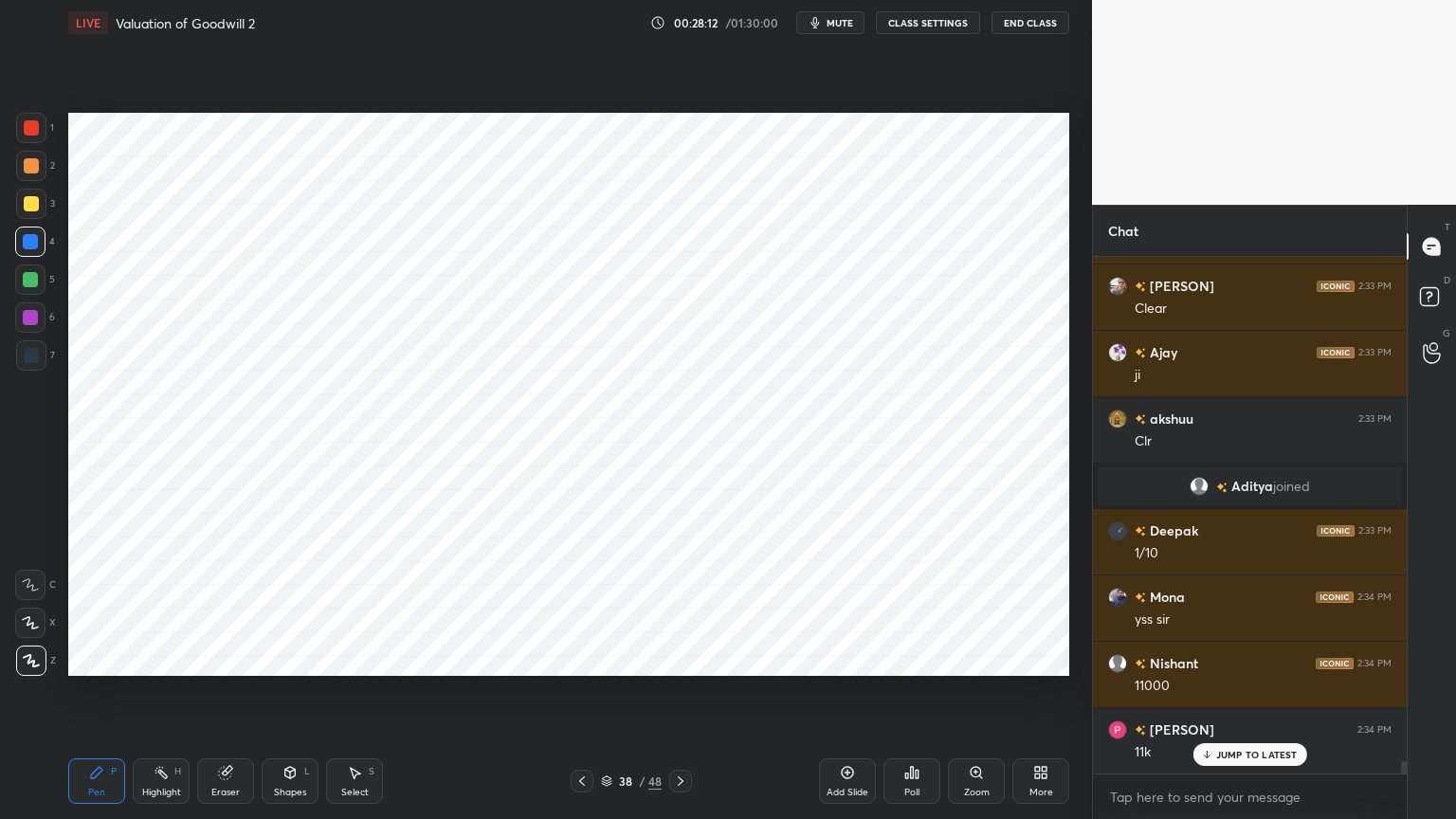 click at bounding box center [31, 355] 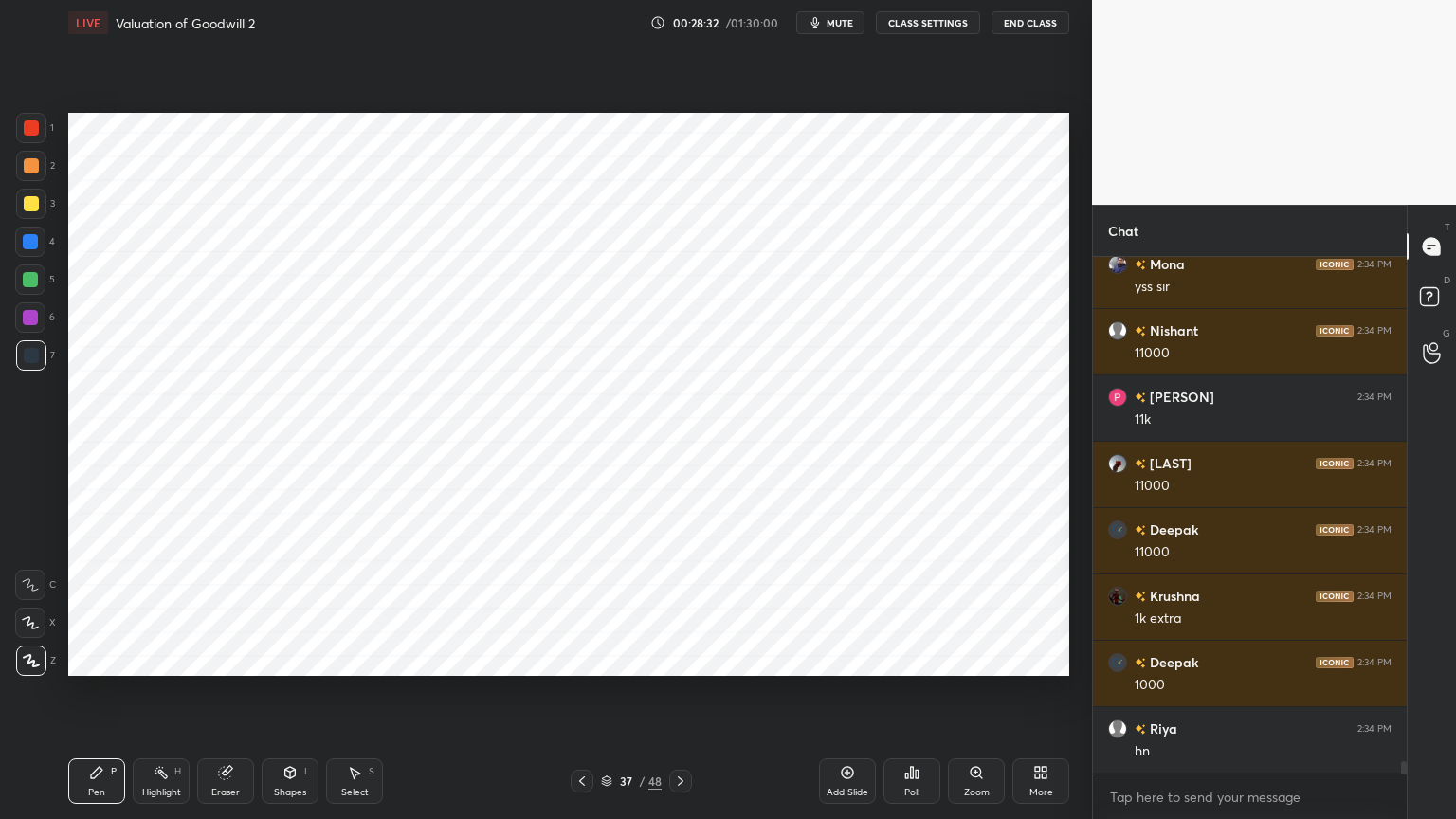 scroll, scrollTop: 21726, scrollLeft: 0, axis: vertical 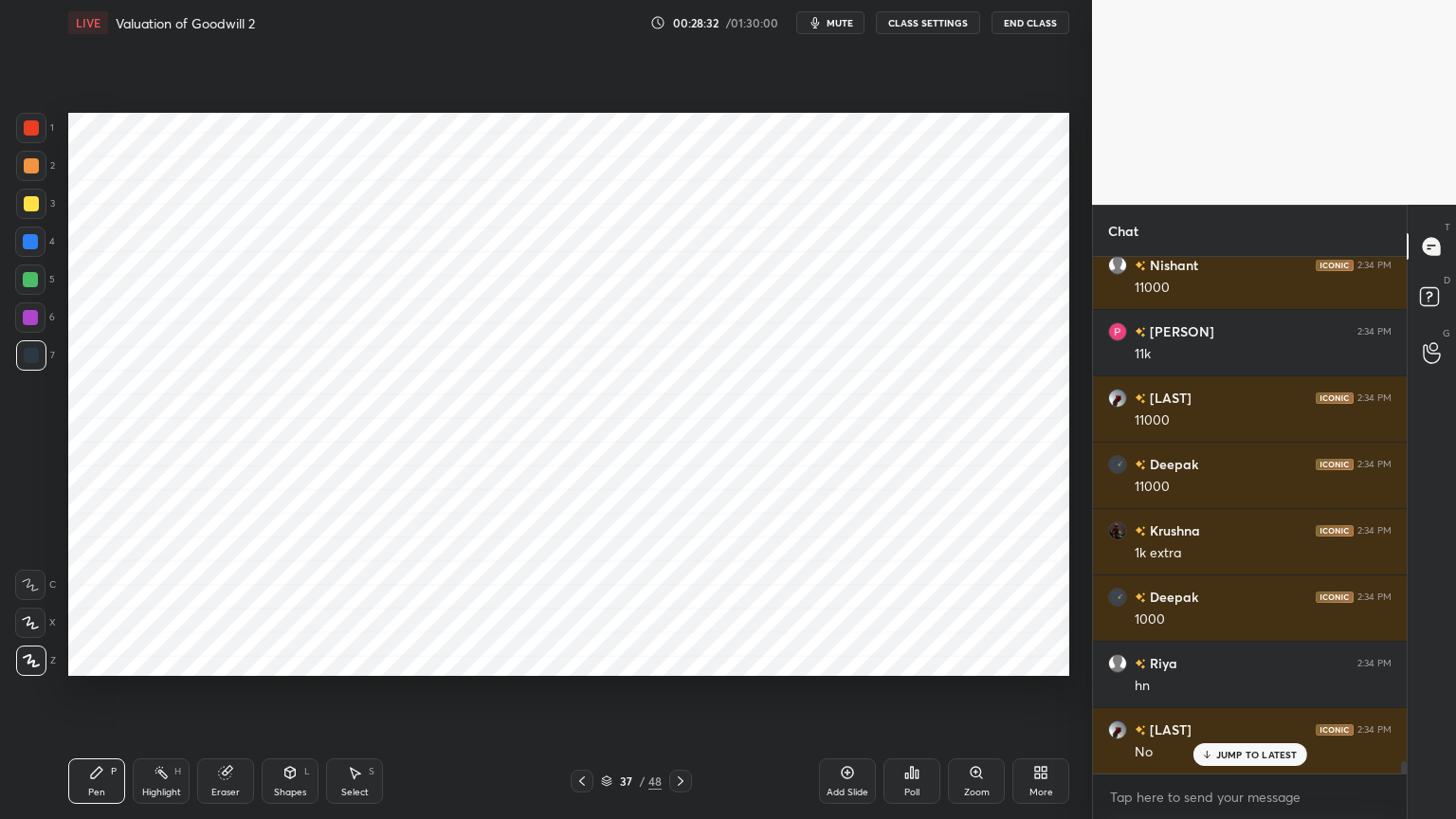 click on "Highlight H" at bounding box center (161, 781) 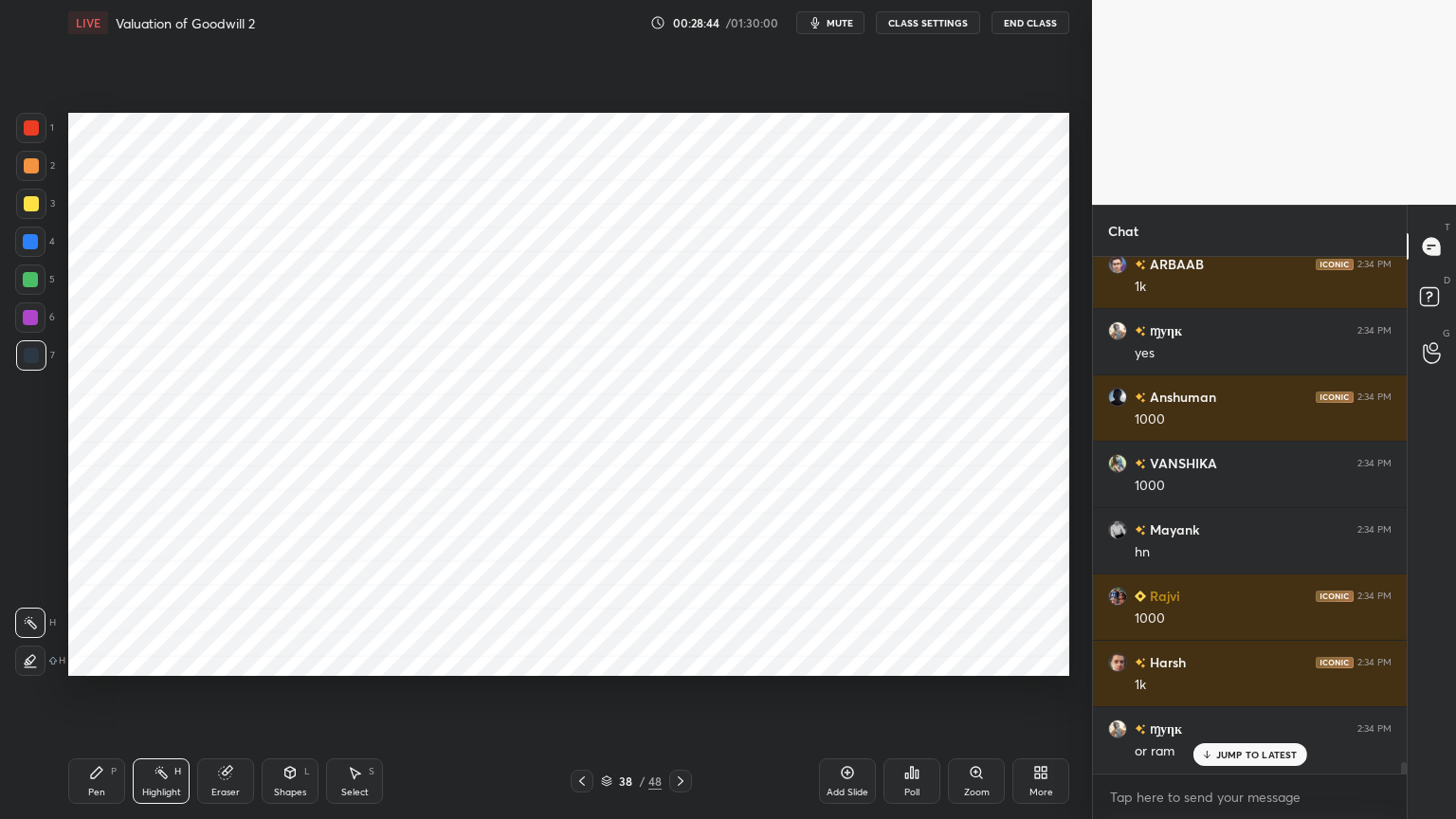 scroll, scrollTop: 22390, scrollLeft: 0, axis: vertical 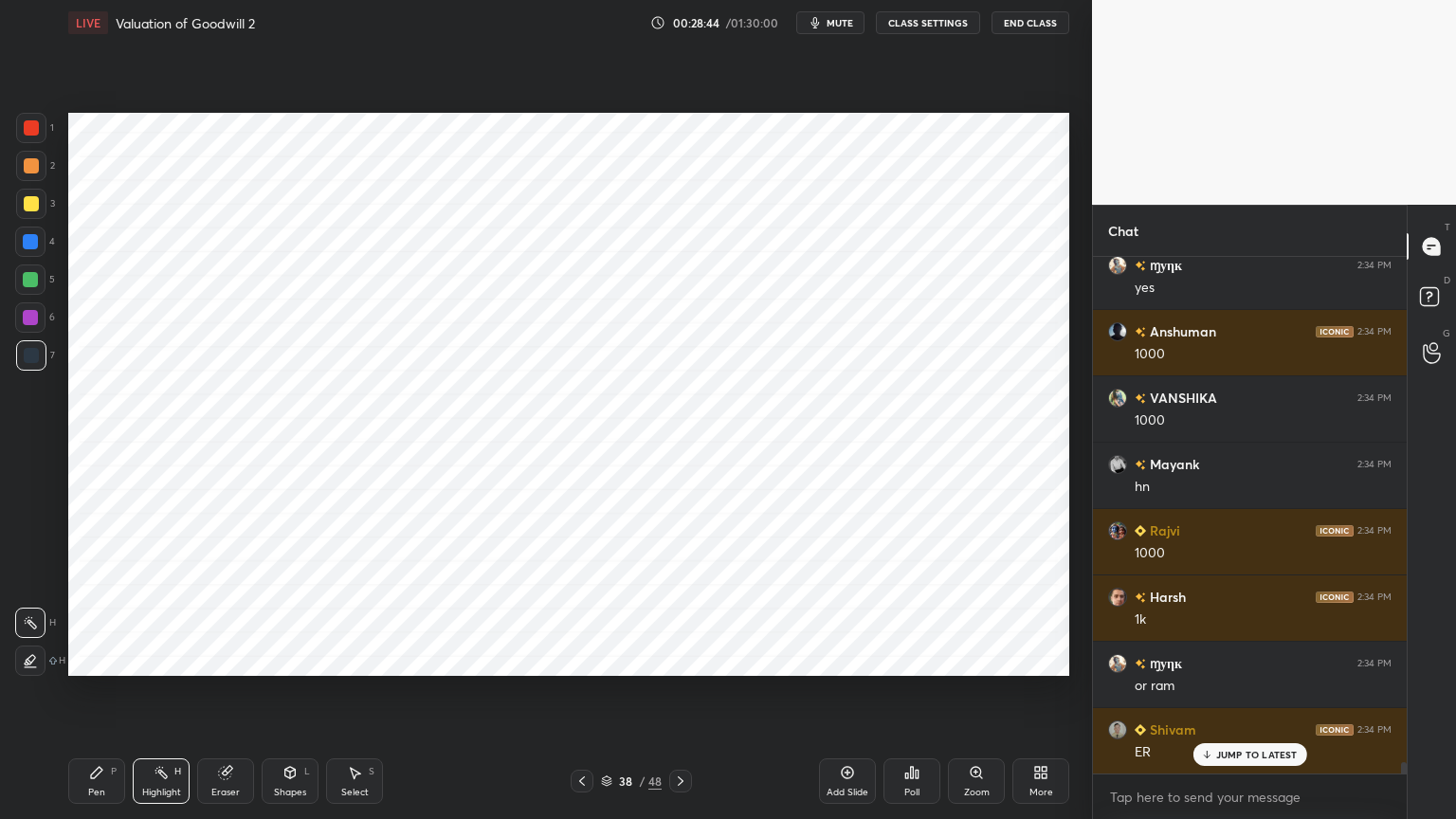 click on "Pen" at bounding box center [97, 792] 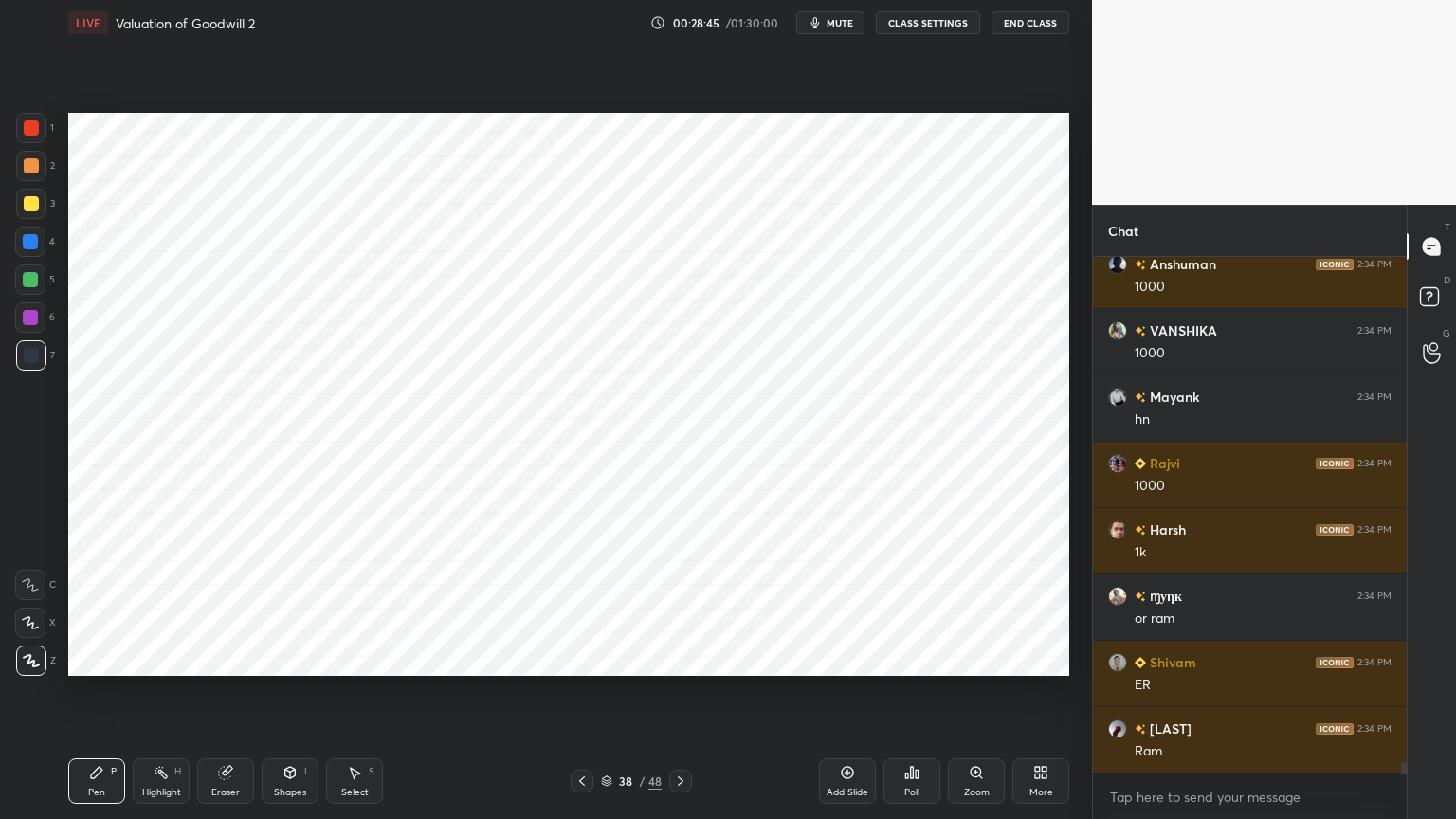 scroll, scrollTop: 22522, scrollLeft: 0, axis: vertical 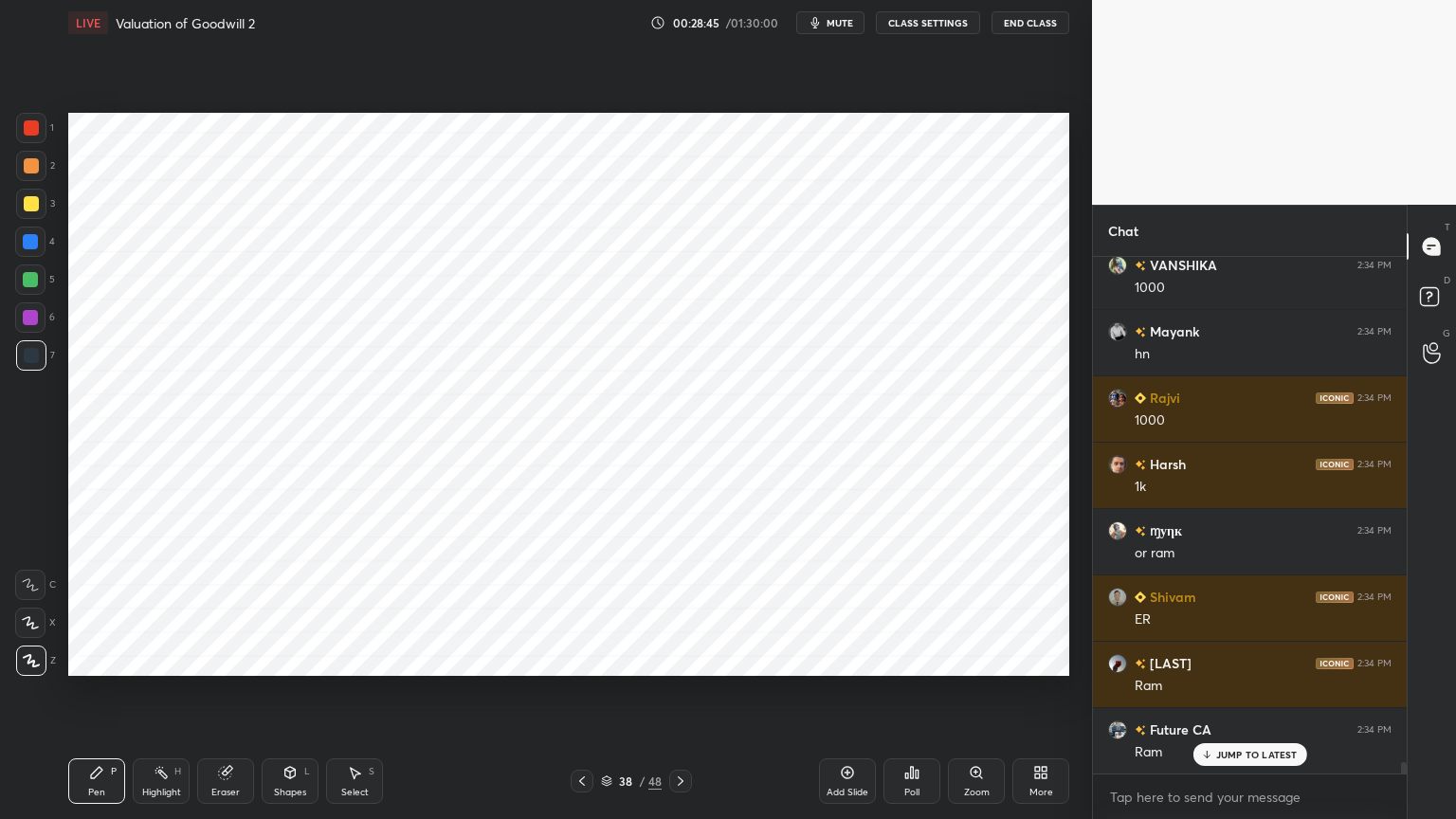 click at bounding box center (30, 242) 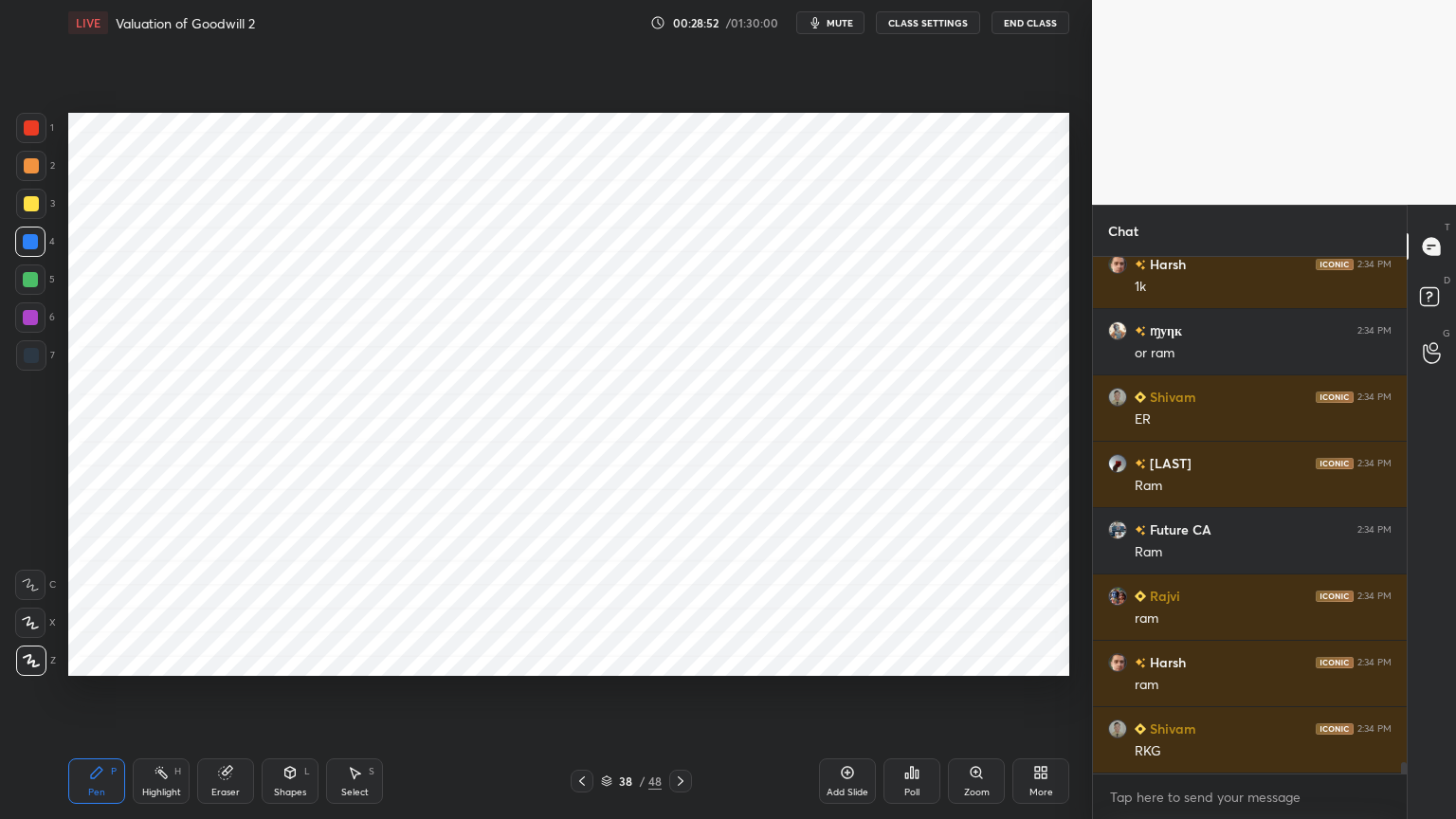 scroll, scrollTop: 22768, scrollLeft: 0, axis: vertical 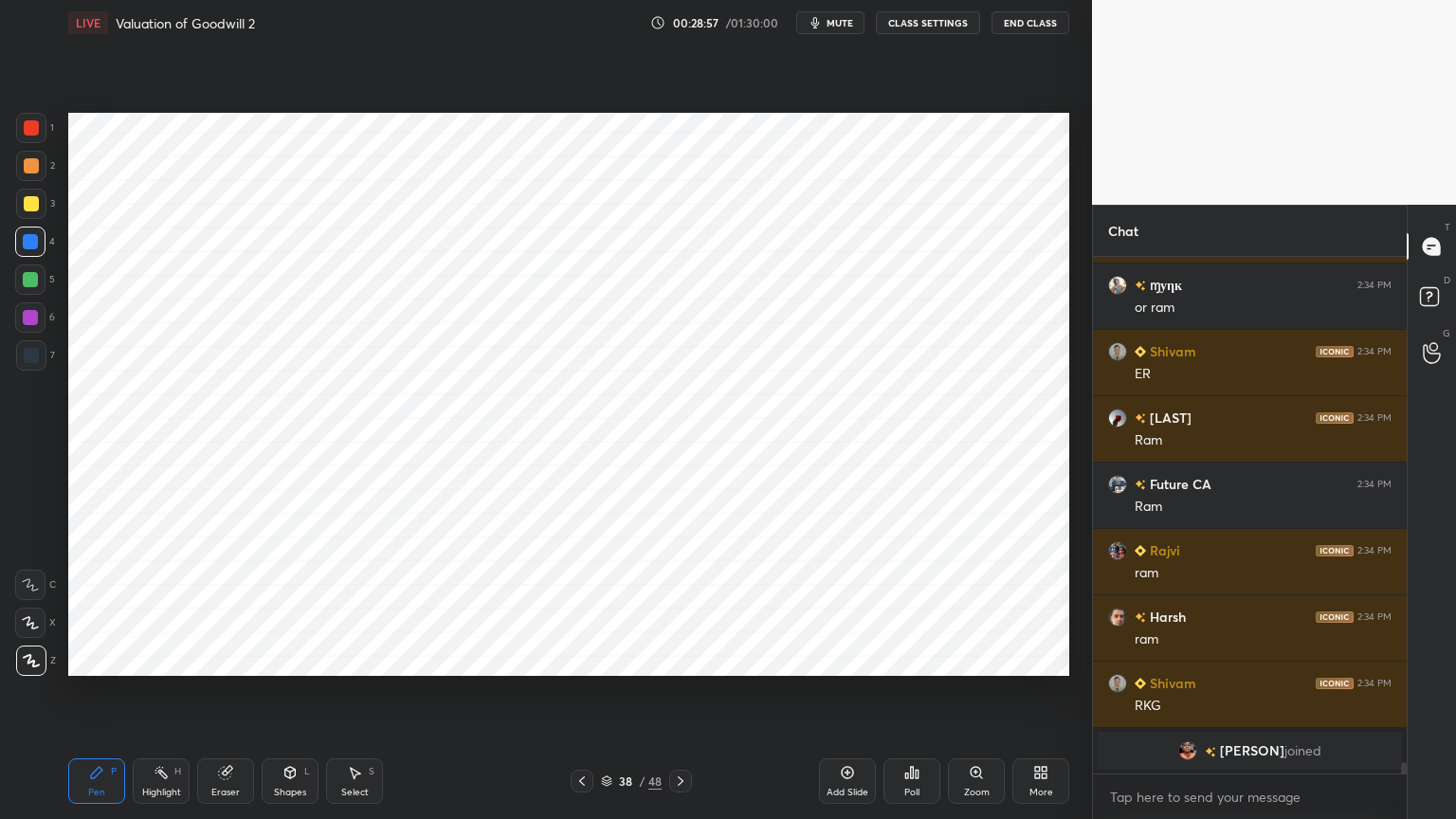 click at bounding box center [31, 355] 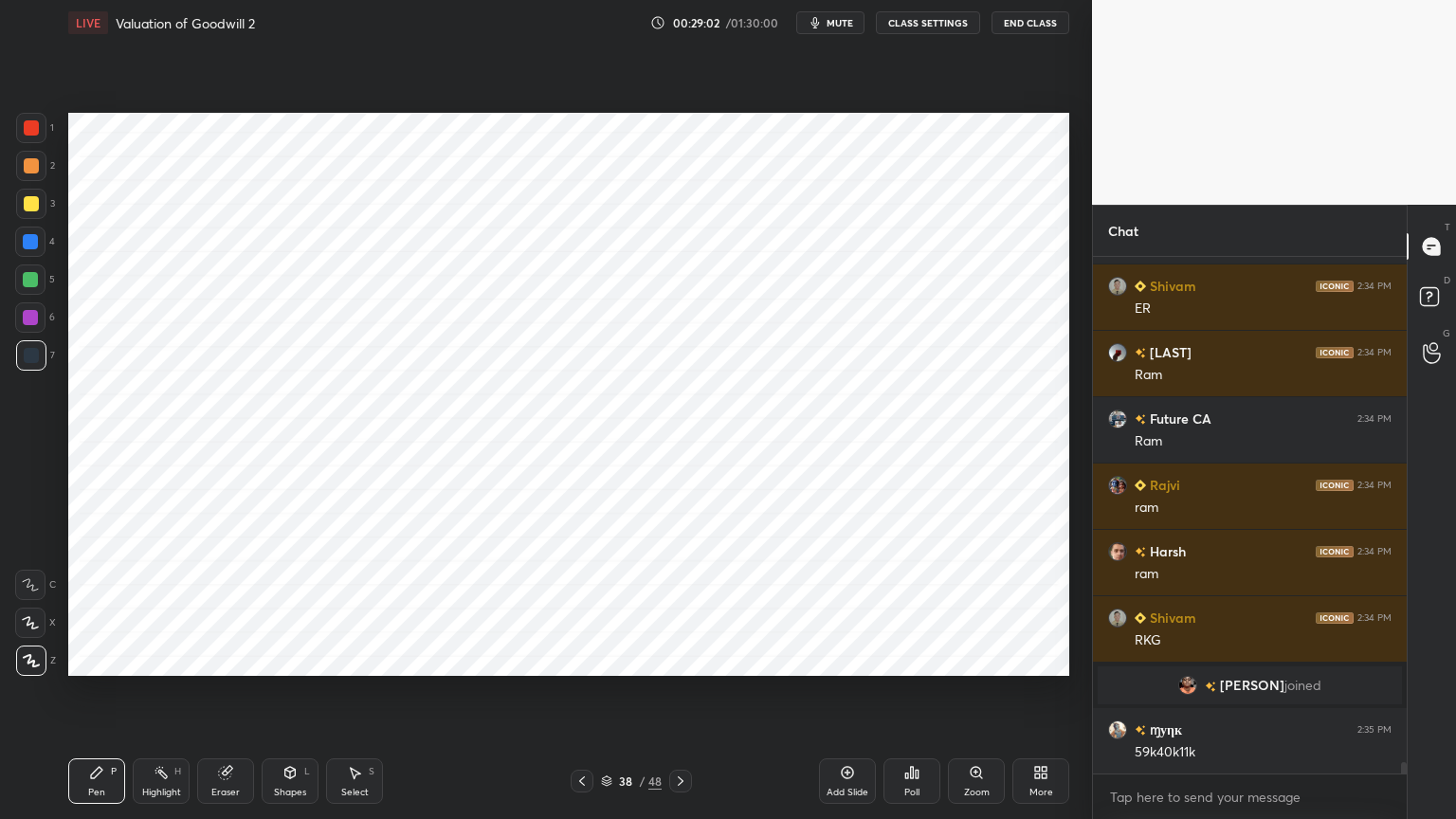 click on "Shapes L" at bounding box center (290, 781) 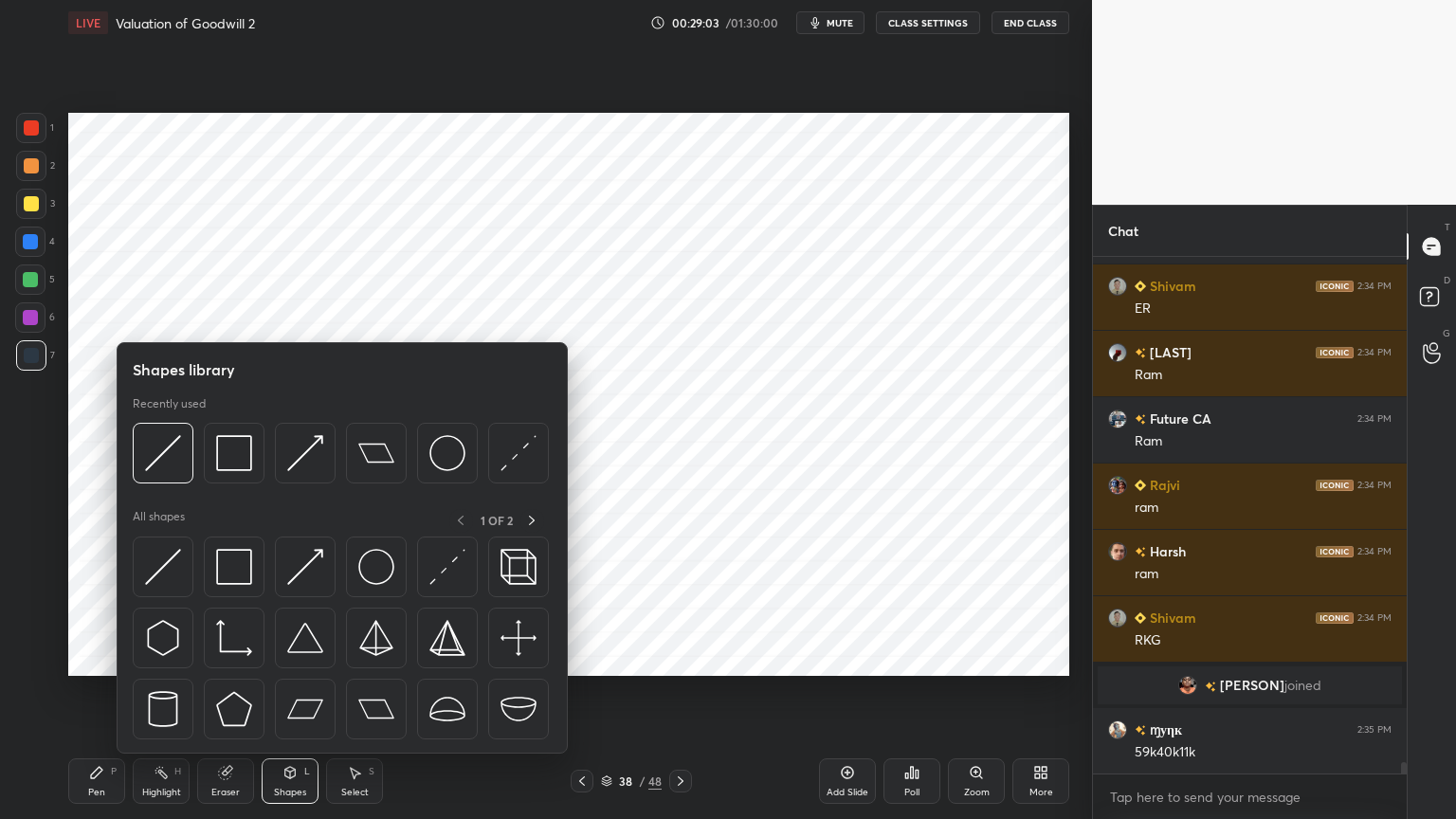 click on "Shapes L" at bounding box center (290, 781) 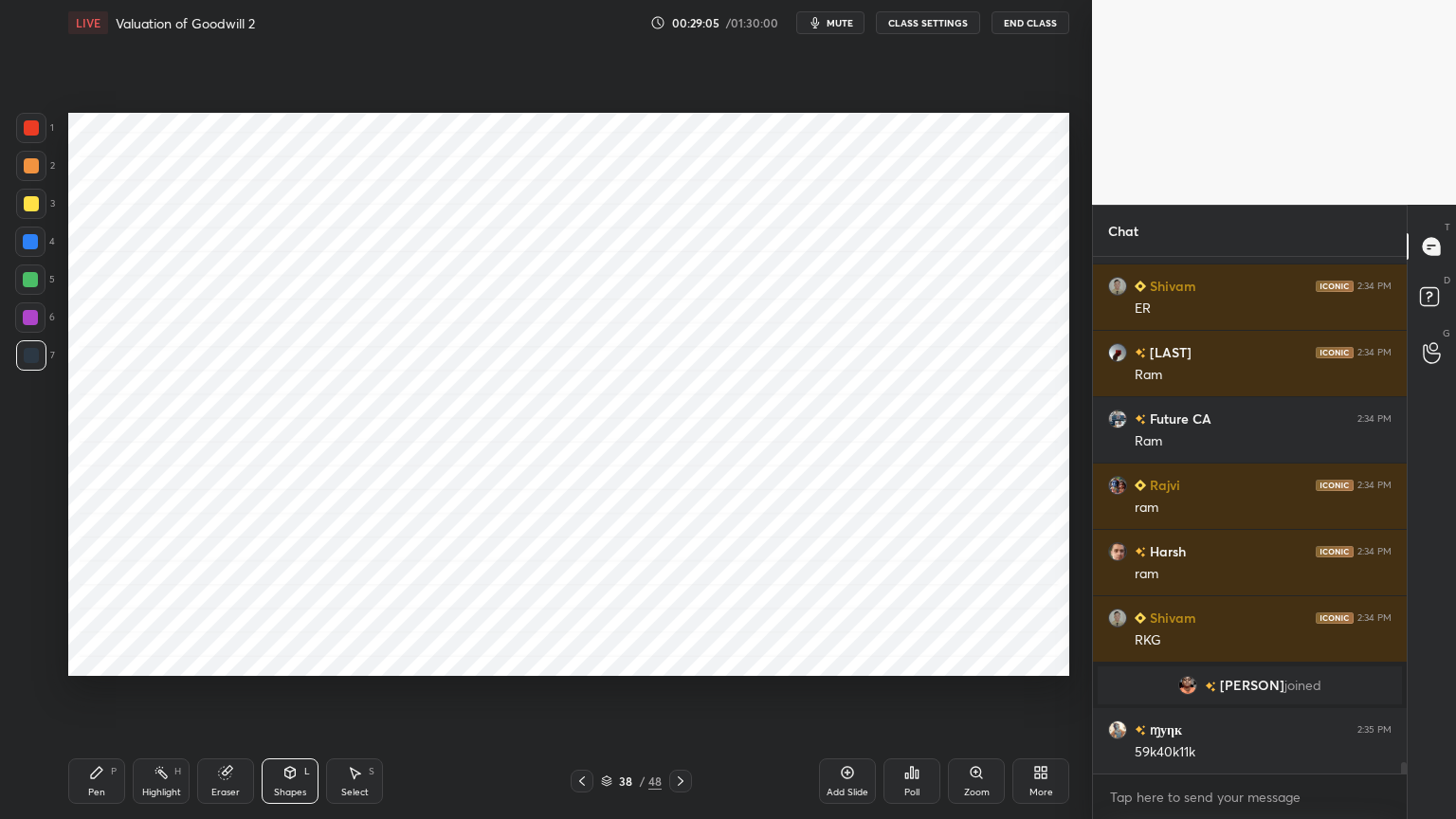 click on "Pen P" at bounding box center [97, 781] 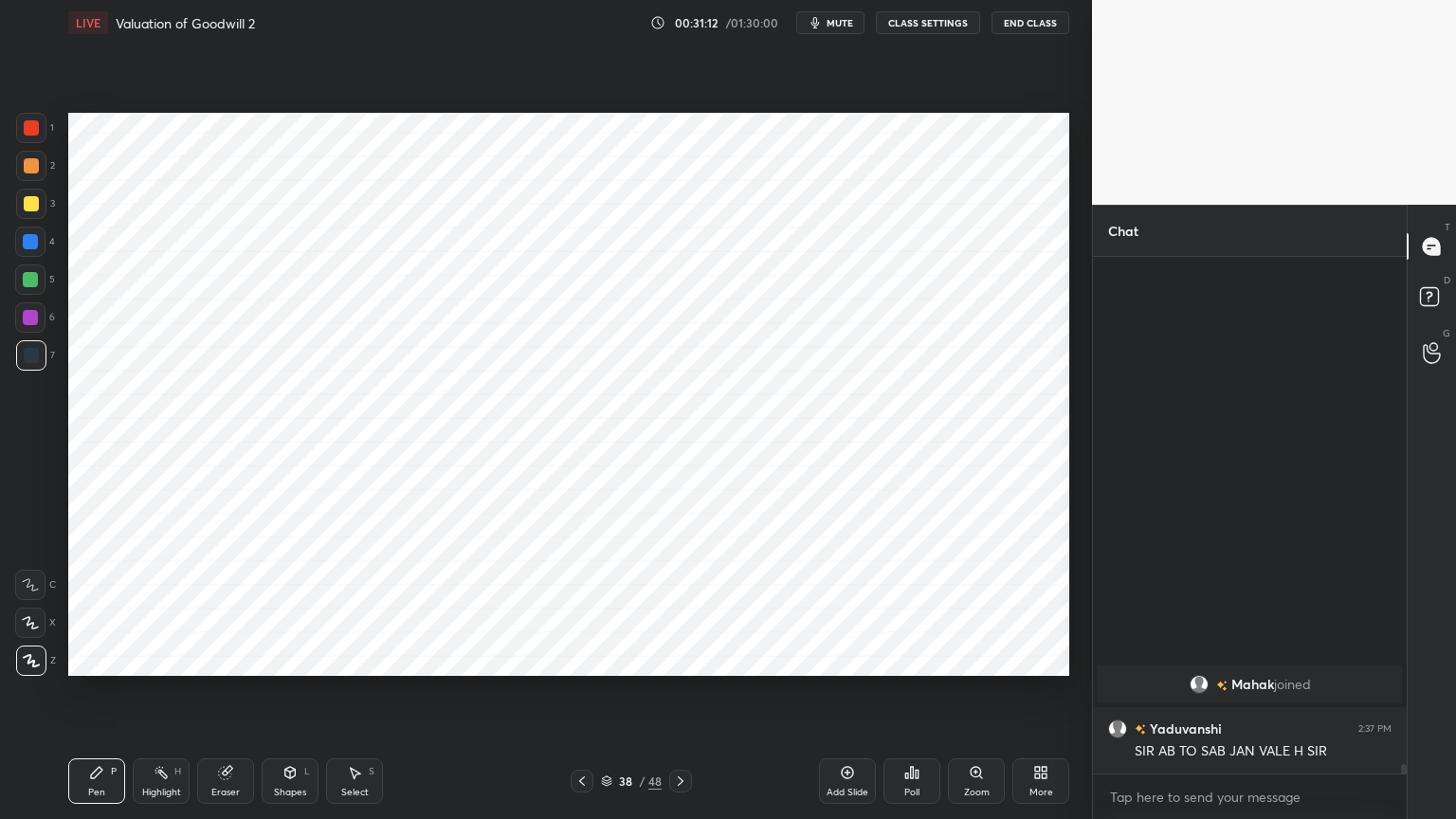 scroll, scrollTop: 25377, scrollLeft: 0, axis: vertical 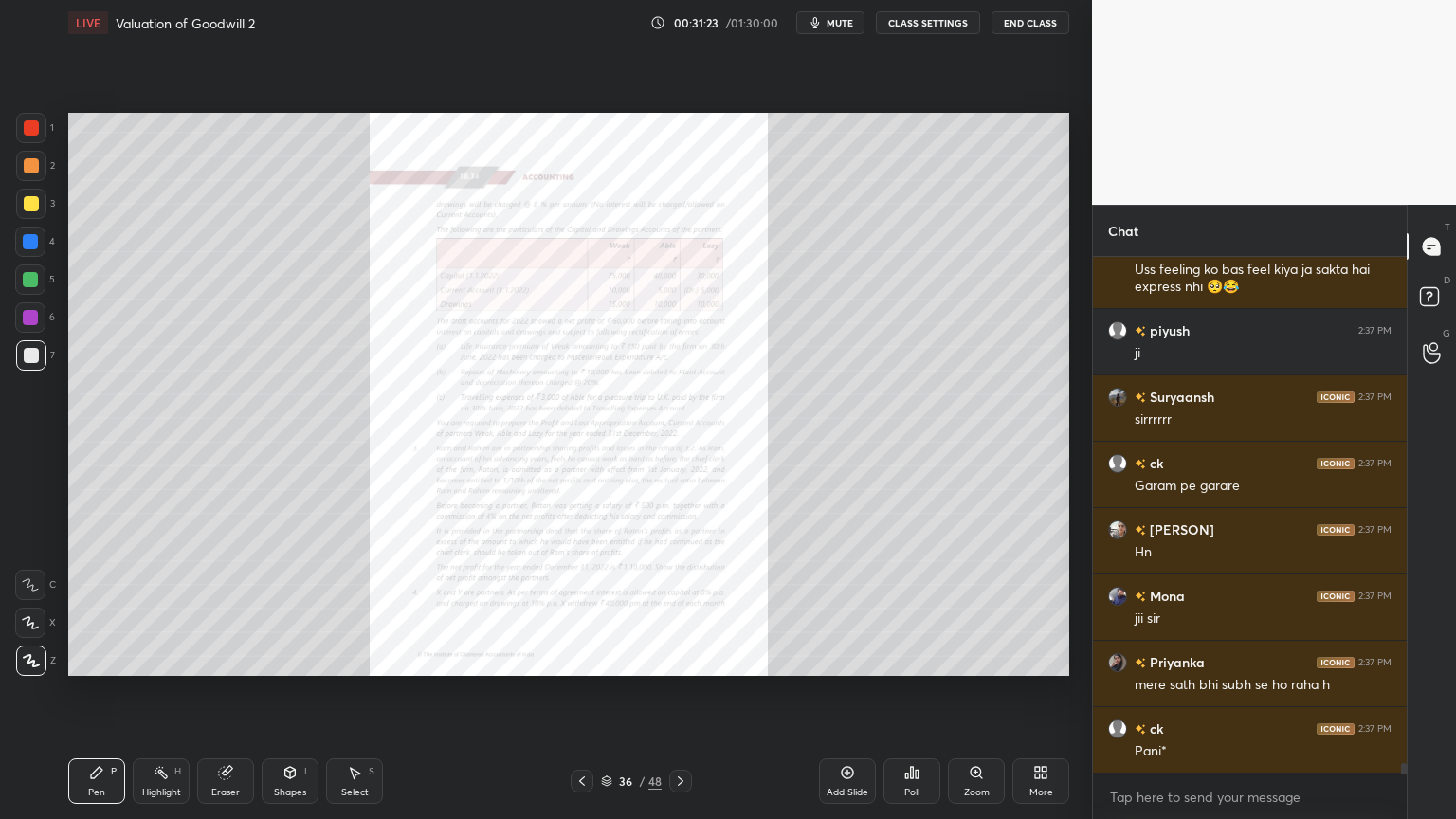 click 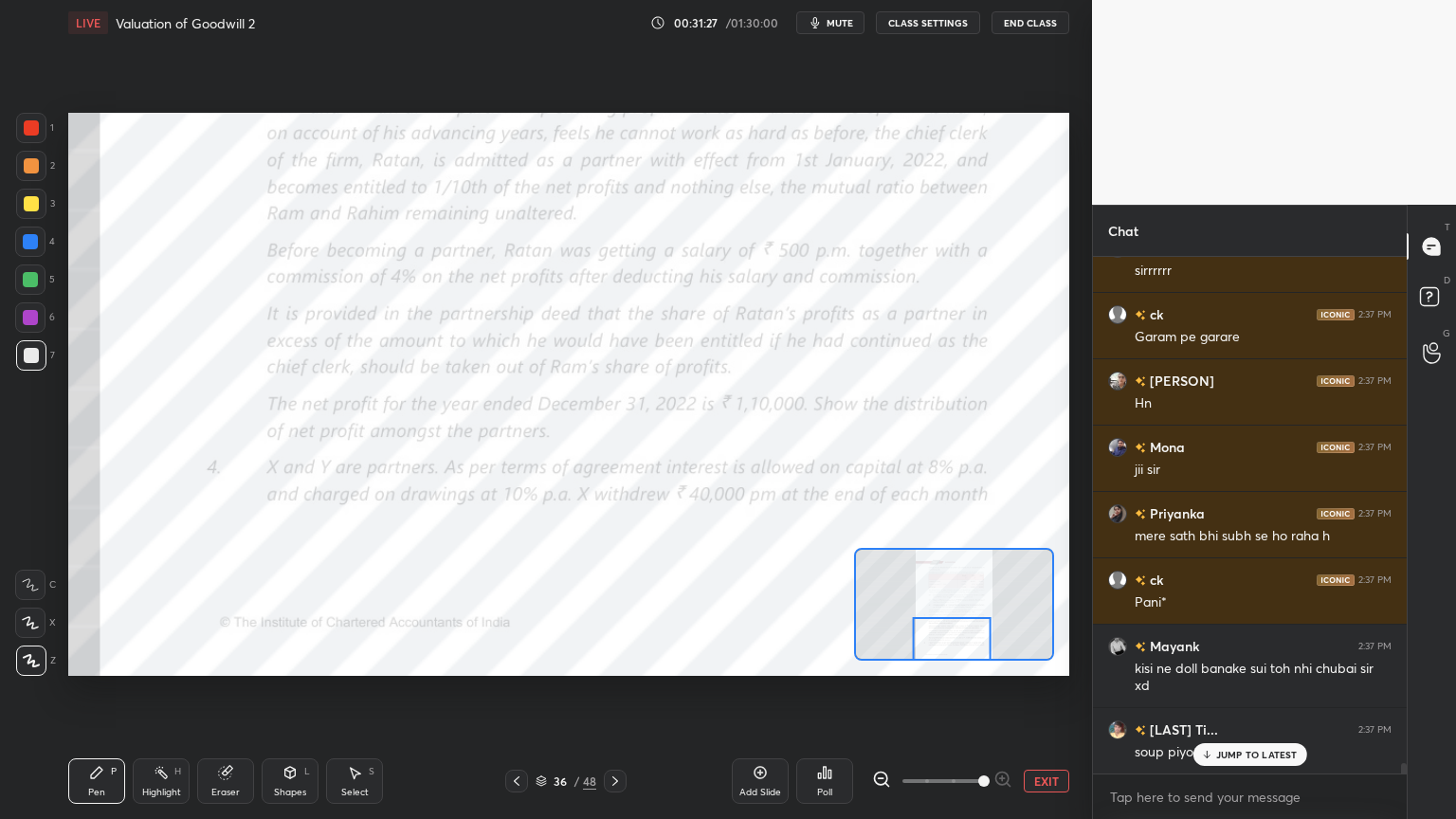 click at bounding box center (31, 128) 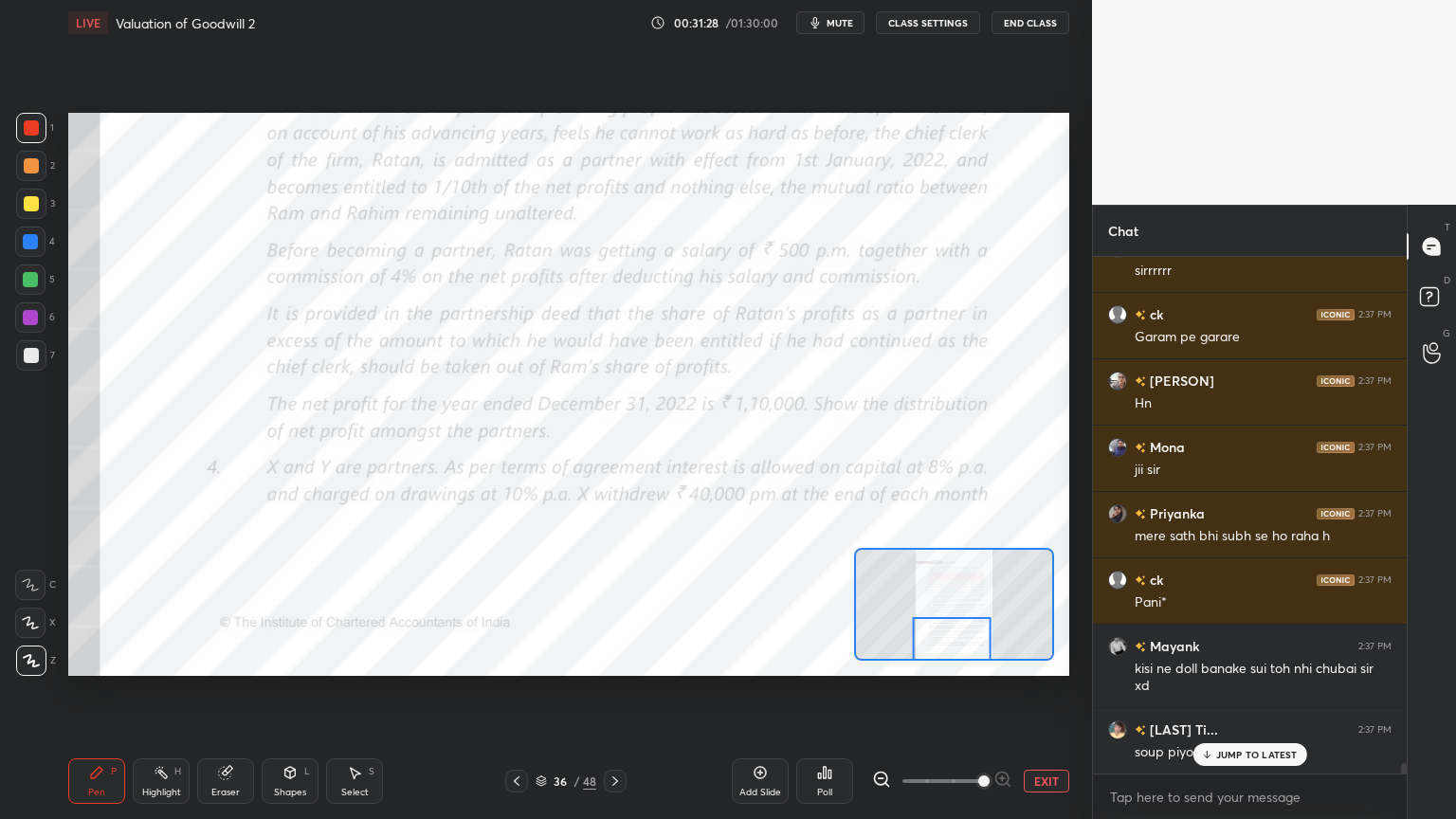 click 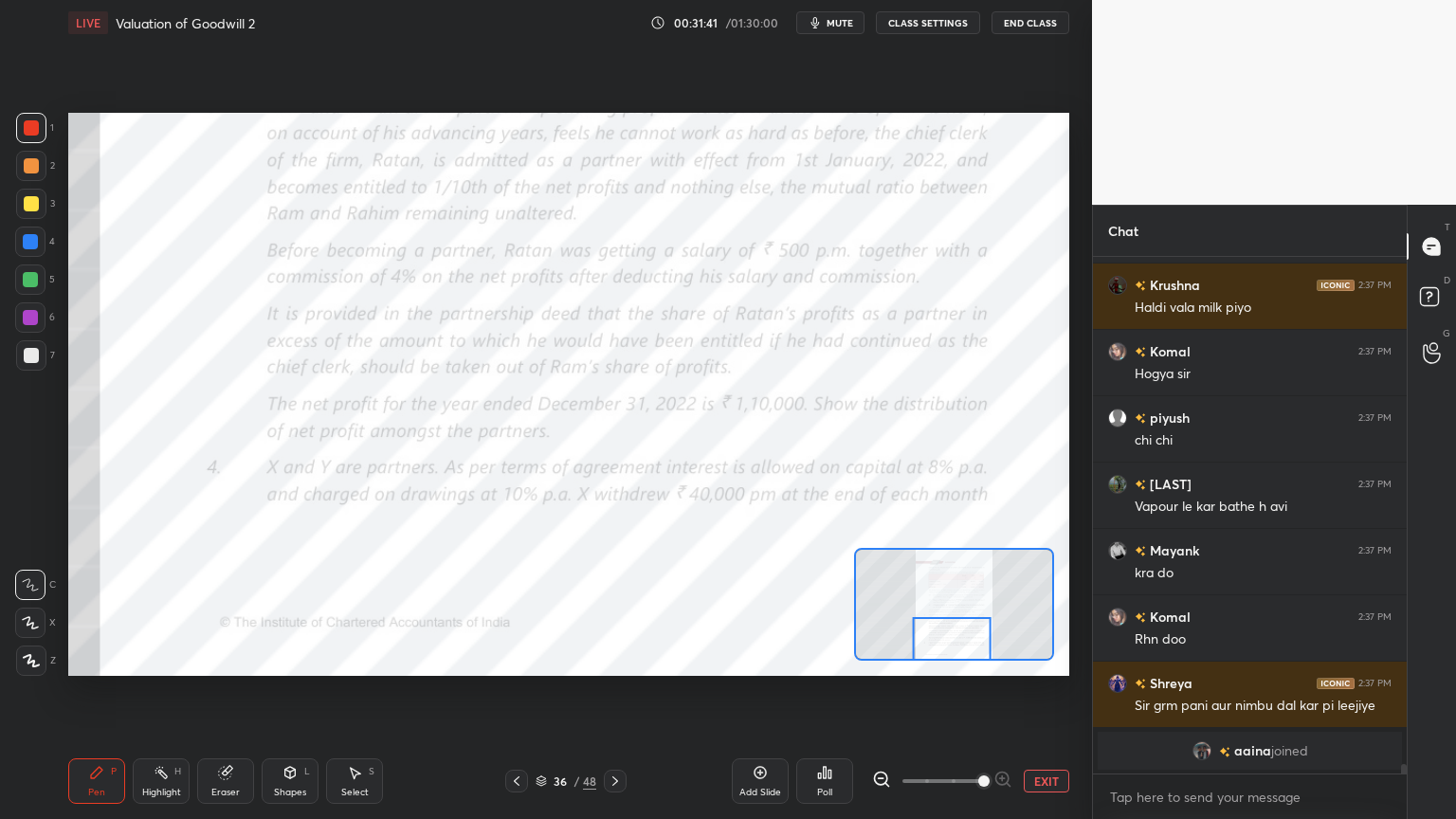 scroll, scrollTop: 26340, scrollLeft: 0, axis: vertical 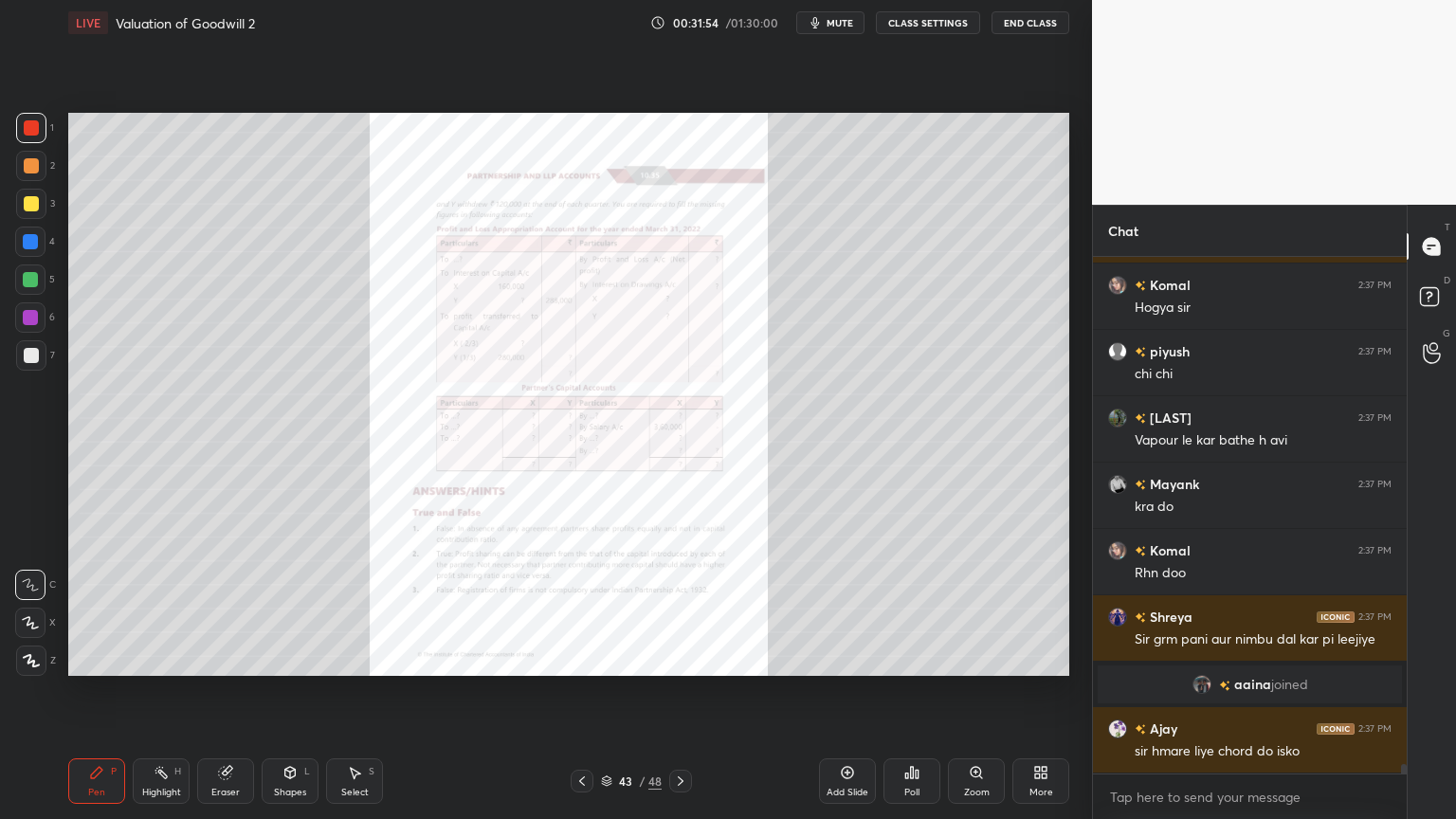click on "Zoom" at bounding box center [976, 781] 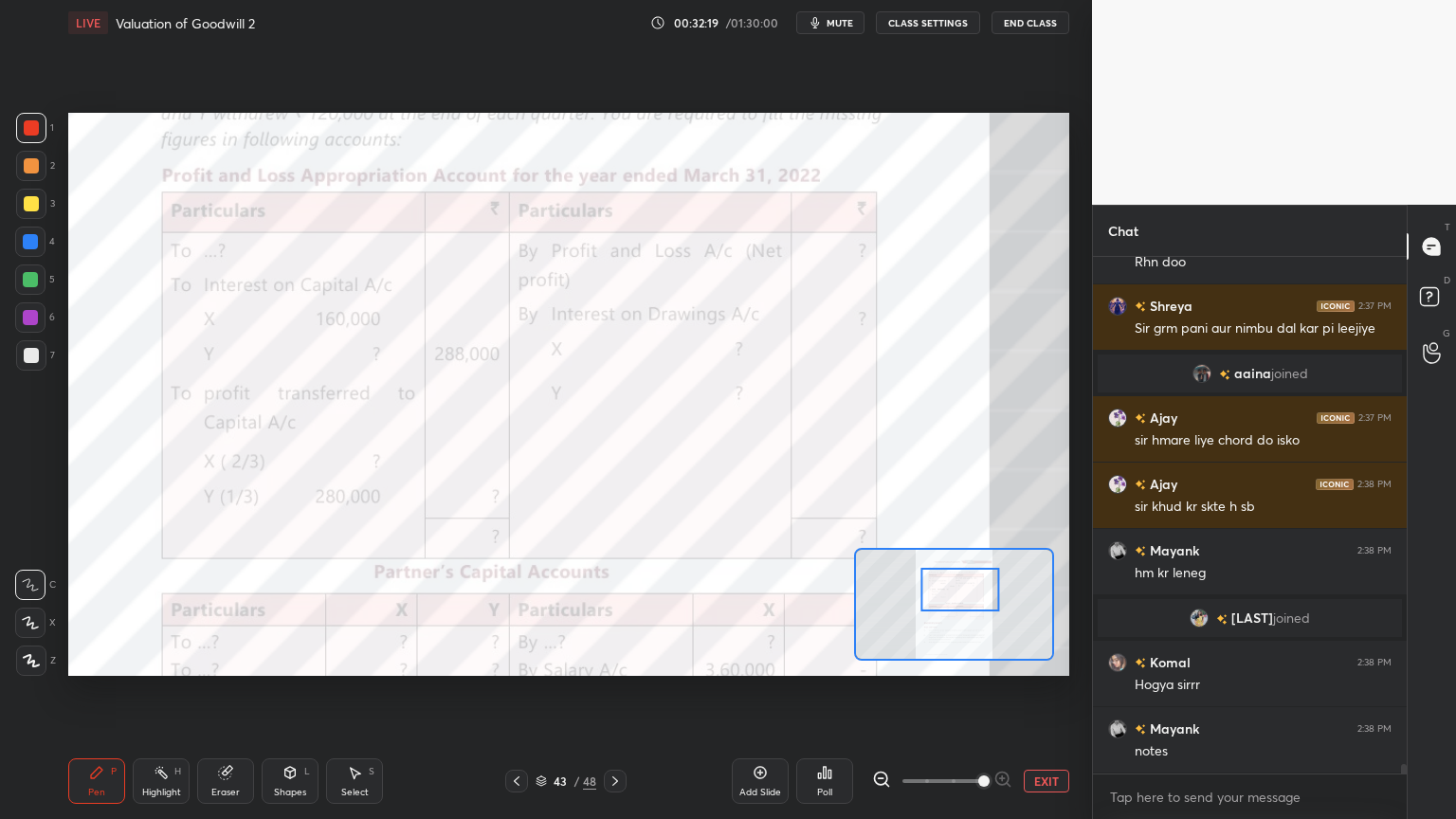 scroll, scrollTop: 26644, scrollLeft: 0, axis: vertical 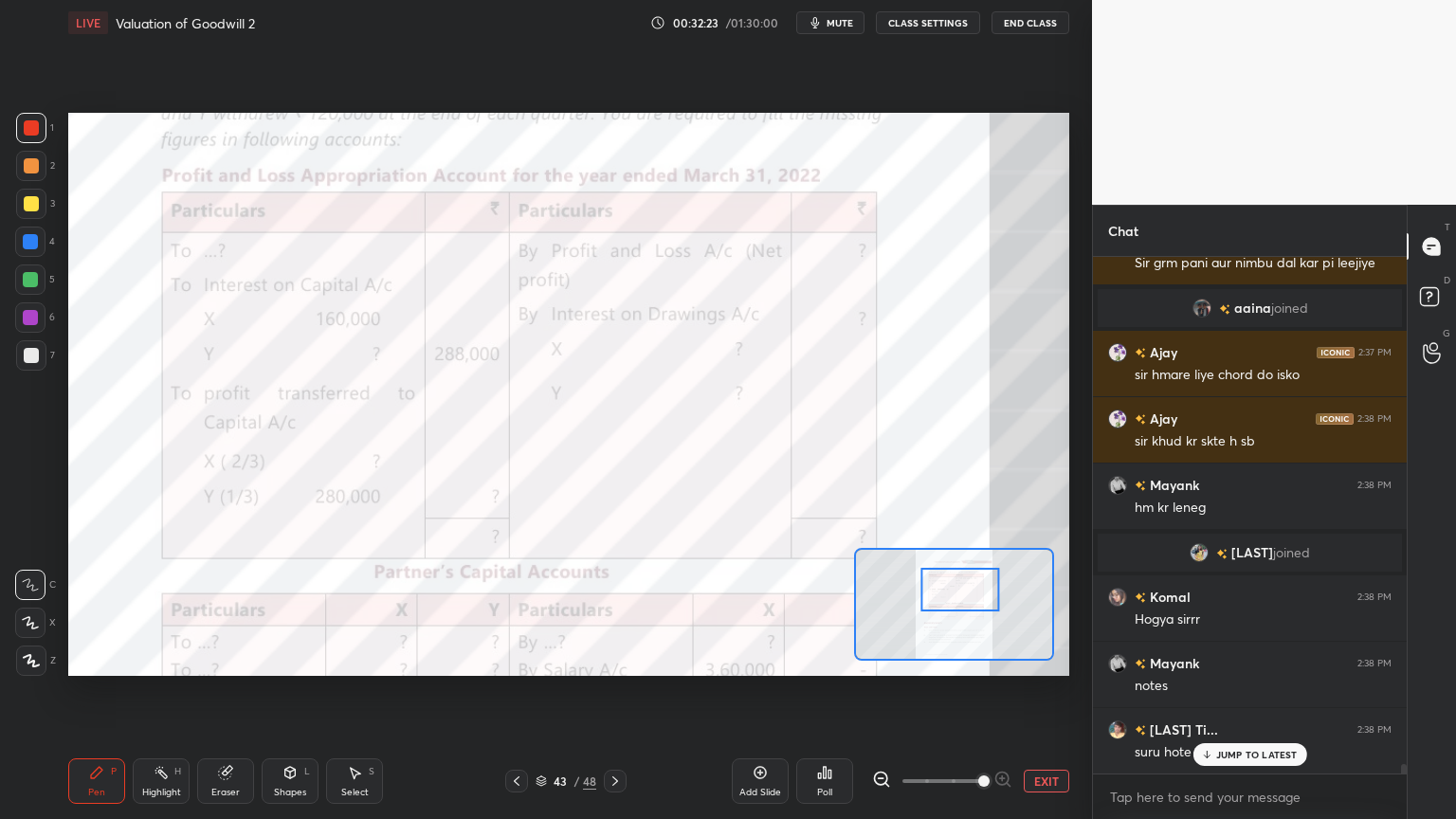 click 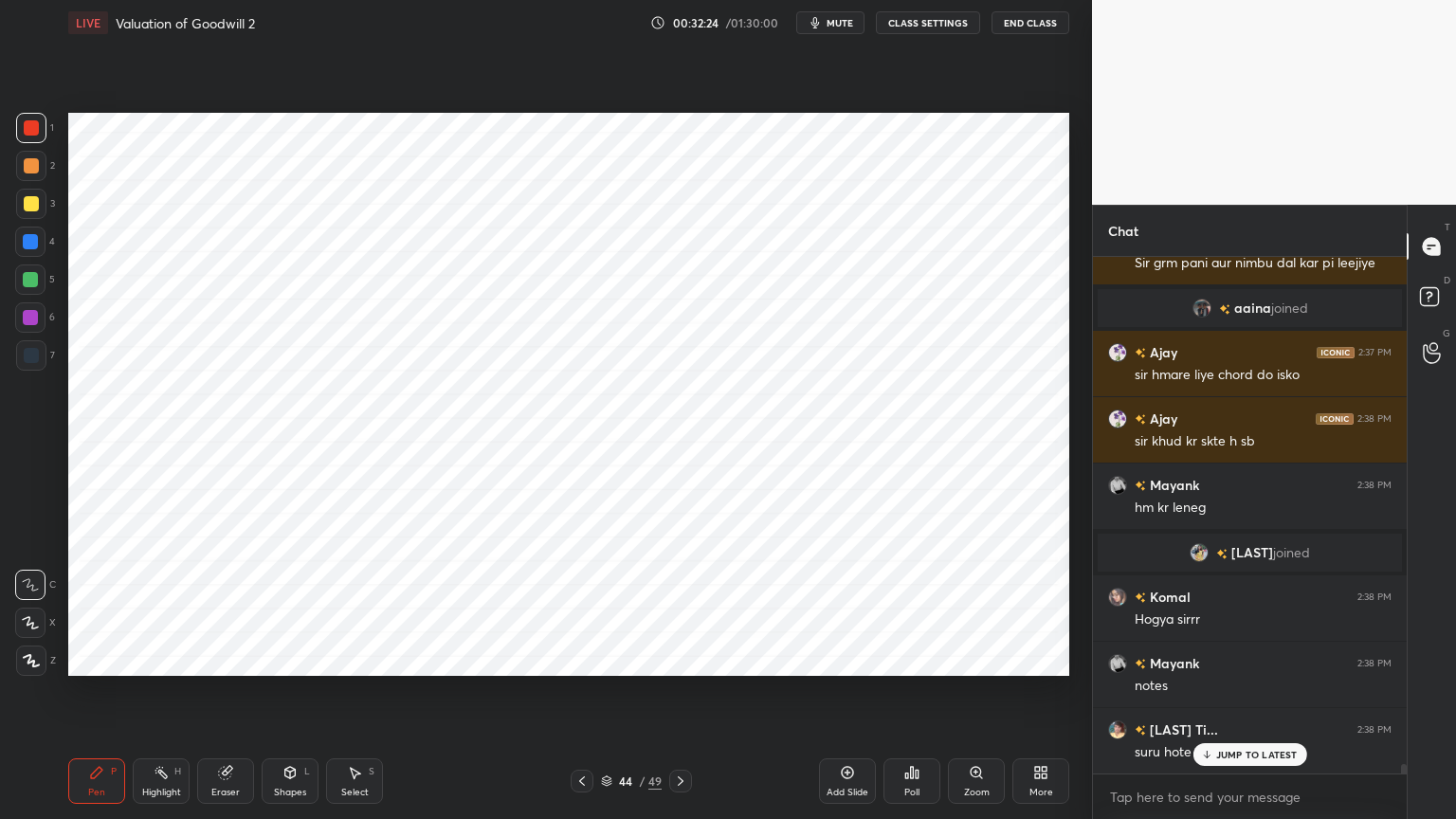 click on "4" at bounding box center (35, 242) 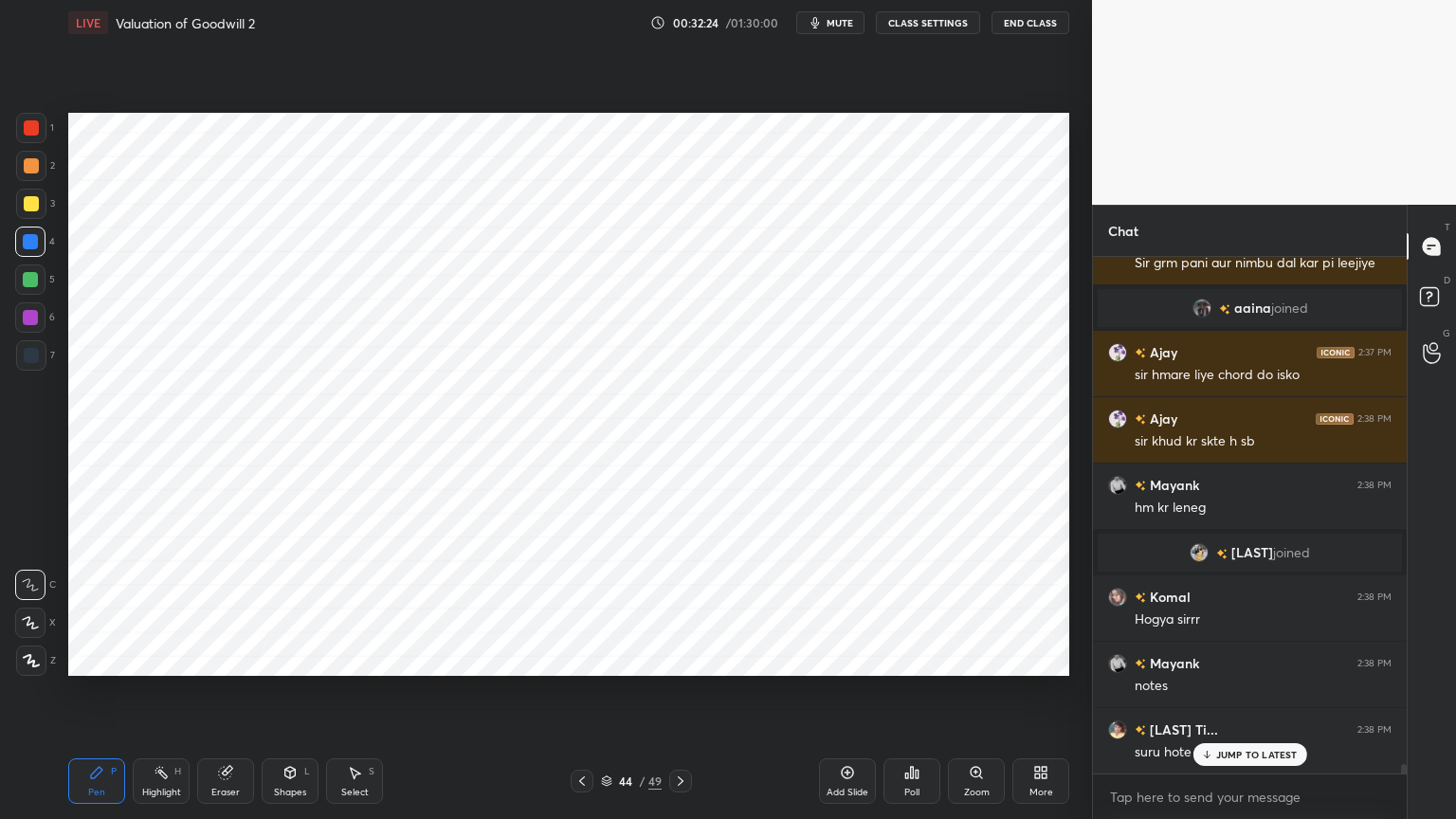 click at bounding box center (31, 661) 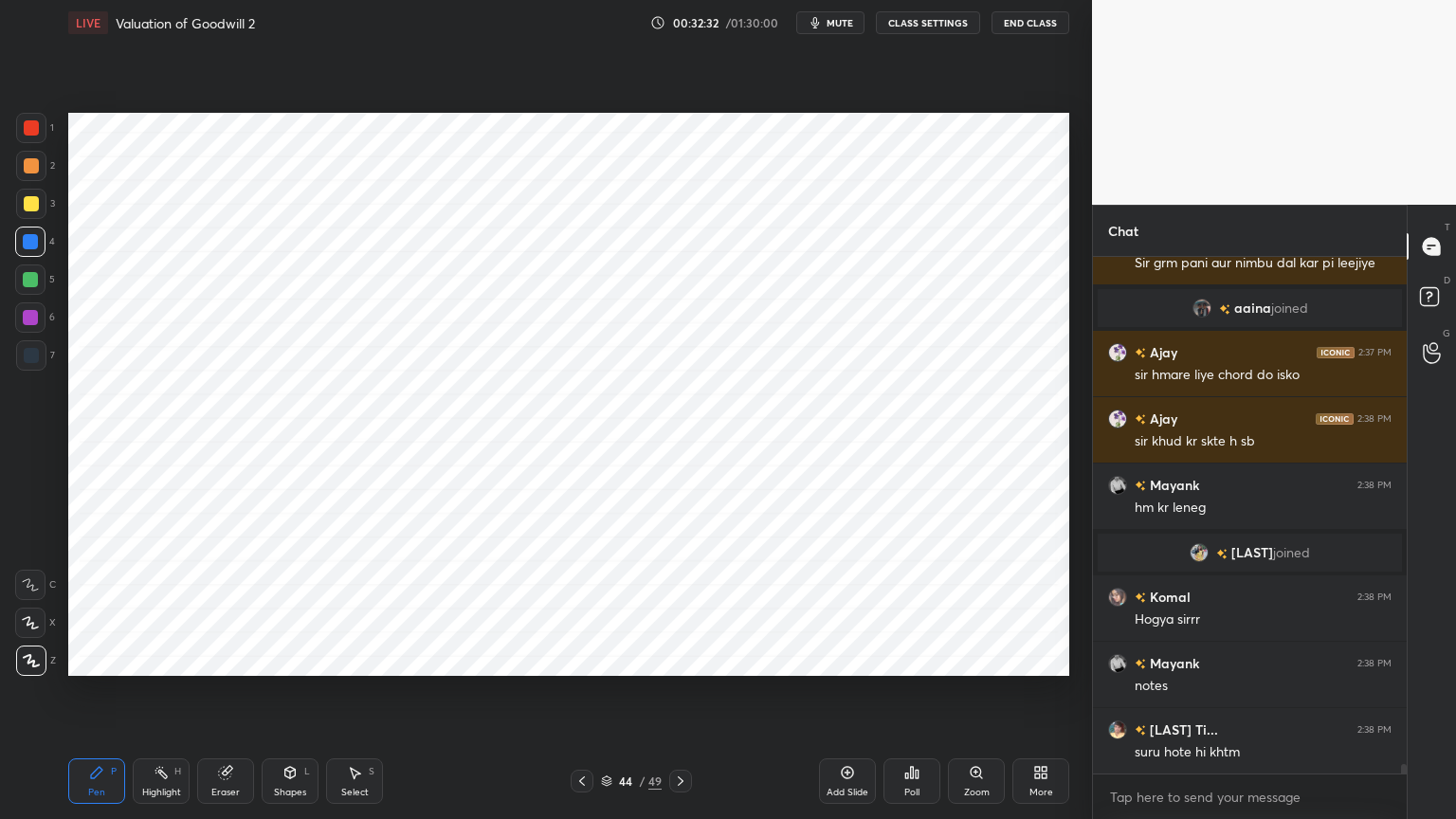 scroll, scrollTop: 26711, scrollLeft: 0, axis: vertical 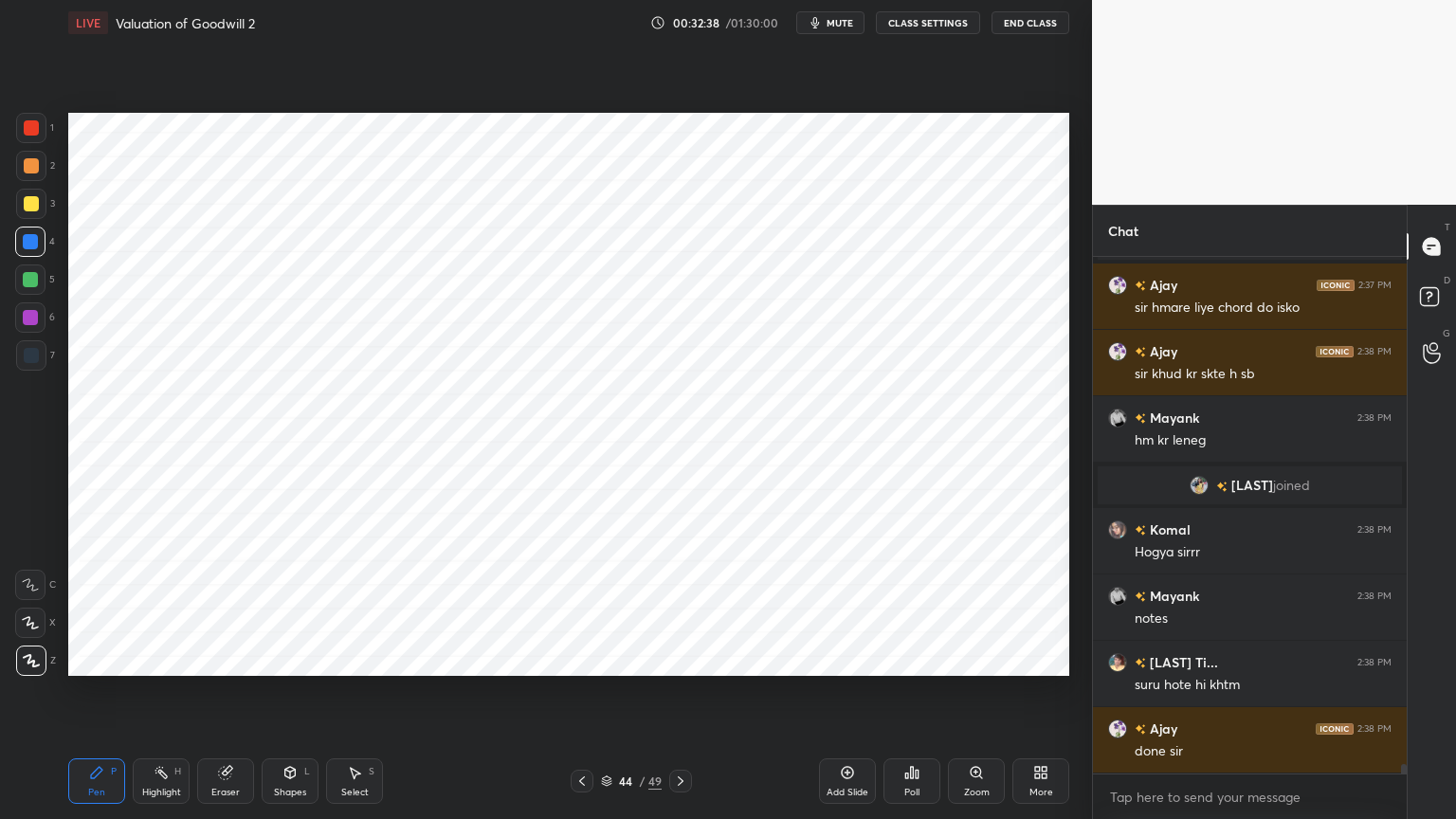 click on "Shapes" at bounding box center (290, 792) 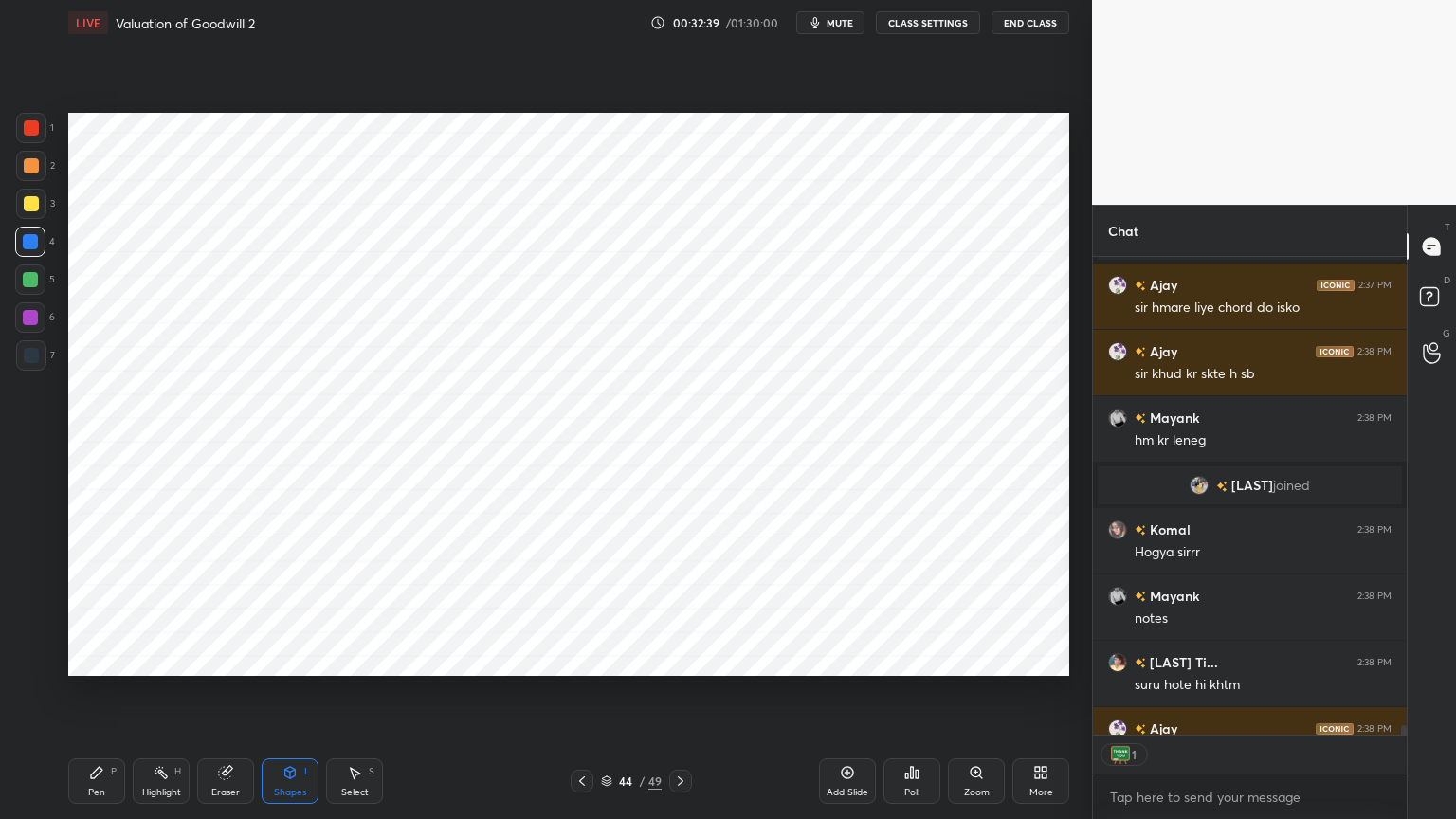 scroll, scrollTop: 6, scrollLeft: 6, axis: both 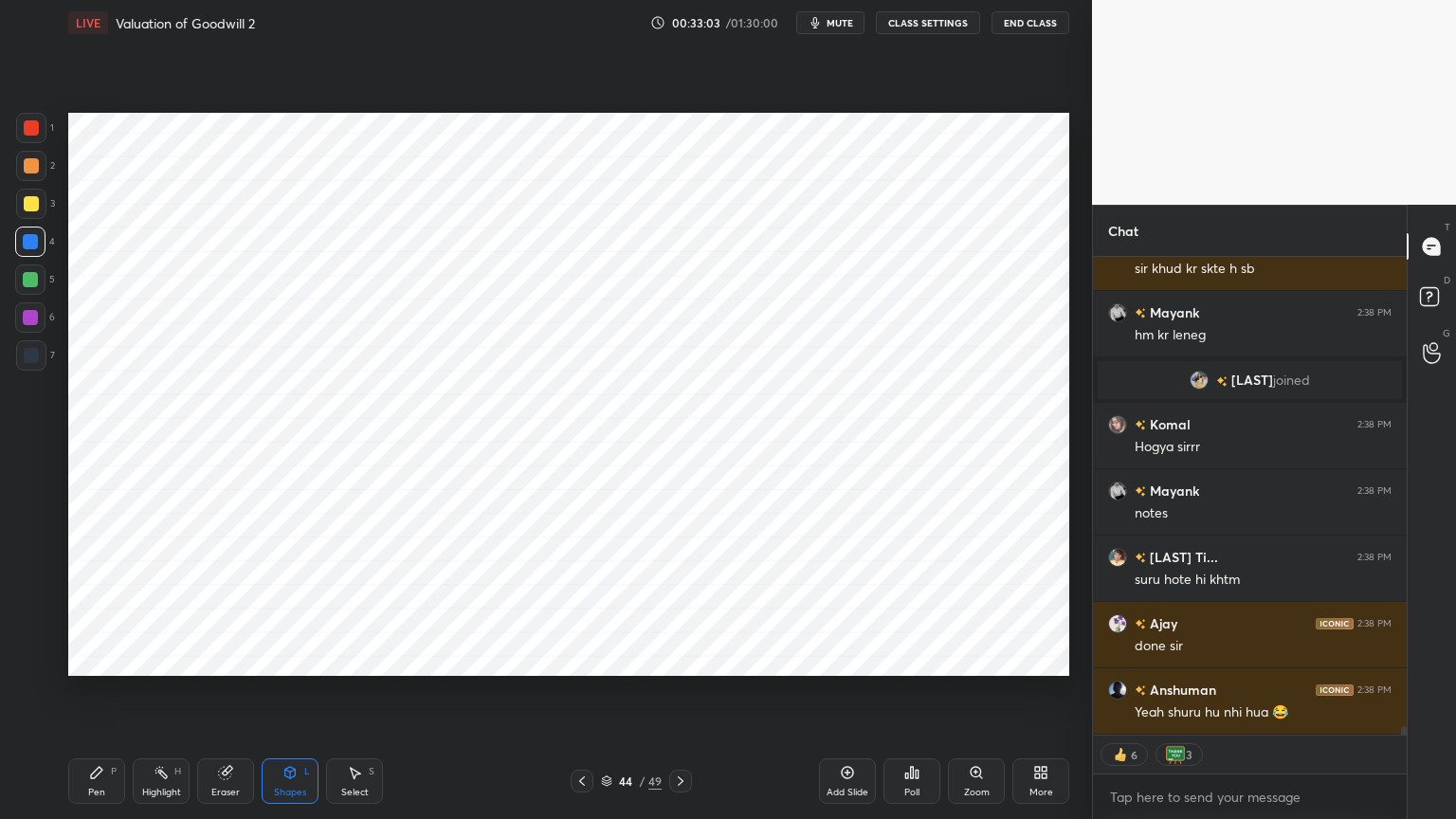click on "Pen P" at bounding box center (97, 781) 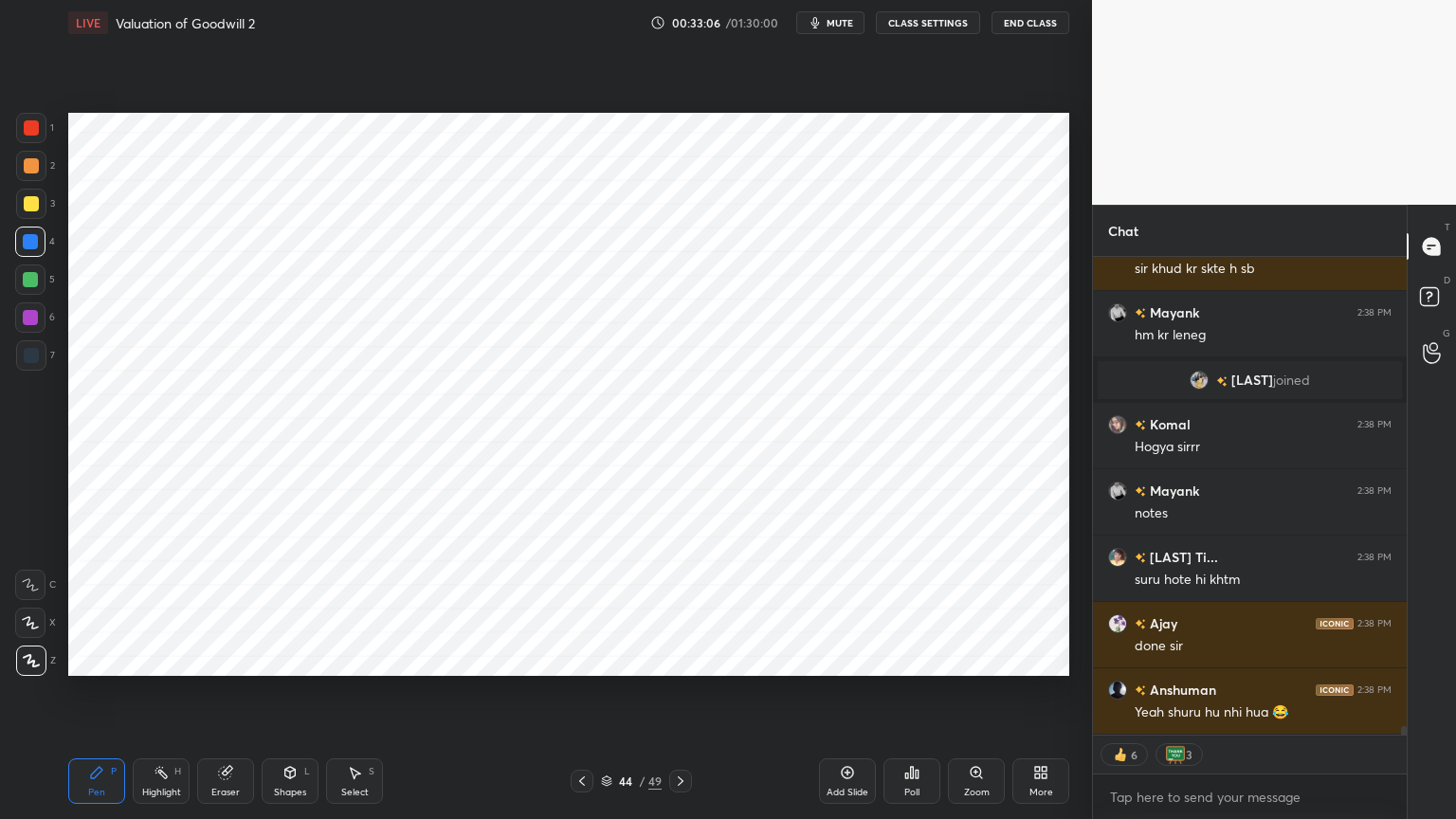 scroll, scrollTop: 26883, scrollLeft: 0, axis: vertical 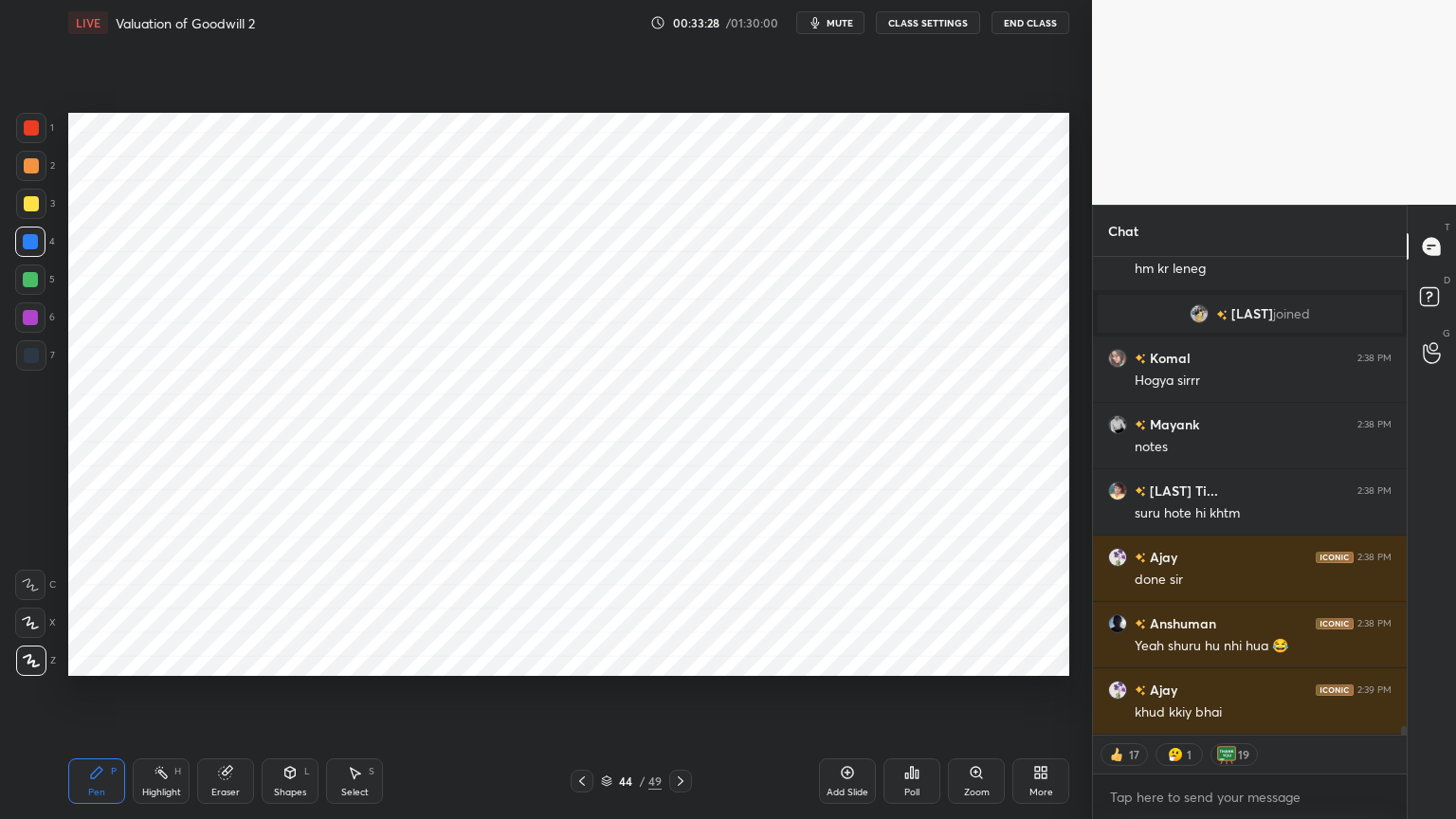 click on "7" at bounding box center (35, 359) 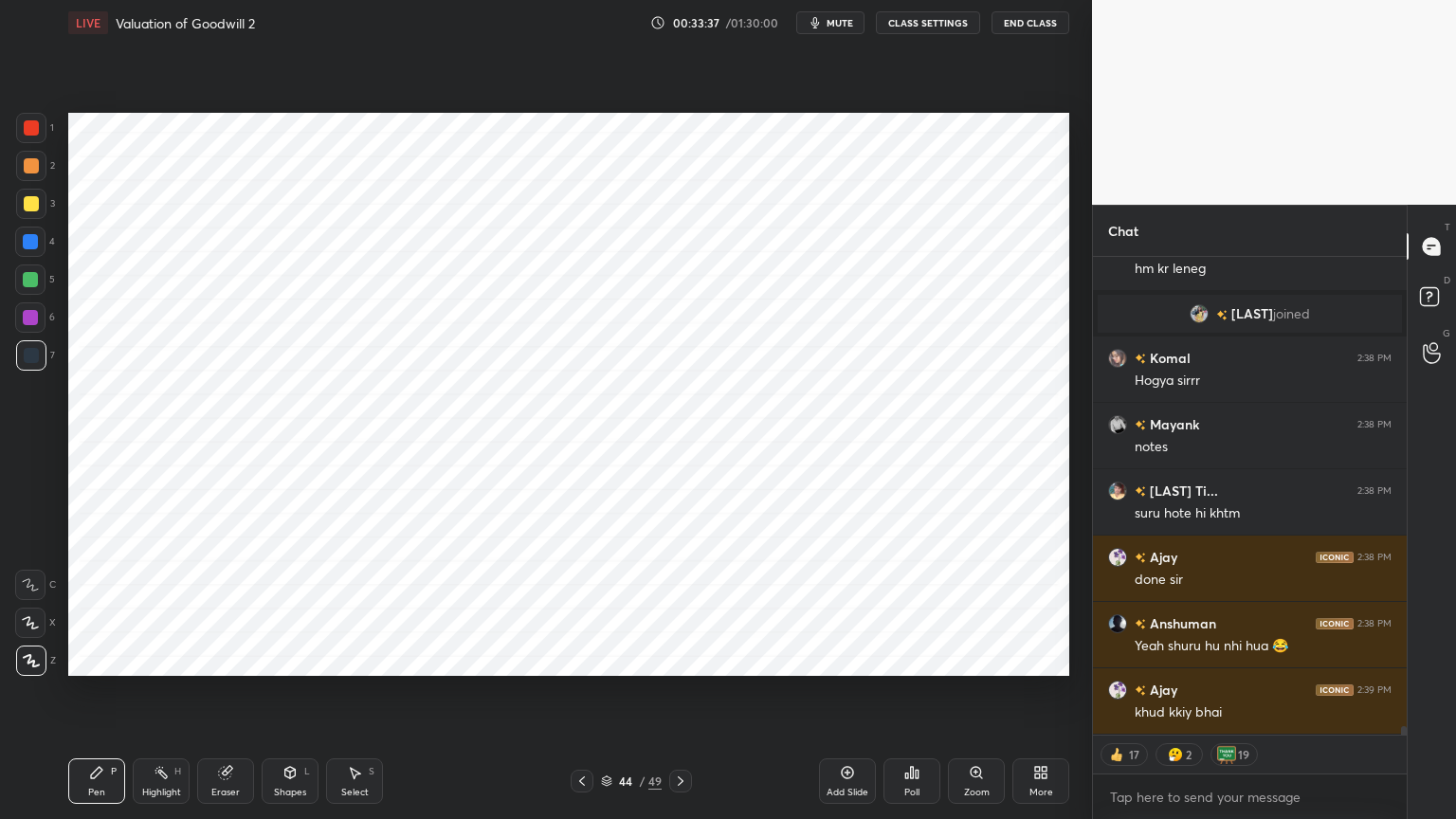 scroll, scrollTop: 26949, scrollLeft: 0, axis: vertical 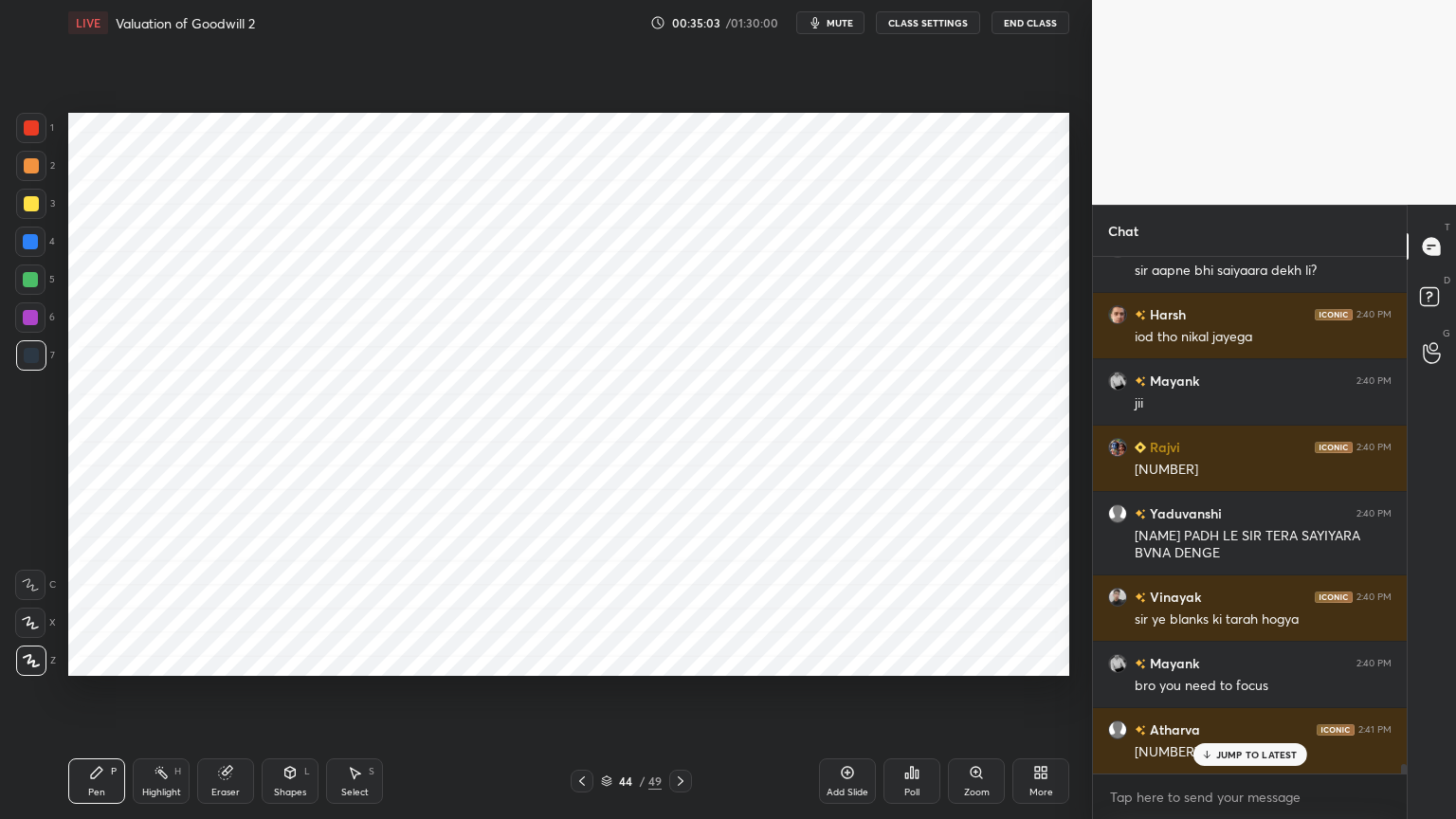 click at bounding box center [31, 128] 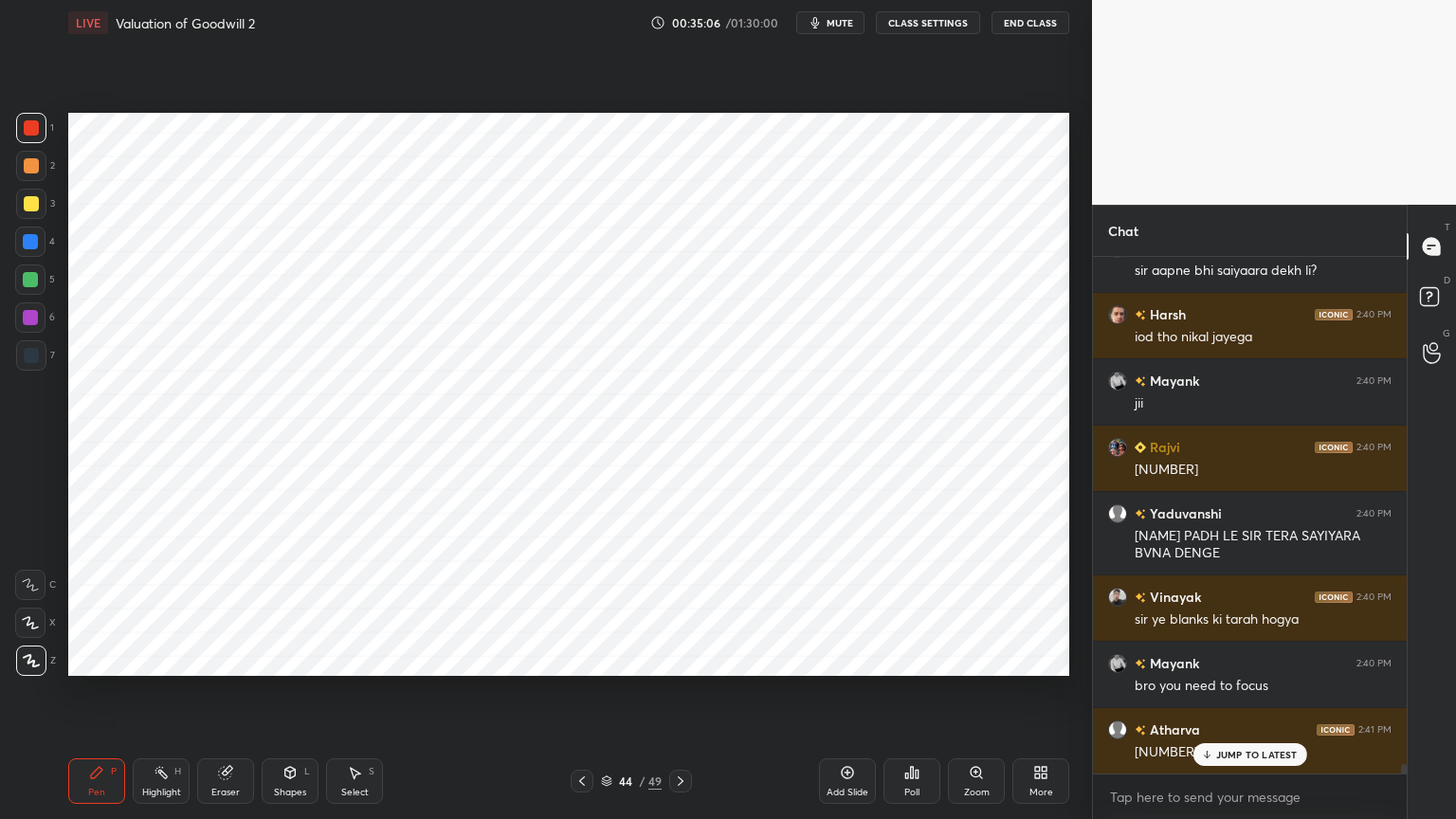 click on "Highlight H" at bounding box center (161, 781) 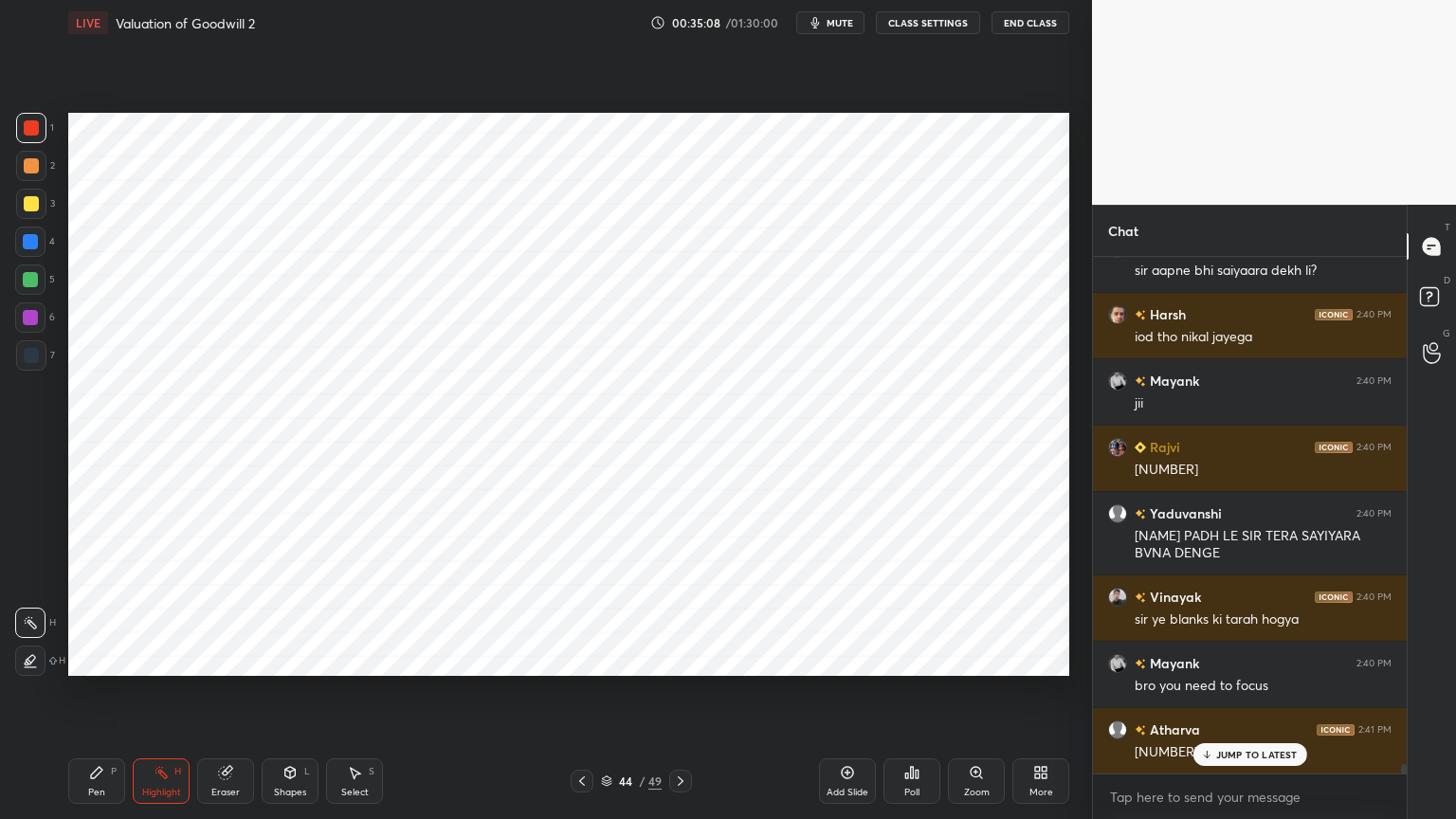 click on "Pen P" at bounding box center (97, 781) 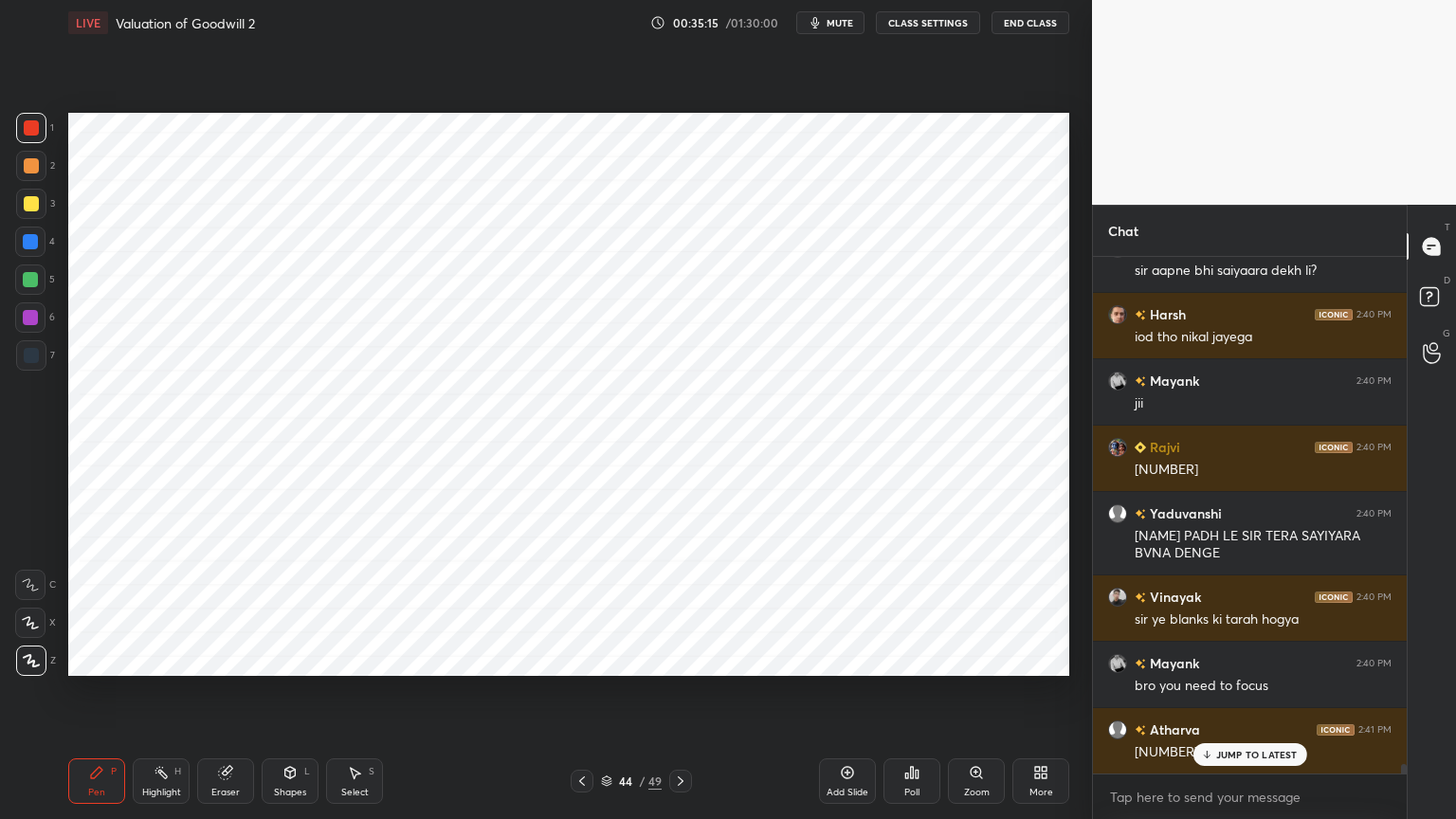 click on "Highlight H" at bounding box center (161, 781) 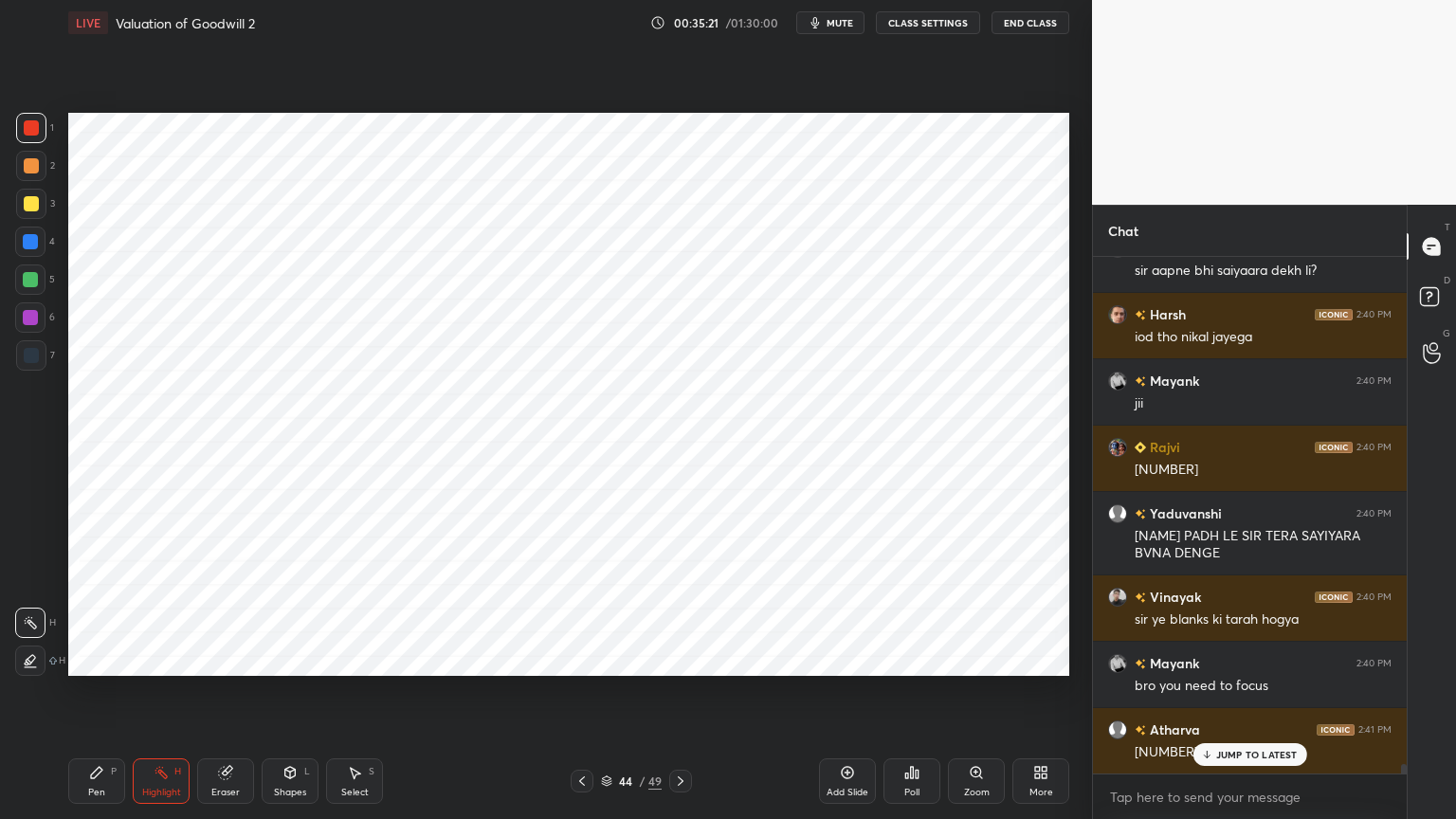 click 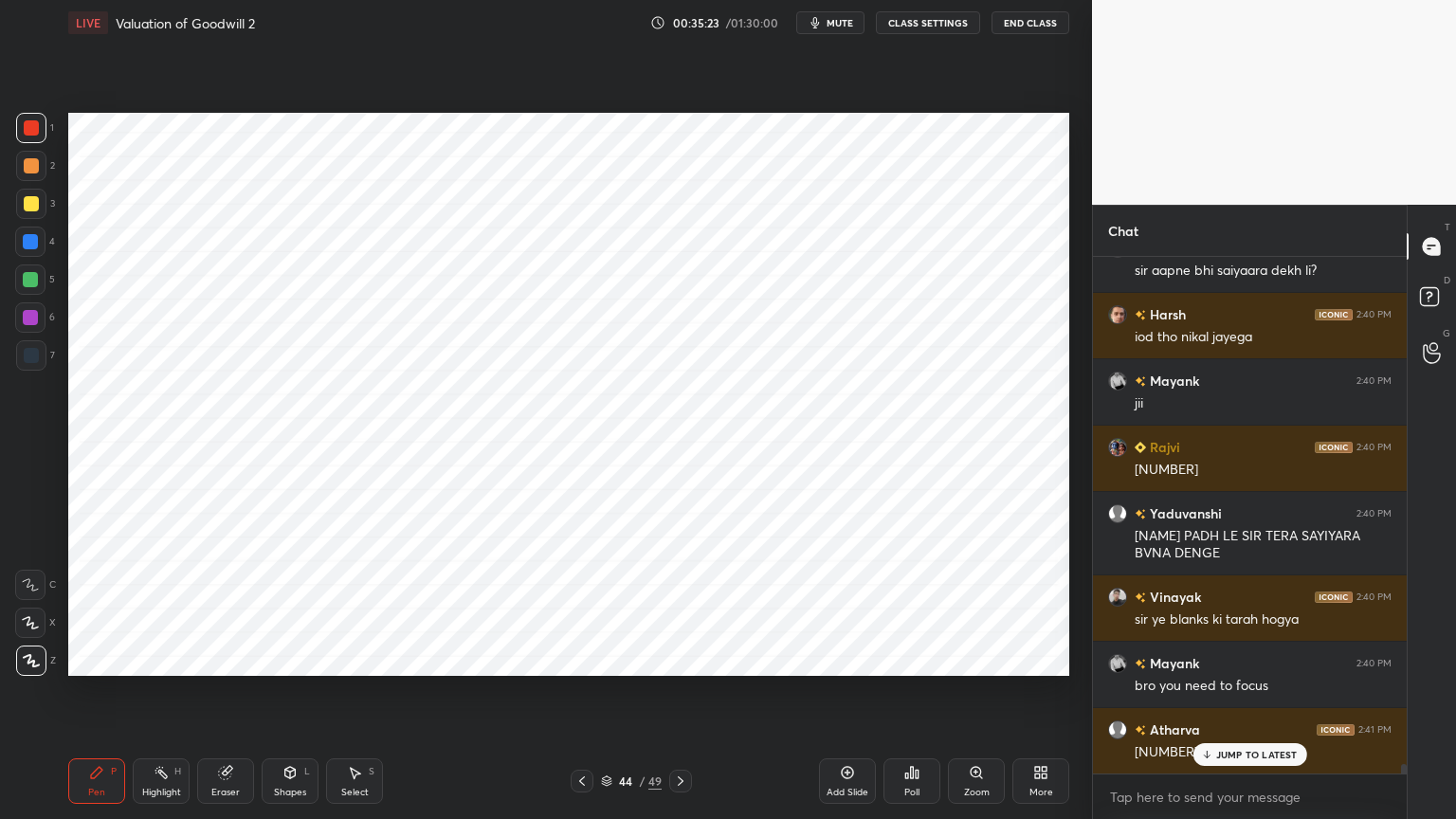 scroll, scrollTop: 27458, scrollLeft: 0, axis: vertical 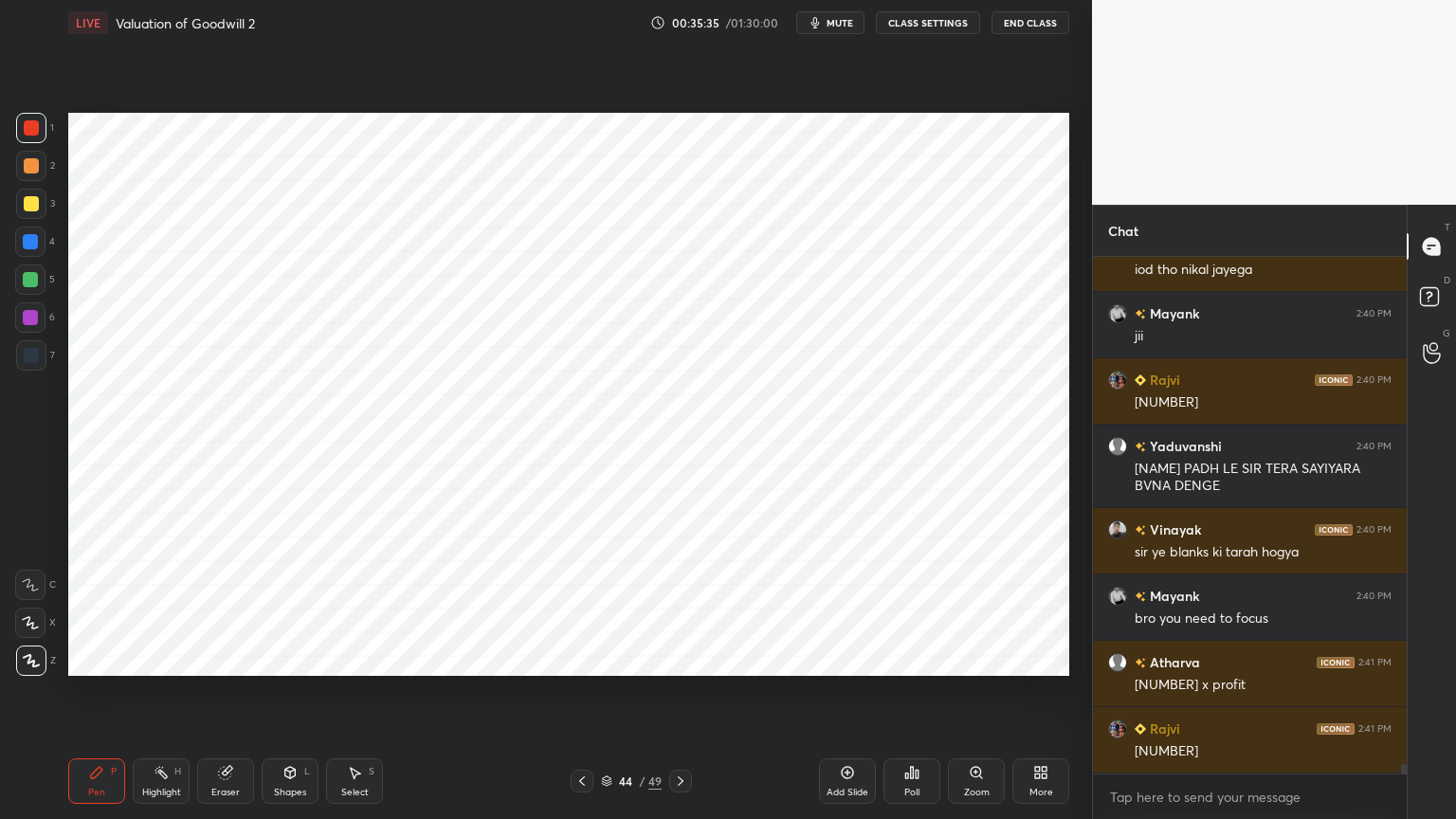 click 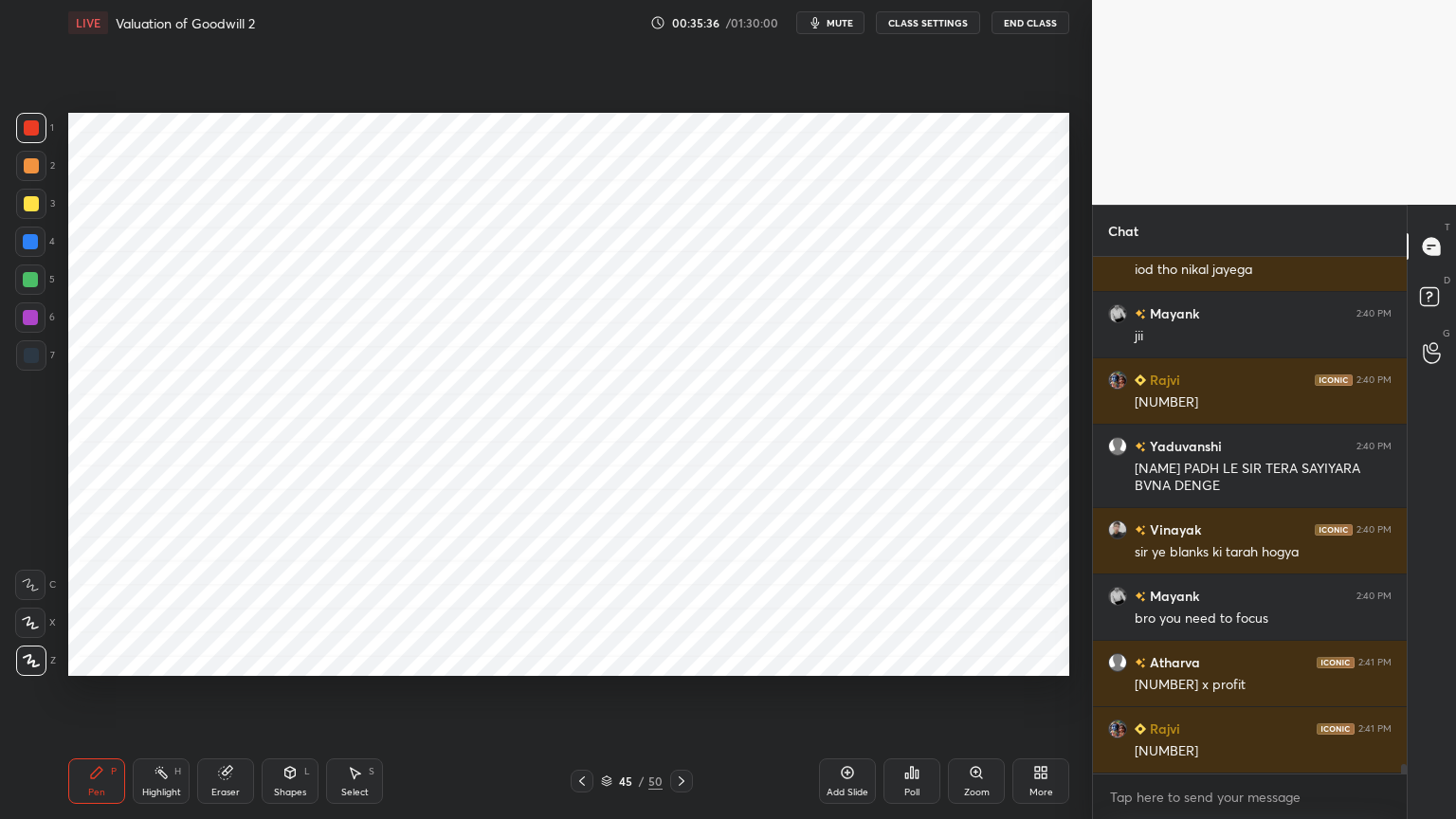 click at bounding box center [30, 242] 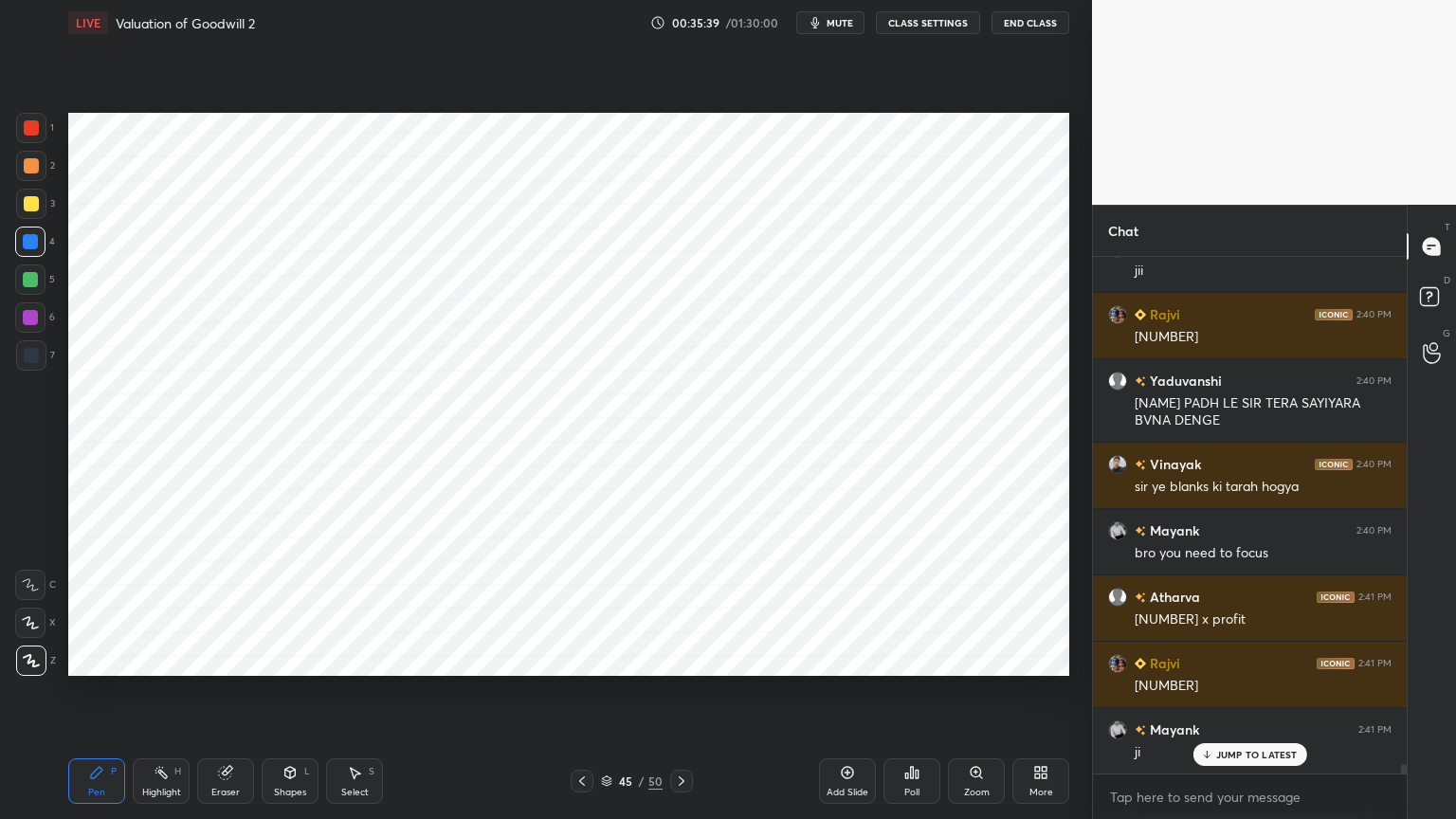 scroll, scrollTop: 27591, scrollLeft: 0, axis: vertical 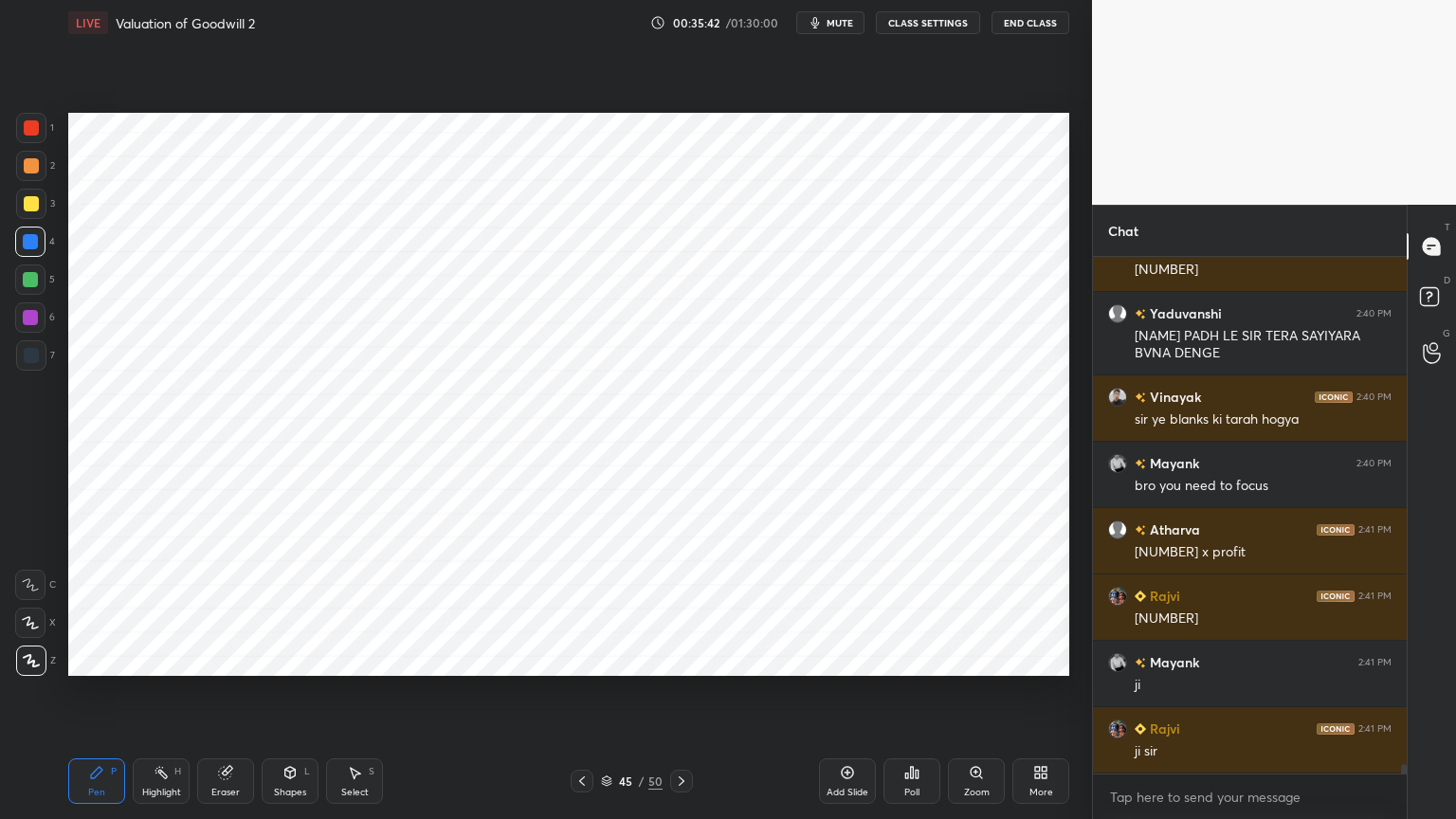 click at bounding box center (31, 355) 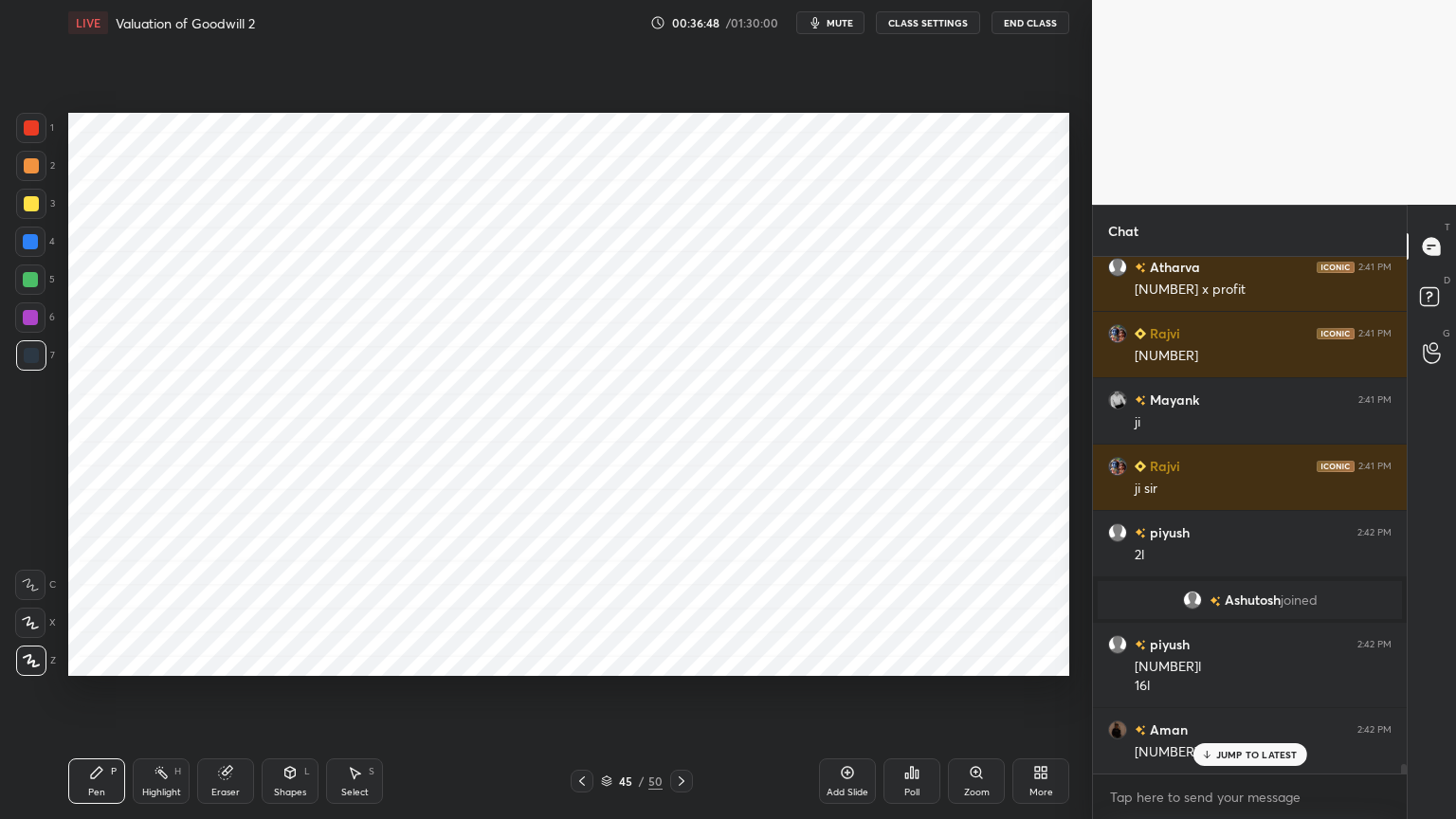 scroll, scrollTop: 27921, scrollLeft: 0, axis: vertical 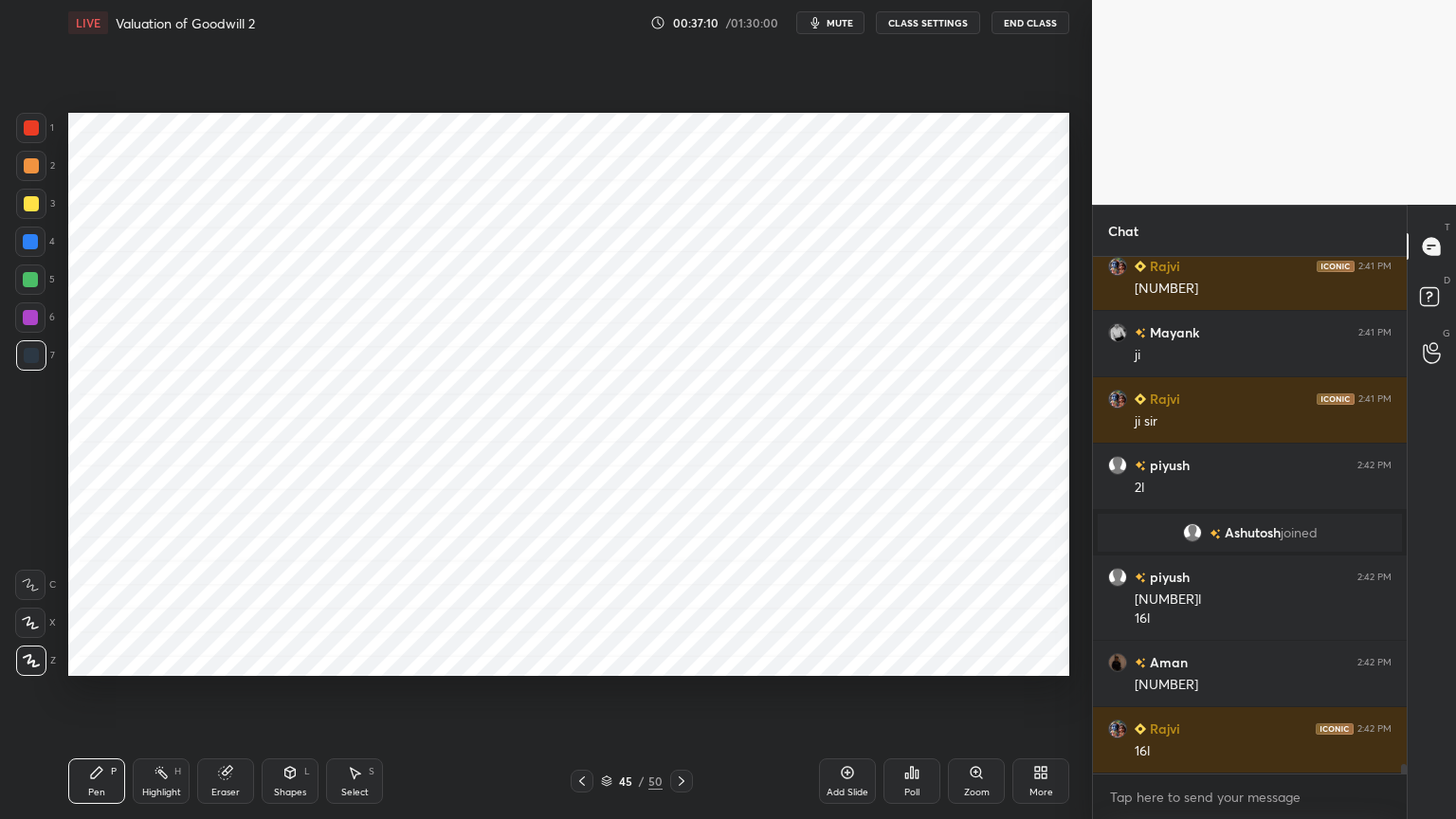 click 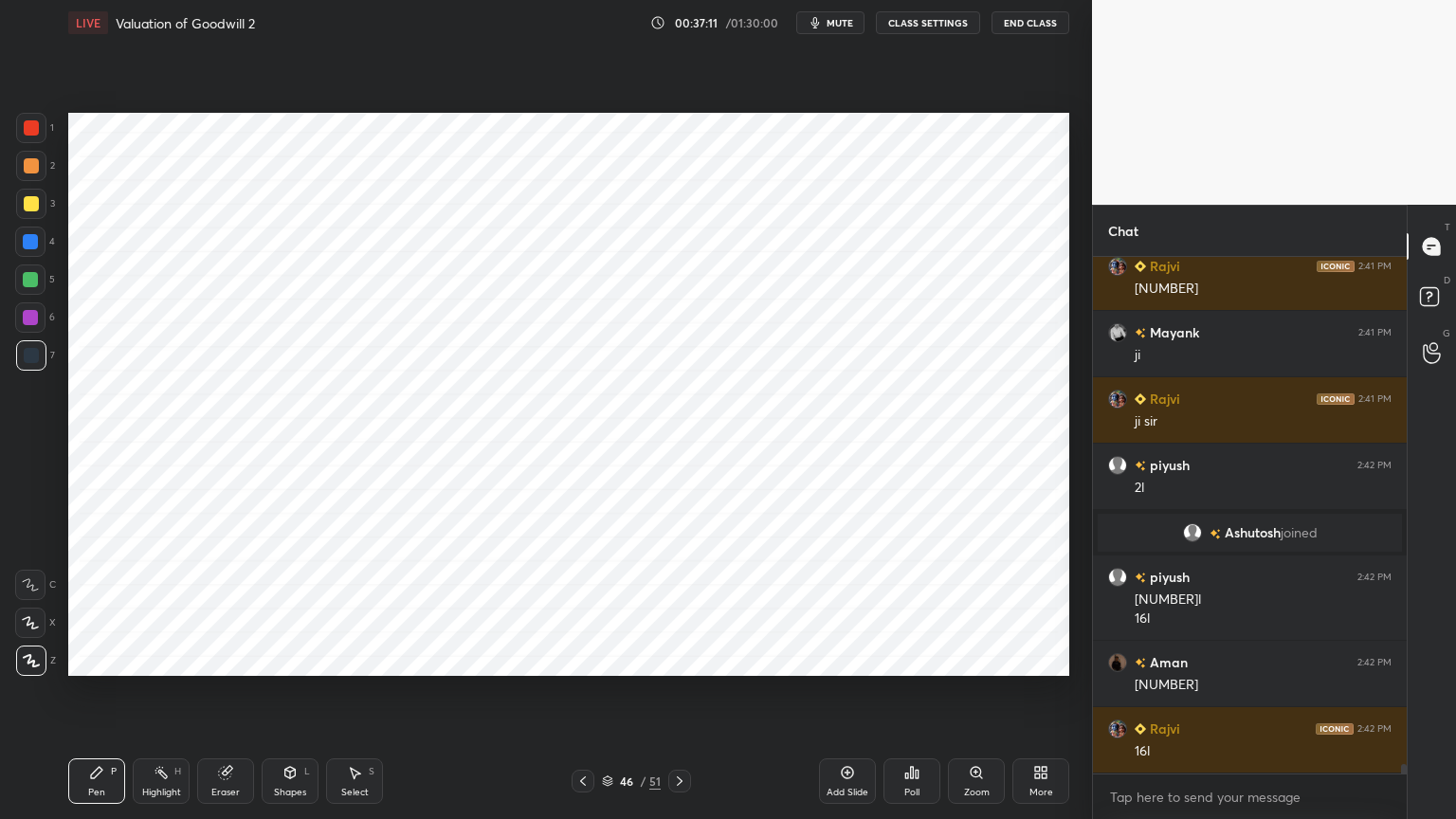 click at bounding box center (30, 242) 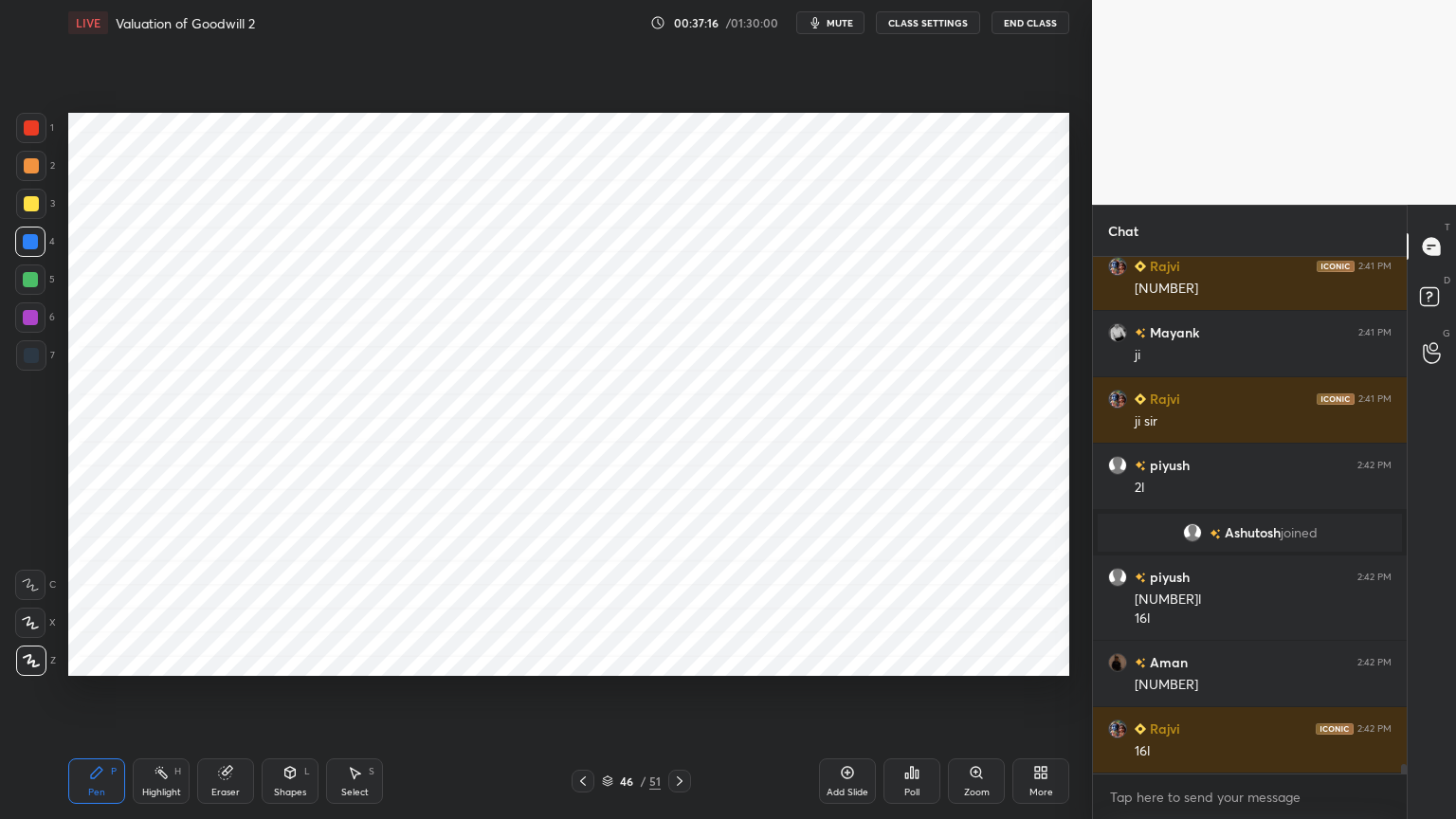 click at bounding box center (31, 355) 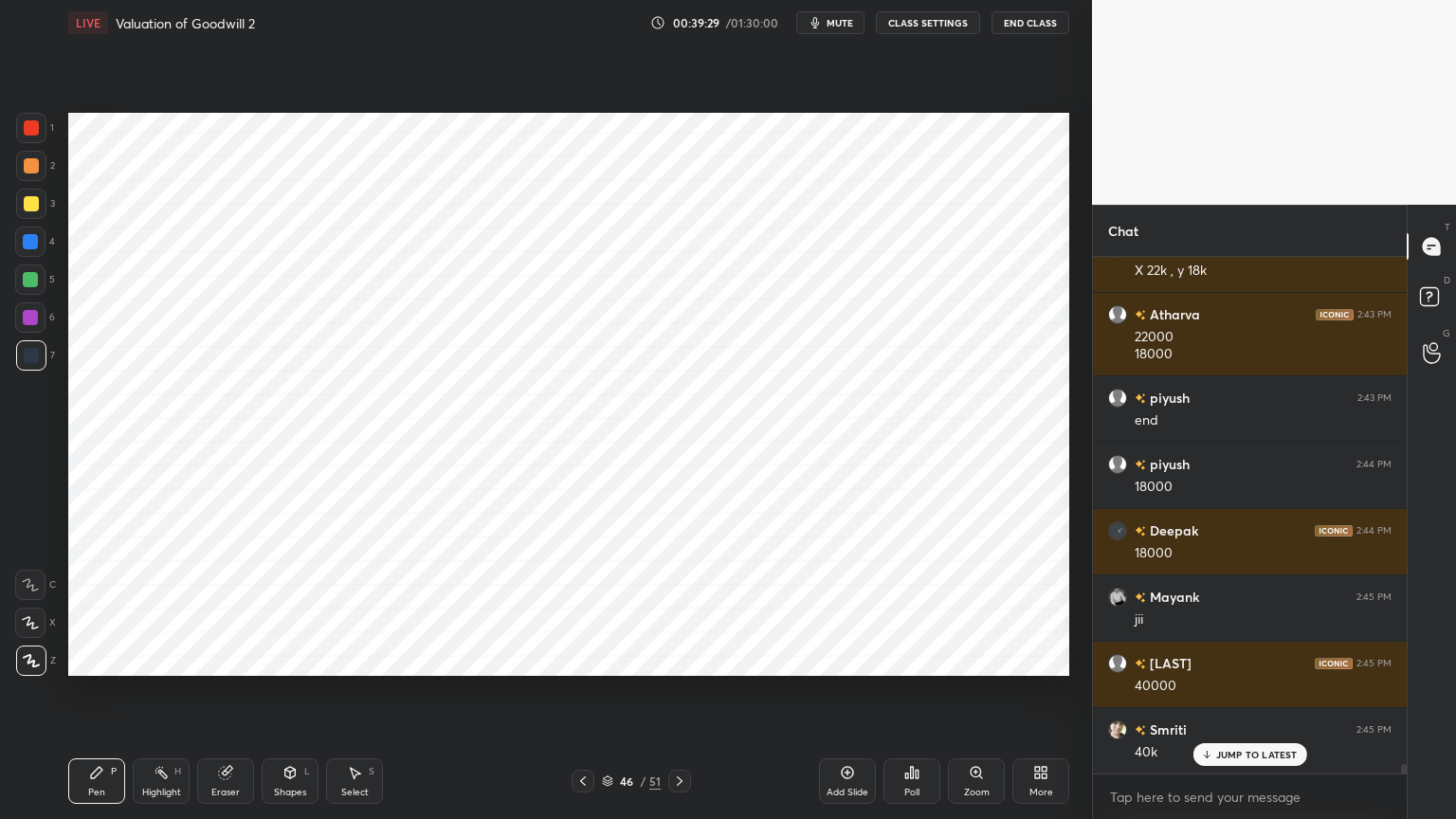 scroll, scrollTop: 28535, scrollLeft: 0, axis: vertical 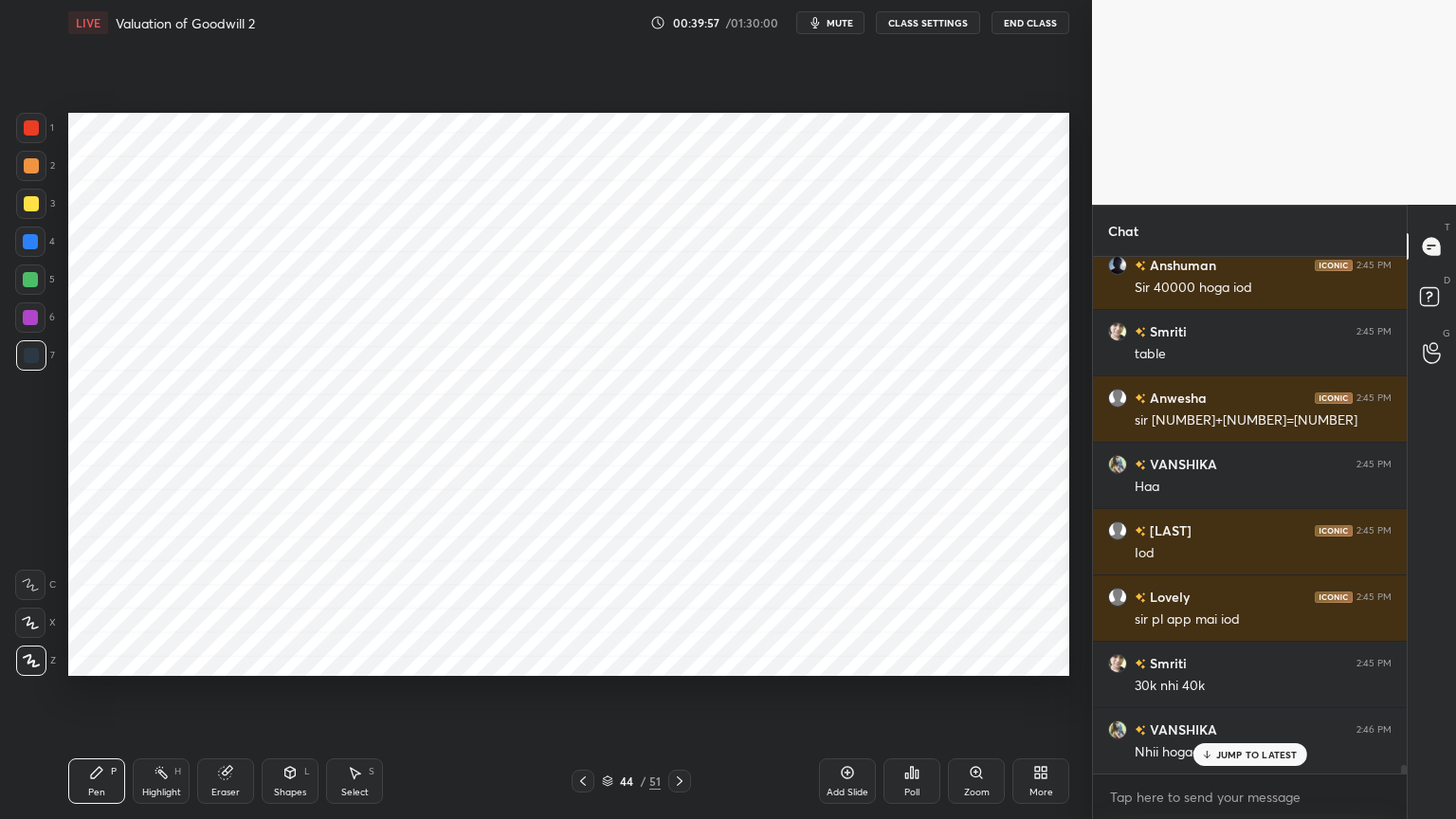 click on "Eraser" at bounding box center (226, 781) 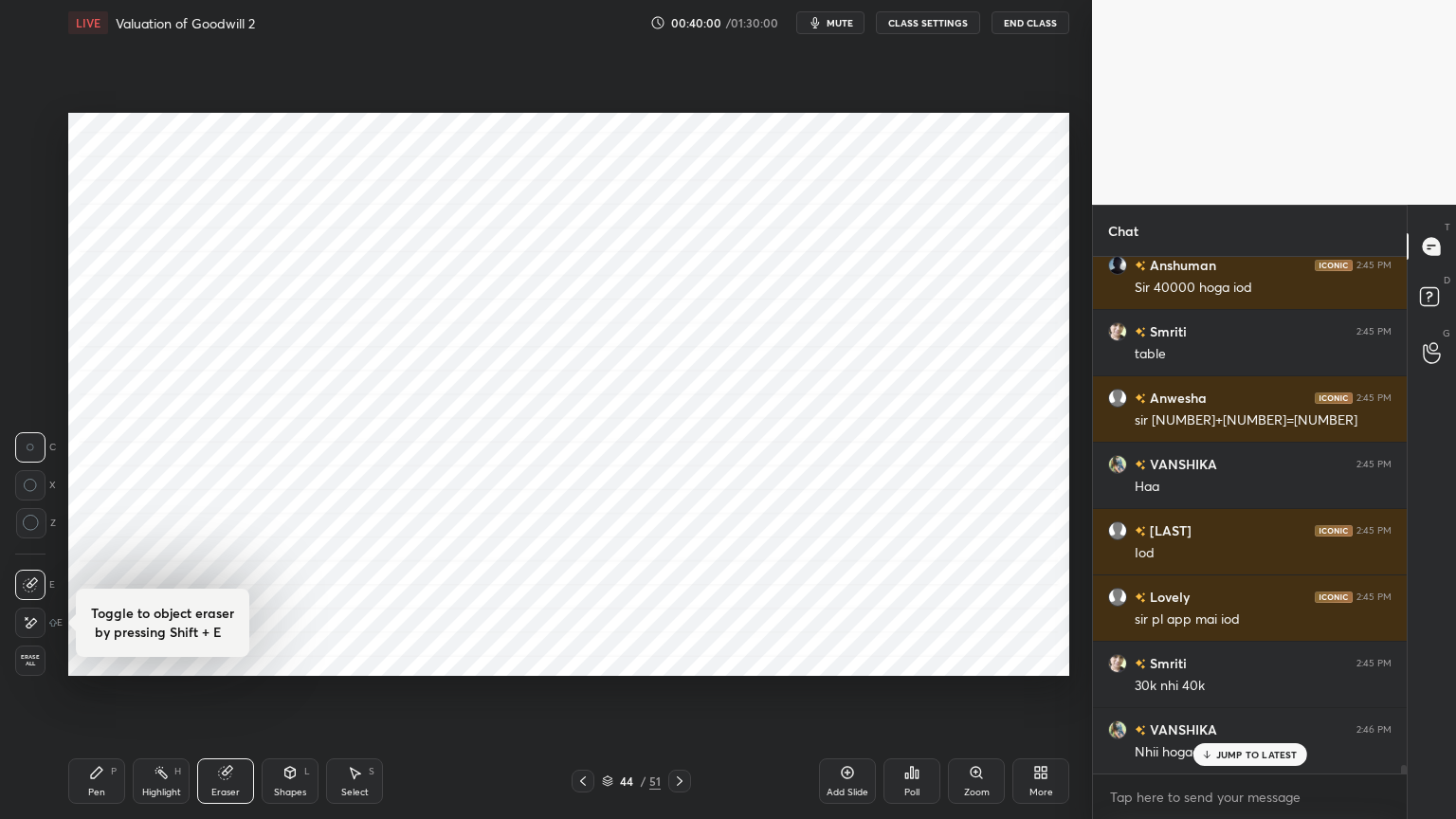 click on "Pen" at bounding box center [97, 792] 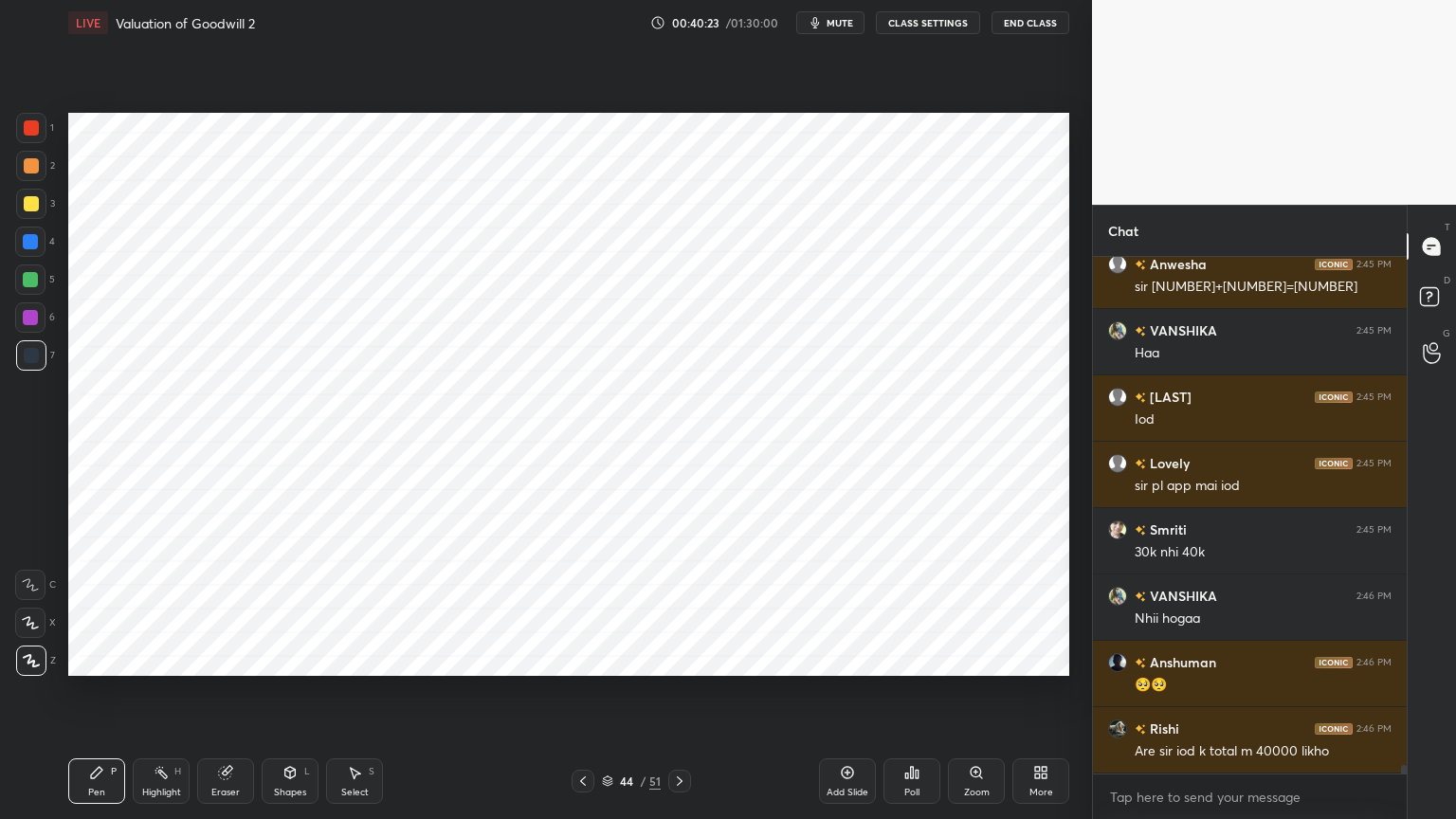 scroll, scrollTop: 29597, scrollLeft: 0, axis: vertical 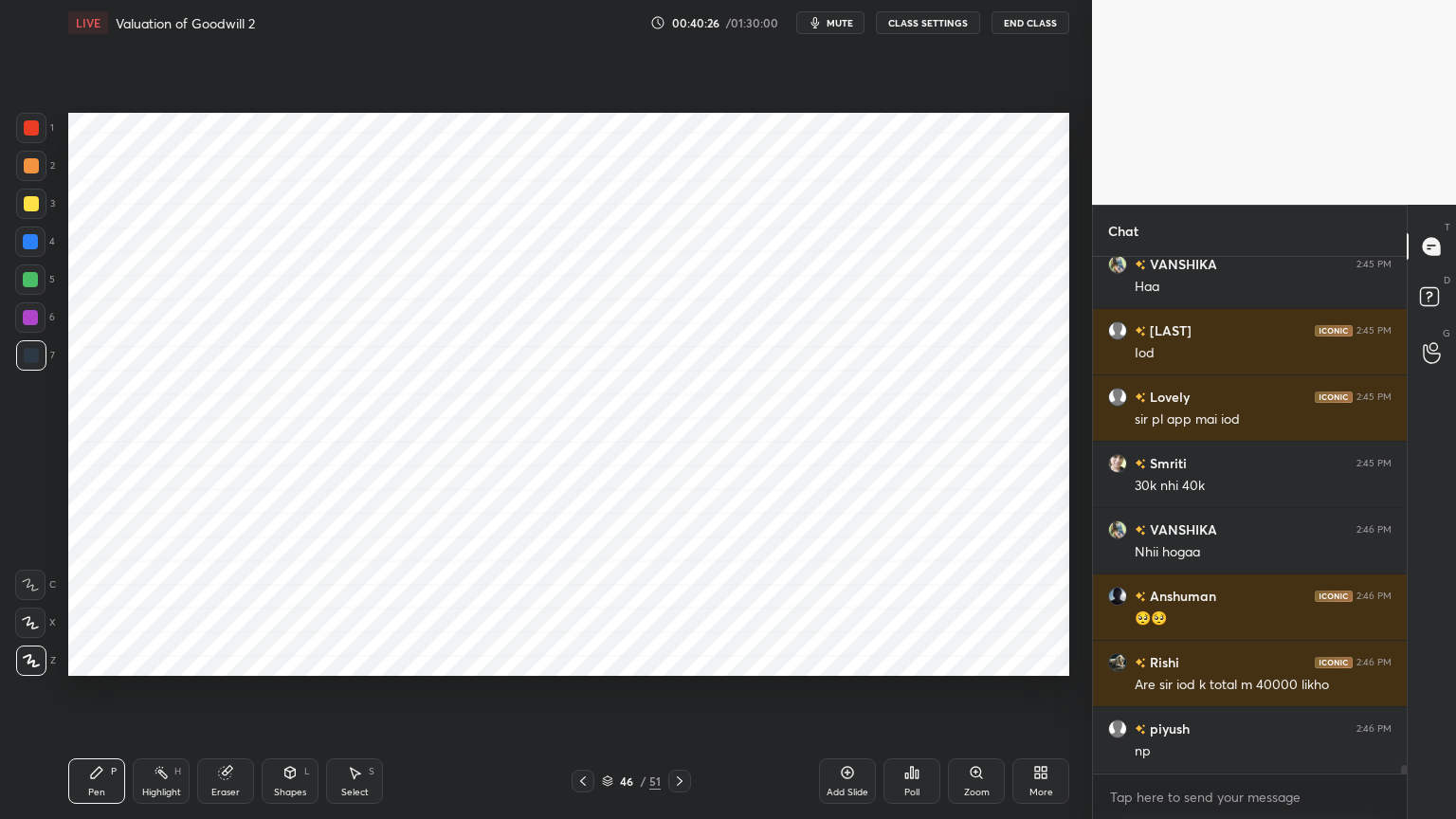 click at bounding box center (30, 242) 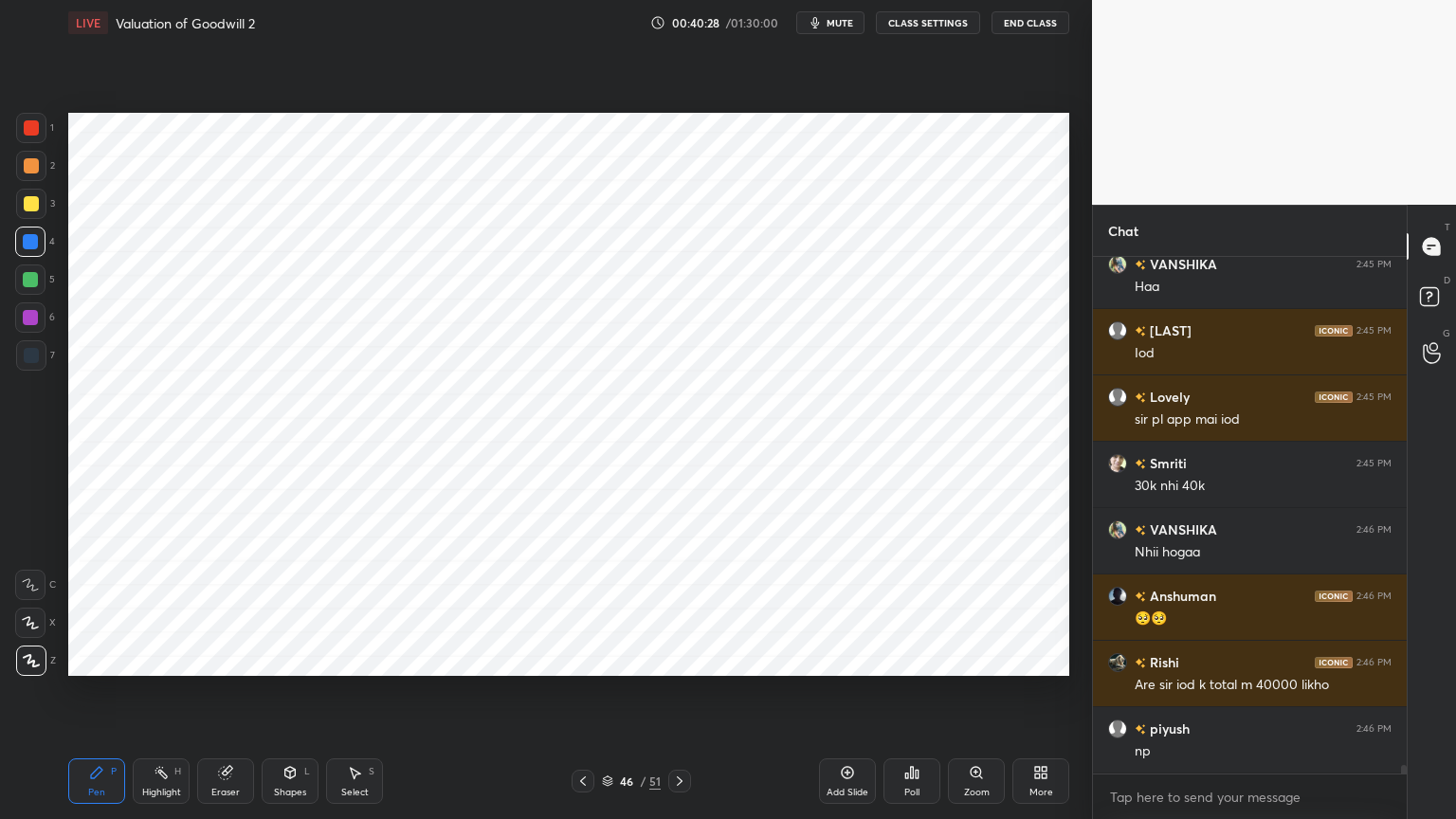 scroll, scrollTop: 29662, scrollLeft: 0, axis: vertical 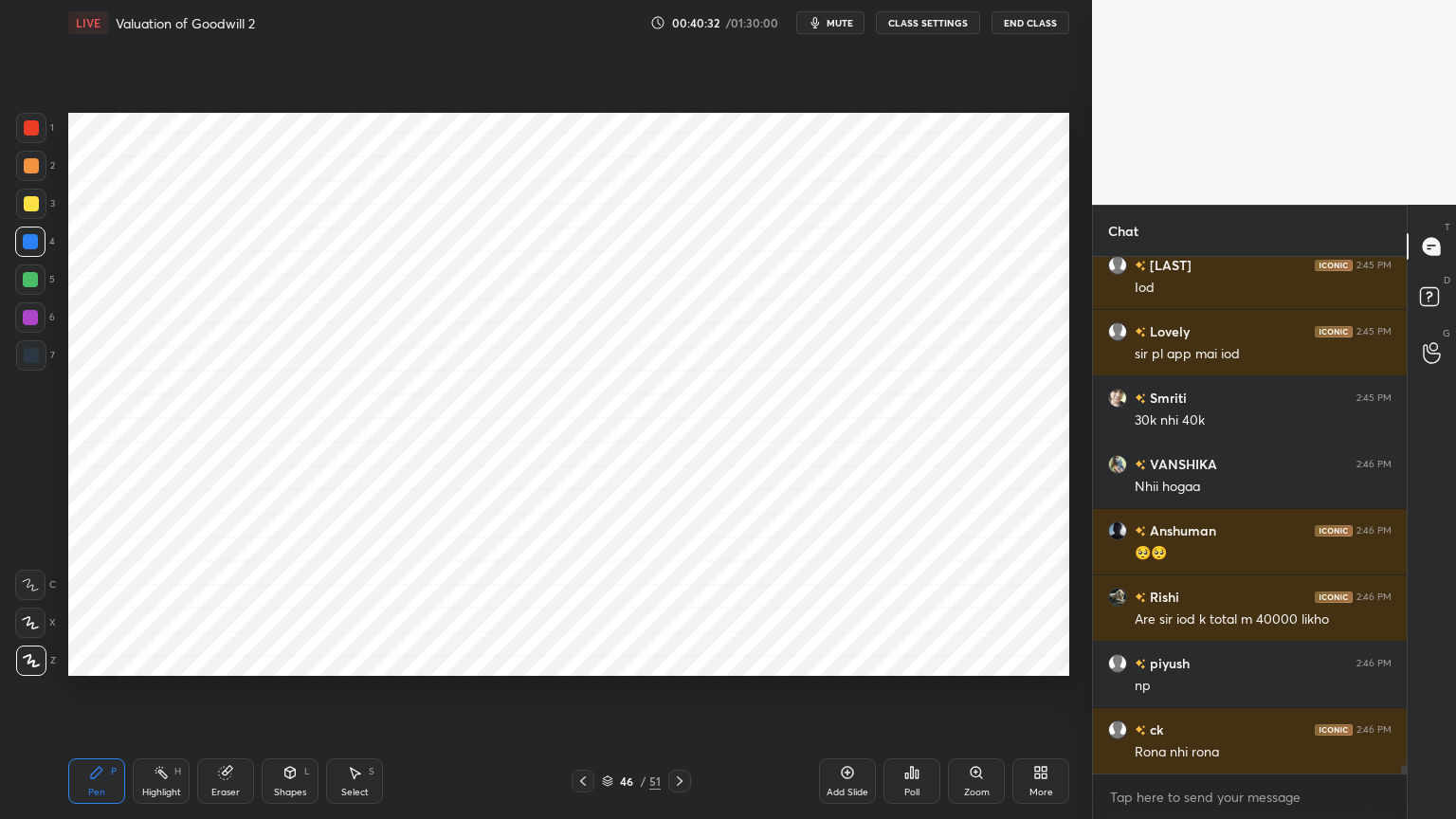 click at bounding box center [31, 355] 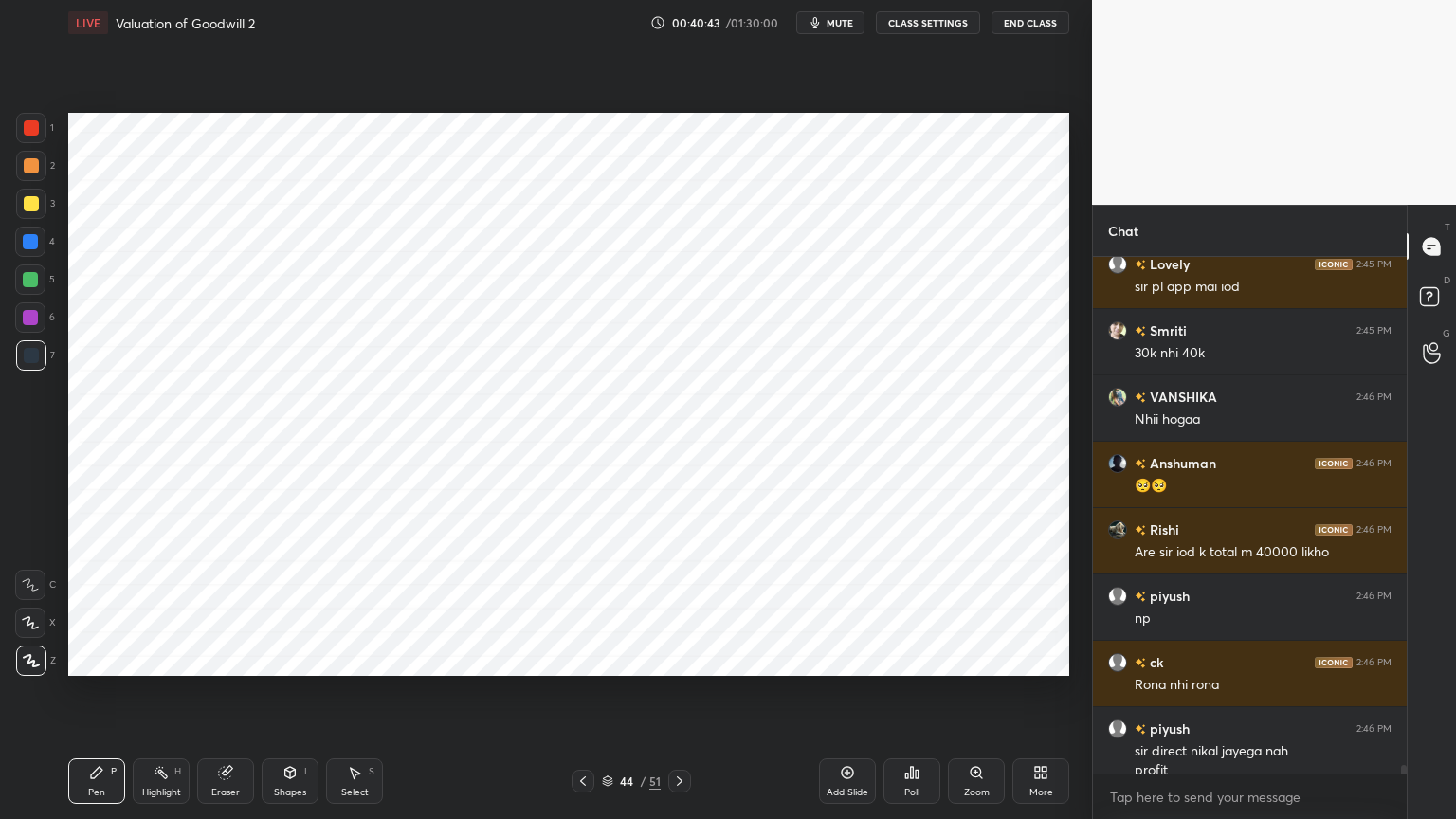scroll, scrollTop: 29748, scrollLeft: 0, axis: vertical 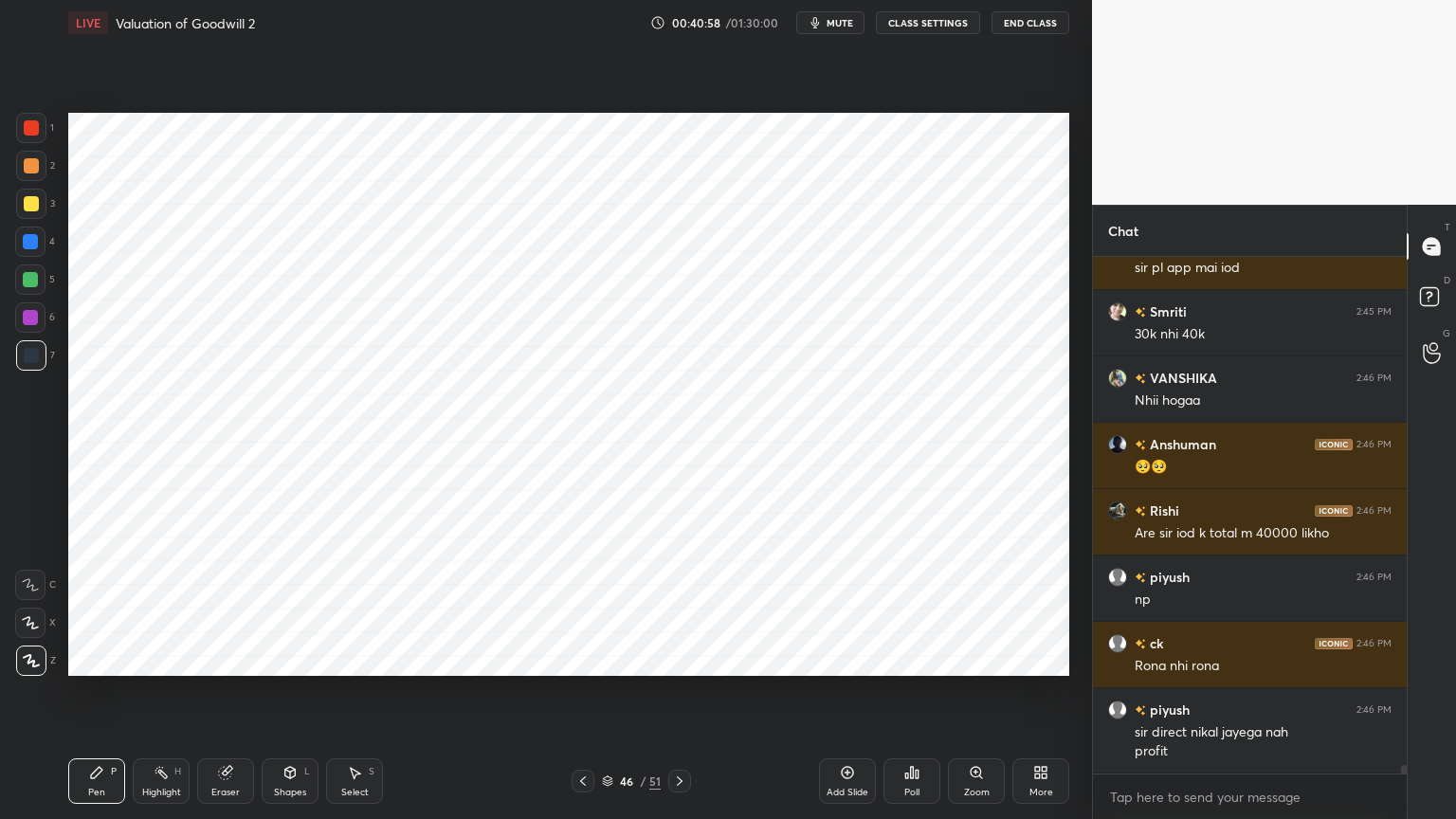 click at bounding box center [30, 318] 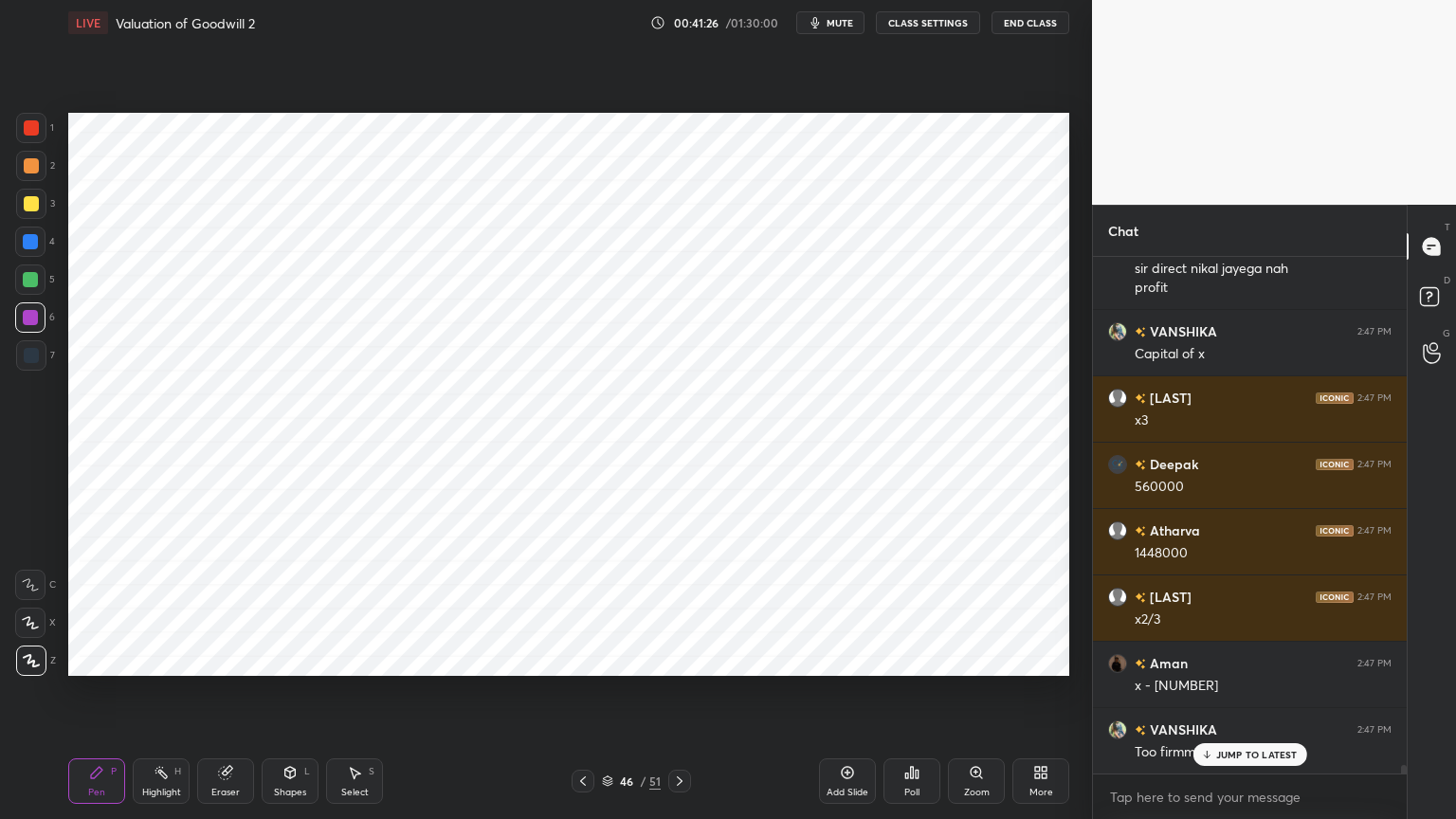 scroll, scrollTop: 30279, scrollLeft: 0, axis: vertical 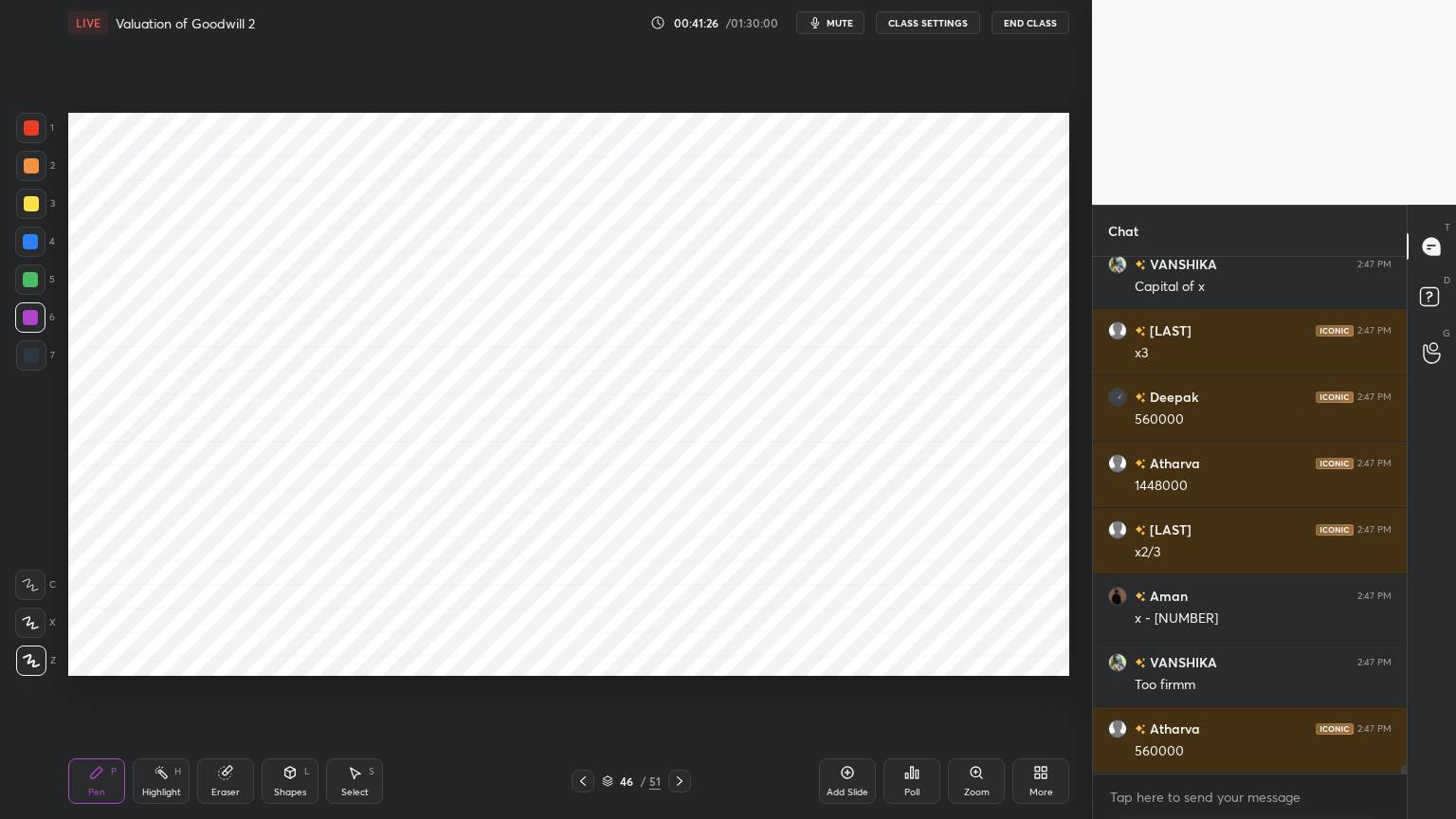 click on "Highlight H" at bounding box center (161, 781) 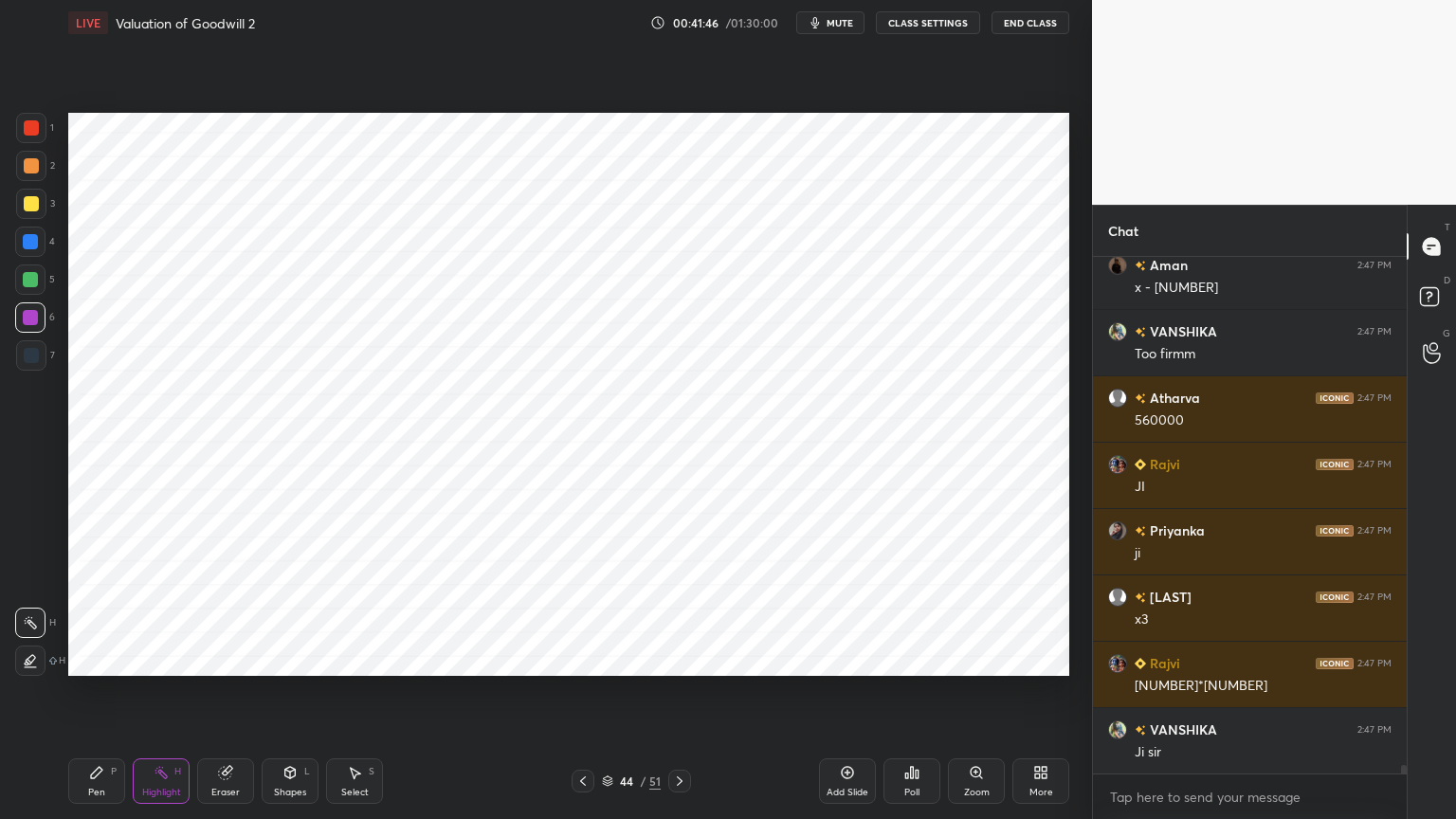 scroll, scrollTop: 30677, scrollLeft: 0, axis: vertical 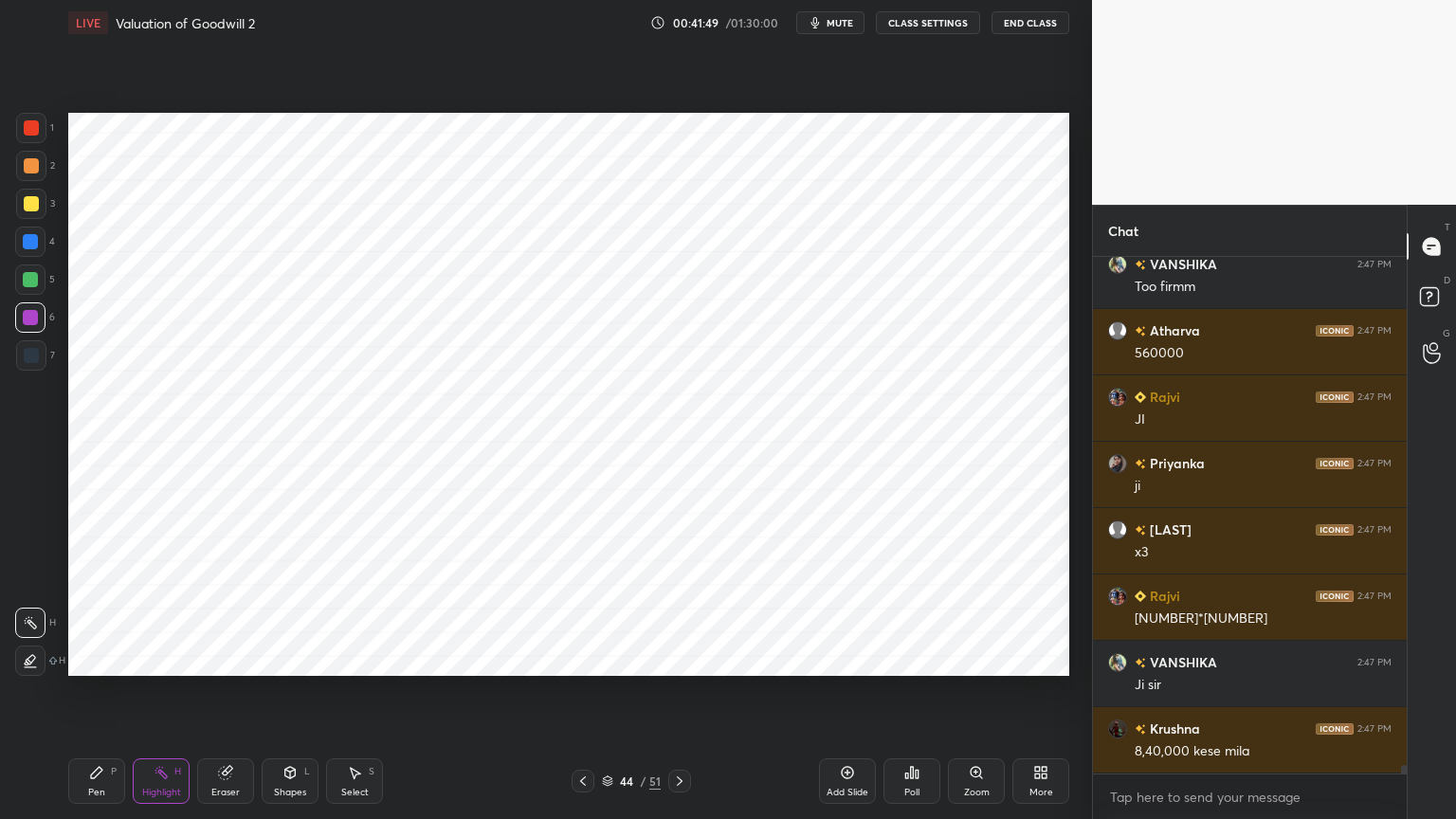 click at bounding box center [31, 128] 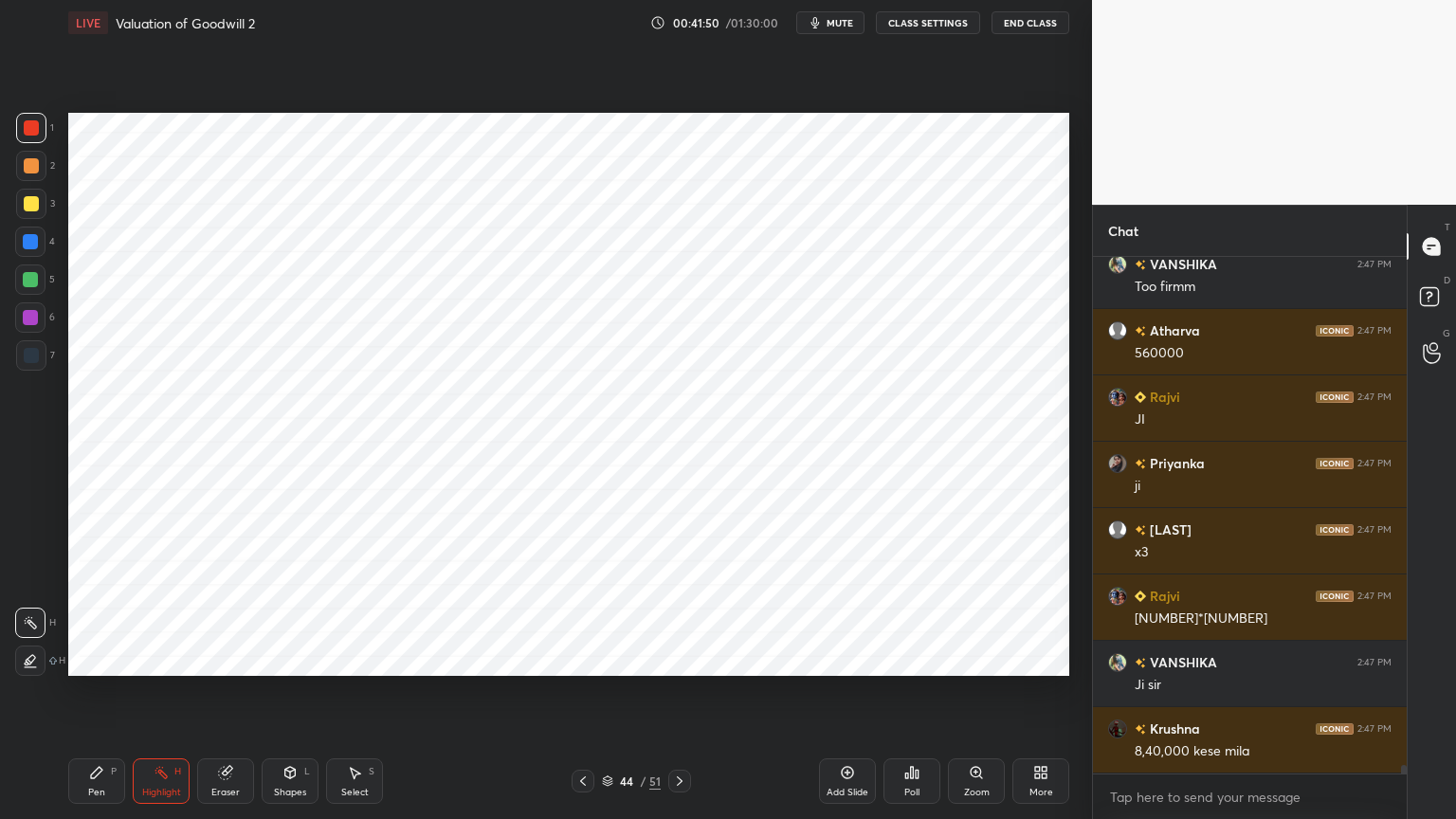 click on "Pen P" at bounding box center [97, 781] 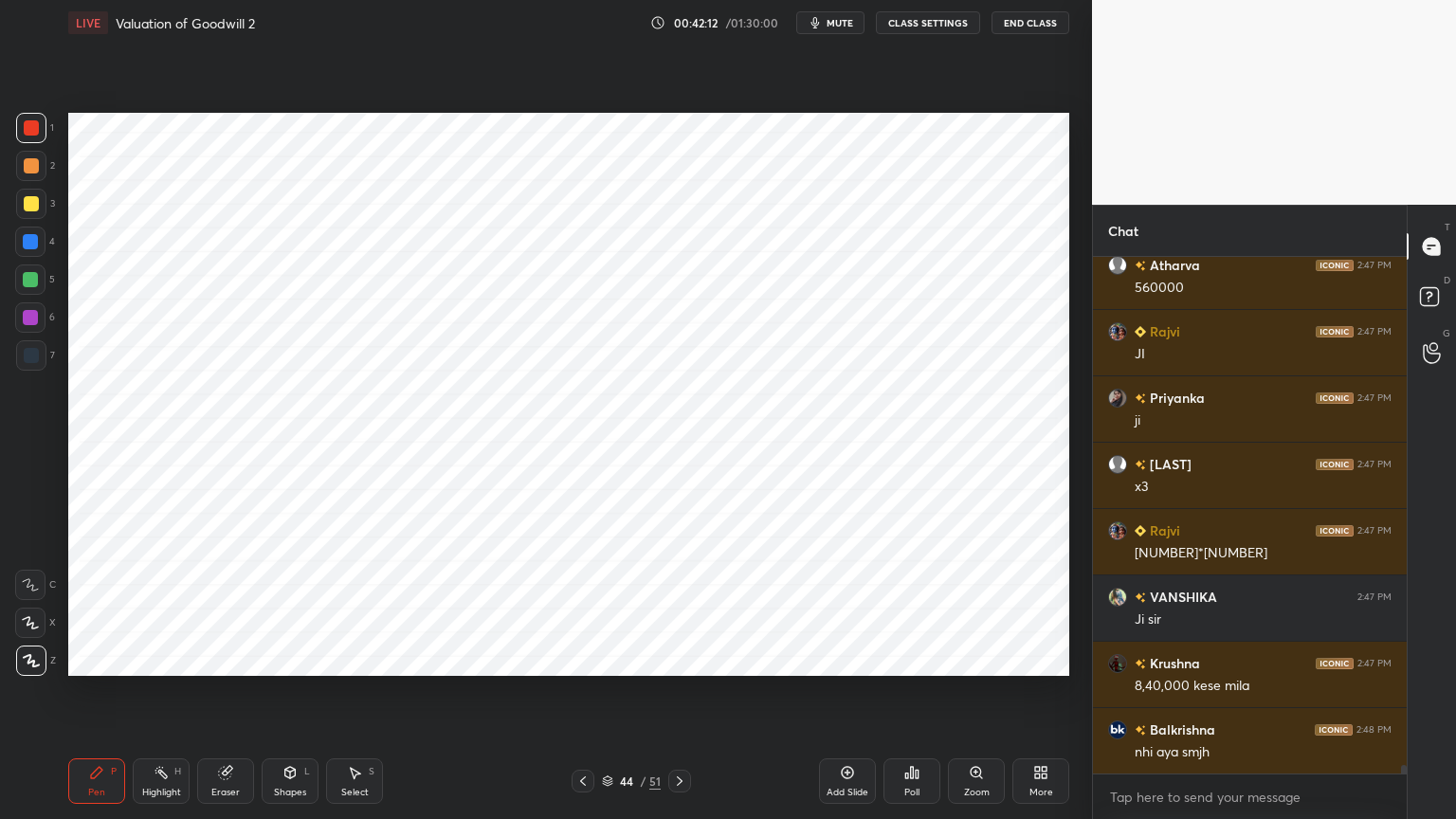 scroll, scrollTop: 30744, scrollLeft: 0, axis: vertical 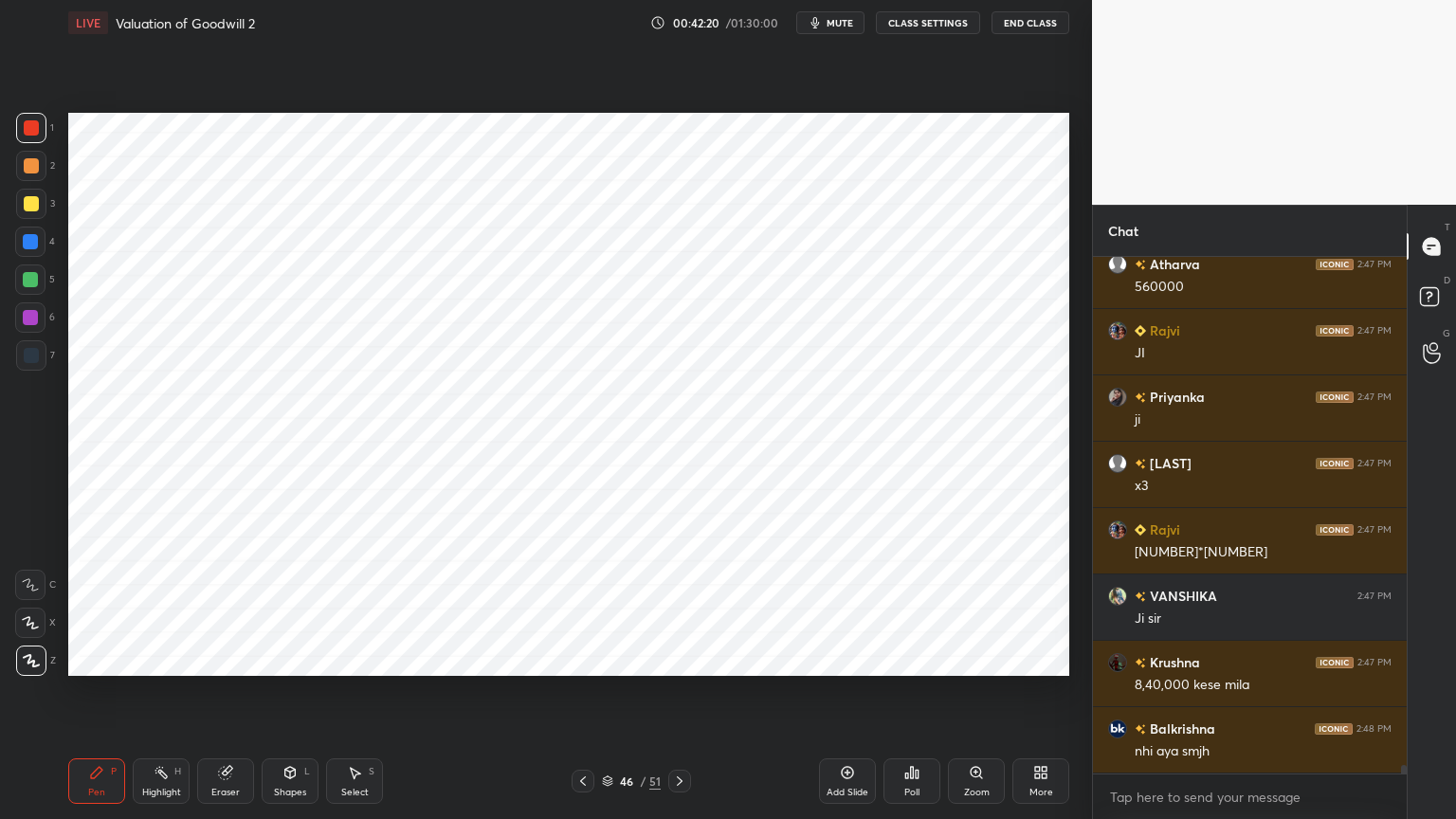 click 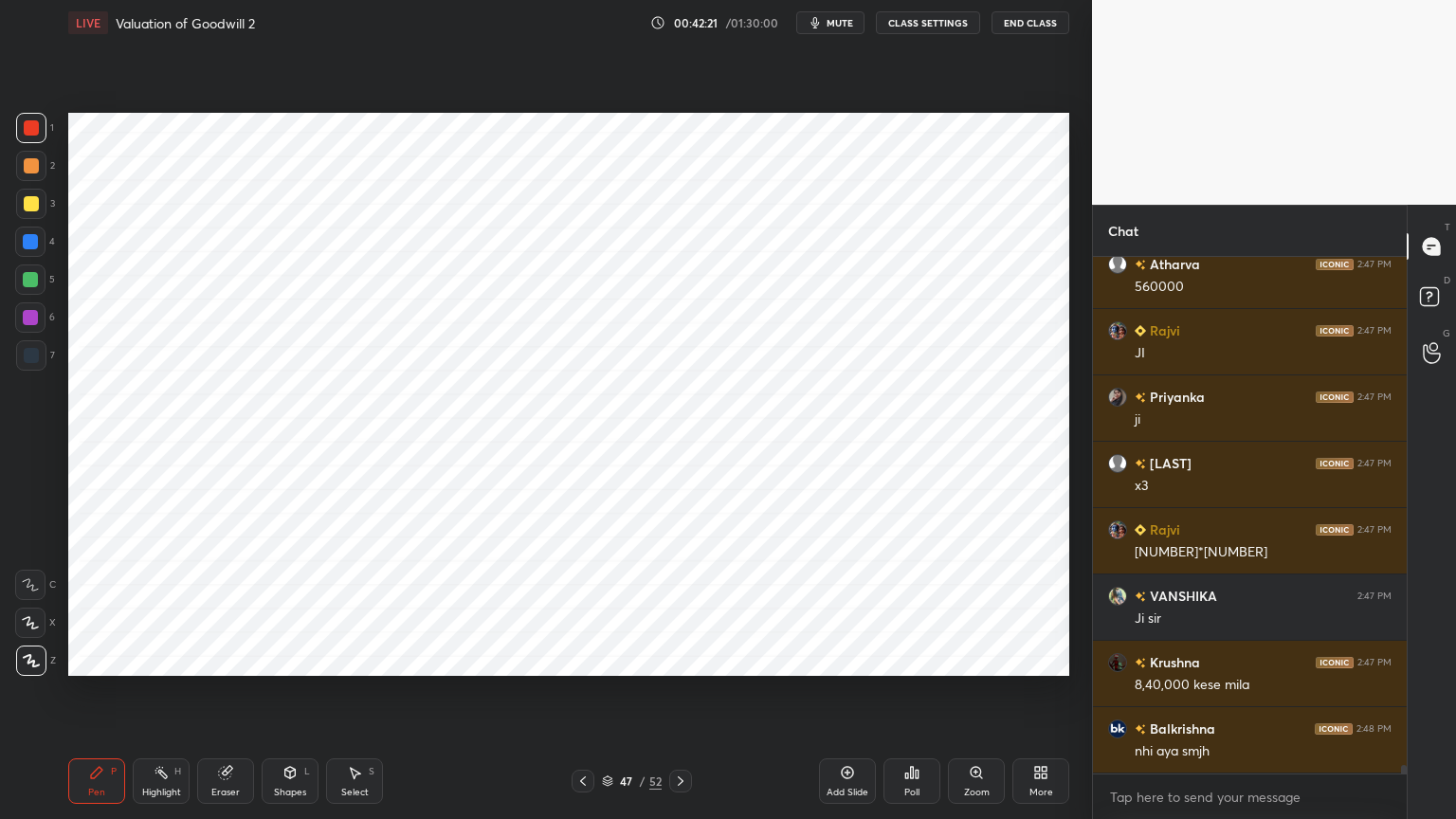 click at bounding box center (30, 242) 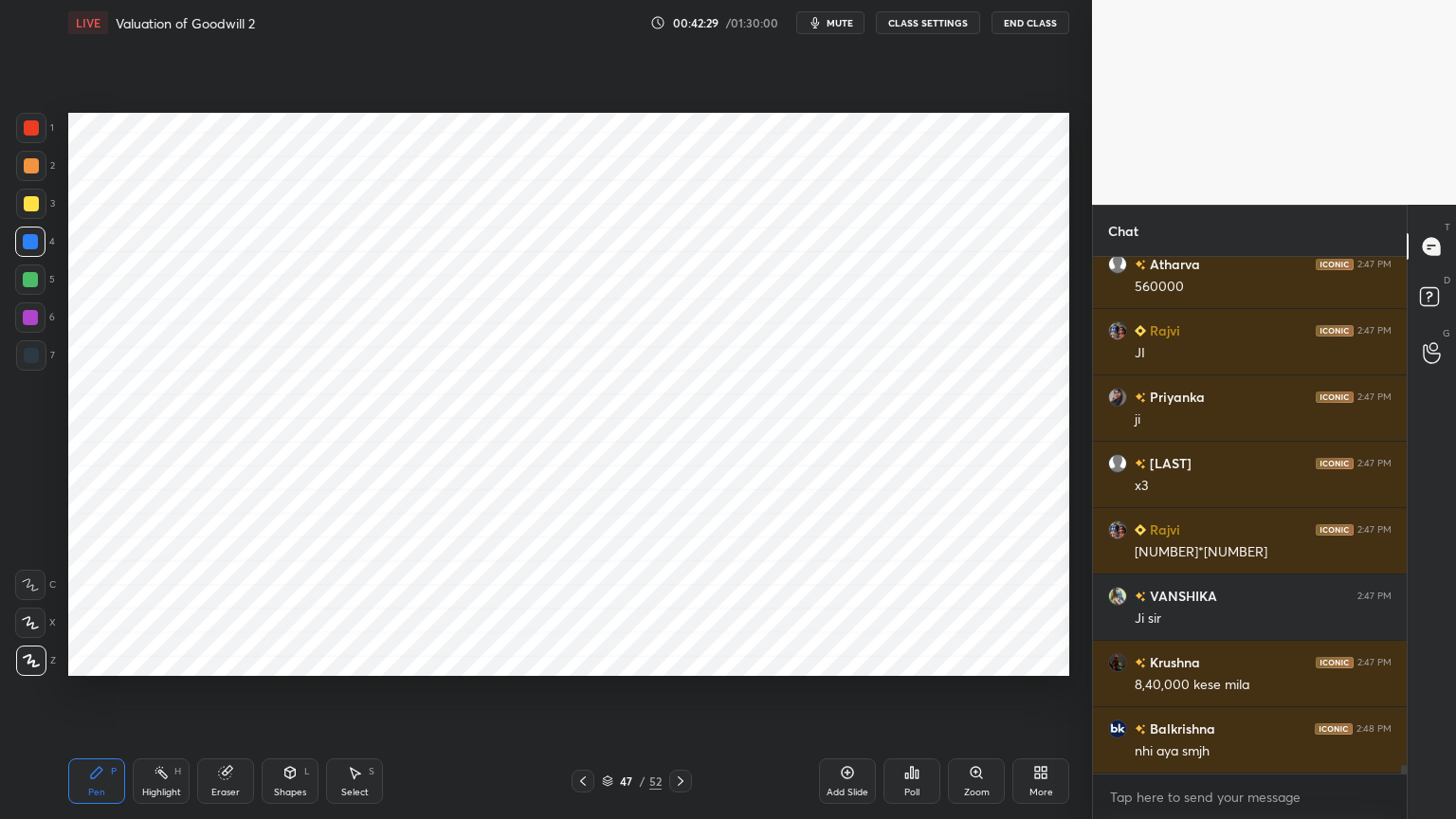 scroll, scrollTop: 30810, scrollLeft: 0, axis: vertical 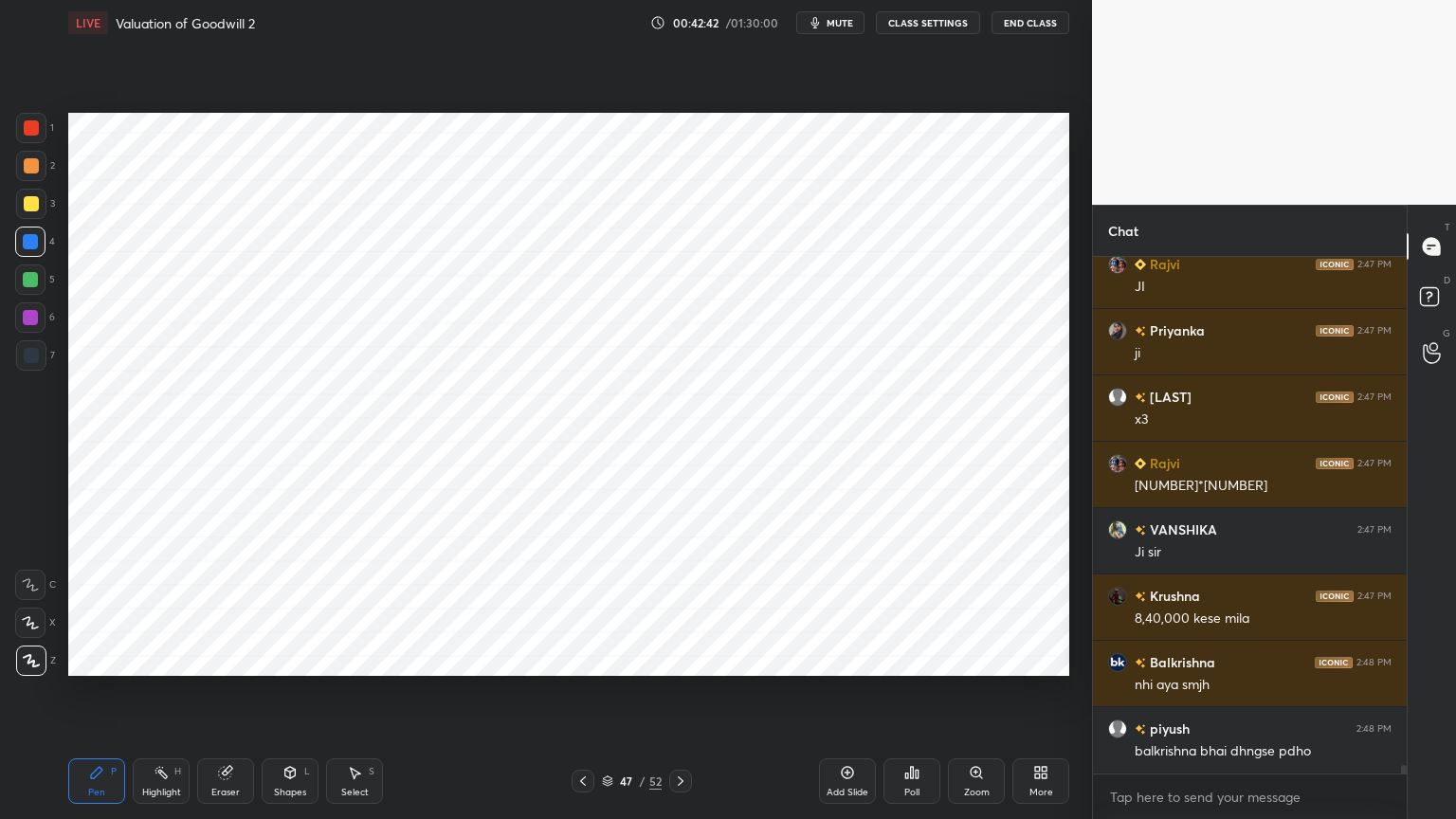 click on "Eraser" at bounding box center [226, 781] 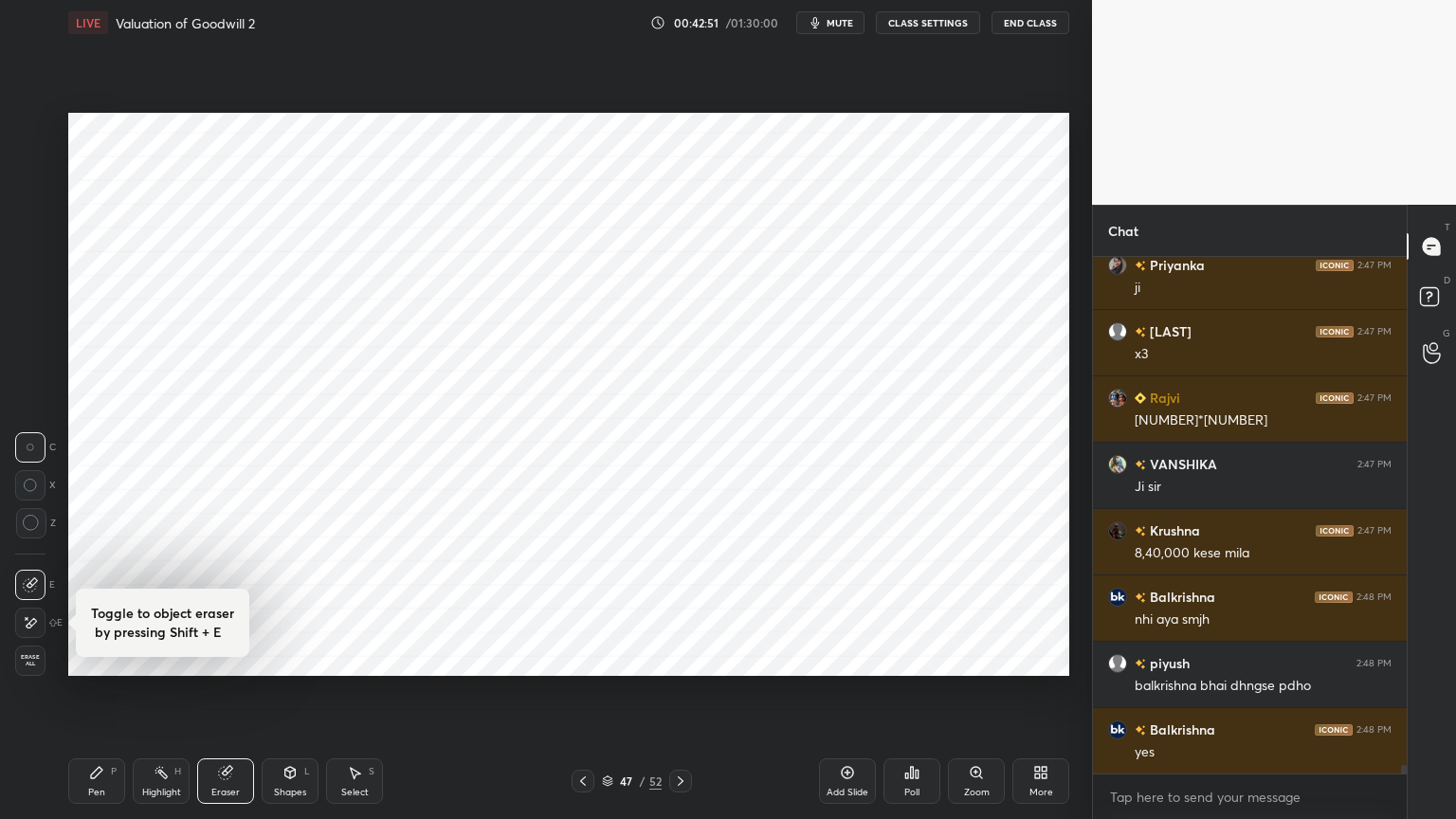 scroll, scrollTop: 30943, scrollLeft: 0, axis: vertical 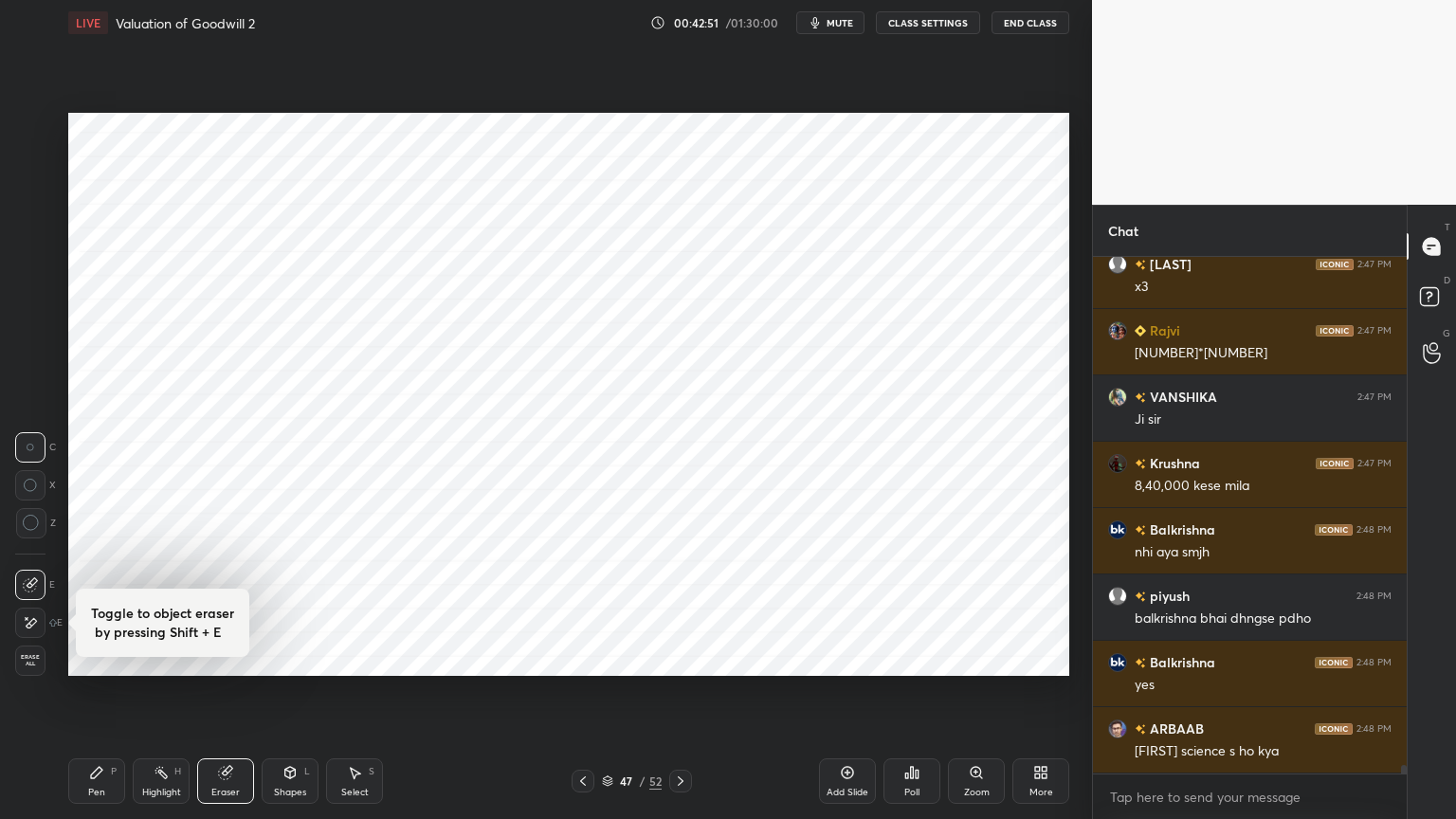 click on "Pen P" at bounding box center (97, 781) 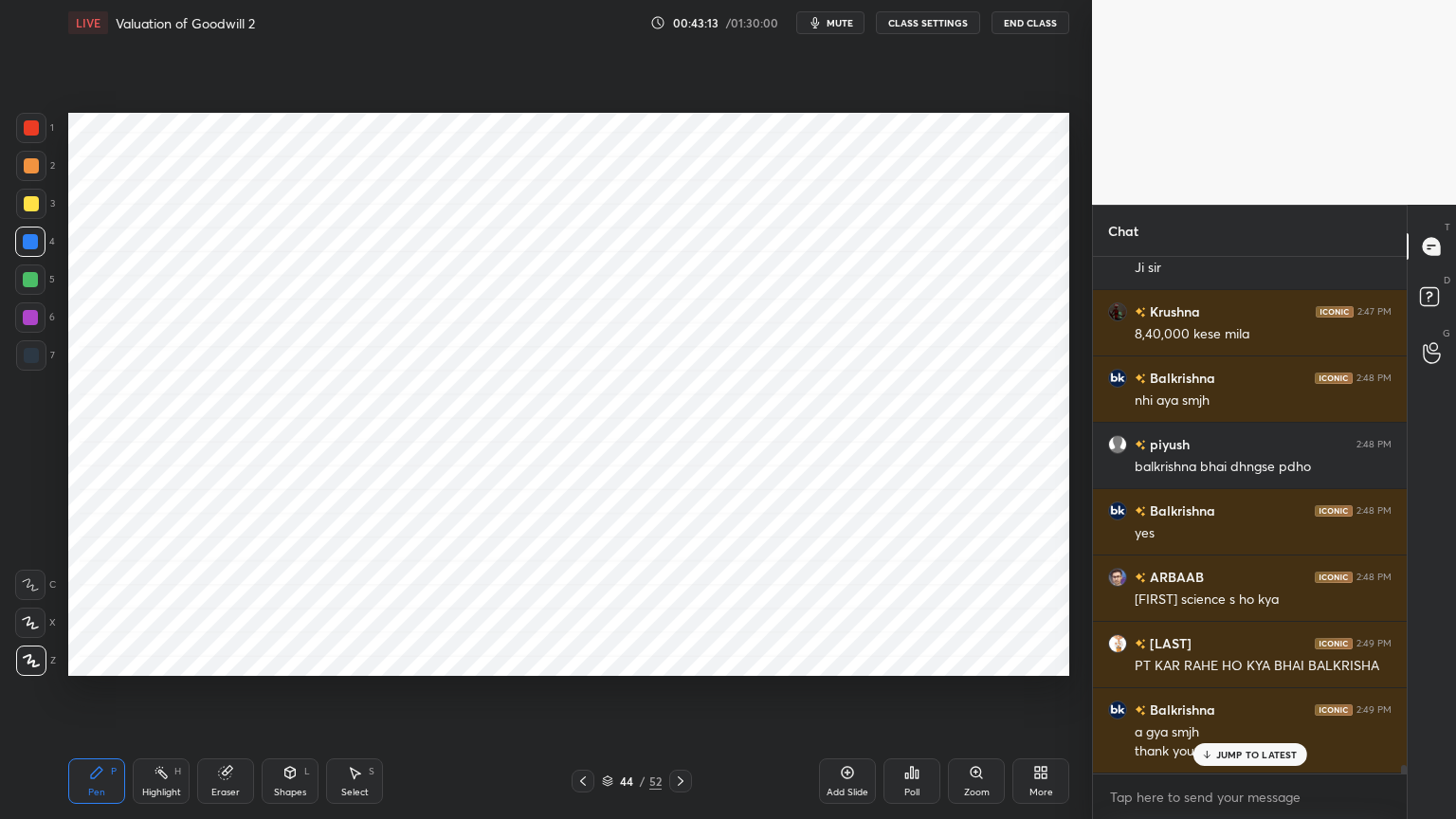 scroll, scrollTop: 31160, scrollLeft: 0, axis: vertical 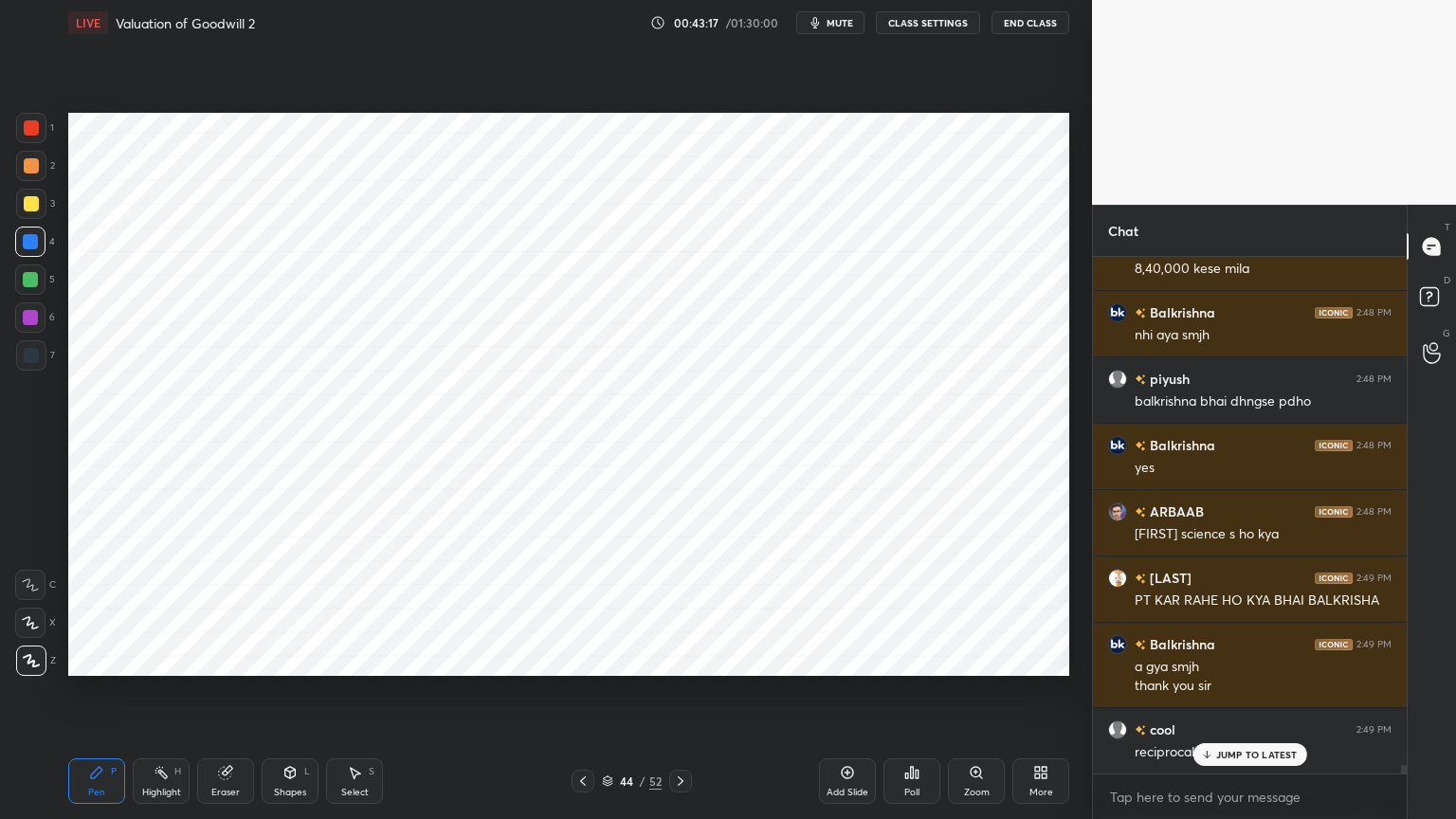 click at bounding box center (31, 355) 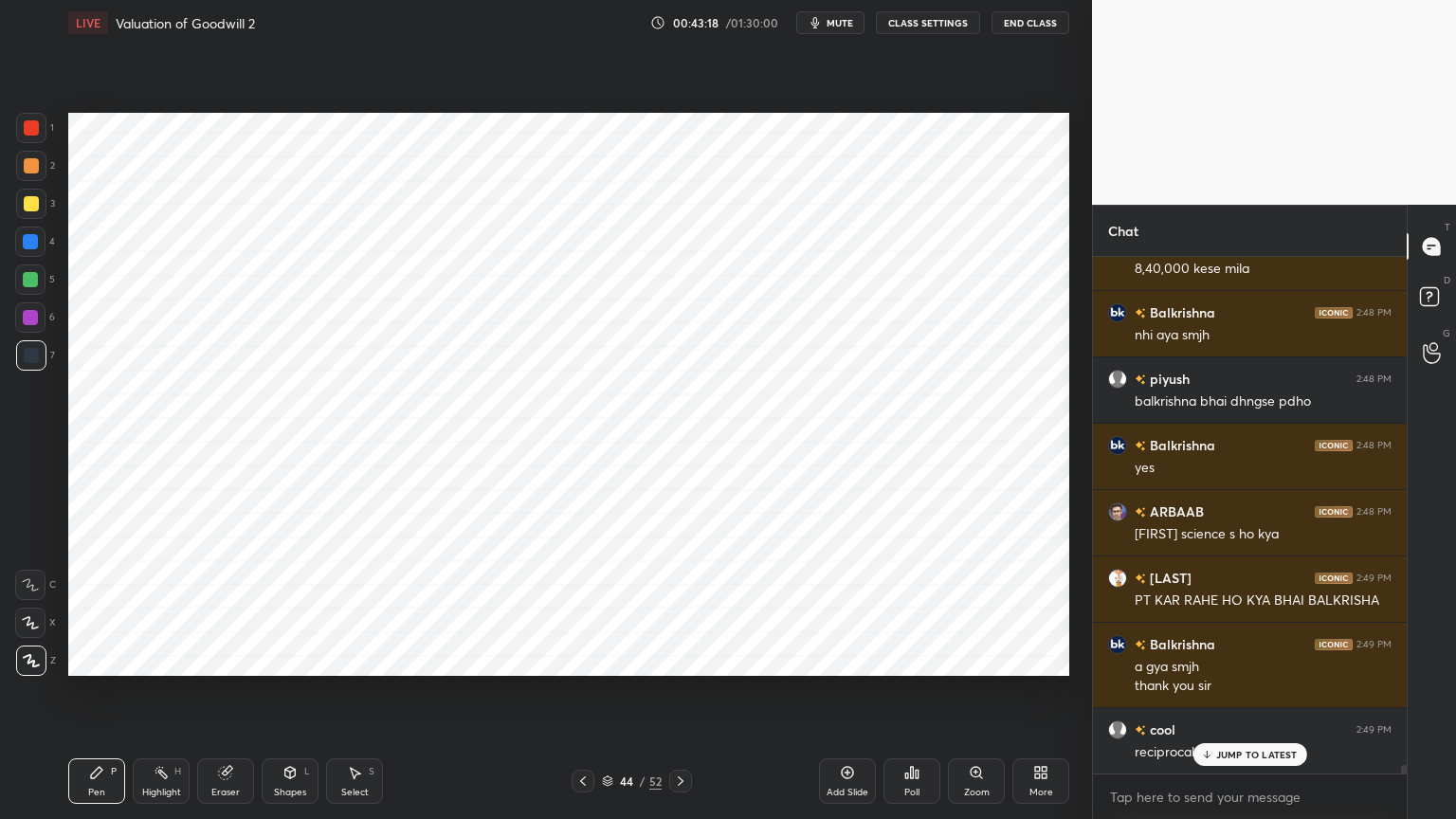 click at bounding box center (31, 128) 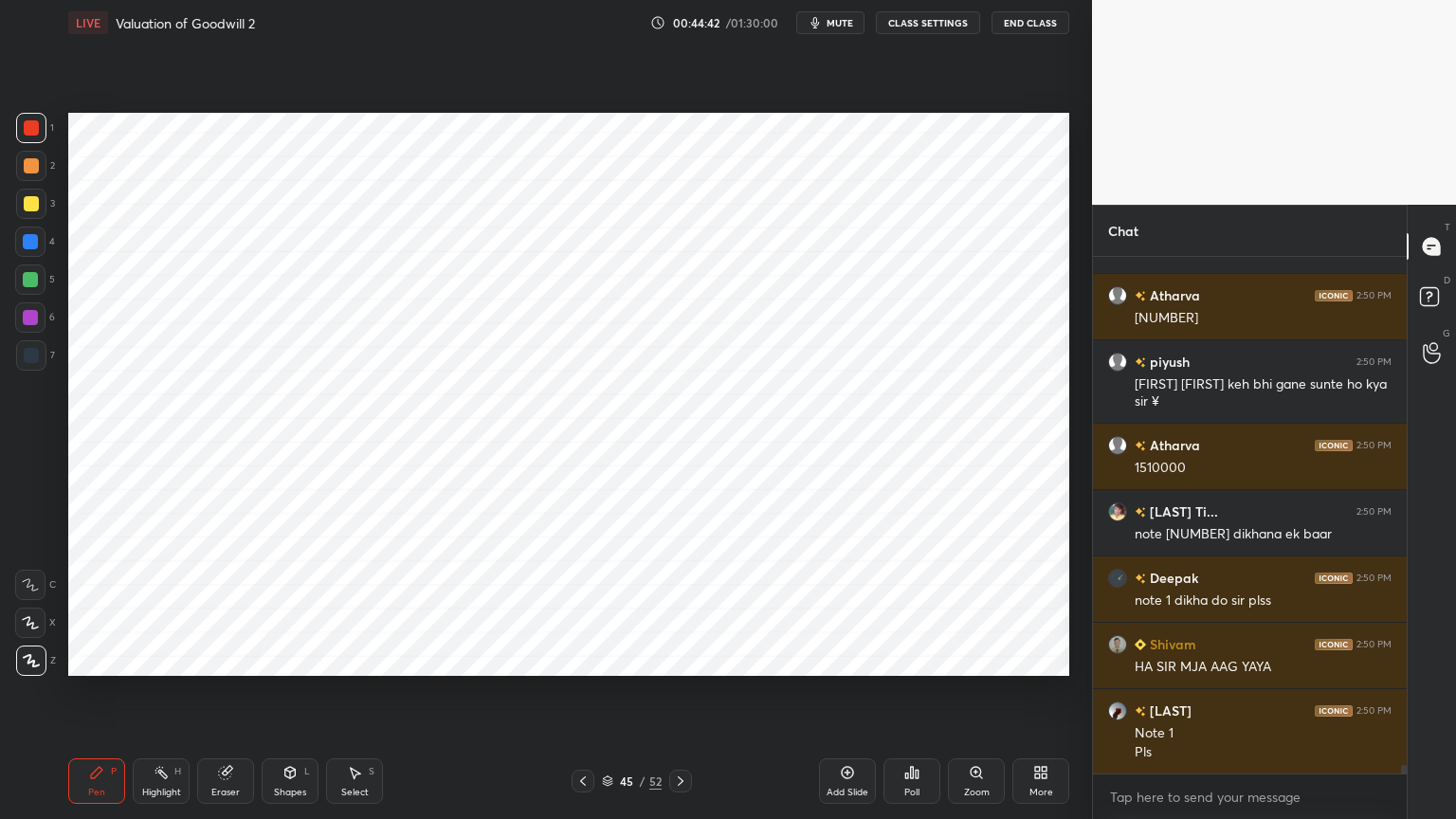 scroll, scrollTop: 32145, scrollLeft: 0, axis: vertical 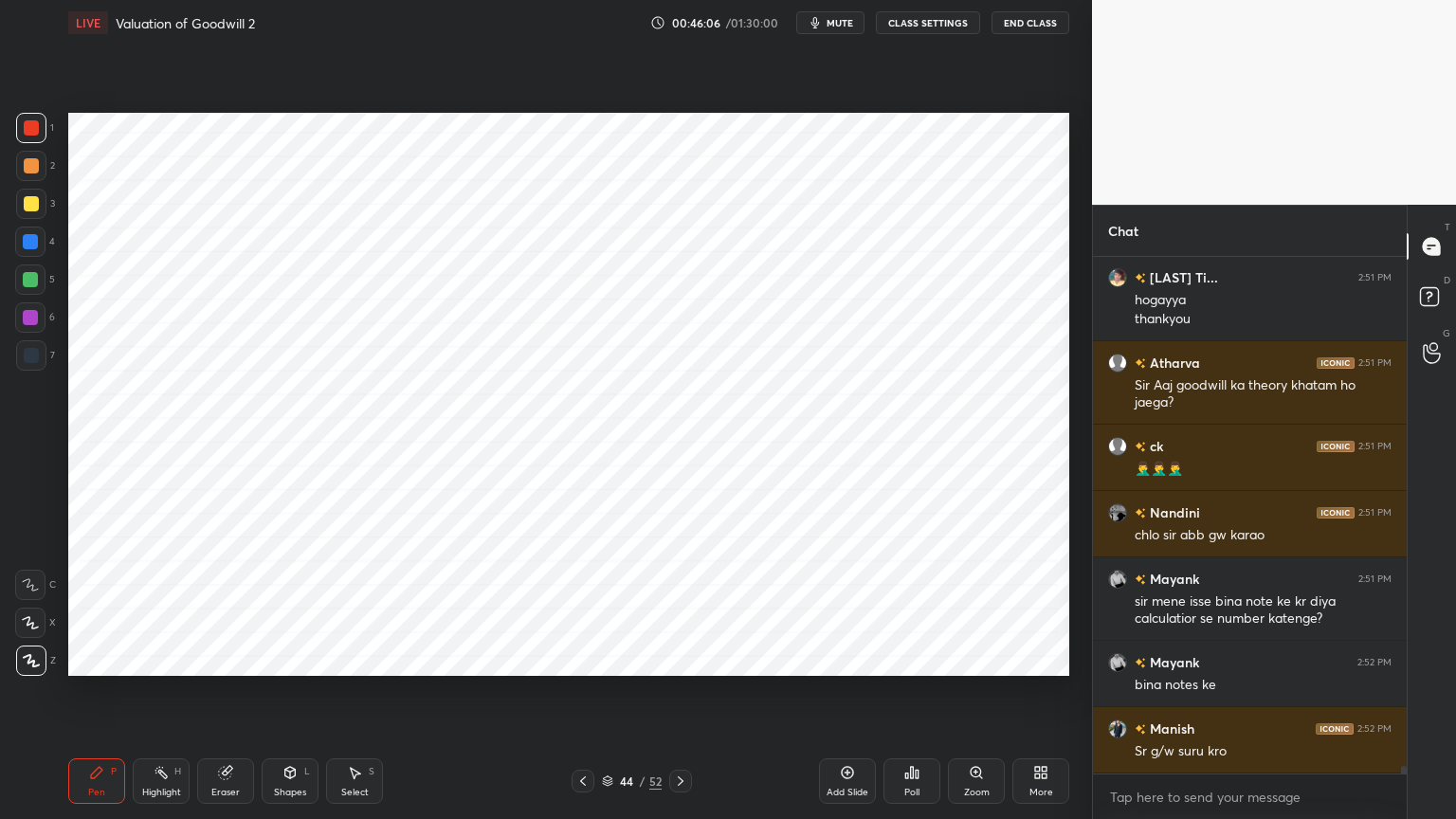 click on "Highlight H" at bounding box center (161, 781) 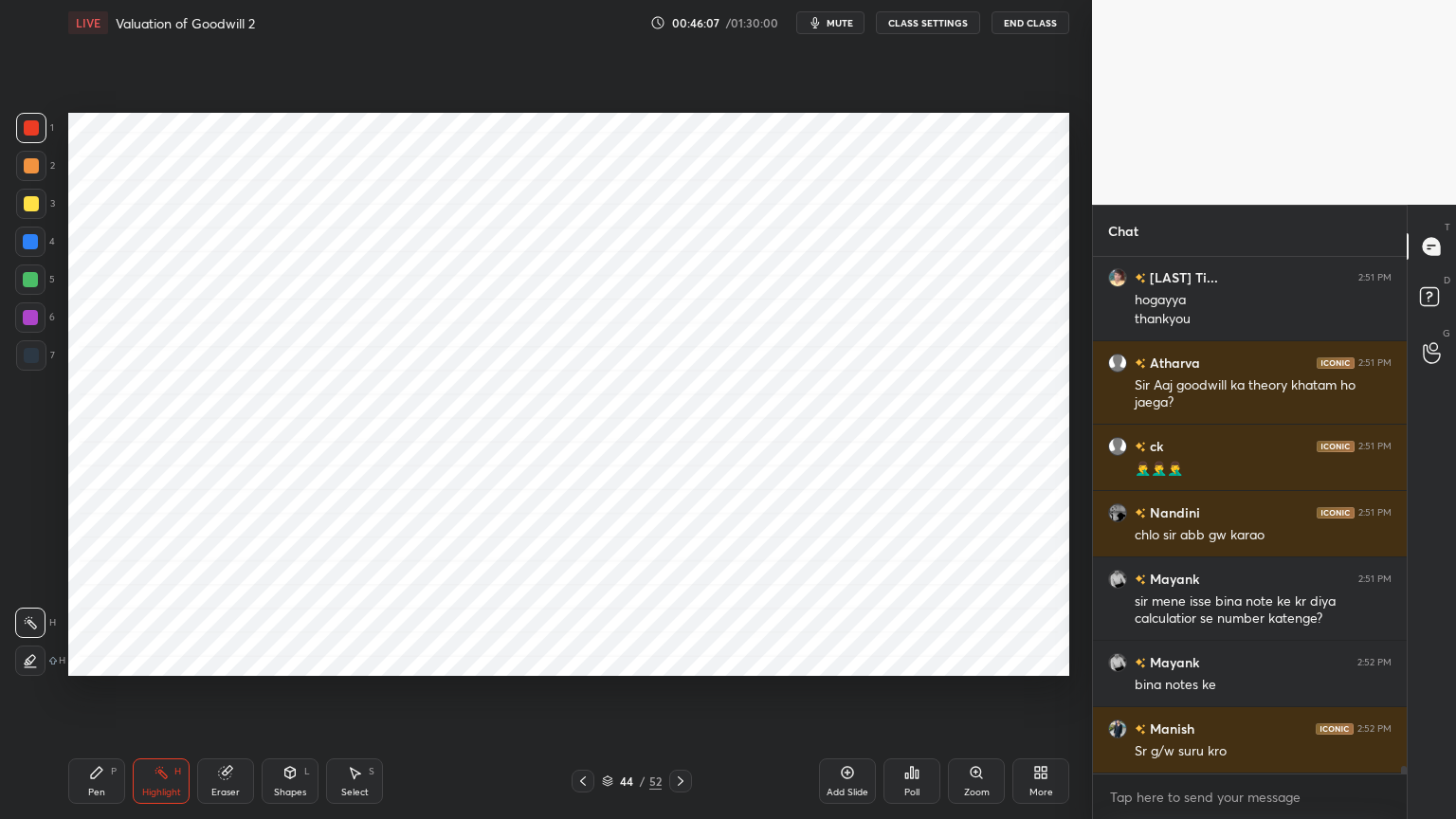 click at bounding box center (30, 280) 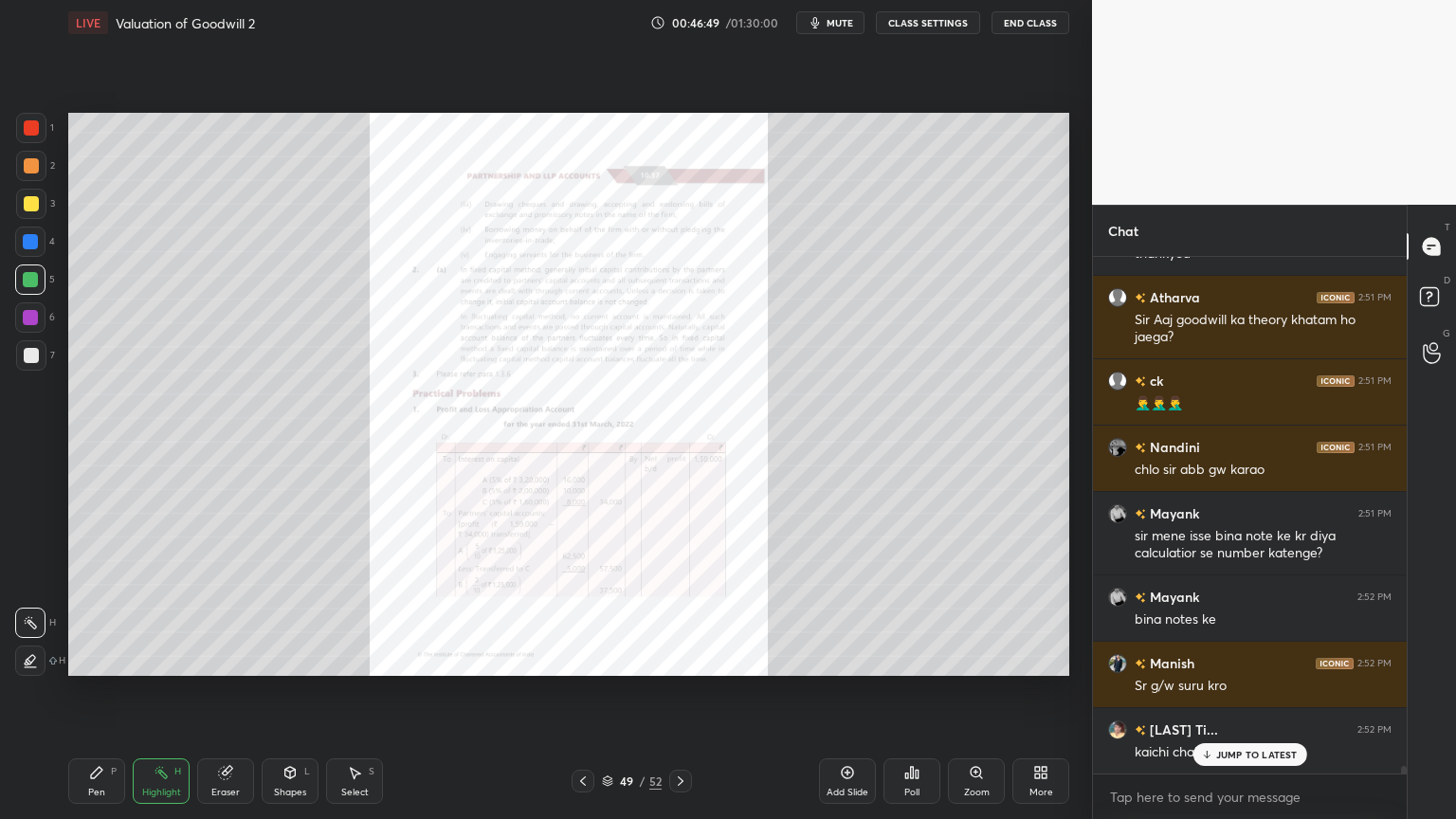 scroll, scrollTop: 33760, scrollLeft: 0, axis: vertical 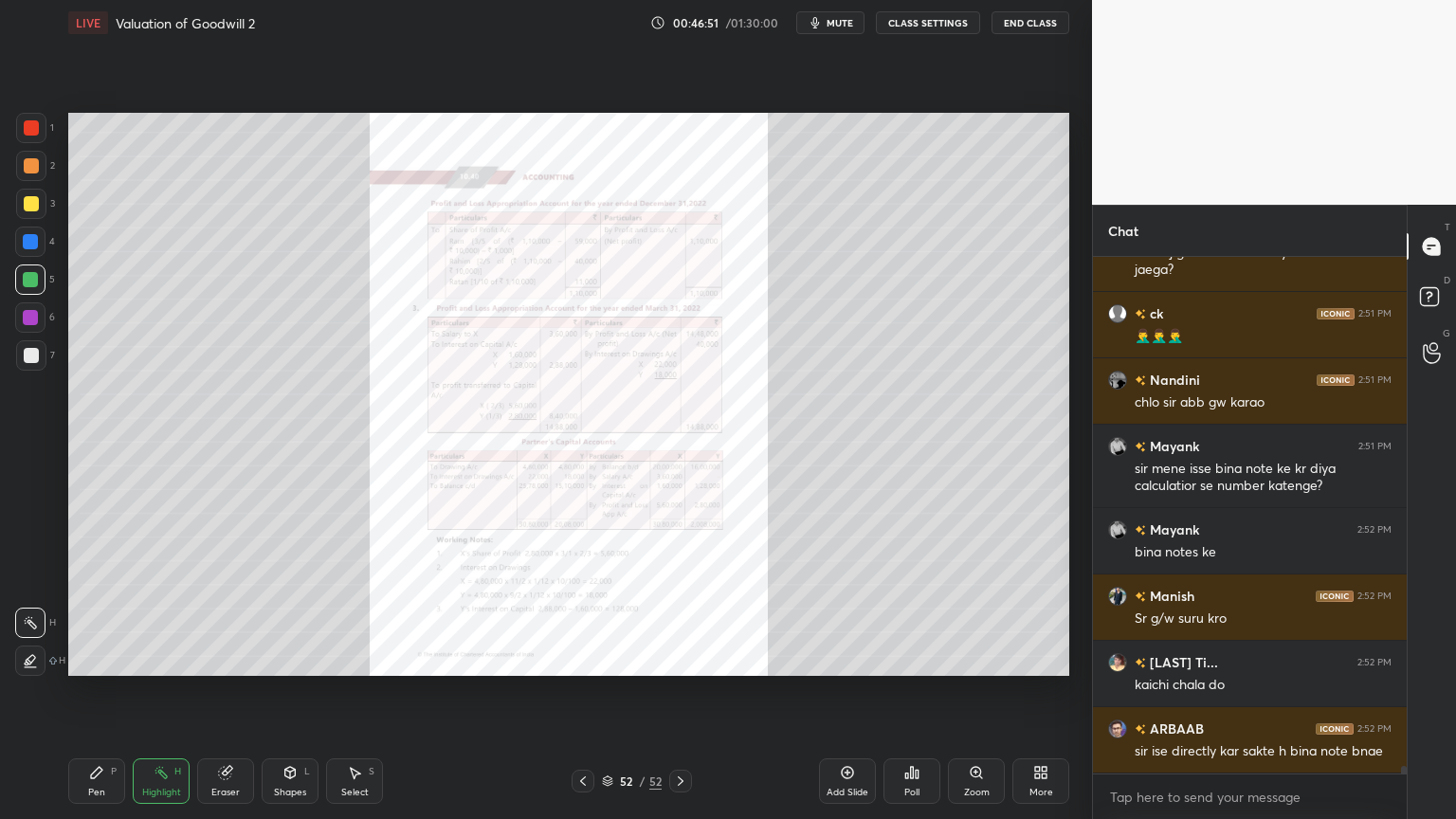 click 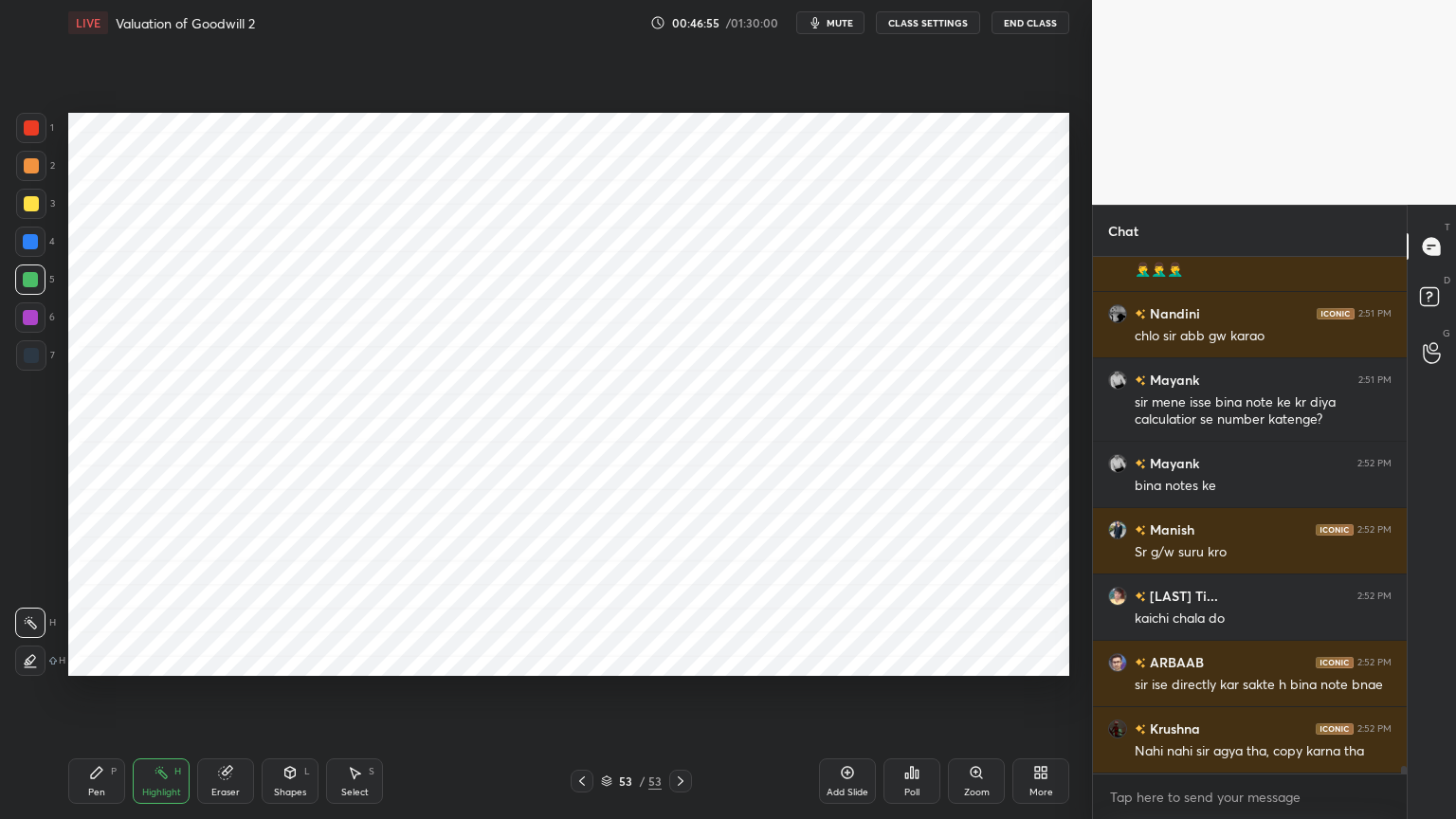 scroll, scrollTop: 33893, scrollLeft: 0, axis: vertical 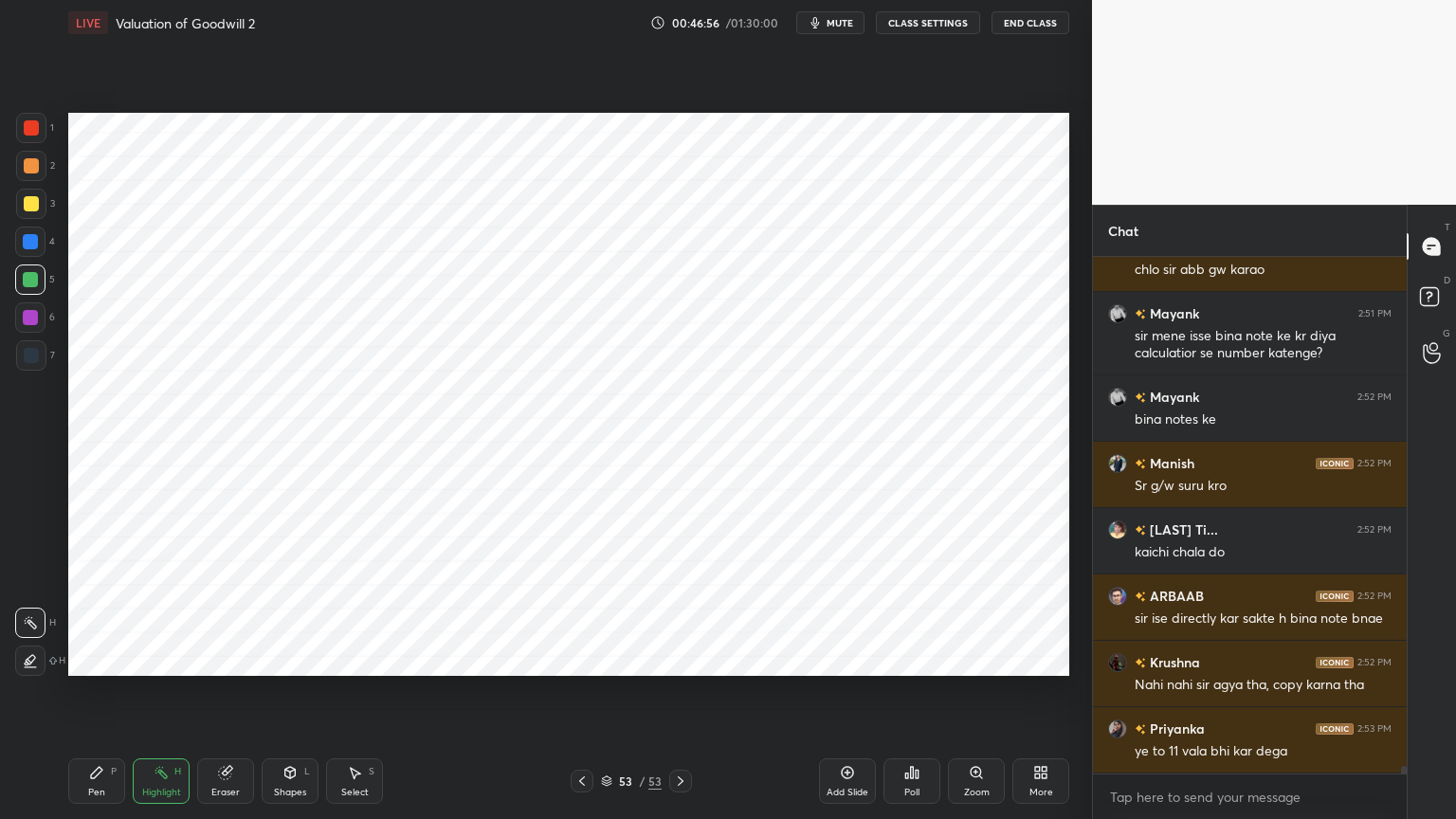 click at bounding box center [30, 242] 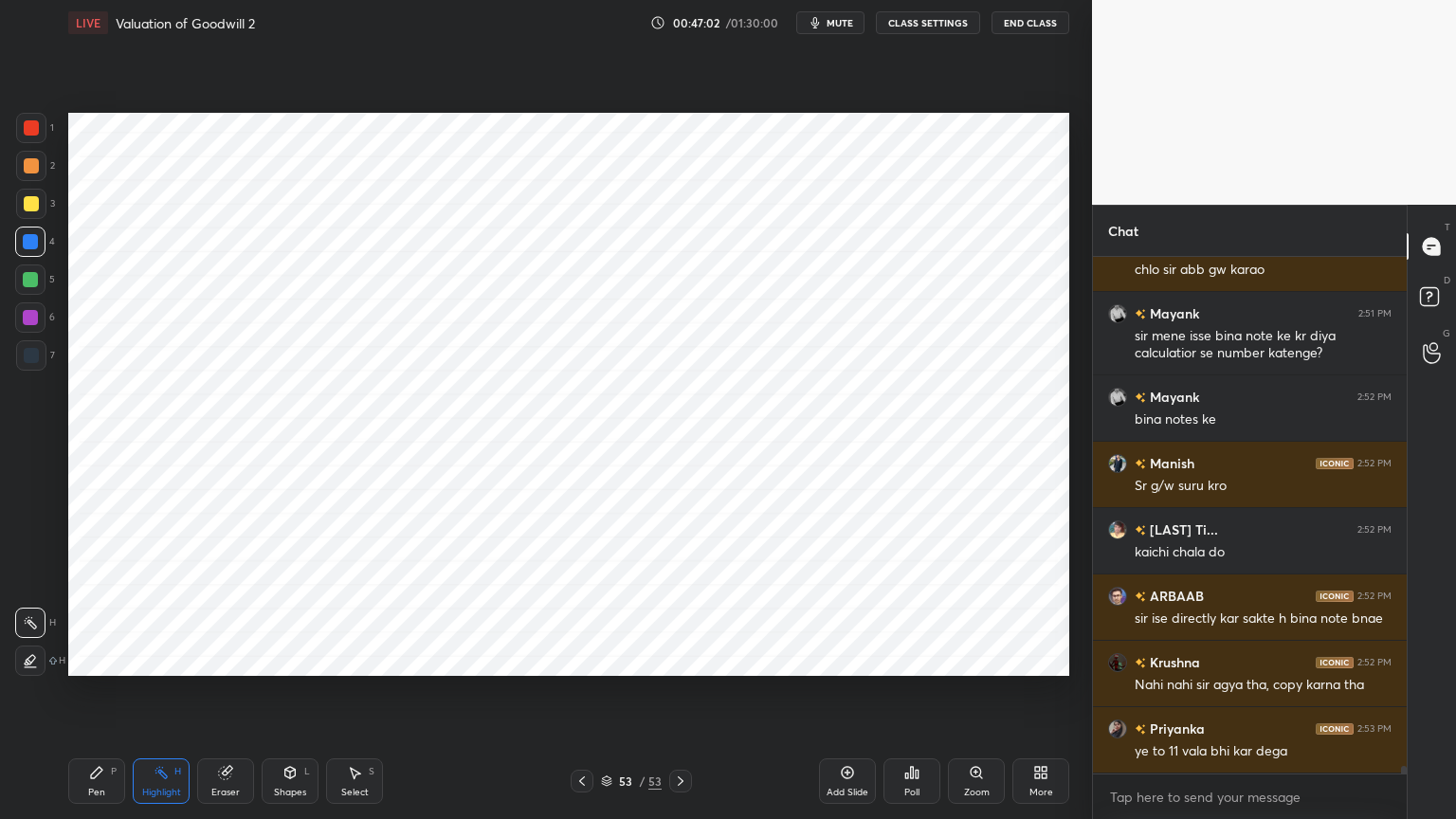 click on "Pen P" at bounding box center (97, 781) 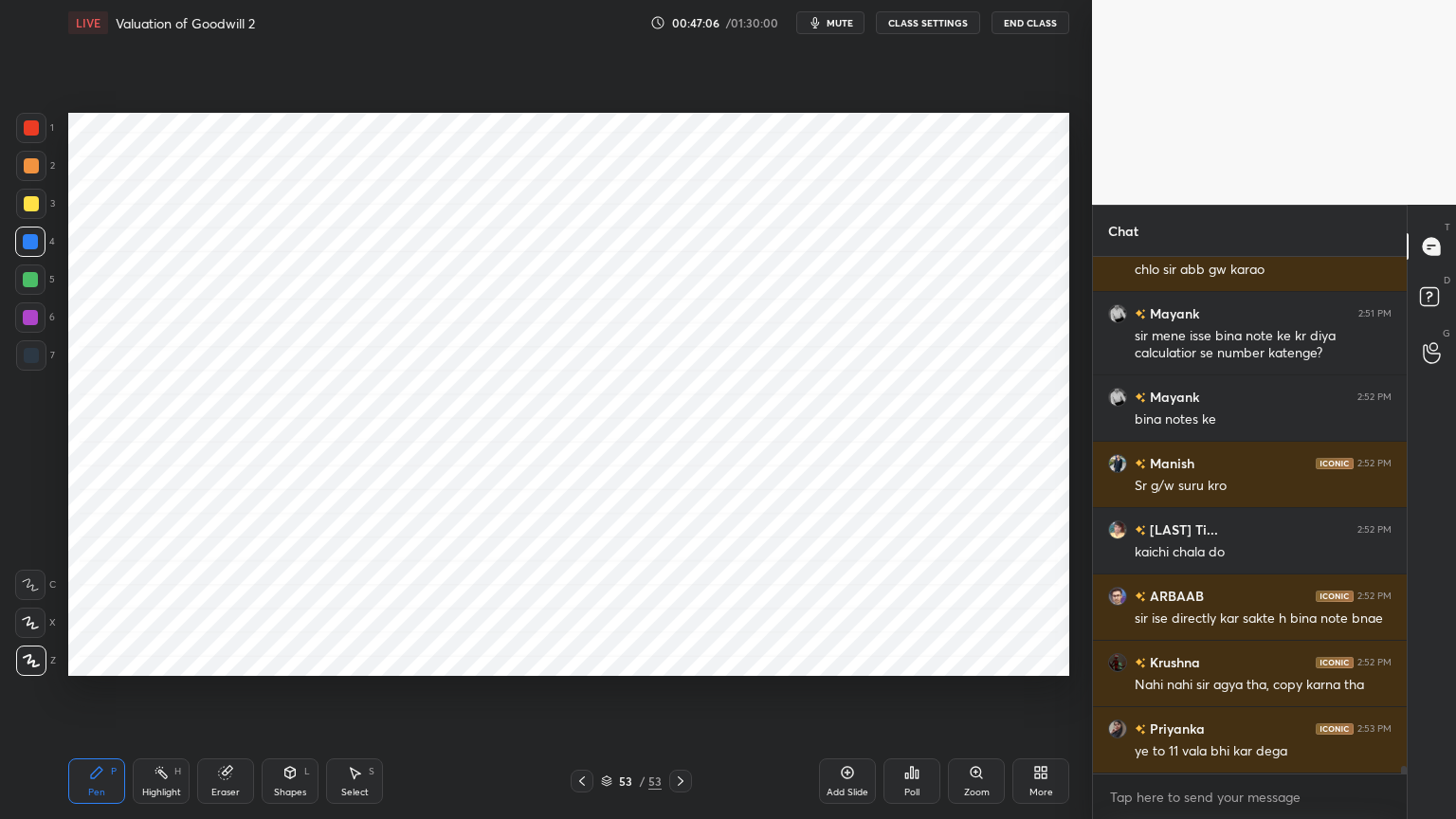 scroll, scrollTop: 33938, scrollLeft: 0, axis: vertical 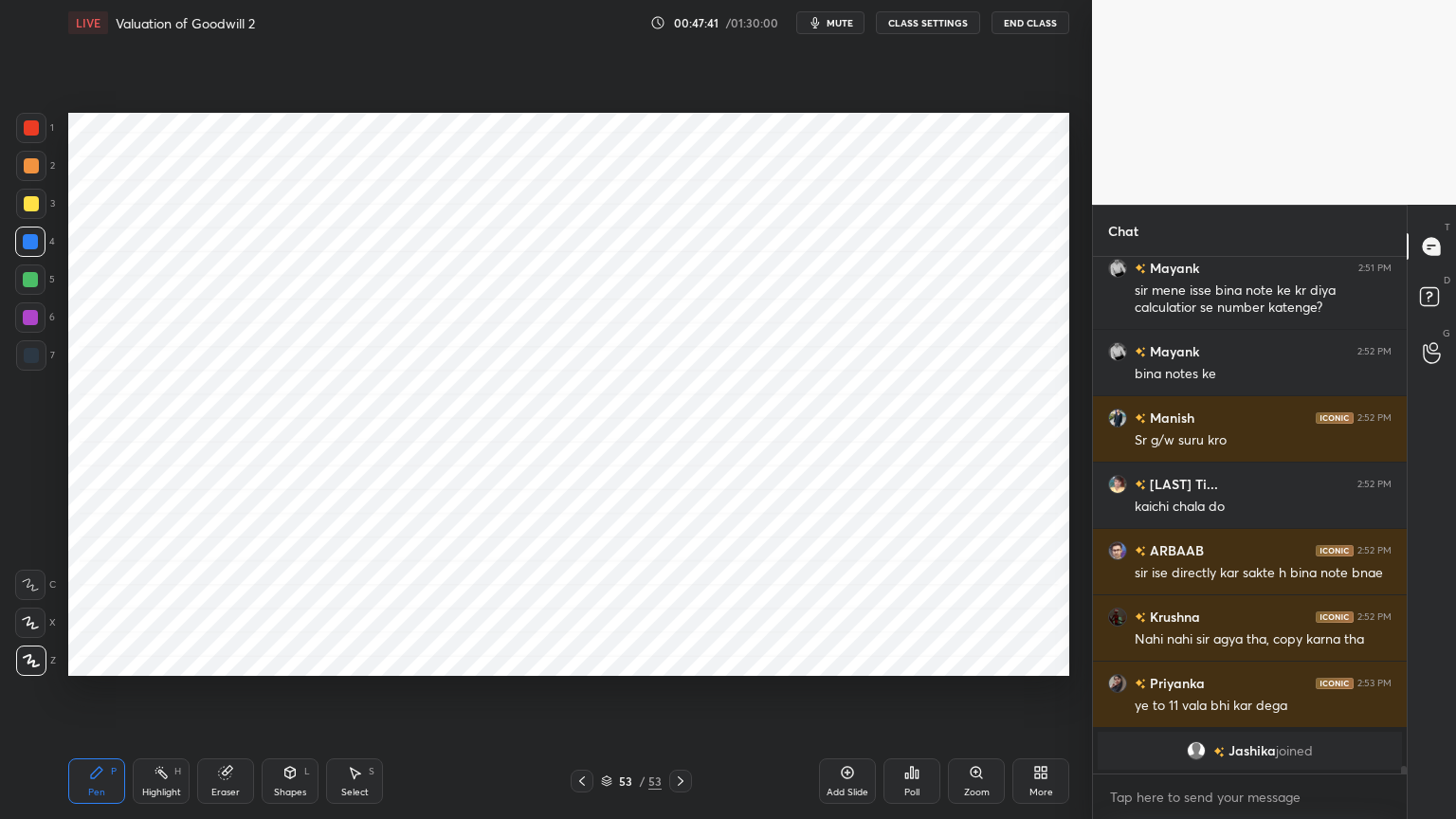click on "Shapes L" at bounding box center (290, 781) 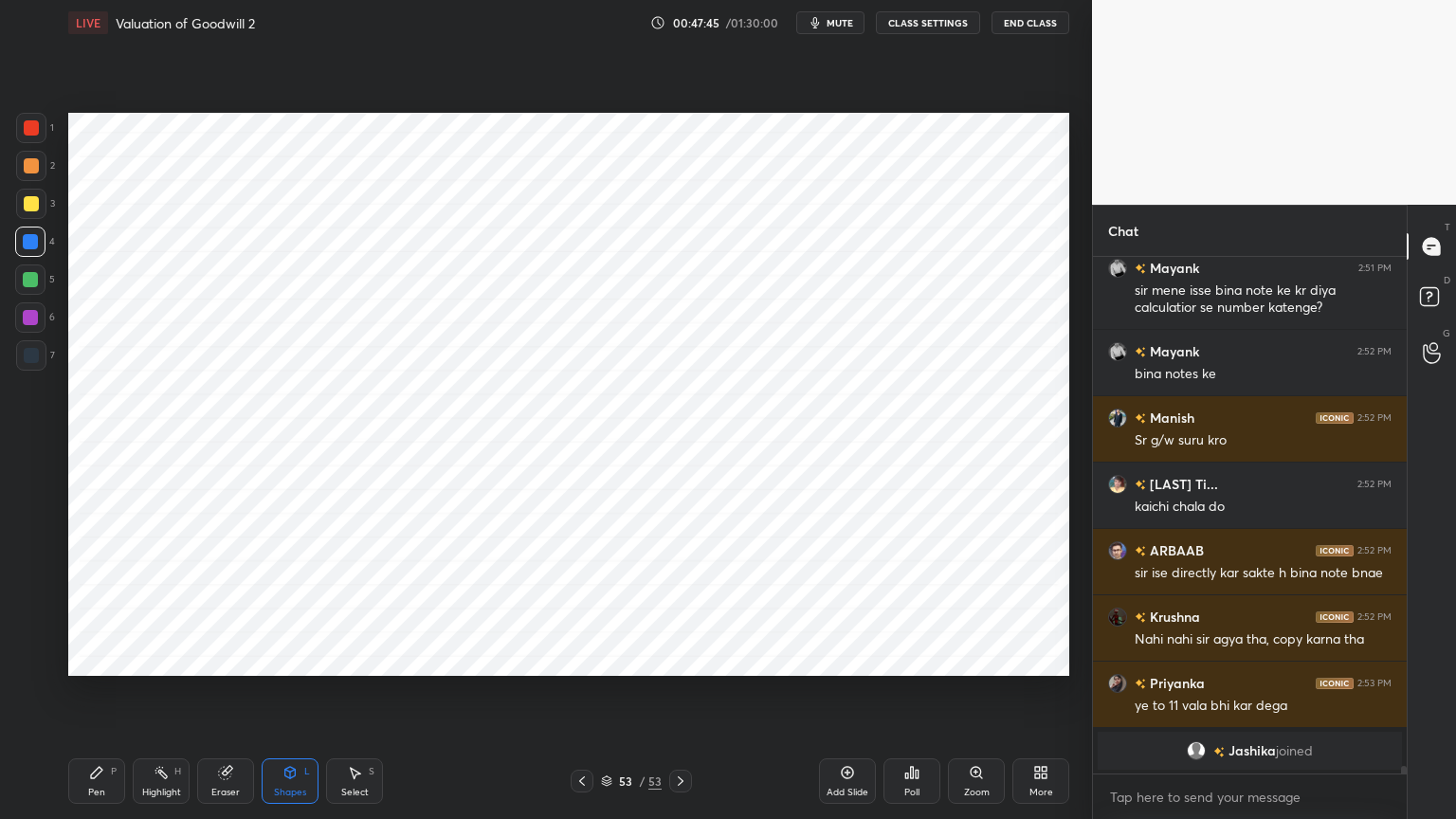 click 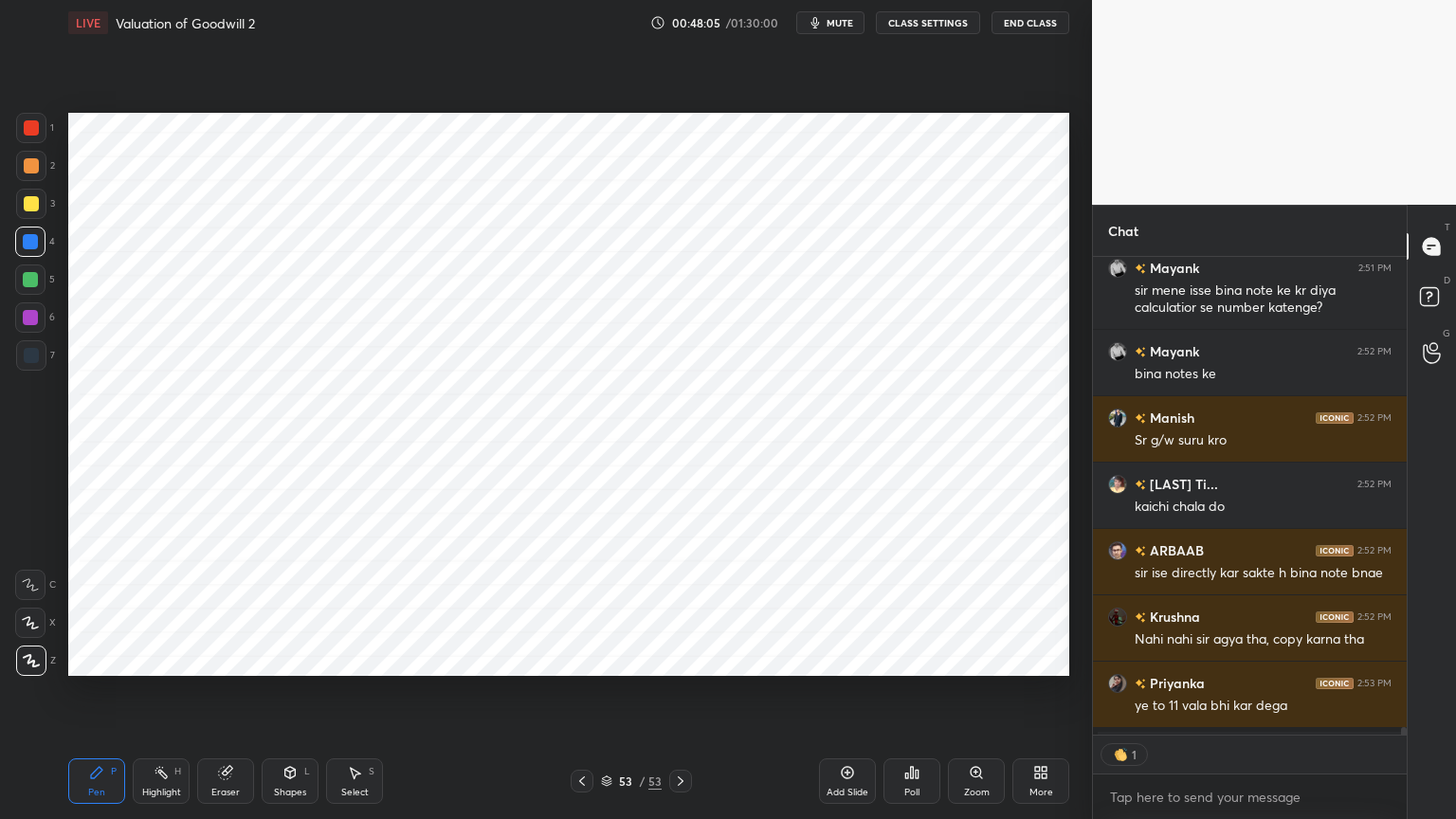 scroll, scrollTop: 473, scrollLeft: 308, axis: both 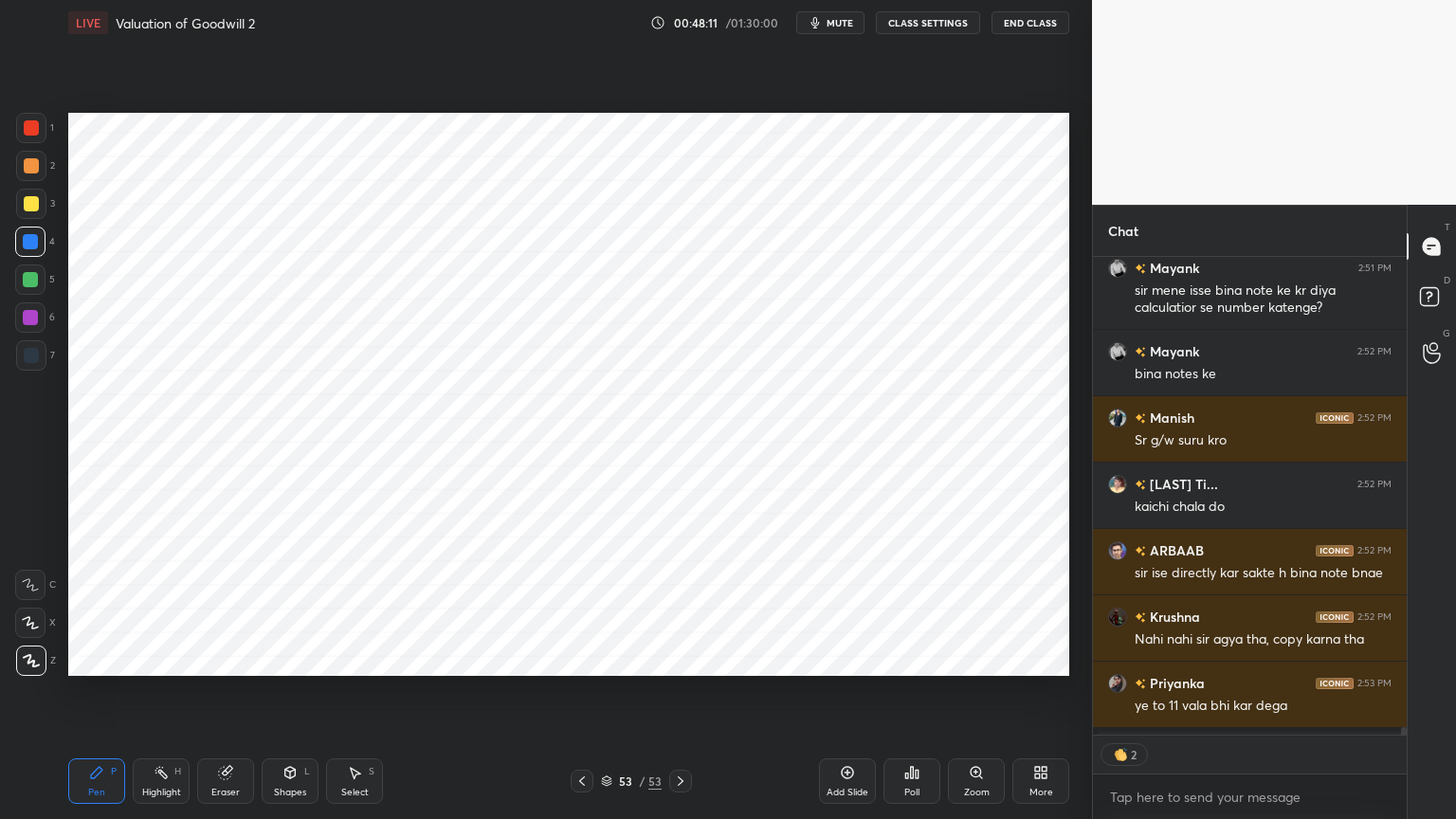 click on "Highlight H" at bounding box center [161, 781] 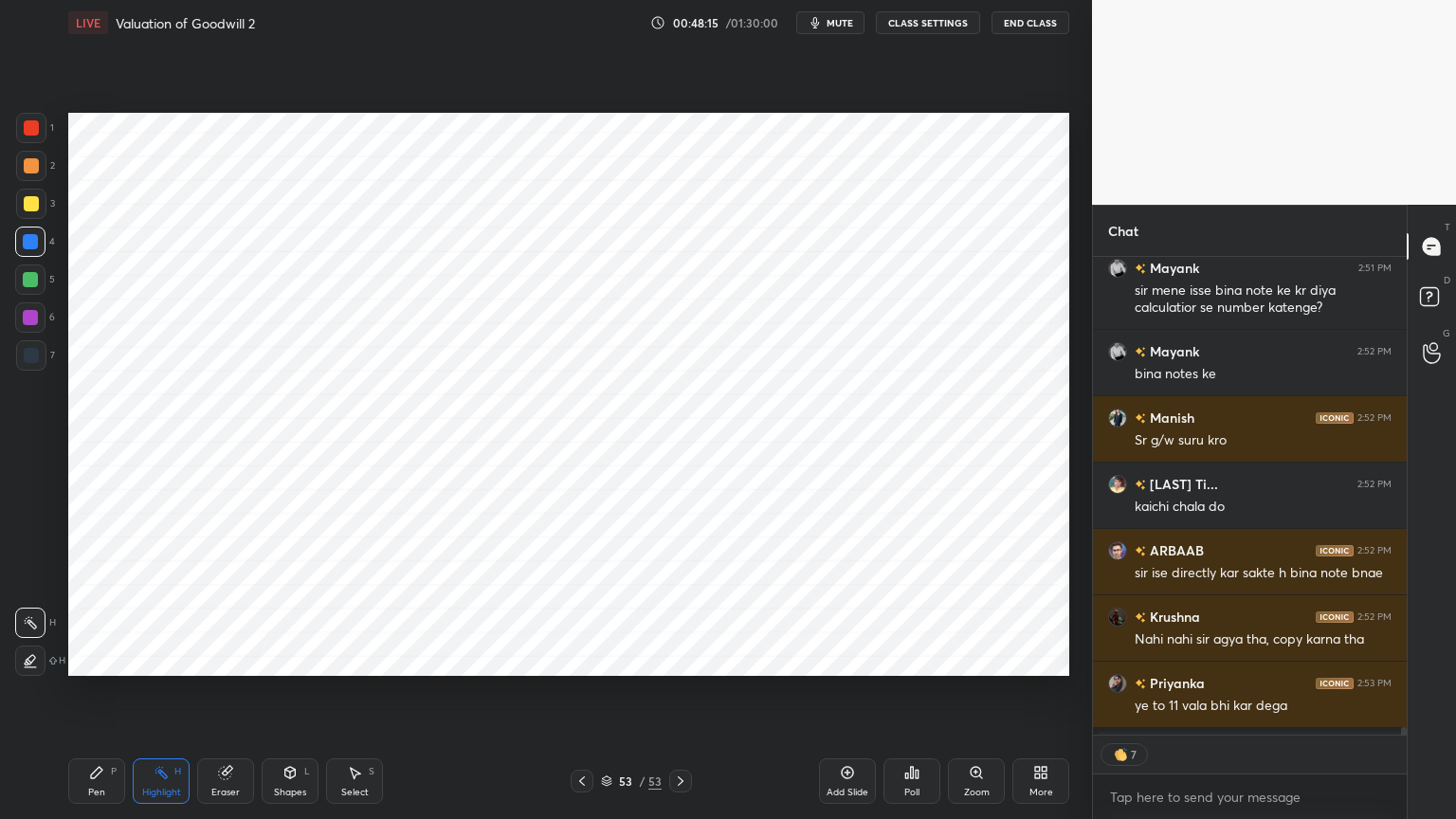 click on "Pen" at bounding box center (97, 792) 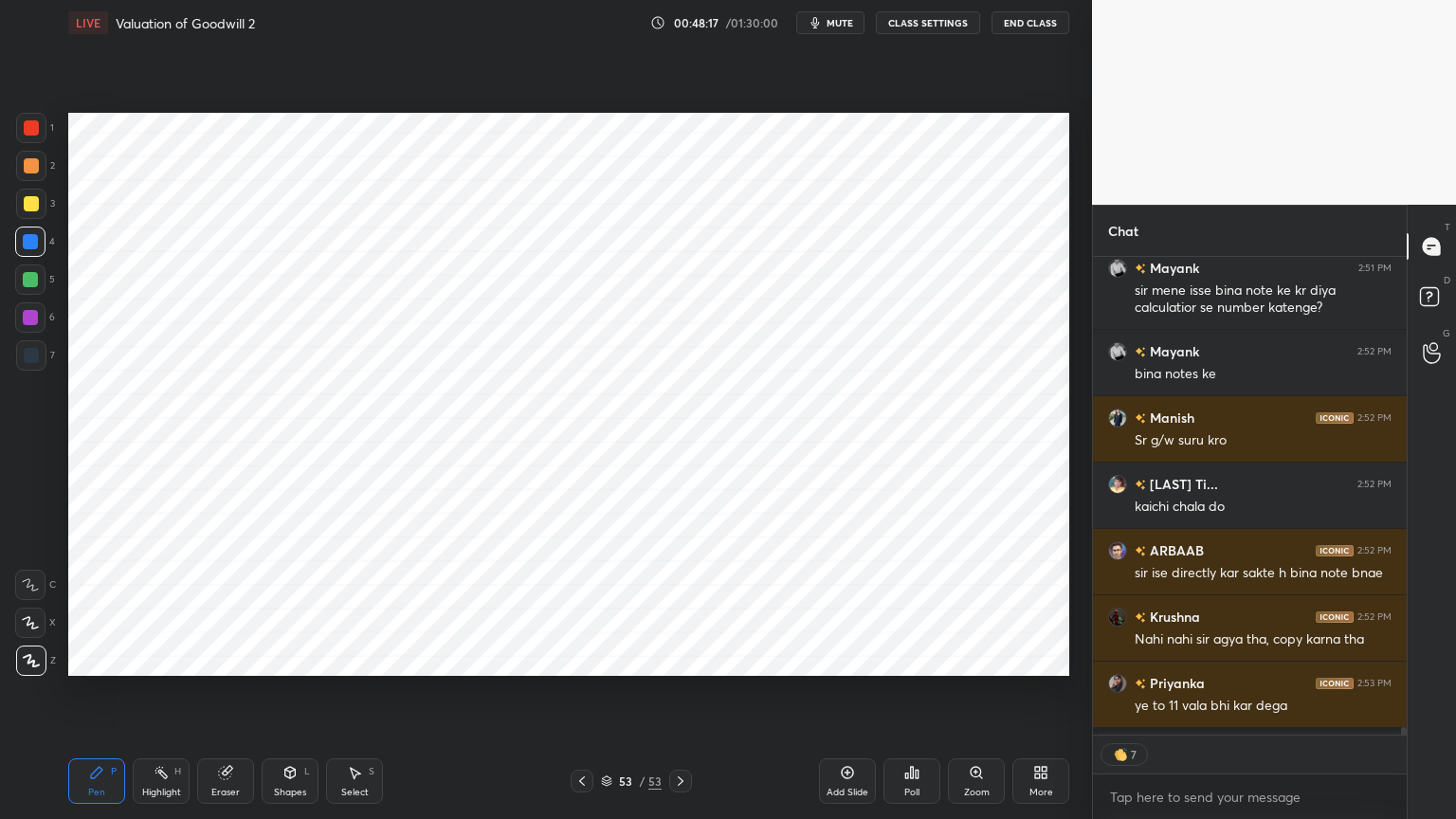 click at bounding box center (30, 318) 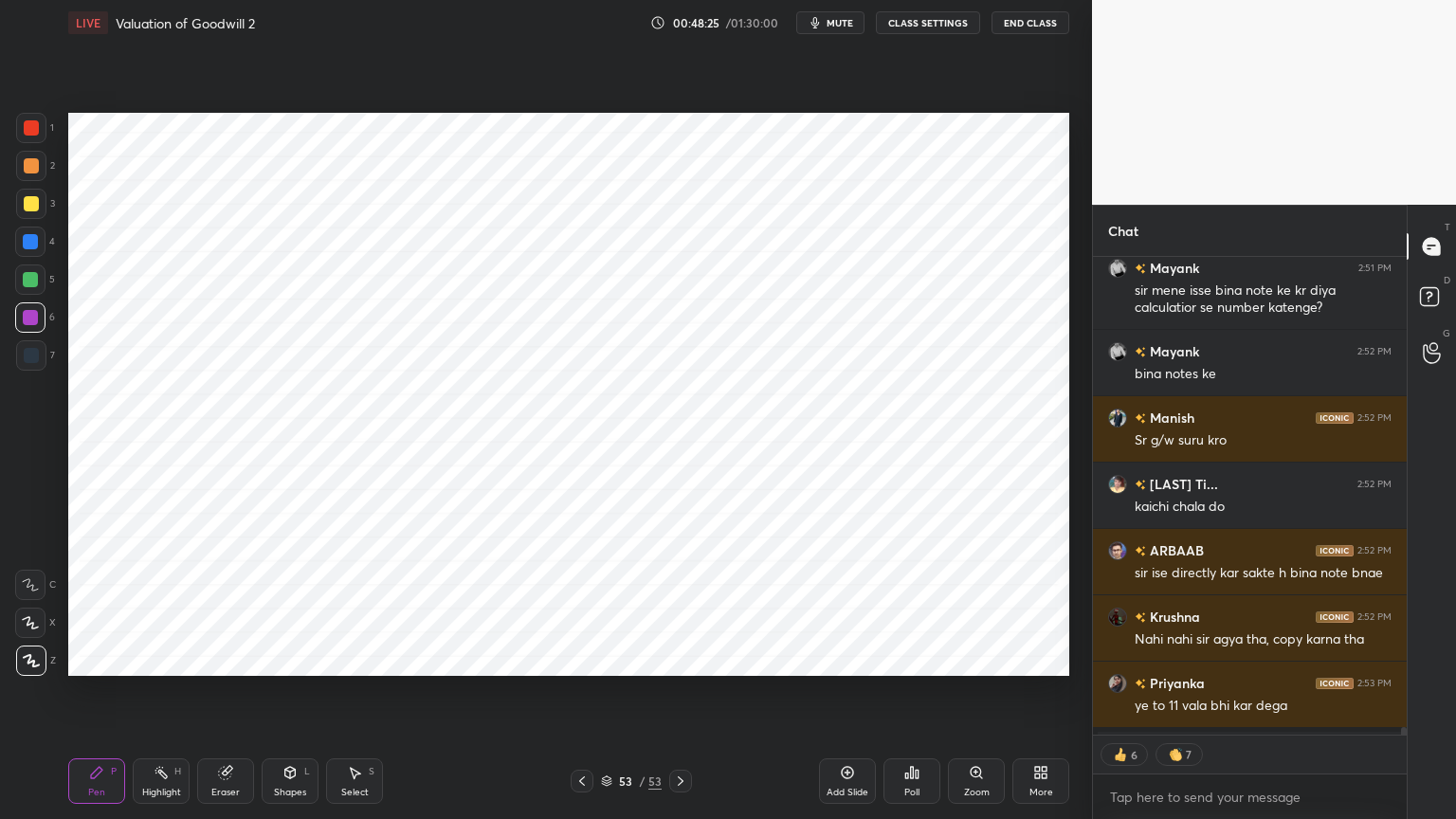 click at bounding box center (30, 242) 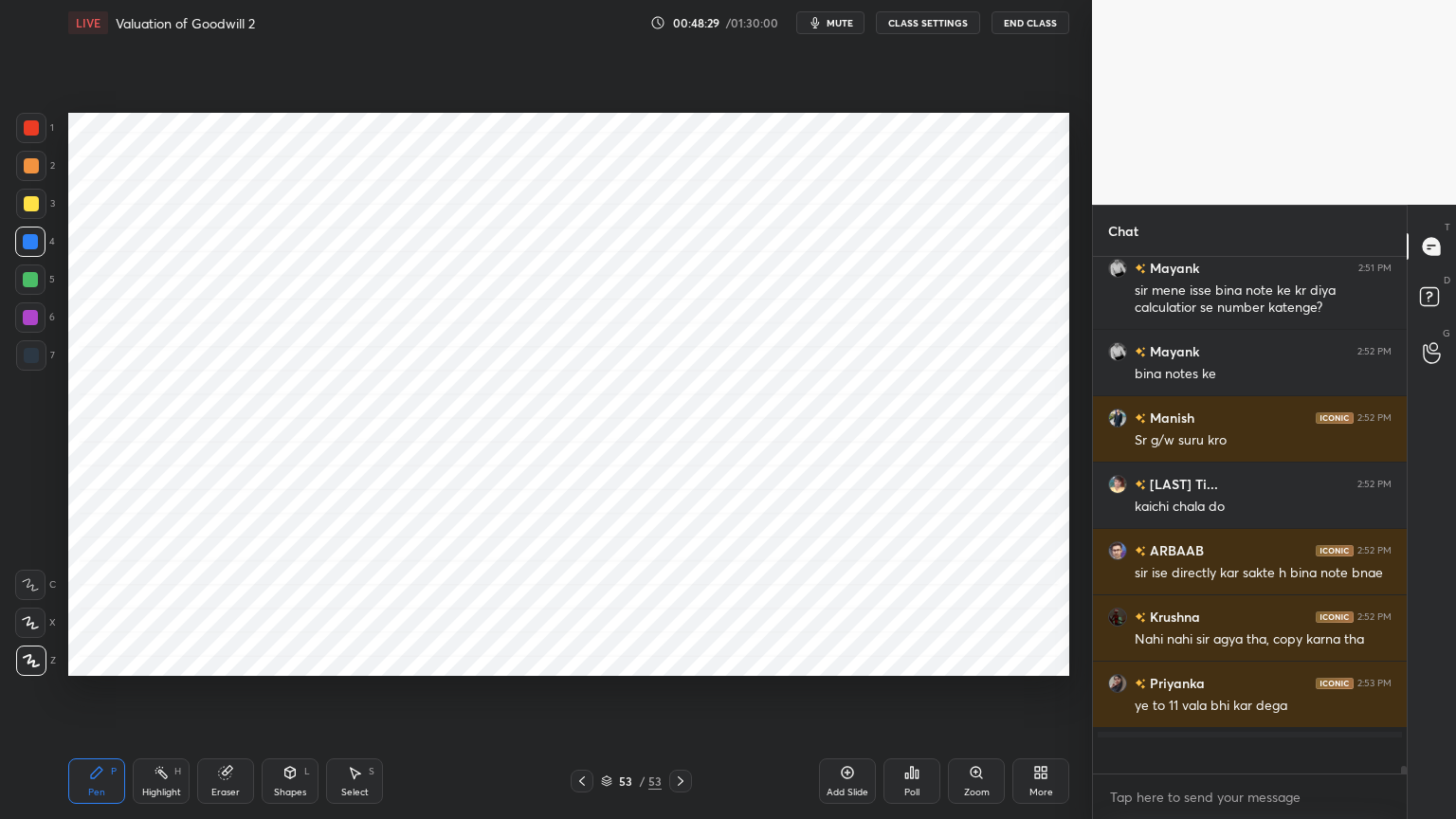 scroll, scrollTop: 6, scrollLeft: 6, axis: both 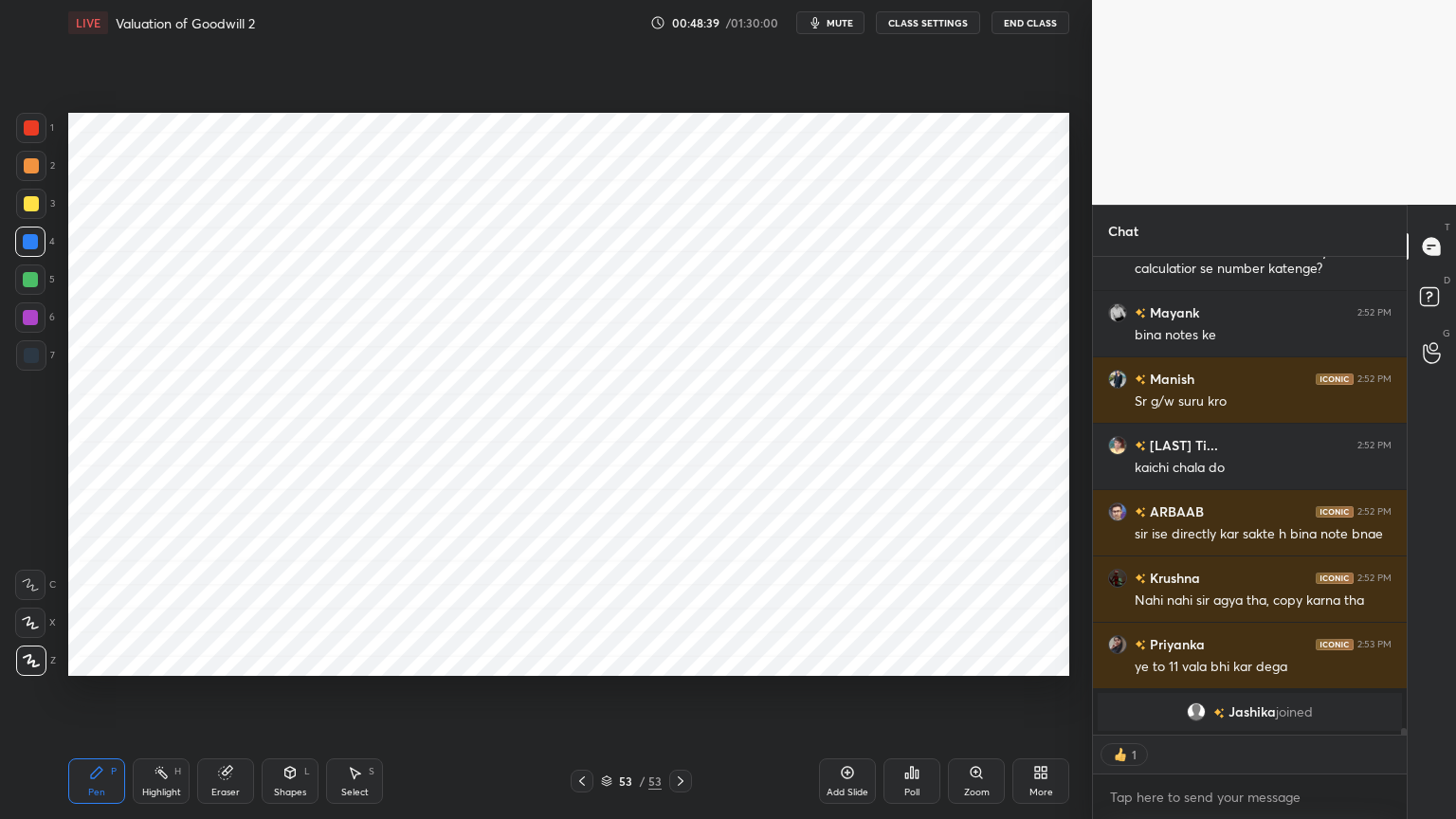 type on "x" 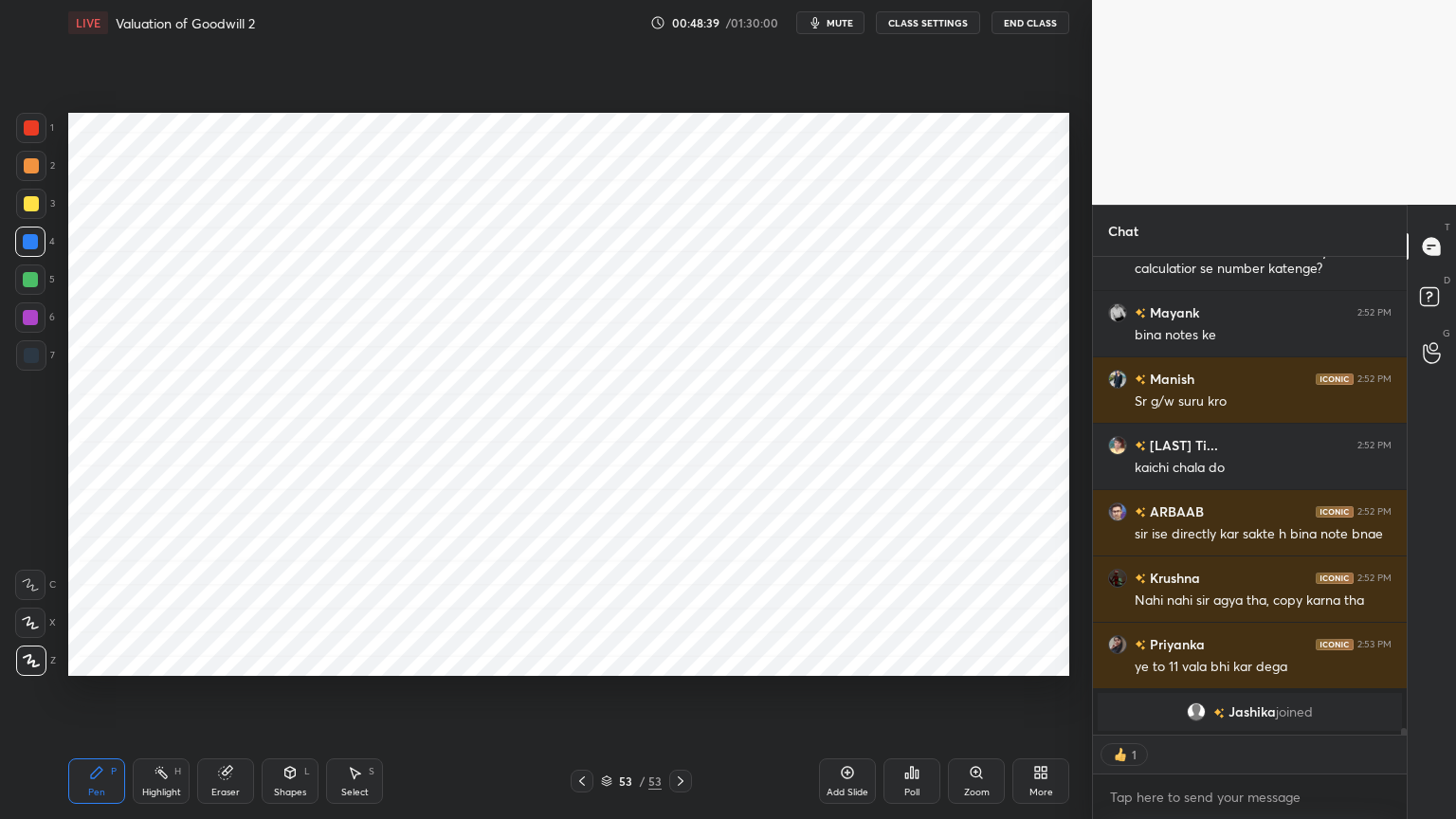 scroll, scrollTop: 6, scrollLeft: 6, axis: both 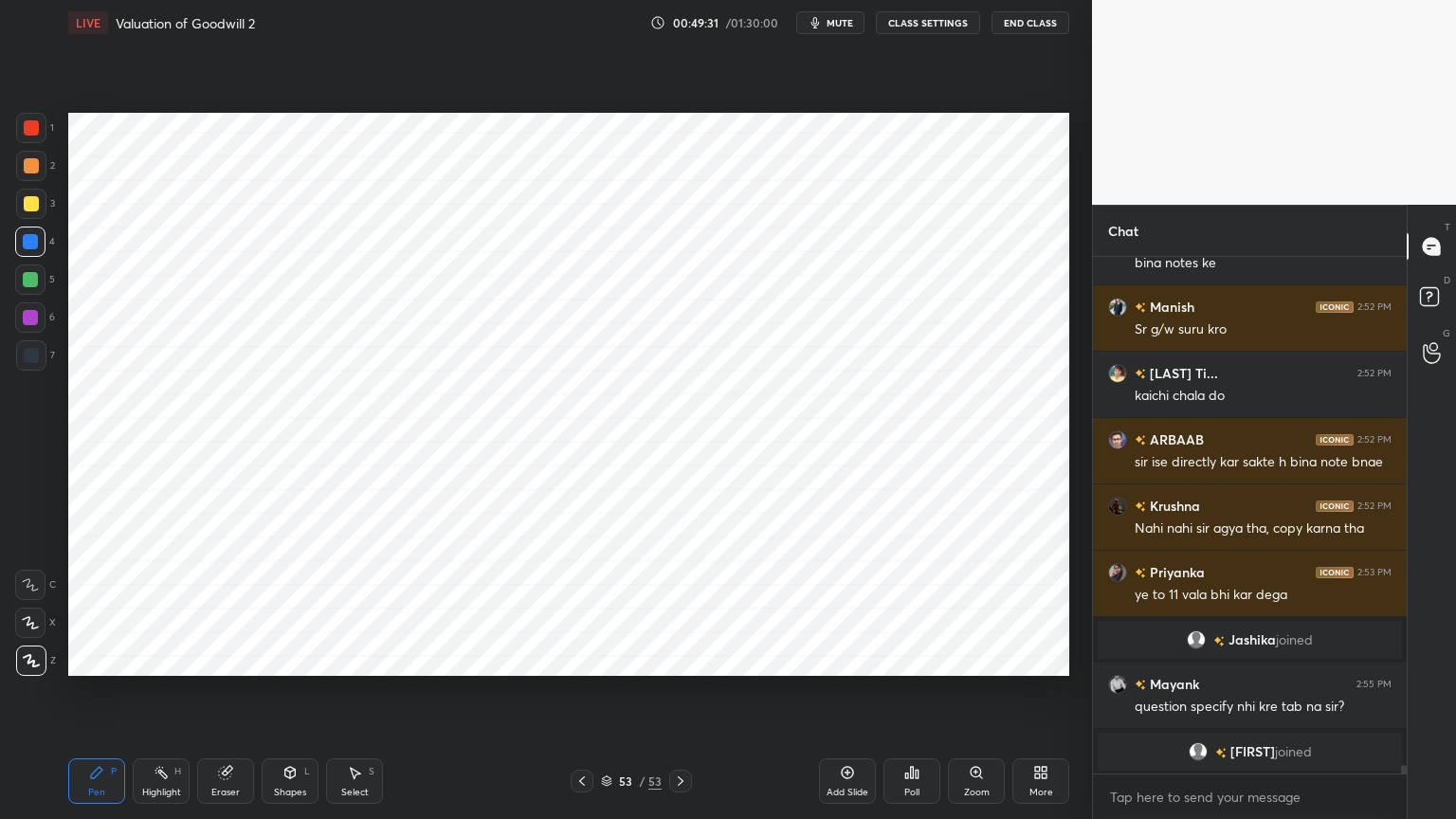 click on "Highlight" at bounding box center [161, 792] 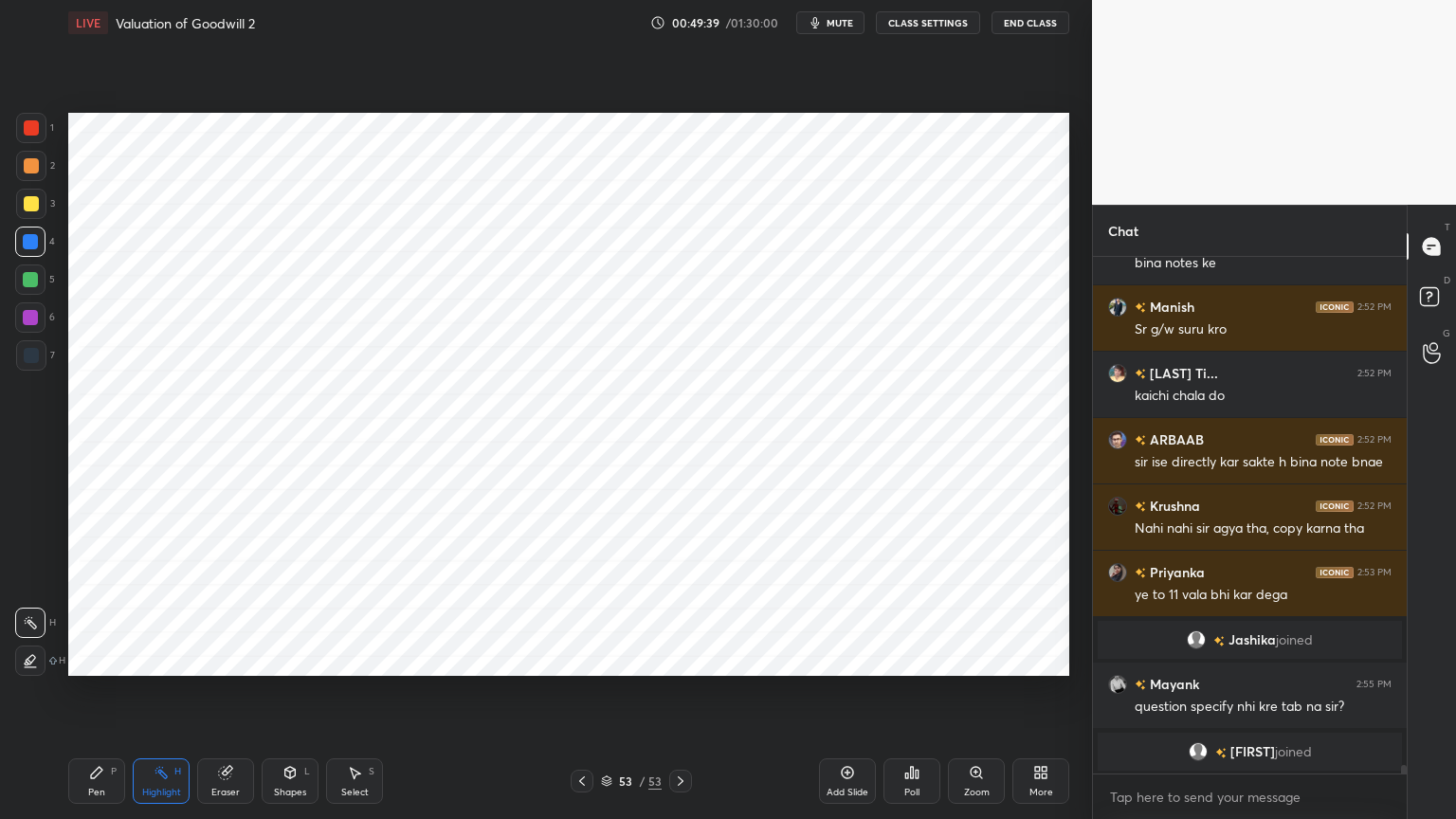 click 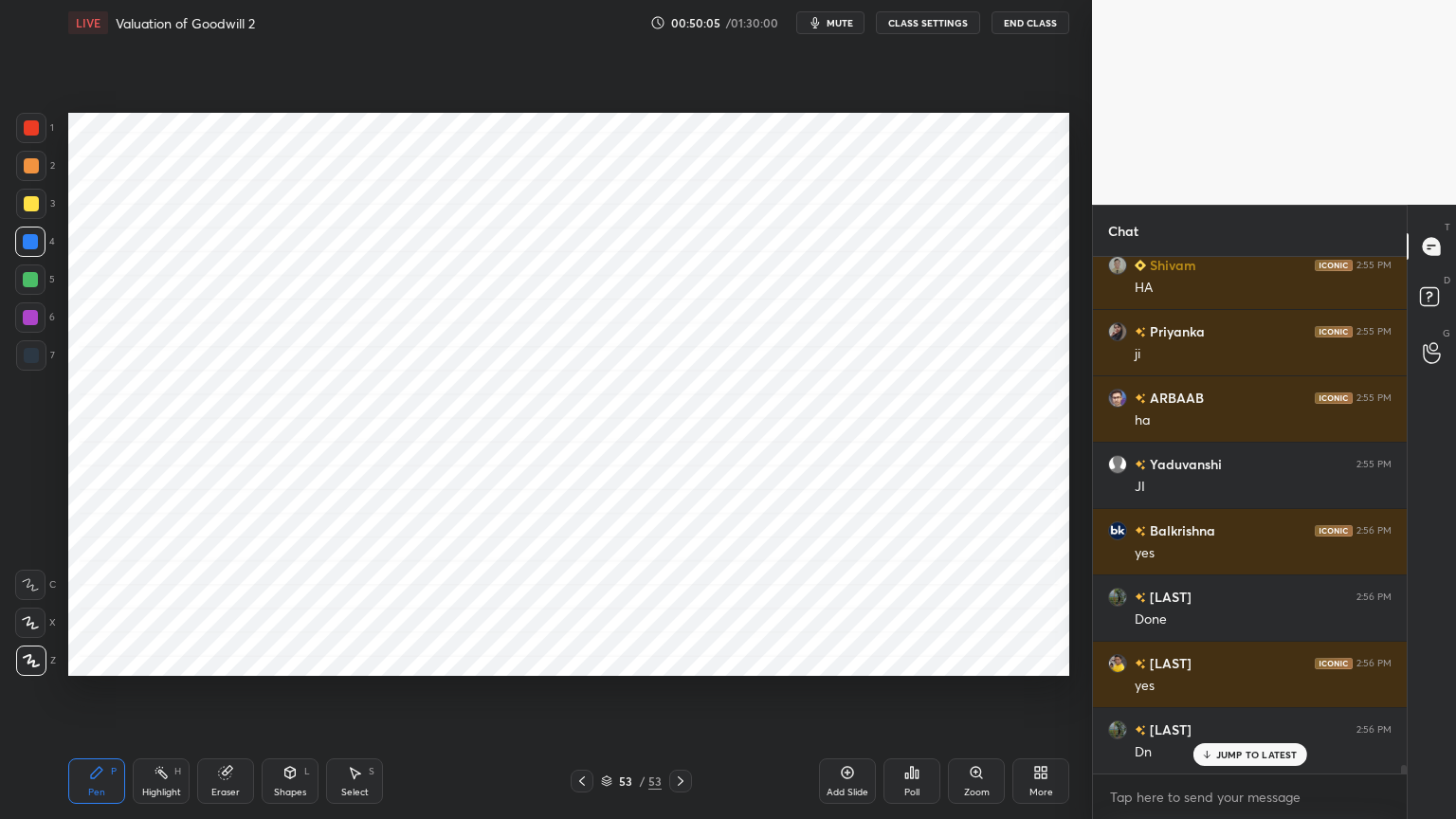 scroll, scrollTop: 32672, scrollLeft: 0, axis: vertical 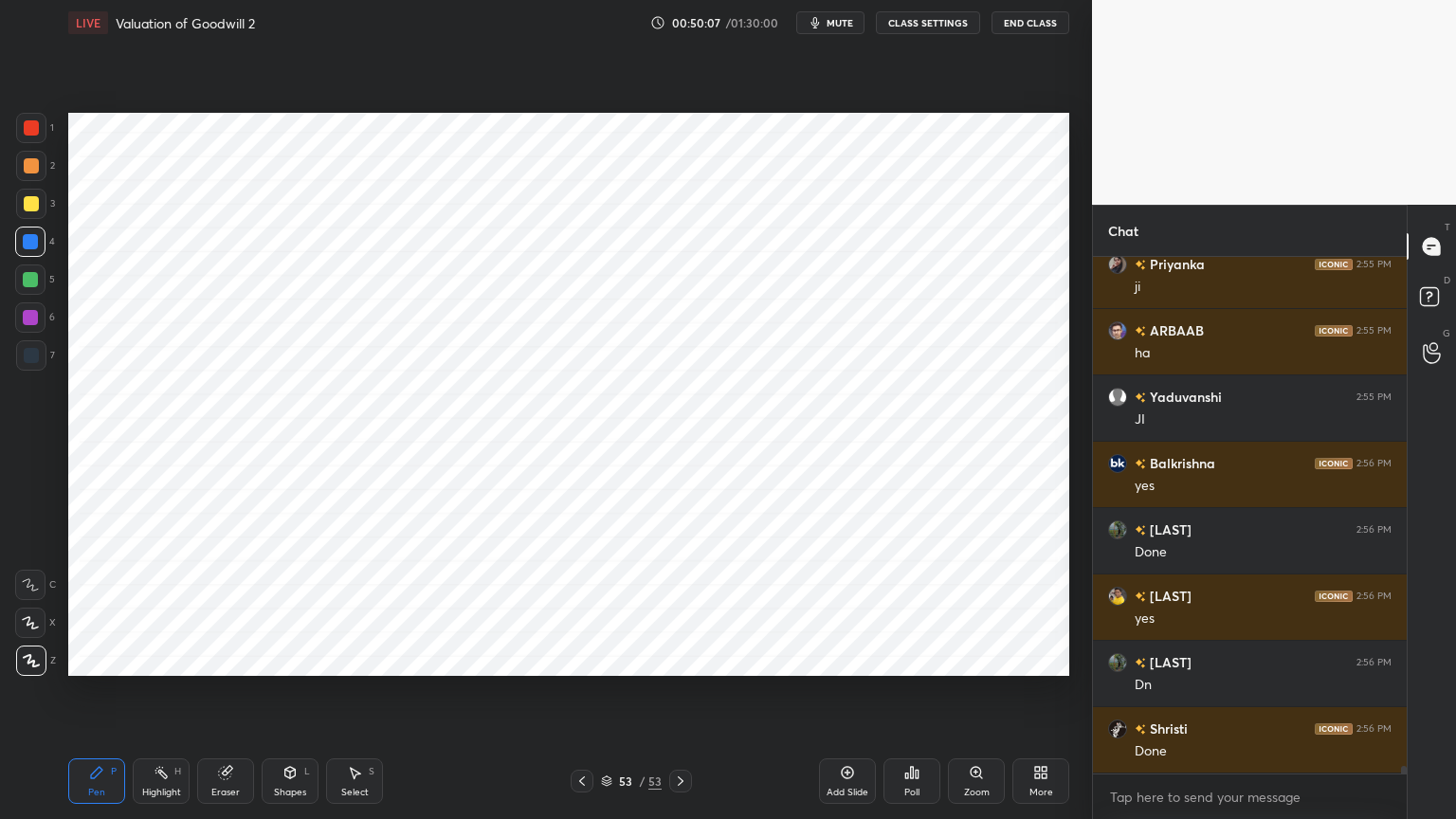 click 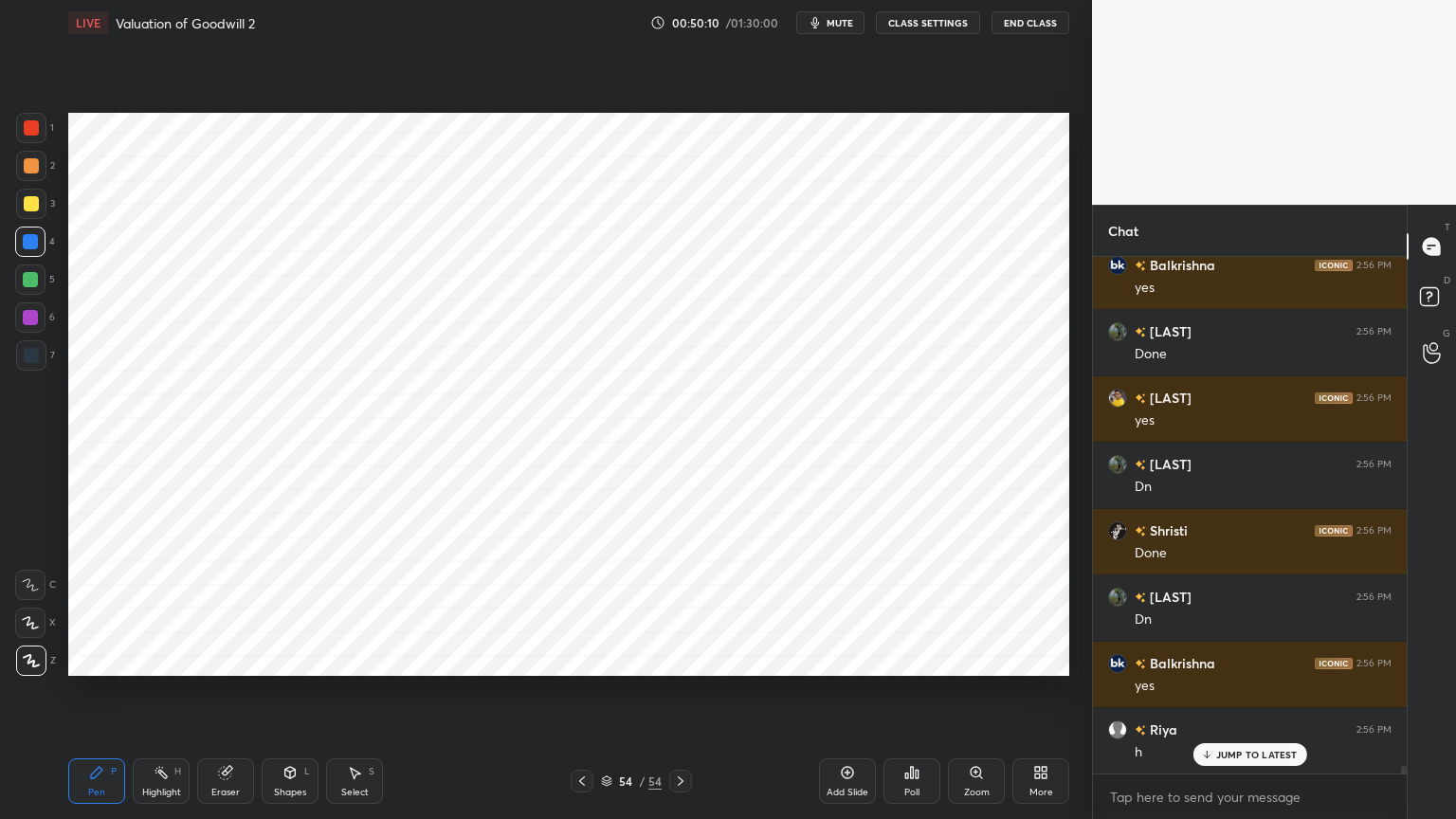 scroll, scrollTop: 32937, scrollLeft: 0, axis: vertical 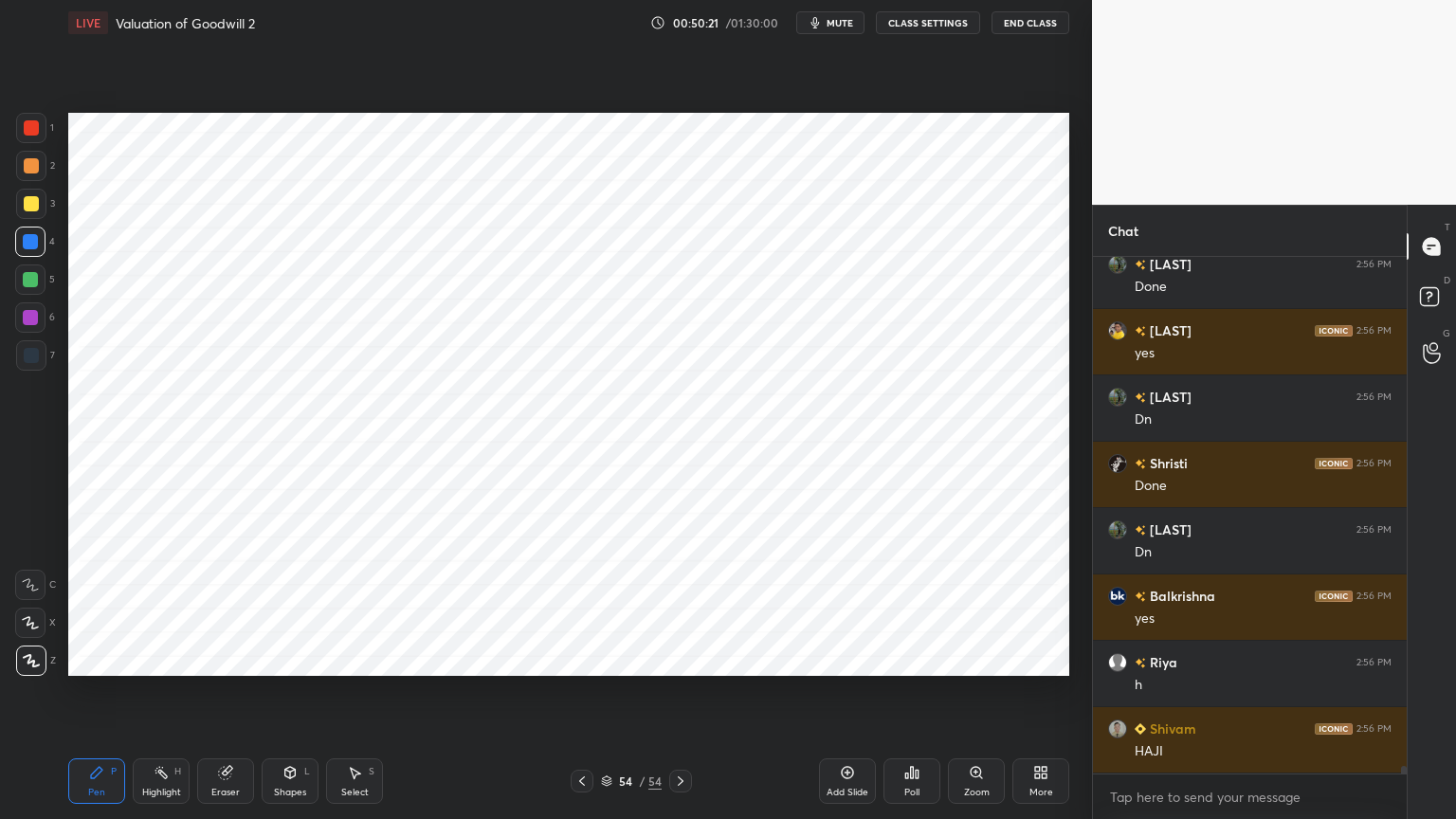 click on "Shapes L" at bounding box center (290, 781) 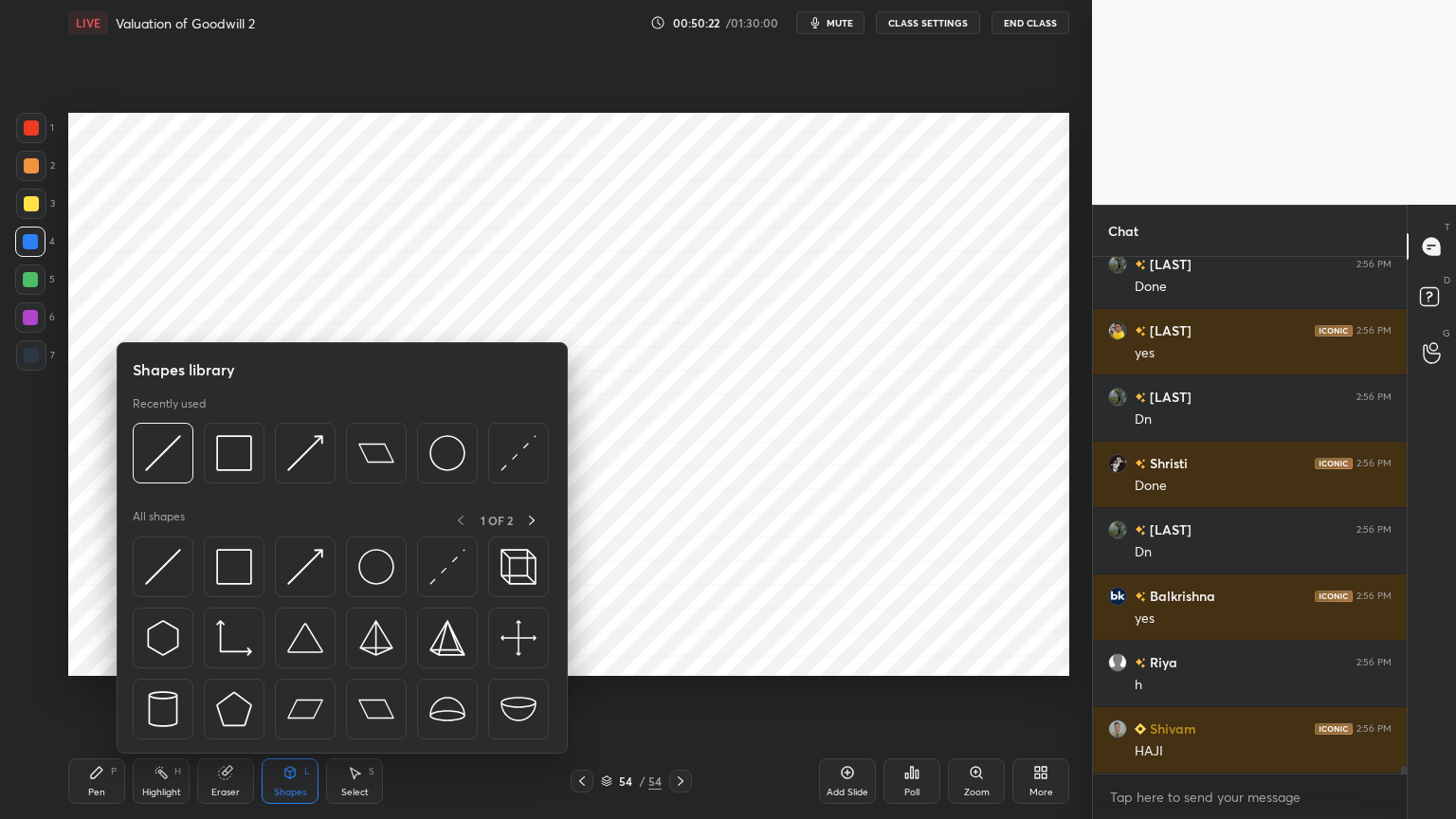 click on "Shapes" at bounding box center [290, 792] 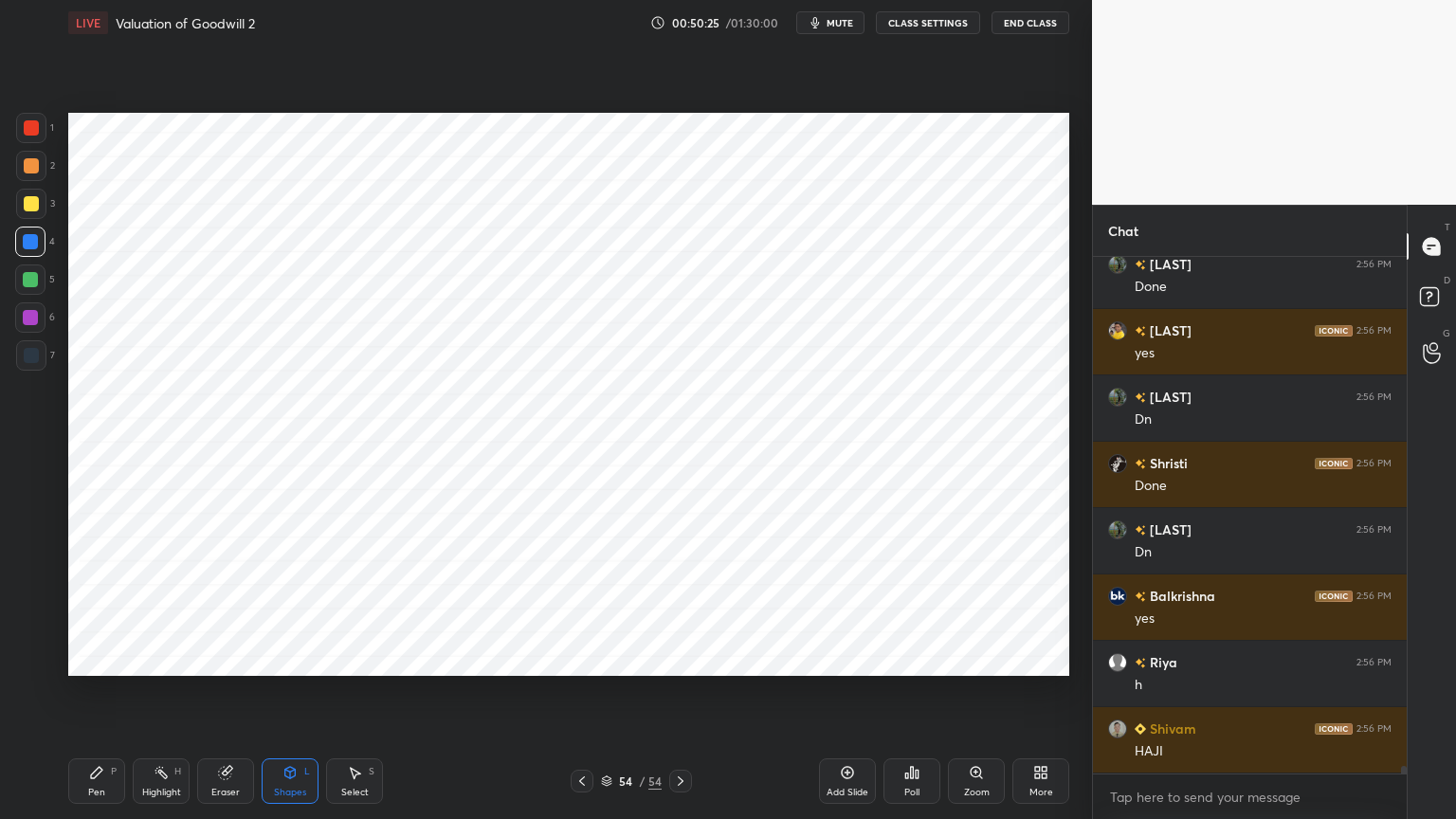 click on "Pen" at bounding box center (97, 792) 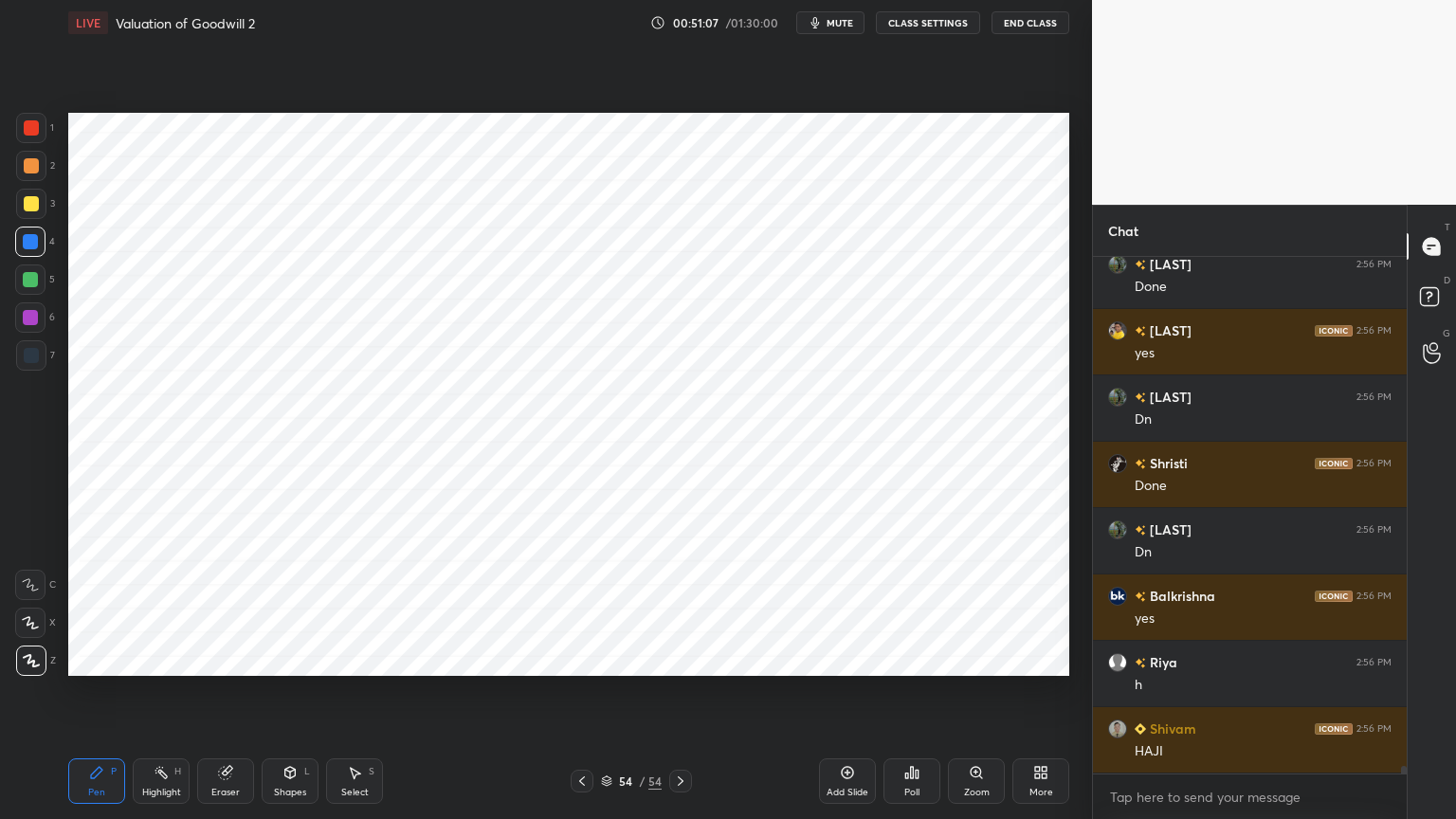 scroll, scrollTop: 32983, scrollLeft: 0, axis: vertical 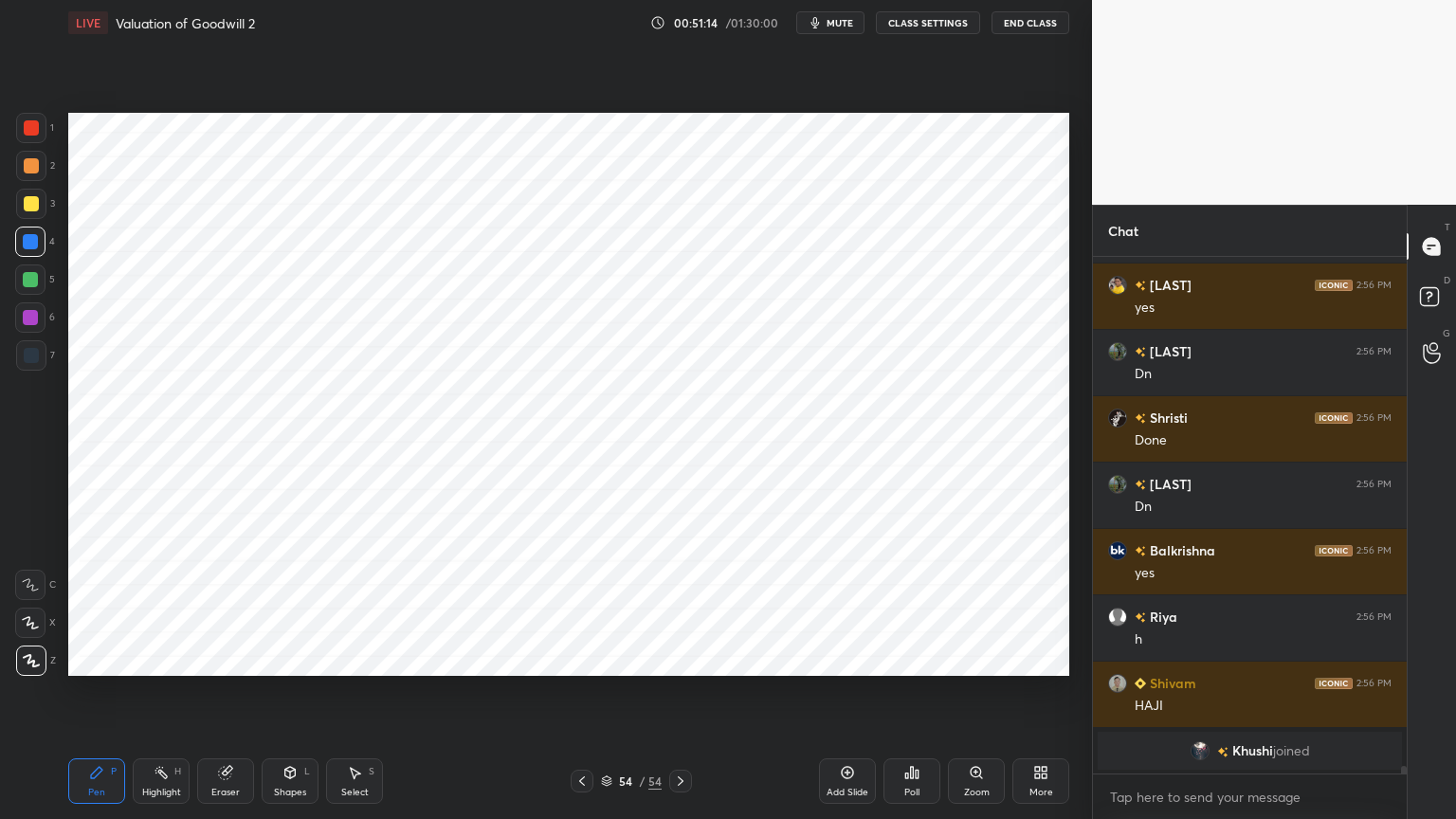 click at bounding box center [31, 355] 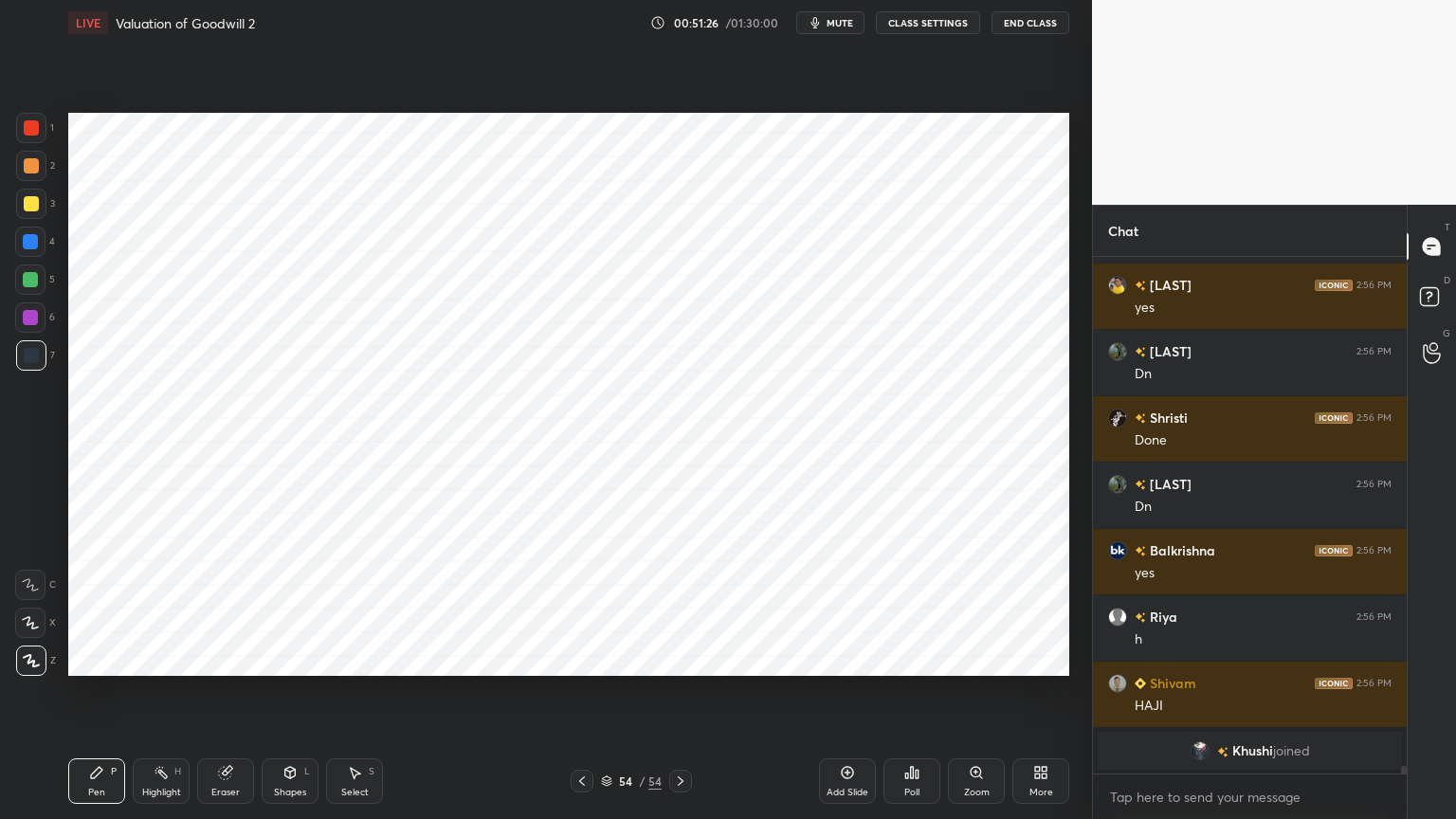 click on "Pen P Highlight H Eraser Shapes L Select S" at bounding box center (256, 781) 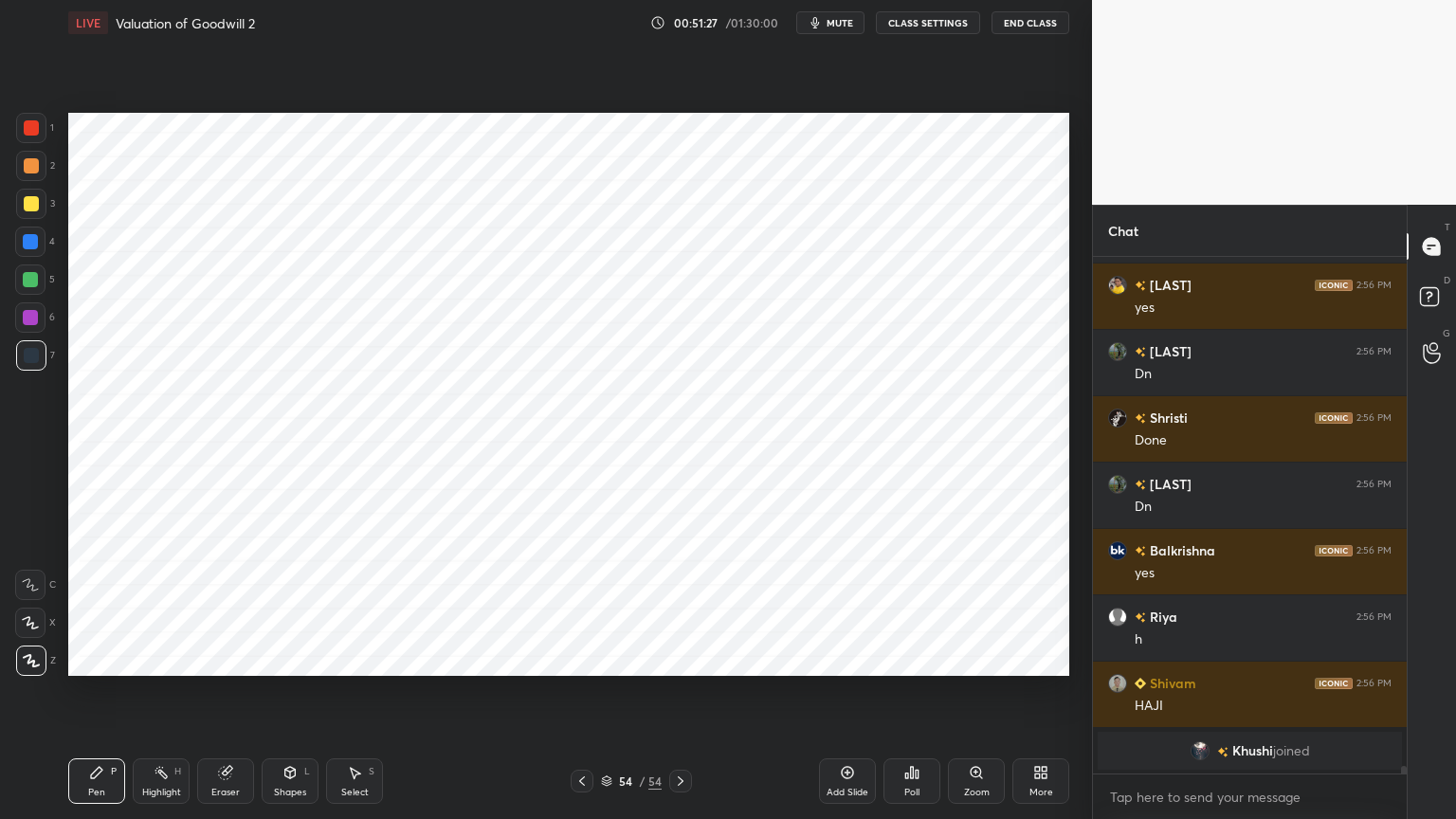 click on "Eraser" at bounding box center [226, 781] 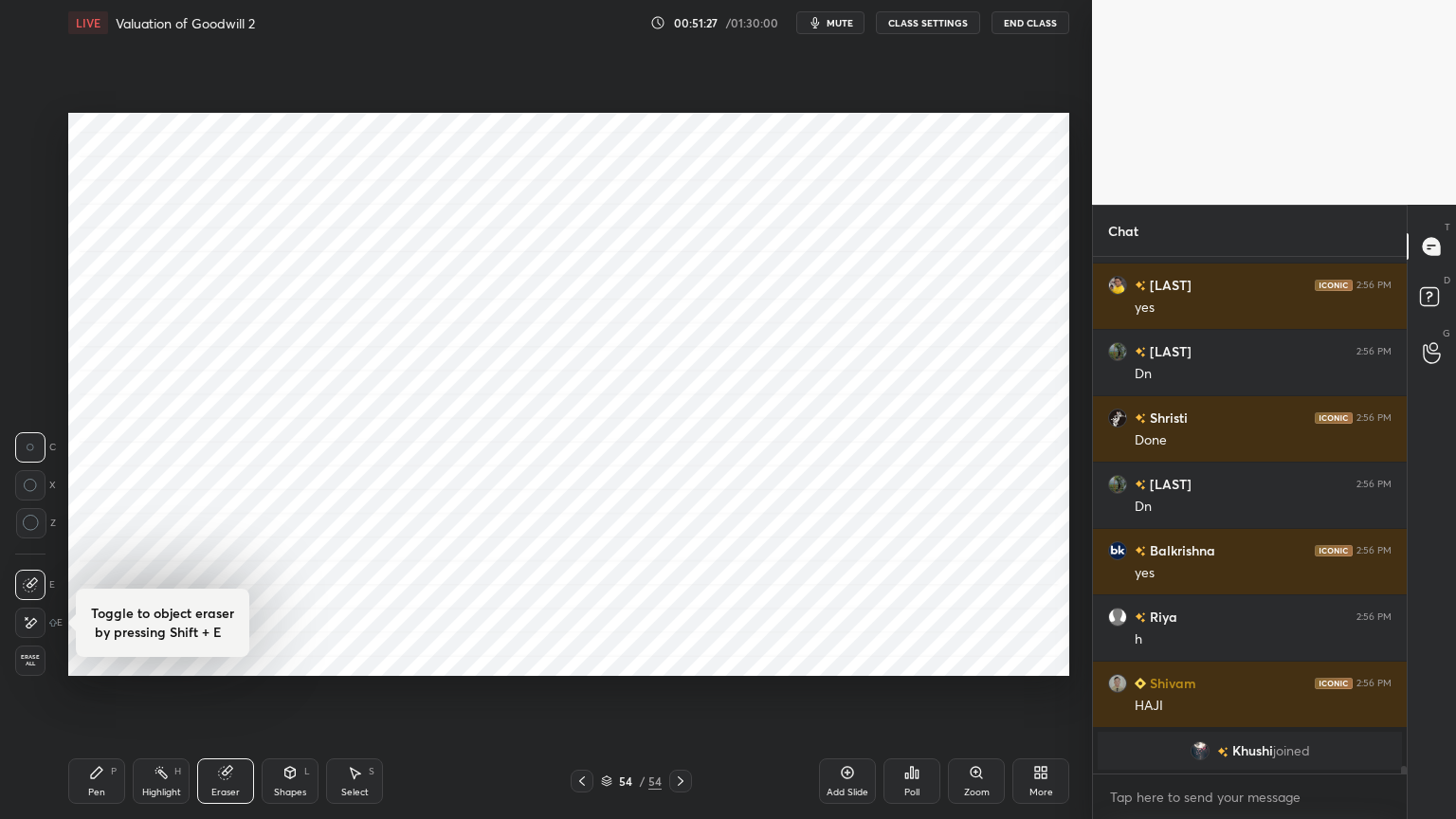 click on "Shapes L" at bounding box center (290, 781) 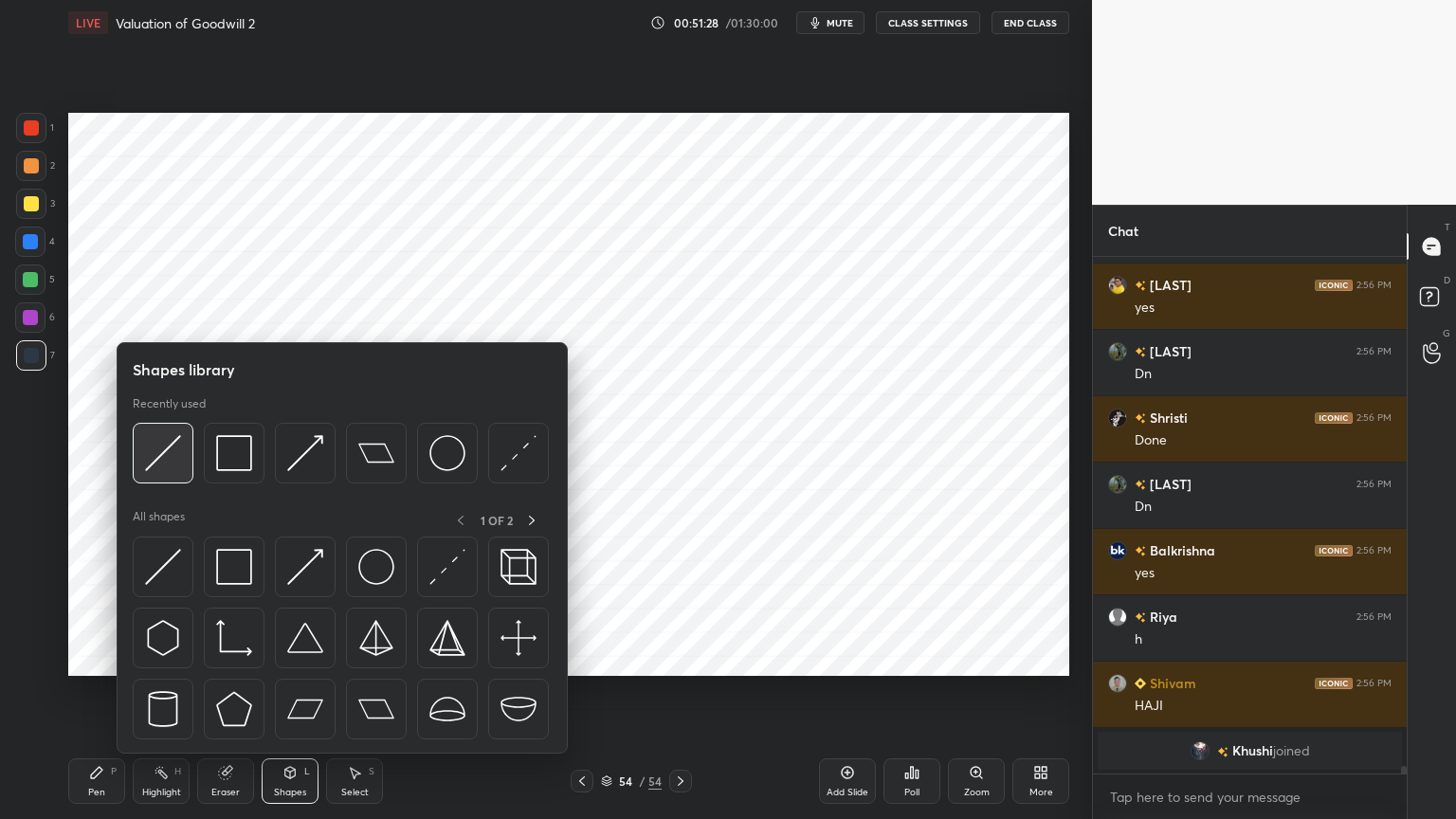 click at bounding box center [163, 453] 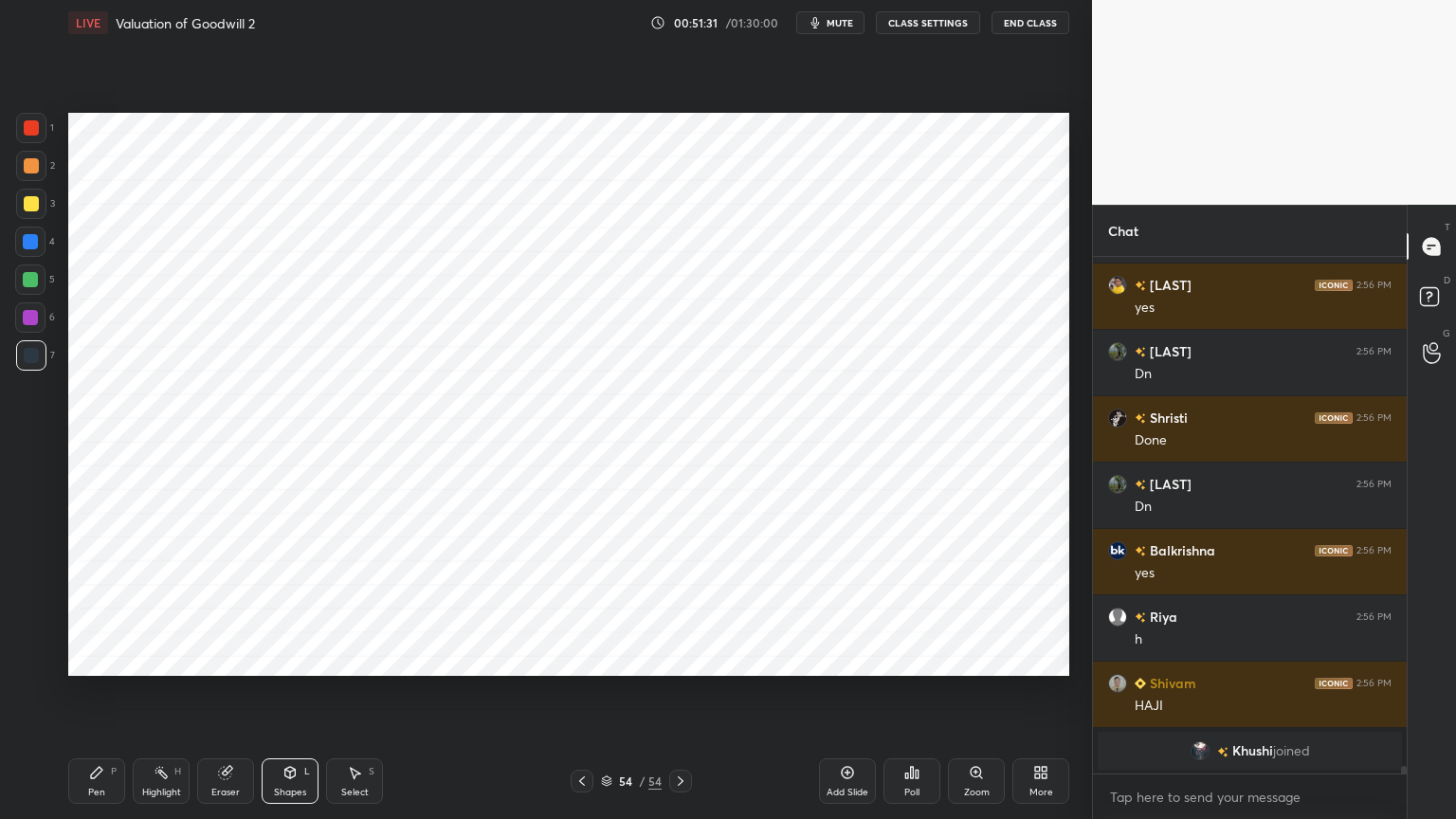 click on "Pen P" at bounding box center [97, 781] 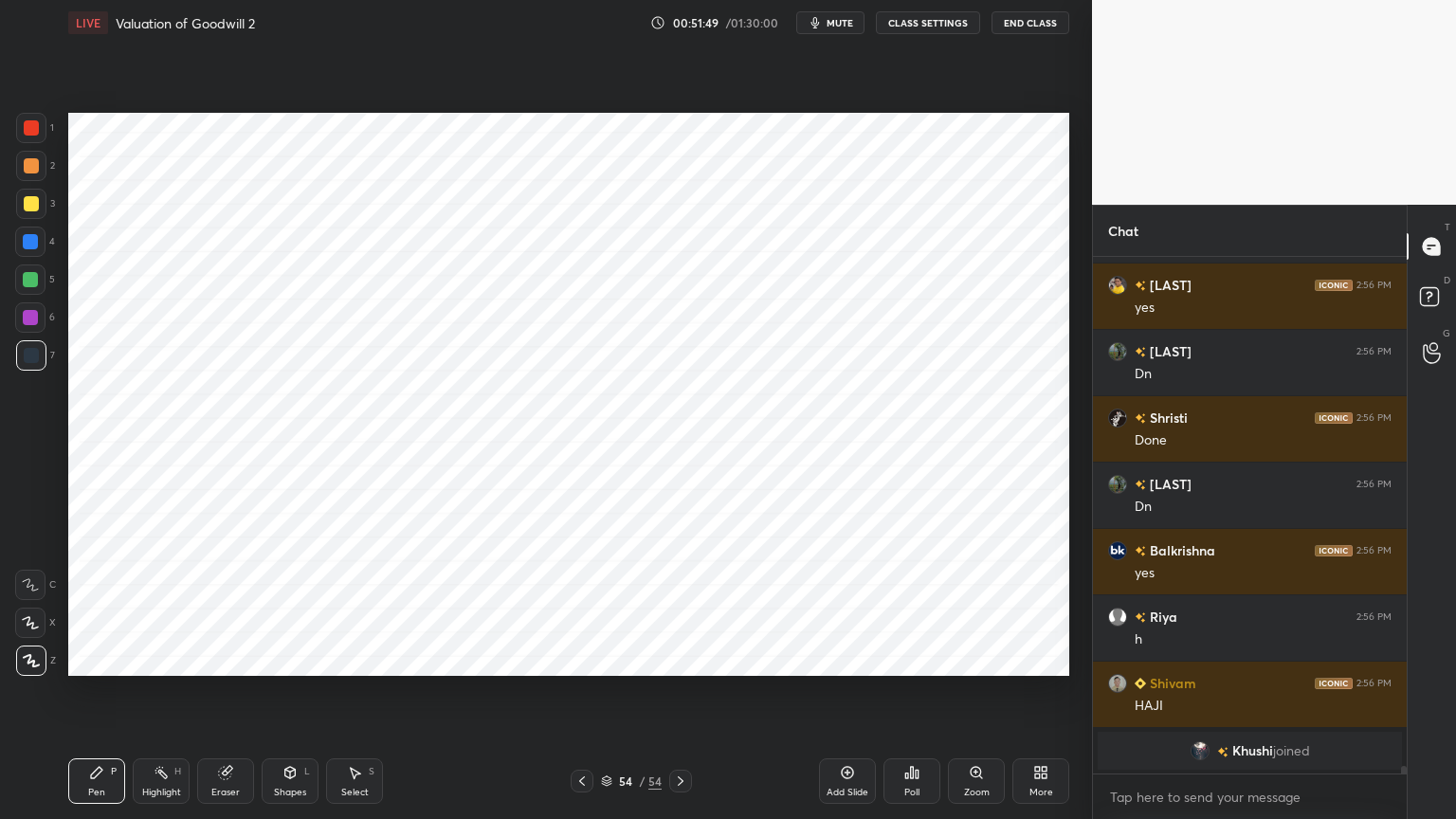 scroll, scrollTop: 33006, scrollLeft: 0, axis: vertical 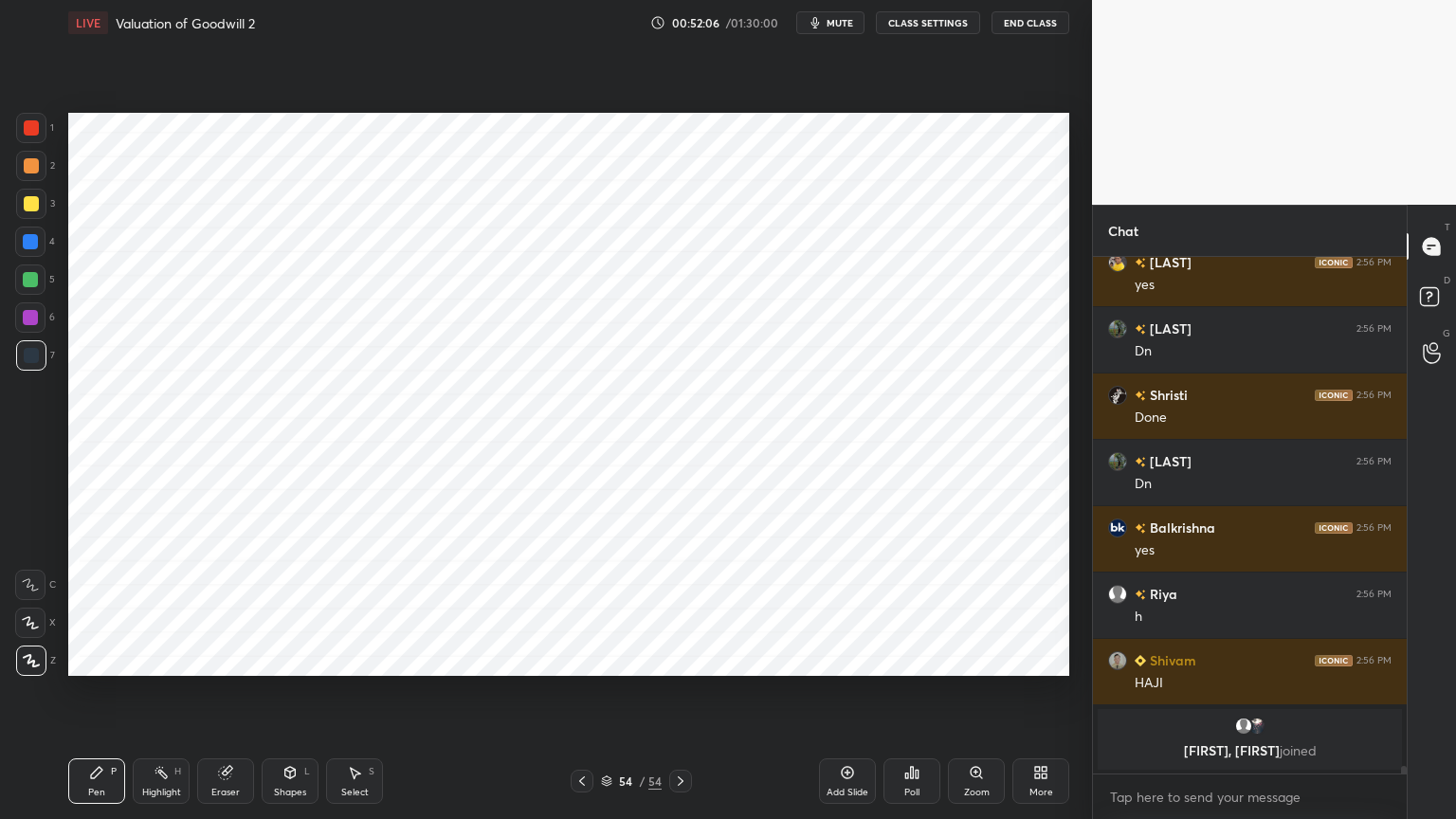 click at bounding box center (30, 318) 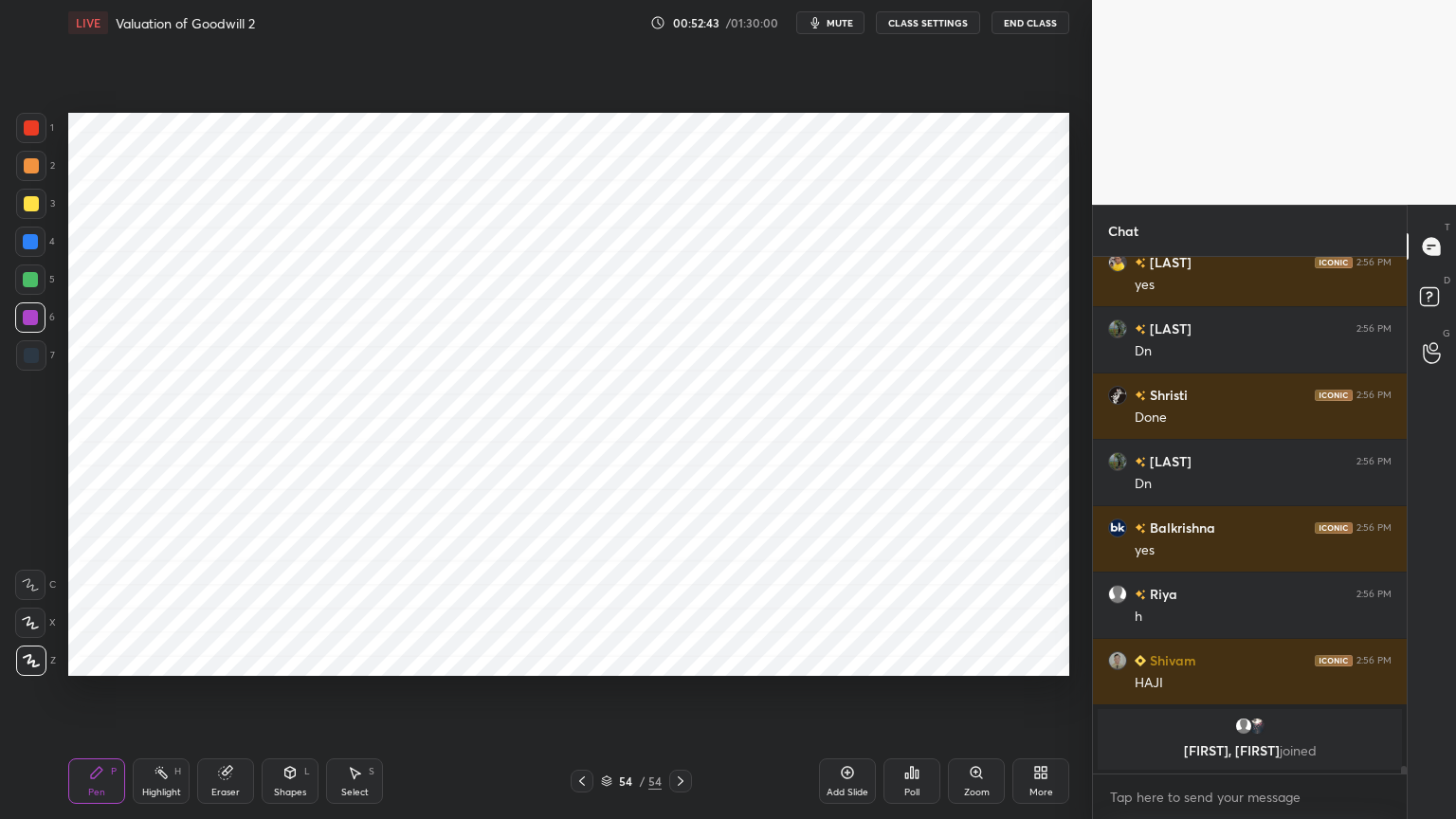 scroll, scrollTop: 32679, scrollLeft: 0, axis: vertical 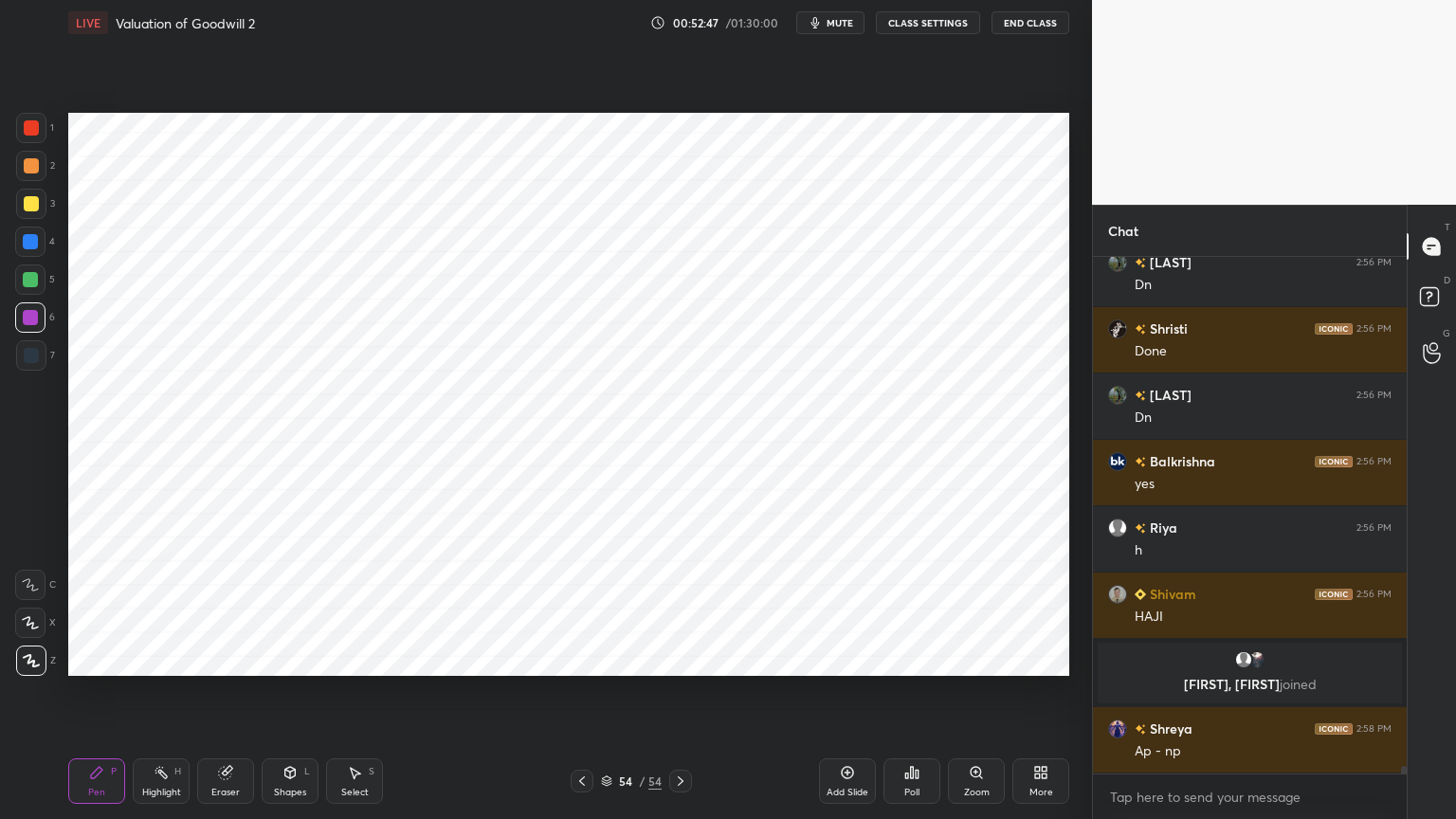 click on "Highlight" at bounding box center [161, 792] 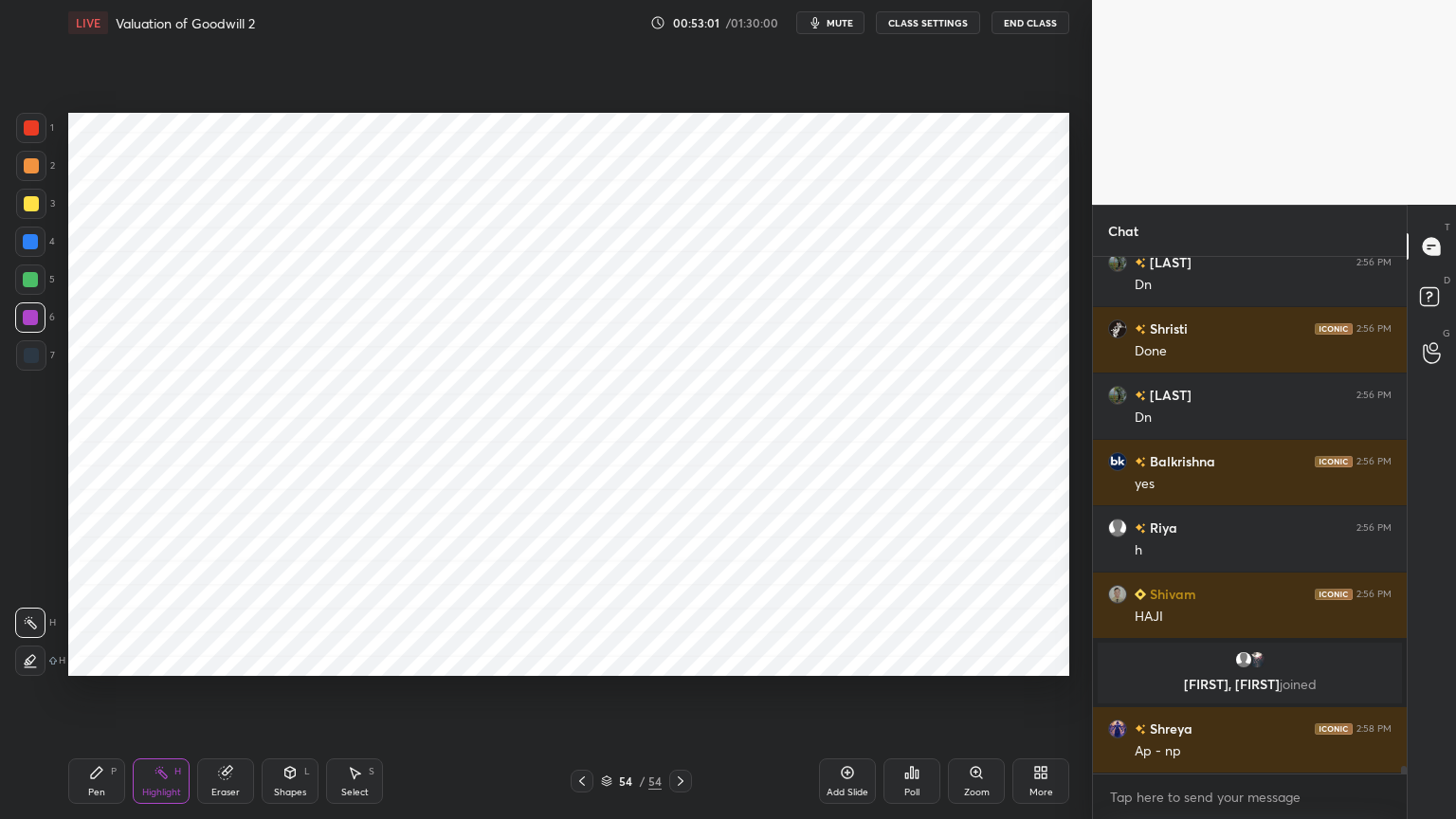 click 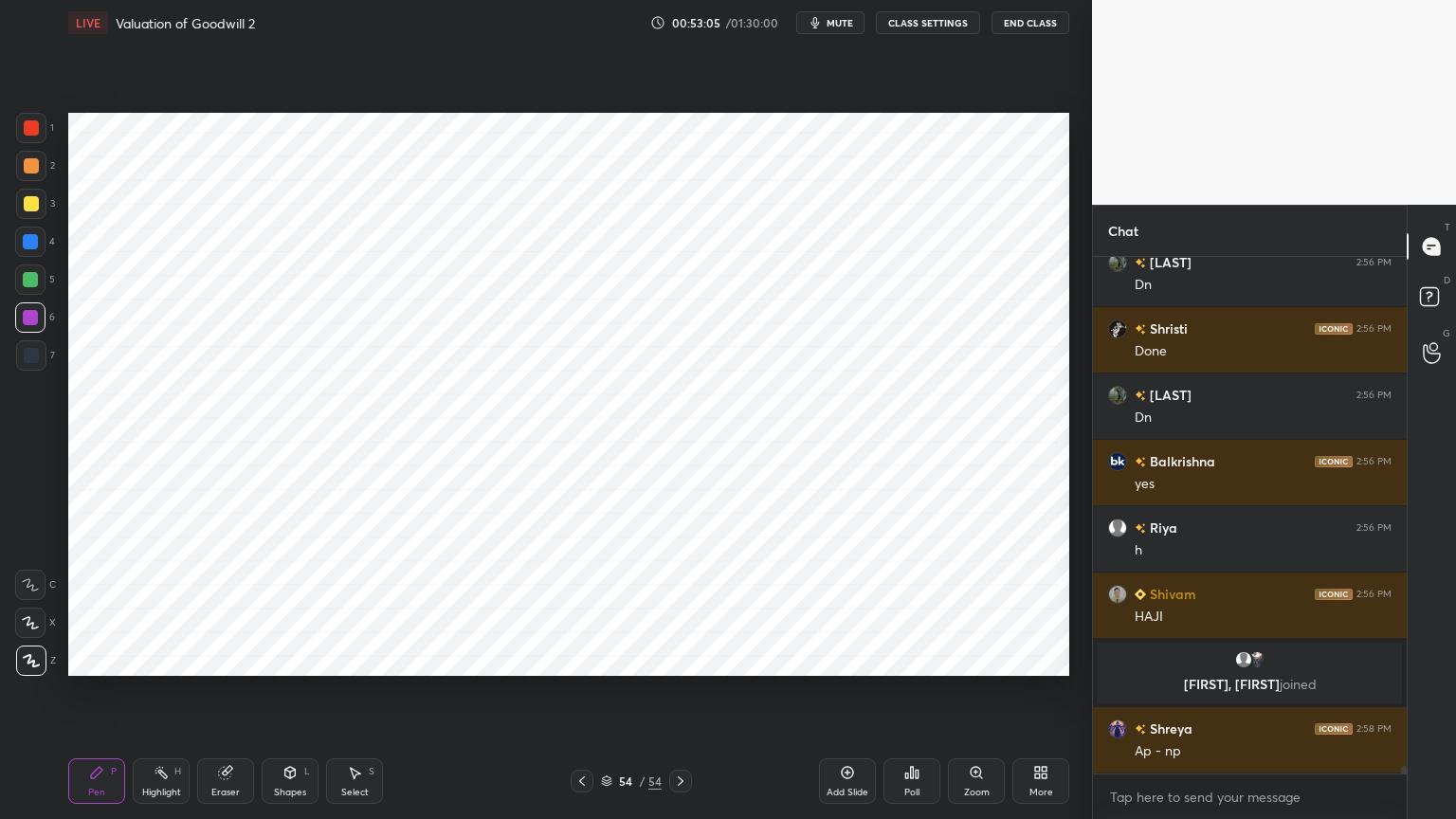 click 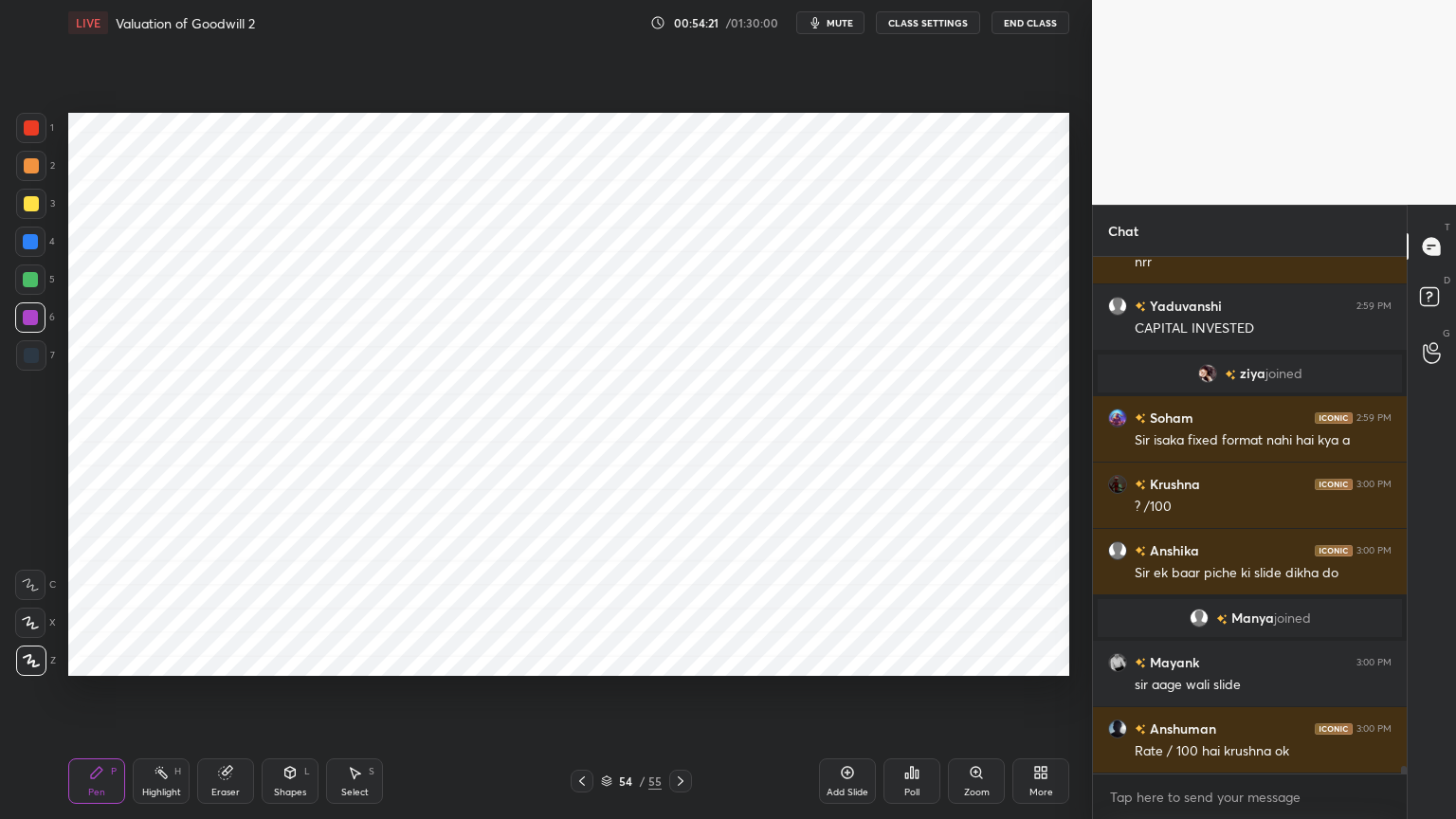 scroll, scrollTop: 33151, scrollLeft: 0, axis: vertical 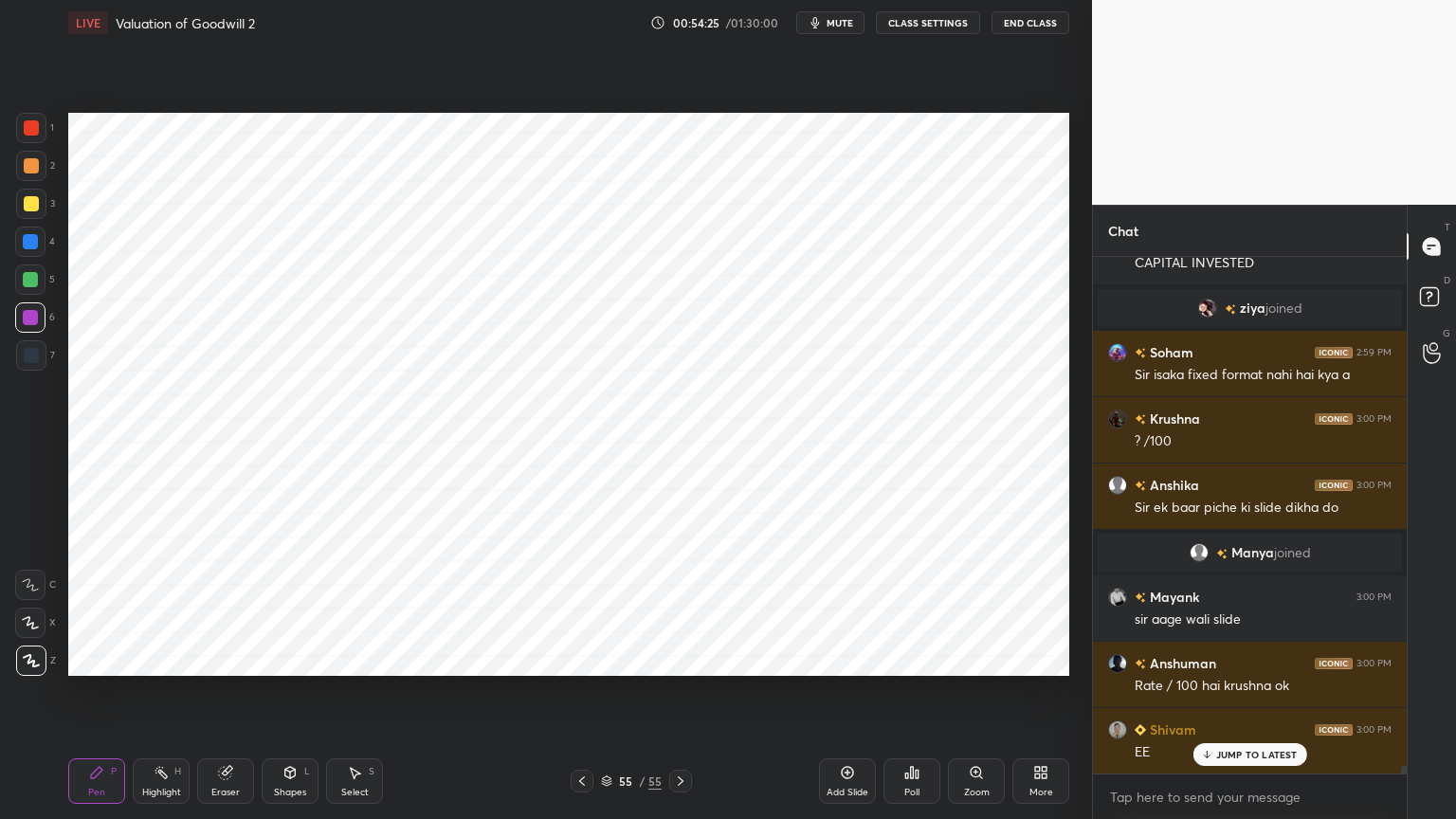 click on "Eraser" at bounding box center (226, 792) 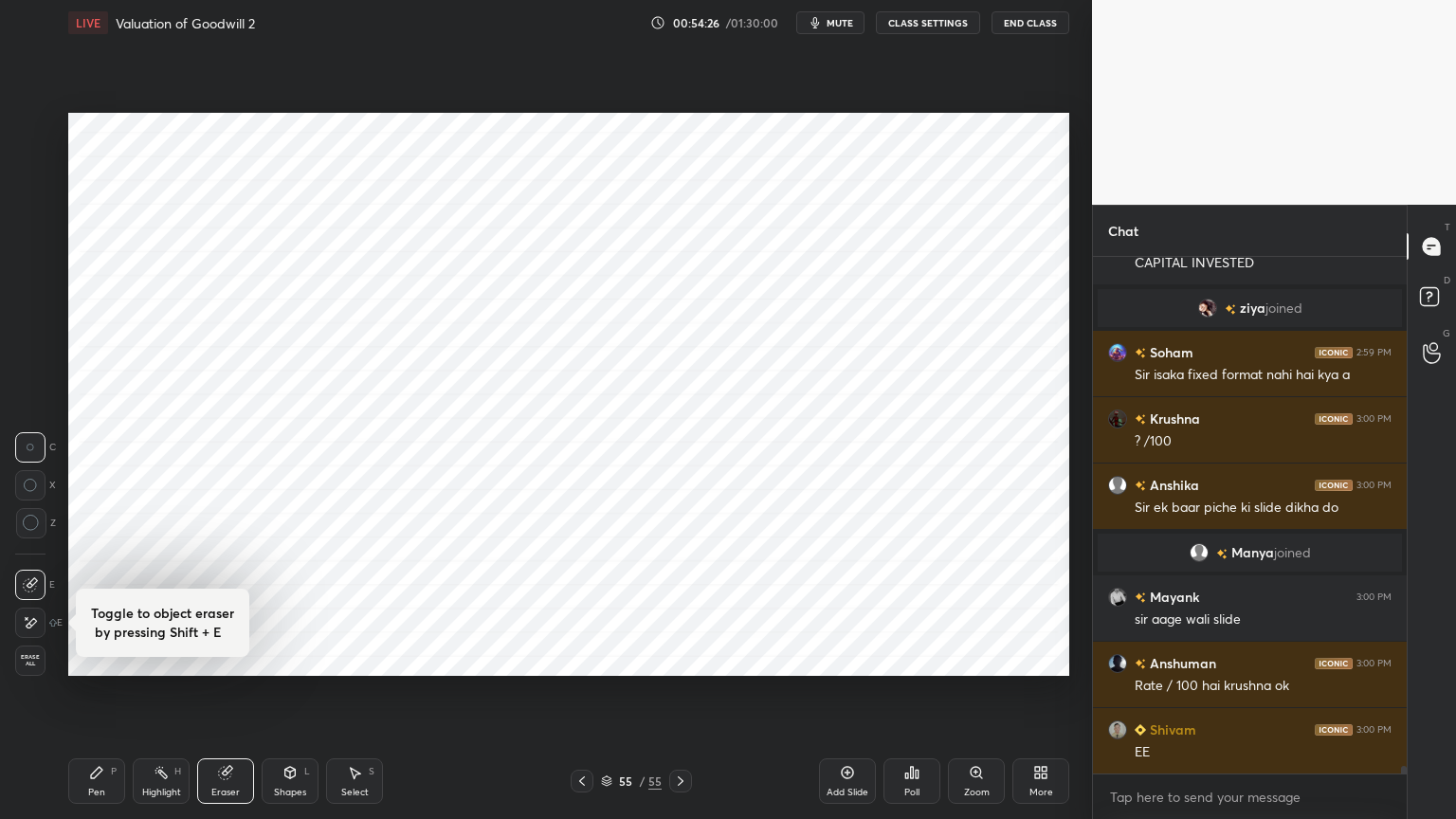 scroll, scrollTop: 33218, scrollLeft: 0, axis: vertical 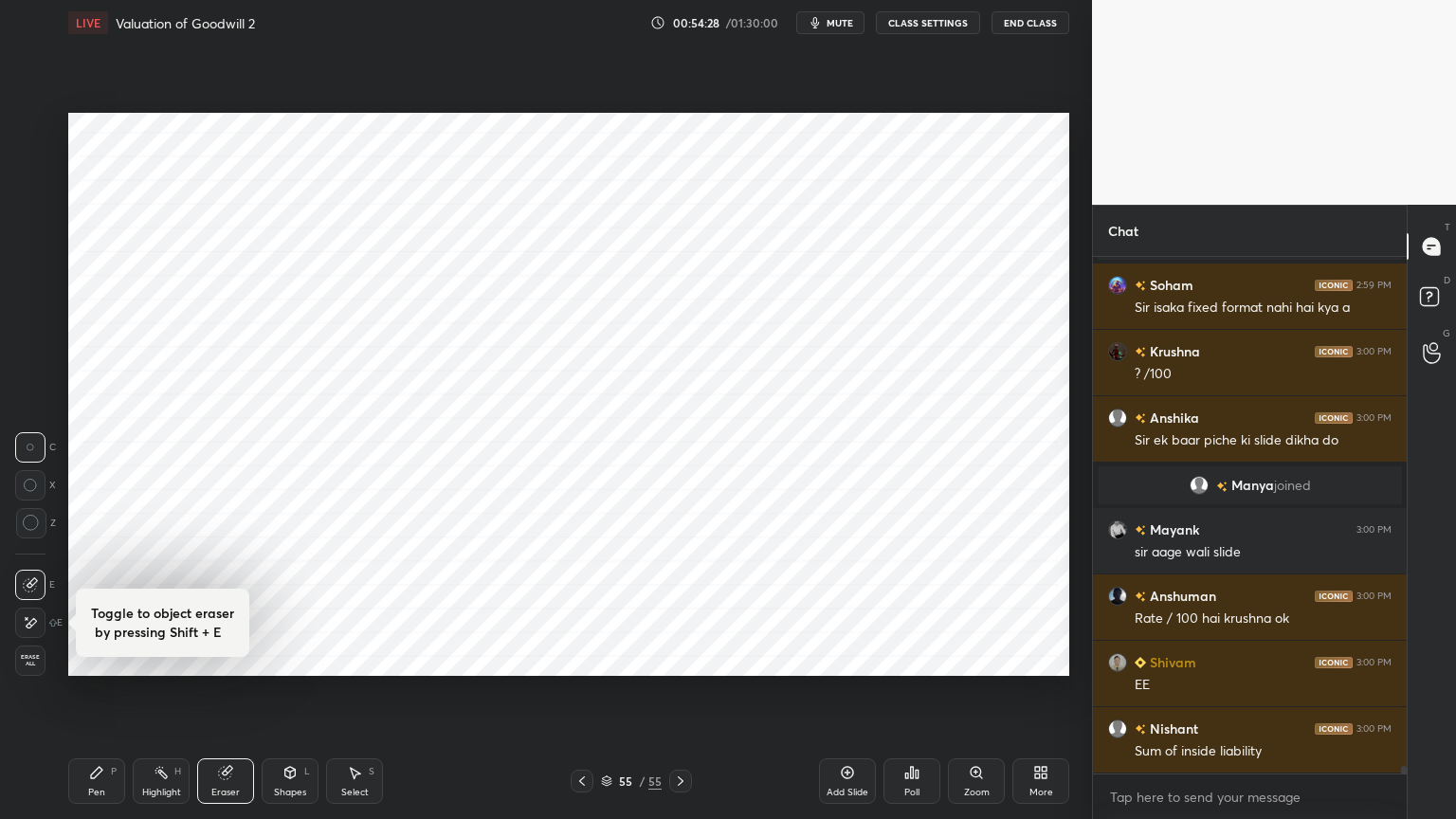 click on "Pen P" at bounding box center [97, 781] 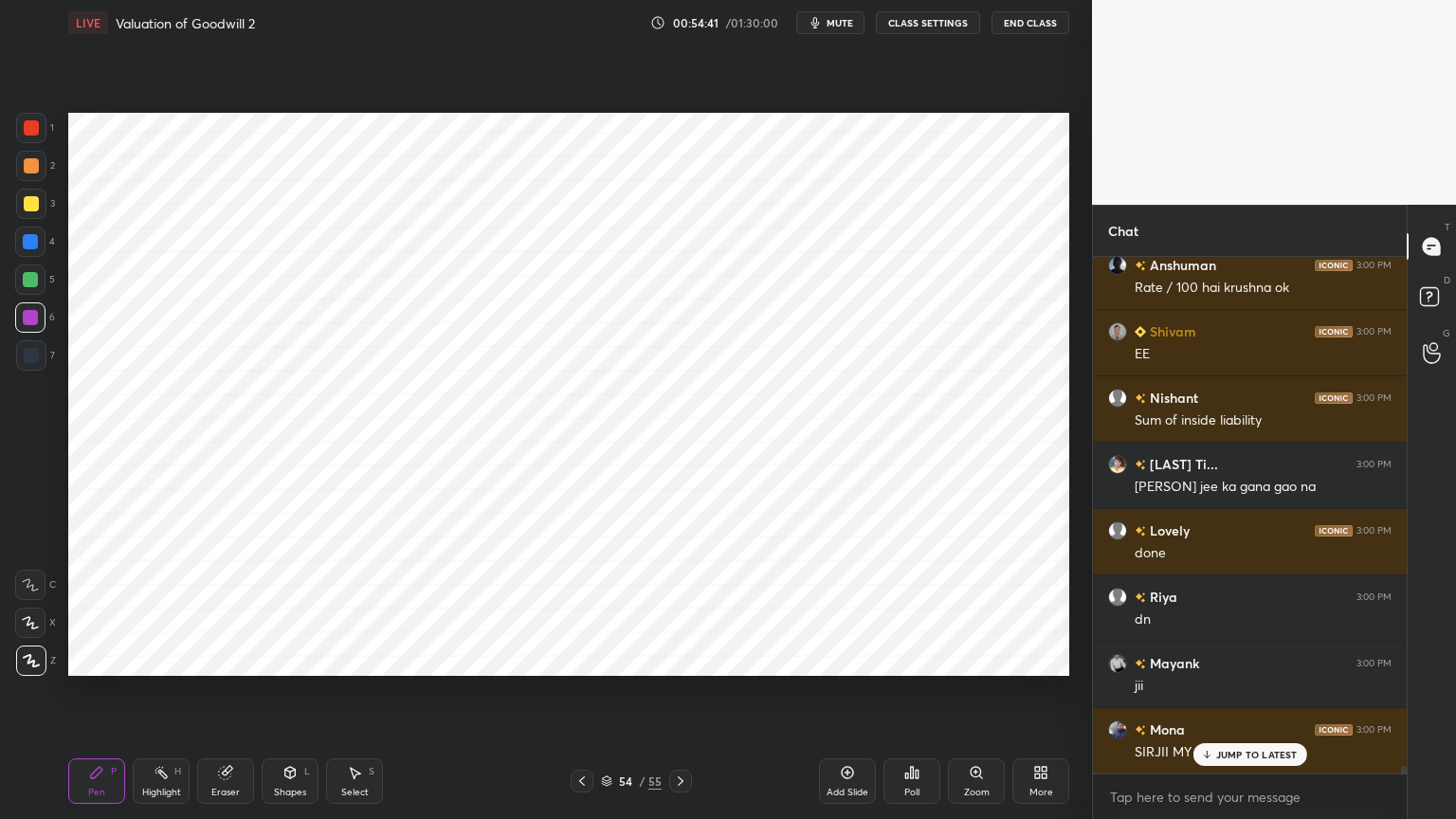 scroll, scrollTop: 33616, scrollLeft: 0, axis: vertical 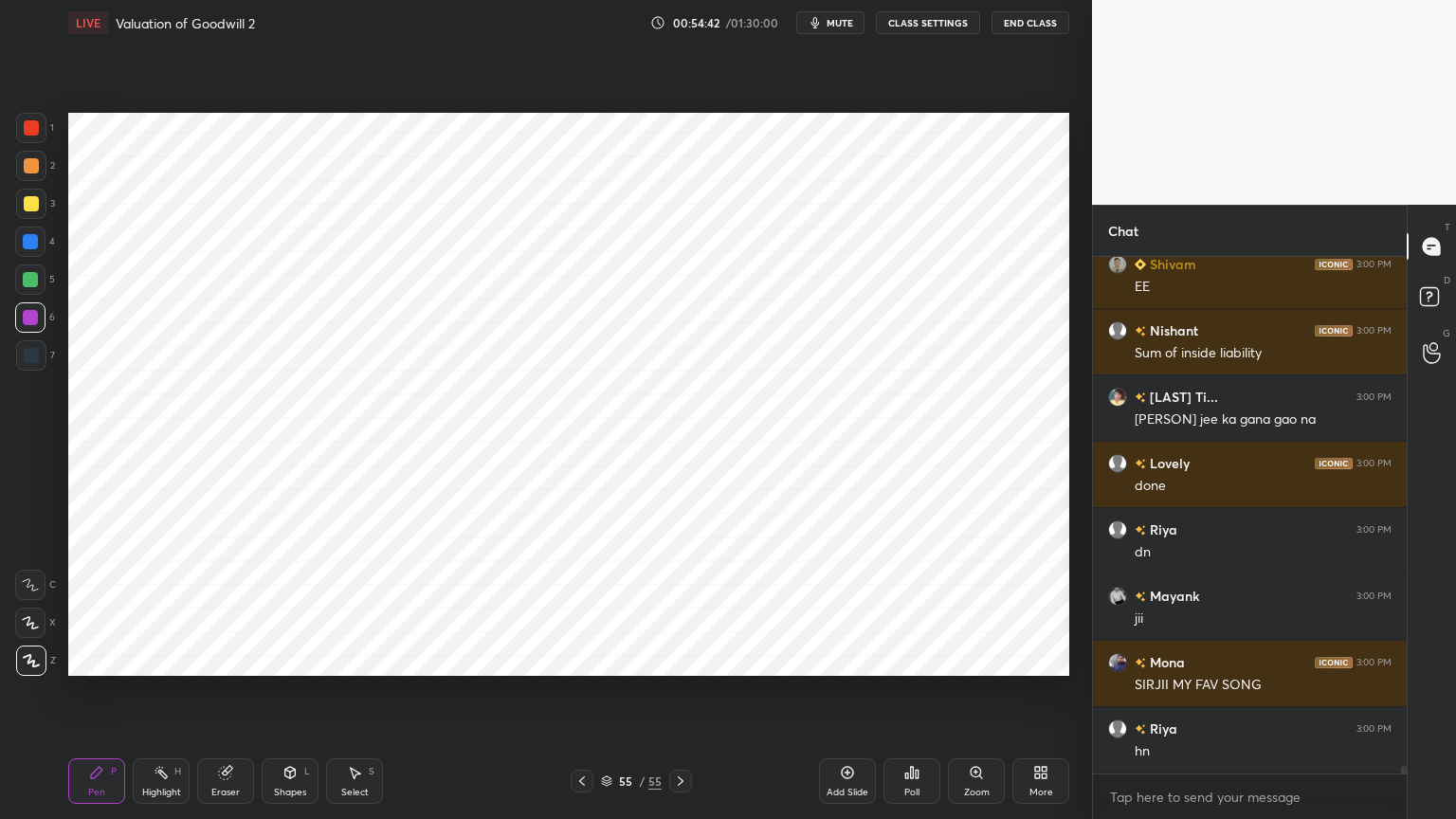 click at bounding box center [31, 128] 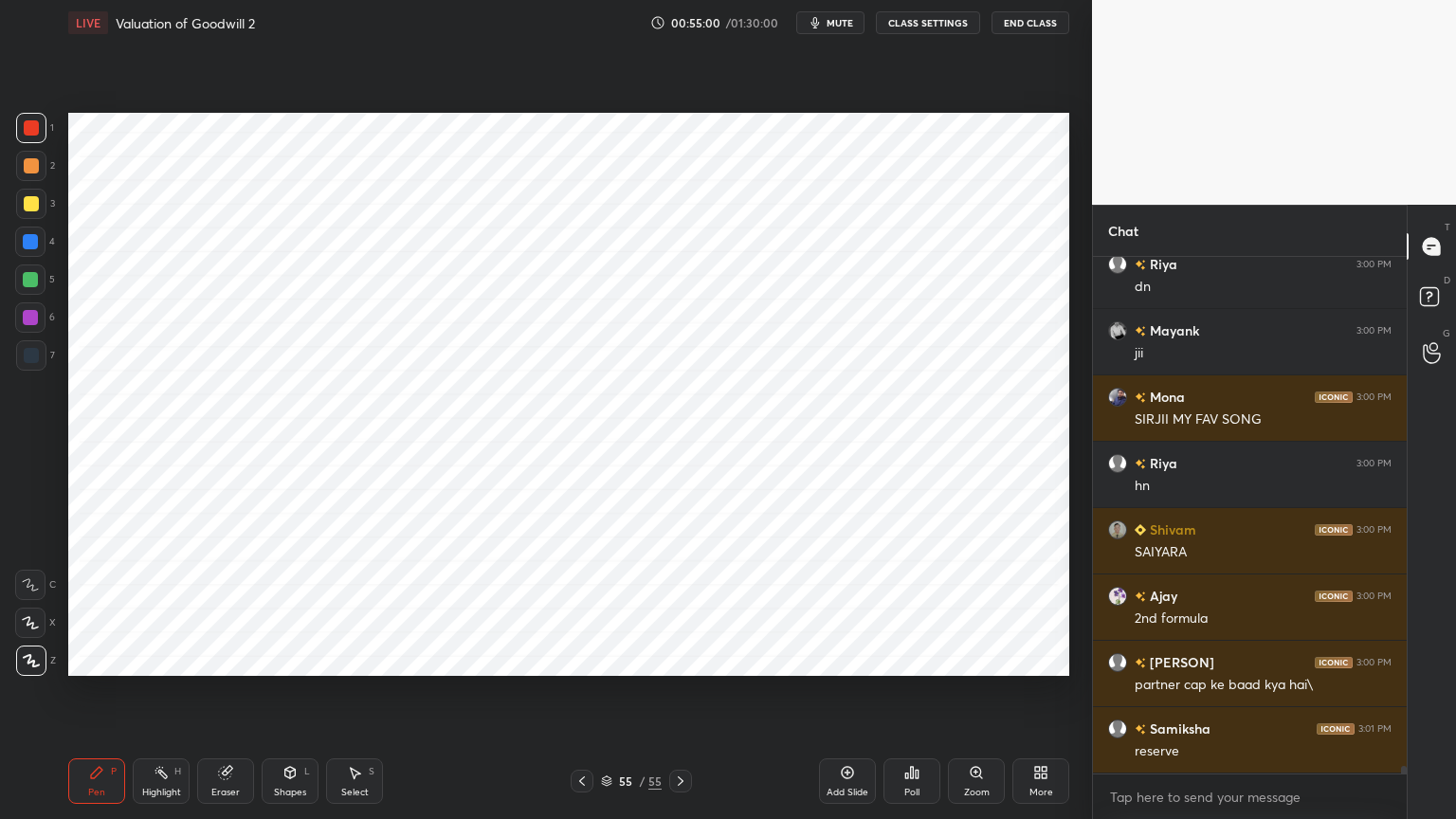 scroll, scrollTop: 33947, scrollLeft: 0, axis: vertical 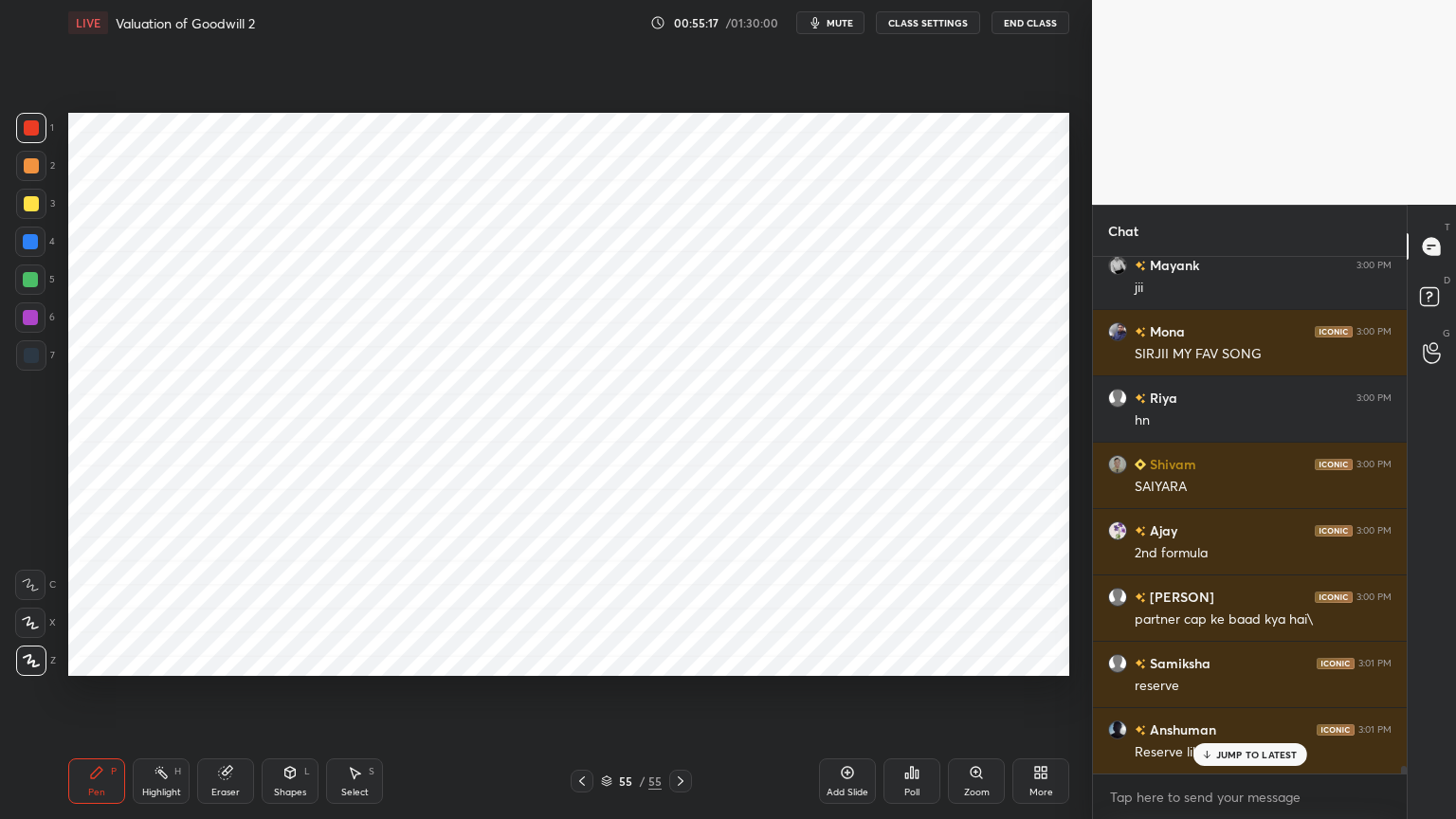 click on "Highlight H" at bounding box center (161, 781) 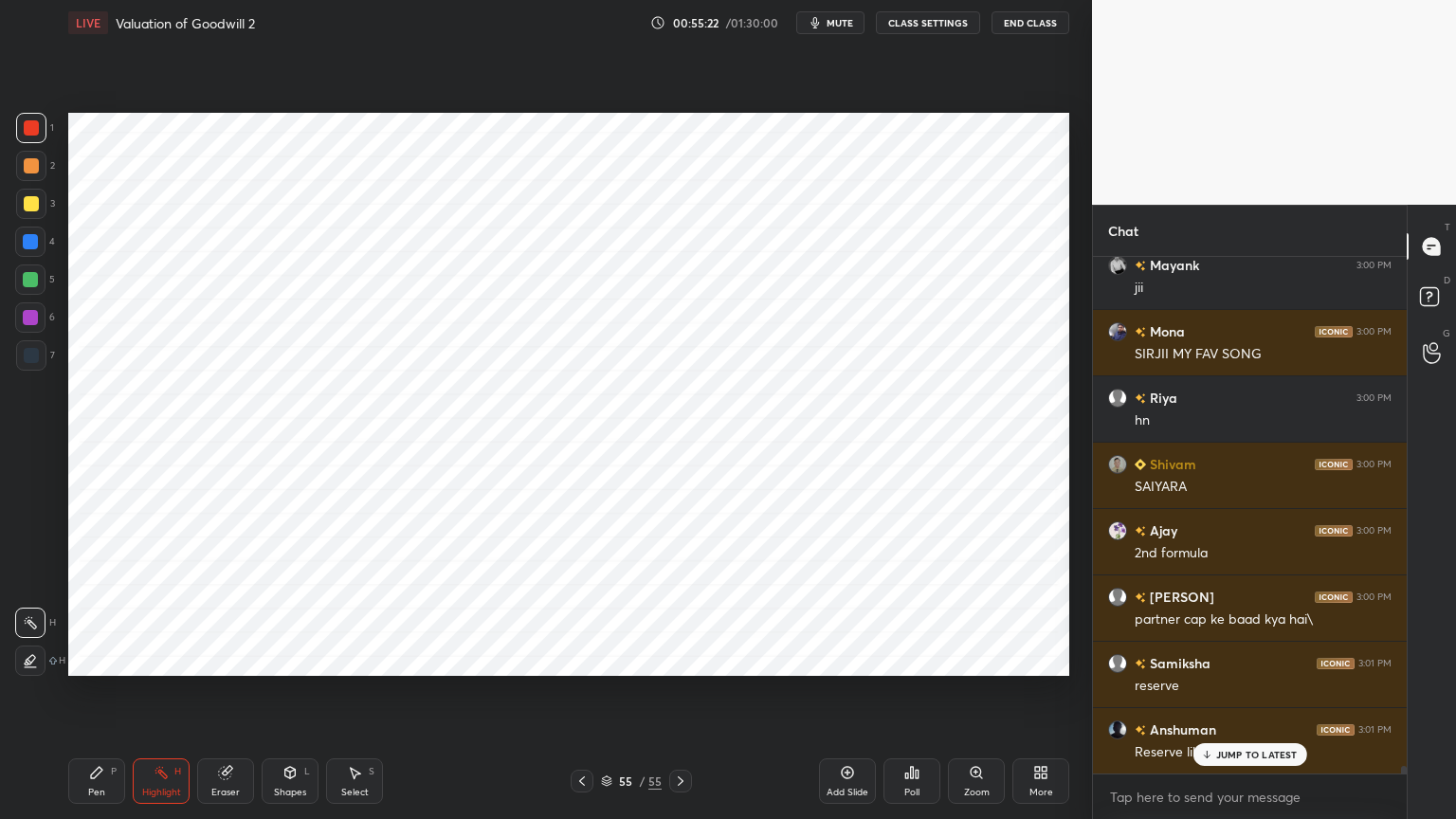 click on "Eraser" at bounding box center [226, 792] 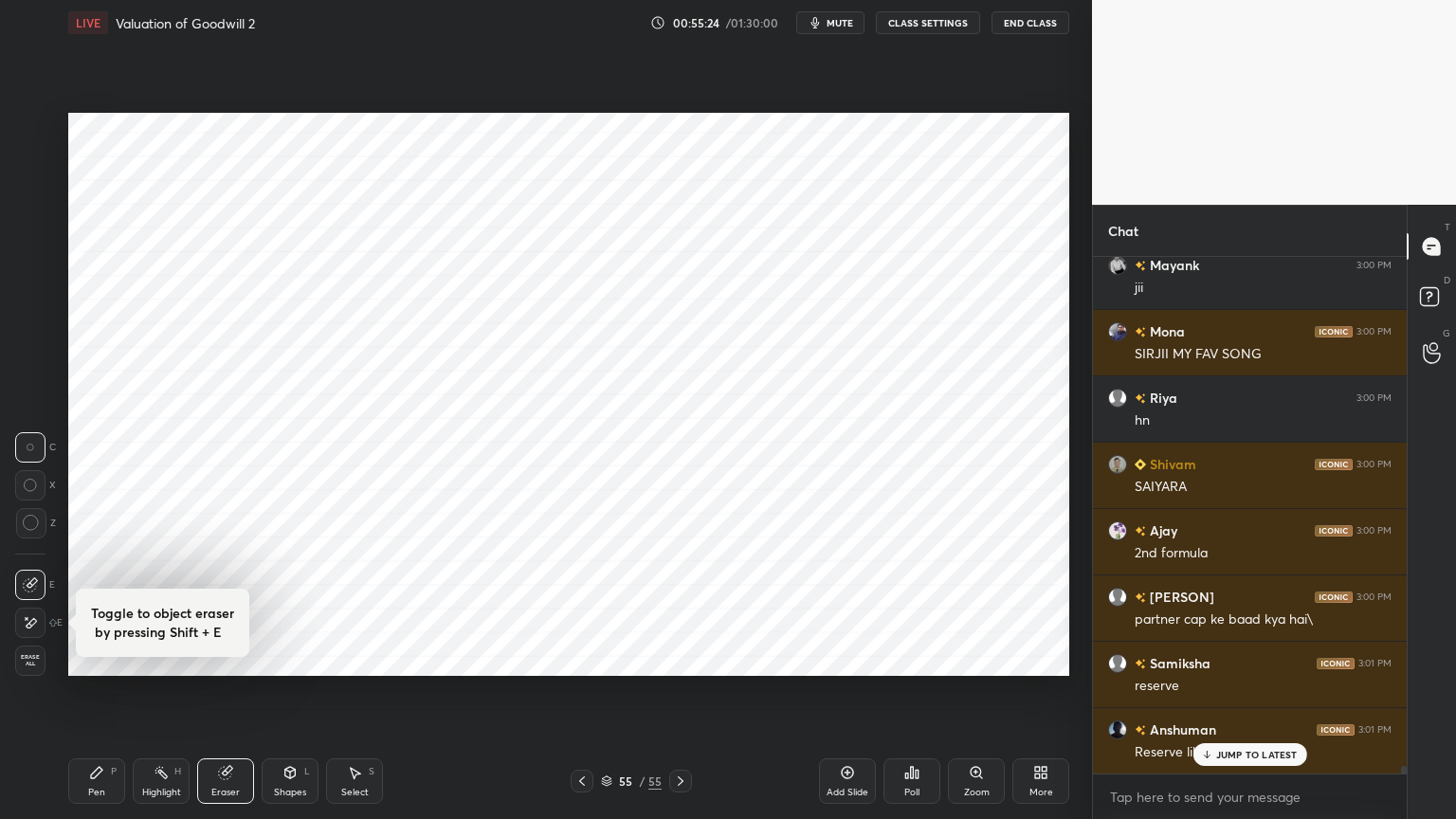 click on "Pen P" at bounding box center [97, 781] 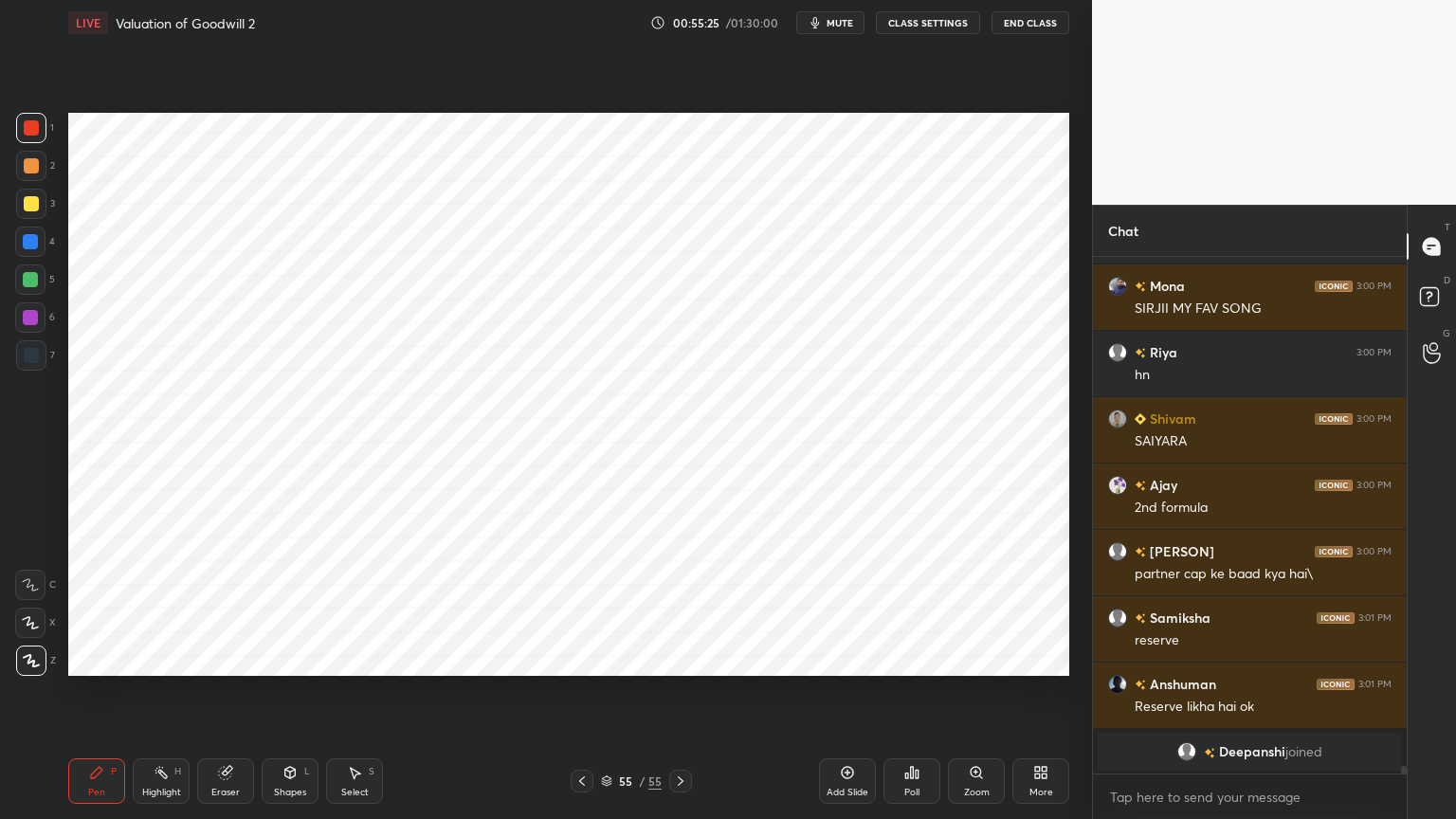 click at bounding box center (30, 280) 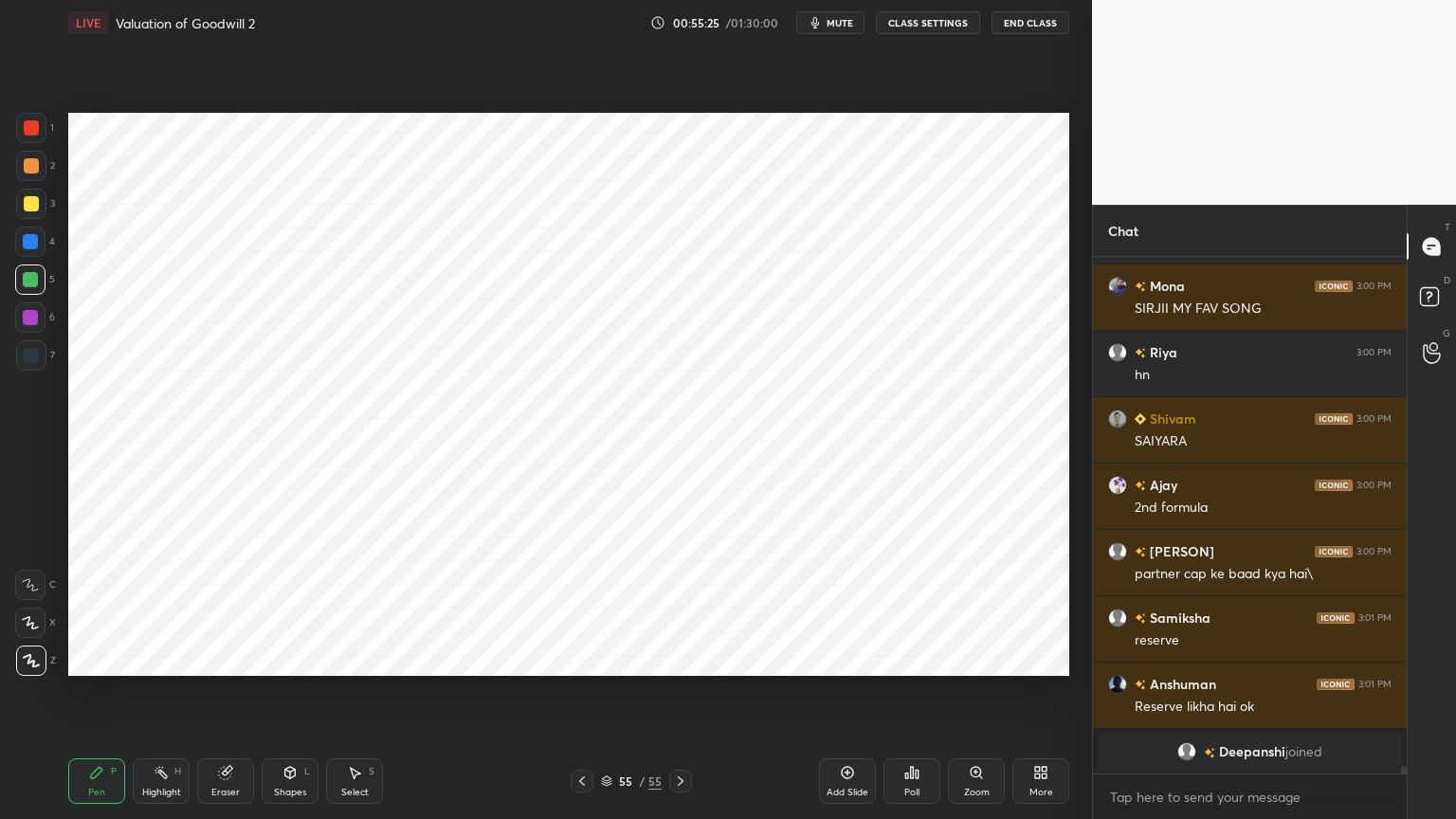 click at bounding box center [30, 318] 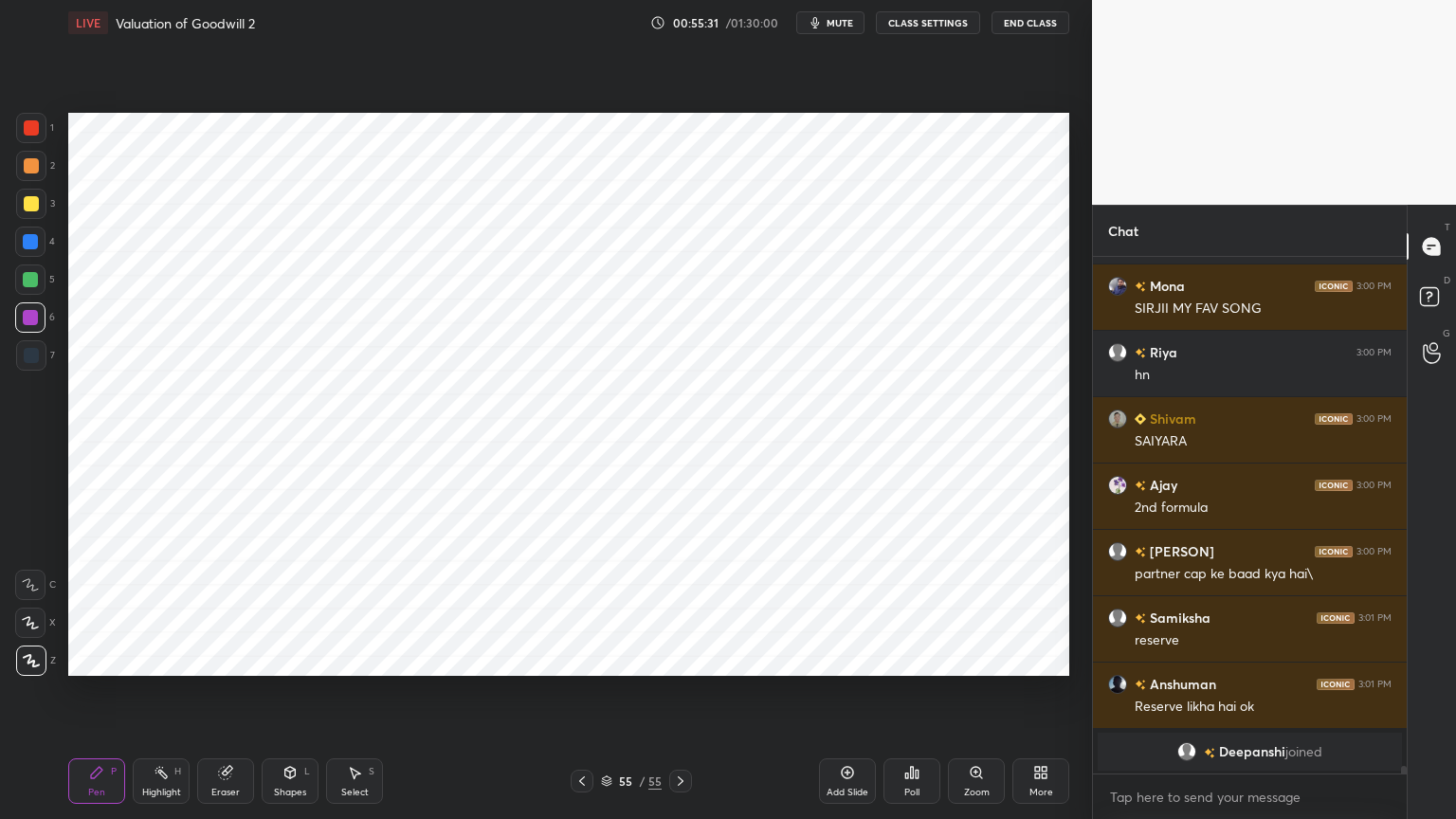 click at bounding box center (31, 128) 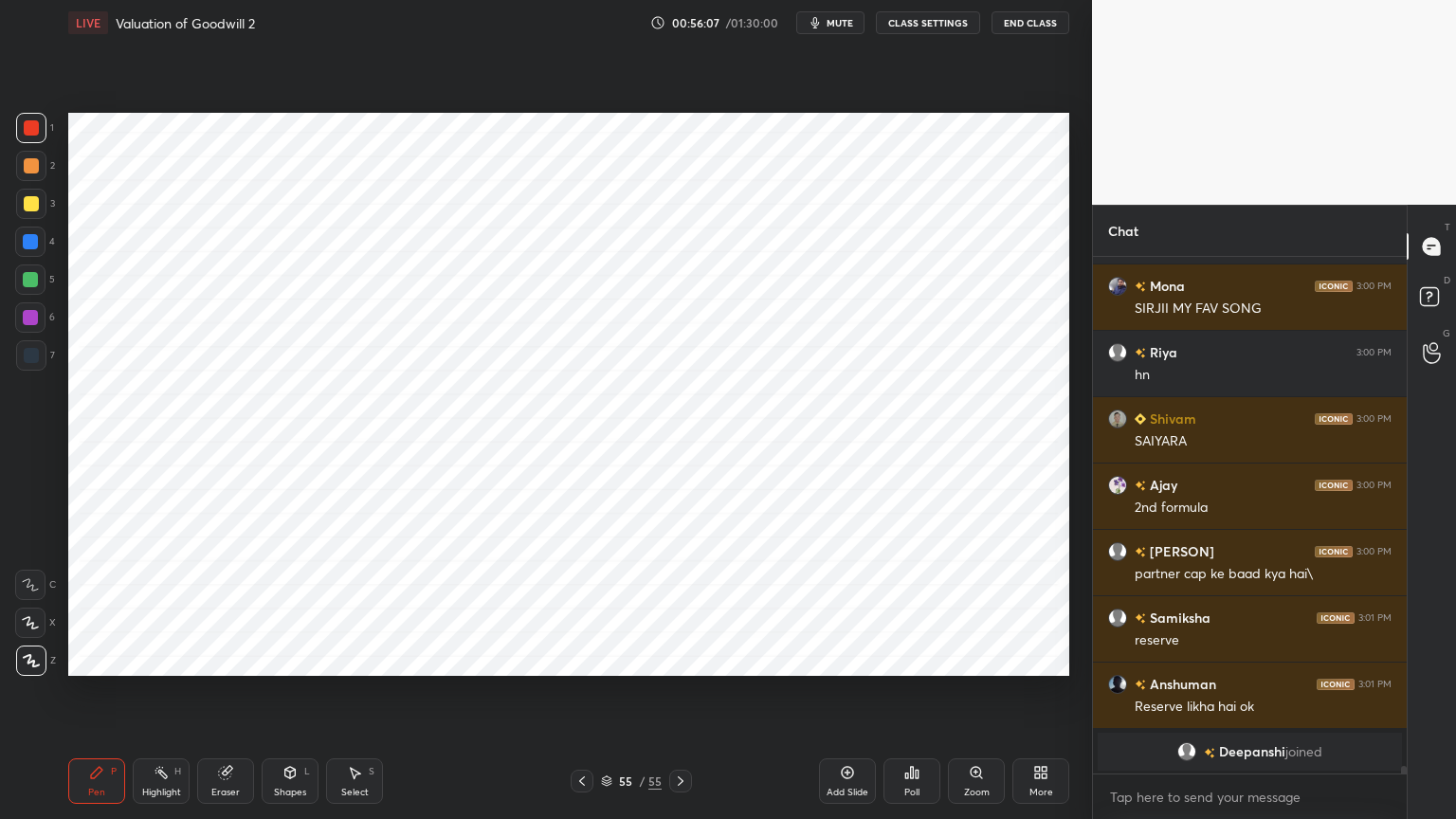scroll, scrollTop: 34060, scrollLeft: 0, axis: vertical 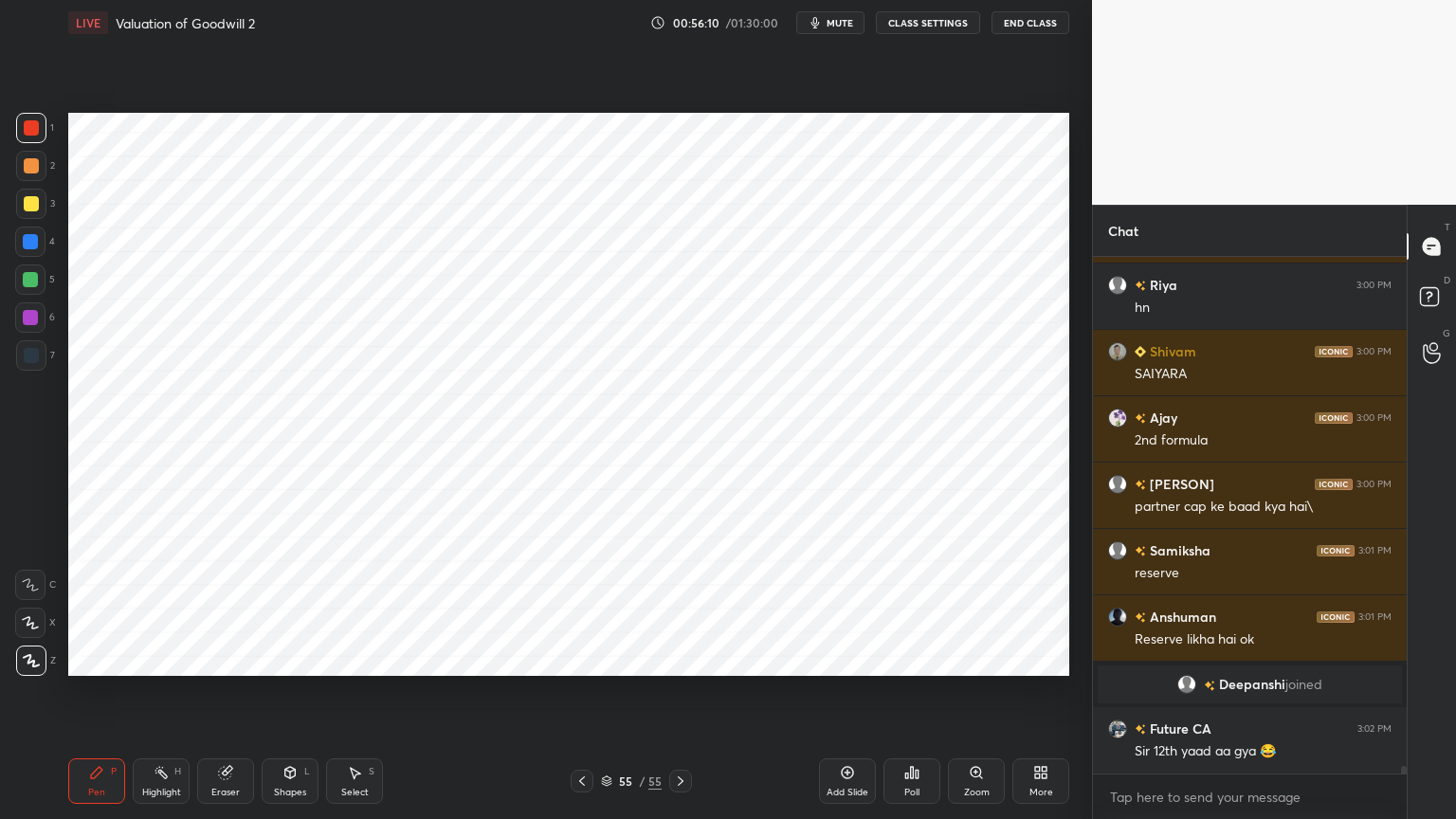 click at bounding box center (30, 280) 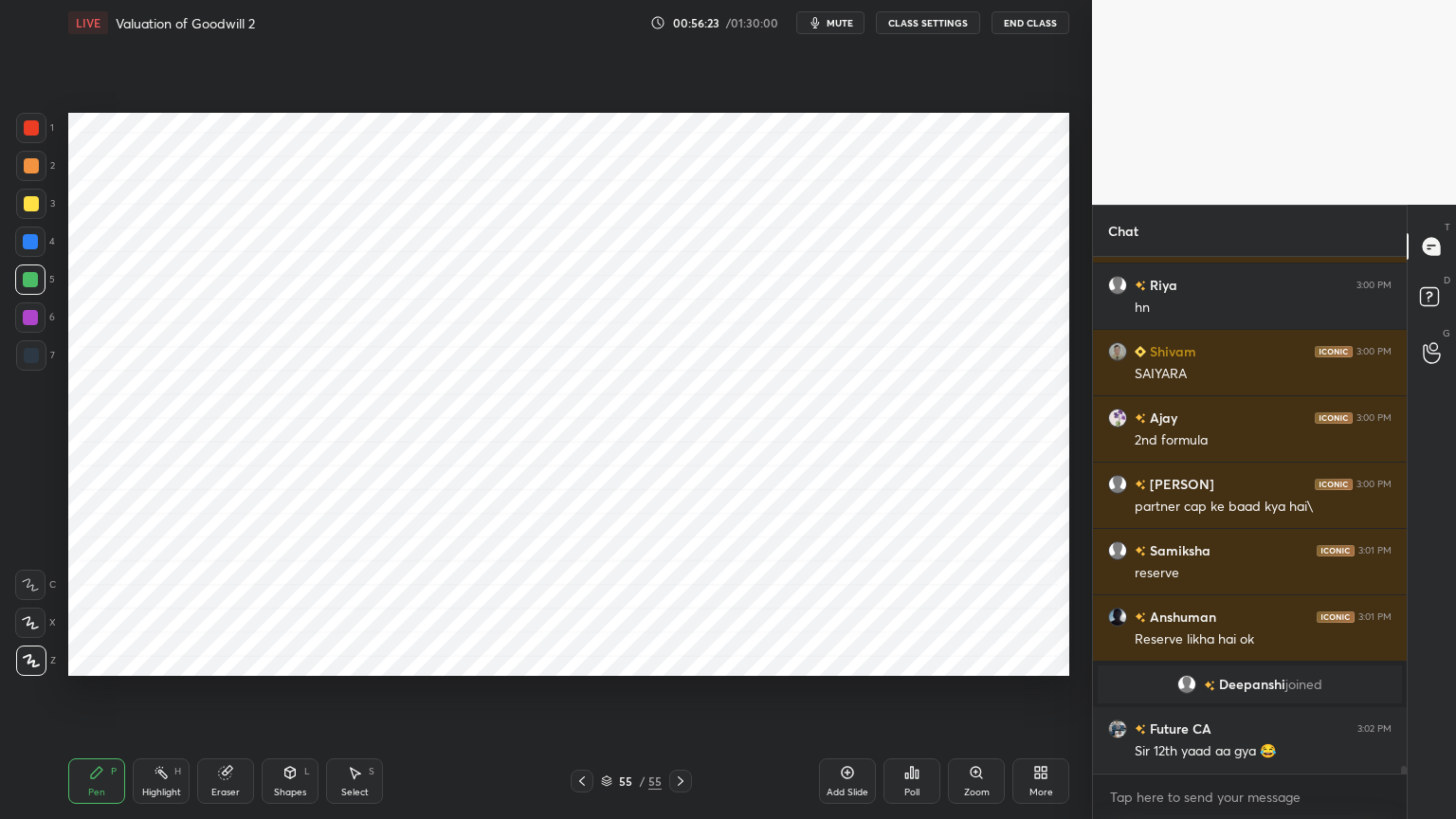 click on "Shapes" at bounding box center (290, 792) 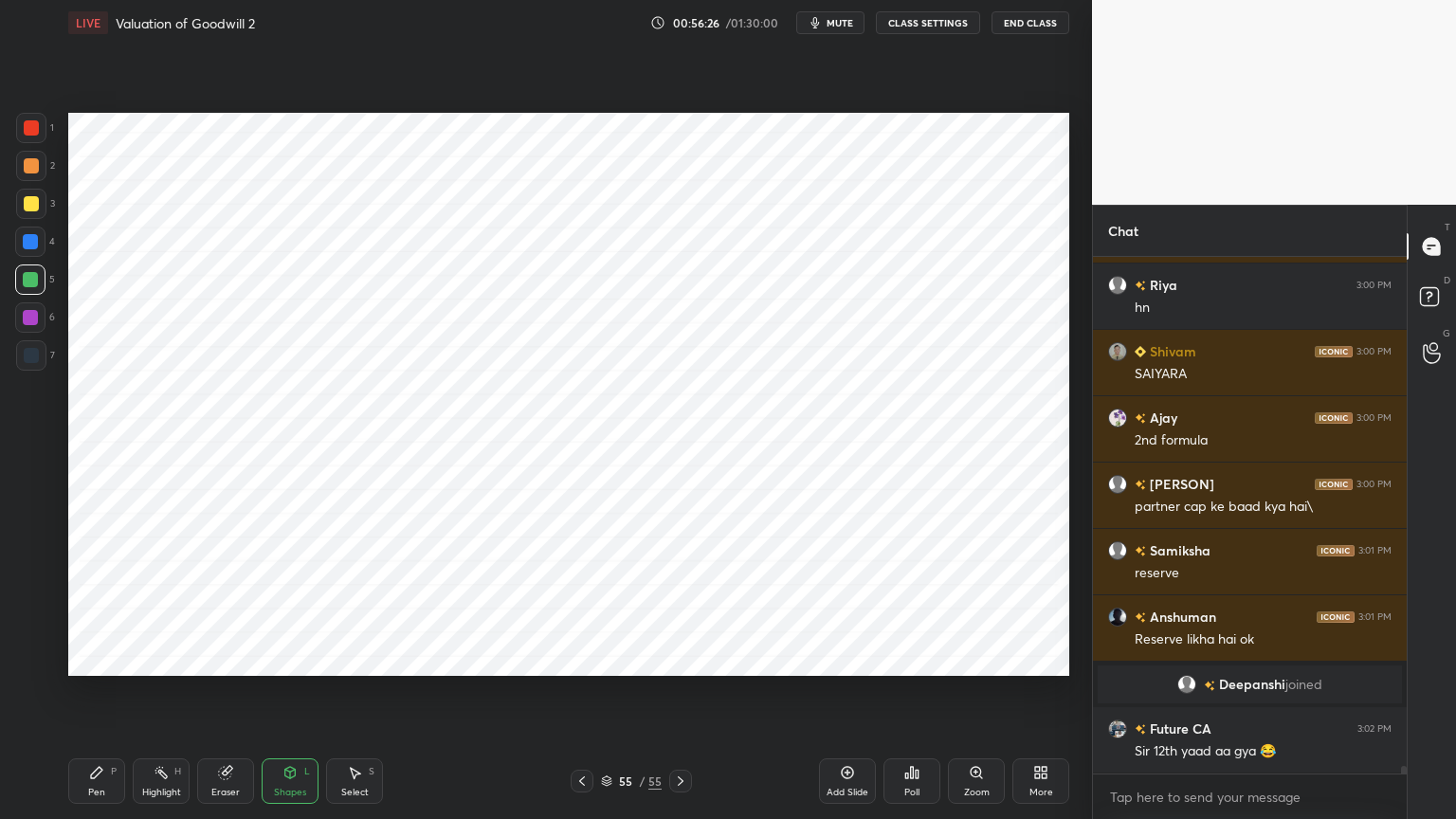 click on "Pen P" at bounding box center (97, 781) 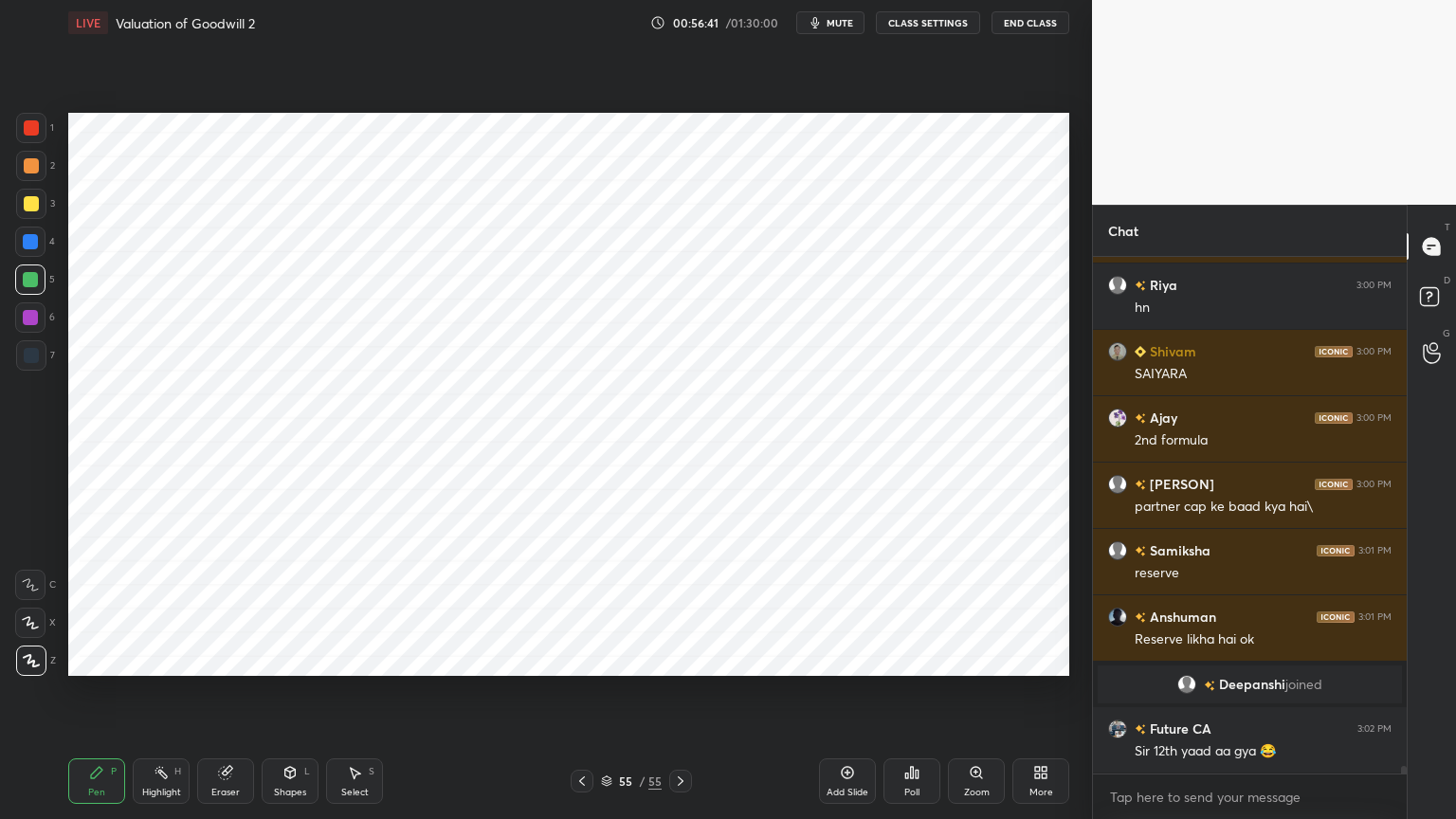 click on "Highlight H" at bounding box center (161, 781) 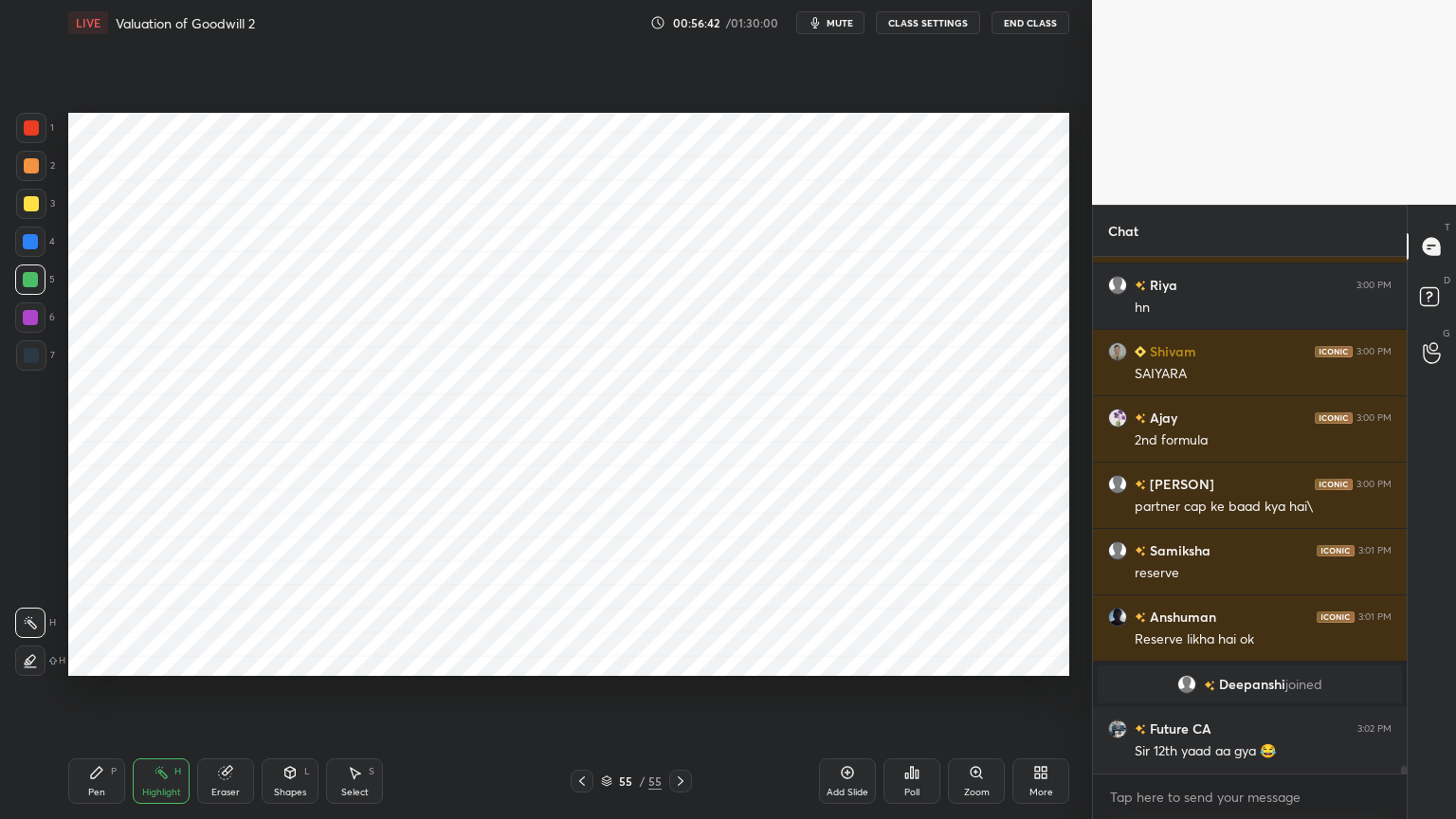 click at bounding box center (30, 242) 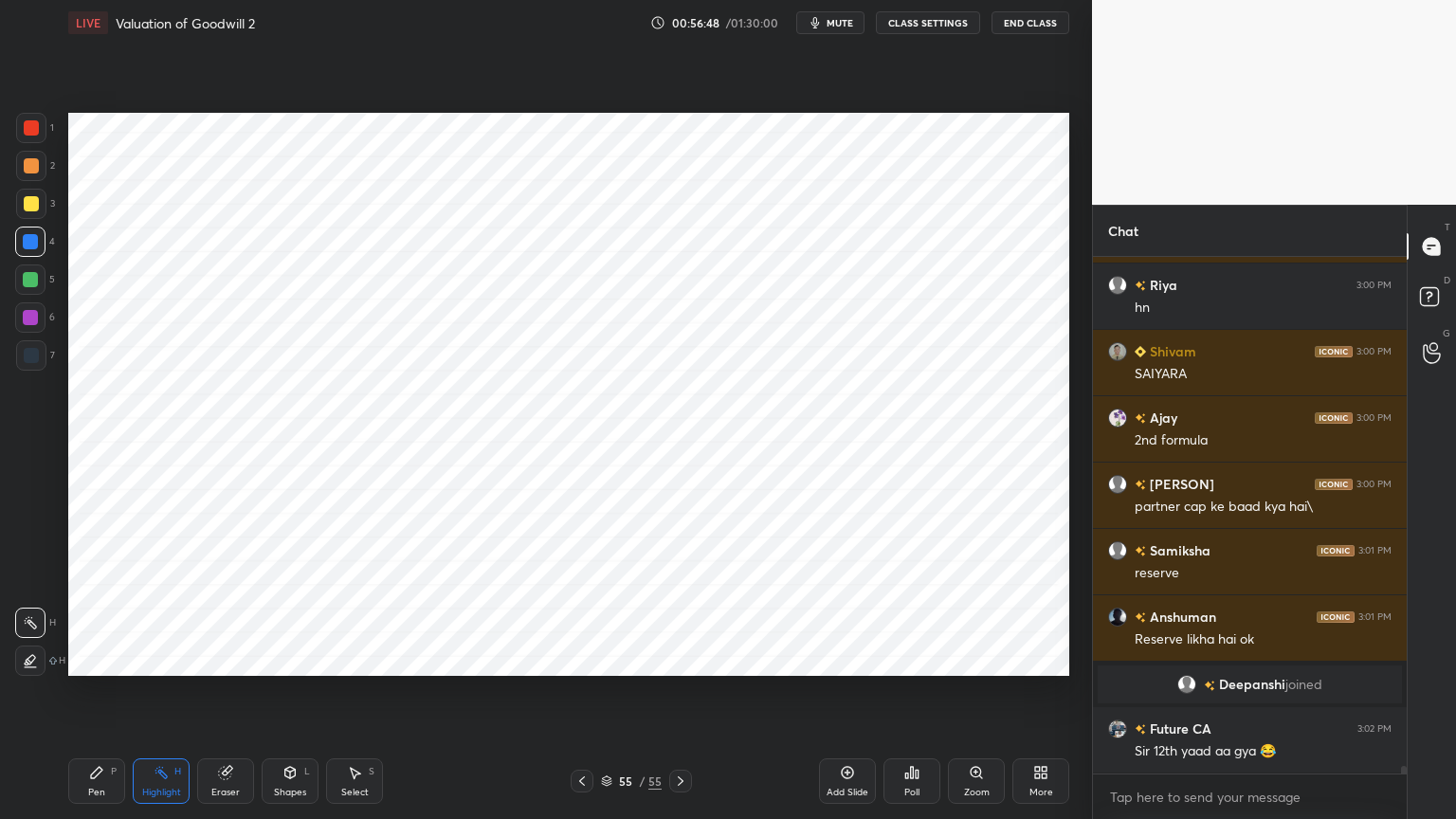 click on "Pen P" at bounding box center [97, 781] 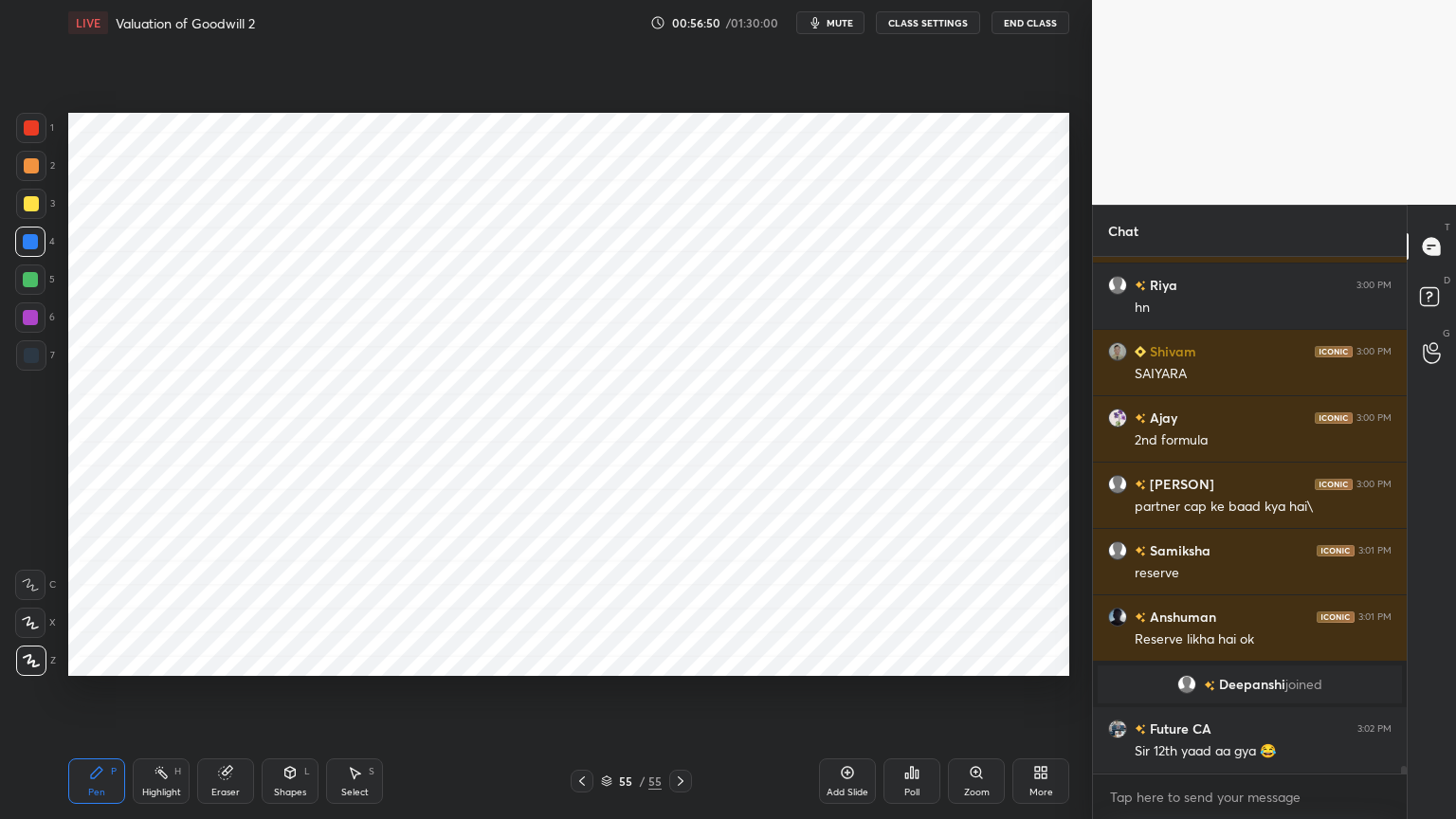 scroll, scrollTop: 34125, scrollLeft: 0, axis: vertical 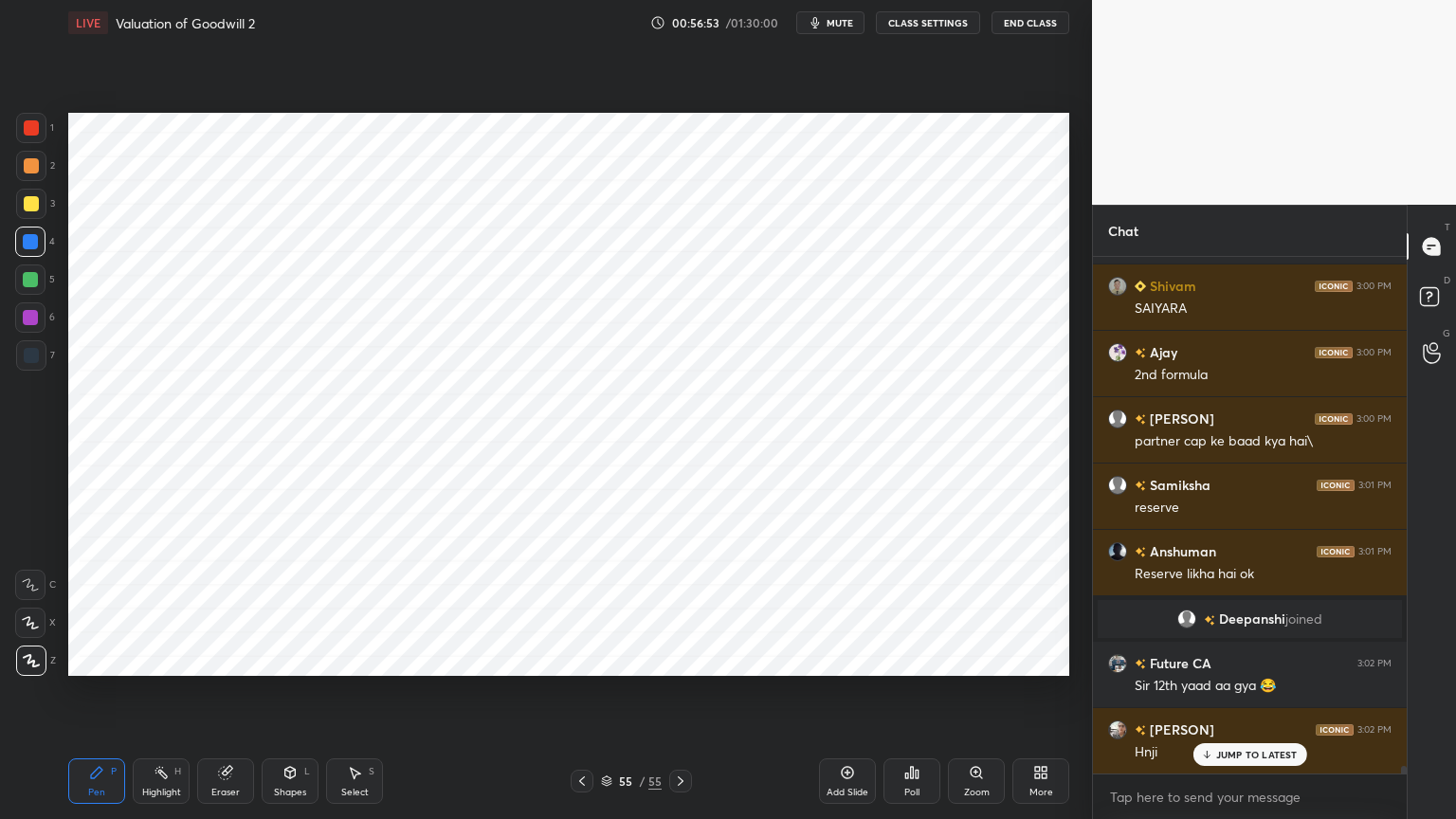 click at bounding box center [31, 128] 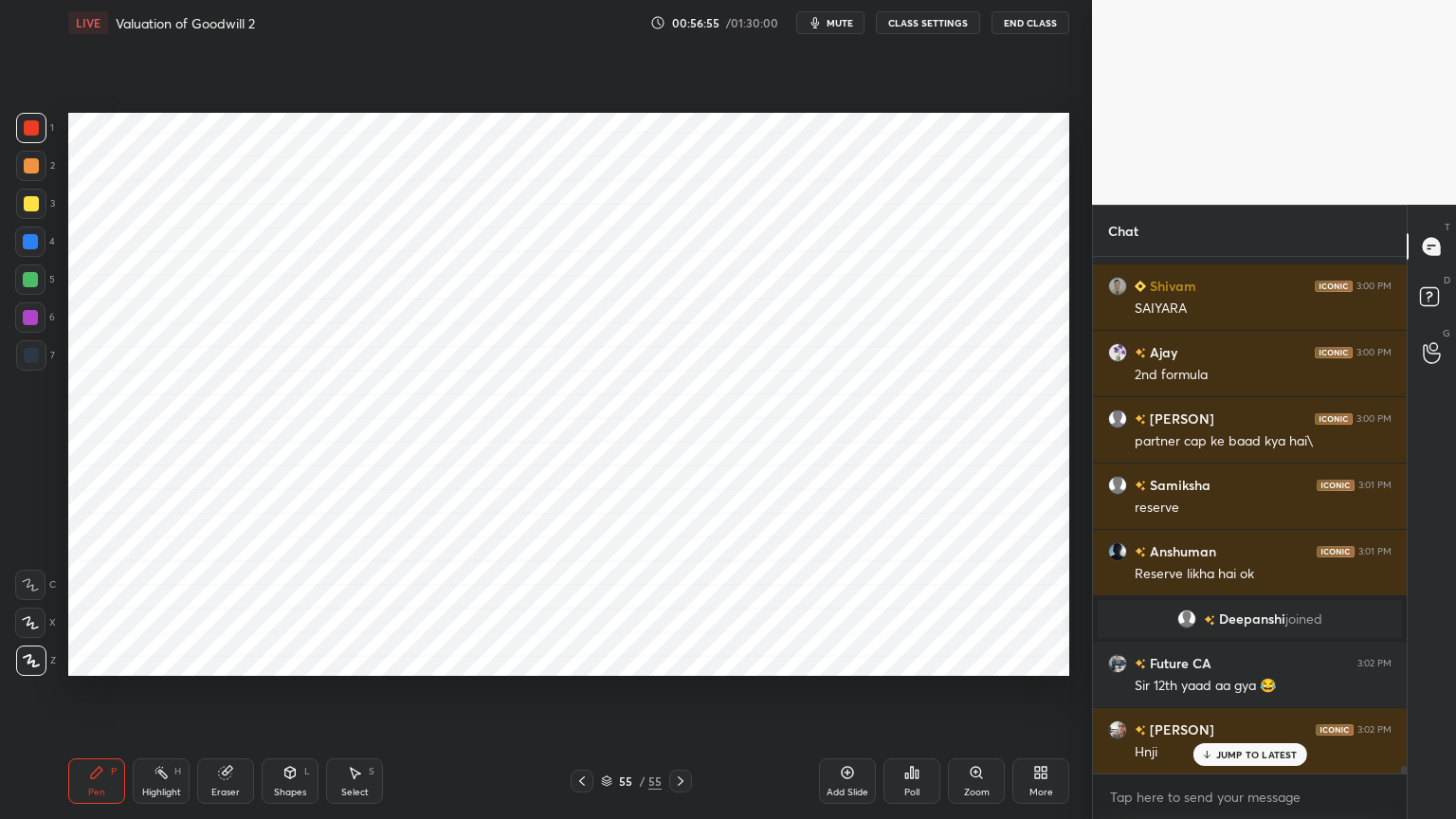 click at bounding box center [31, 355] 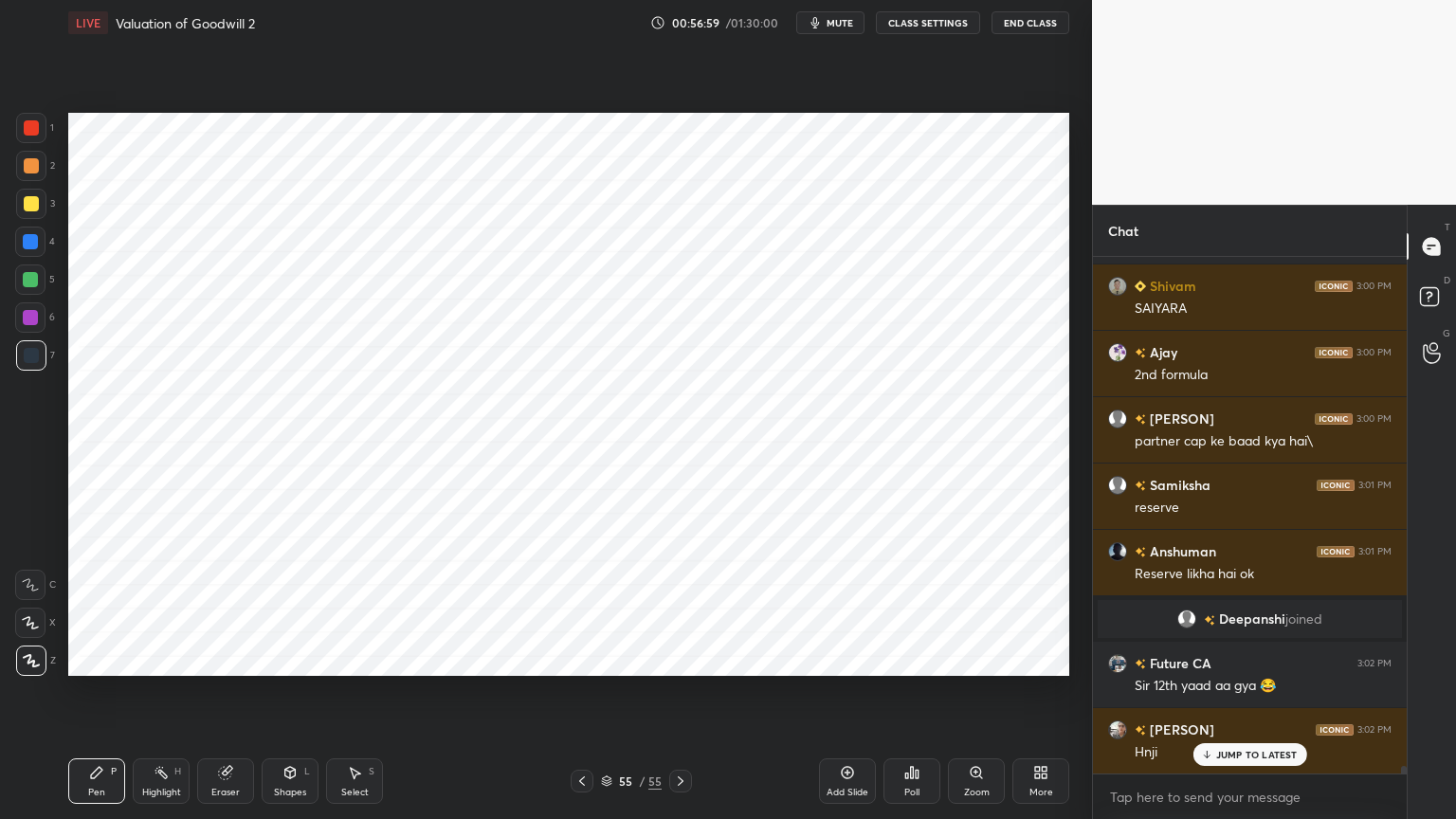 click at bounding box center (31, 166) 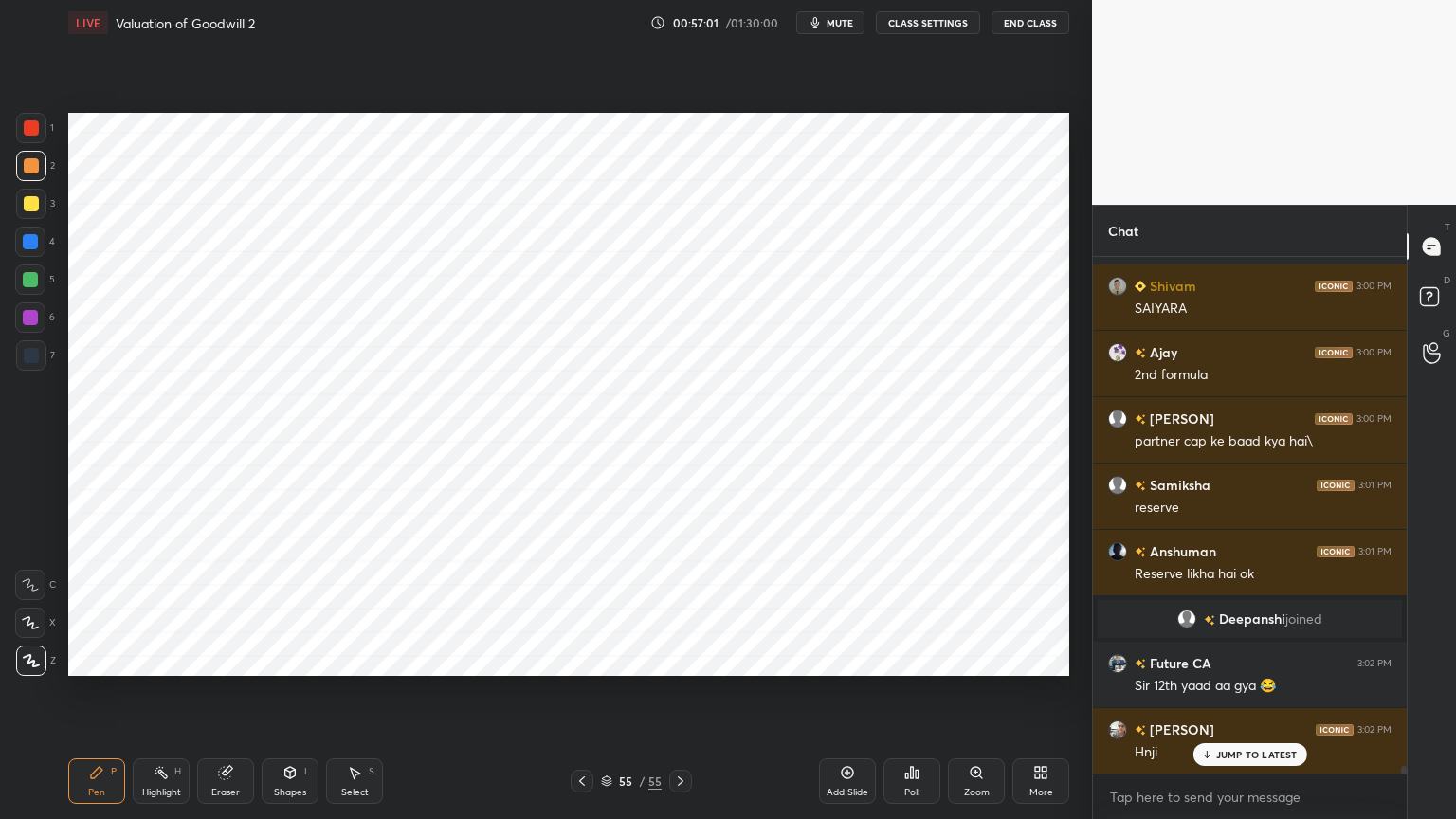 click 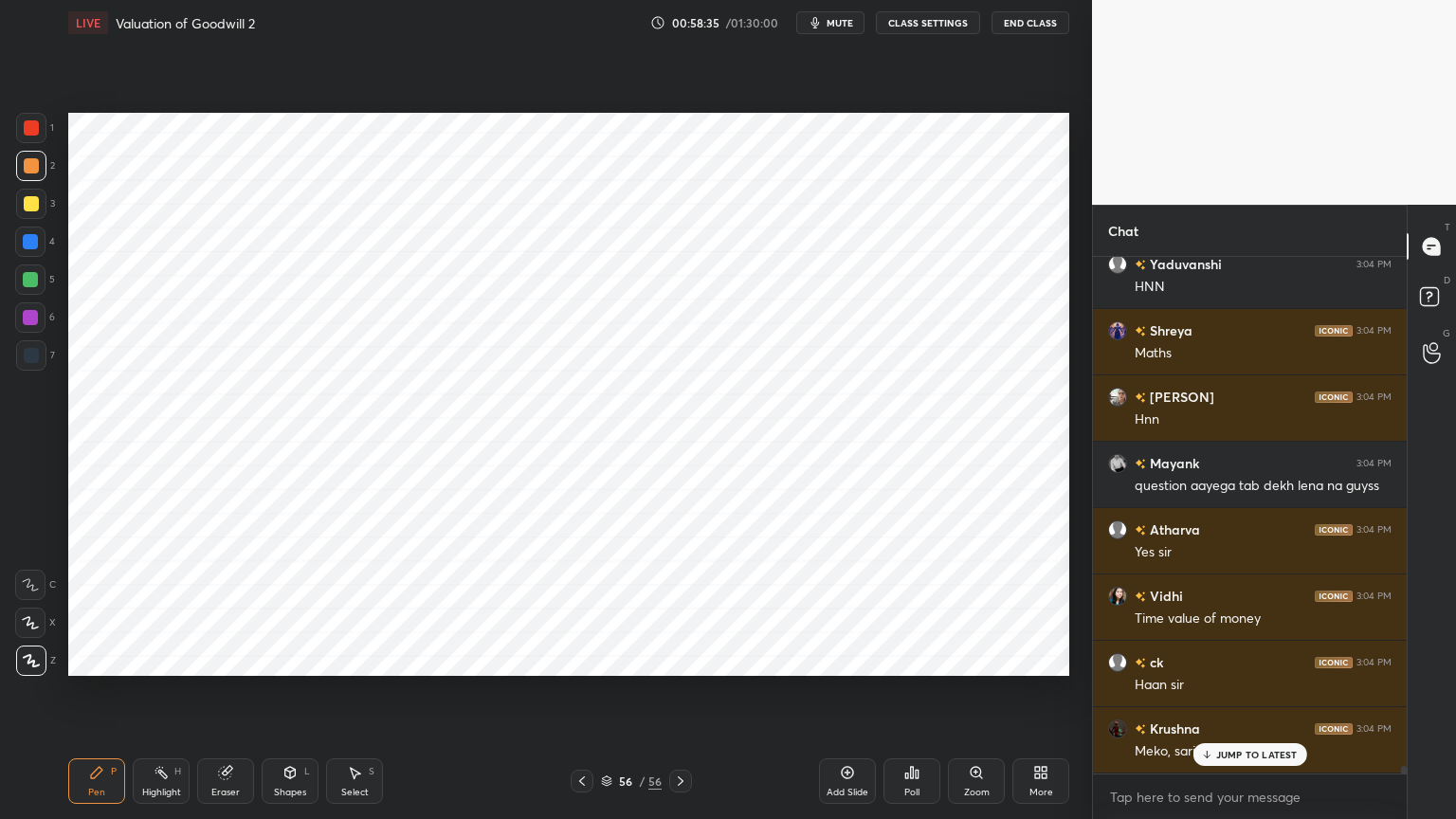 scroll, scrollTop: 35736, scrollLeft: 0, axis: vertical 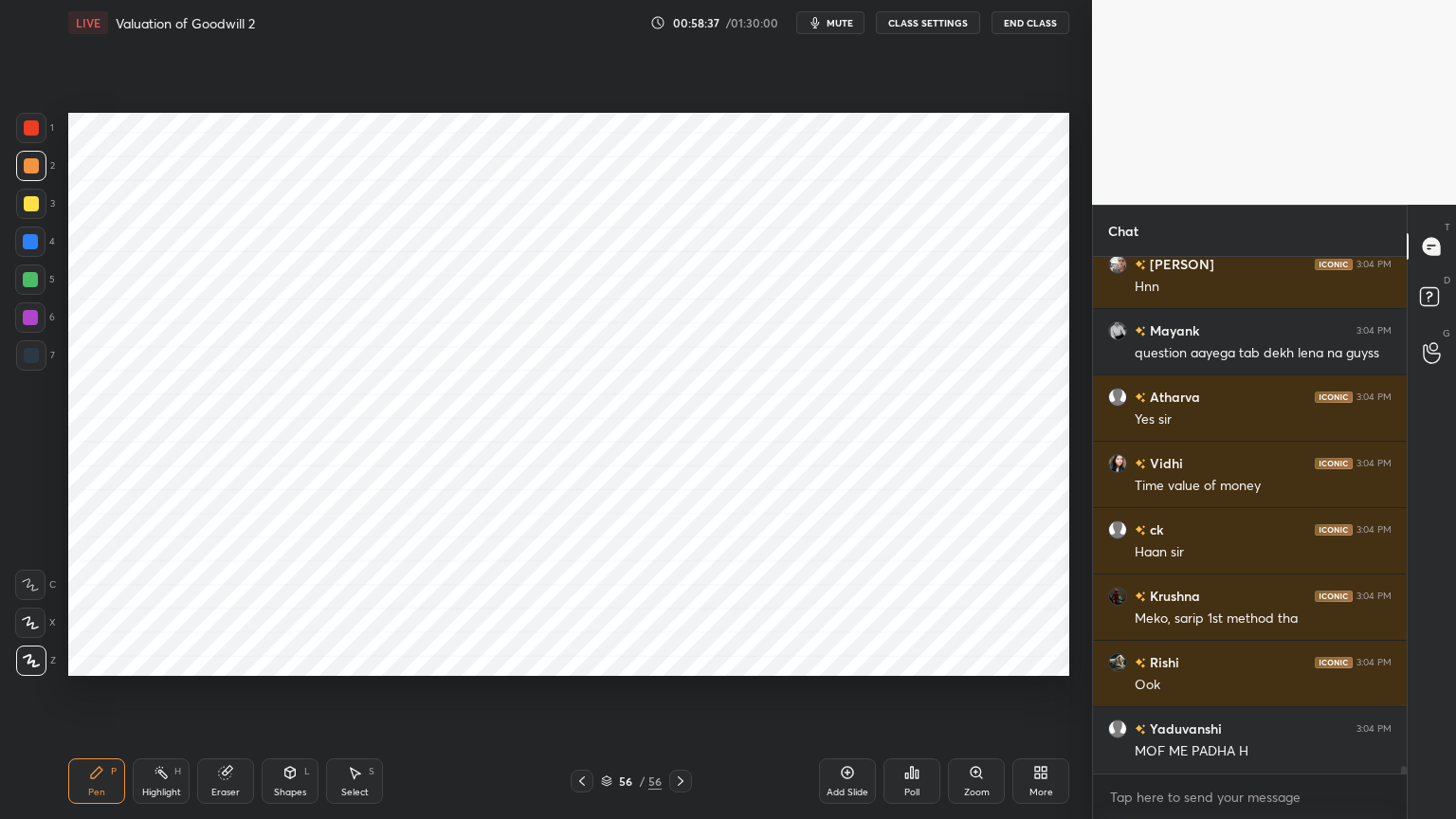click at bounding box center (30, 242) 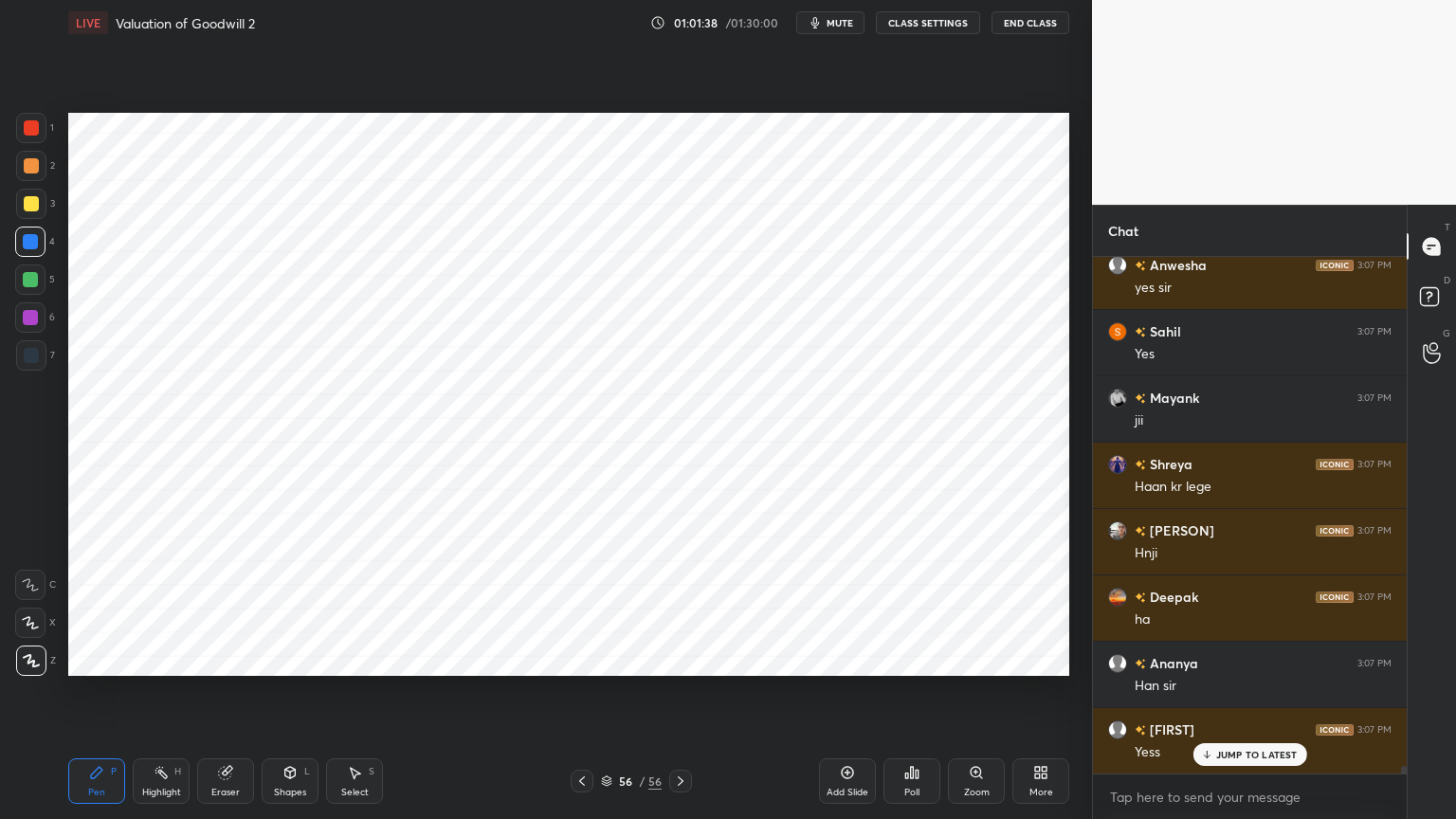 scroll, scrollTop: 36571, scrollLeft: 0, axis: vertical 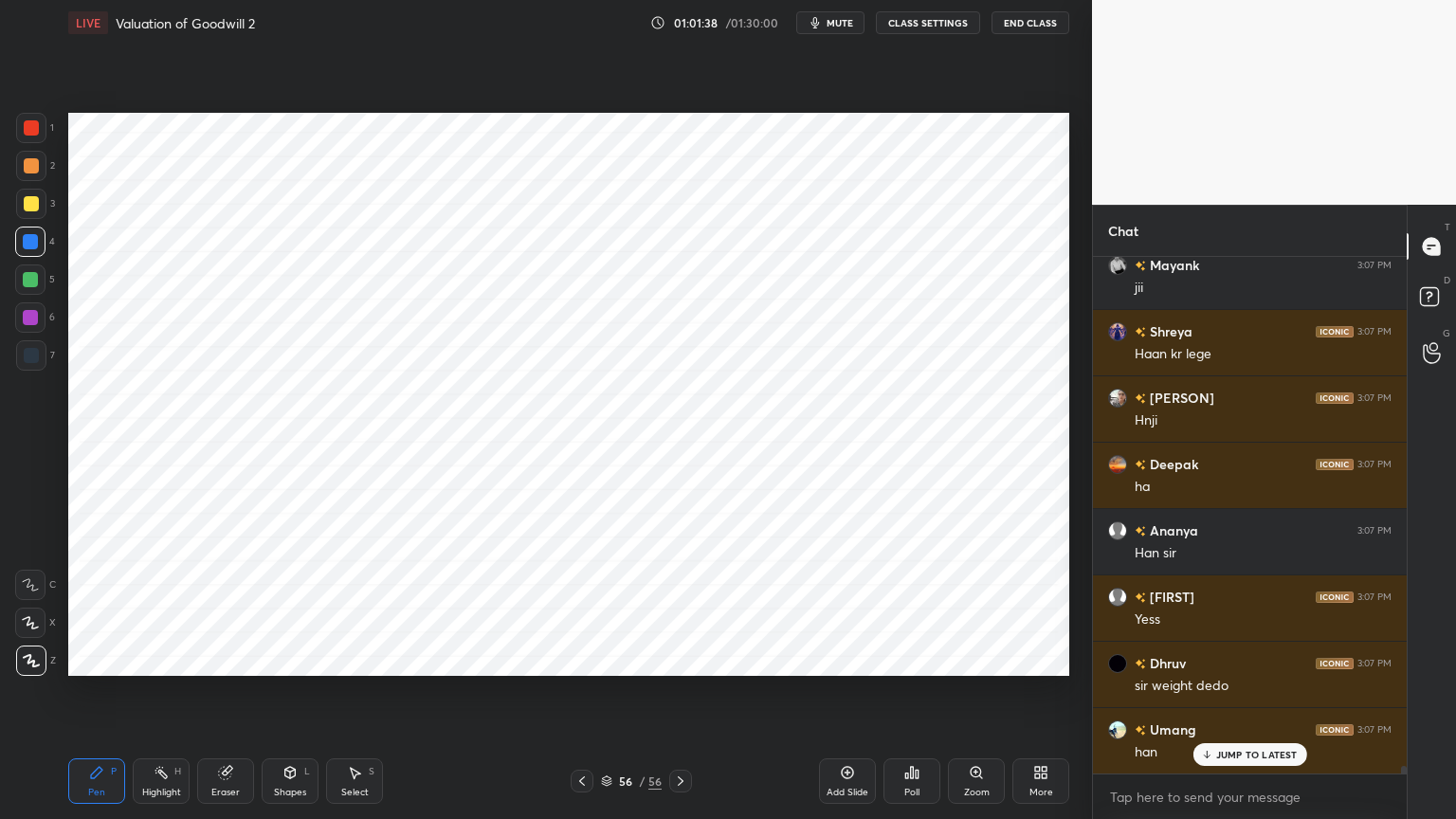 click on "Zoom" at bounding box center [976, 781] 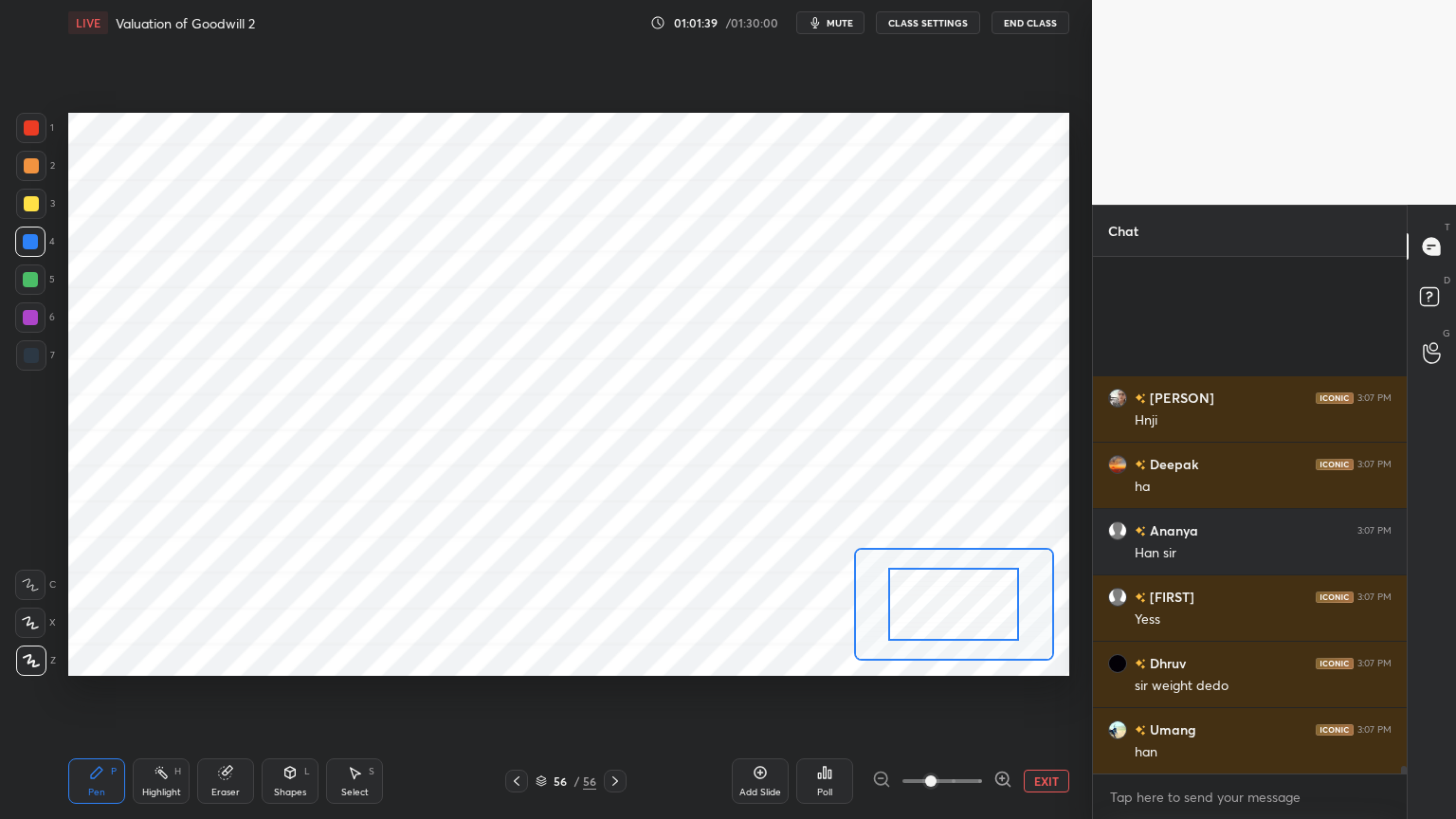 scroll, scrollTop: 36771, scrollLeft: 0, axis: vertical 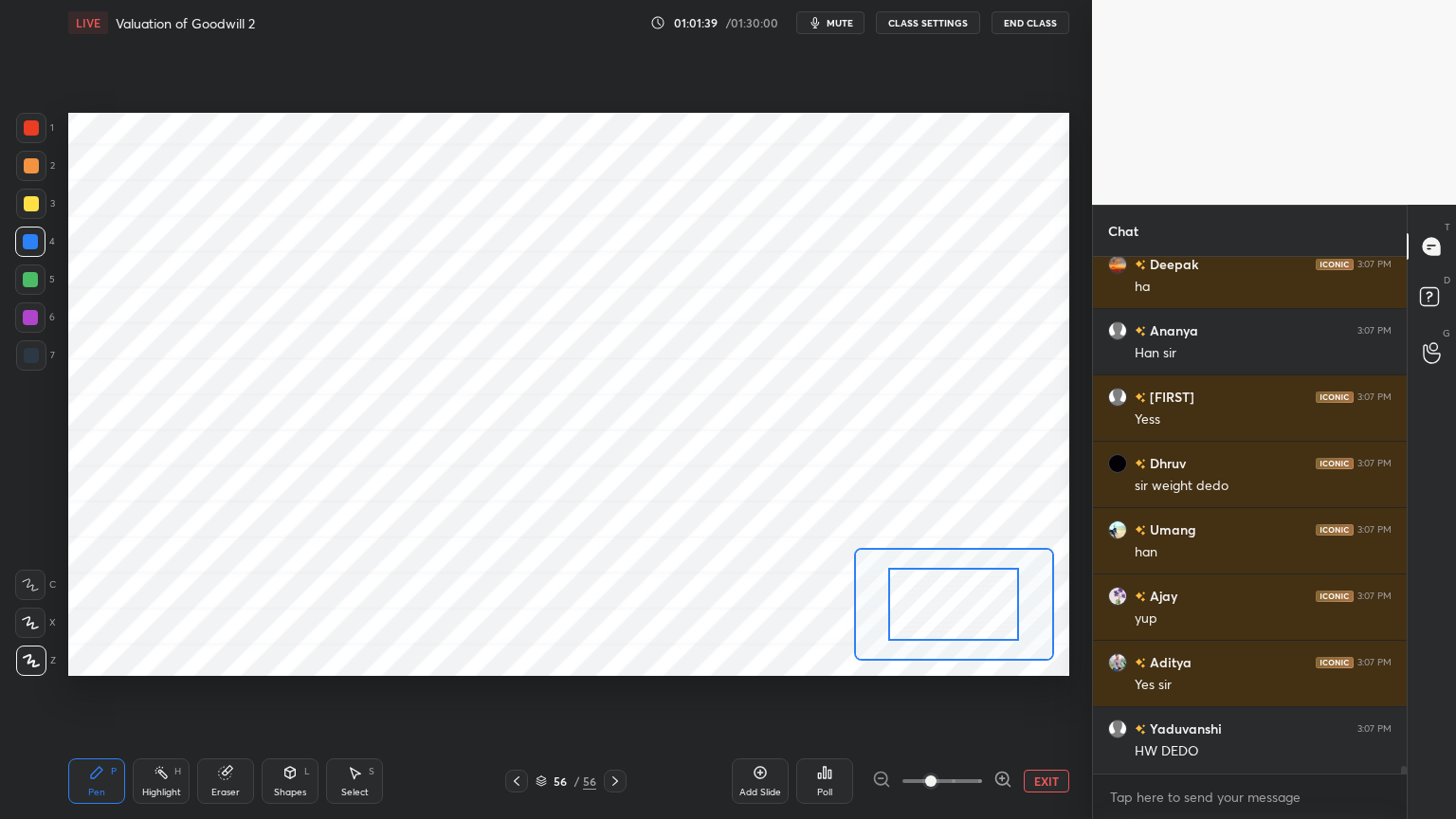 click on "EXIT" at bounding box center (1046, 781) 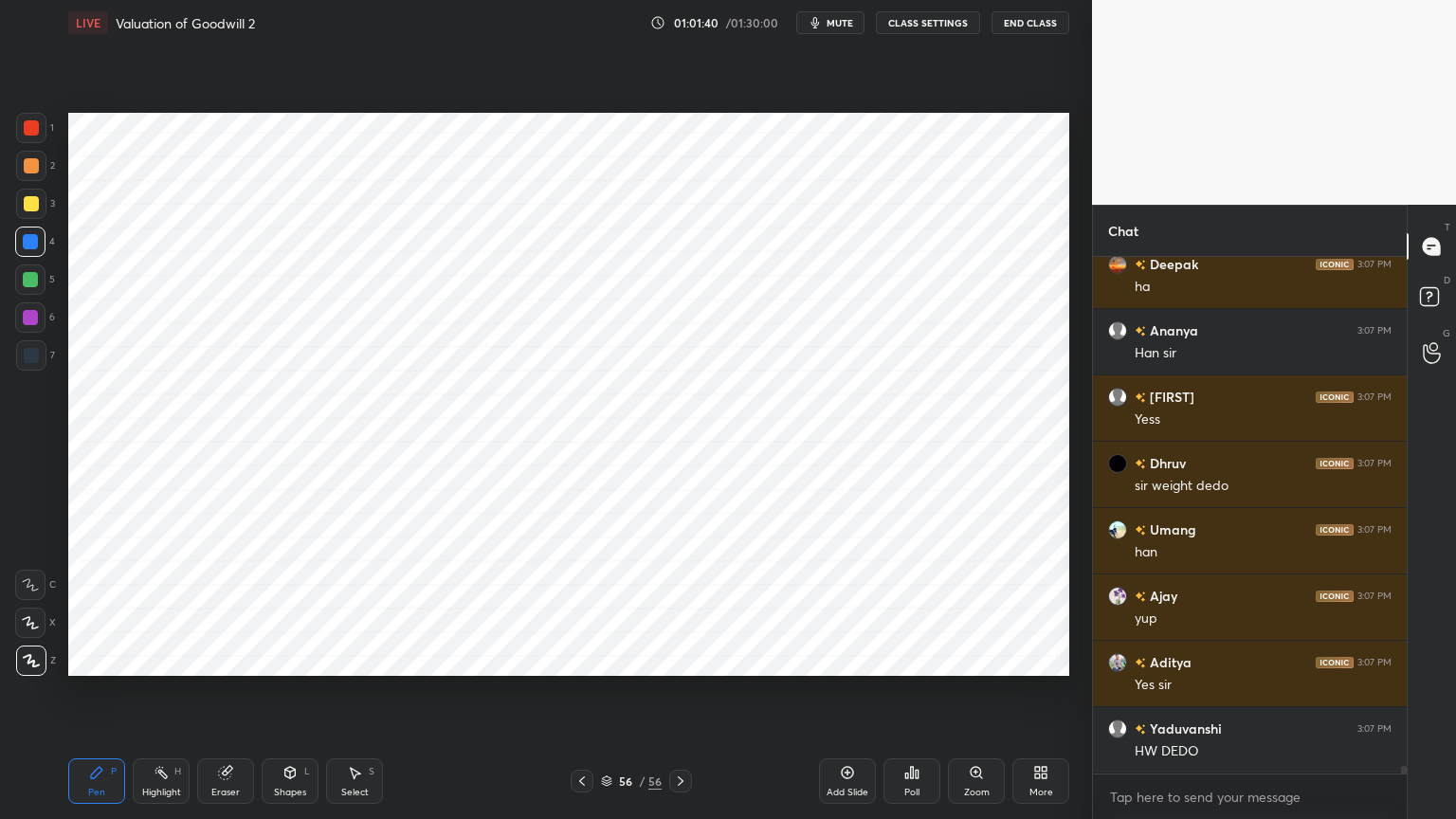 click 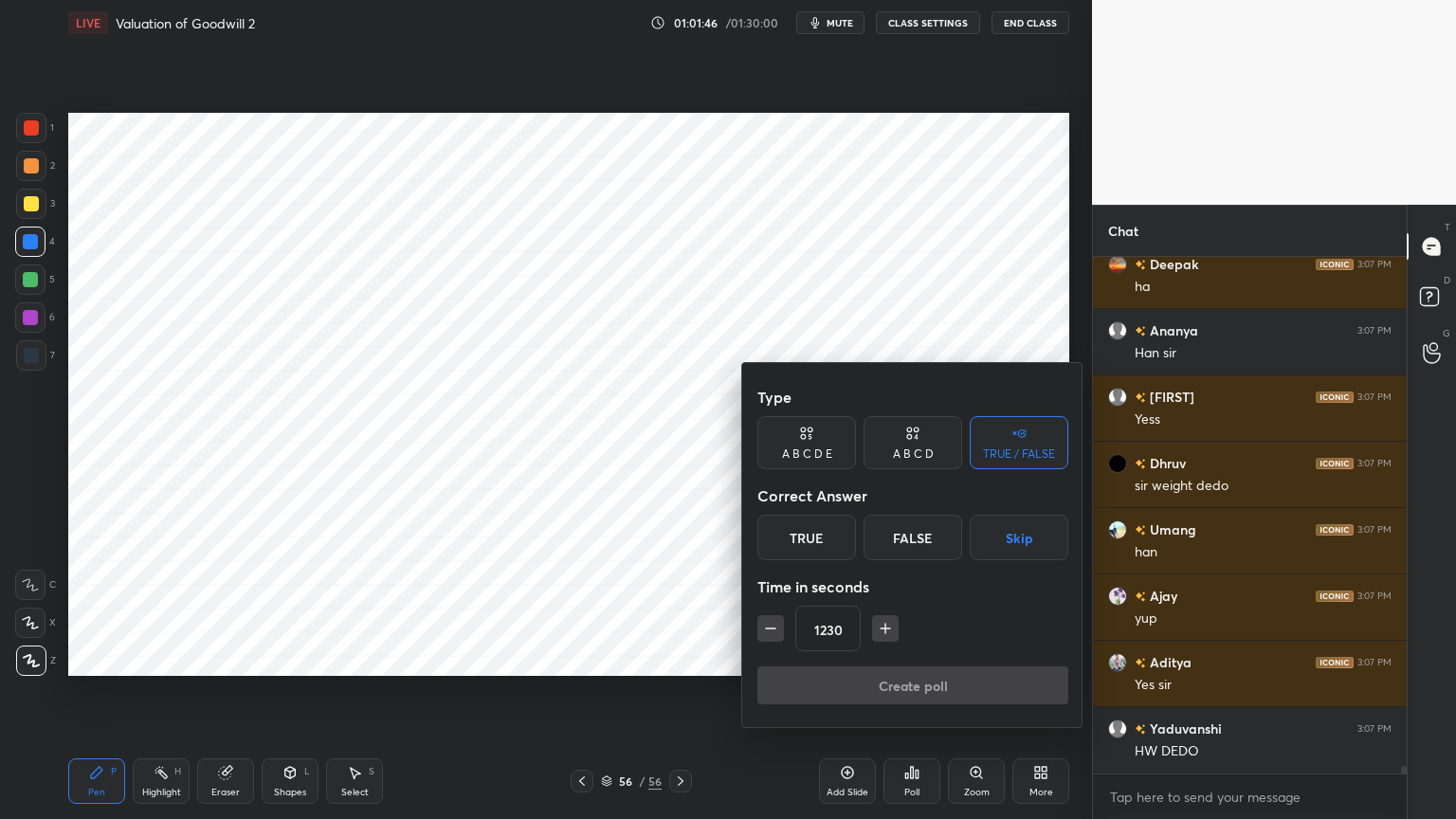 scroll, scrollTop: 36836, scrollLeft: 0, axis: vertical 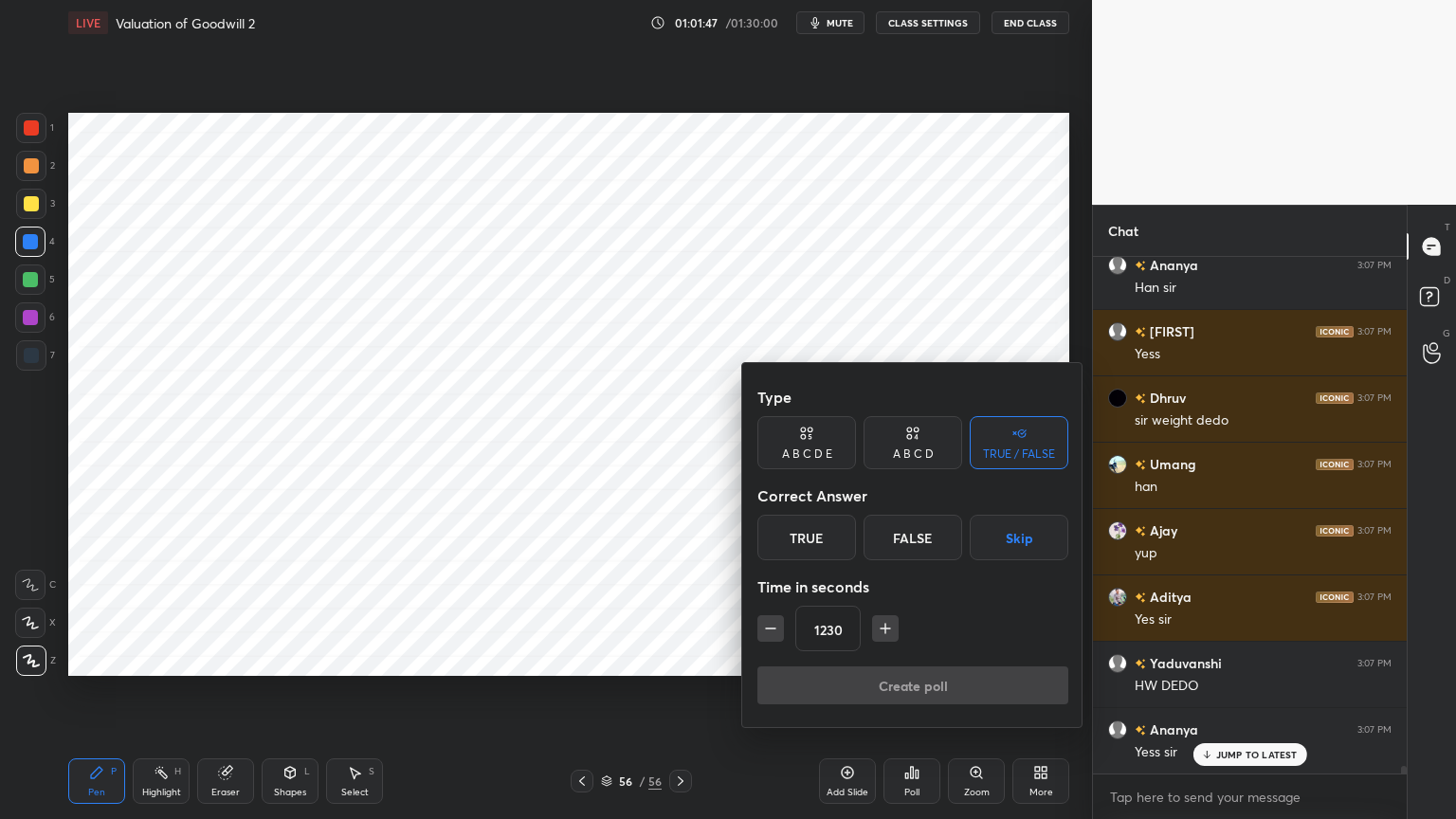 click 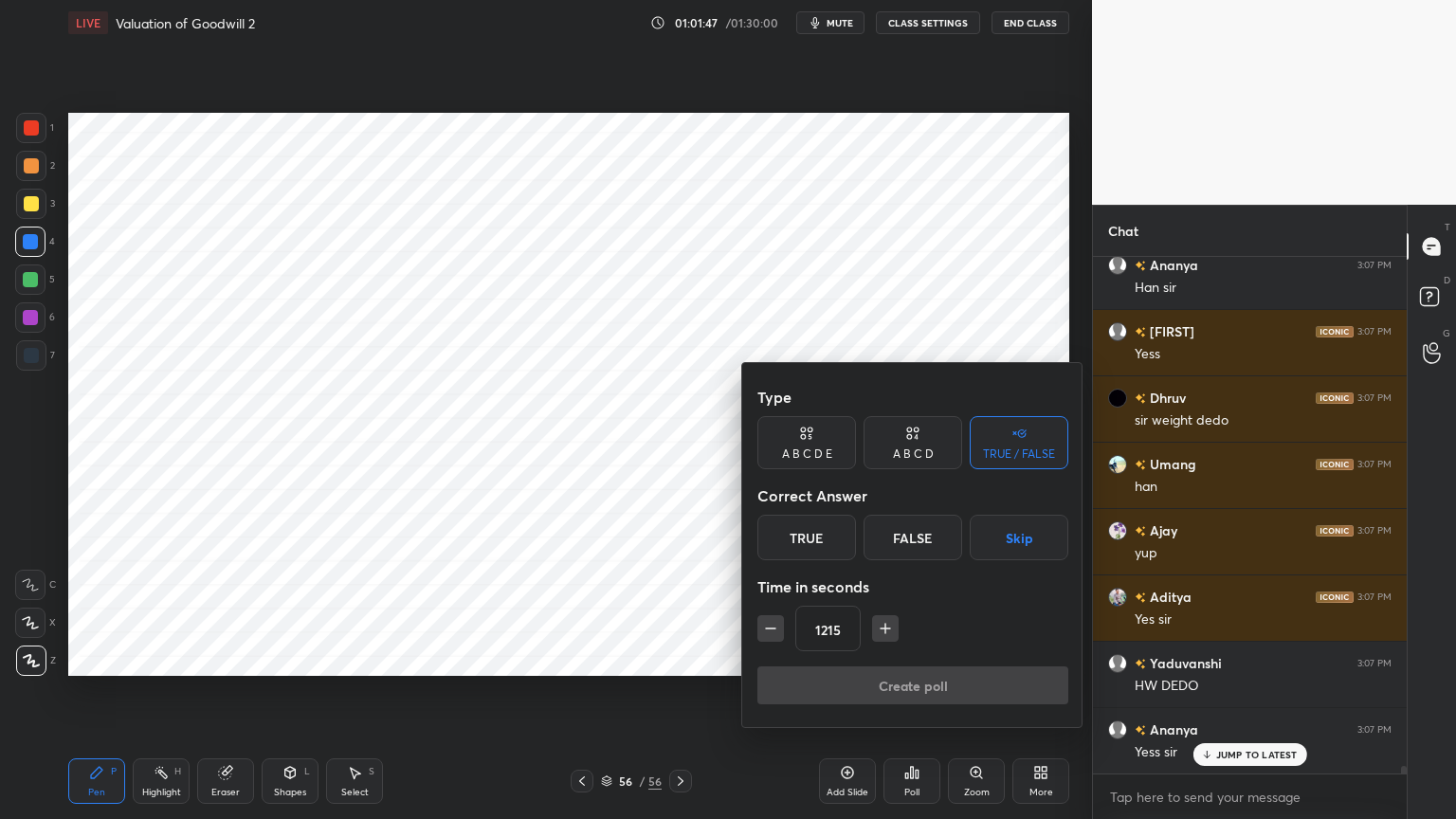 click 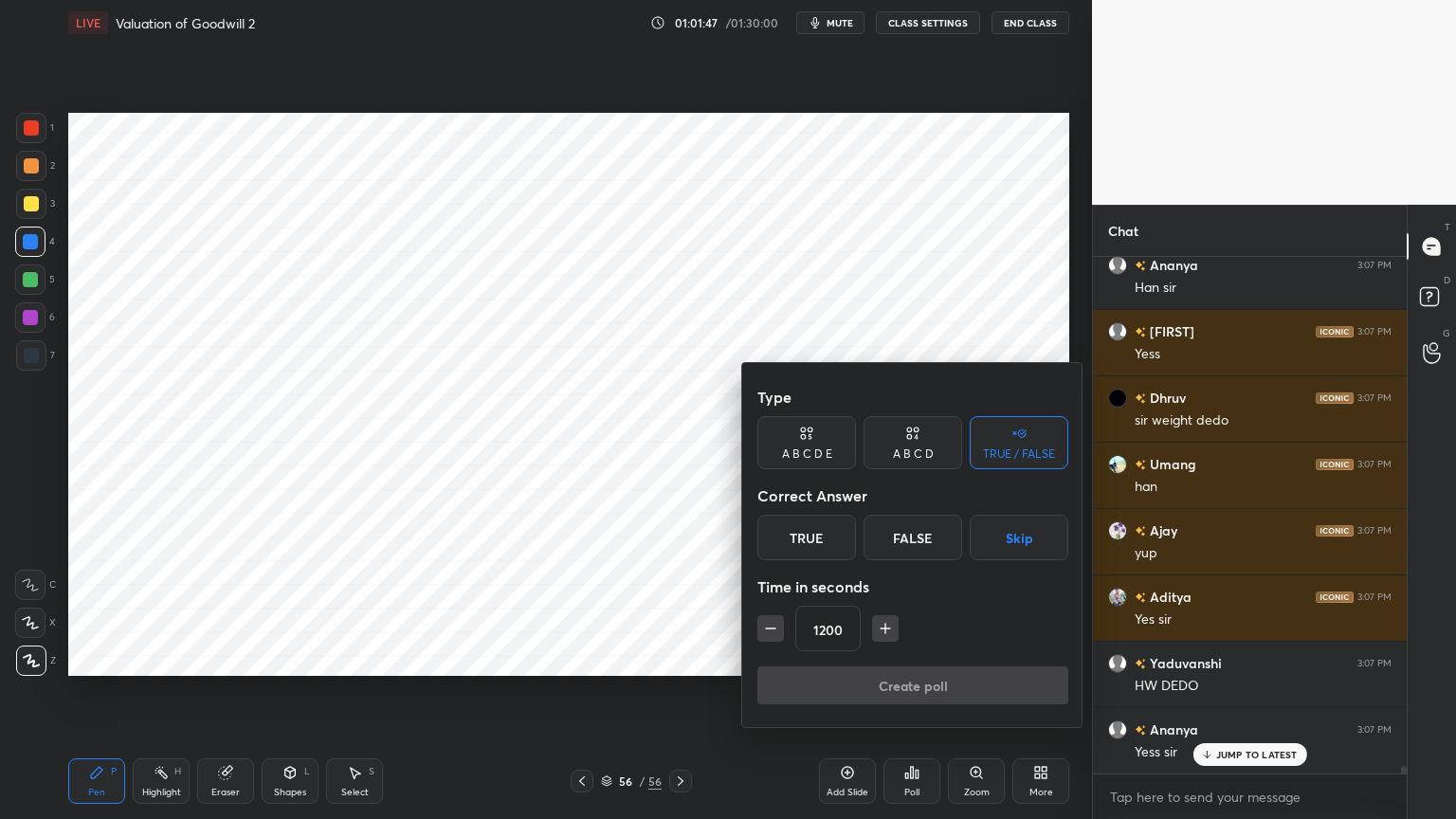 click 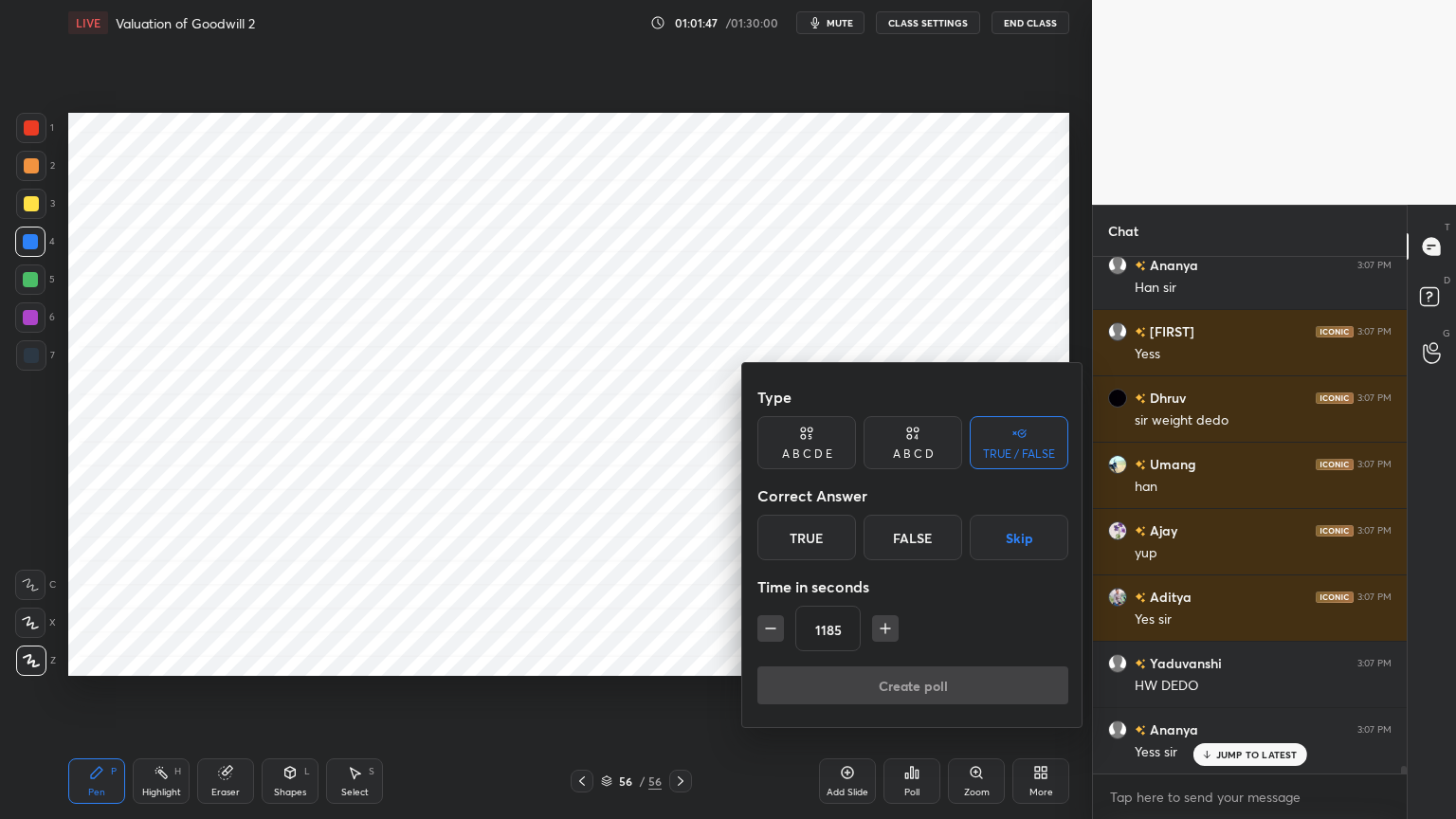 click 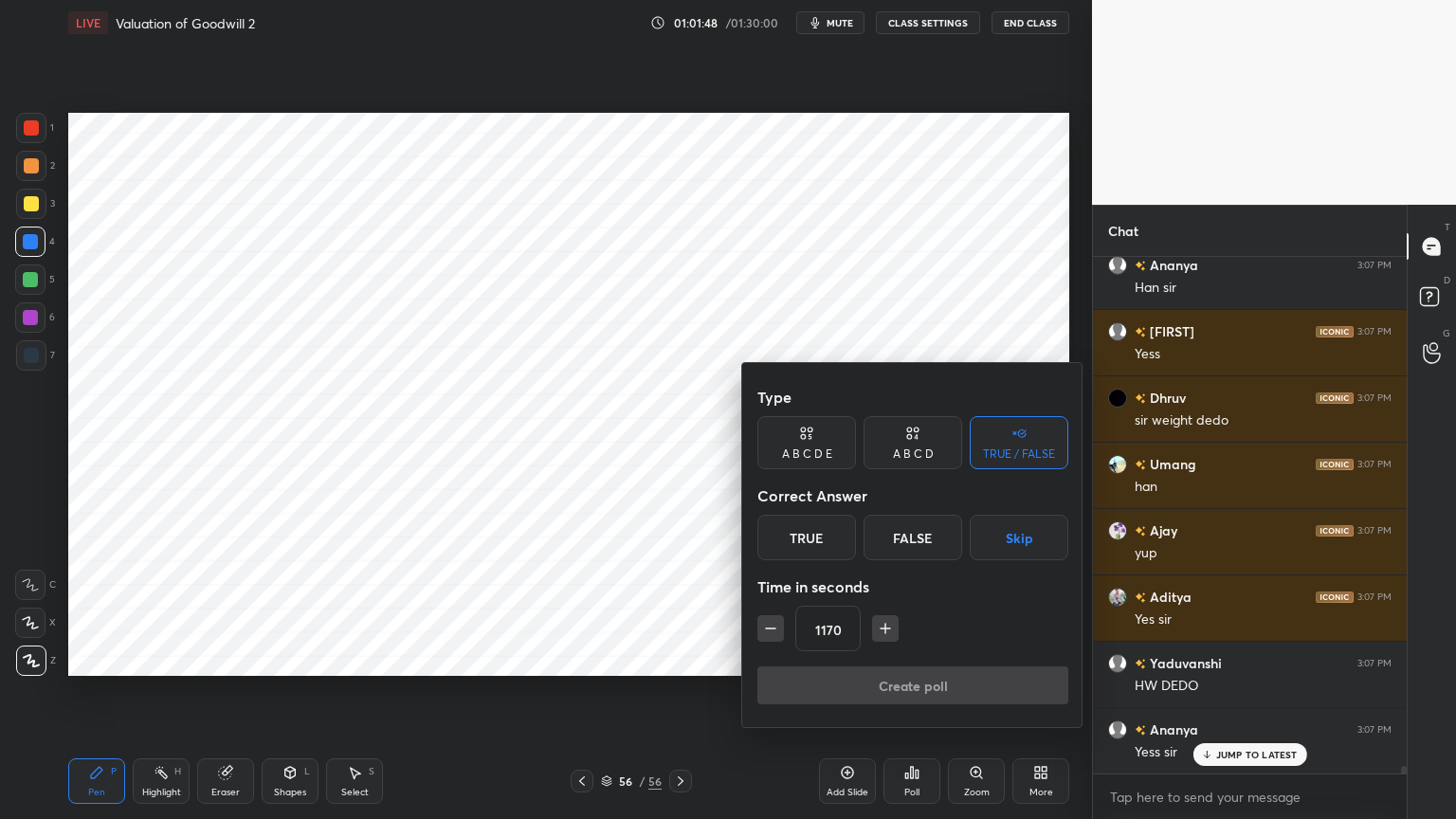 click 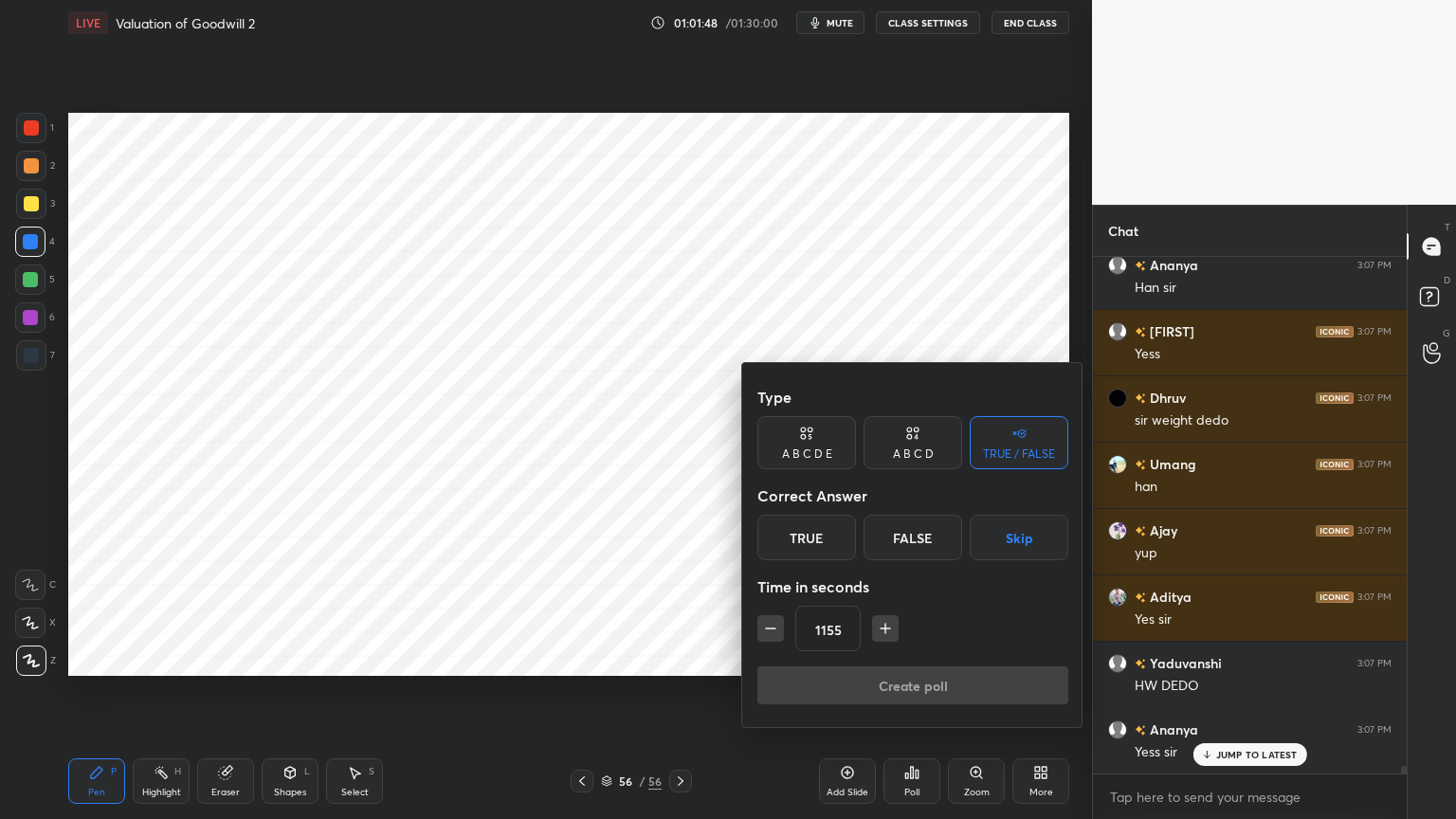 scroll, scrollTop: 36903, scrollLeft: 0, axis: vertical 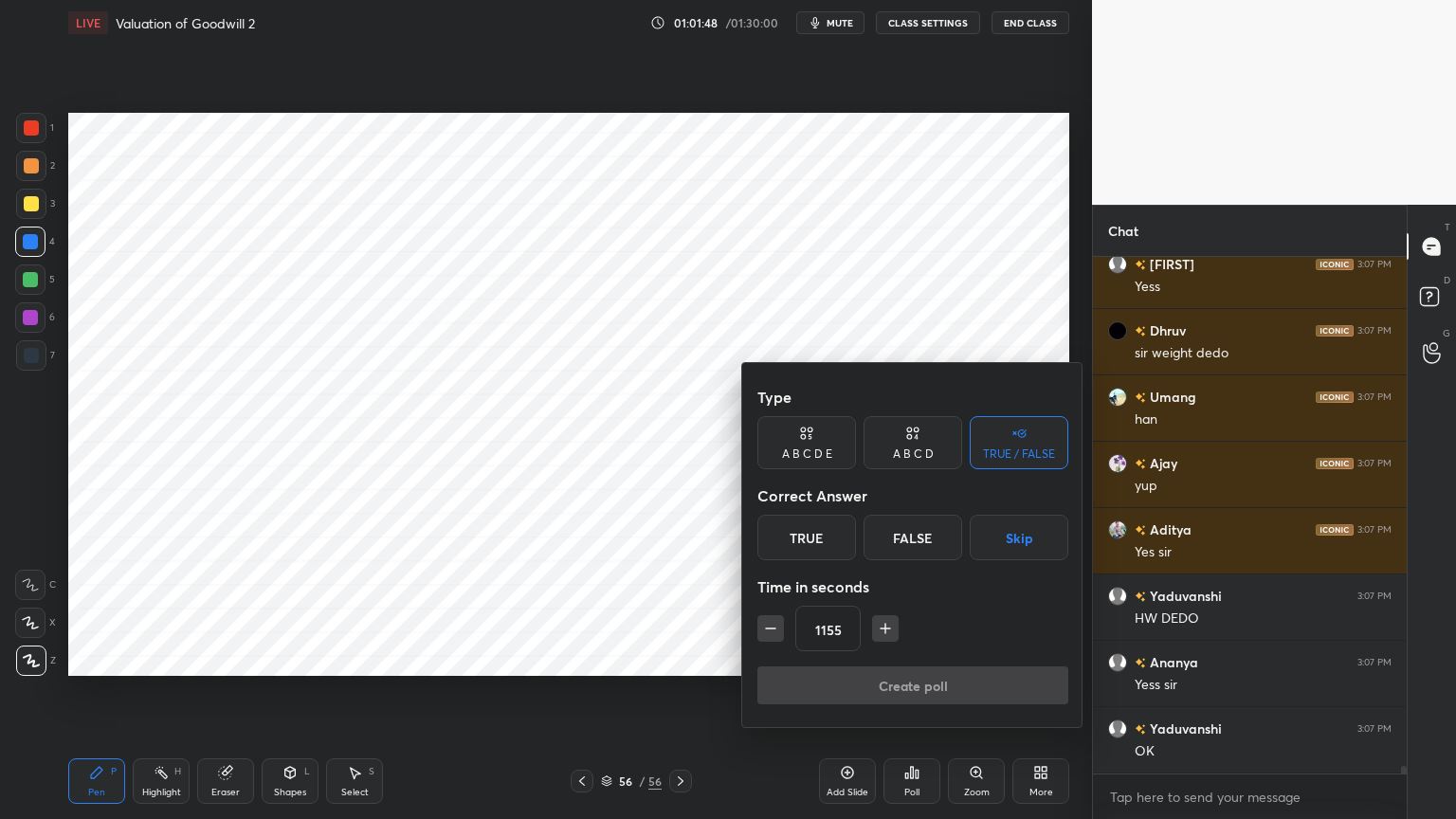 click 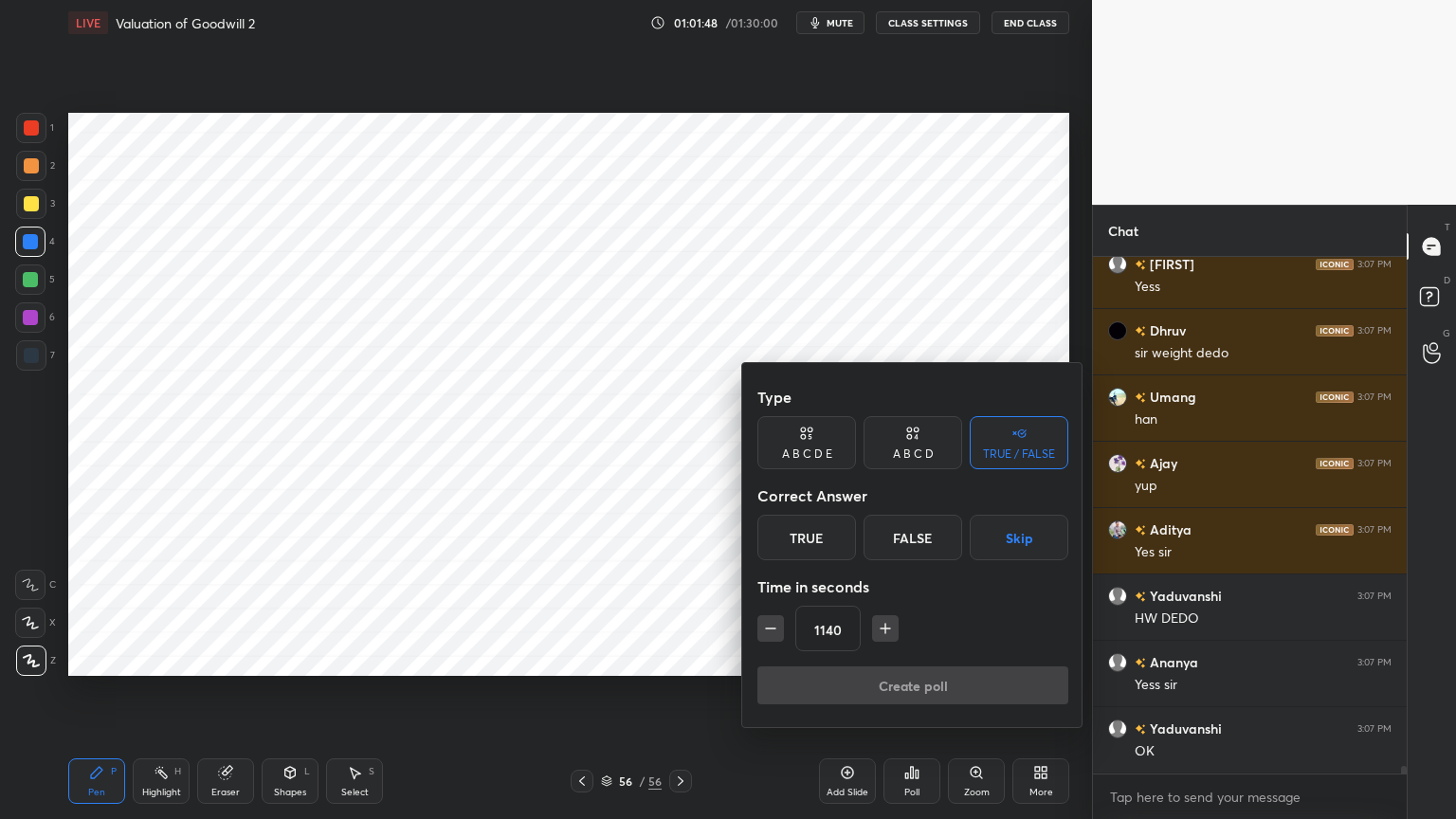 click 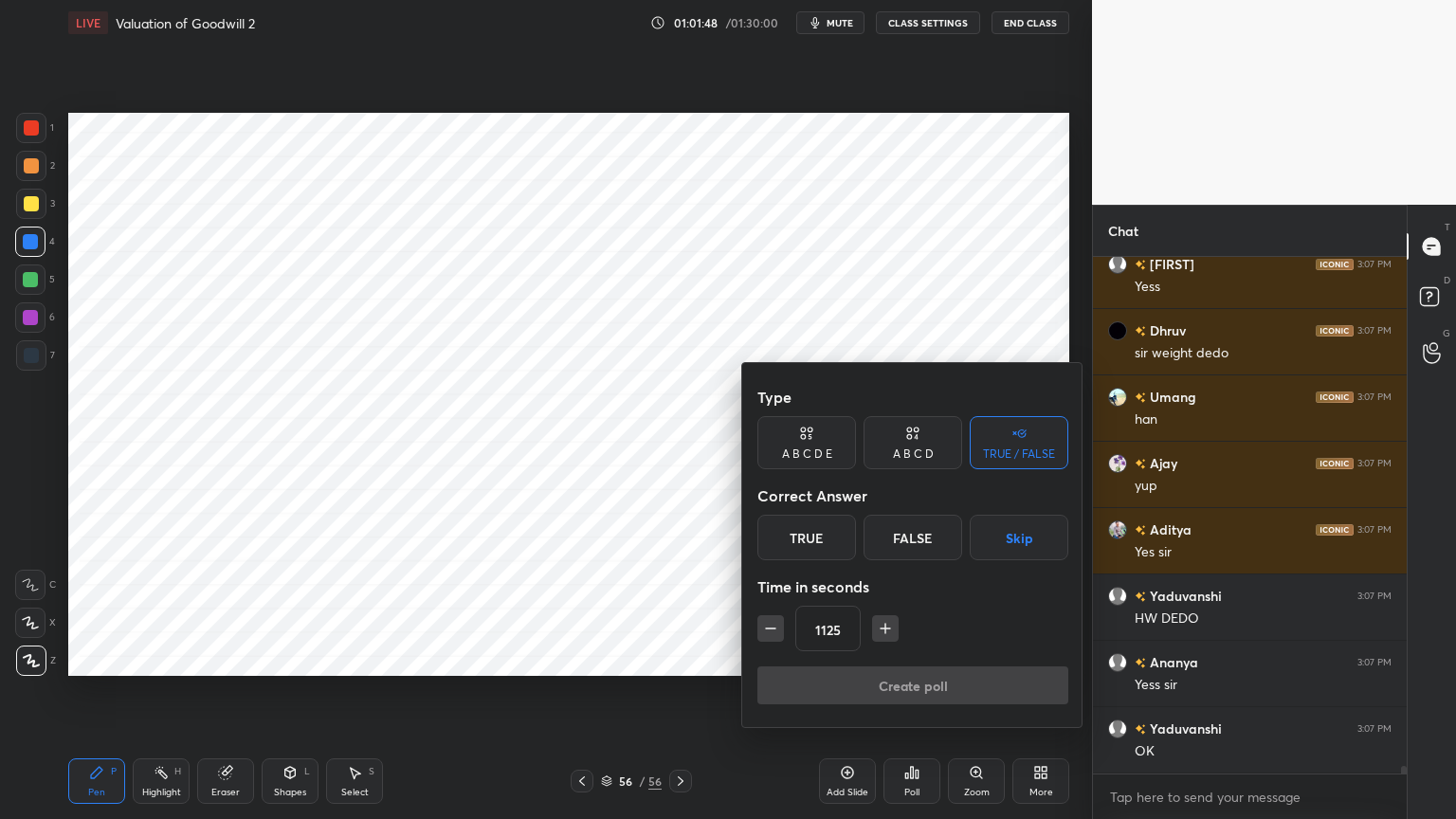 click 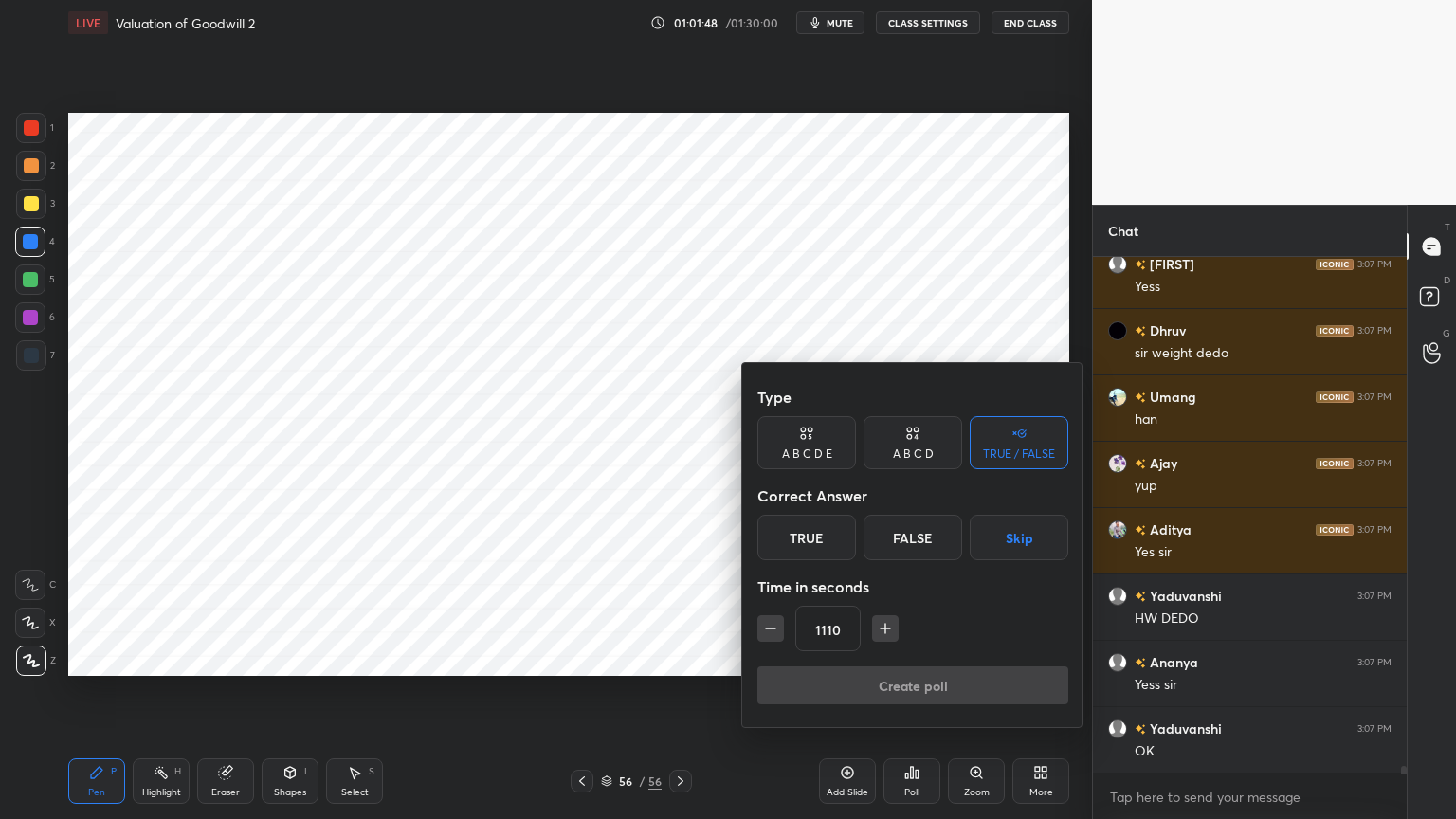 click 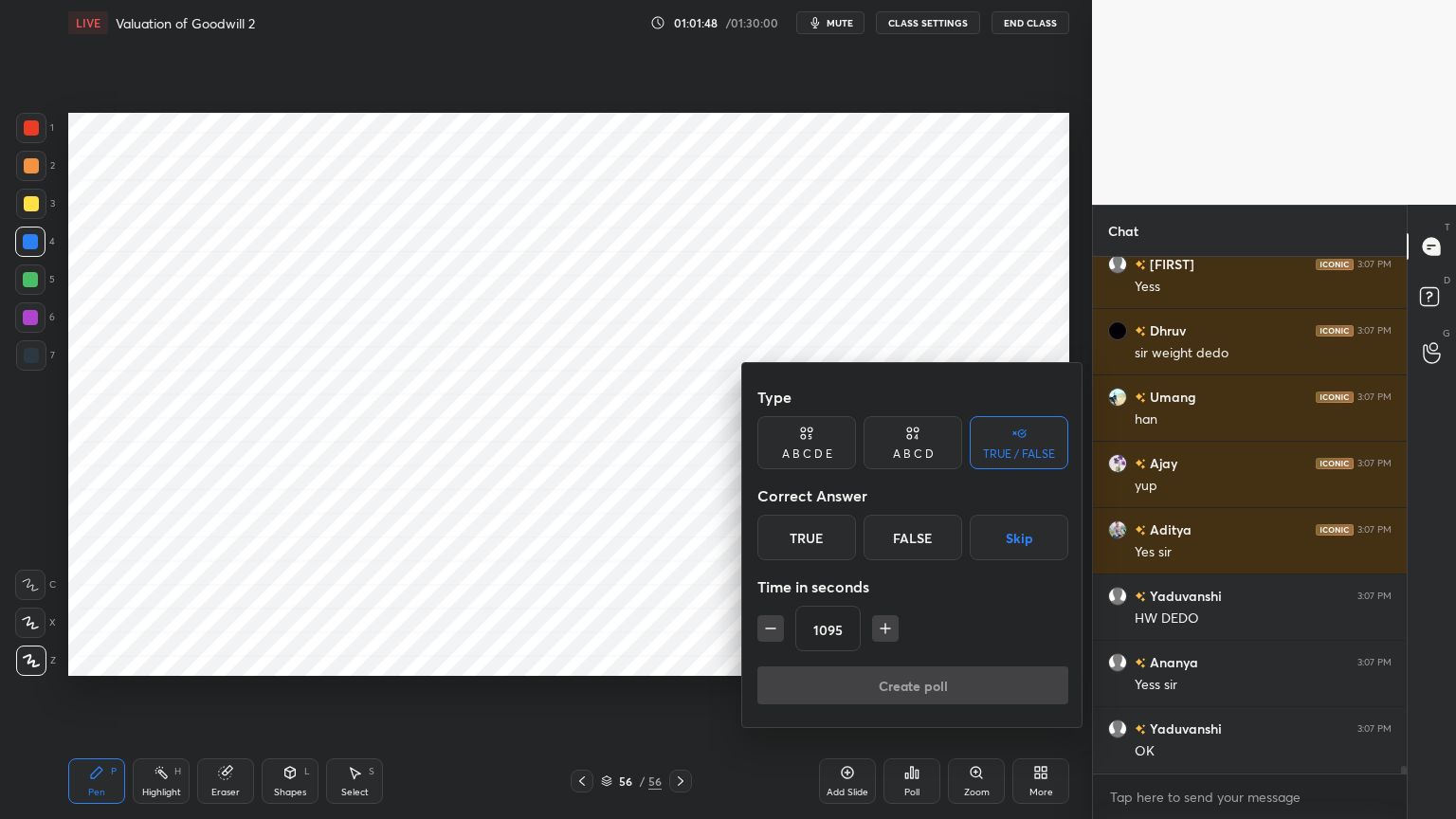 click 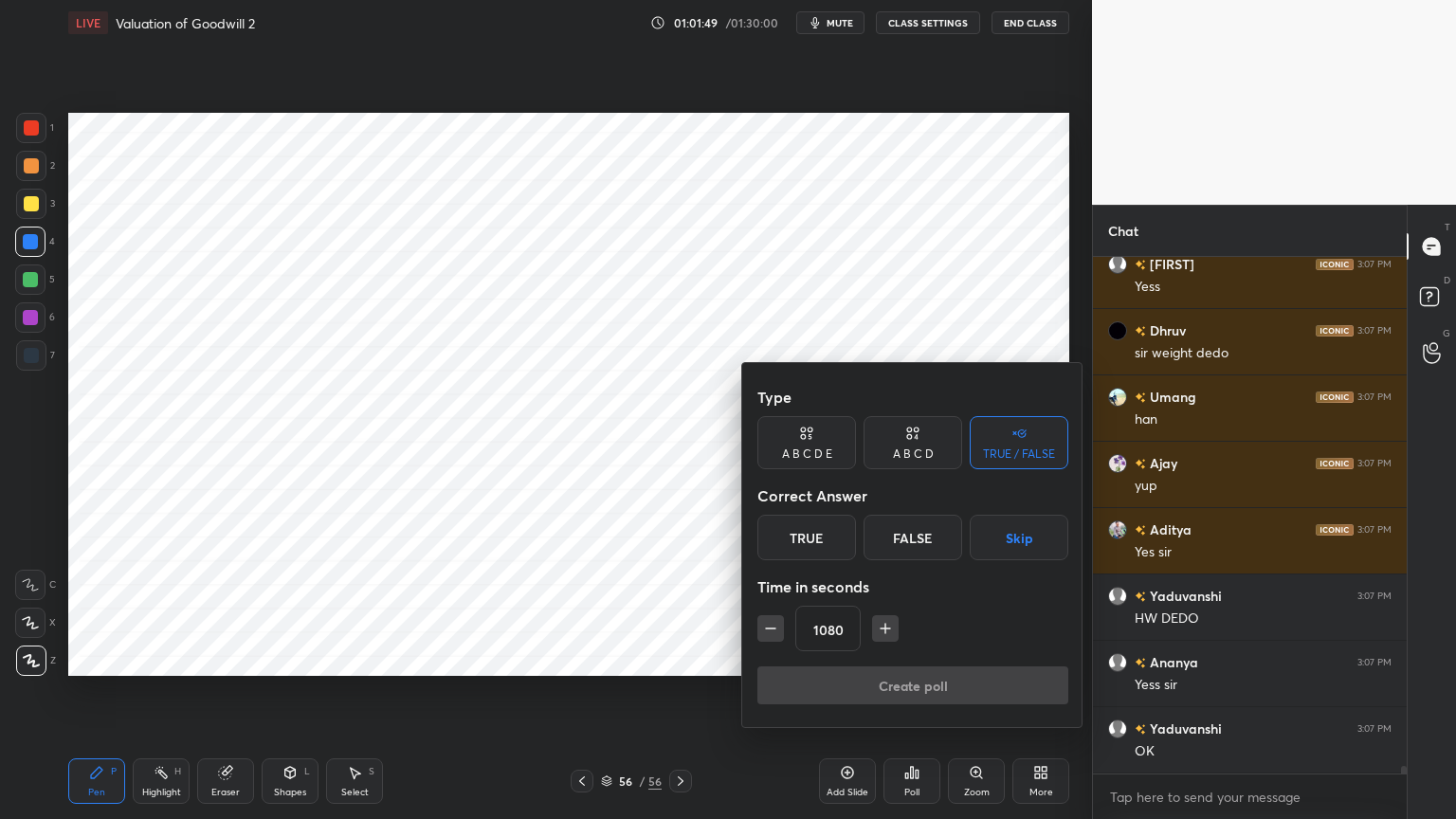 click 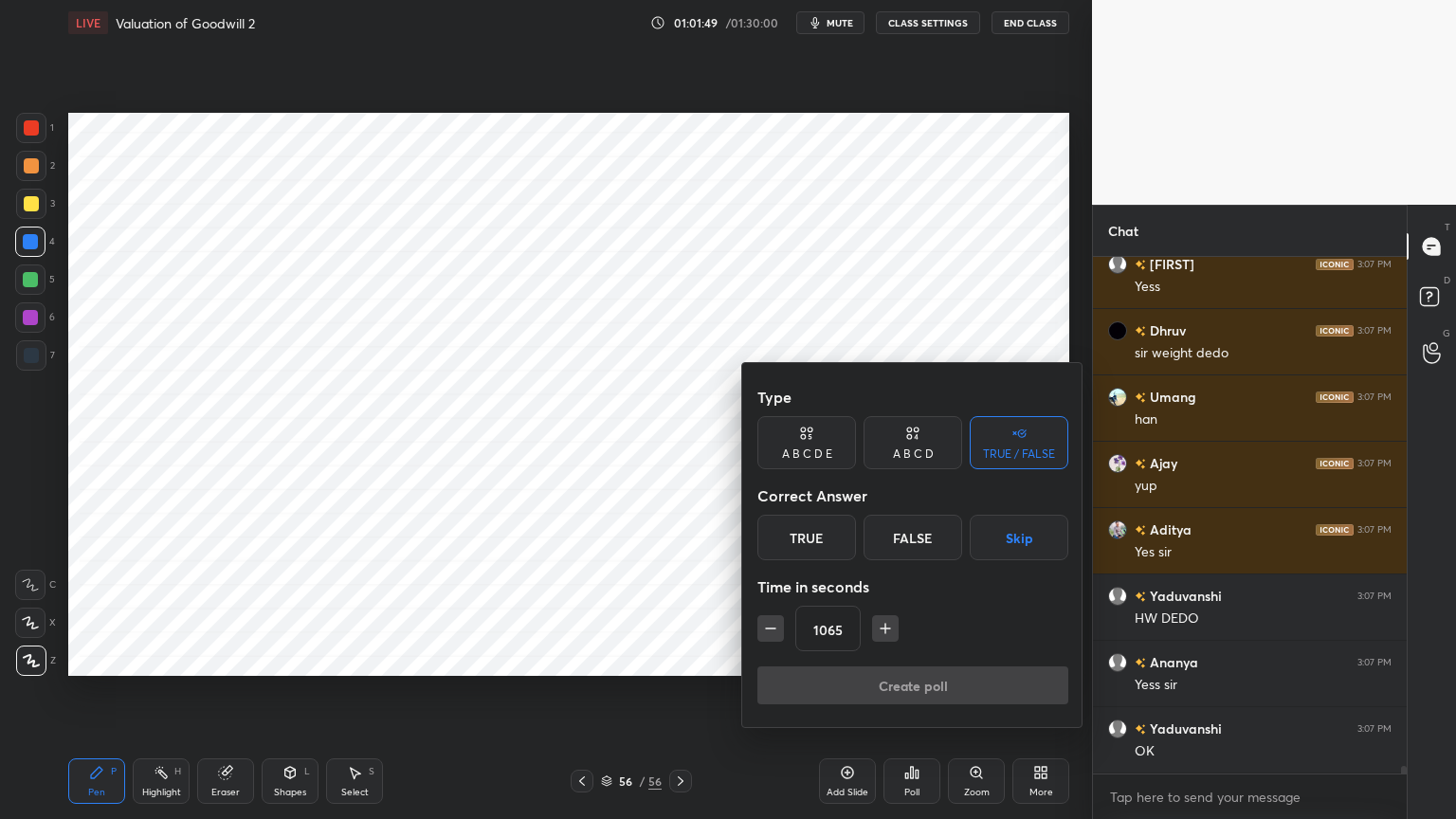 scroll, scrollTop: 36969, scrollLeft: 0, axis: vertical 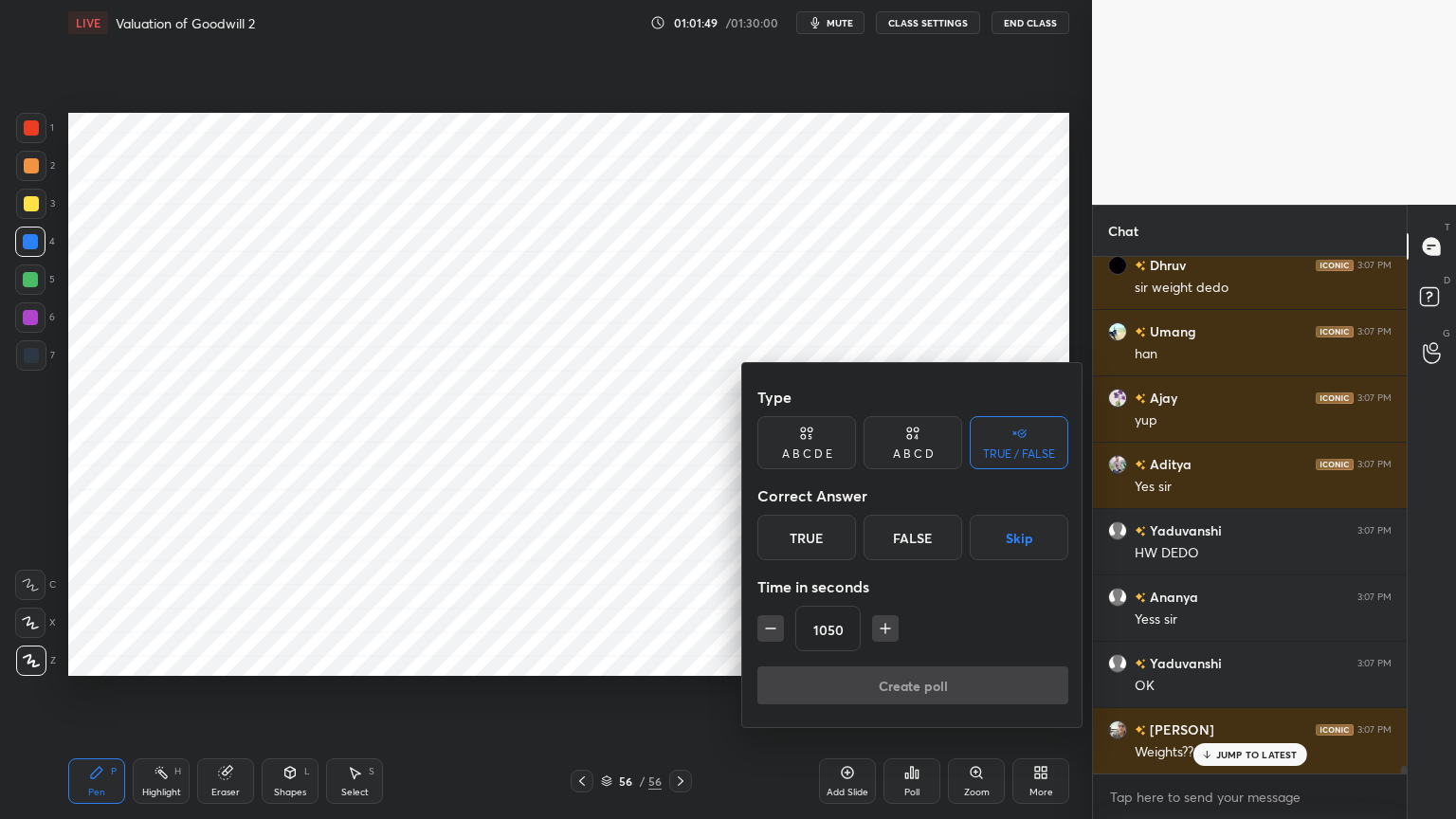 click at bounding box center [771, 628] 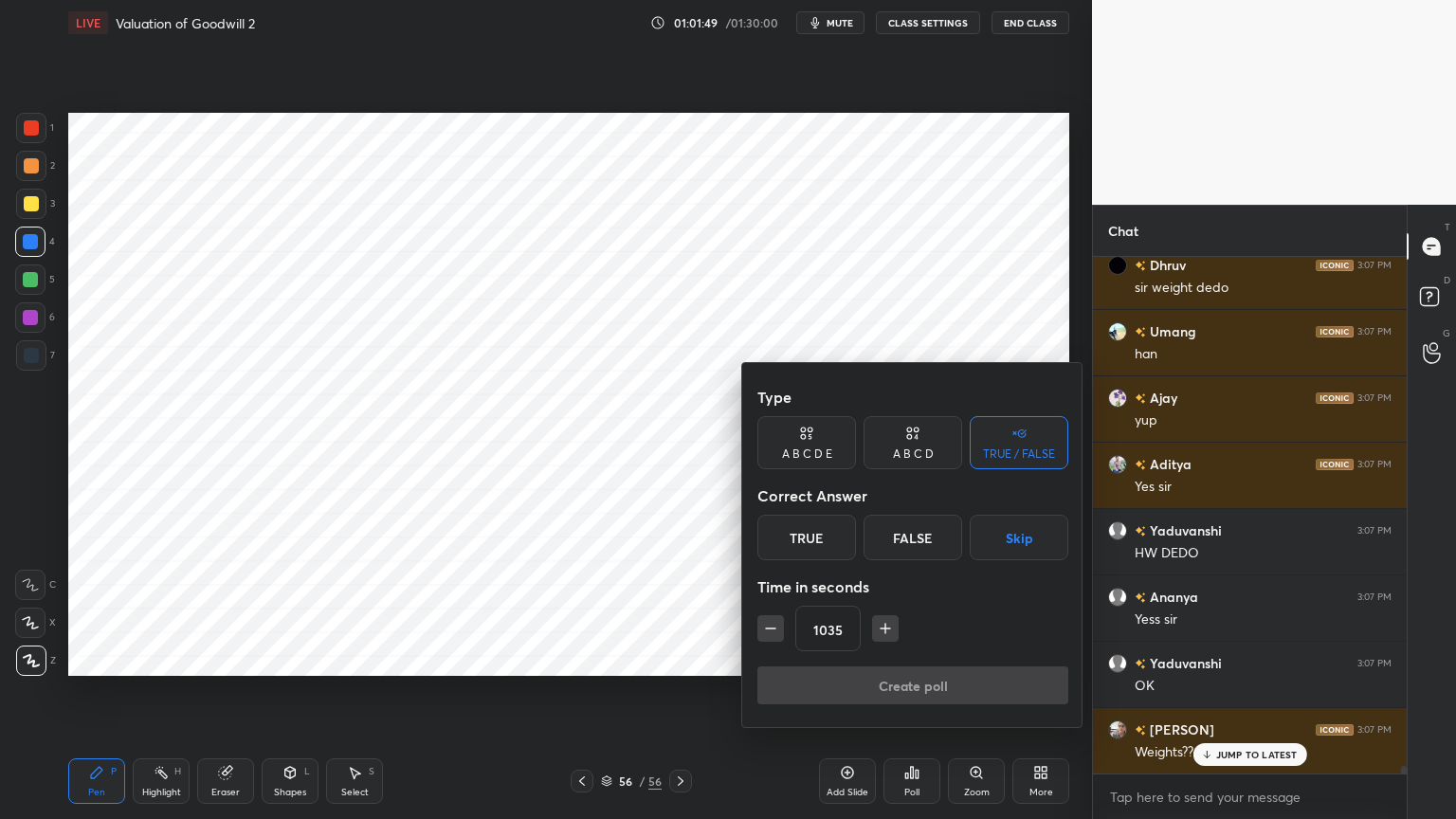 click 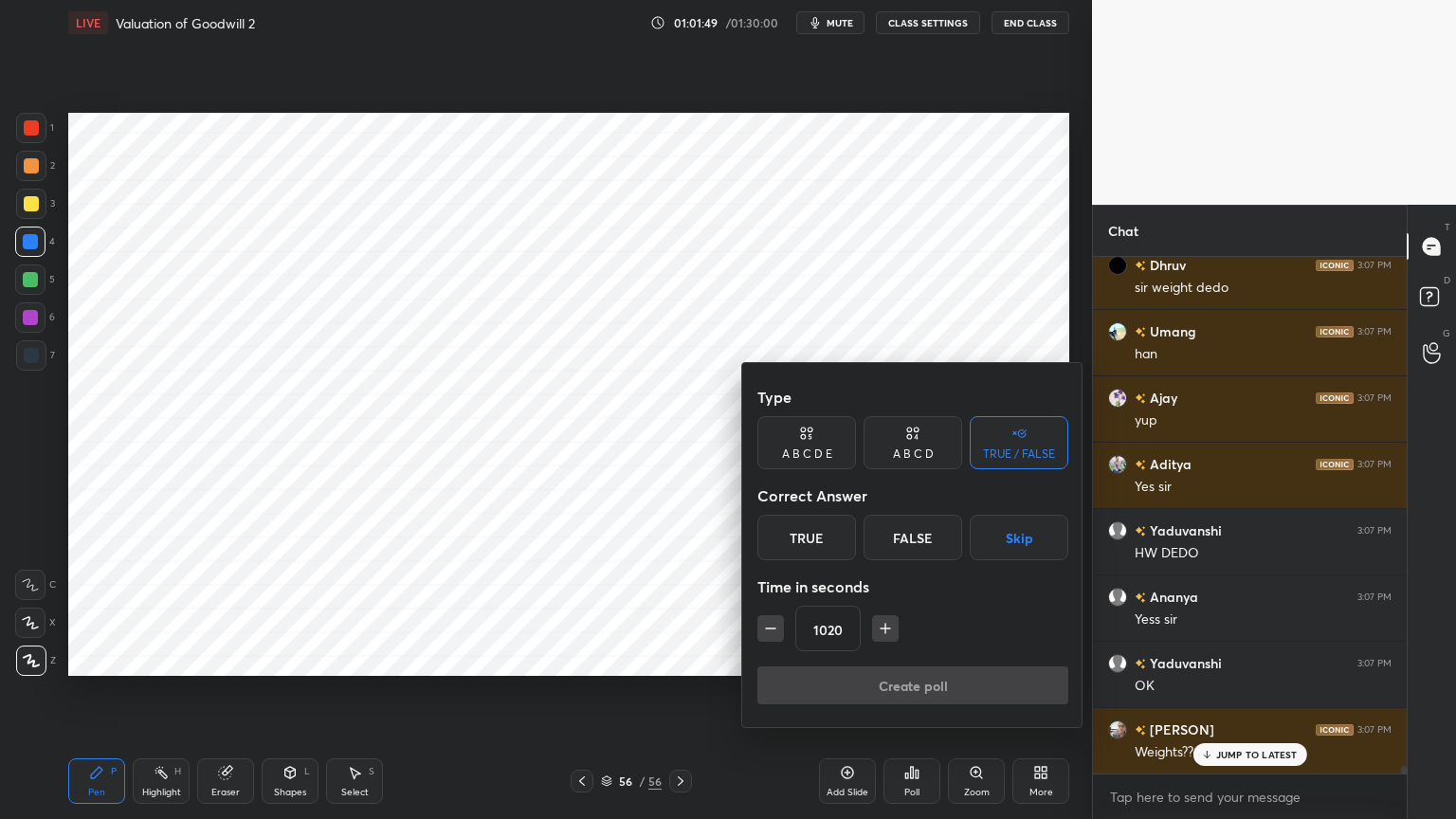 click 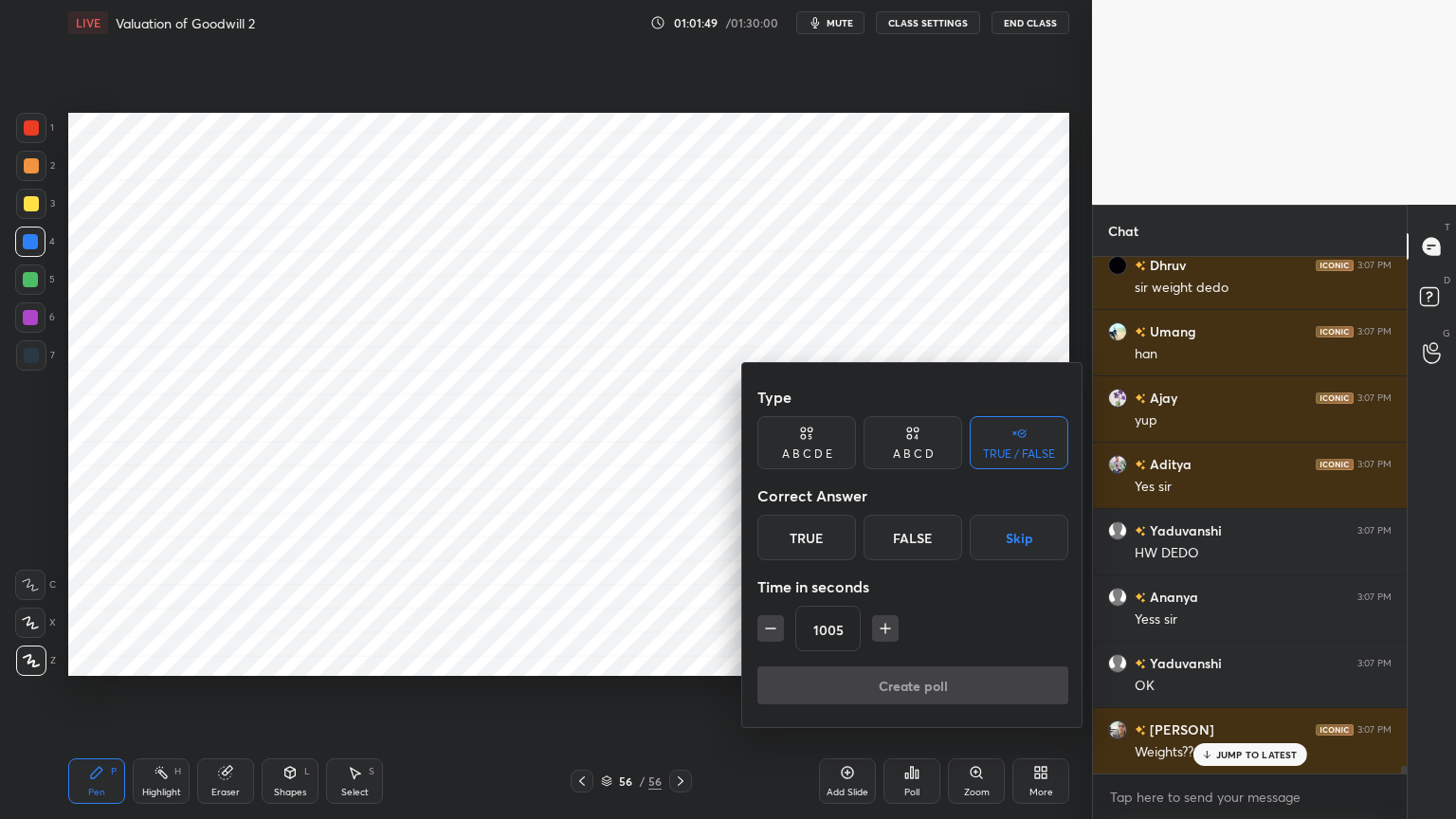 click 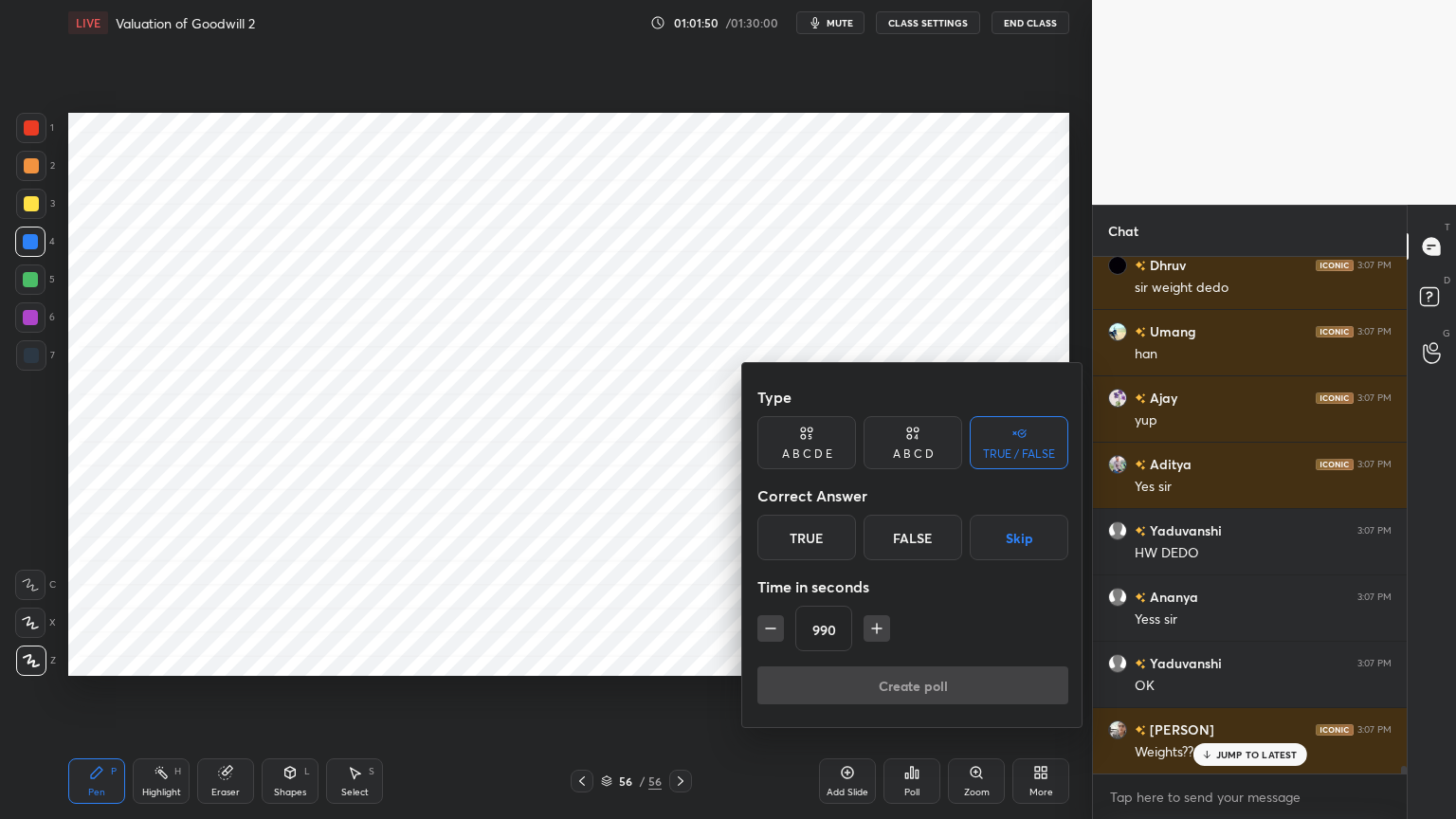 click 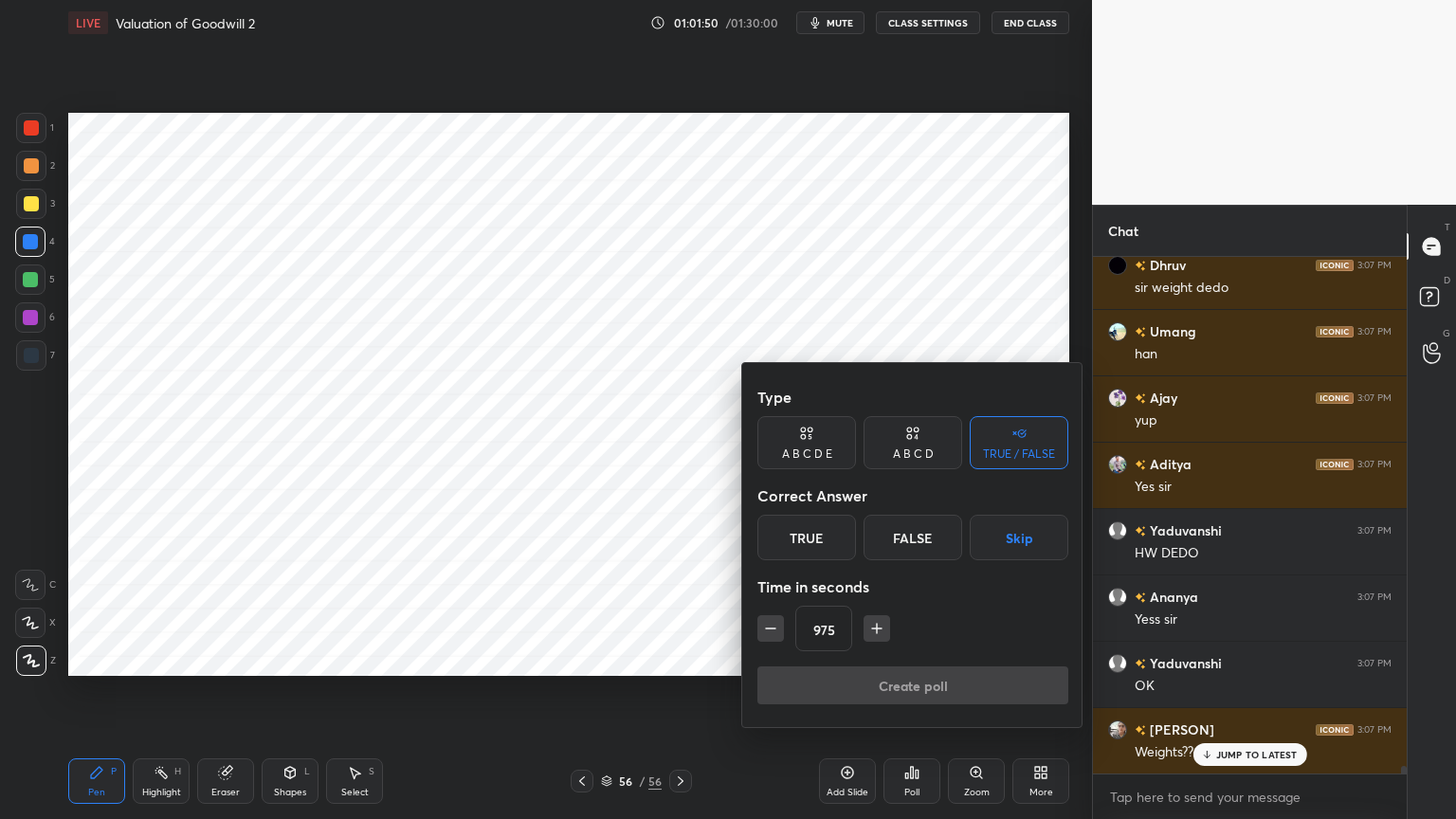 click 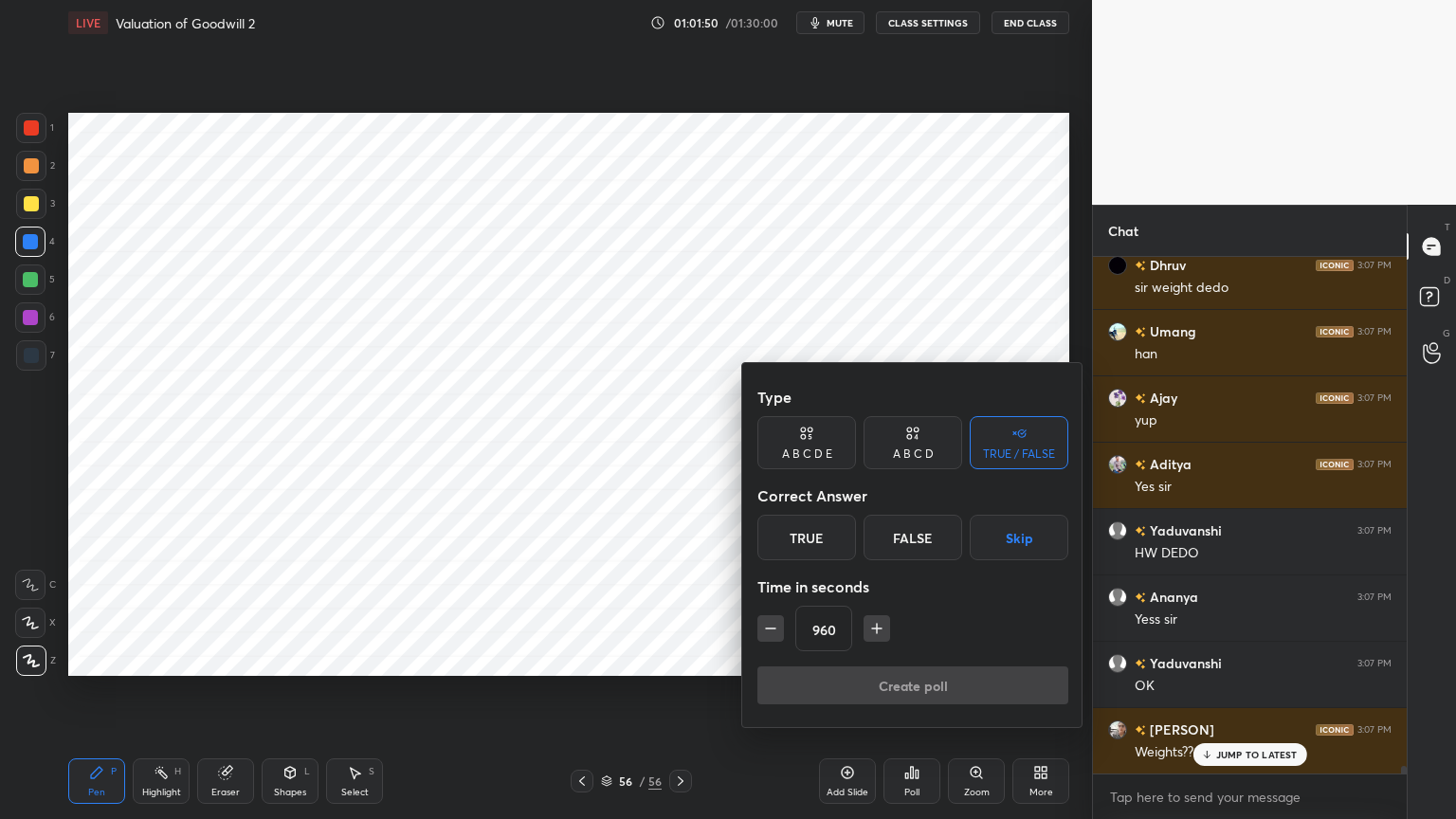 click 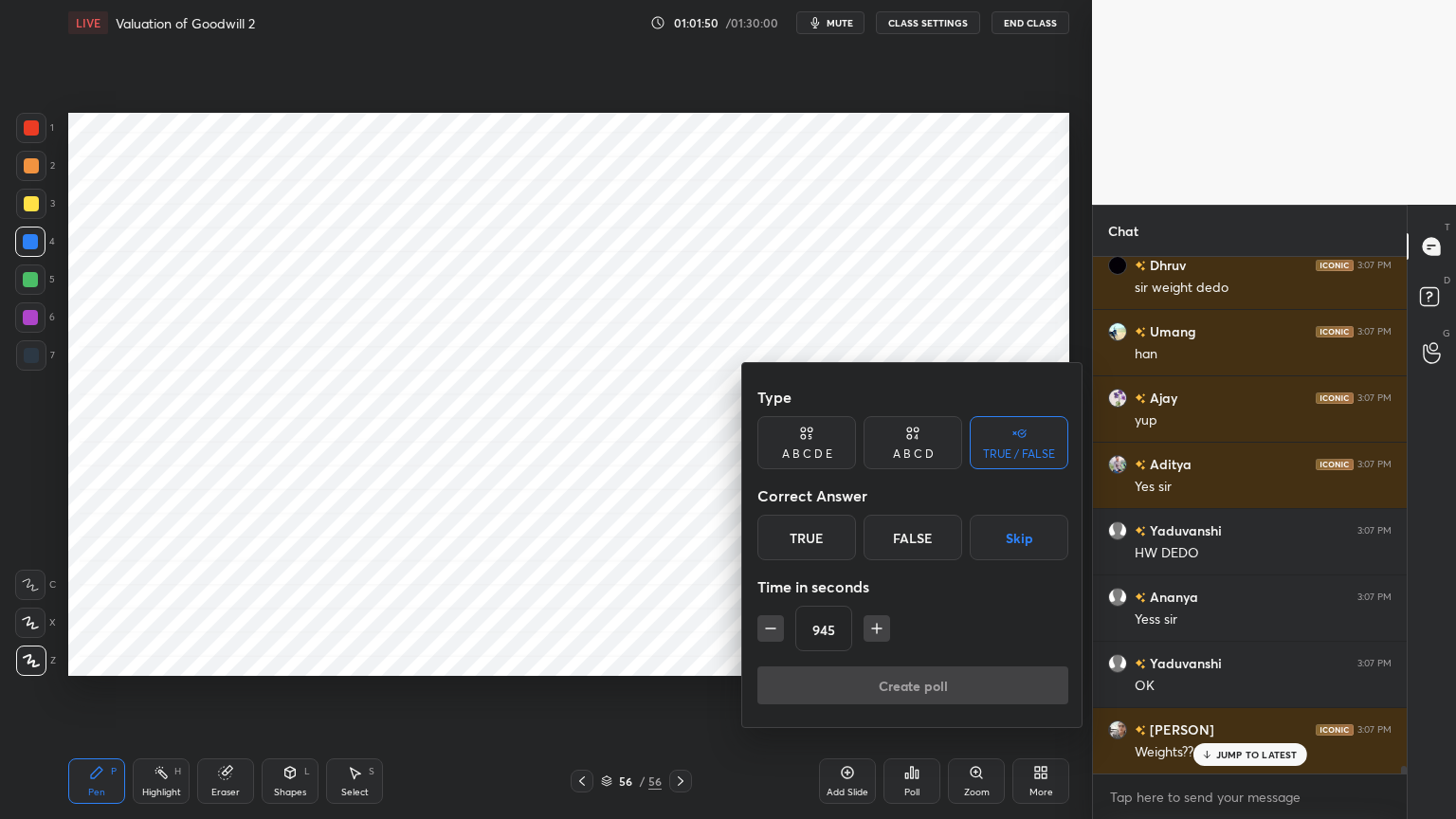click 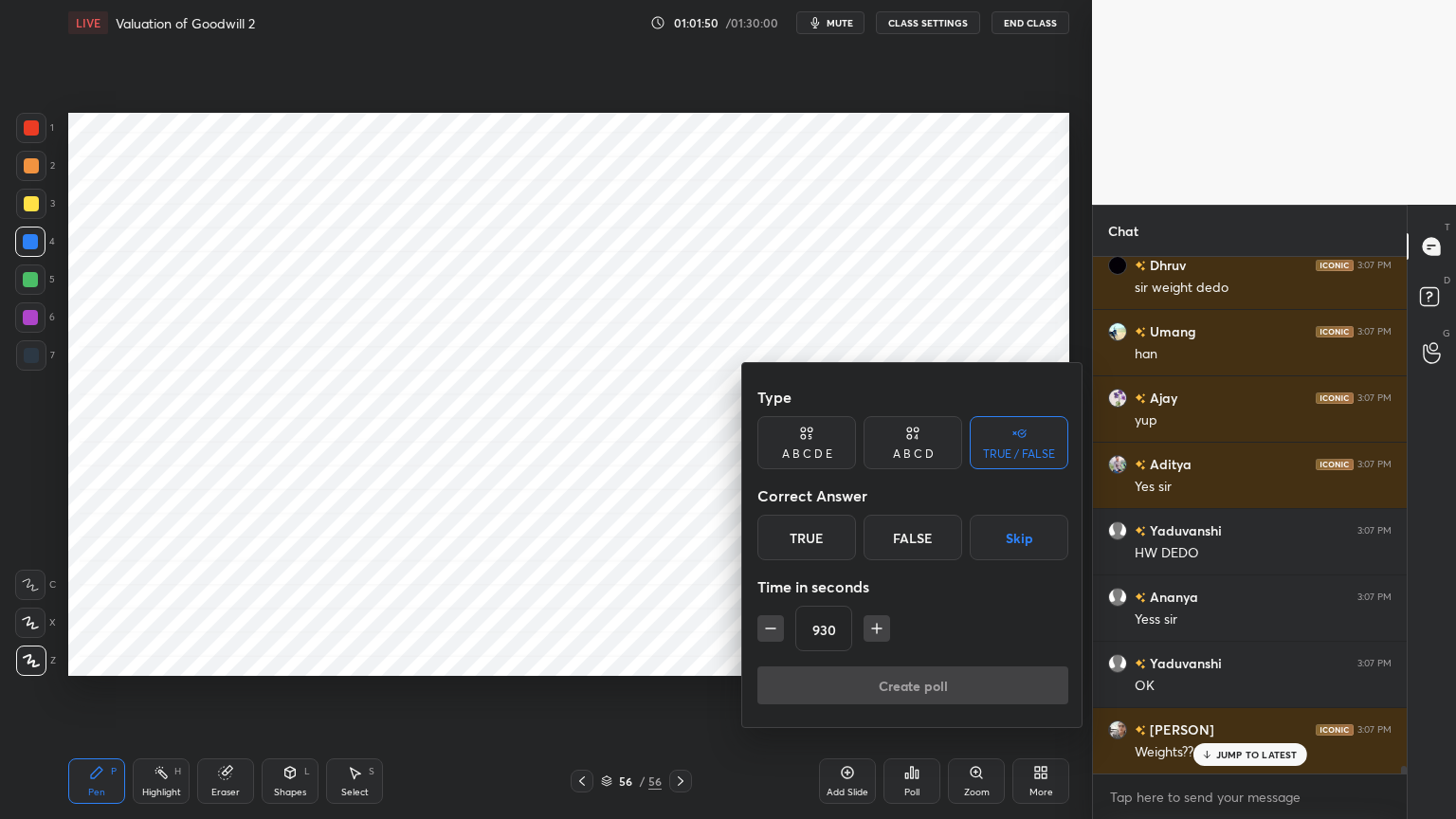 click at bounding box center (771, 628) 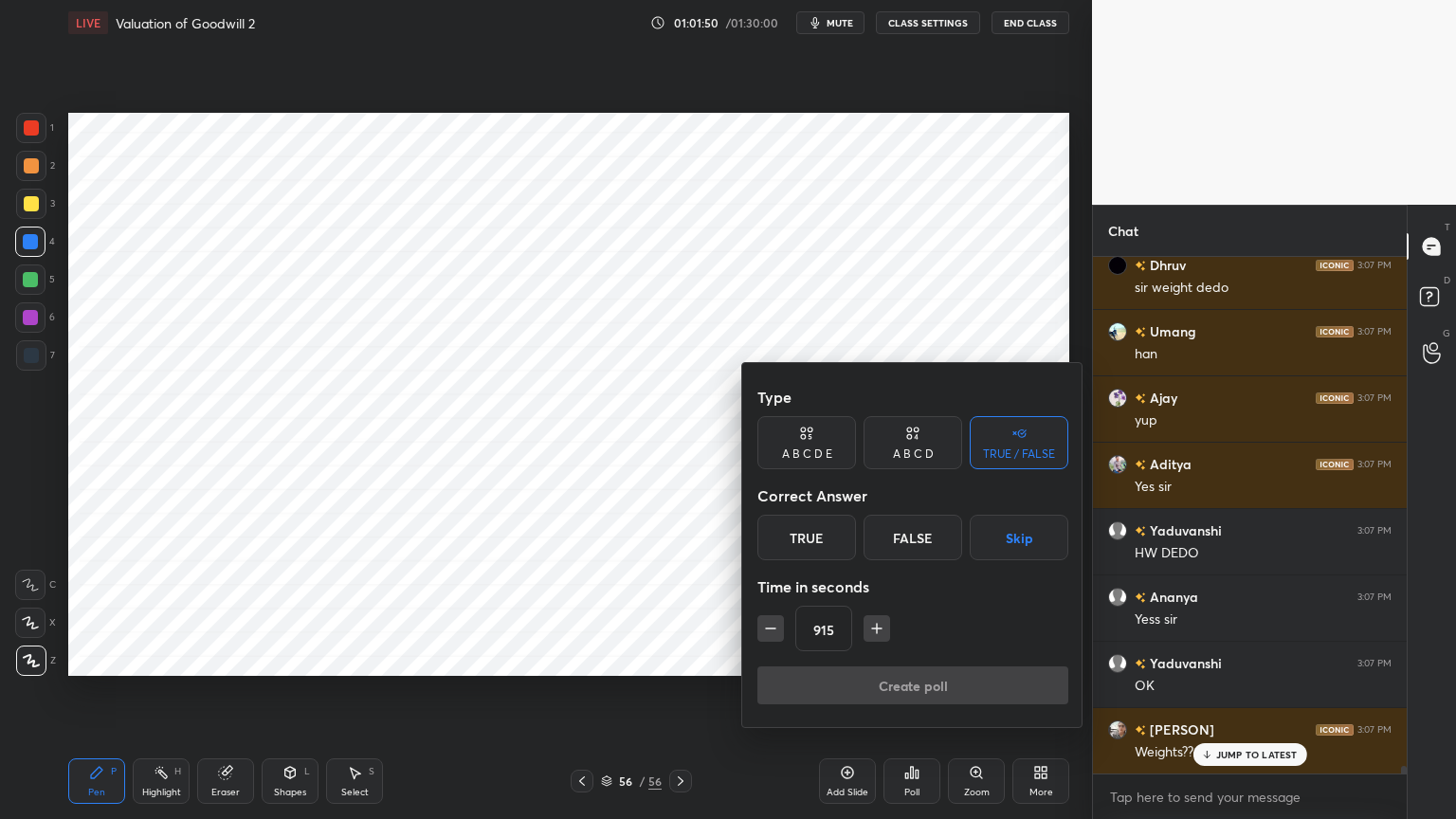 click 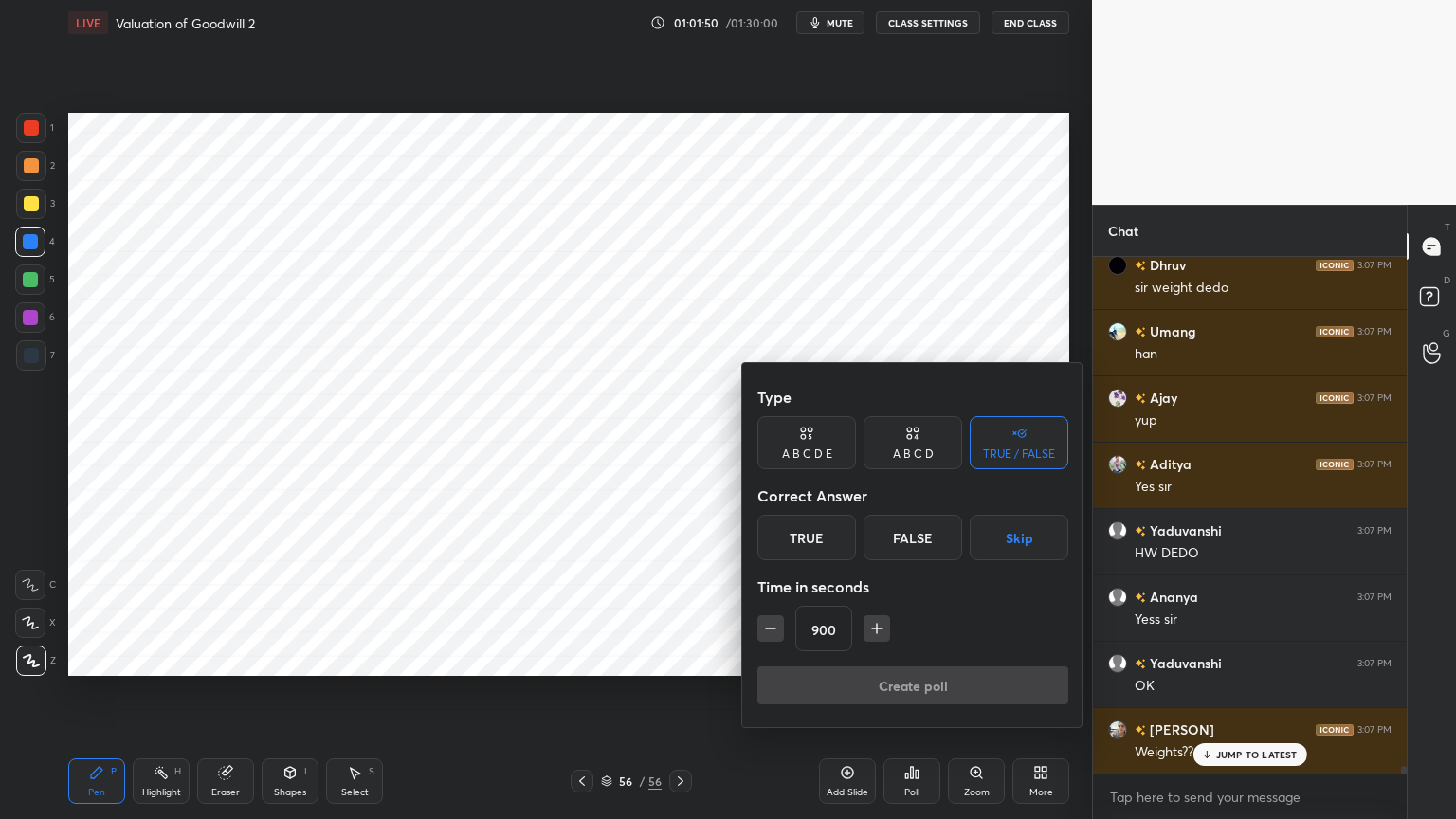 click at bounding box center [771, 628] 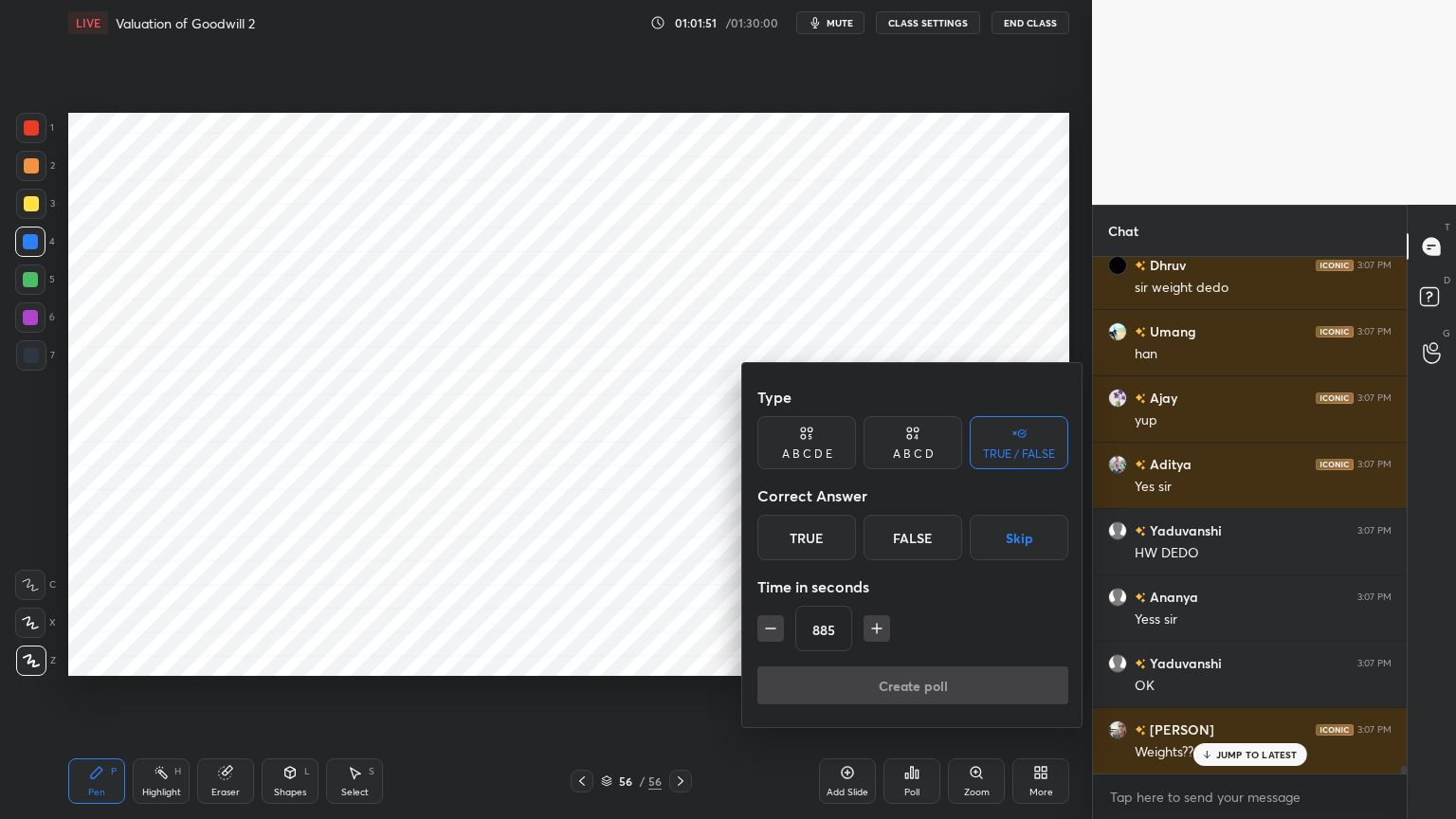 click 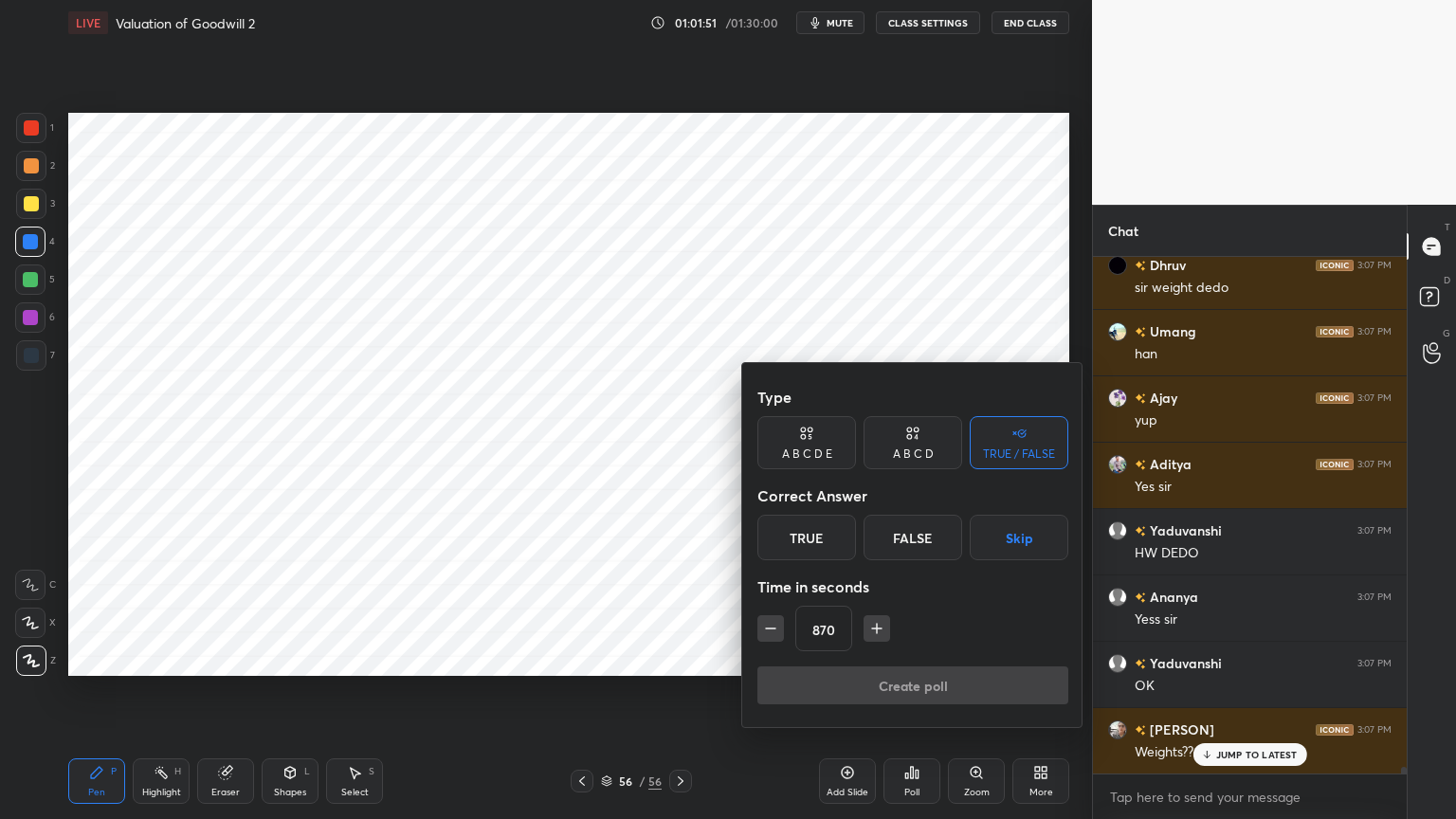click 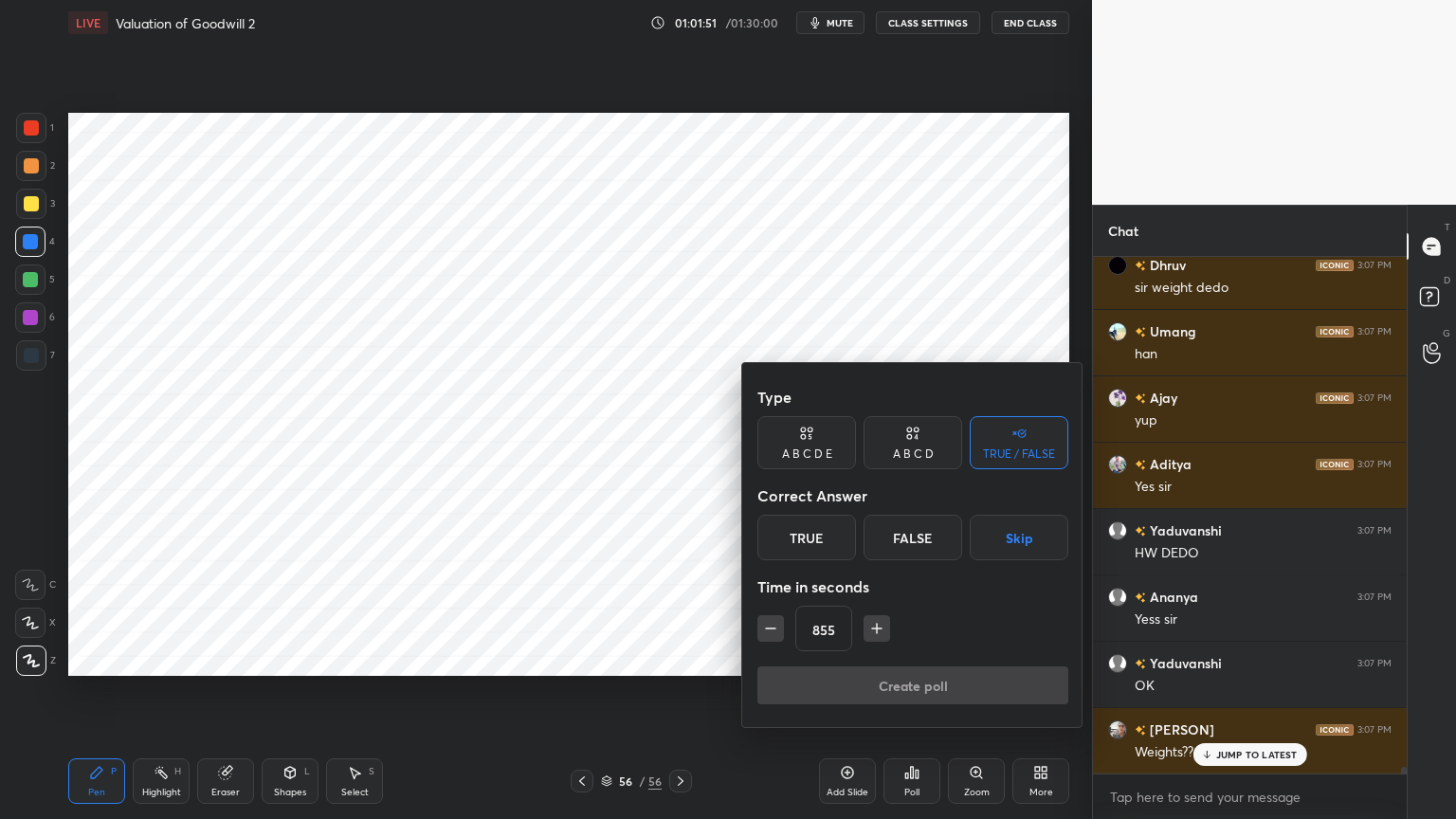 scroll, scrollTop: 37052, scrollLeft: 0, axis: vertical 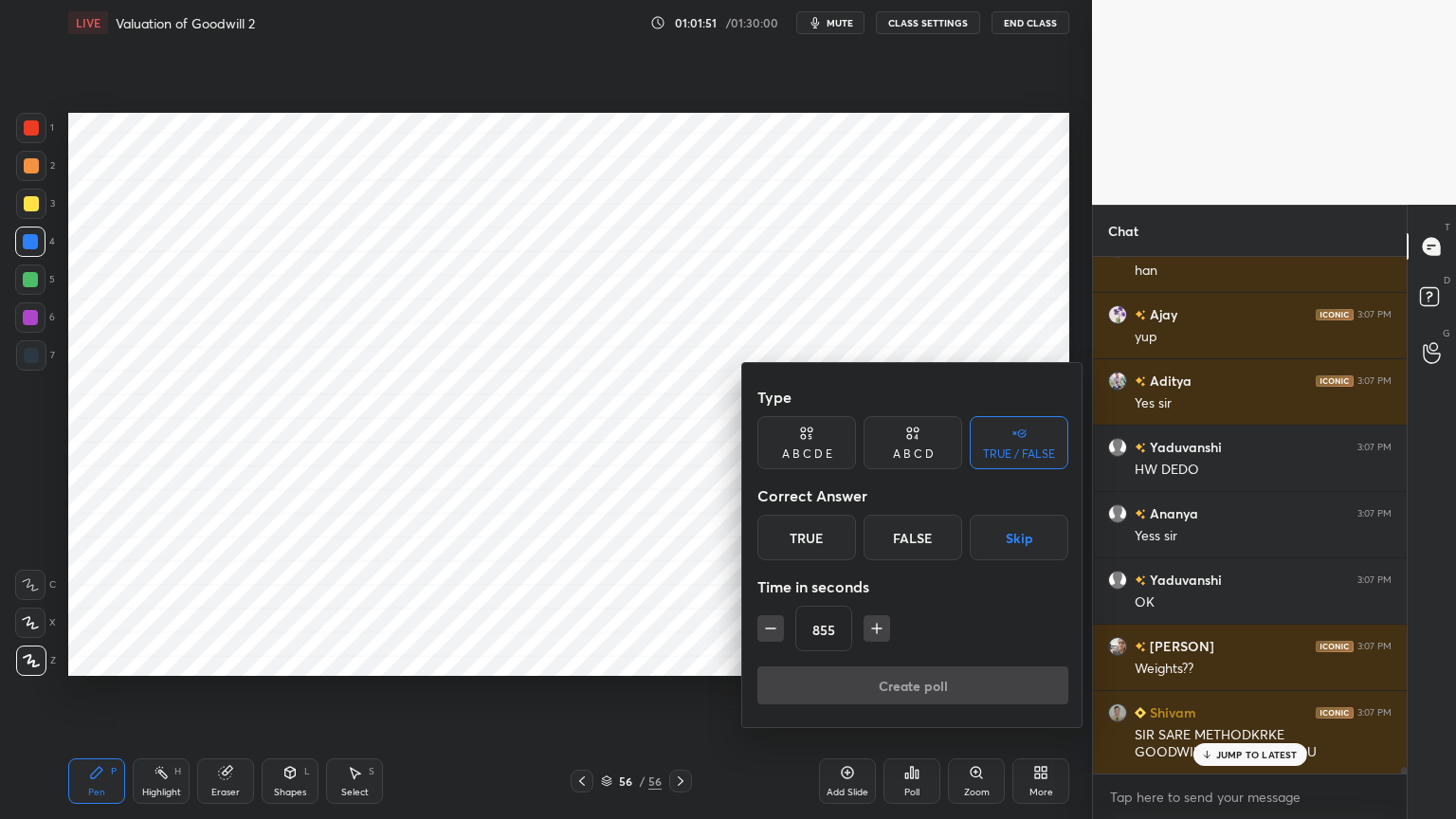 click 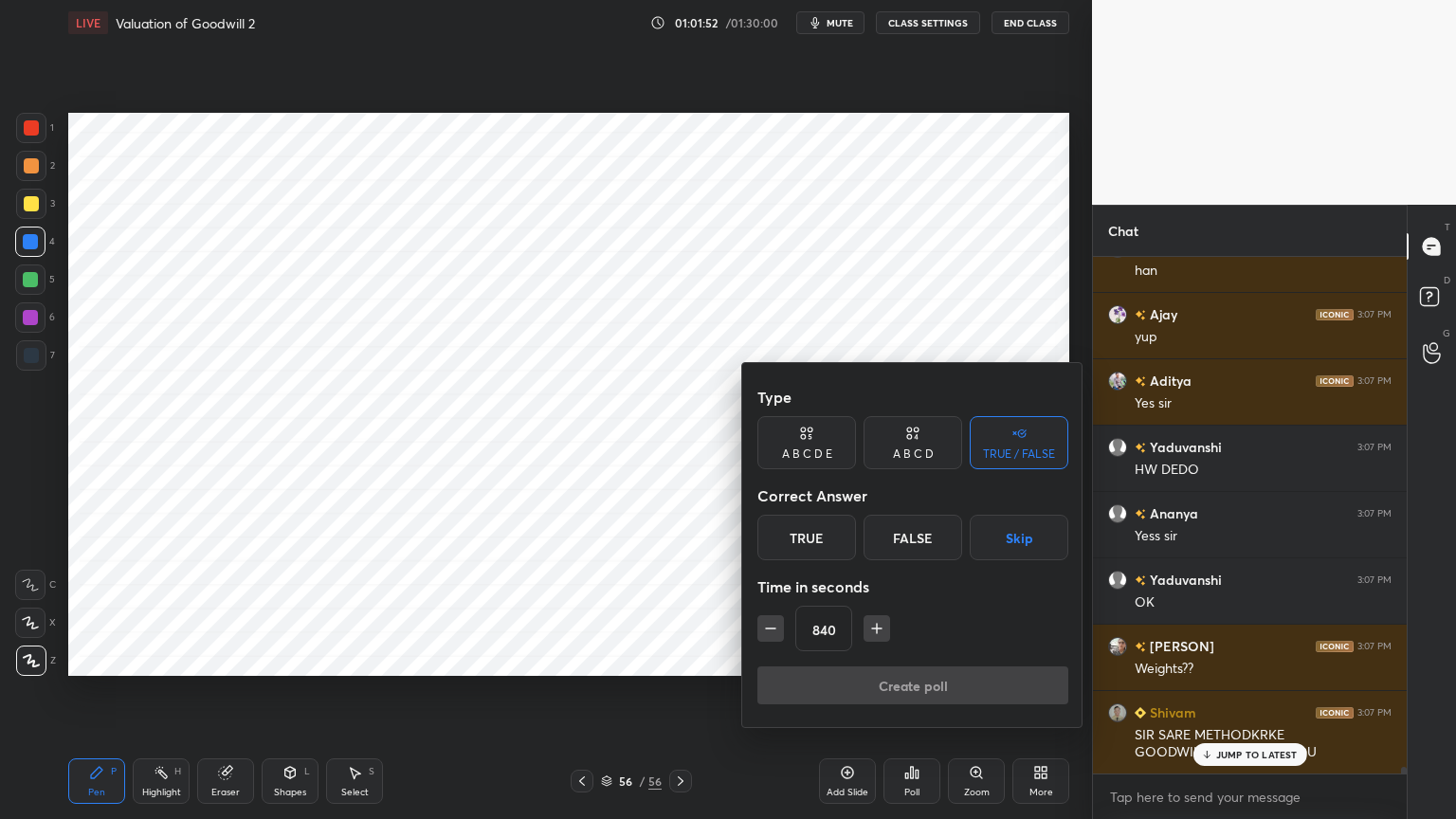 click at bounding box center [771, 628] 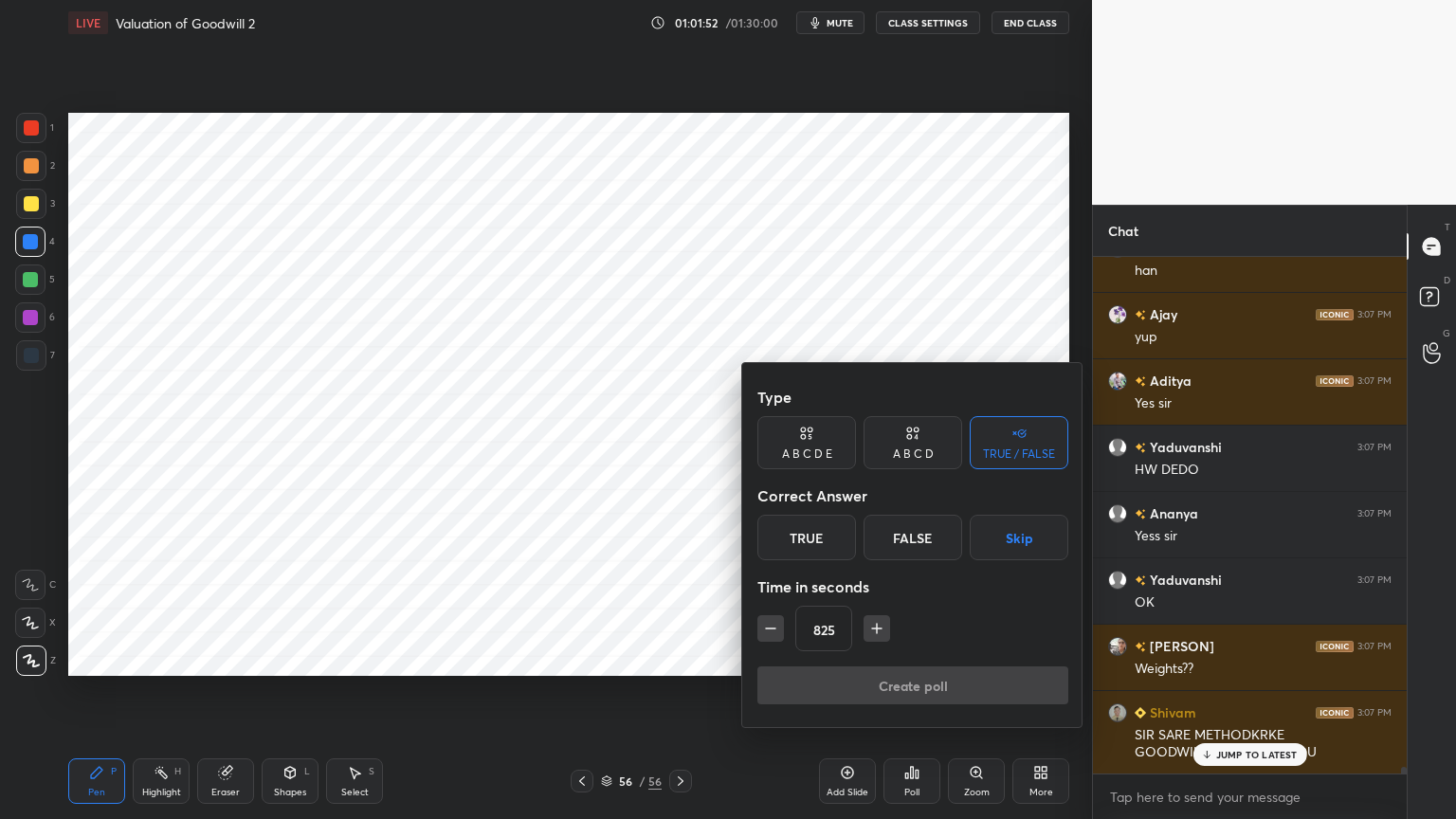 click at bounding box center [771, 628] 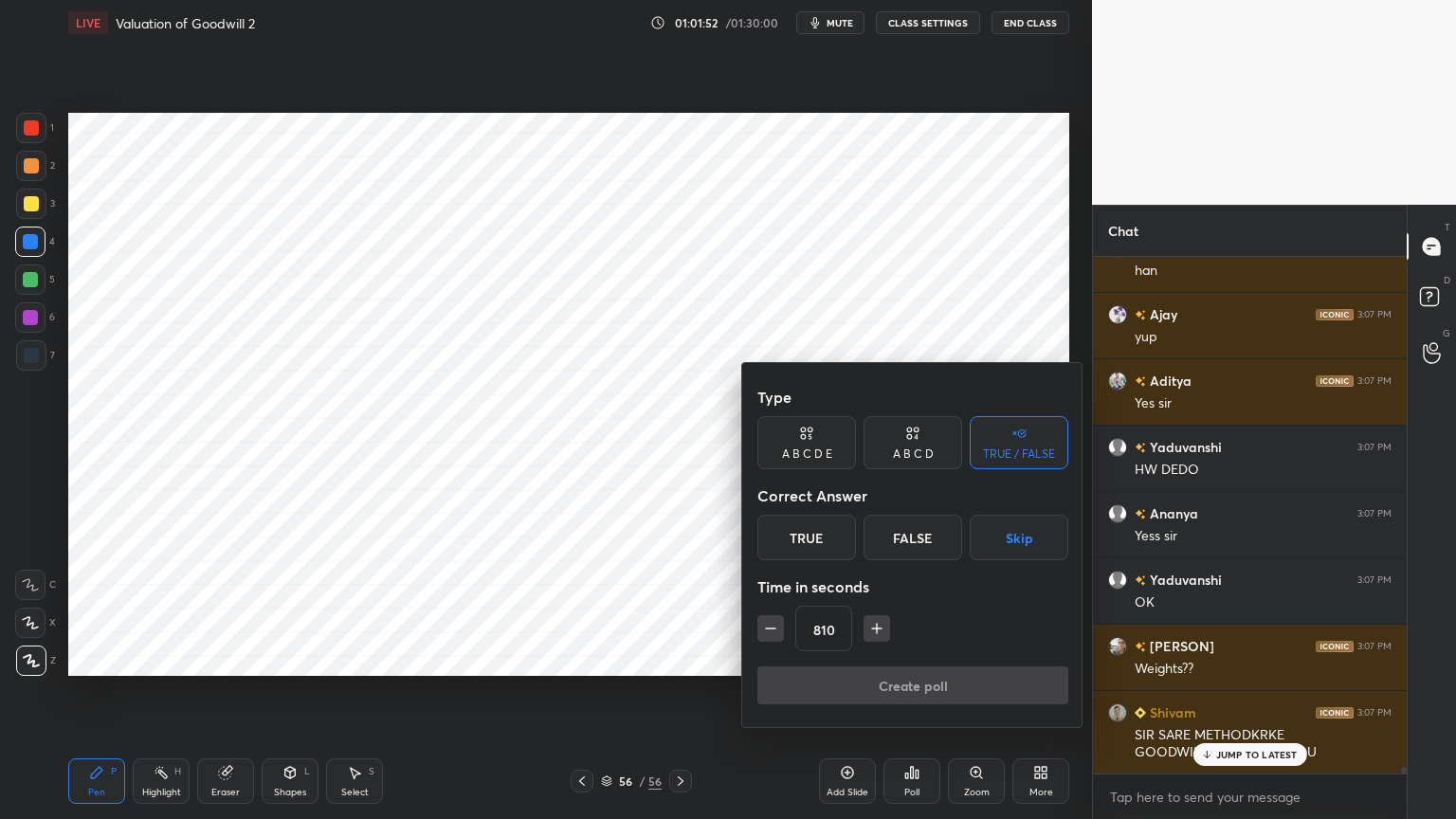 click at bounding box center (771, 628) 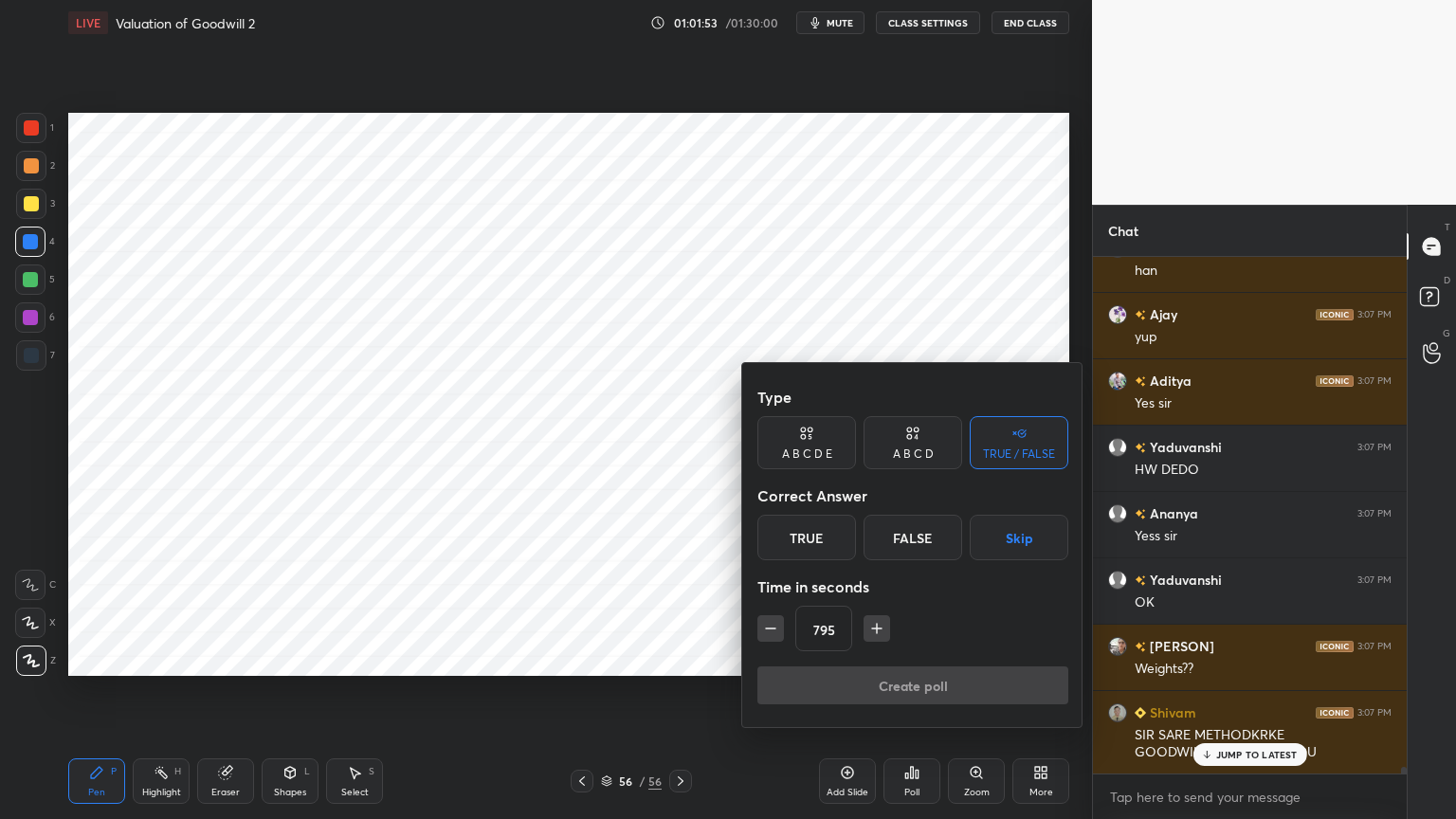 click on "Skip" at bounding box center (1019, 537) 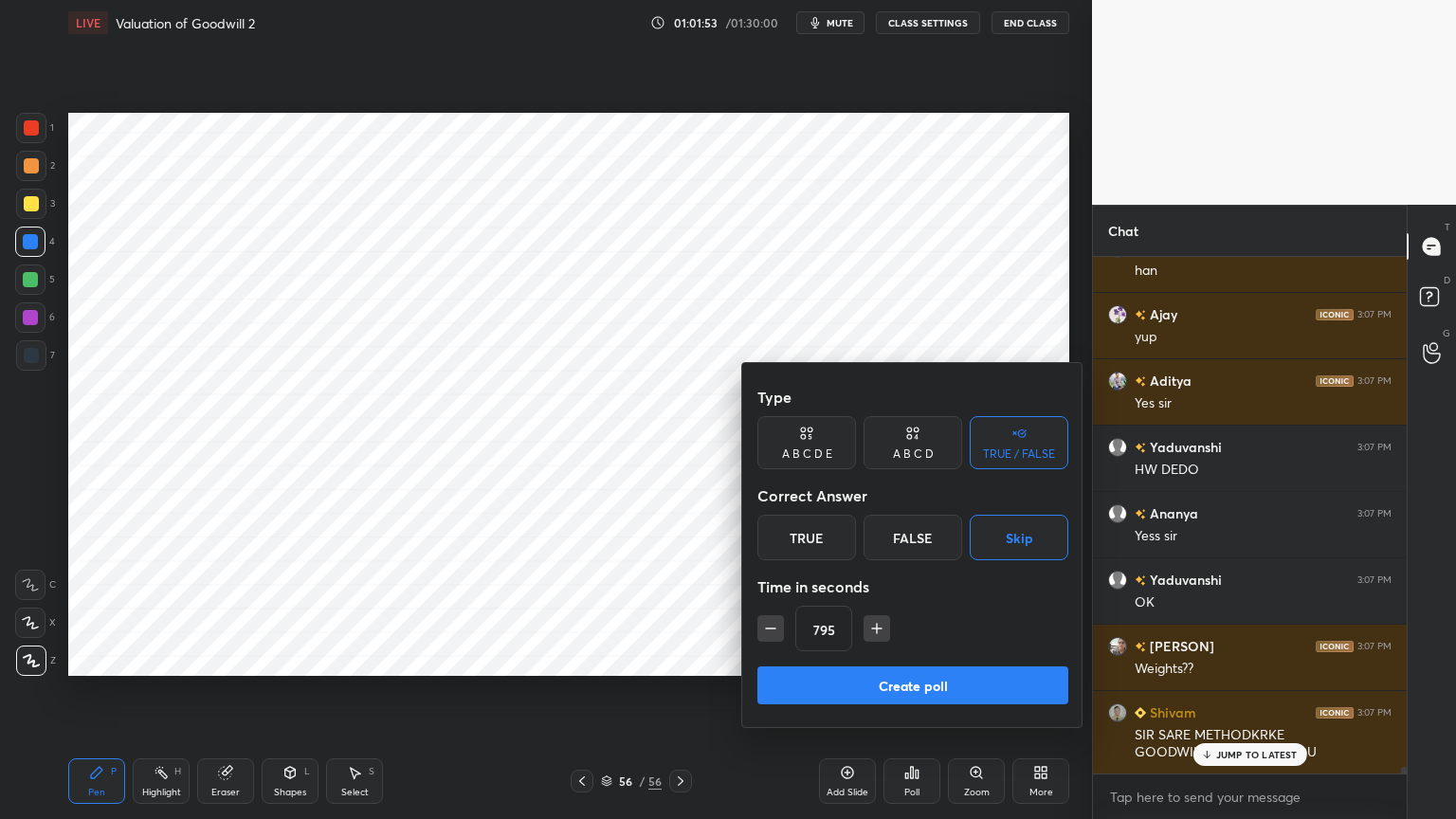click on "Create poll" at bounding box center [913, 685] 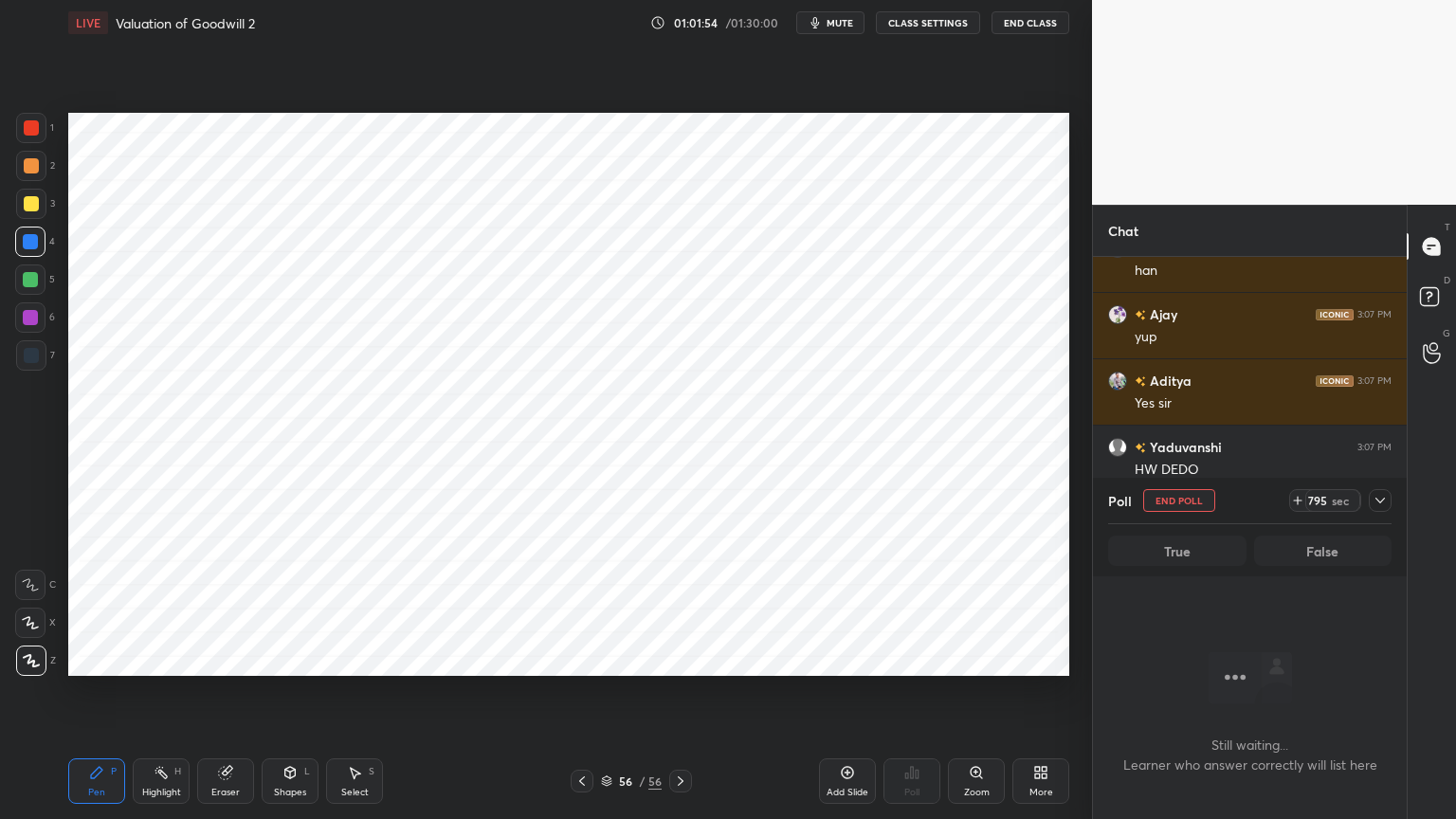 scroll, scrollTop: 418, scrollLeft: 308, axis: both 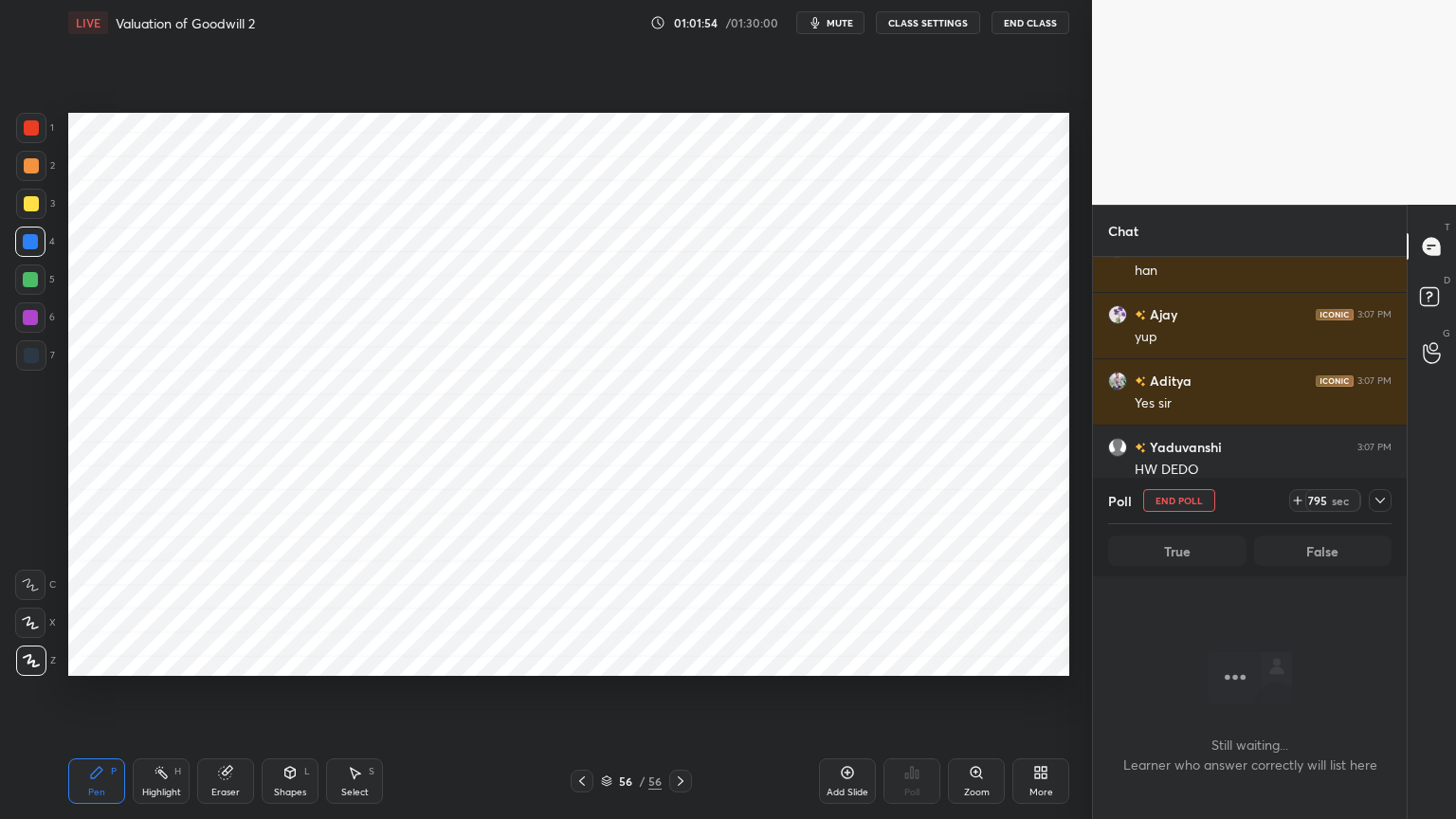 click 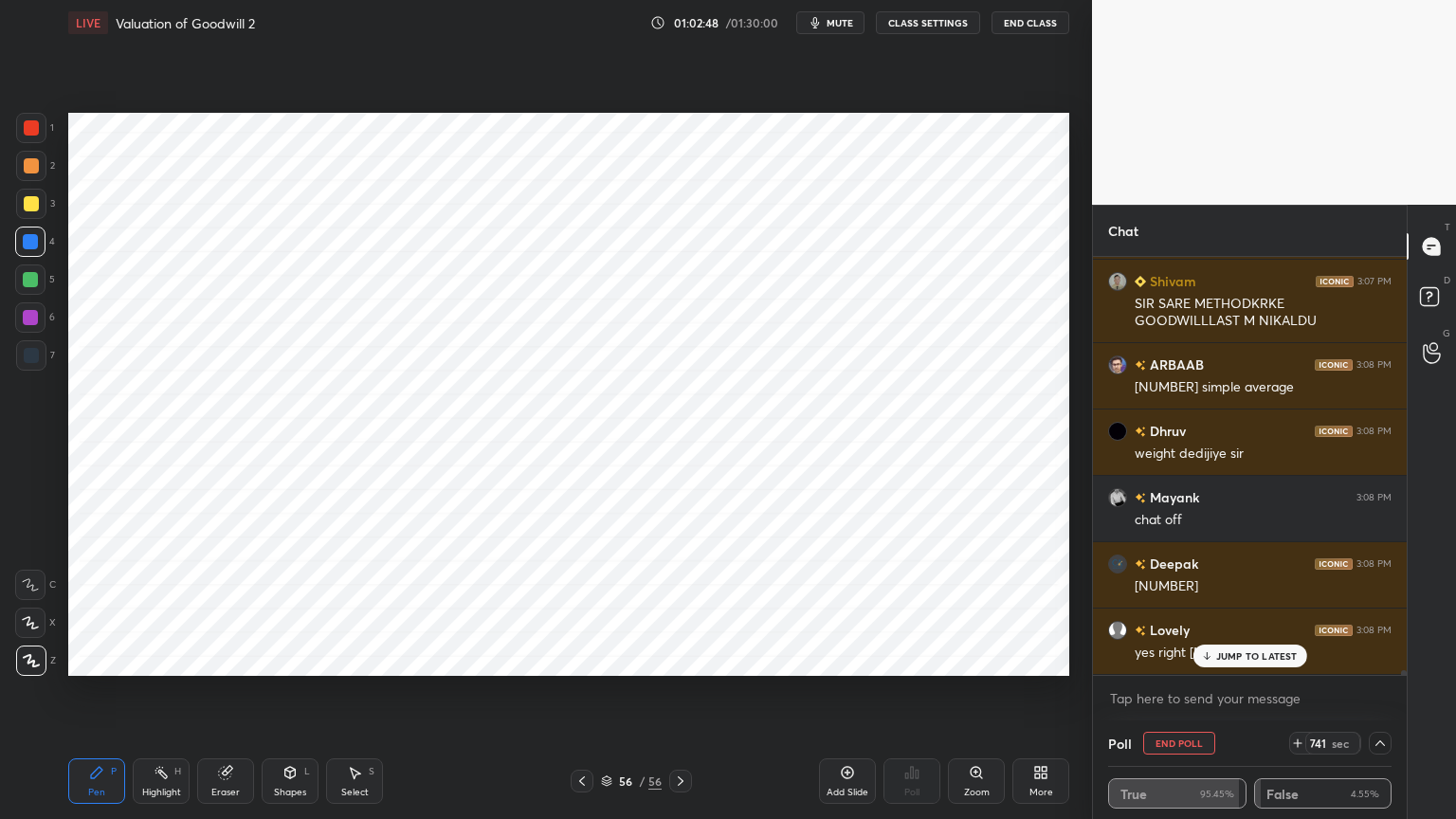 scroll, scrollTop: 37549, scrollLeft: 0, axis: vertical 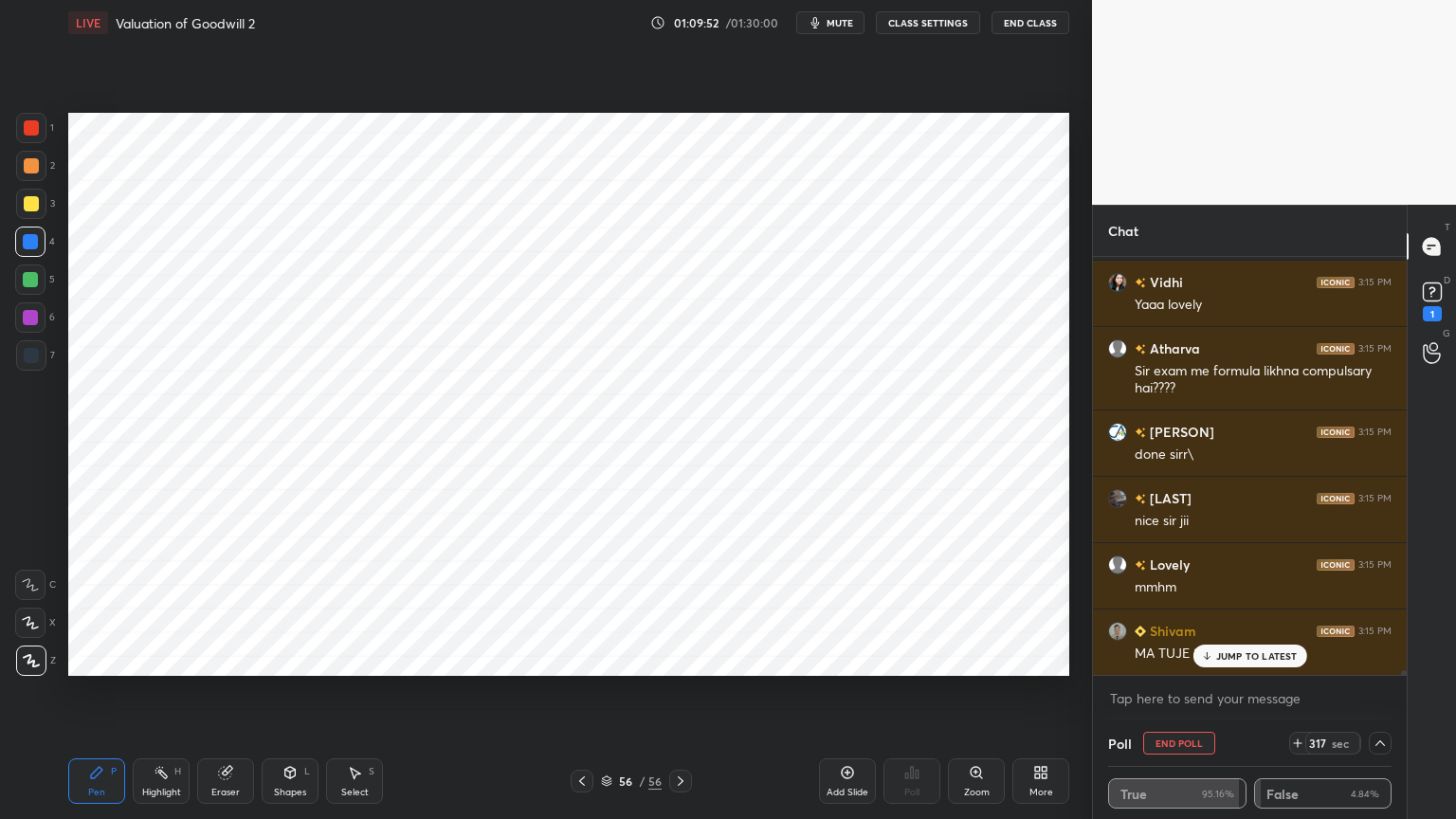 click on "Add Slide" at bounding box center (847, 781) 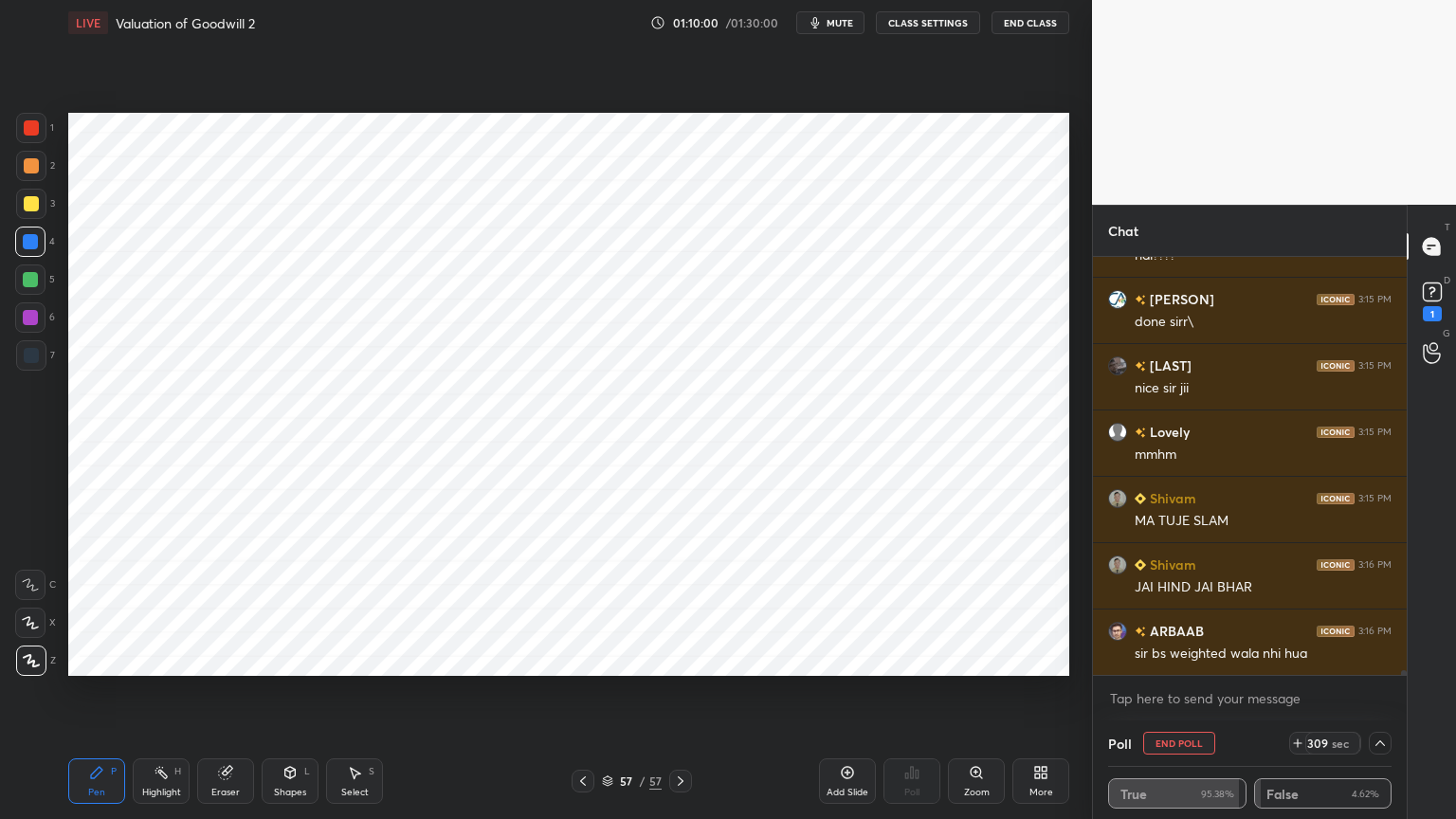 scroll, scrollTop: 39531, scrollLeft: 0, axis: vertical 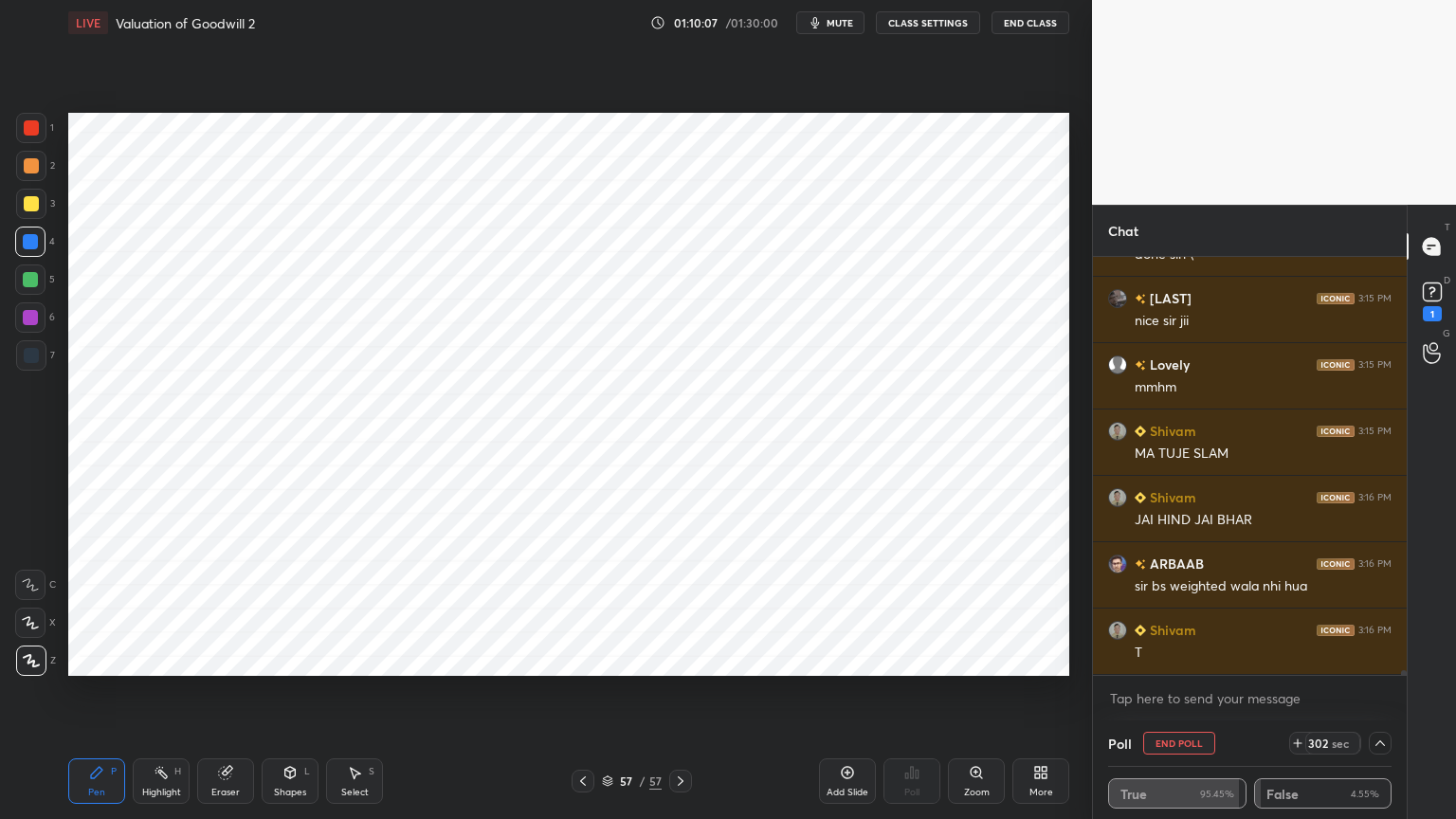click on "Shapes" at bounding box center (290, 792) 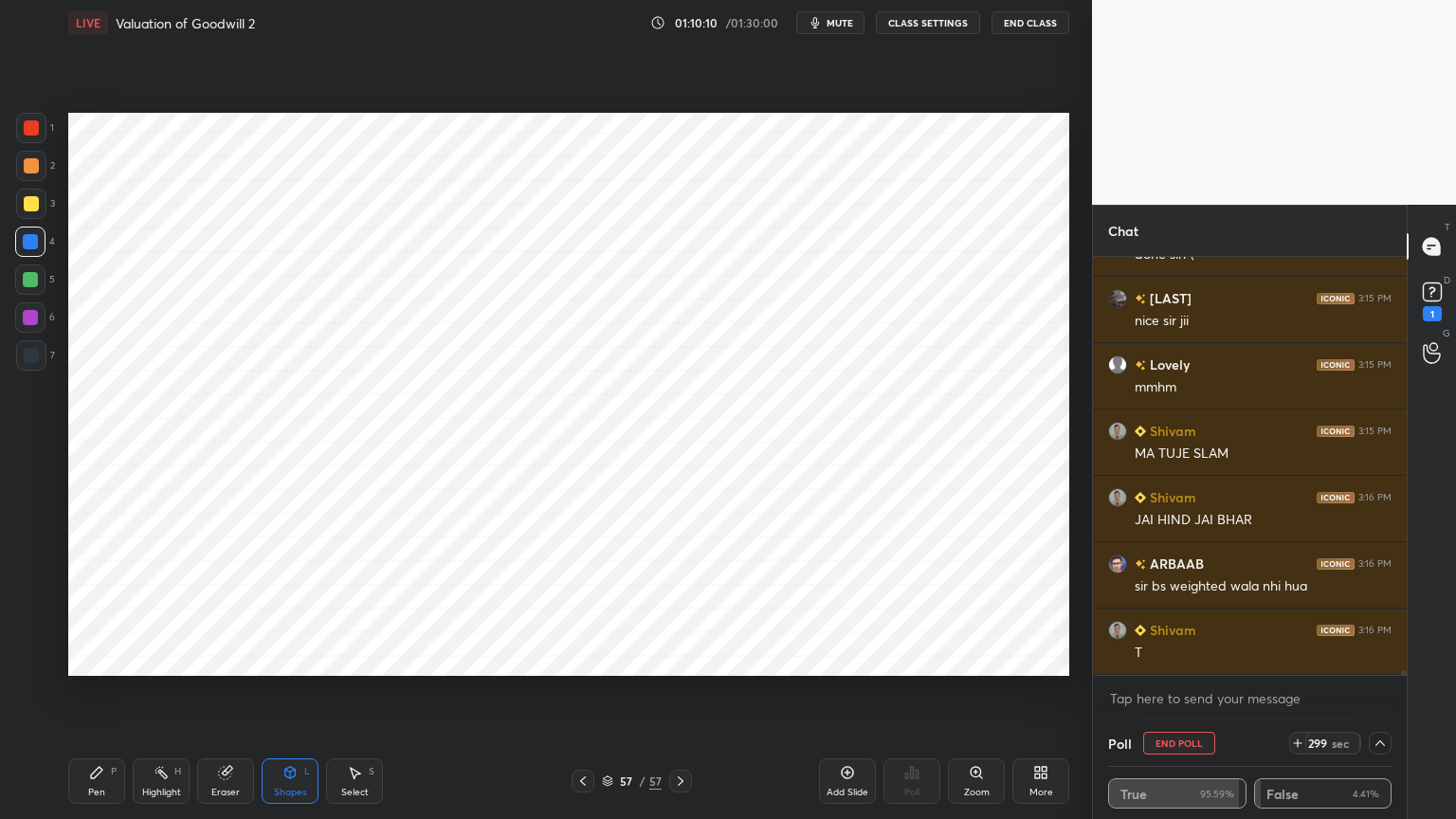 click on "Pen P" at bounding box center [97, 781] 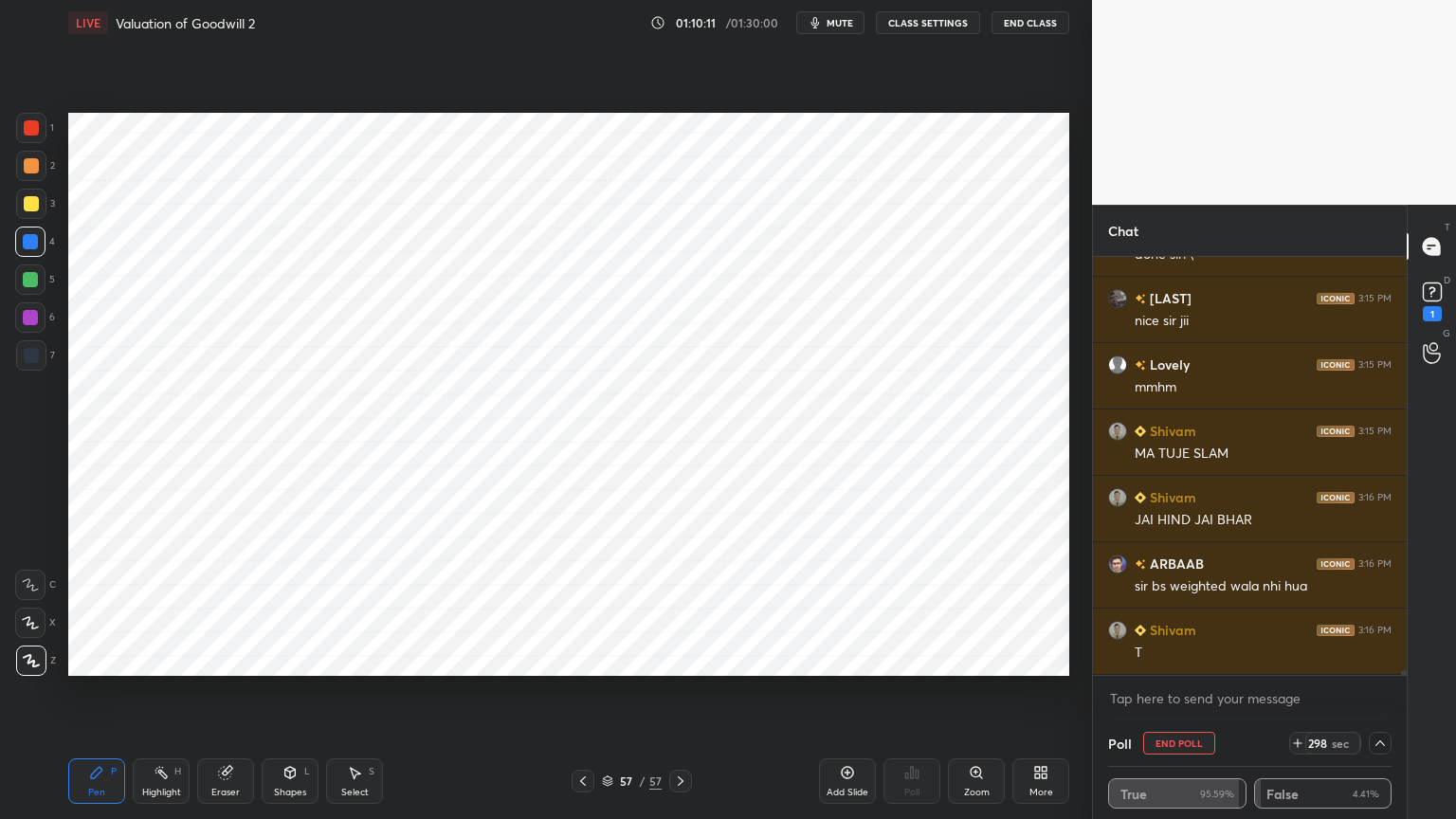click at bounding box center (31, 355) 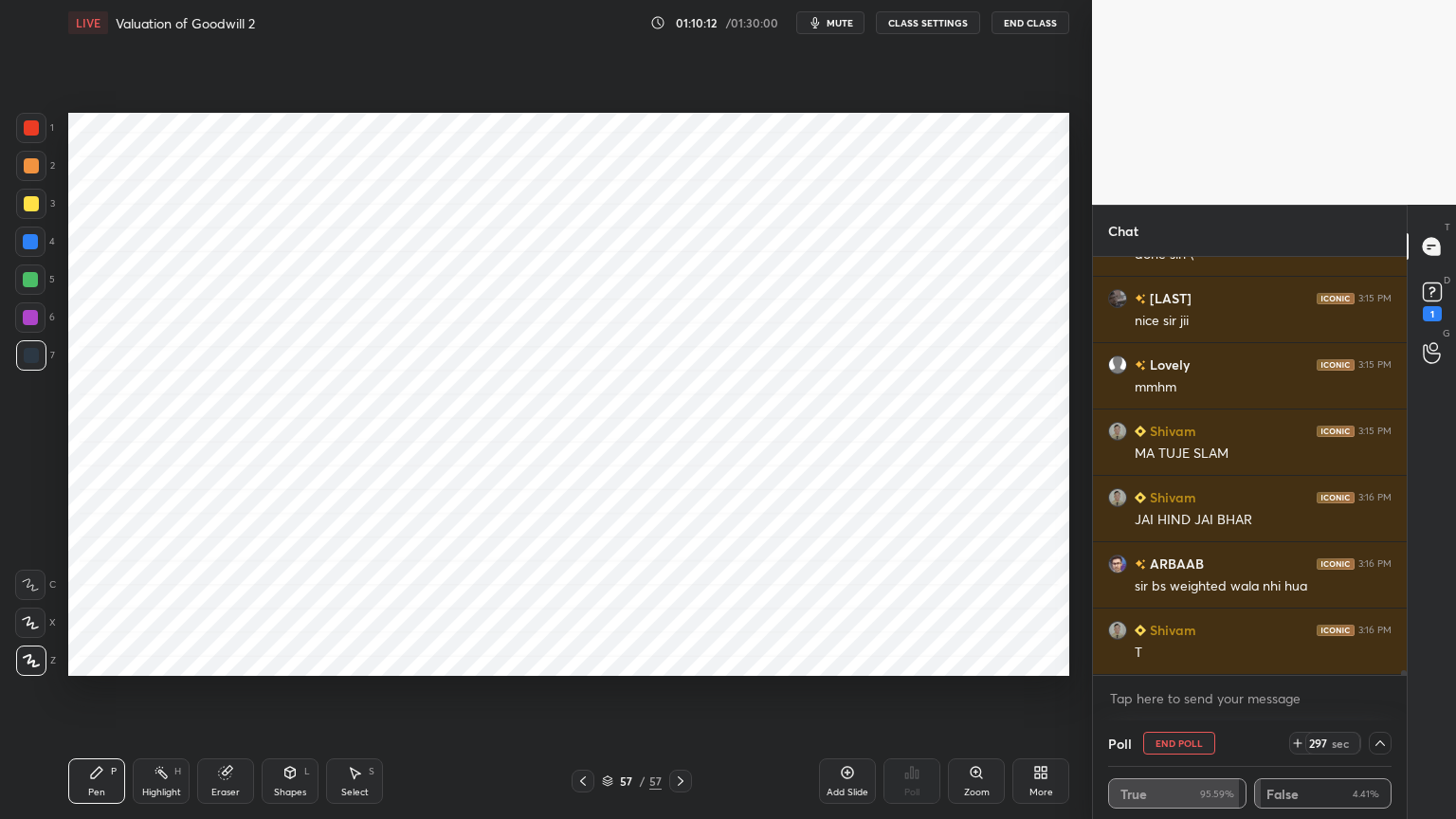 click at bounding box center (30, 242) 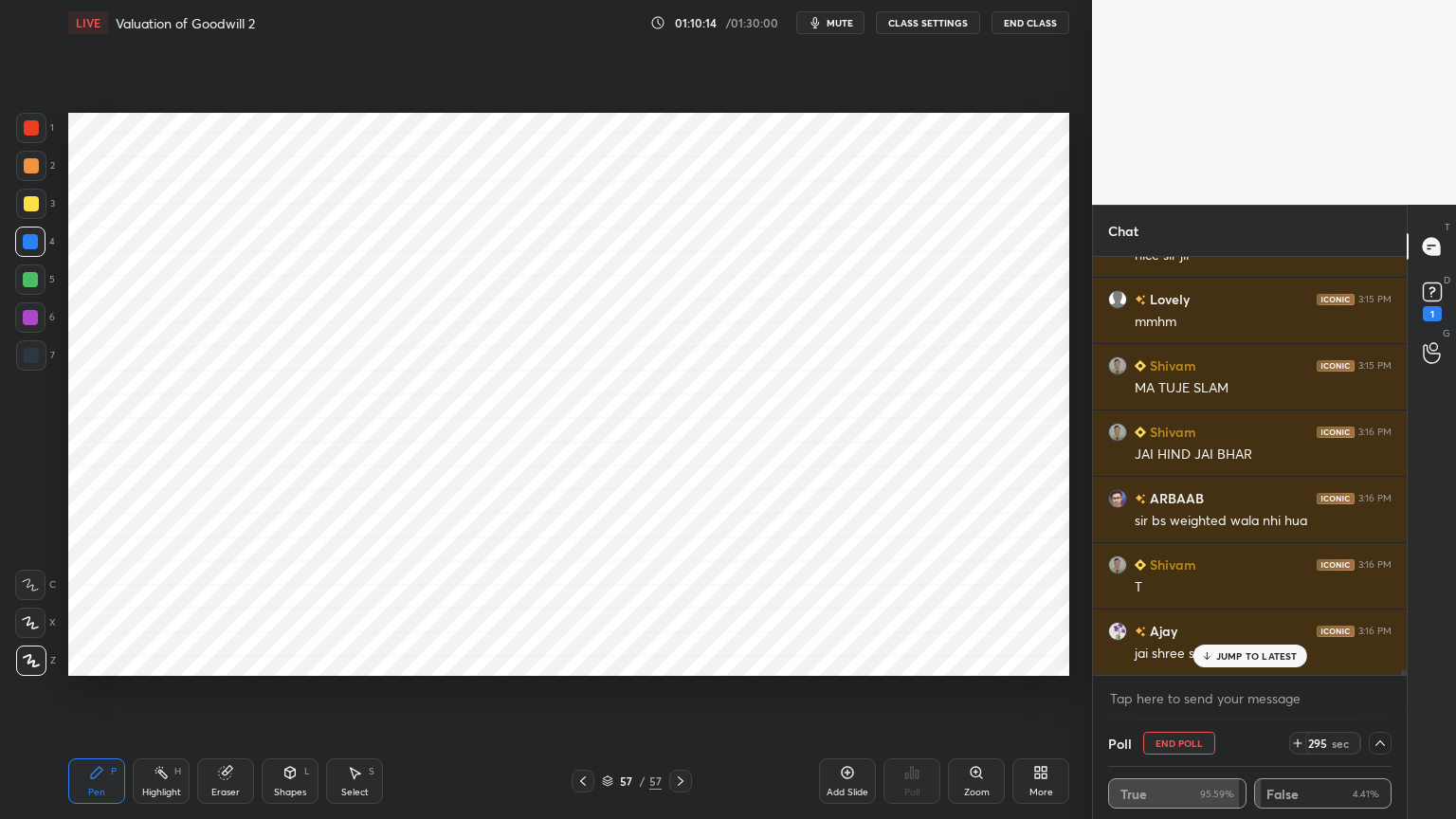 scroll, scrollTop: 39680, scrollLeft: 0, axis: vertical 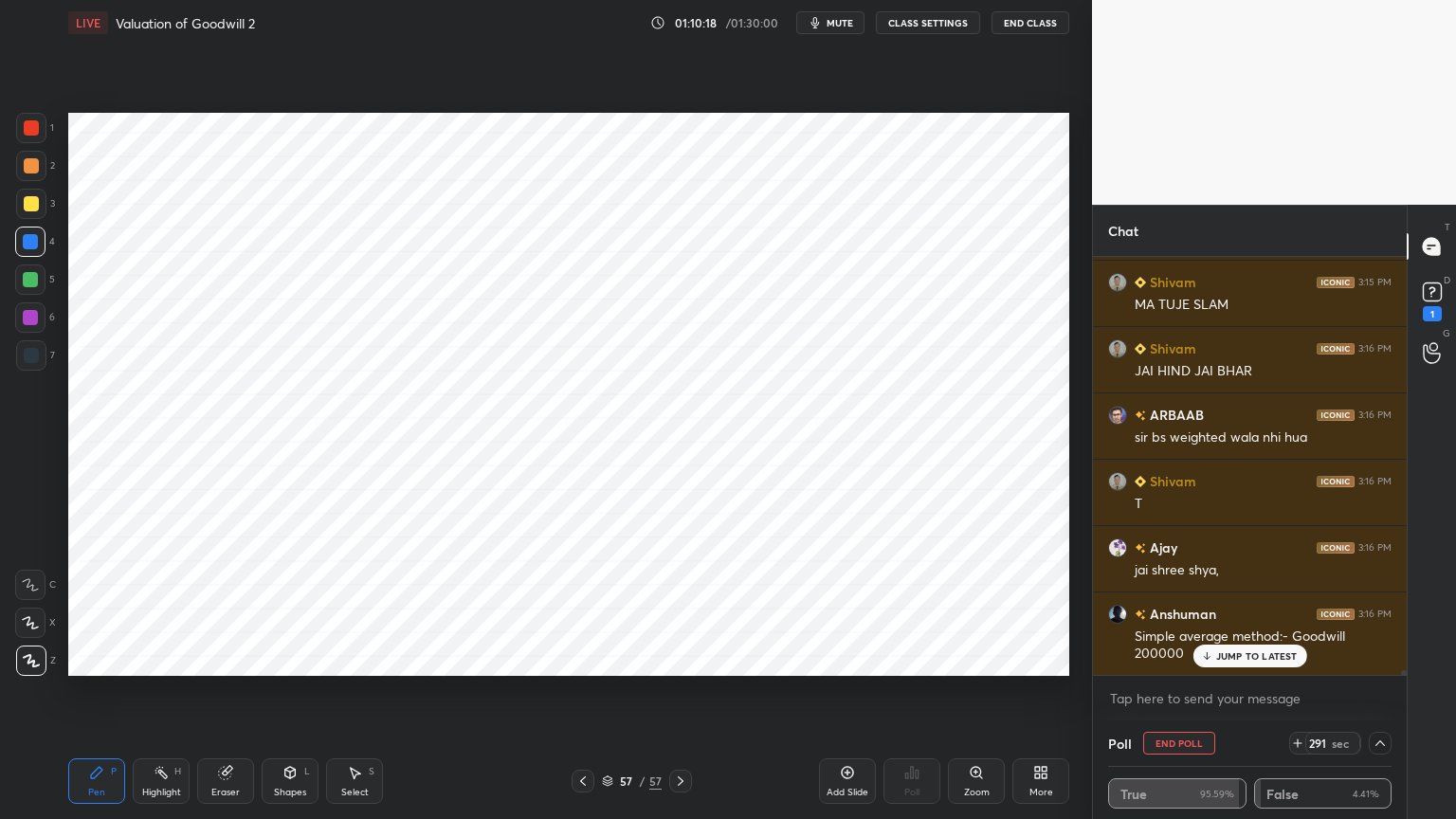 click at bounding box center (31, 355) 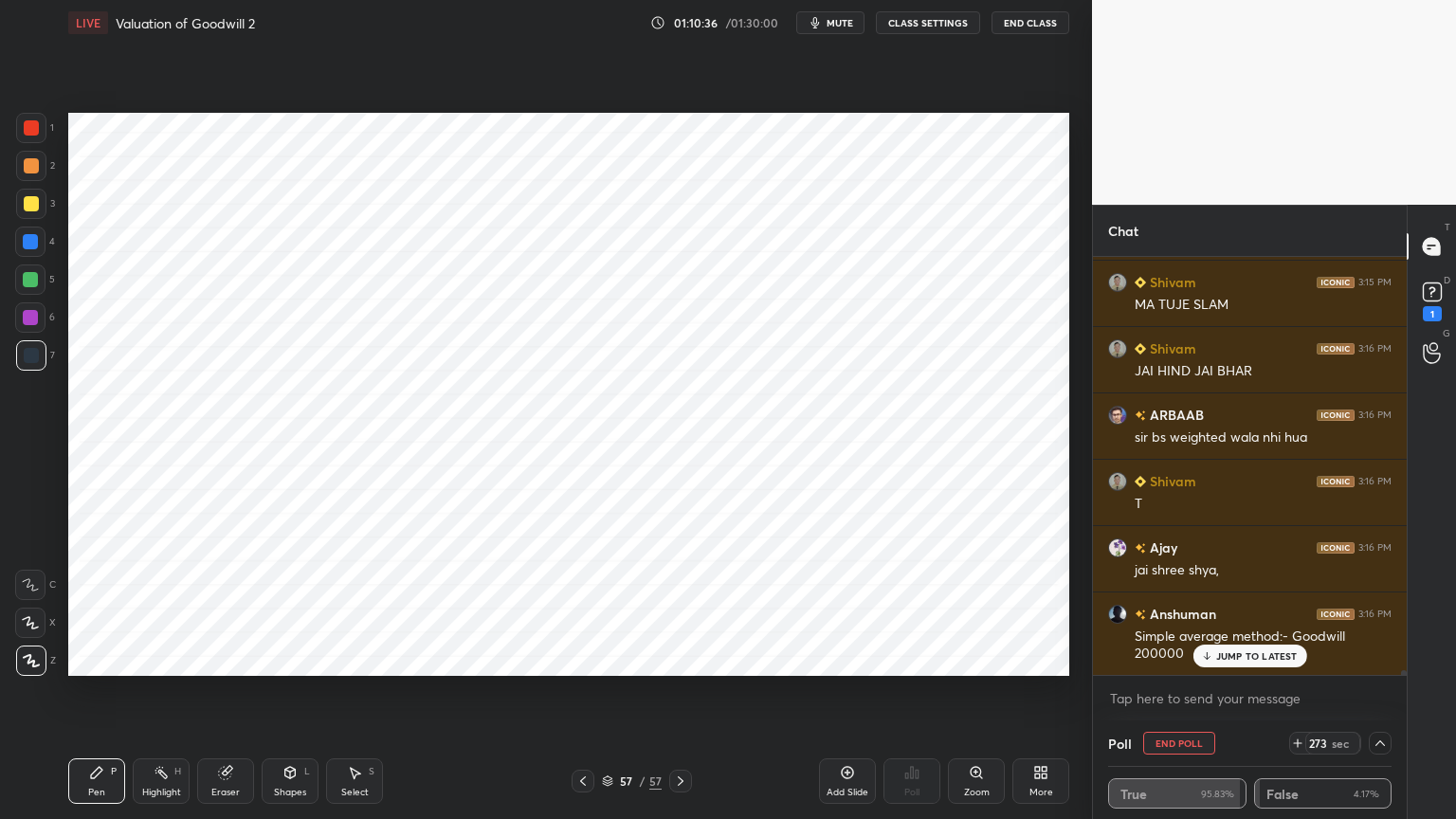 click on "Shapes L" at bounding box center (290, 781) 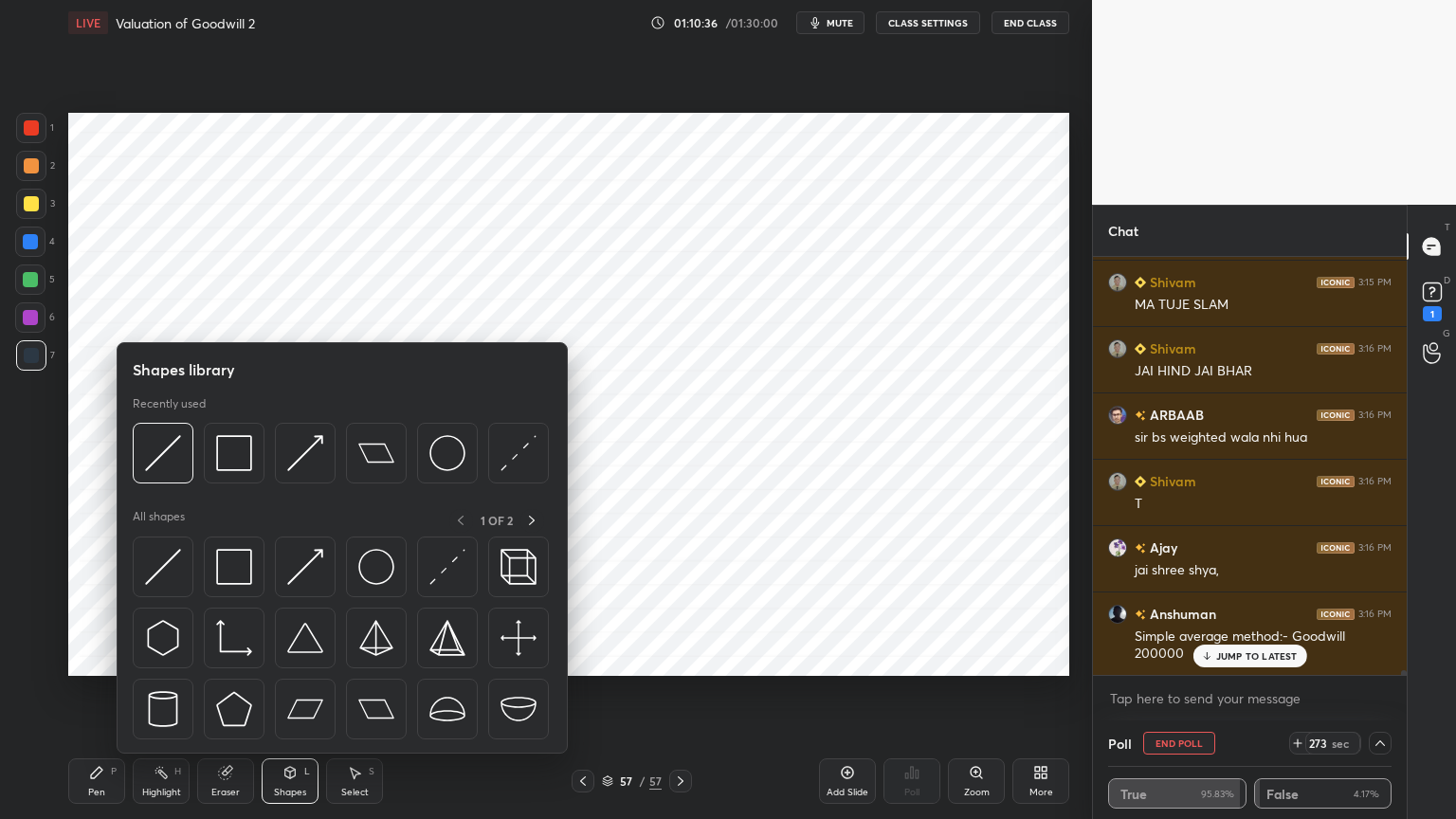 click on "Shapes L" at bounding box center [290, 781] 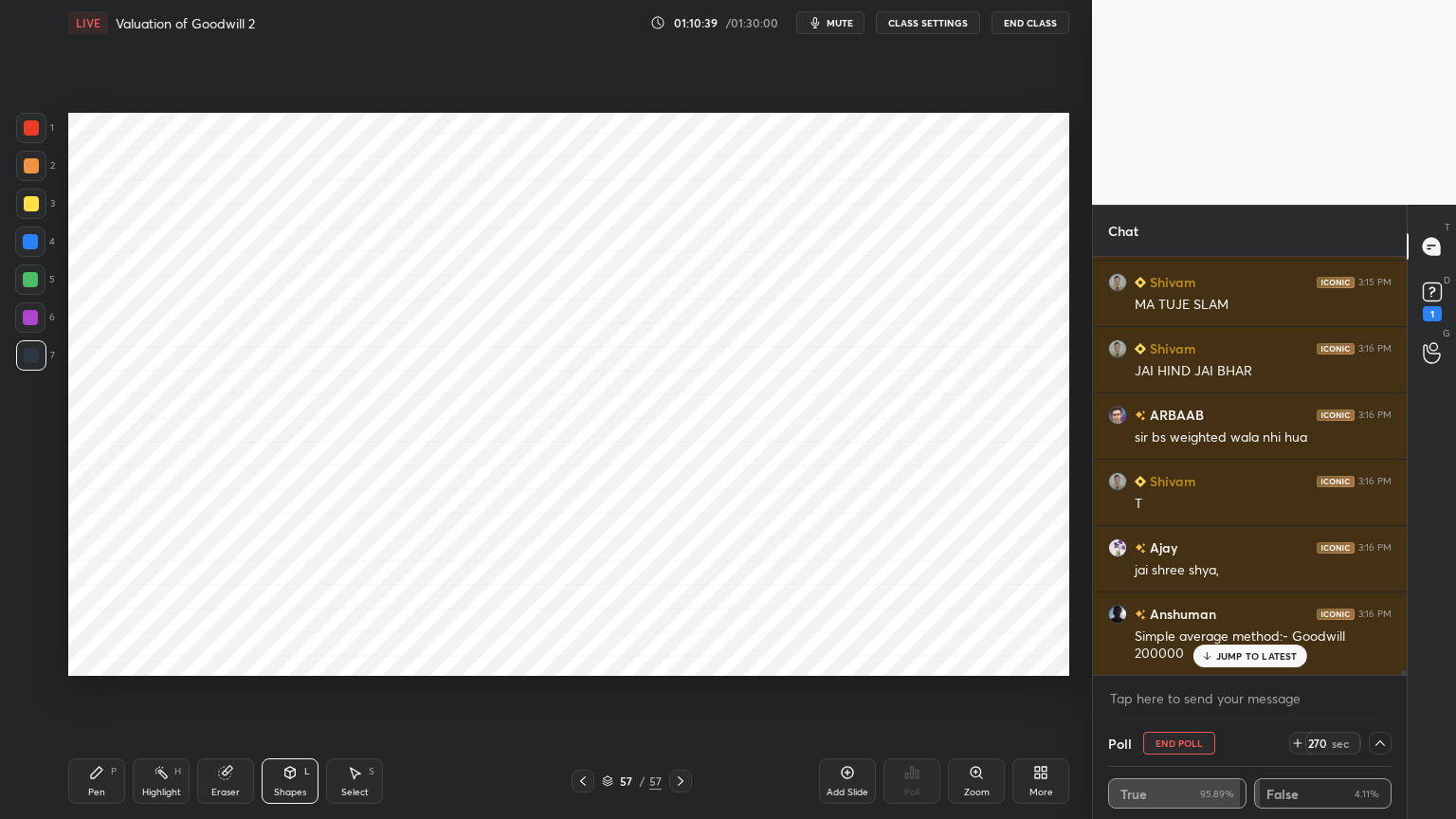 click on "Pen" at bounding box center (97, 792) 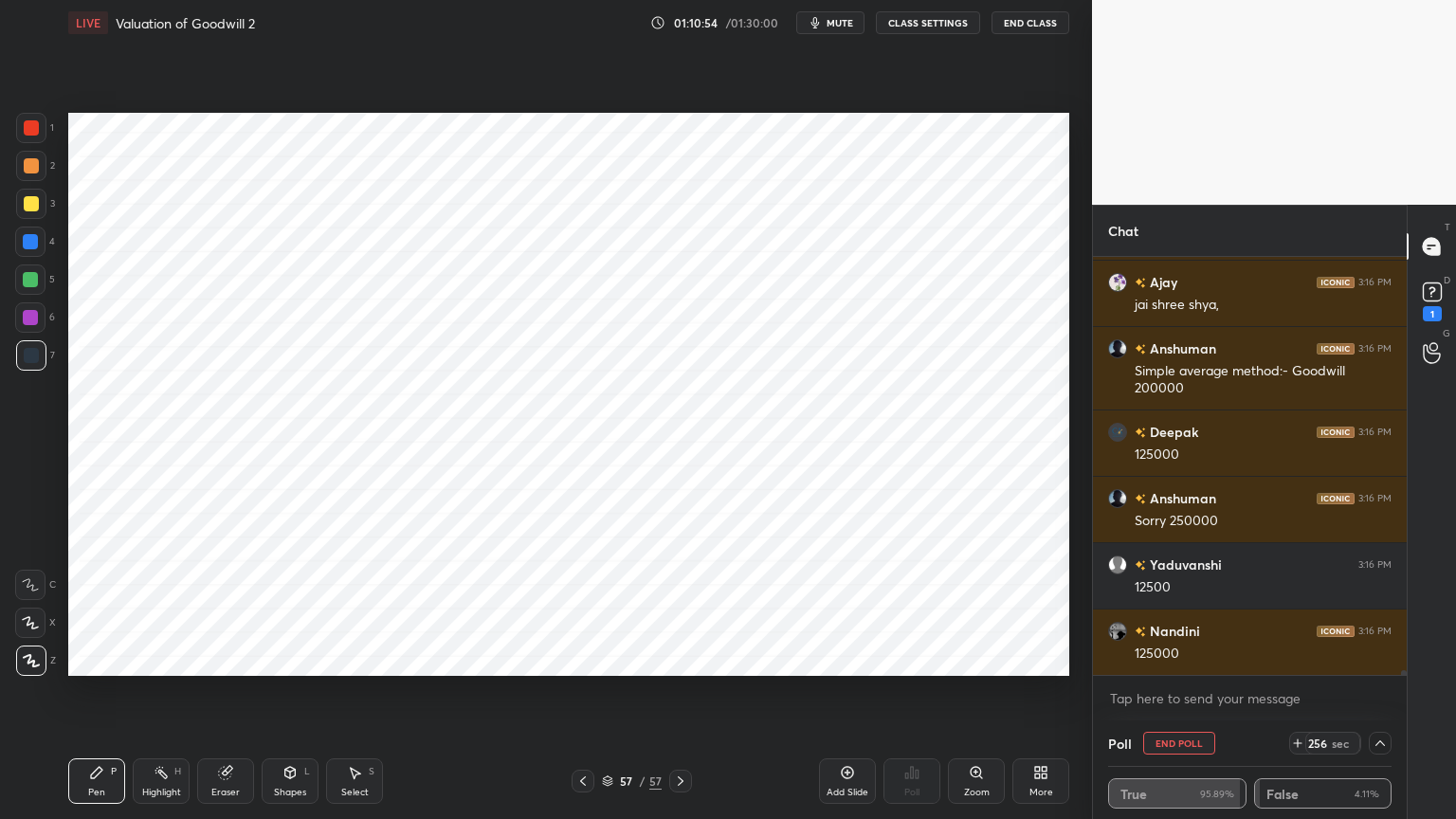 scroll, scrollTop: 40013, scrollLeft: 0, axis: vertical 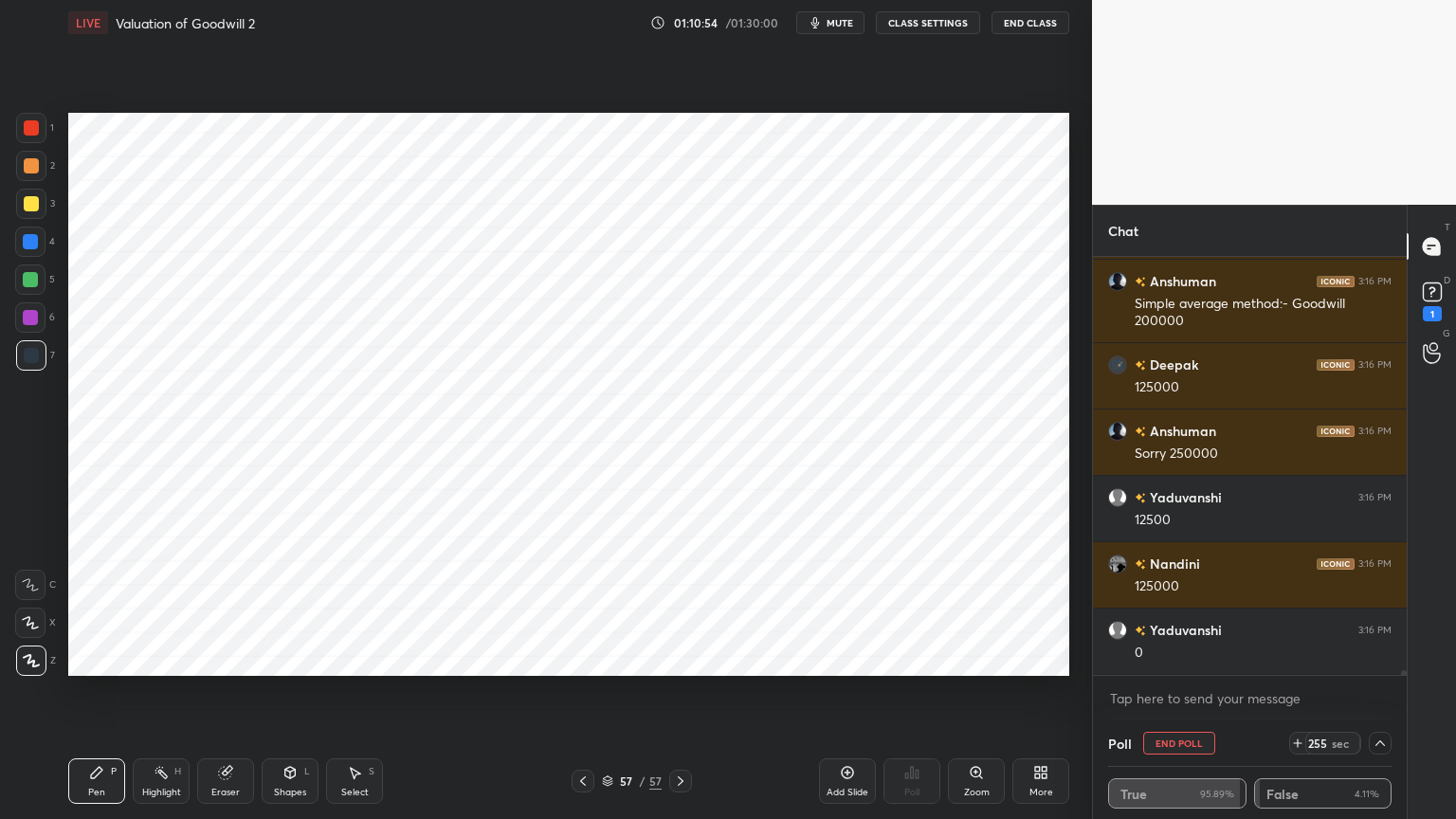 click at bounding box center [30, 242] 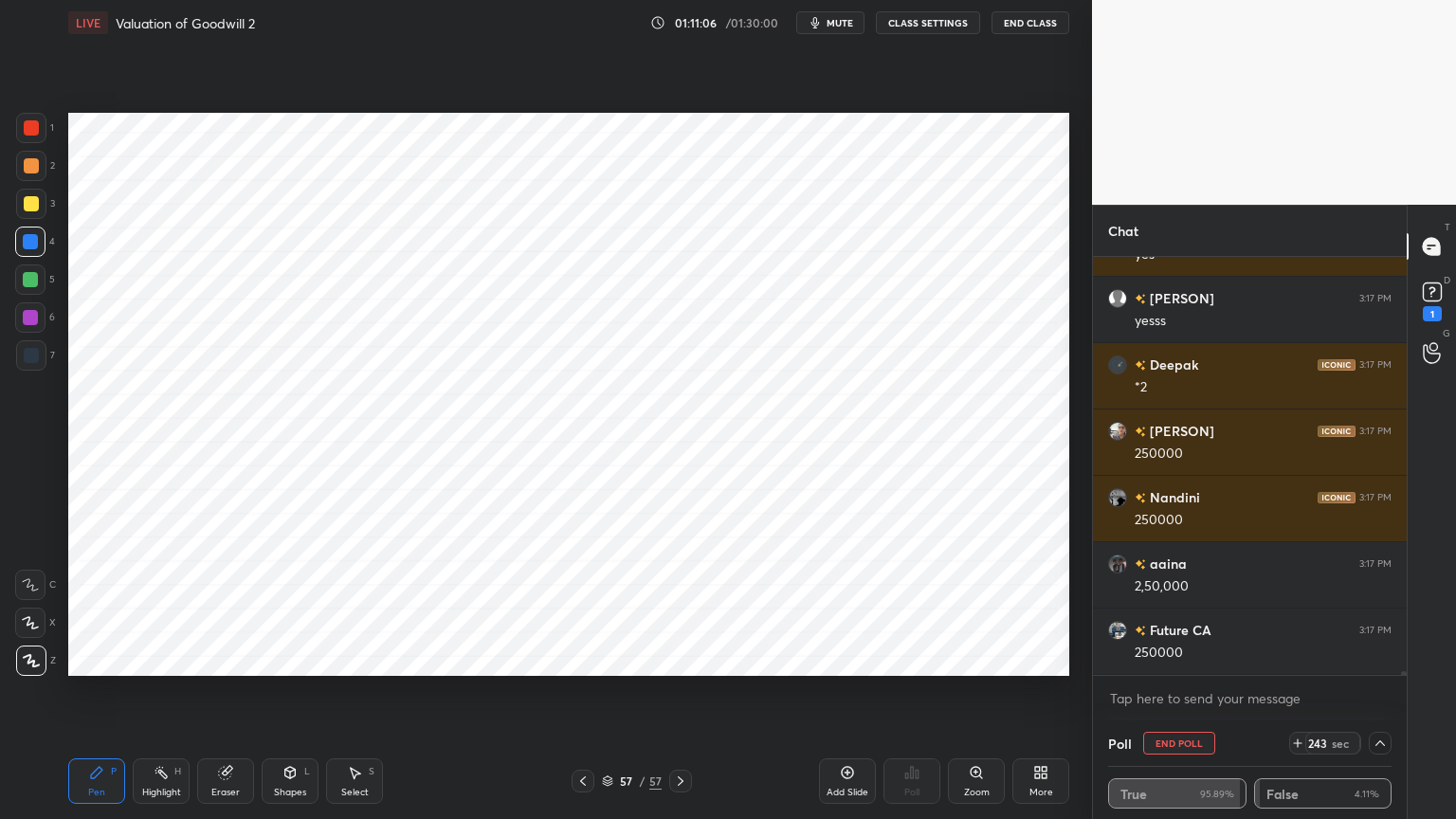 scroll, scrollTop: 40741, scrollLeft: 0, axis: vertical 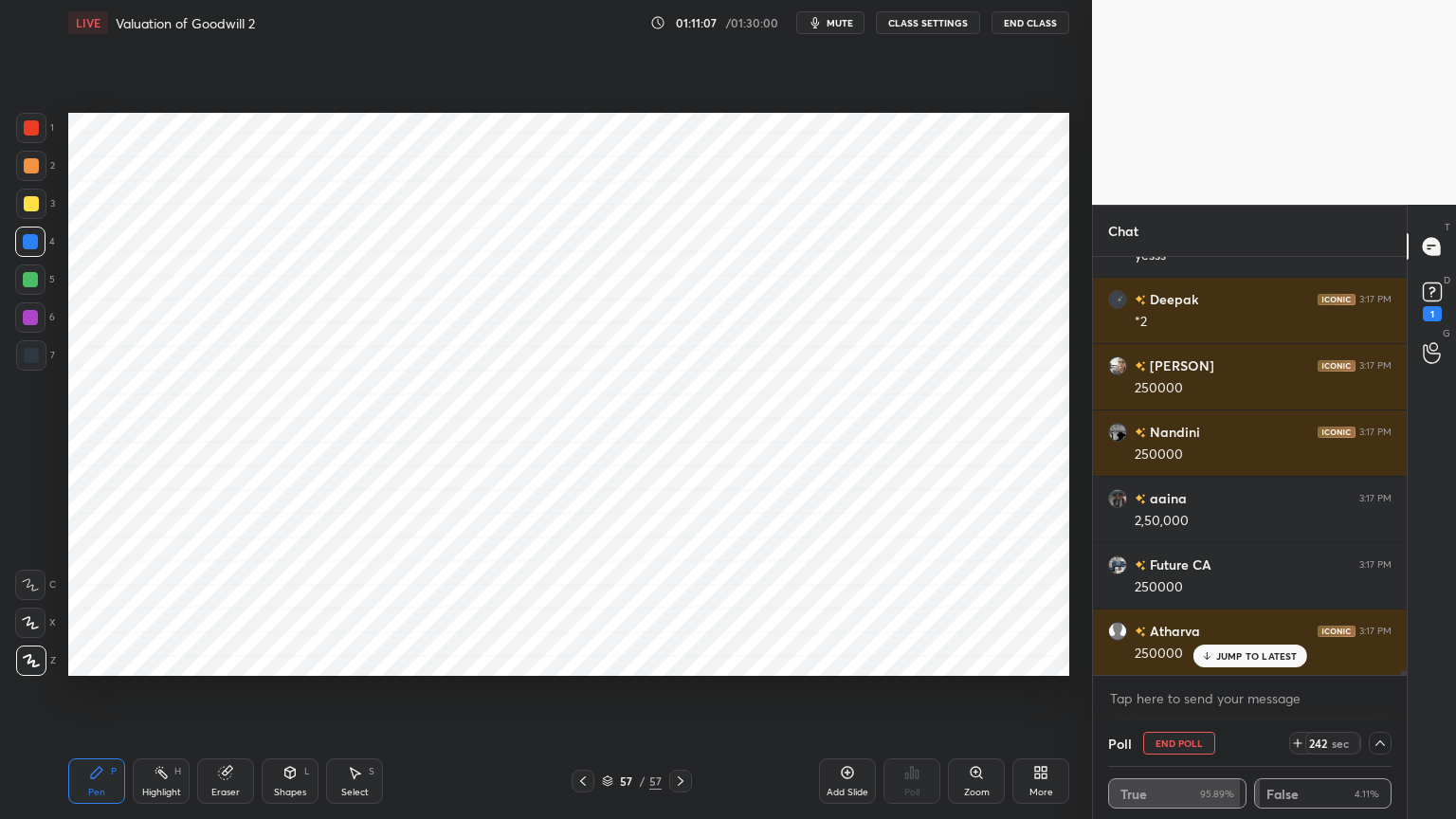 click at bounding box center [31, 355] 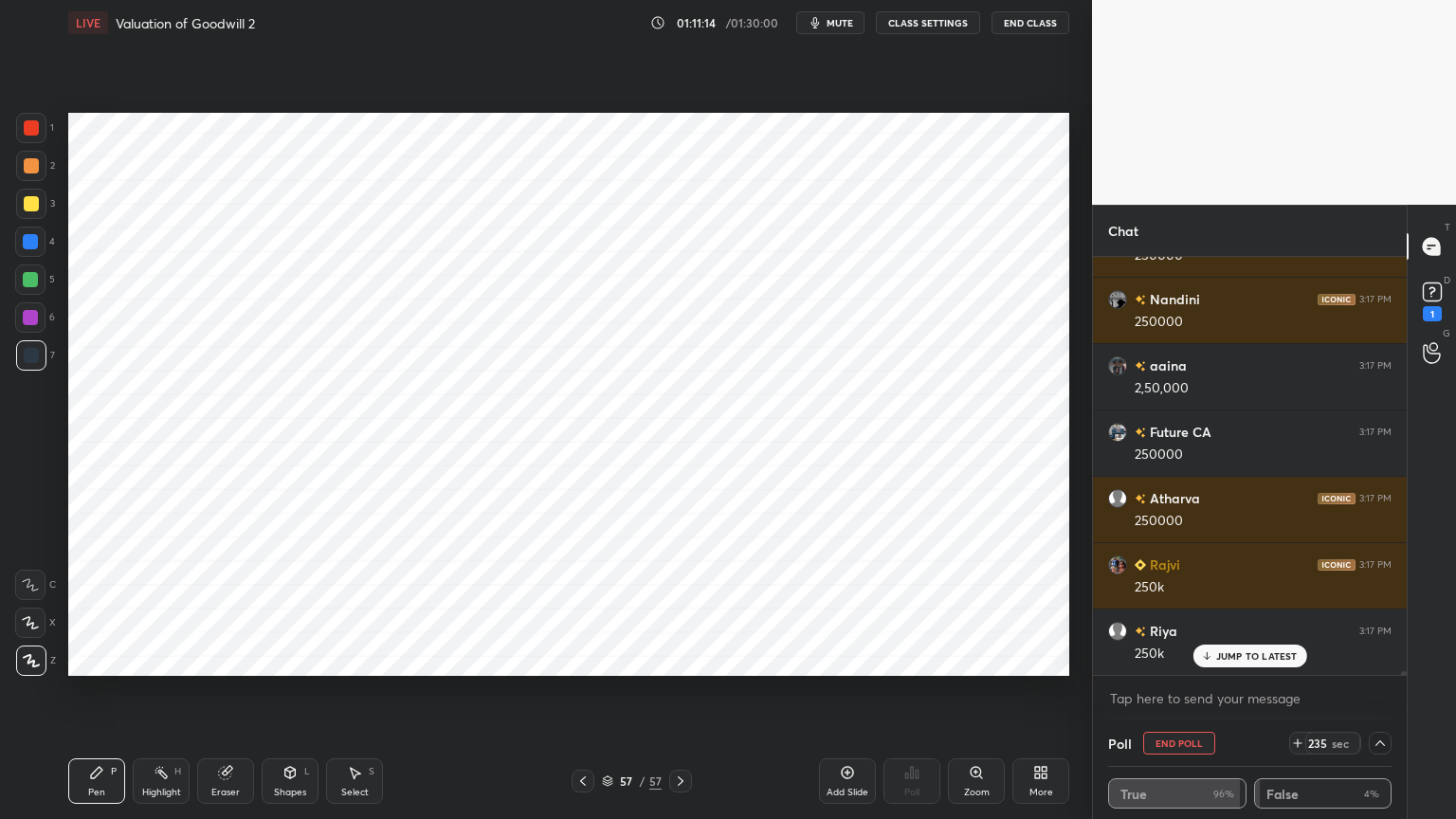 scroll, scrollTop: 40941, scrollLeft: 0, axis: vertical 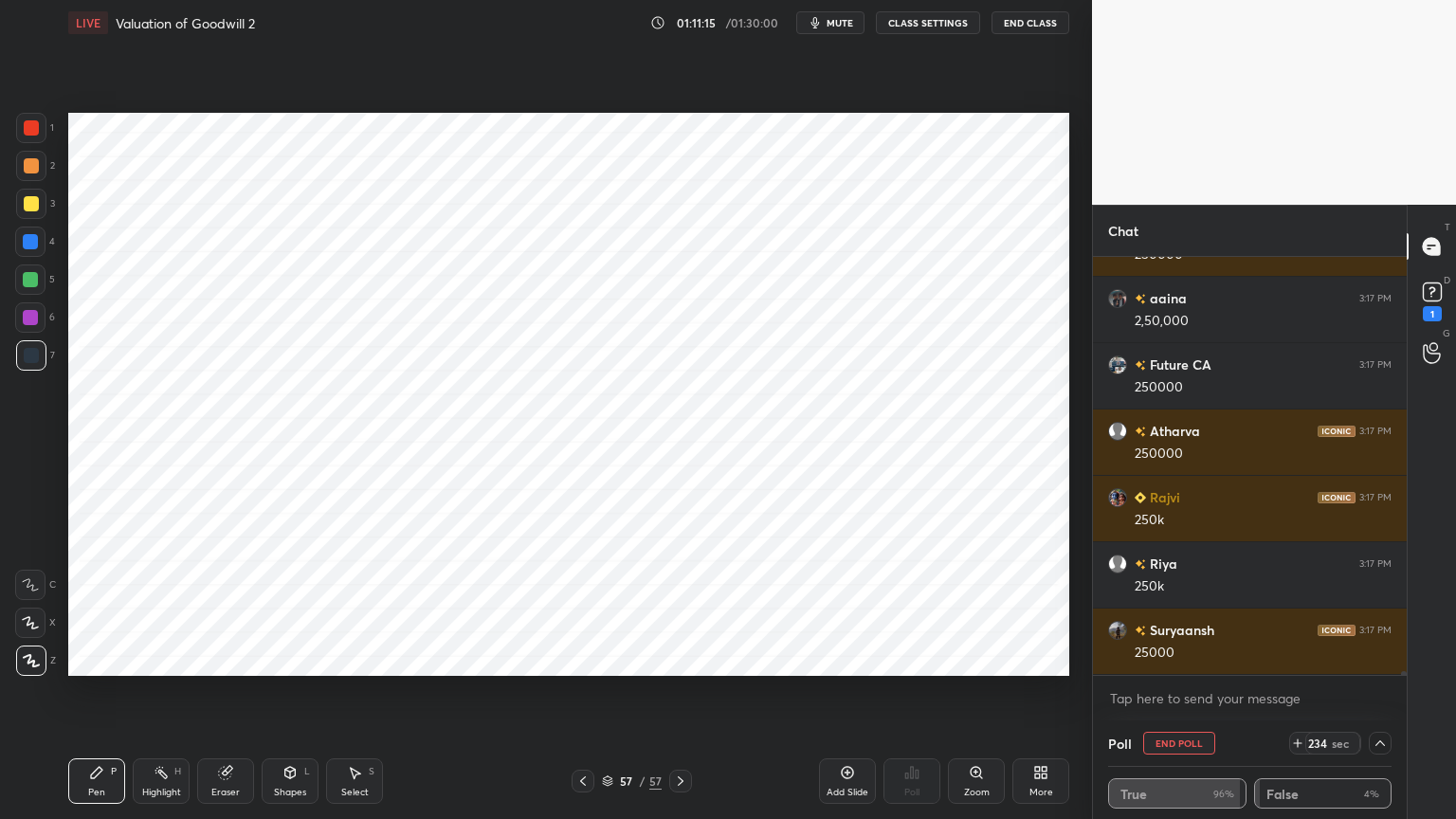 click on "Shapes L" at bounding box center [290, 781] 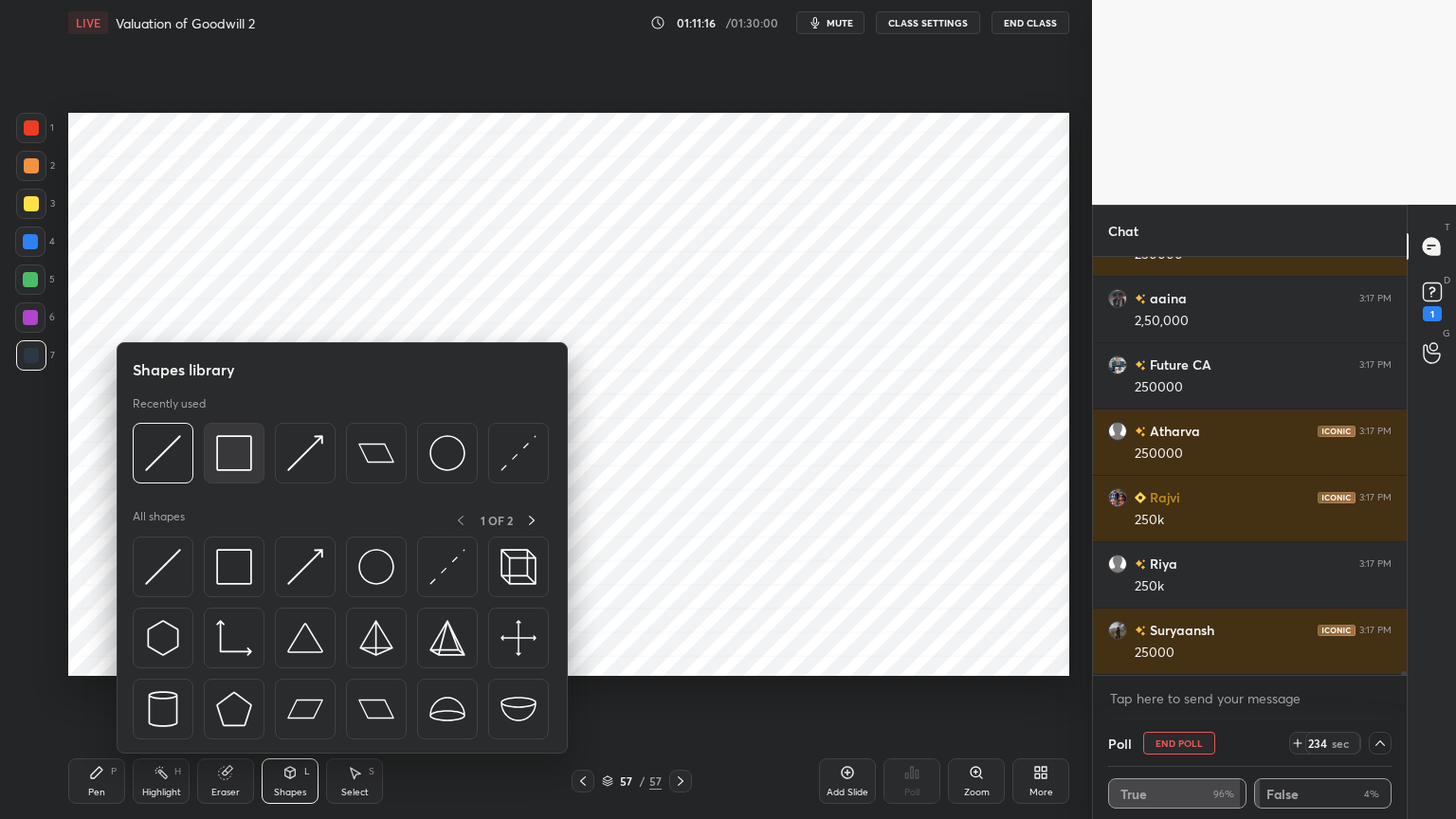click at bounding box center [234, 453] 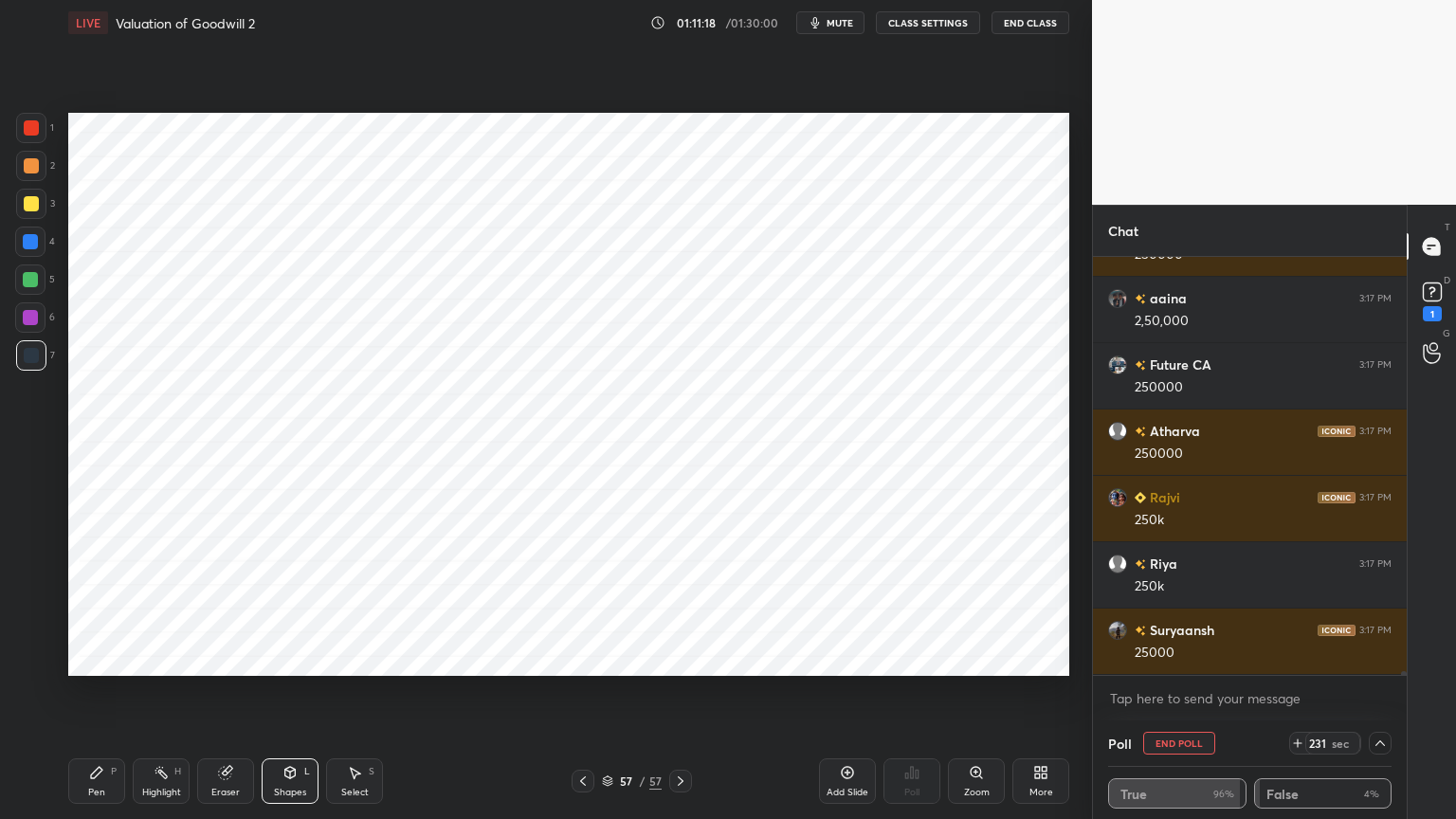 scroll, scrollTop: 41007, scrollLeft: 0, axis: vertical 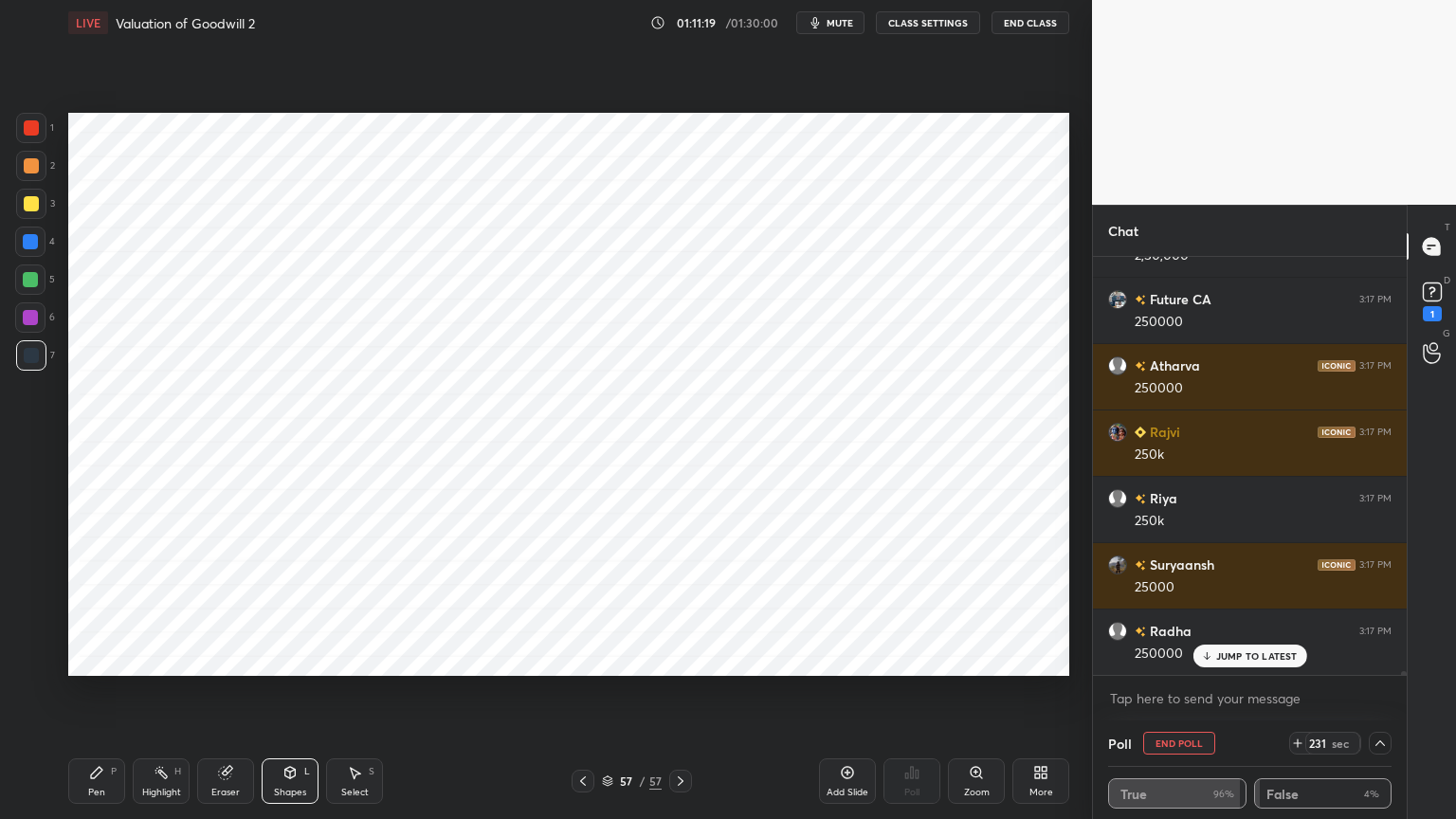 click on "Pen" at bounding box center [97, 792] 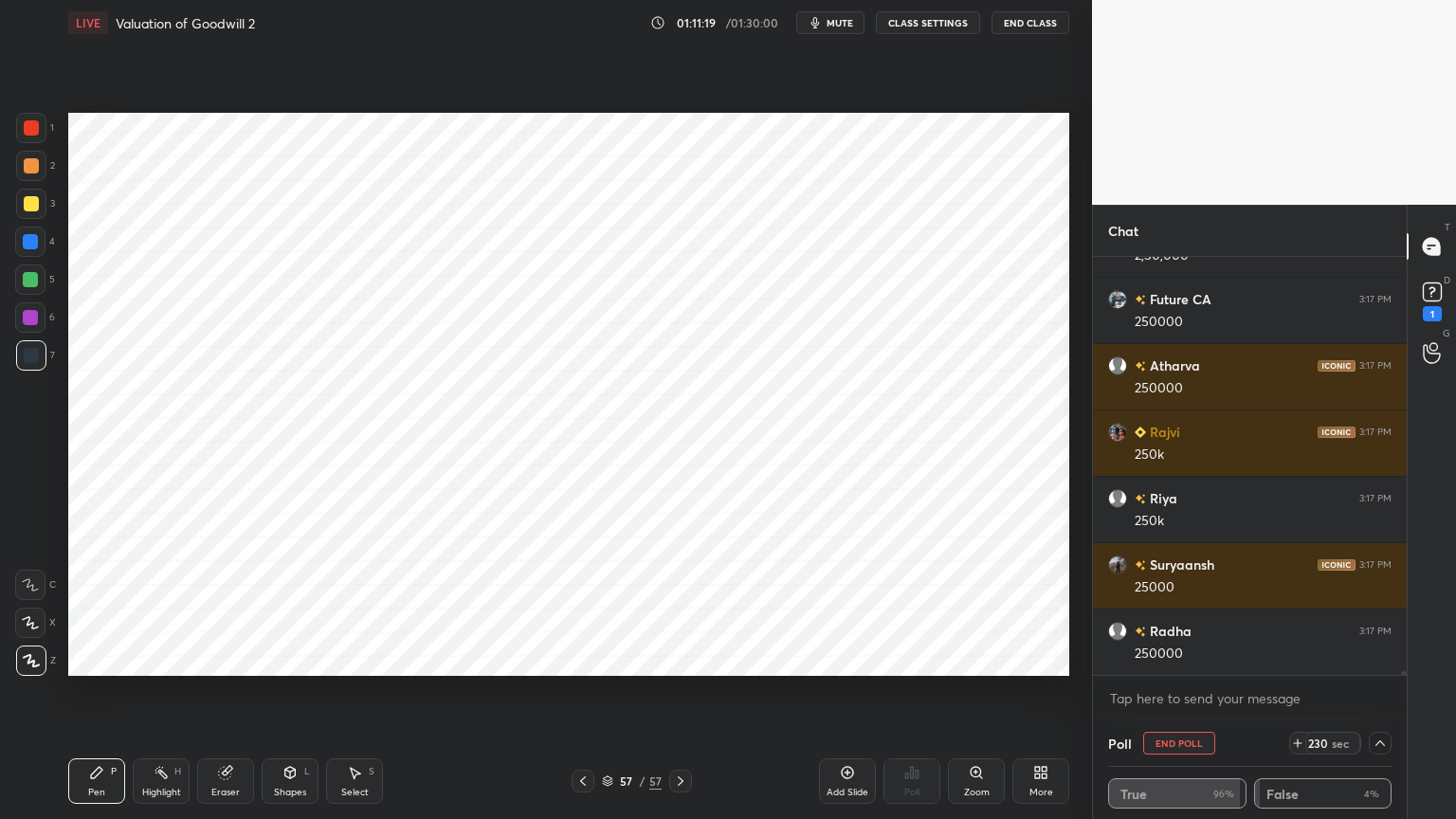 scroll, scrollTop: 41074, scrollLeft: 0, axis: vertical 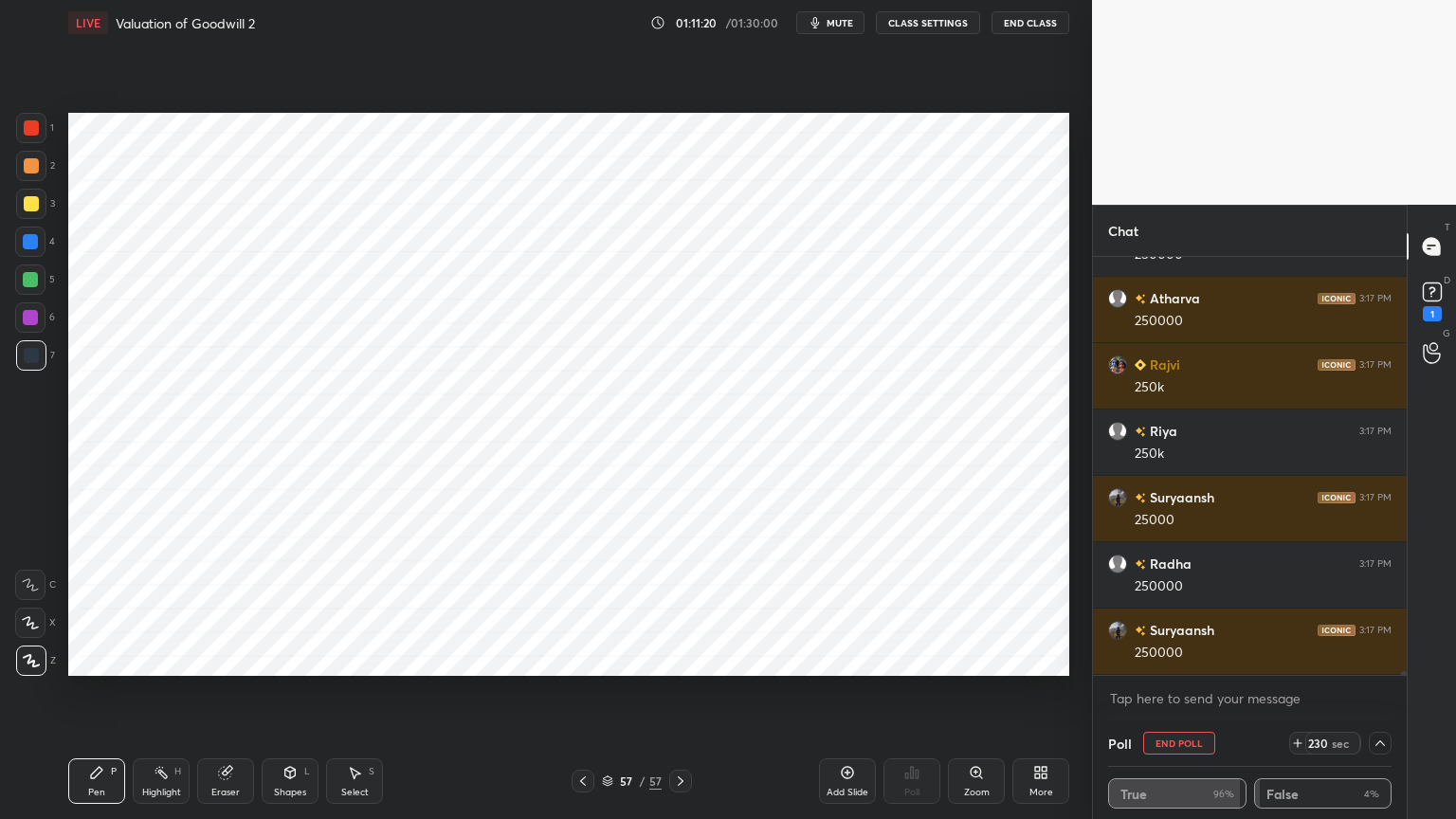 click at bounding box center [30, 242] 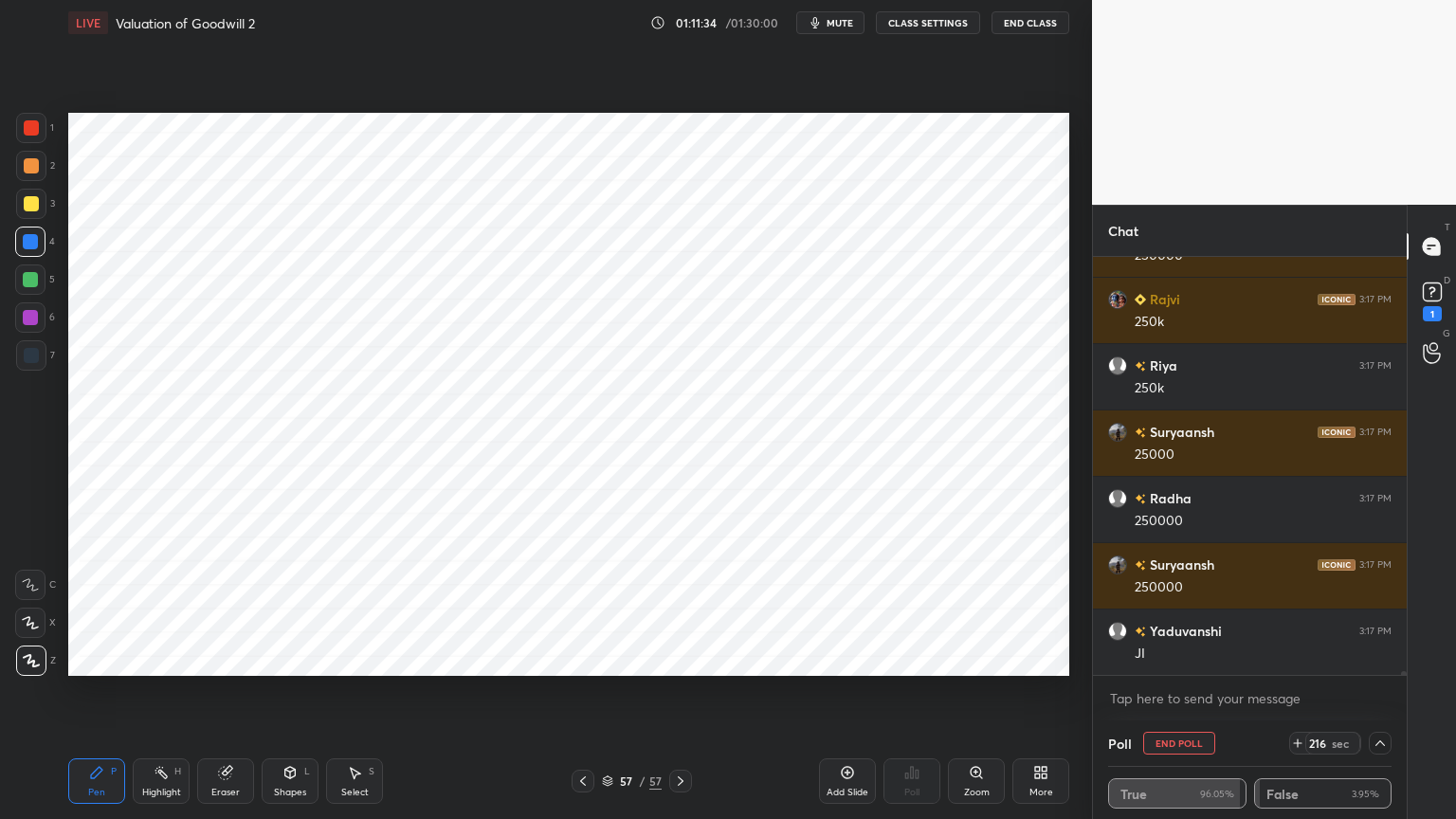 scroll, scrollTop: 41207, scrollLeft: 0, axis: vertical 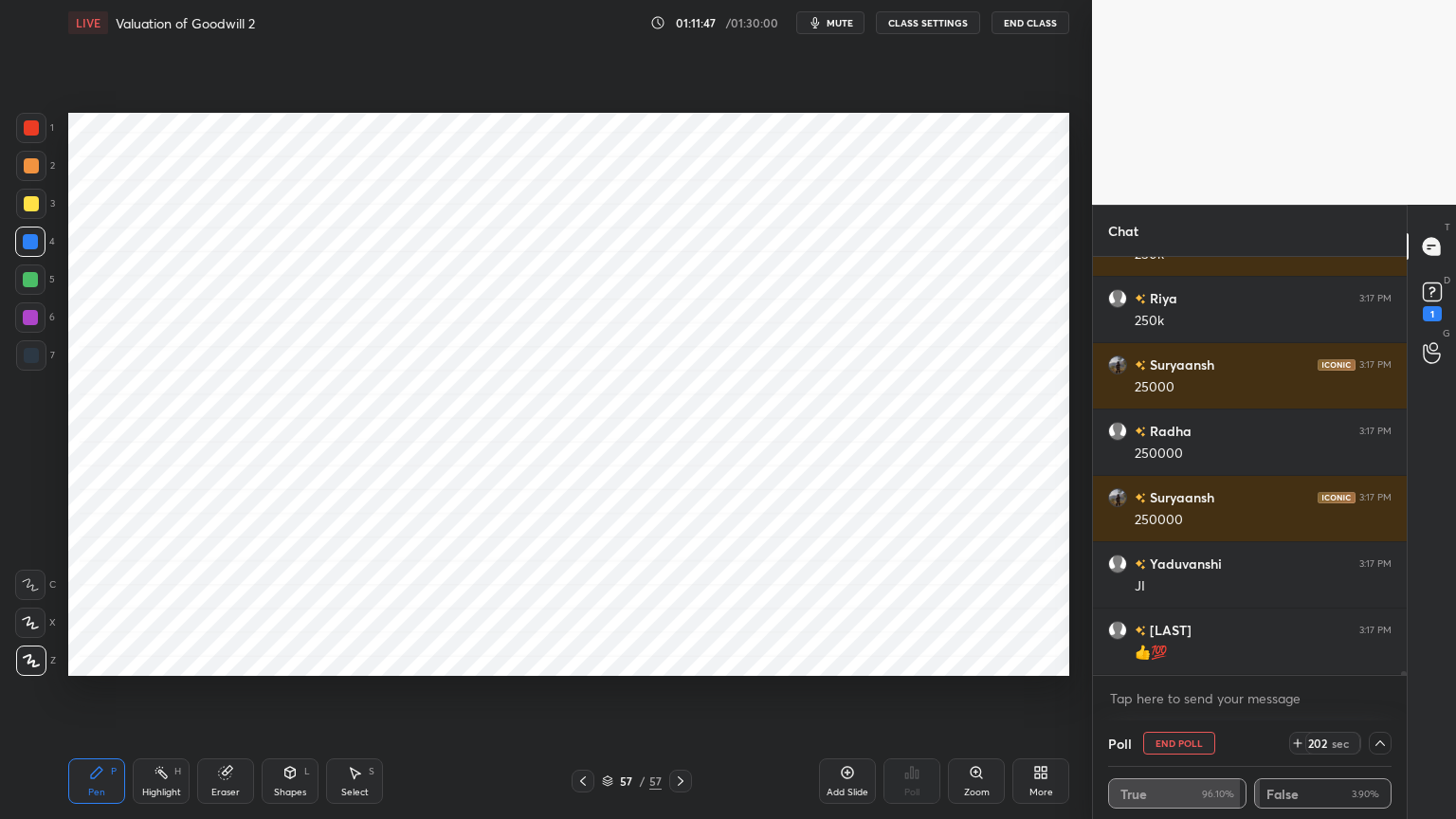 click on "Shapes" at bounding box center (290, 792) 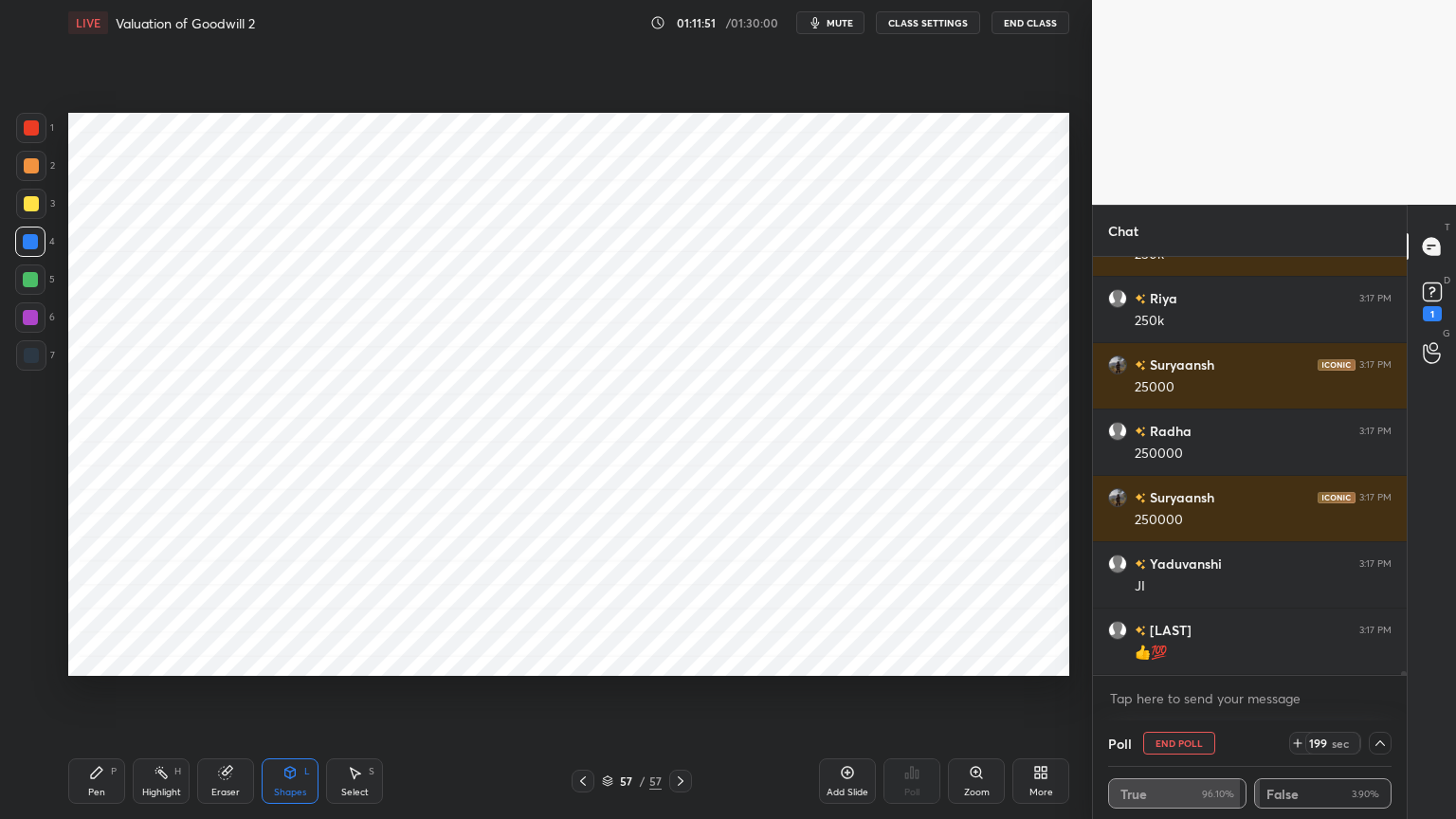 click on "Shapes L" at bounding box center (290, 781) 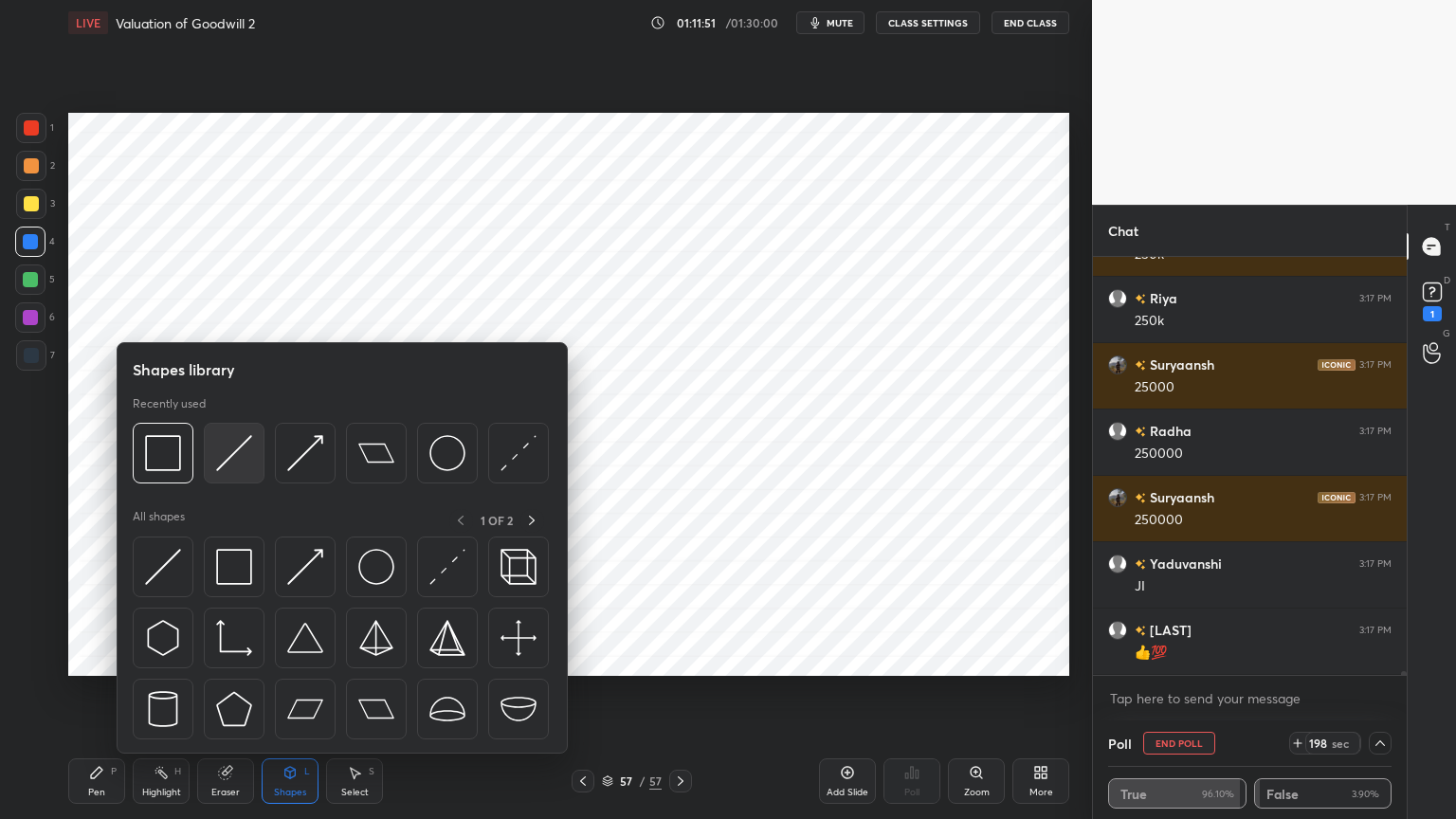 click at bounding box center (234, 453) 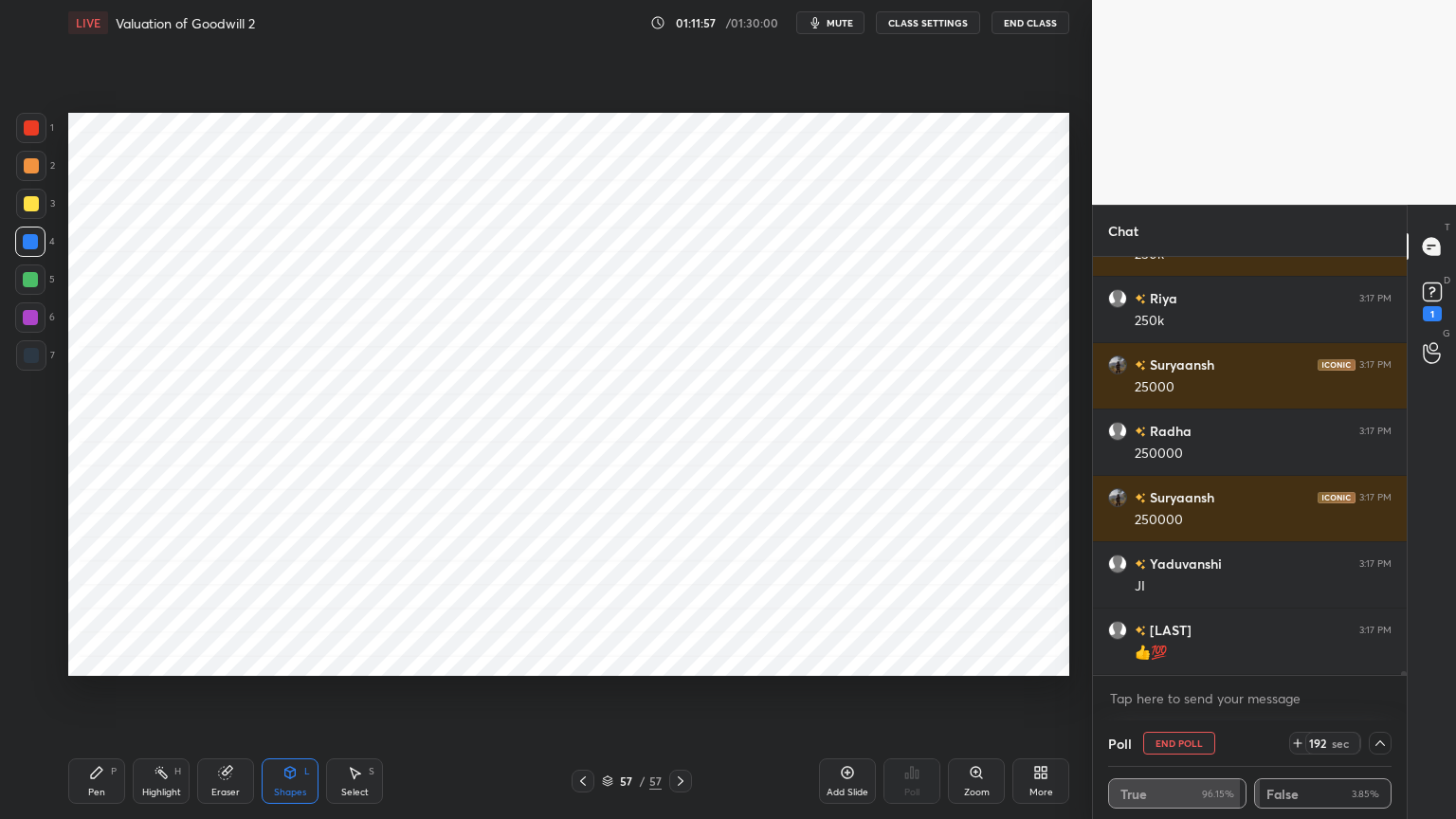 click on "Pen P" at bounding box center (97, 781) 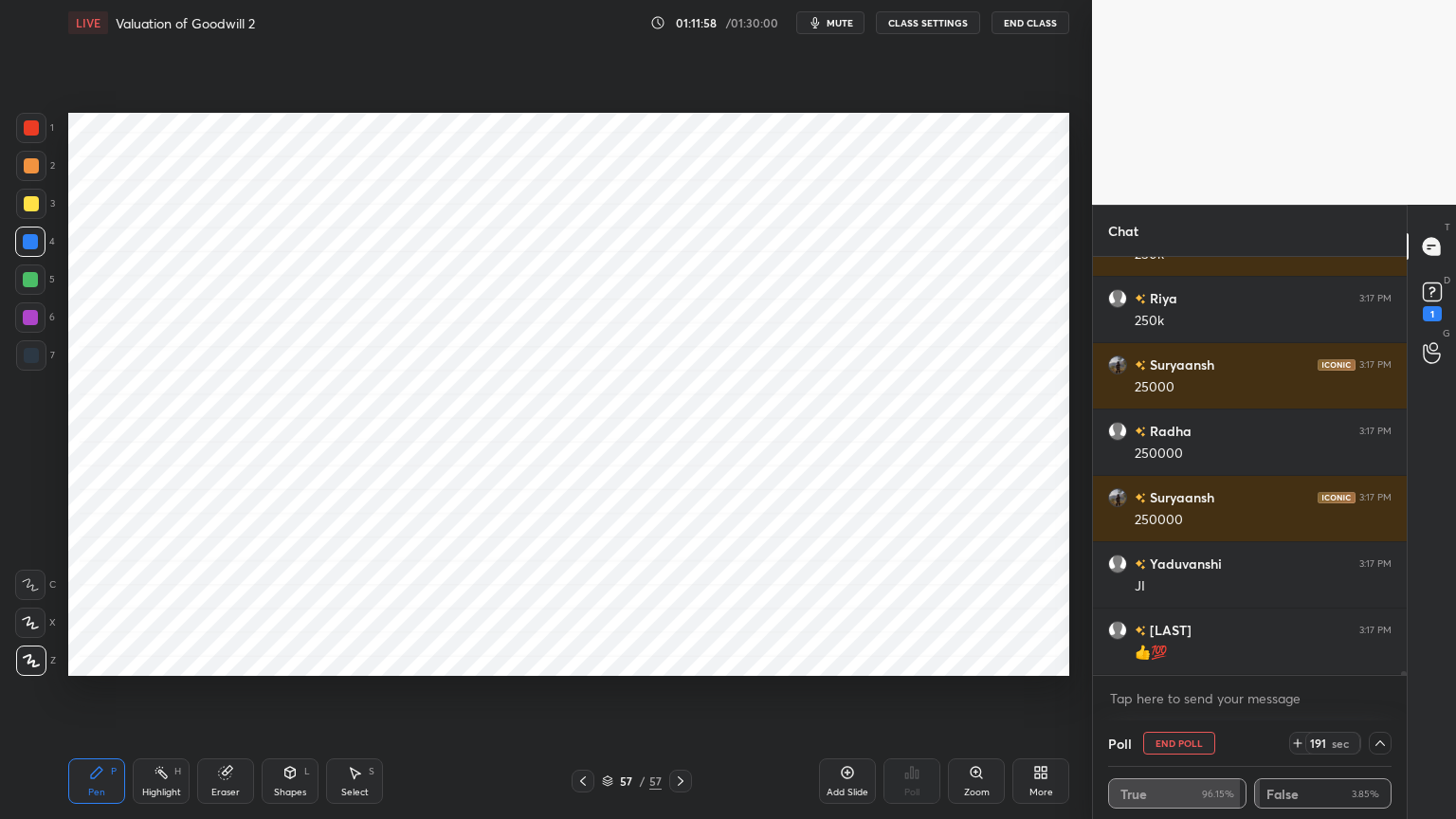 click on "7" at bounding box center [35, 359] 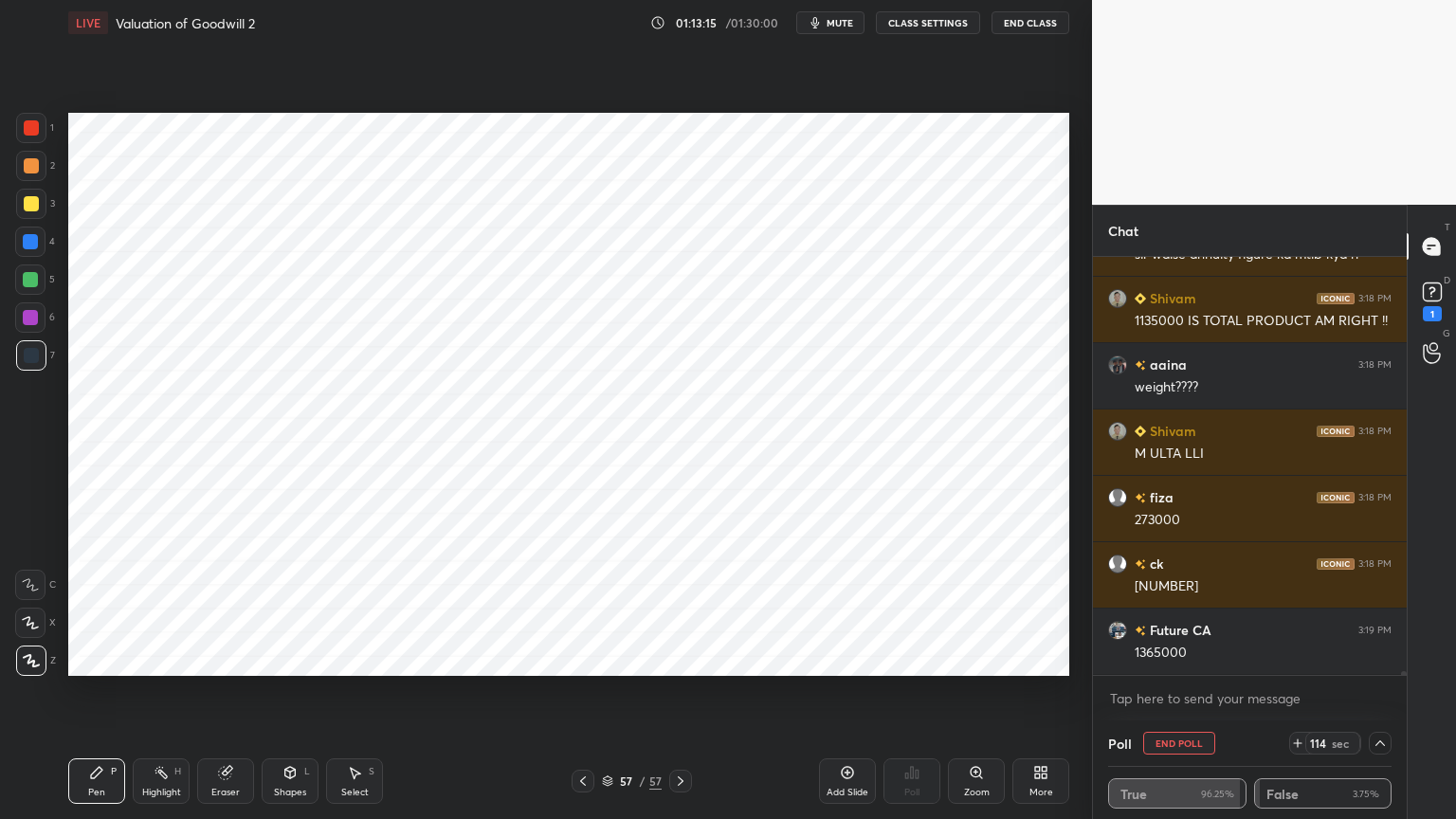 scroll, scrollTop: 41803, scrollLeft: 0, axis: vertical 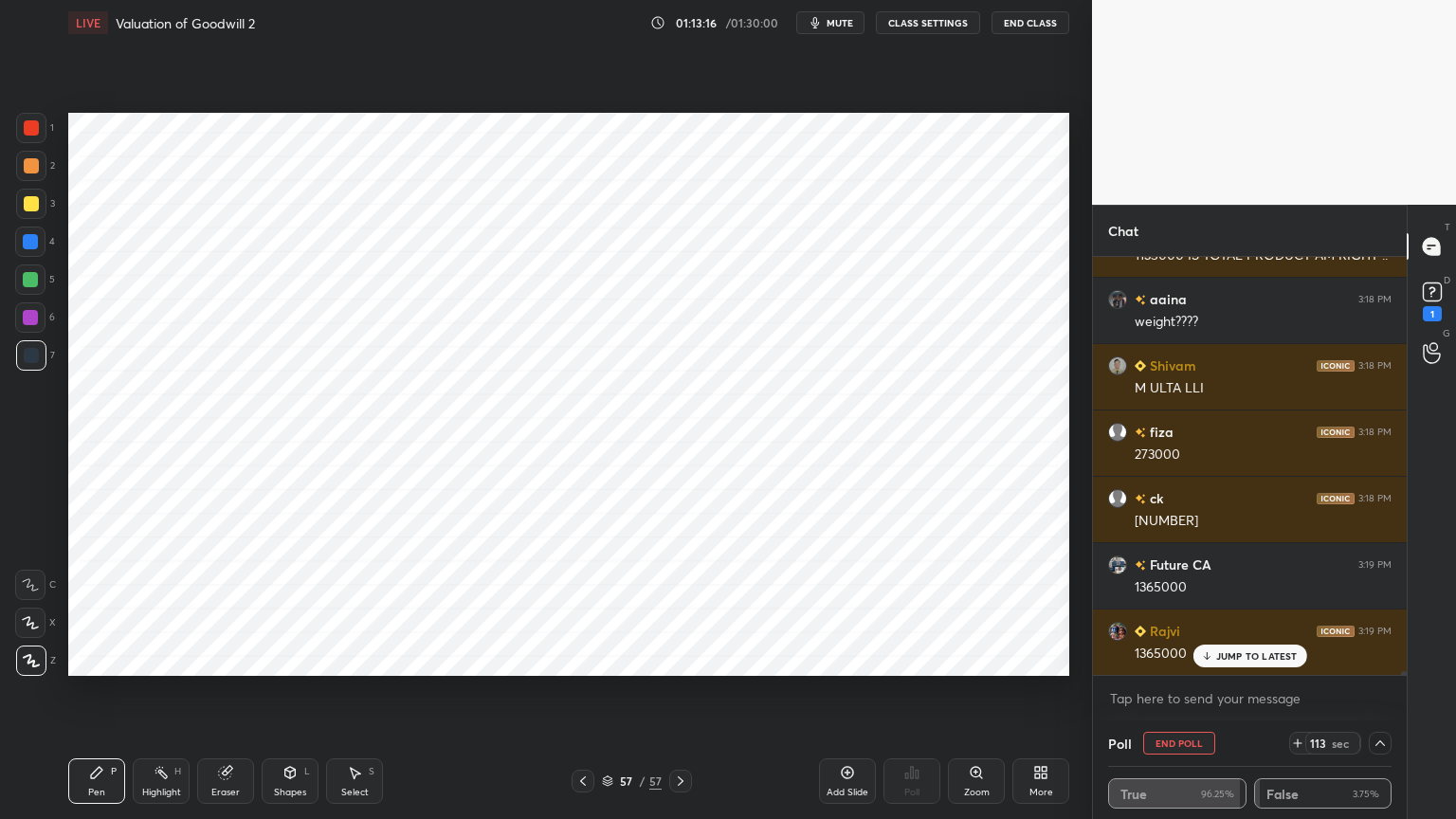 click 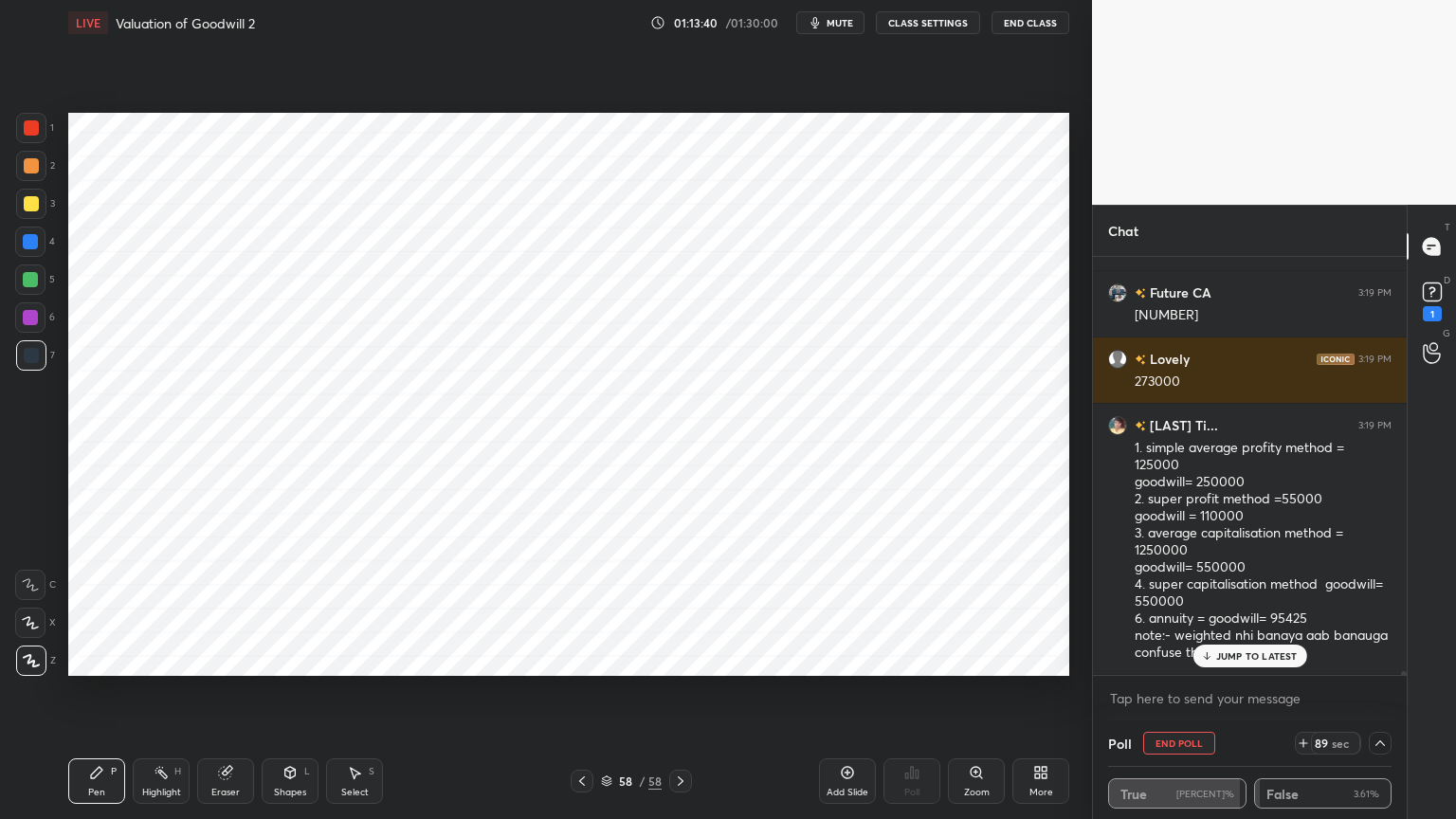 scroll, scrollTop: 42406, scrollLeft: 0, axis: vertical 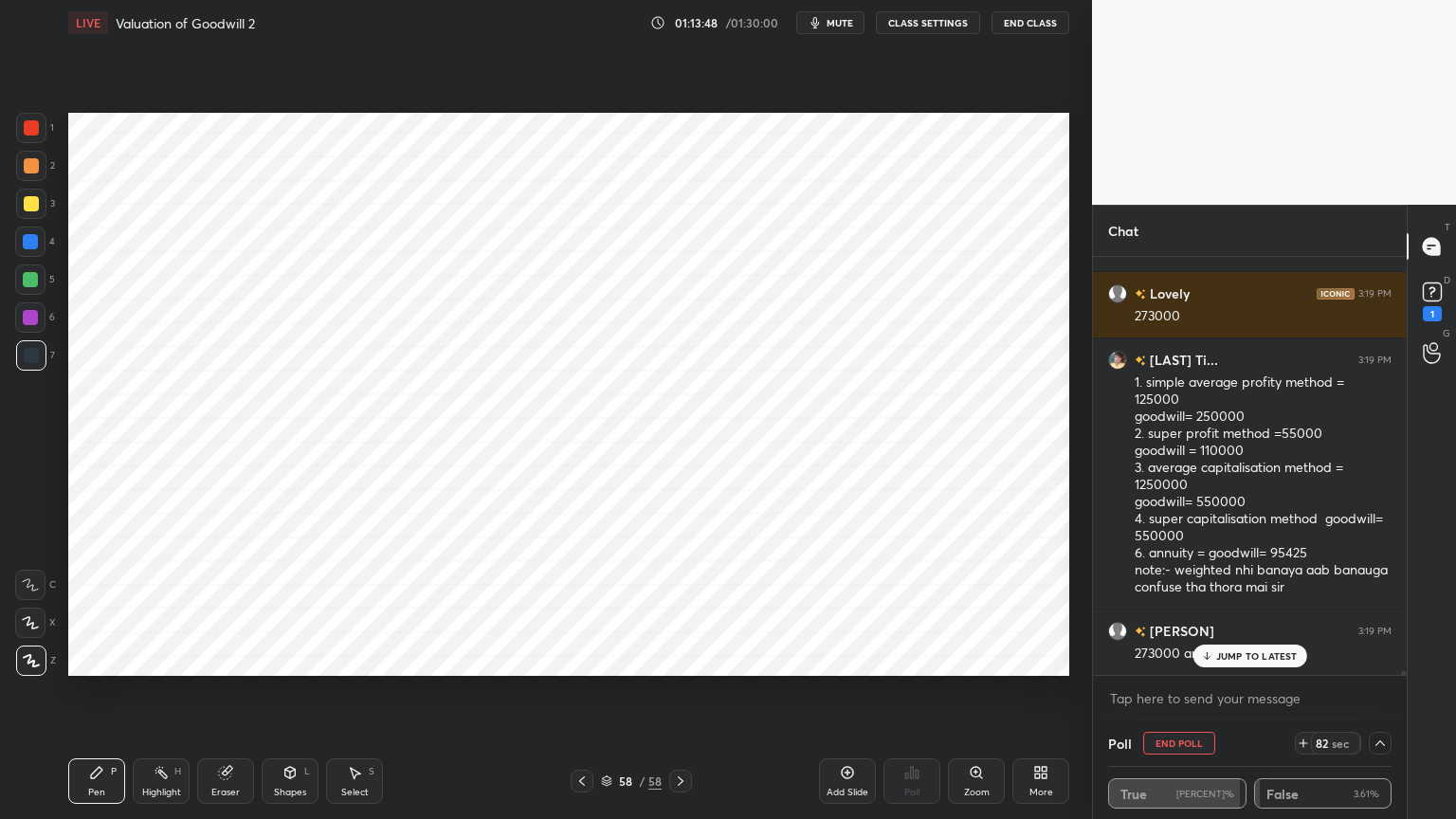 click on "mute" at bounding box center (840, 23) 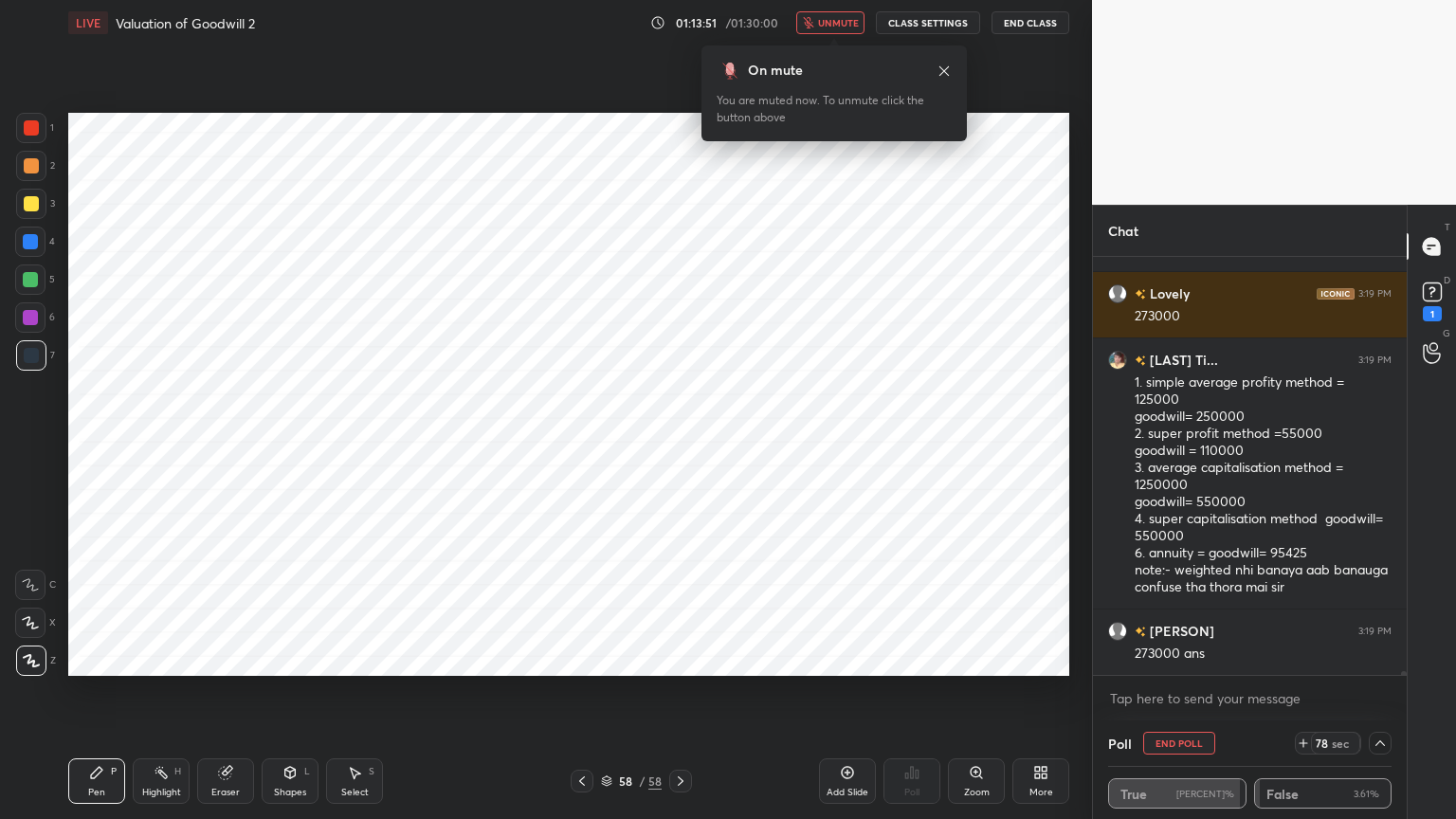 scroll, scrollTop: 42473, scrollLeft: 0, axis: vertical 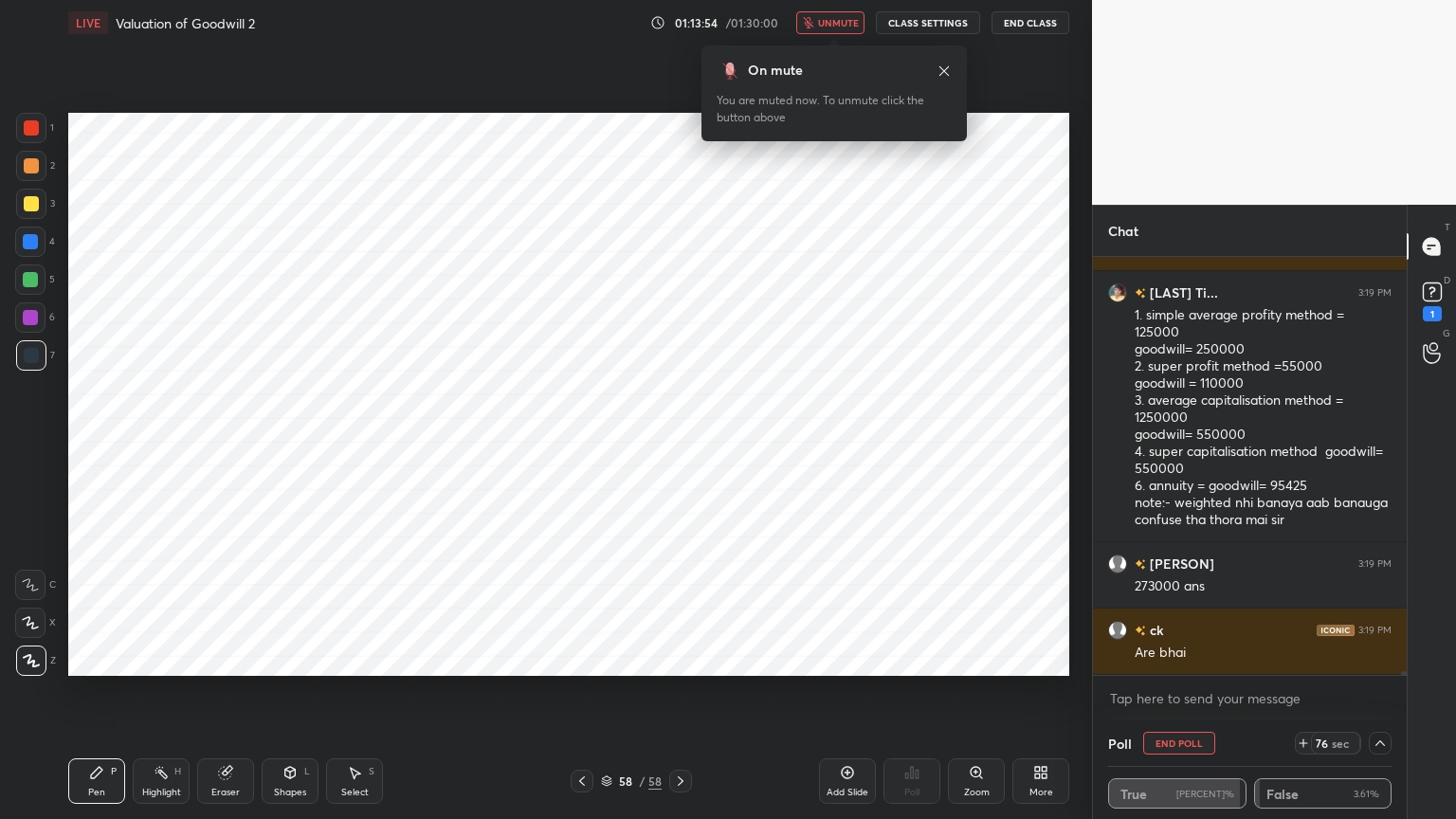 click on "unmute" at bounding box center [838, 23] 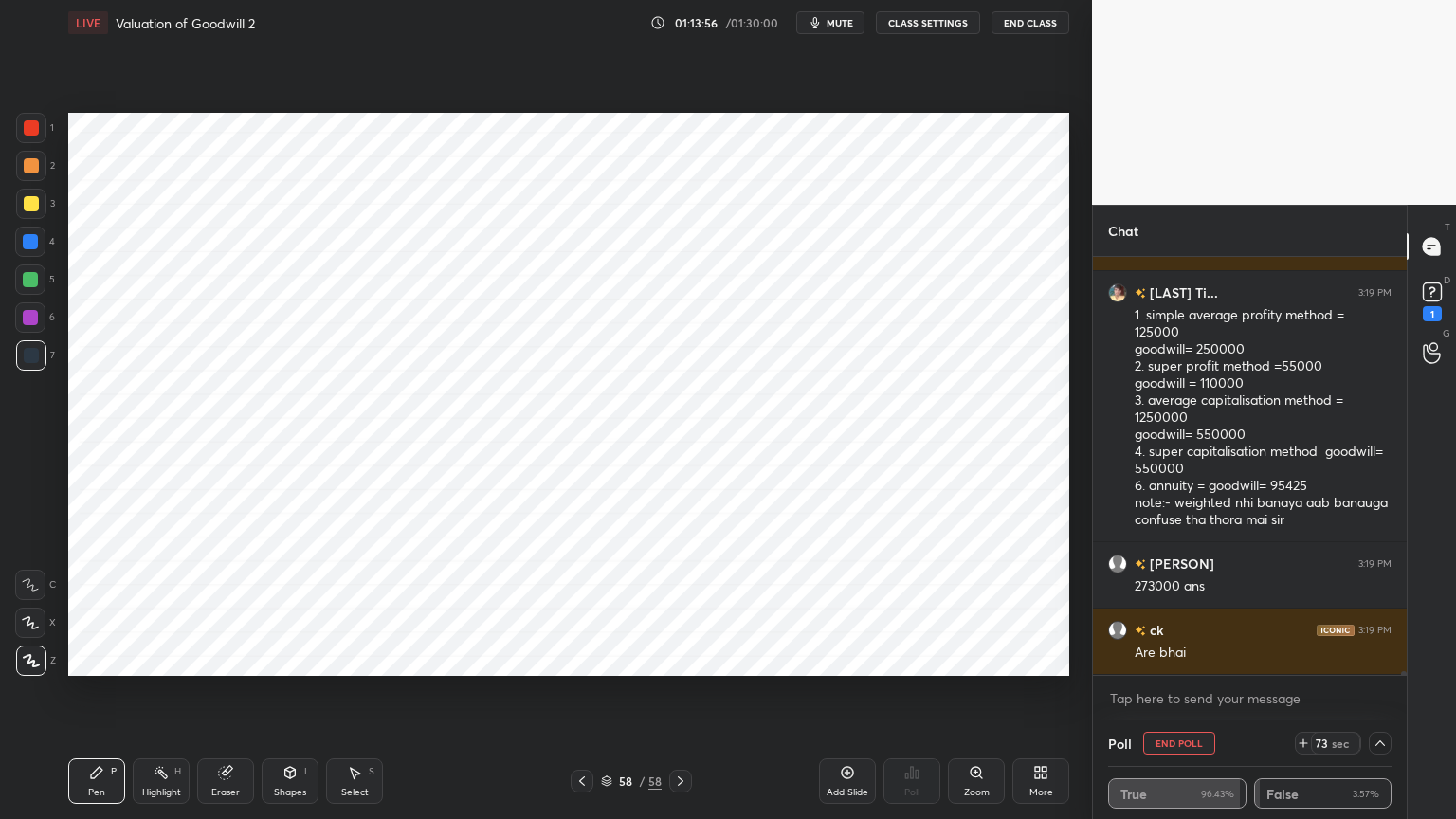 click at bounding box center (30, 242) 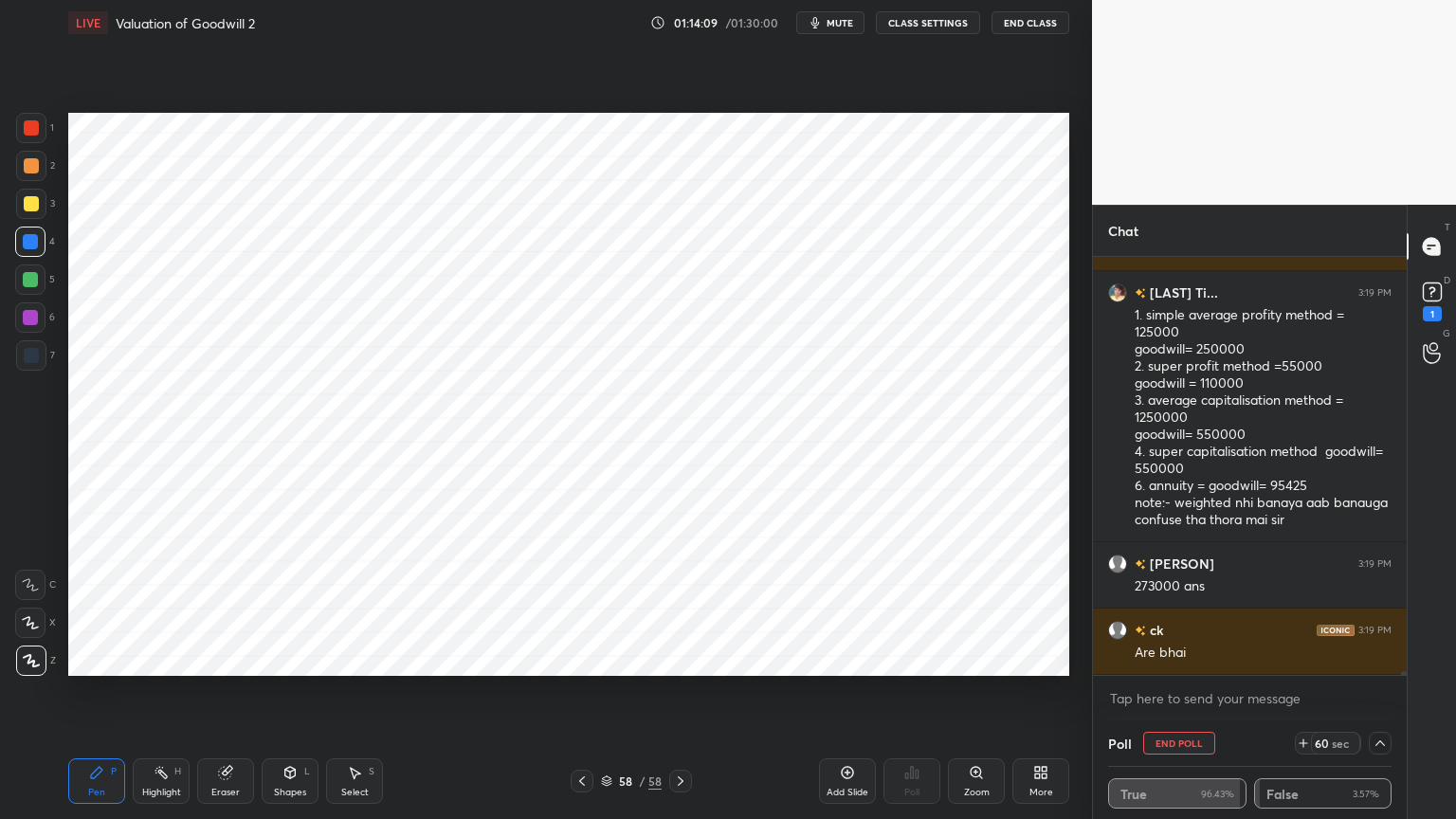 click at bounding box center (31, 355) 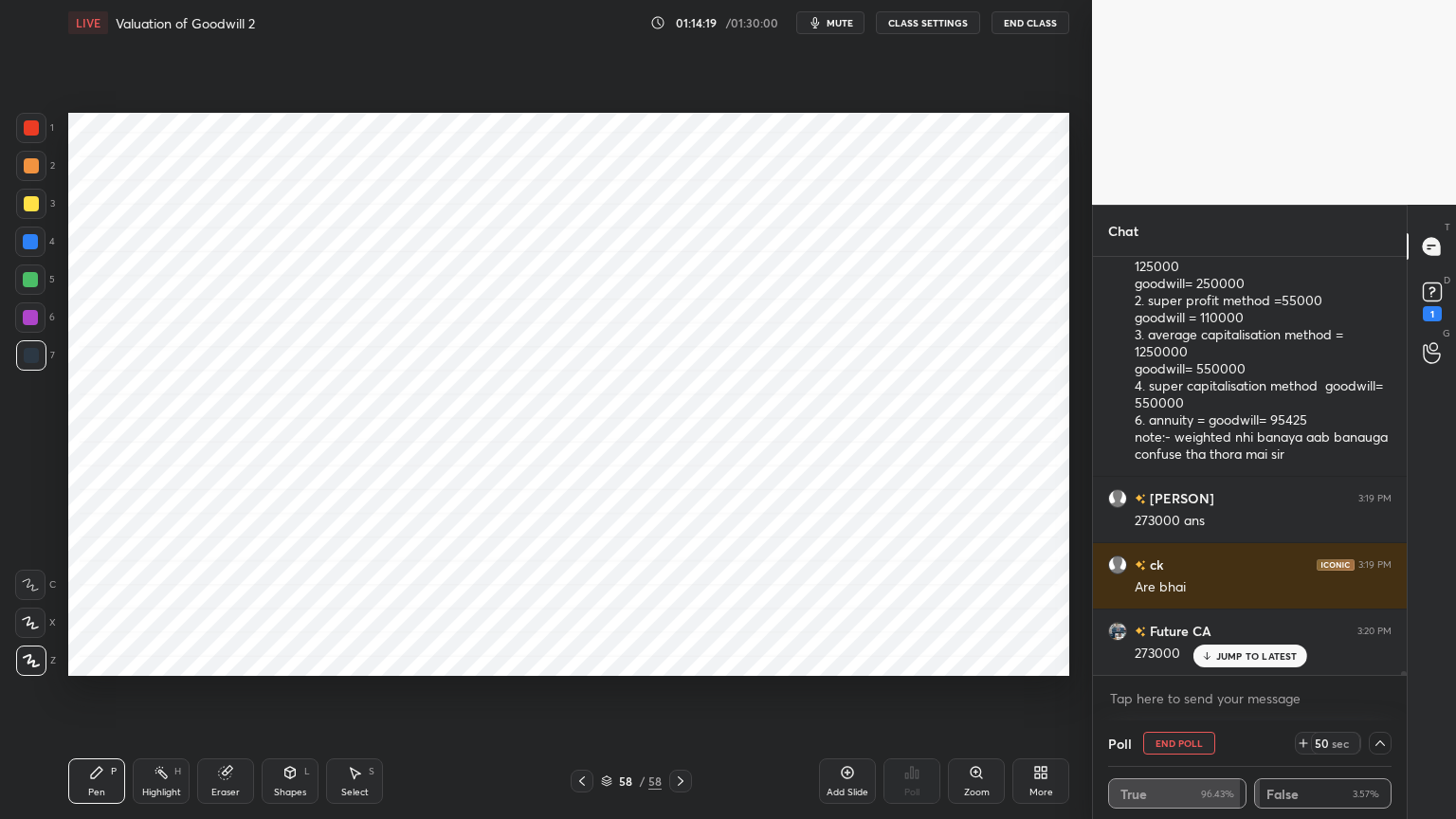 scroll, scrollTop: 42606, scrollLeft: 0, axis: vertical 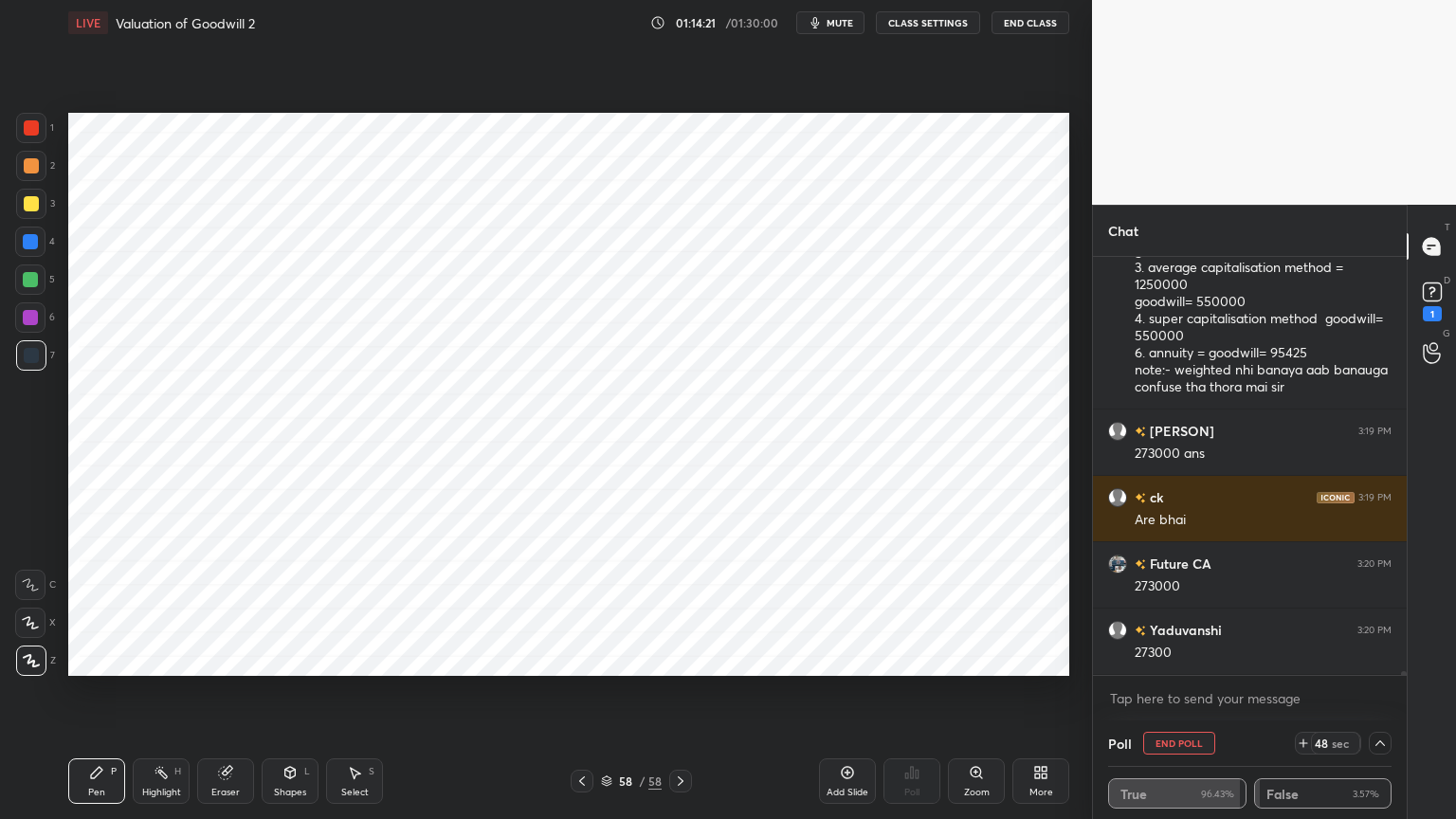click on "Shapes L" at bounding box center [290, 781] 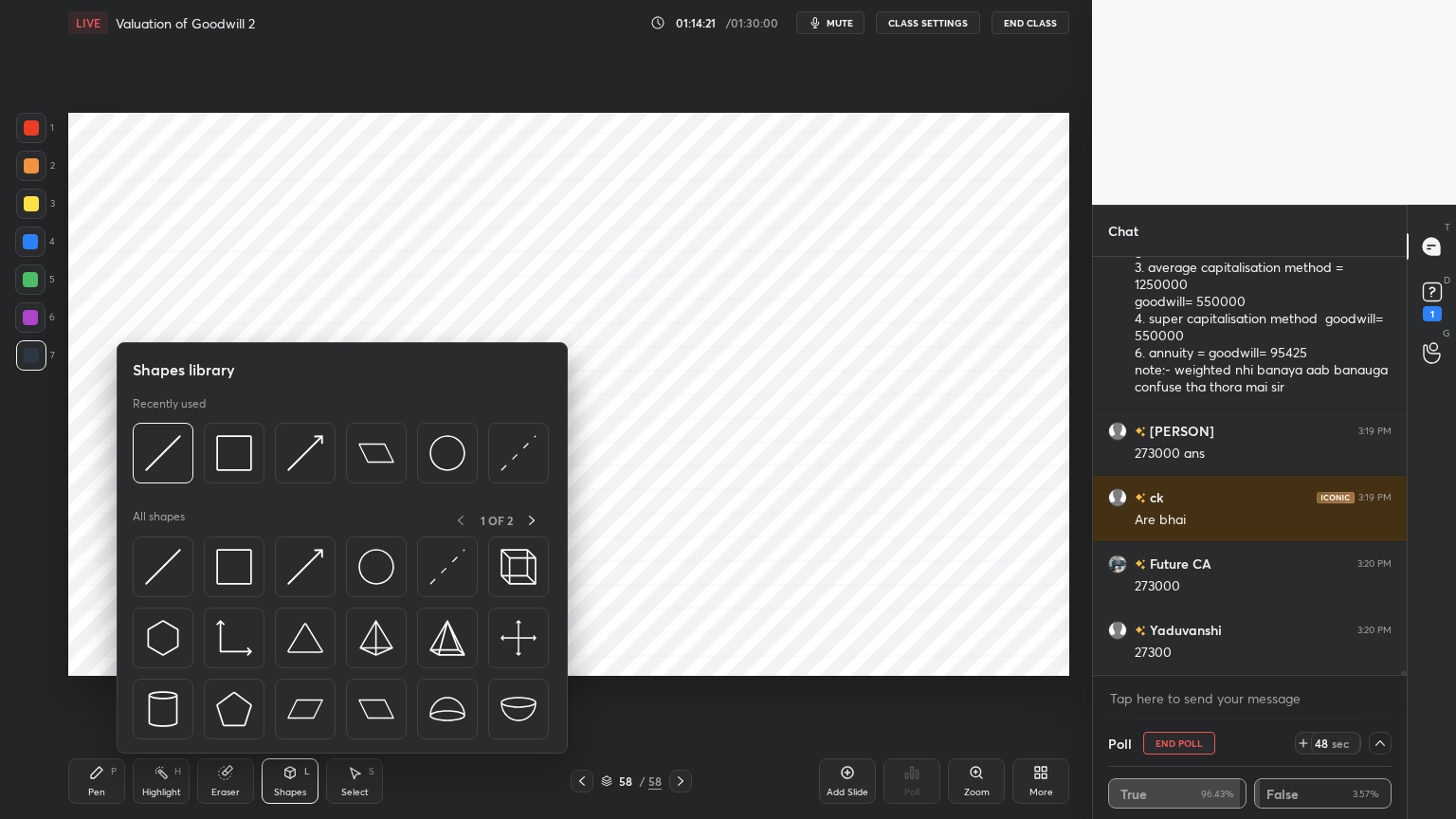 click 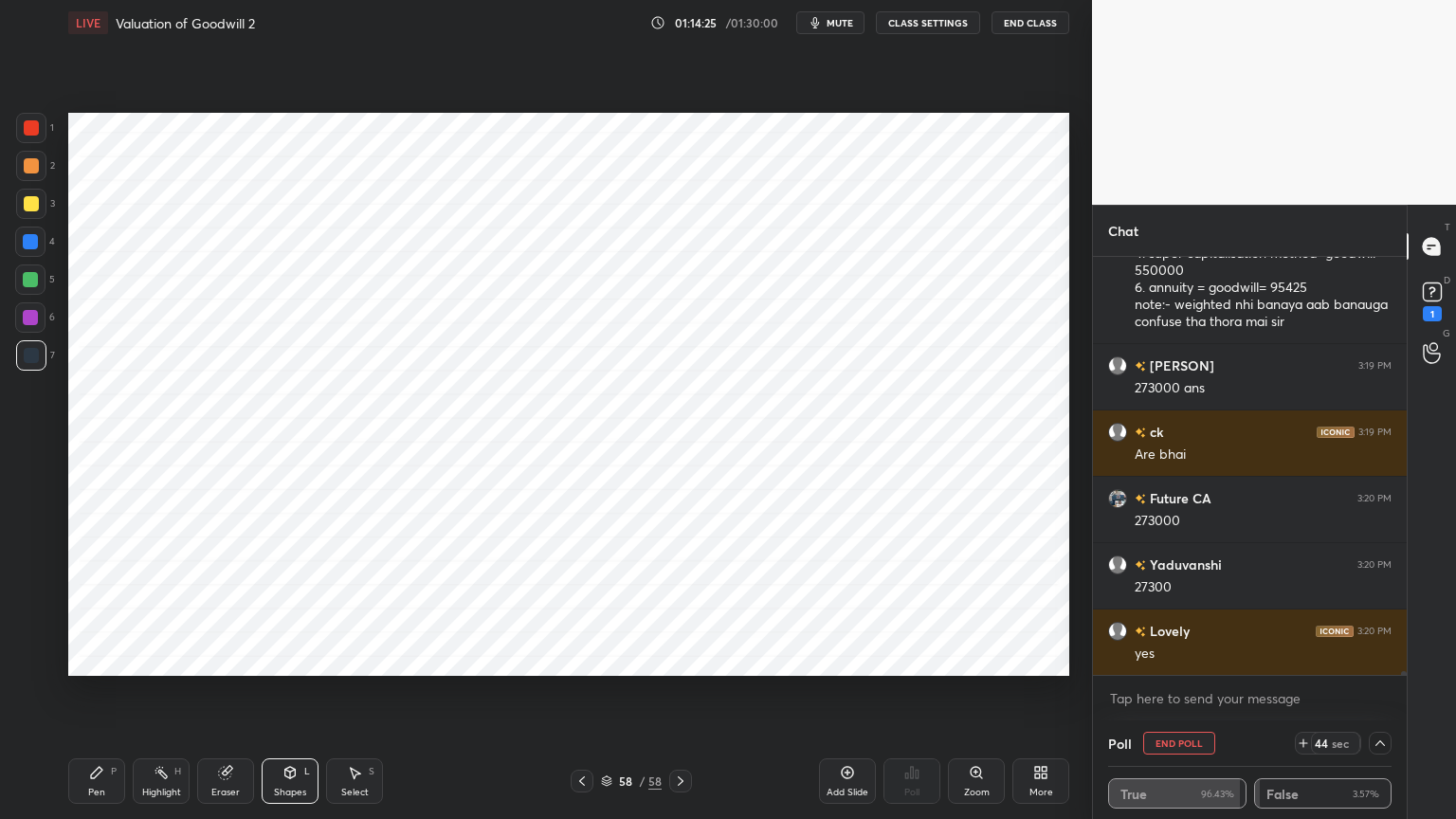 click 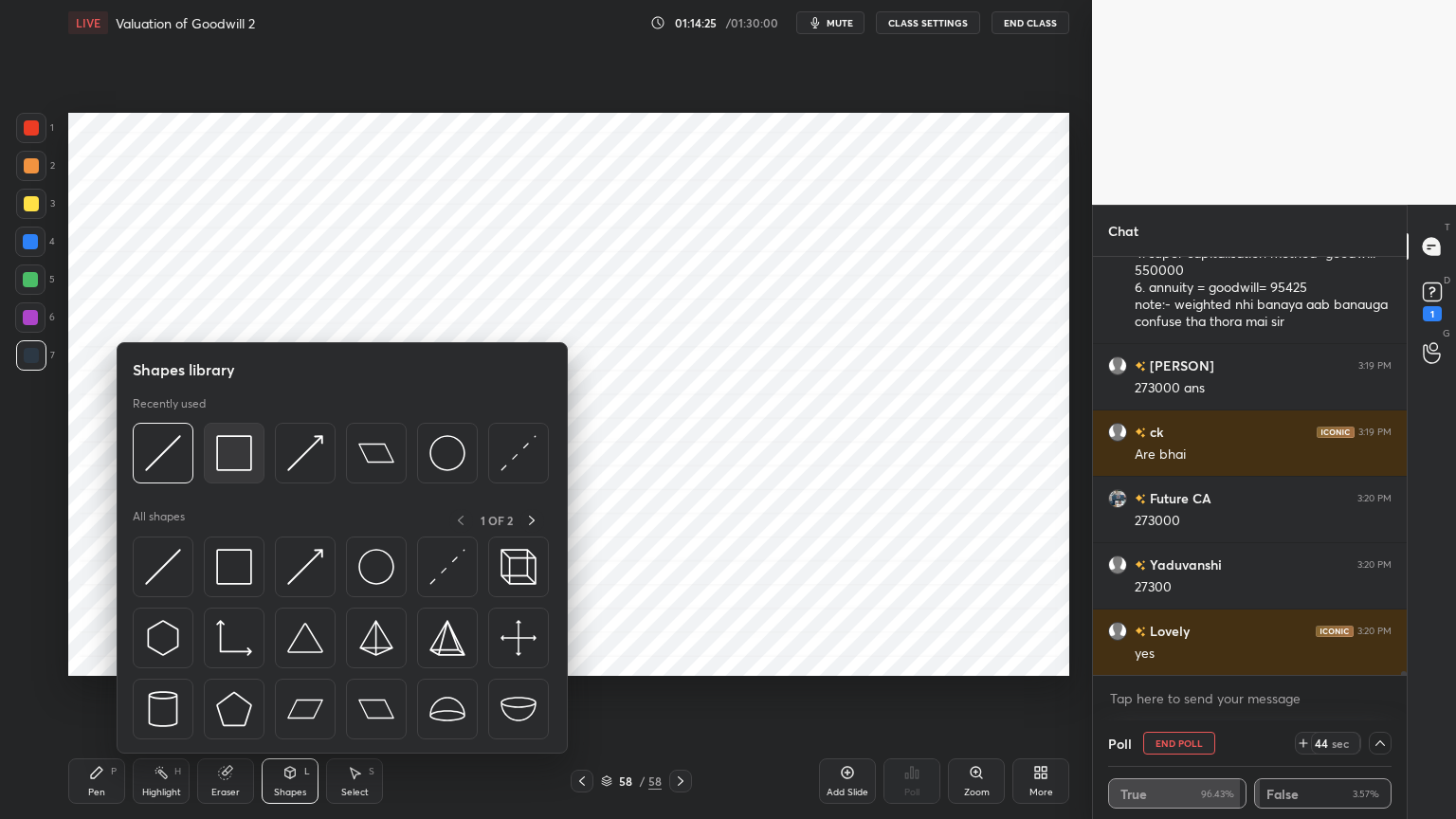 click at bounding box center (234, 453) 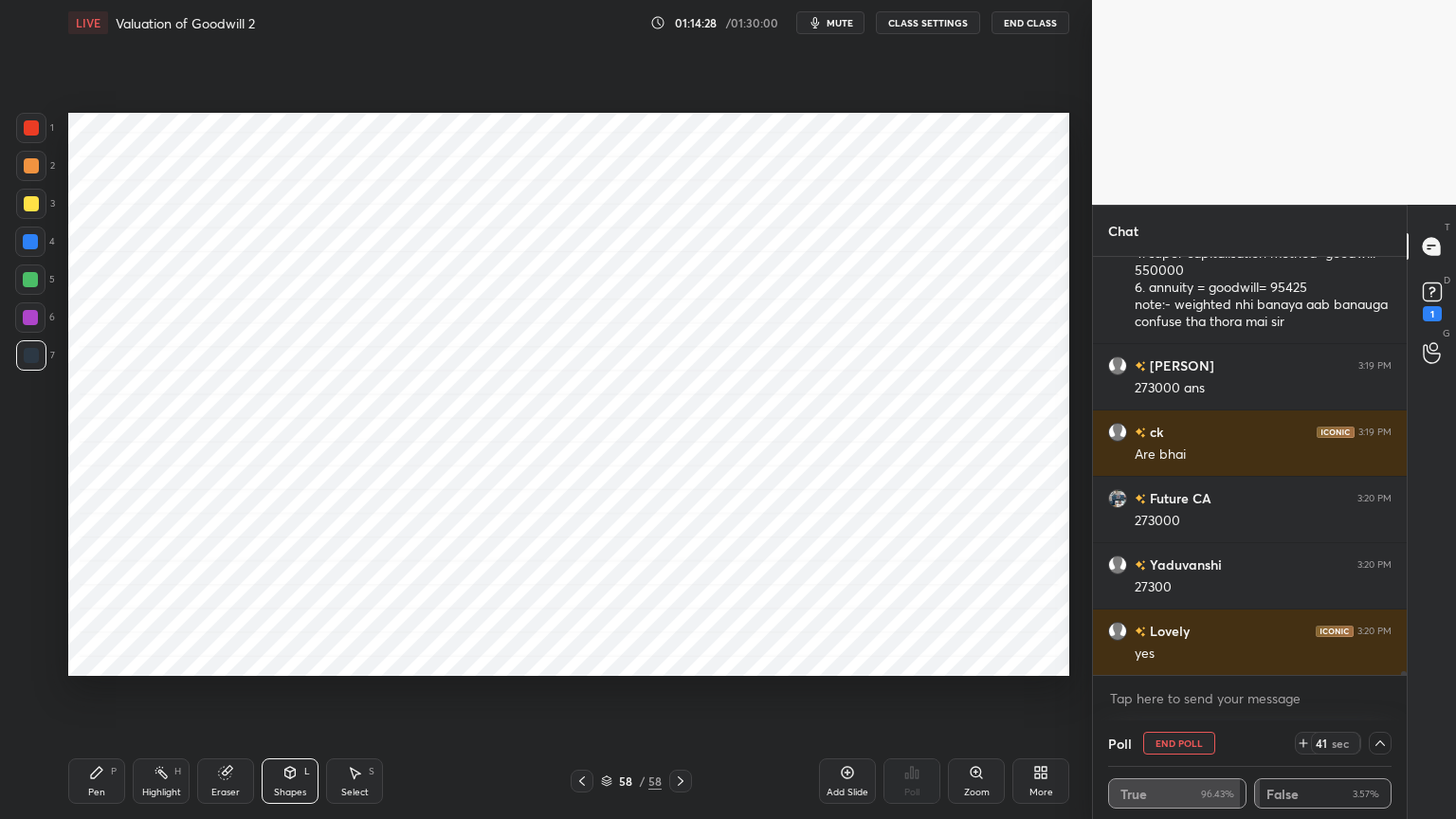 click on "Pen P" at bounding box center (97, 781) 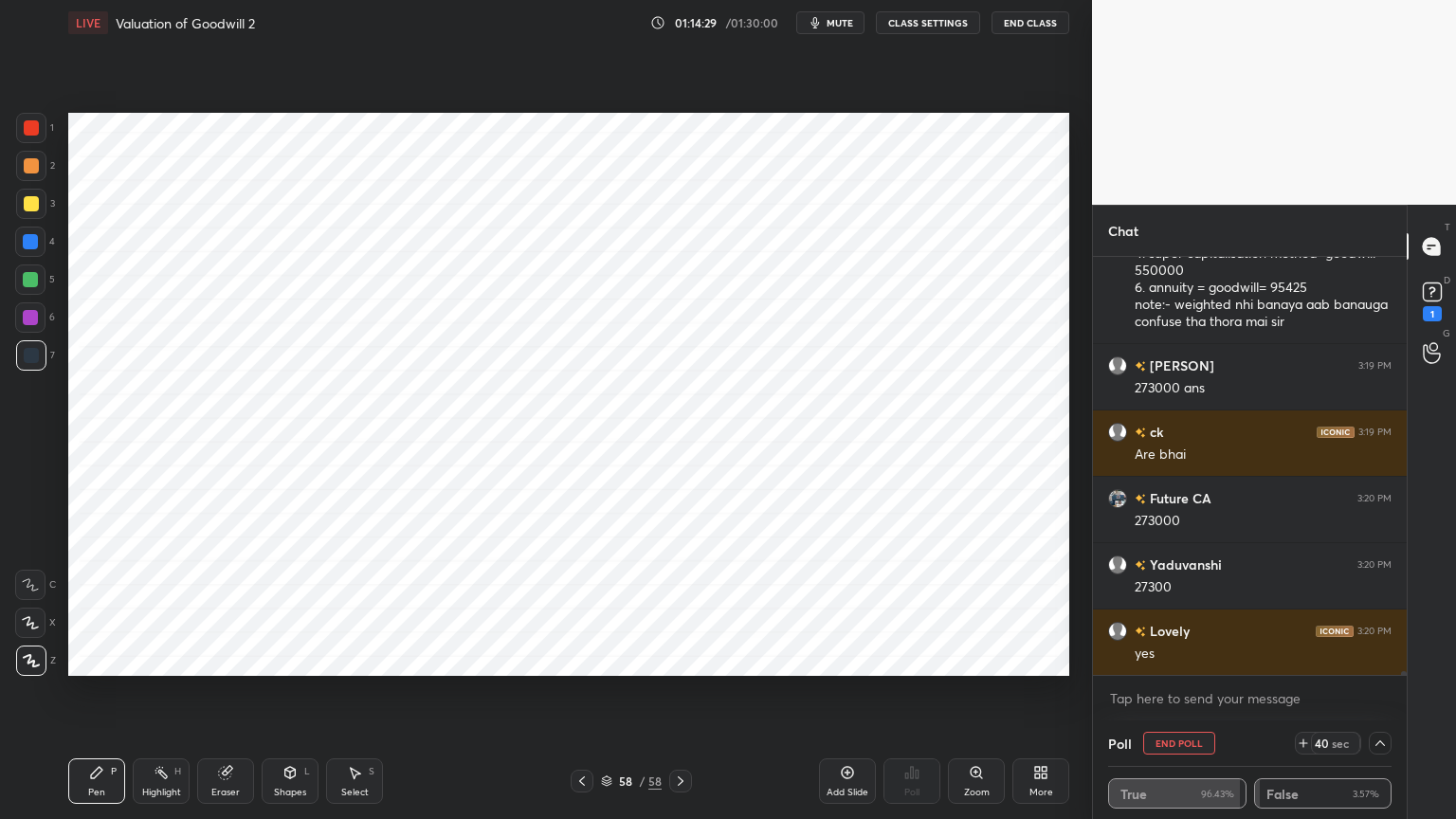 click at bounding box center (30, 280) 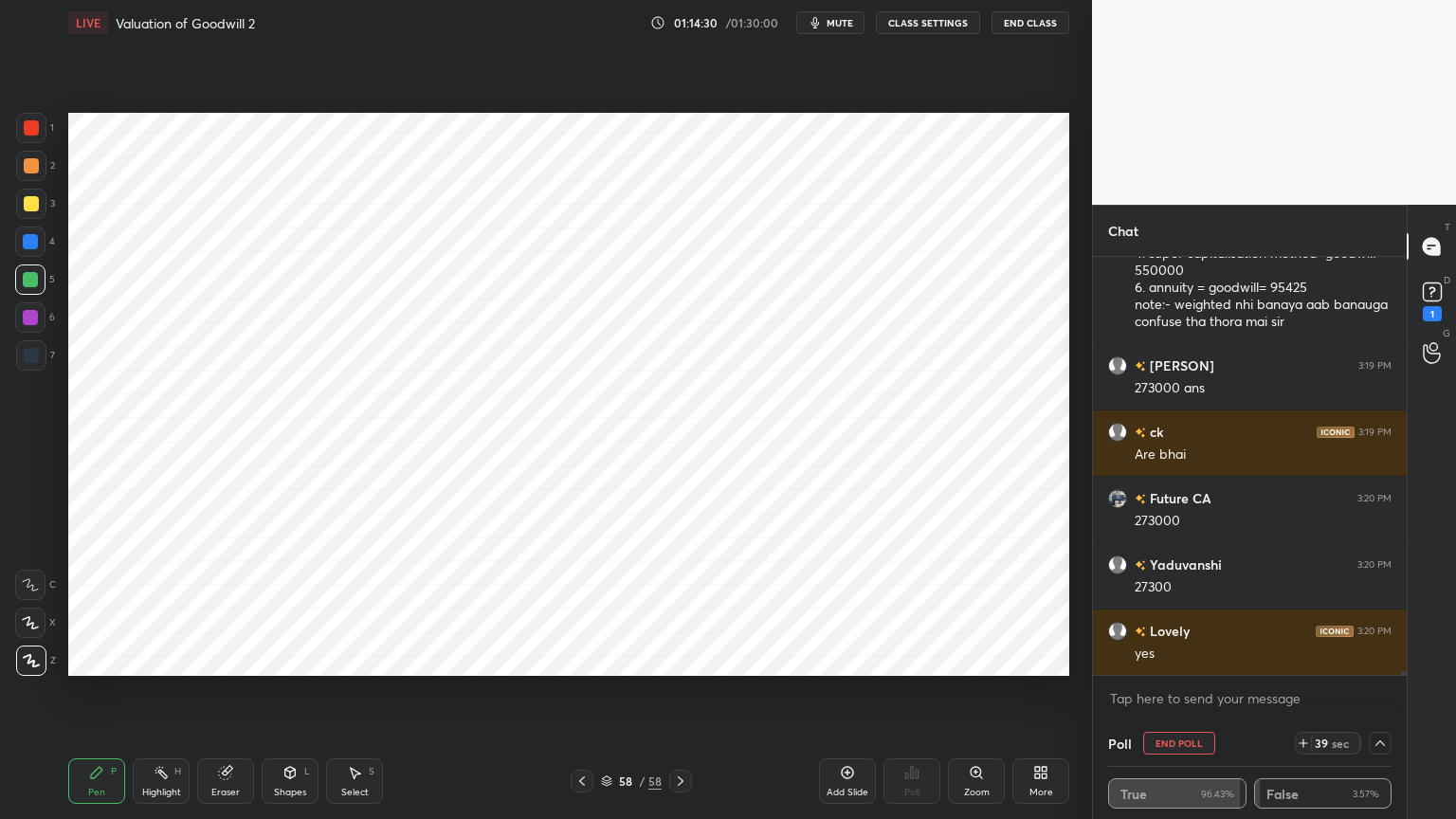 click at bounding box center (30, 242) 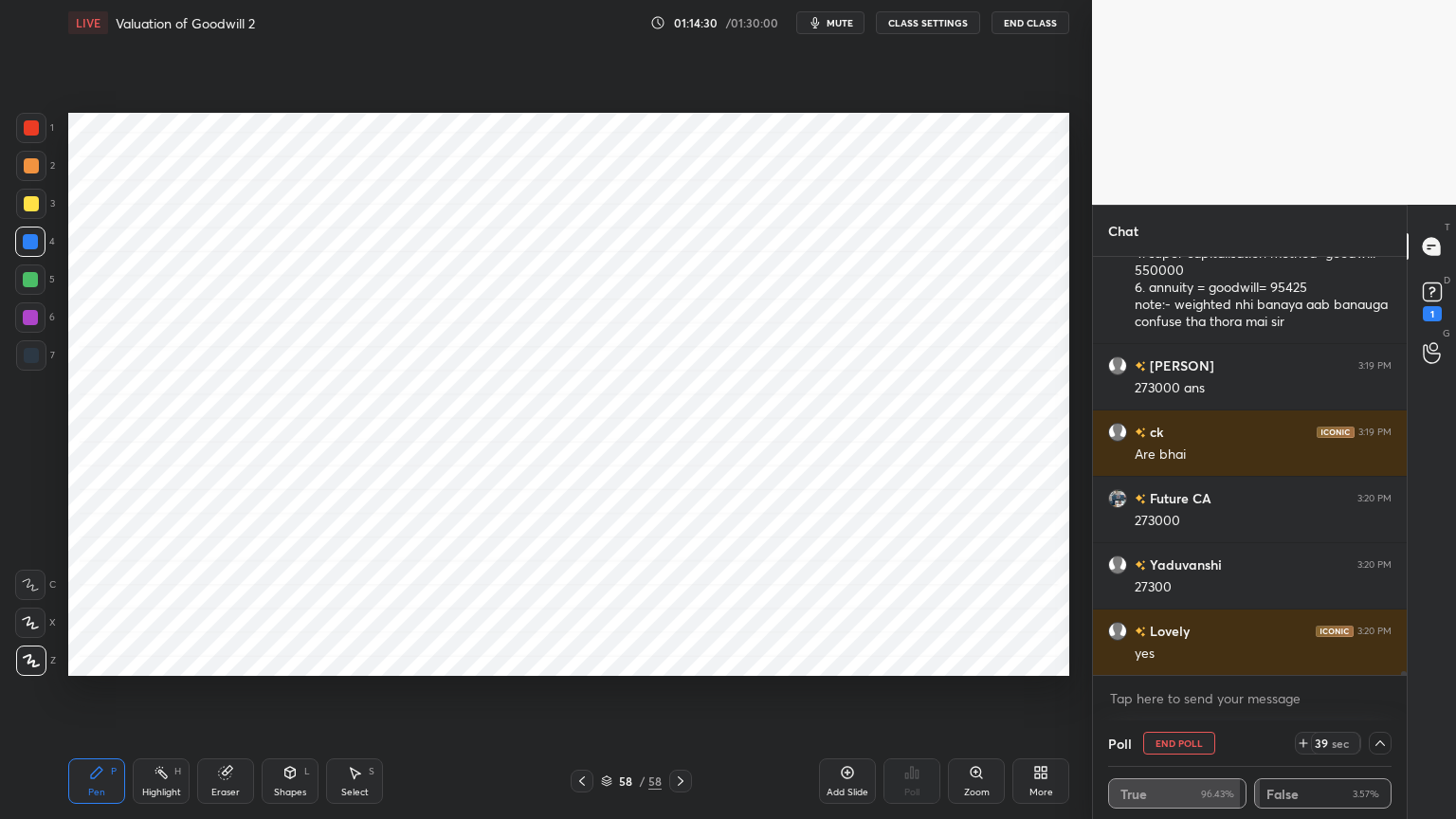 scroll, scrollTop: 42739, scrollLeft: 0, axis: vertical 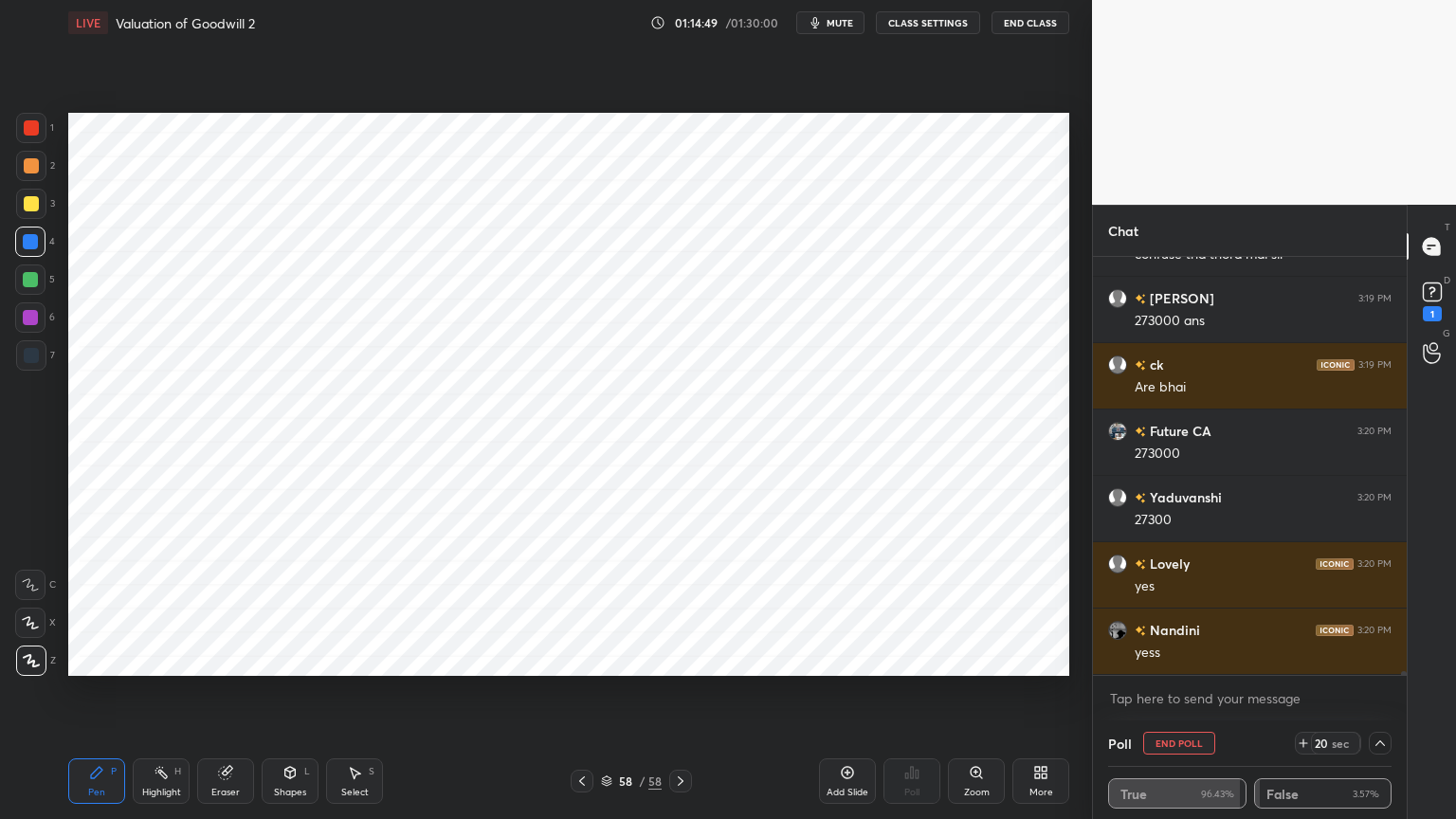 click at bounding box center (31, 355) 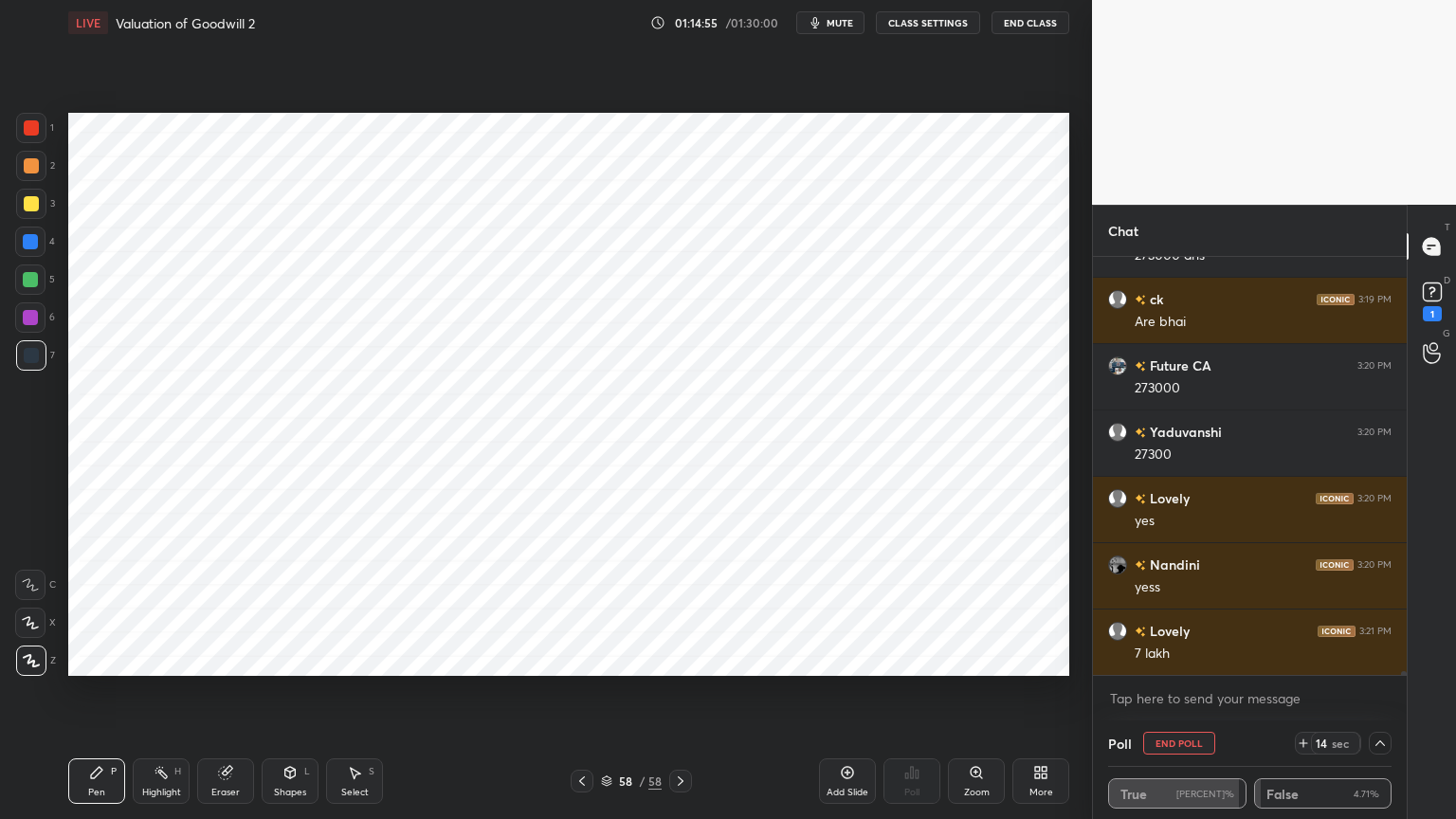scroll, scrollTop: 42871, scrollLeft: 0, axis: vertical 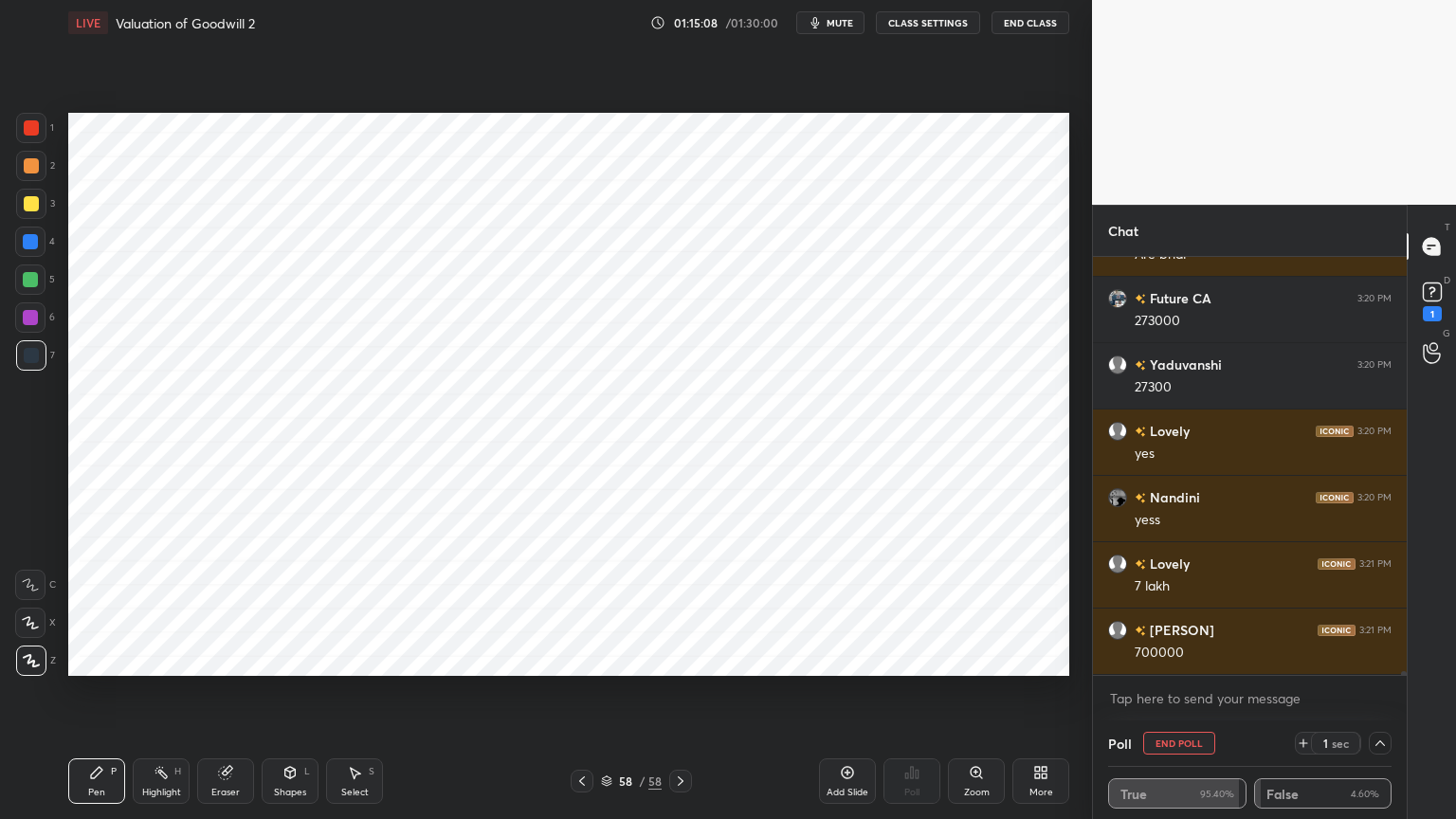 click at bounding box center [30, 242] 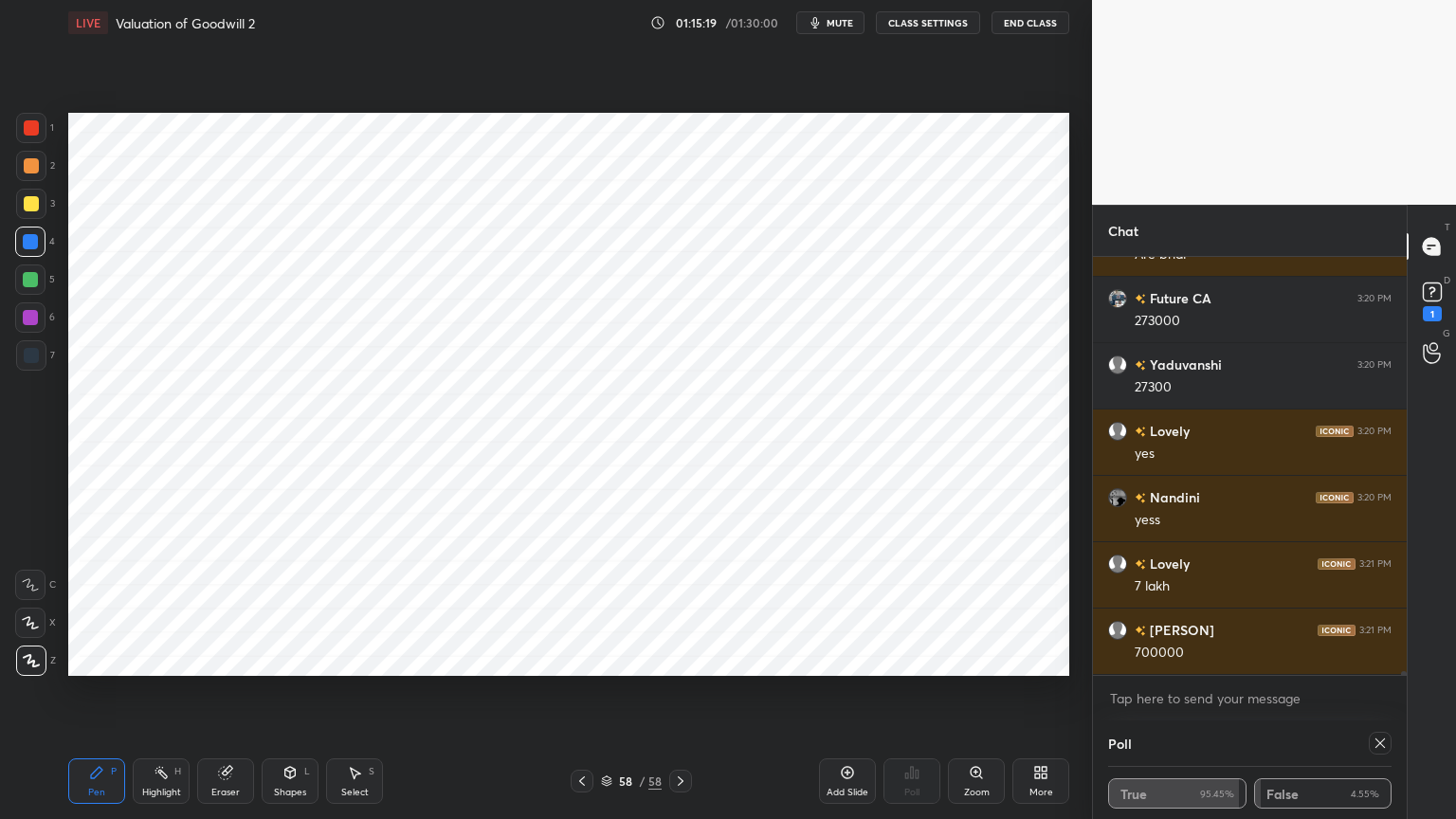 click on "1 2 3 4 5 6 7 C X Z C X Z E E Erase all   H H" at bounding box center [30, 394] 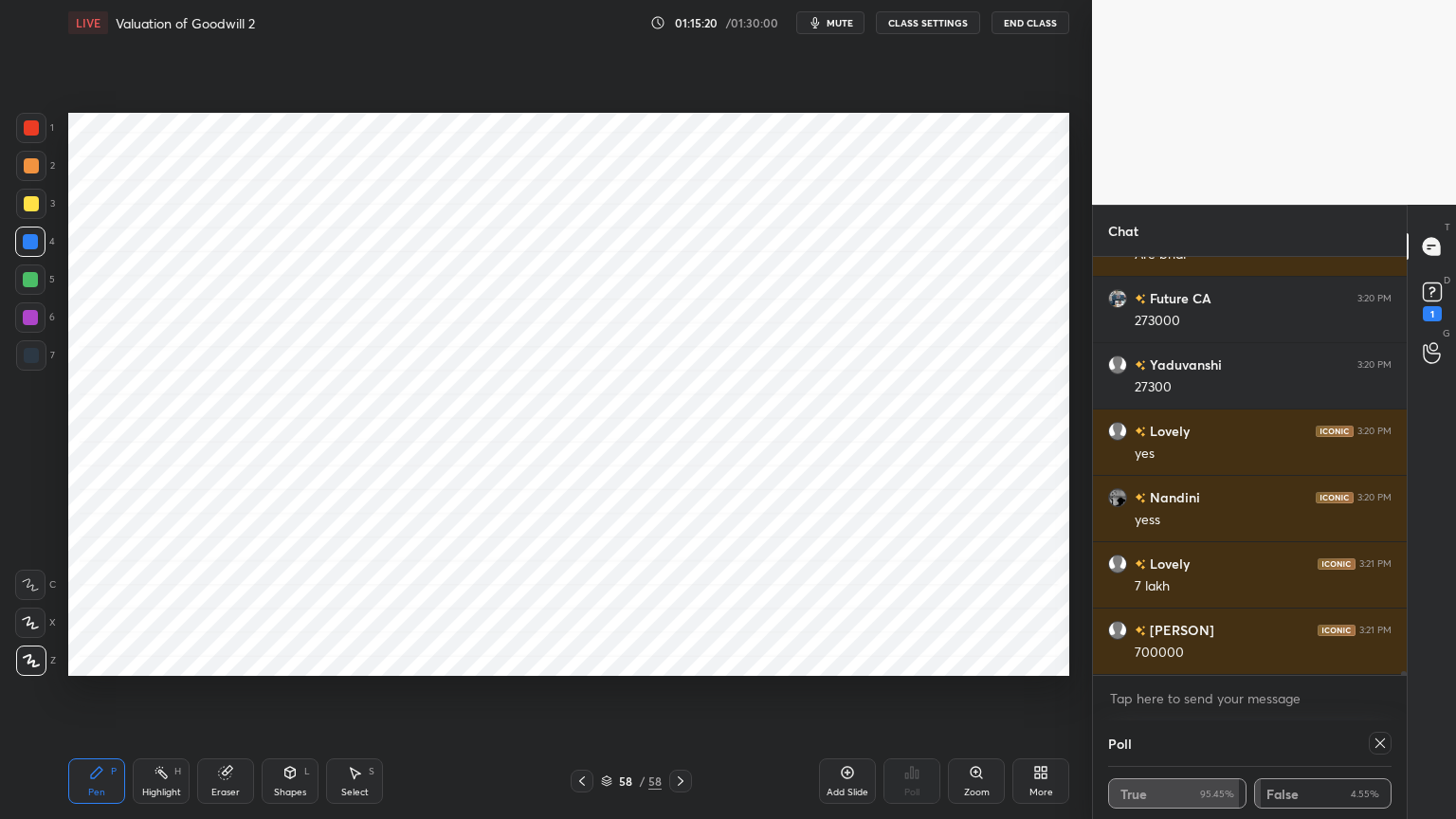 click at bounding box center [31, 355] 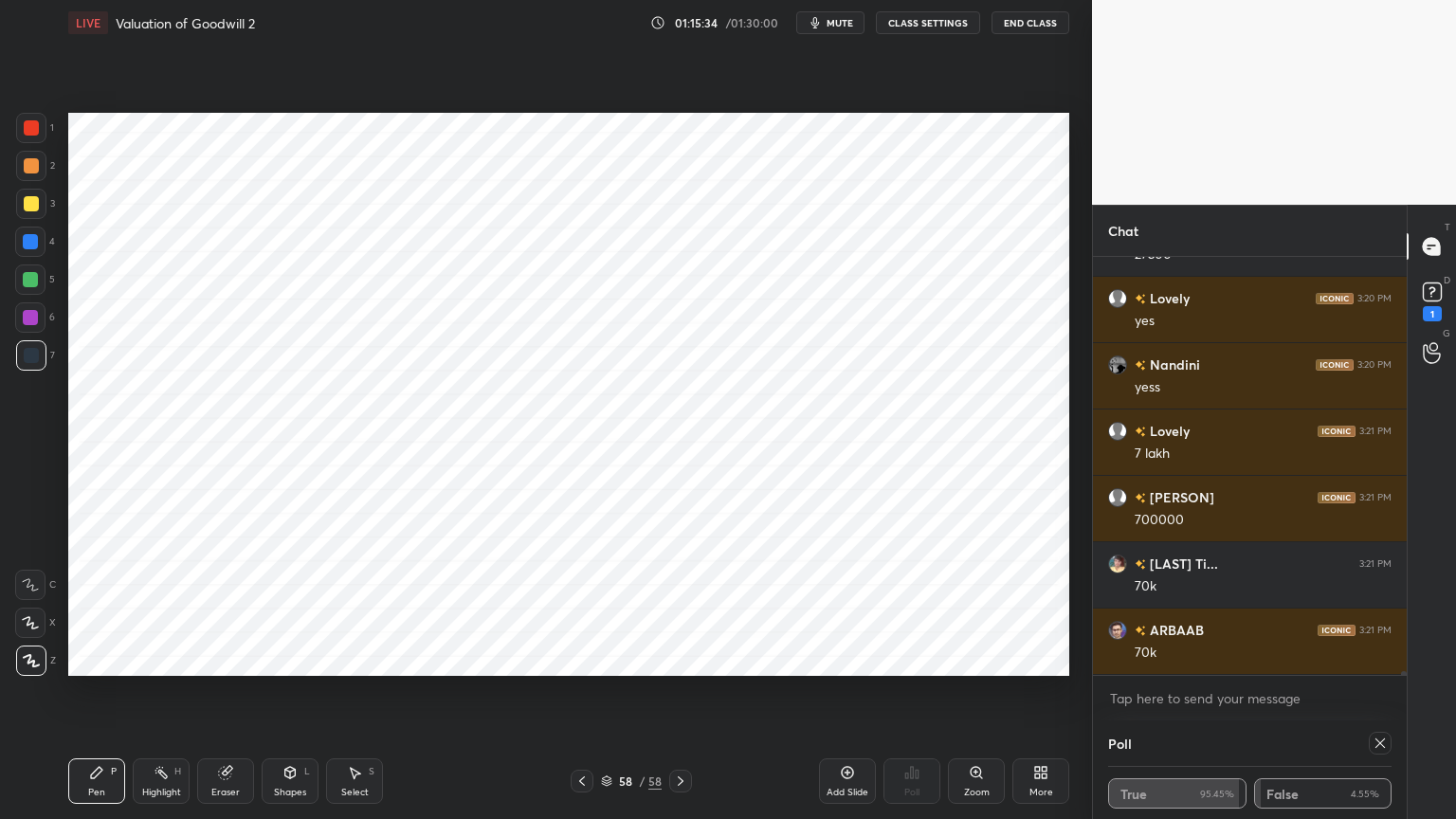 scroll, scrollTop: 43070, scrollLeft: 0, axis: vertical 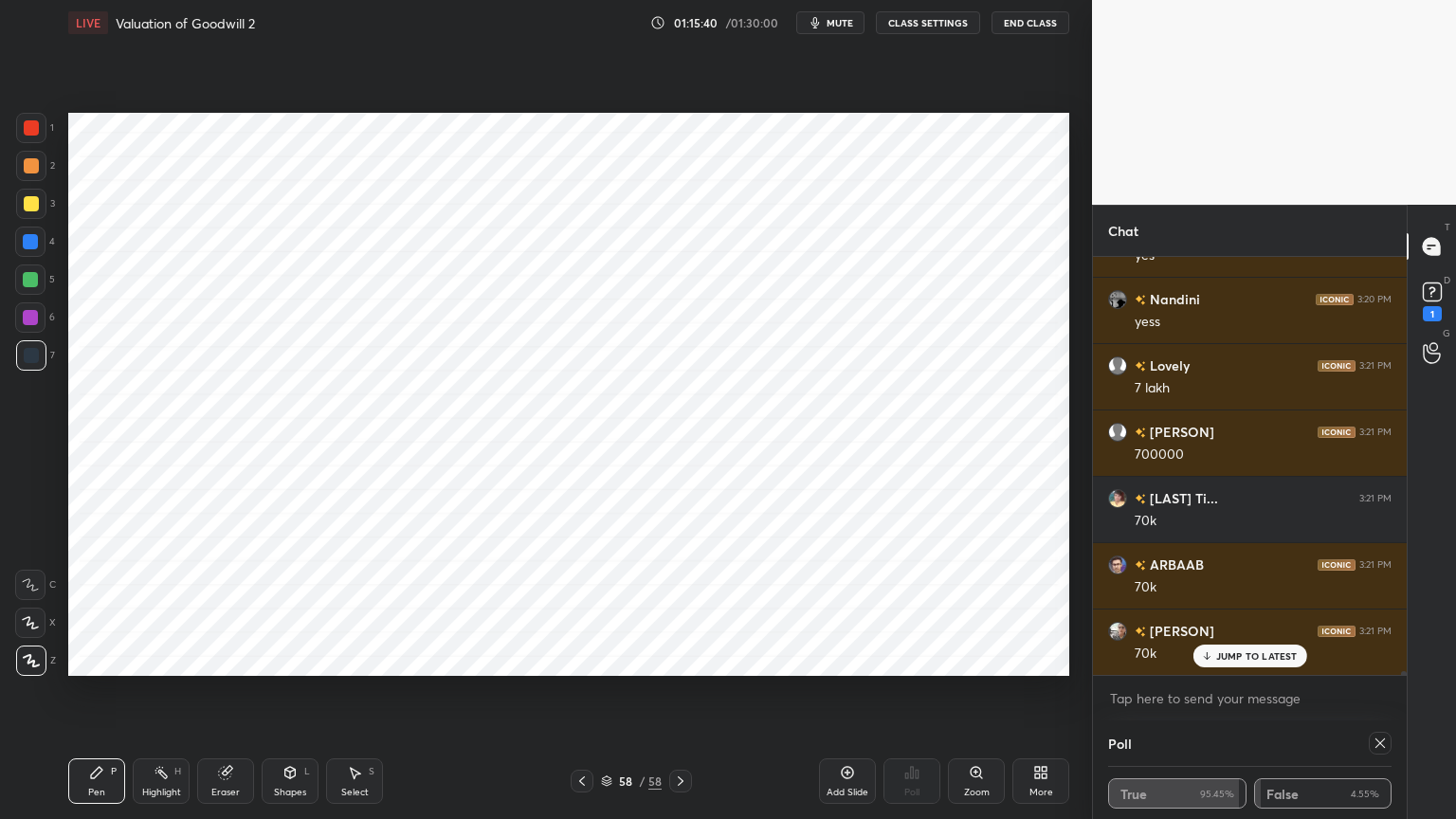 click at bounding box center (1380, 743) 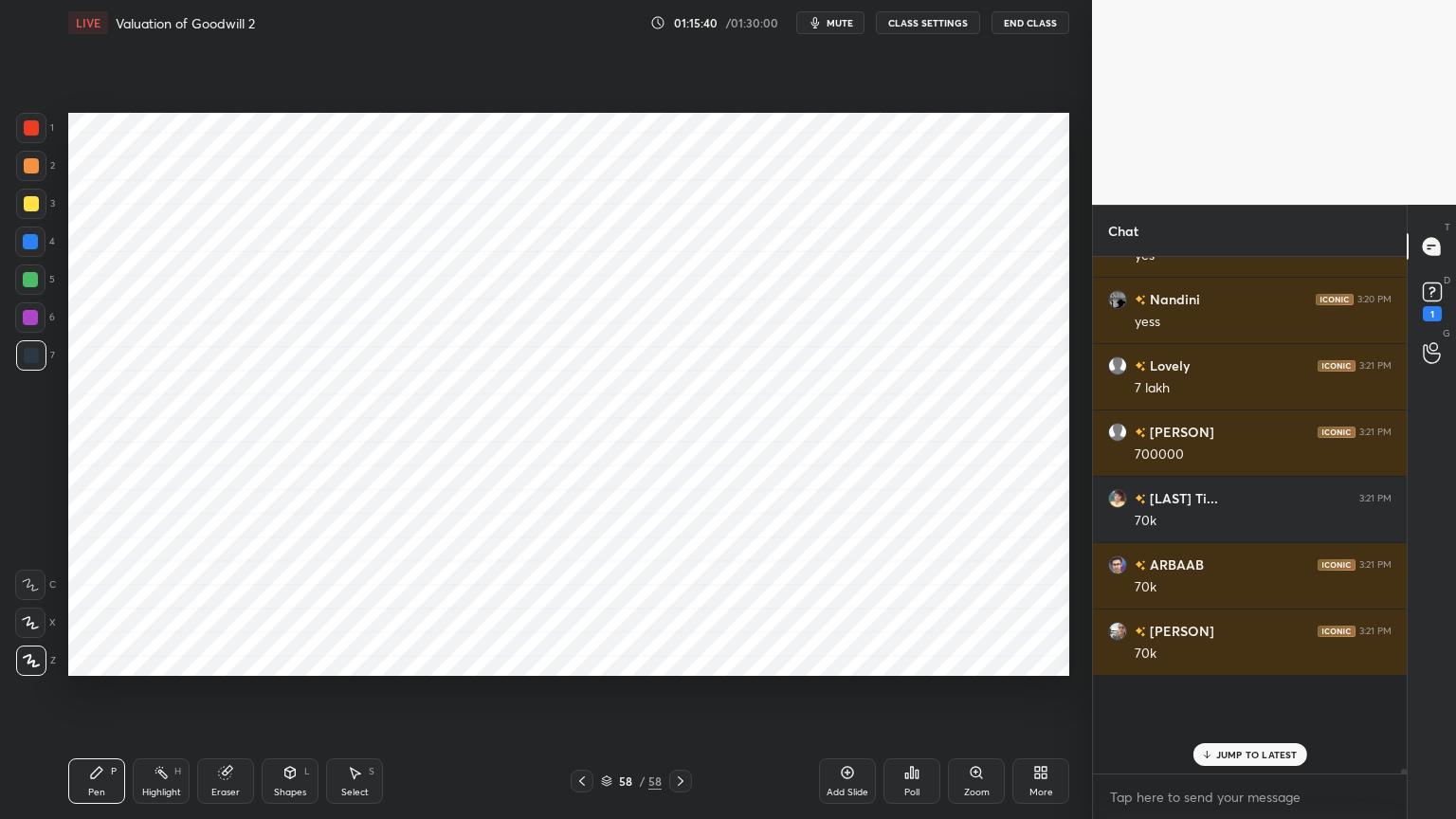 scroll, scrollTop: 7, scrollLeft: 6, axis: both 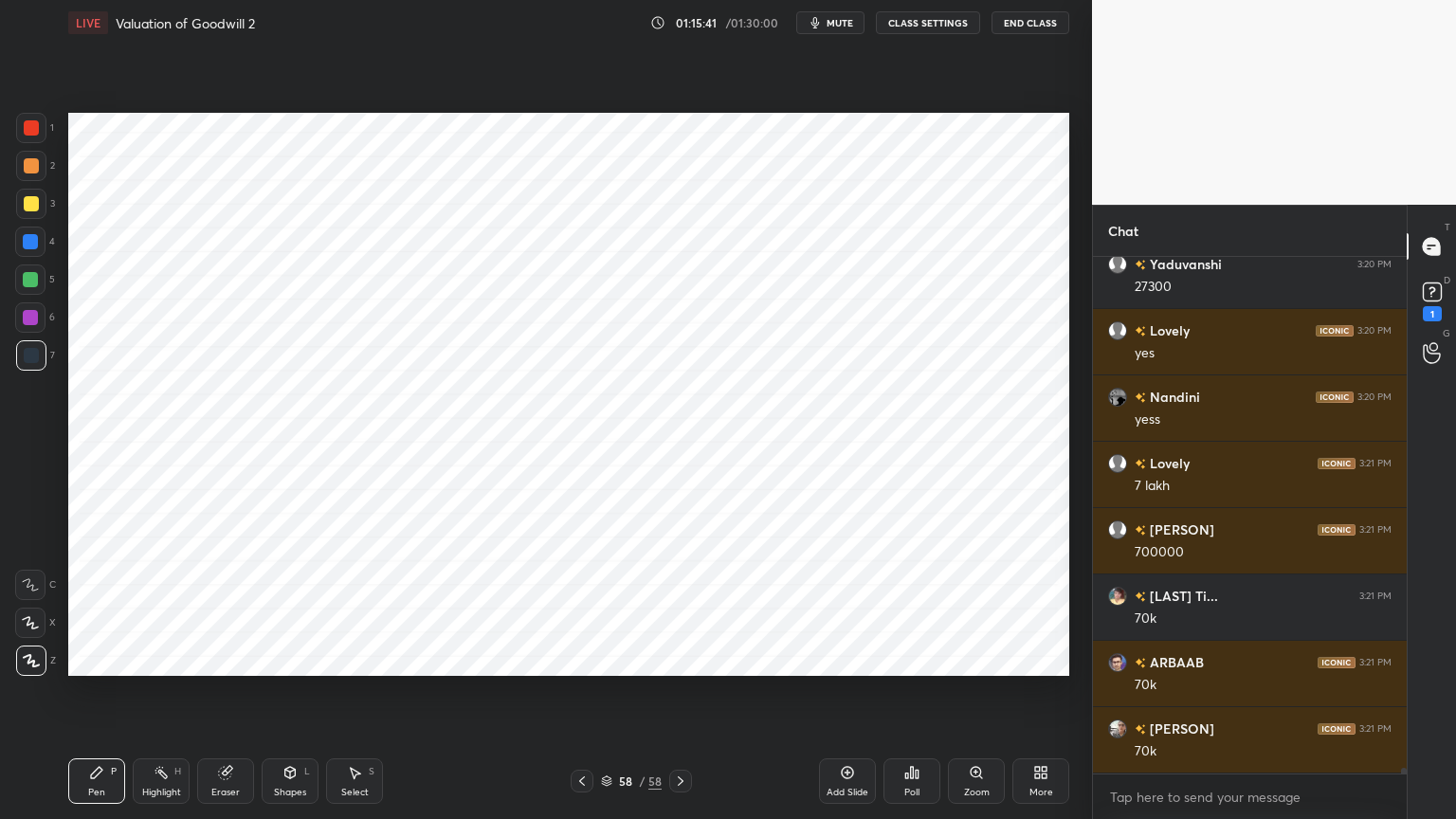 click on "Add Slide" at bounding box center [847, 781] 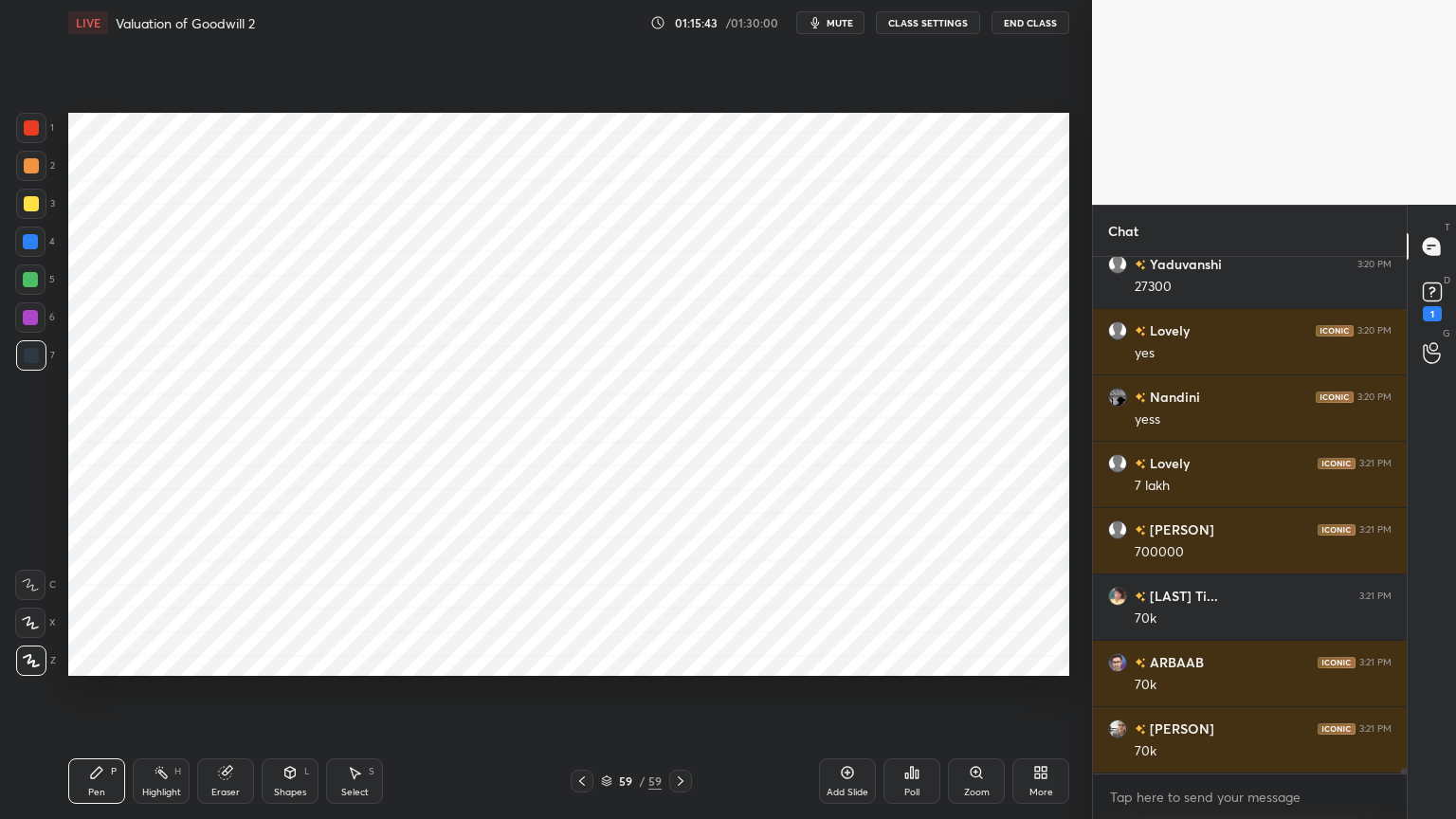 click on "1 2 3 4 5 6 7 C X Z C X Z E E Erase all   H H" at bounding box center (30, 394) 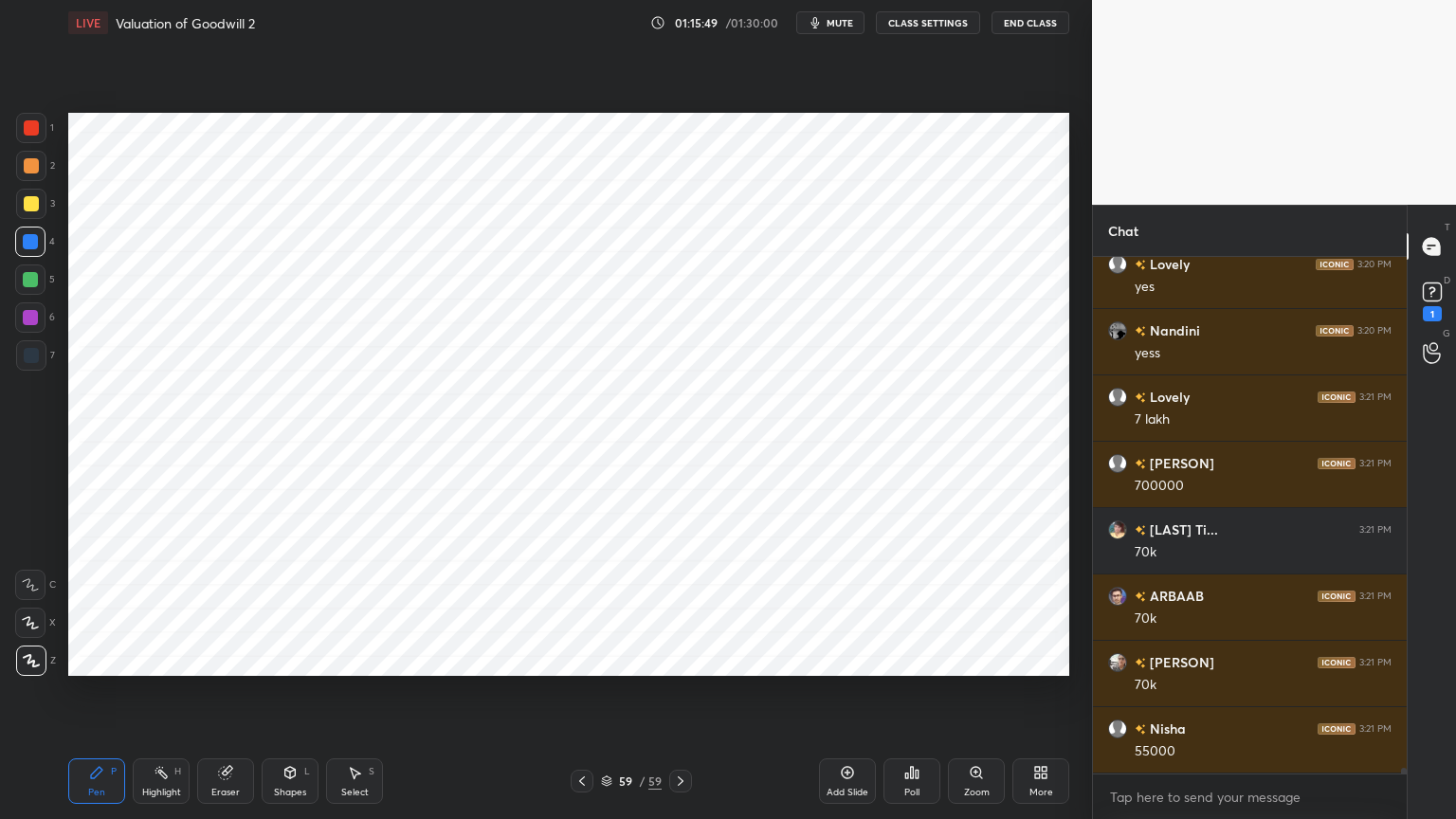 scroll, scrollTop: 43104, scrollLeft: 0, axis: vertical 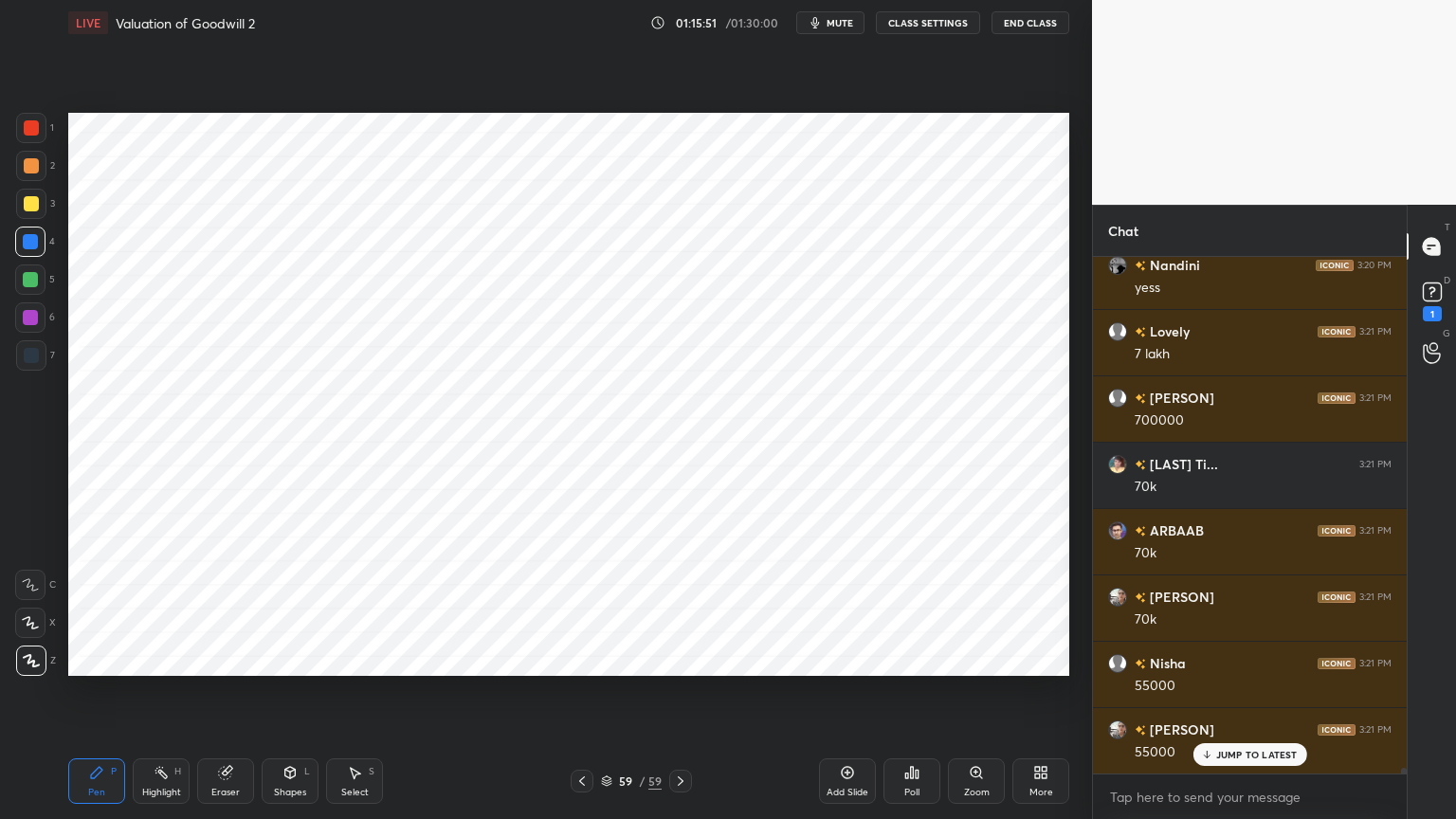 click at bounding box center (31, 355) 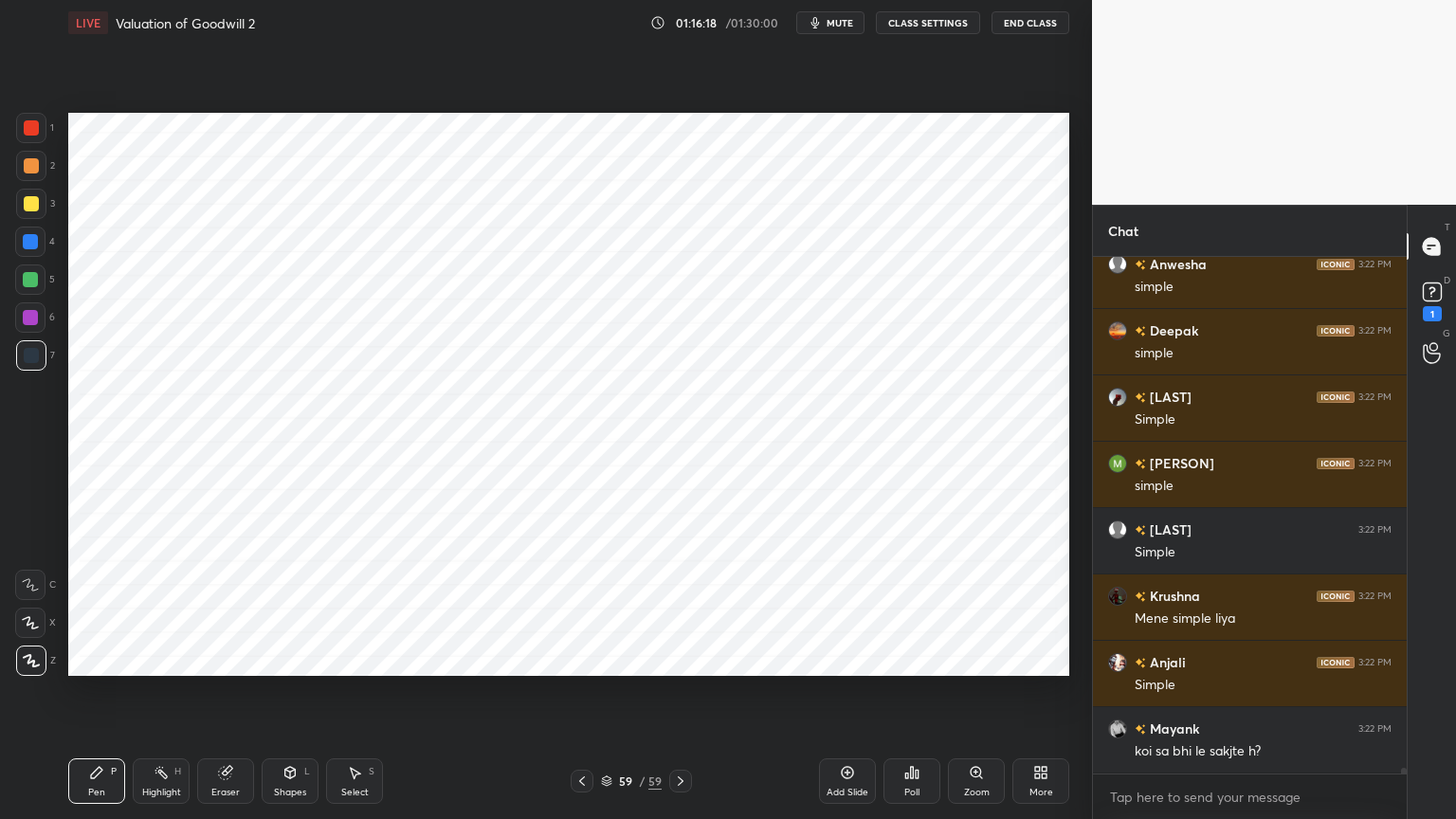 scroll, scrollTop: 44431, scrollLeft: 0, axis: vertical 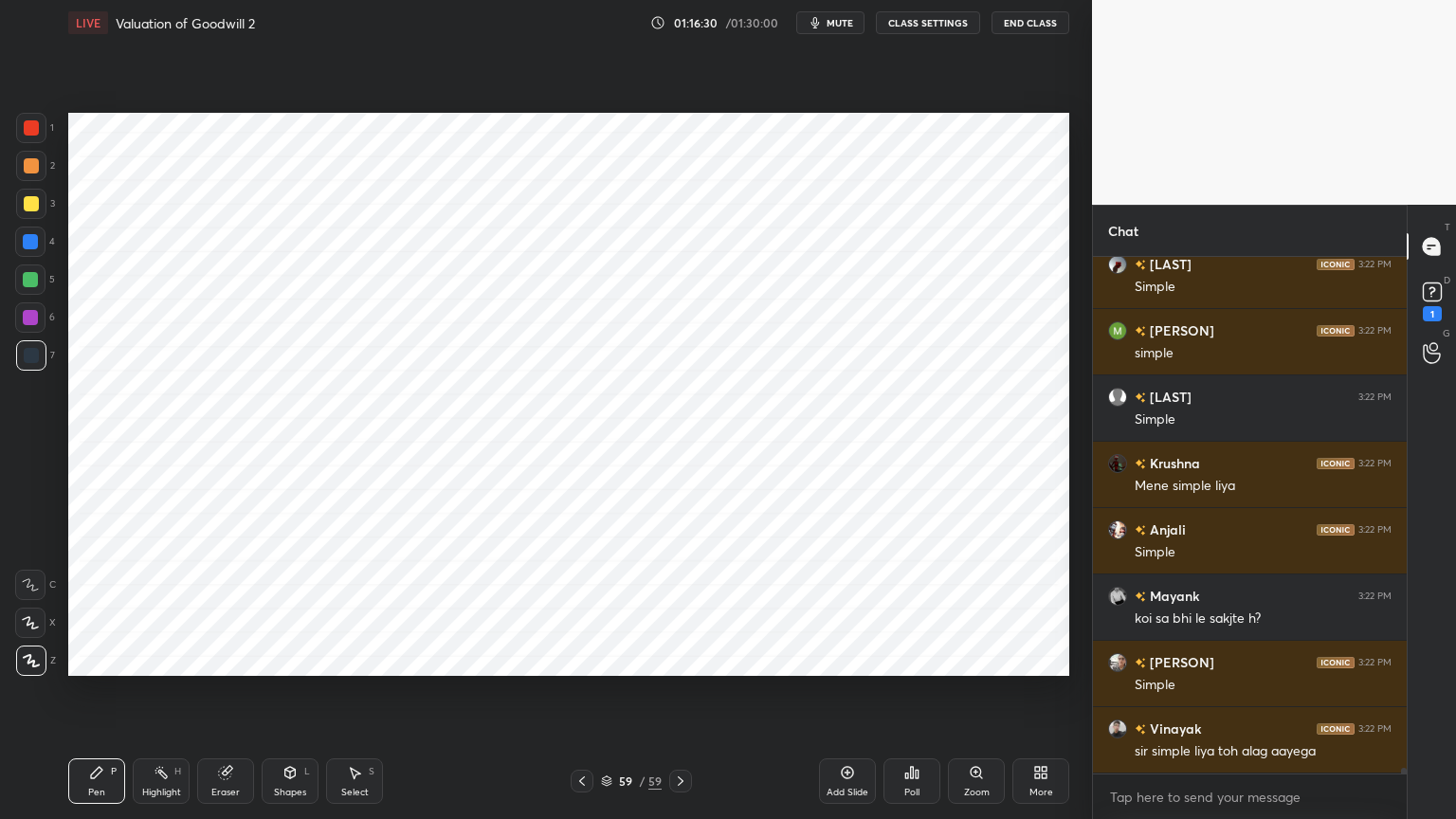 click at bounding box center [30, 242] 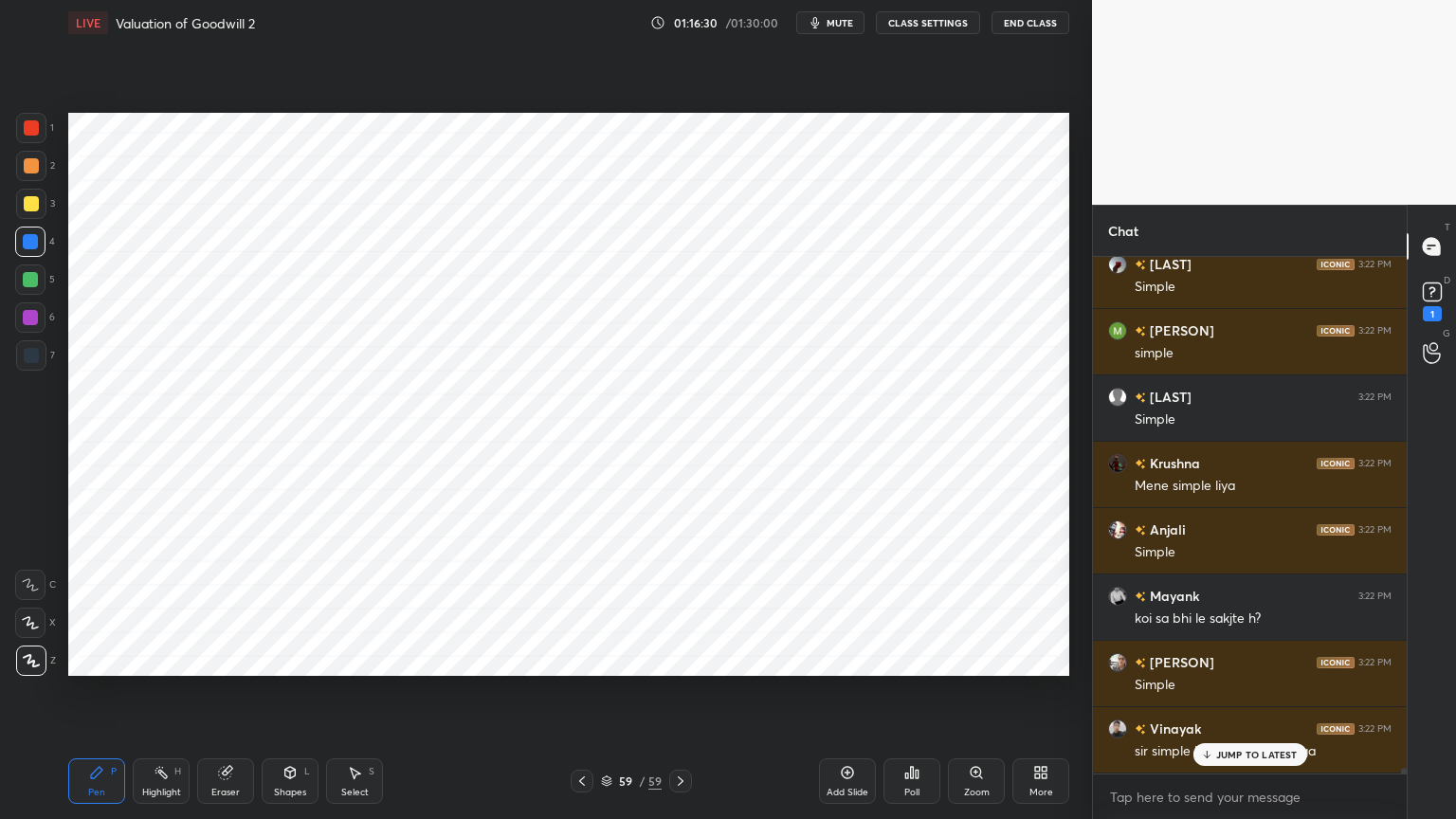scroll, scrollTop: 44563, scrollLeft: 0, axis: vertical 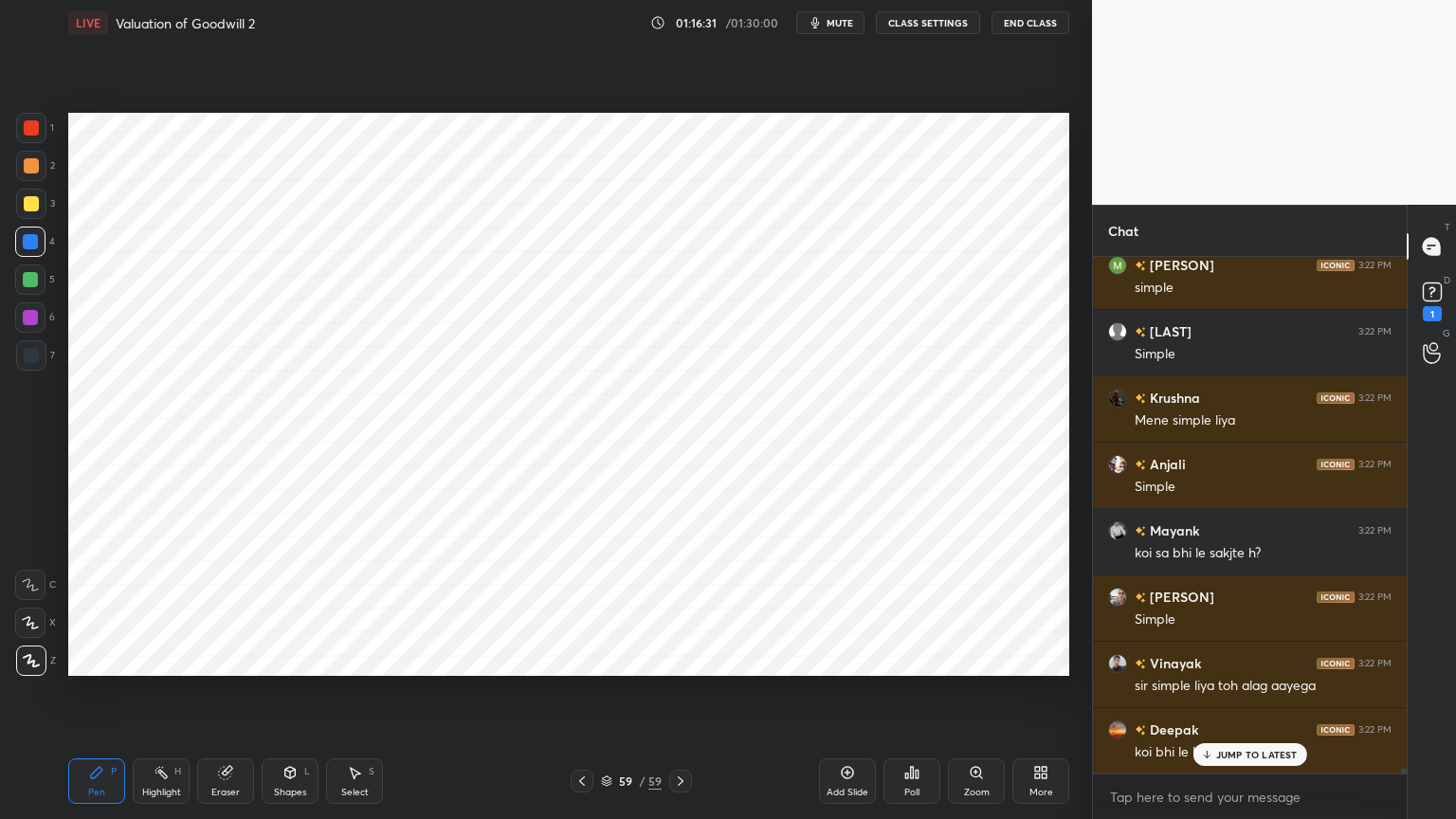 click at bounding box center (30, 280) 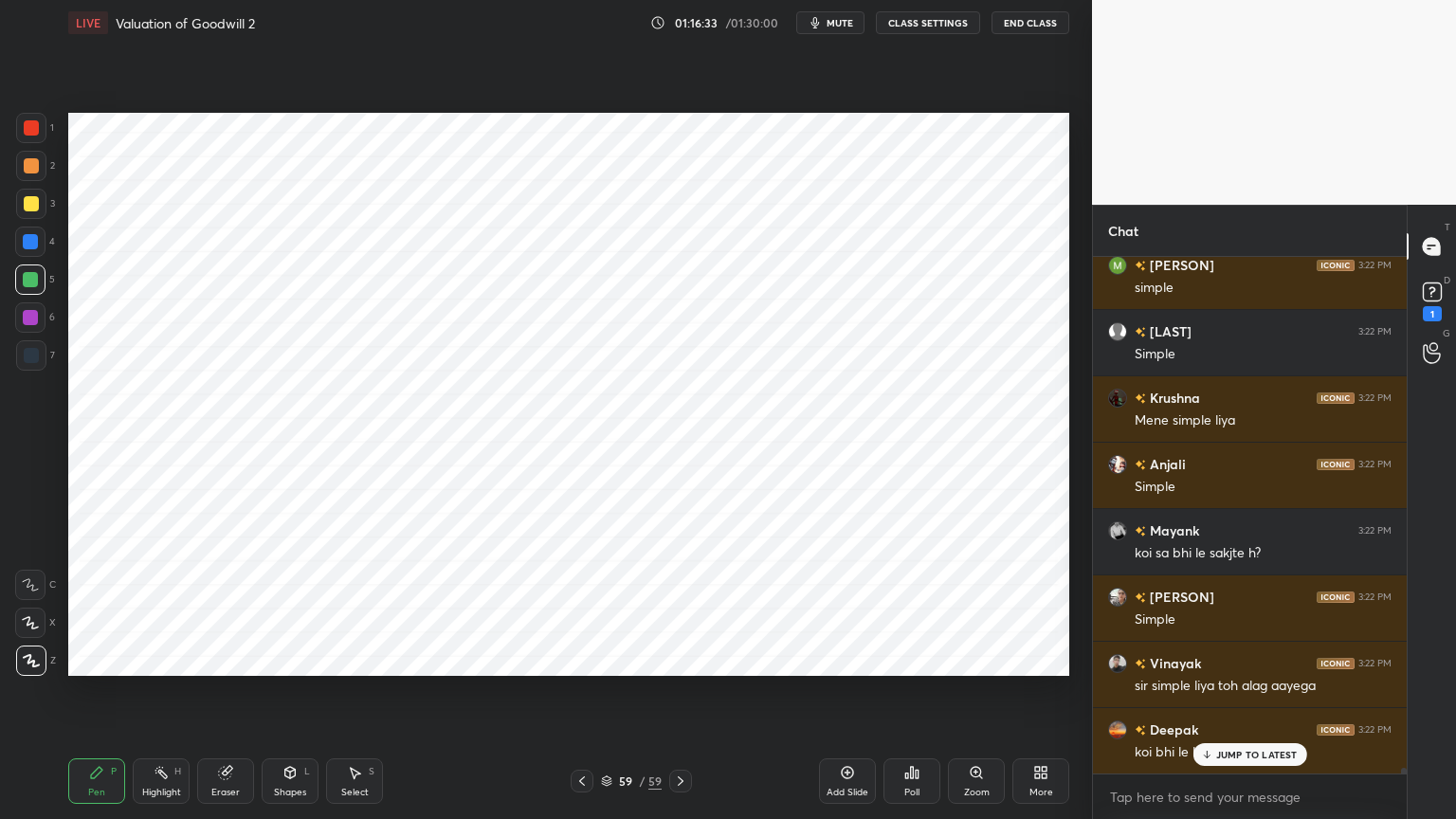 scroll, scrollTop: 44631, scrollLeft: 0, axis: vertical 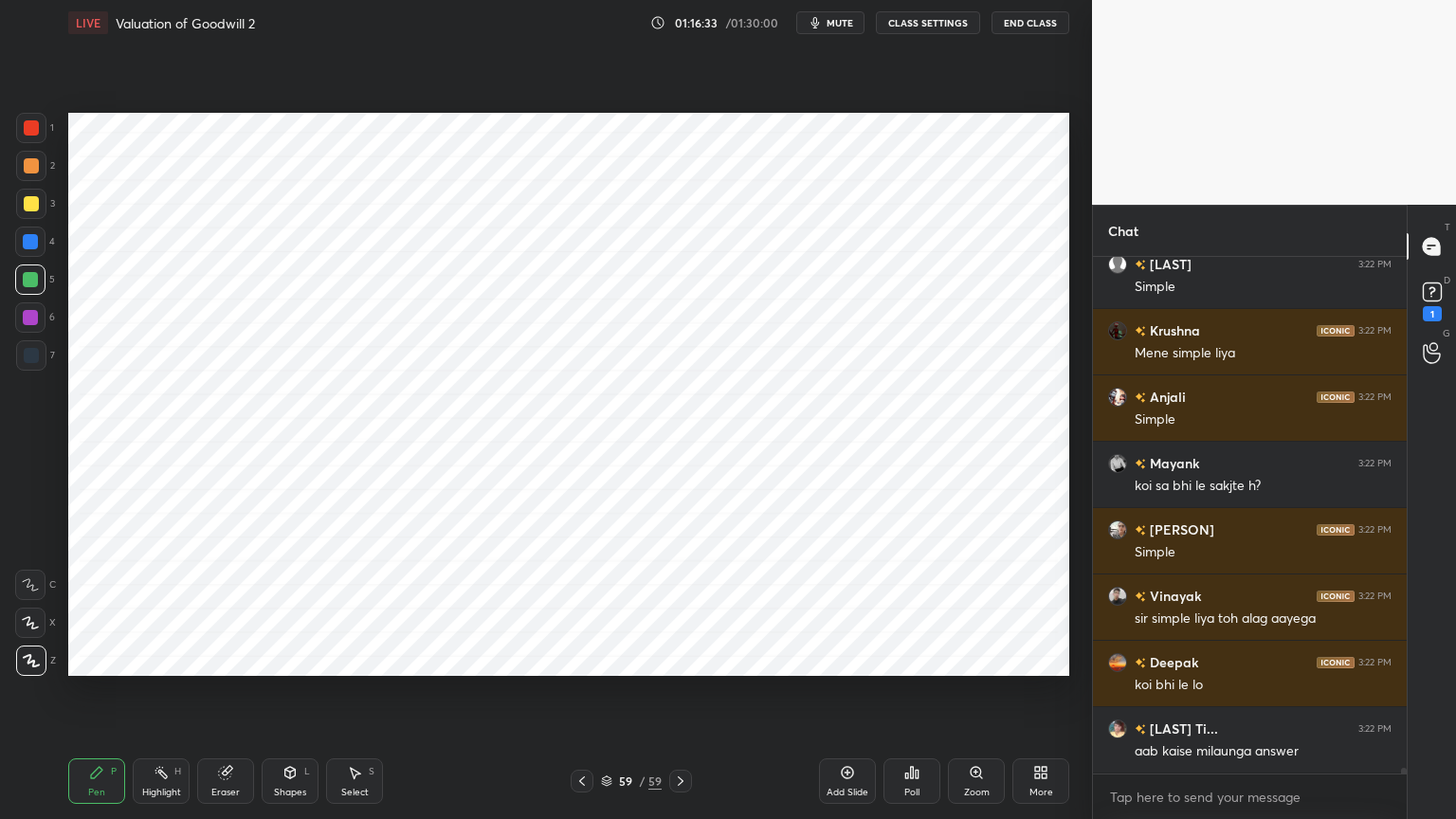 click at bounding box center [30, 318] 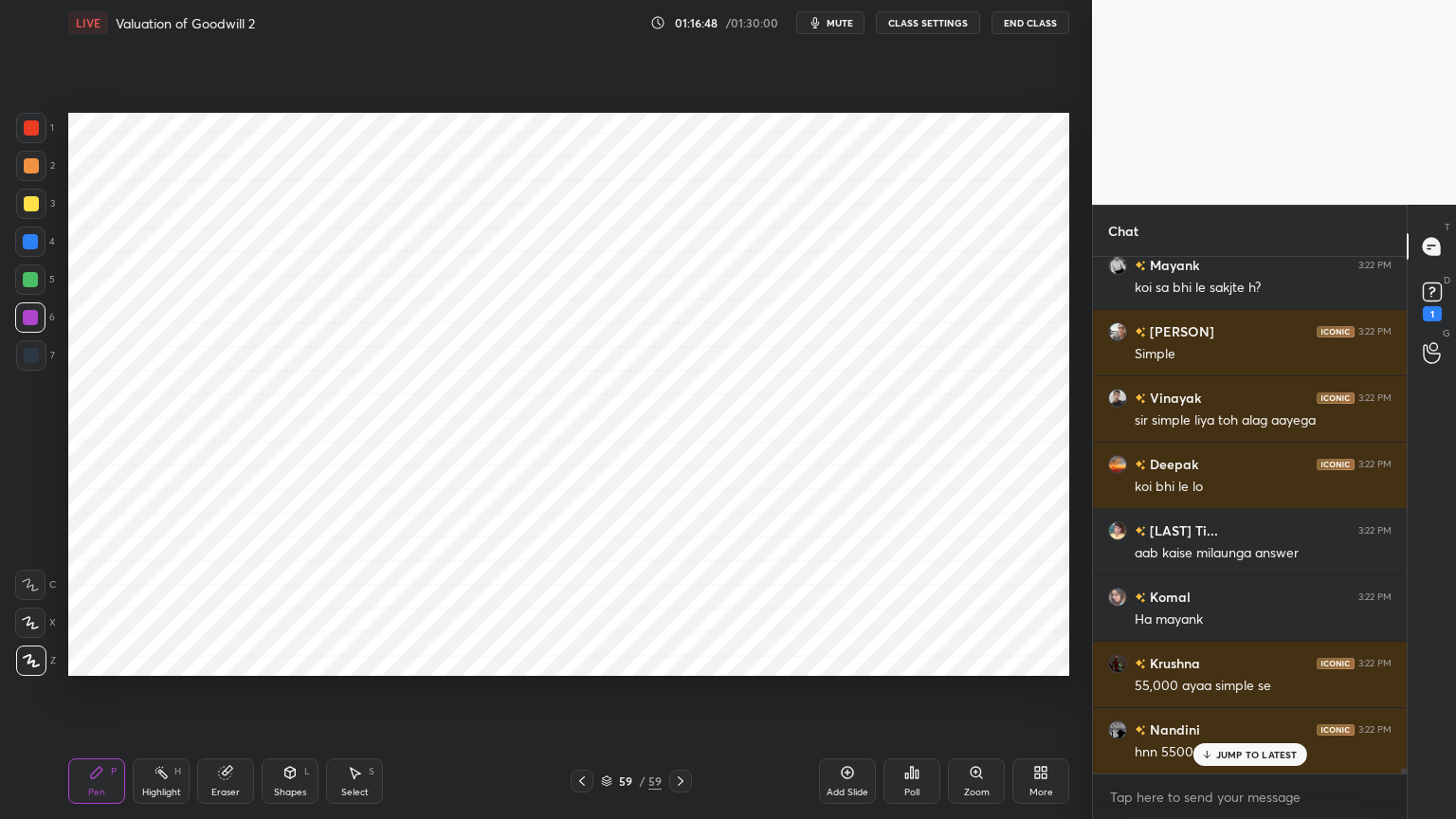 scroll, scrollTop: 44896, scrollLeft: 0, axis: vertical 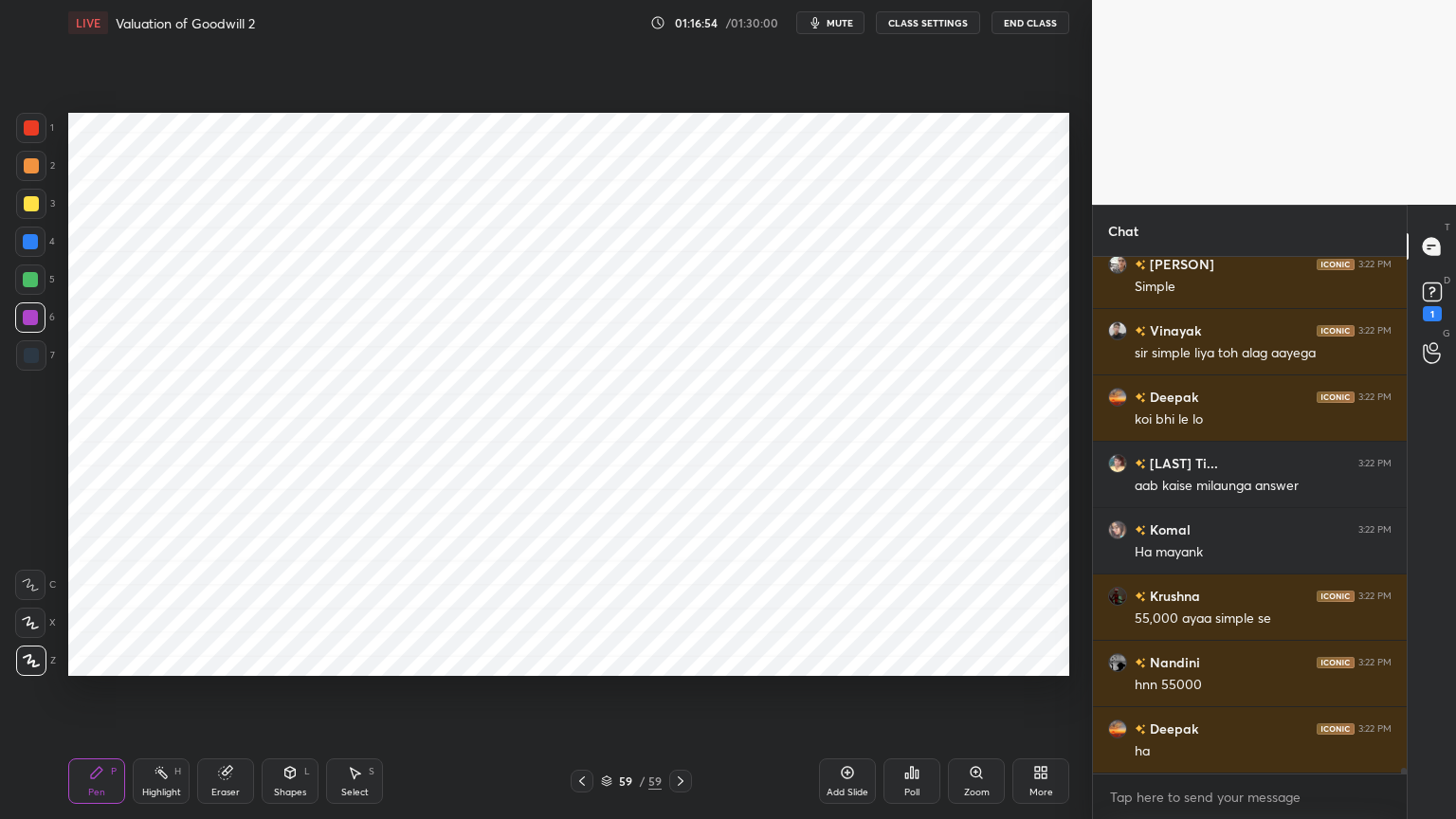 click at bounding box center (30, 242) 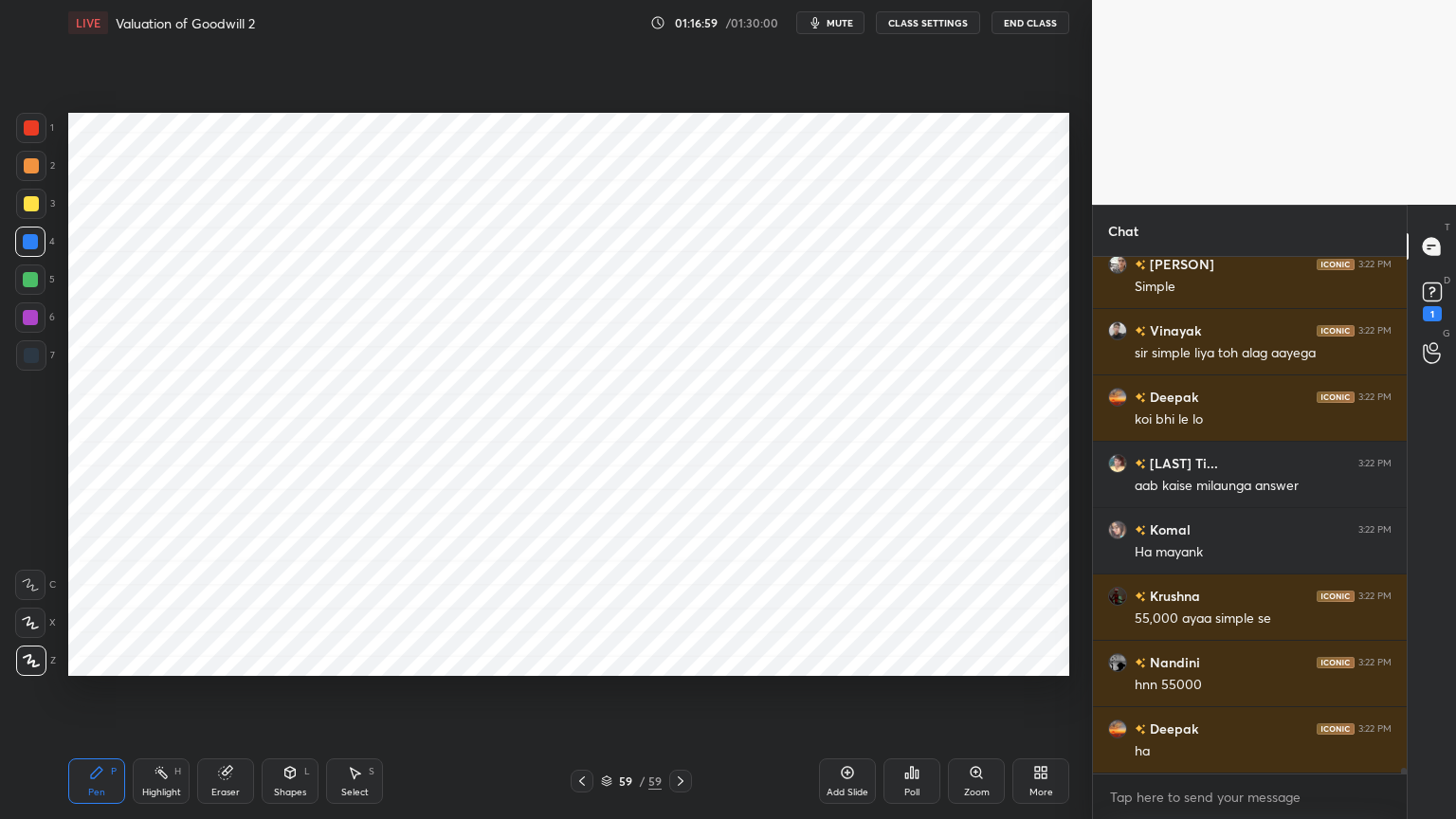 click at bounding box center (31, 355) 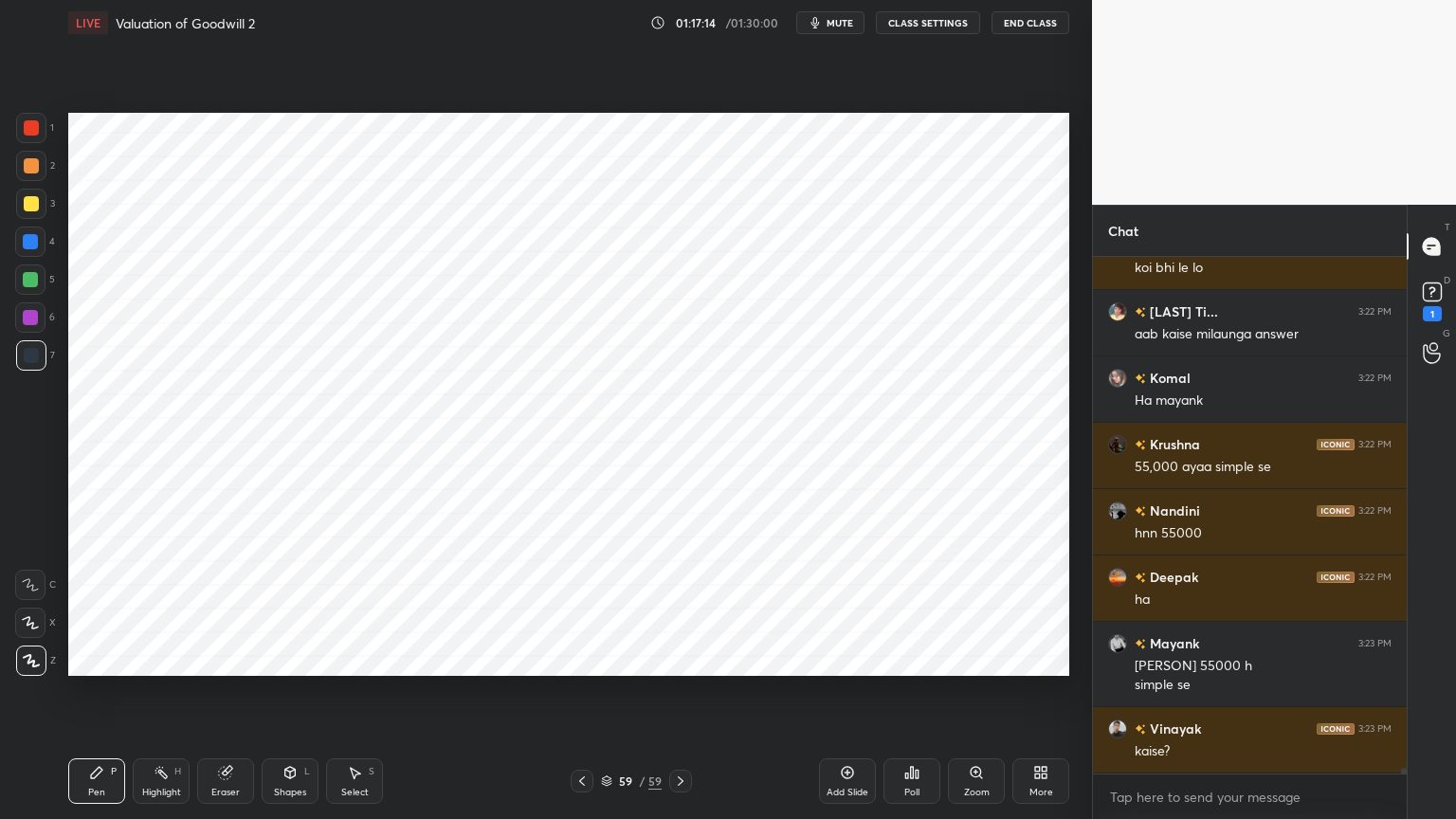 scroll, scrollTop: 45113, scrollLeft: 0, axis: vertical 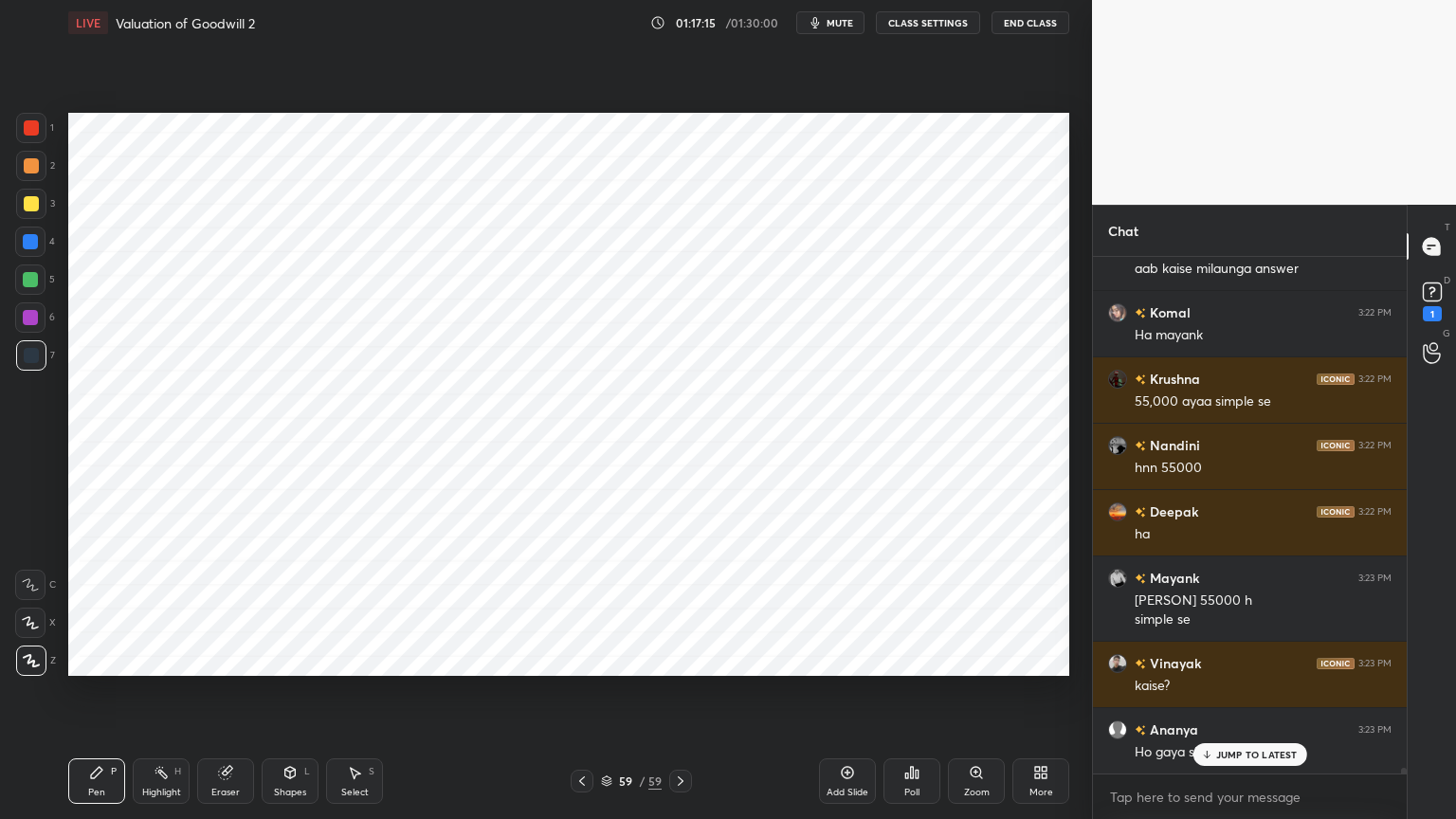 click on "Shapes L" at bounding box center [290, 781] 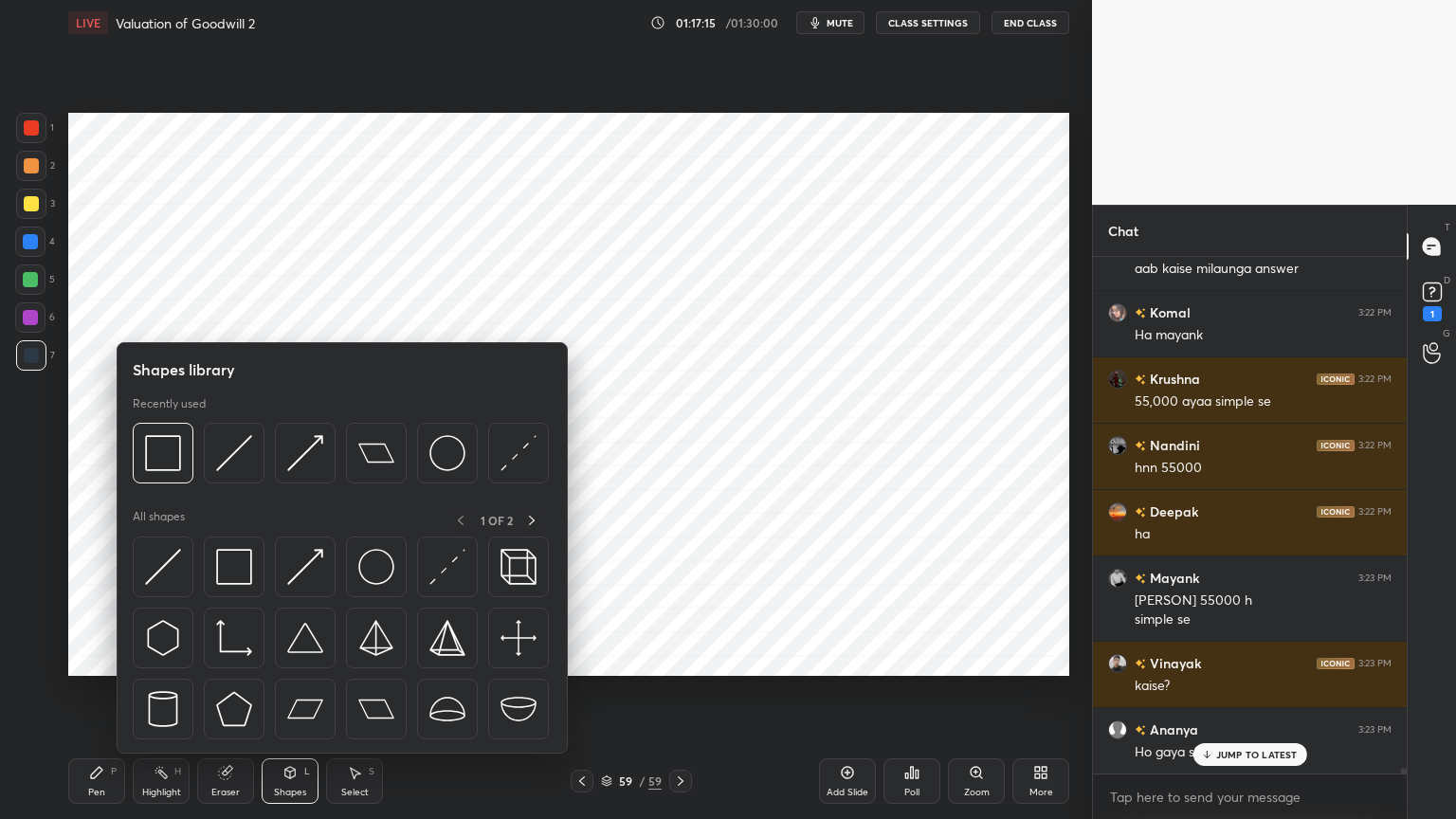 click on "Shapes L" at bounding box center (290, 781) 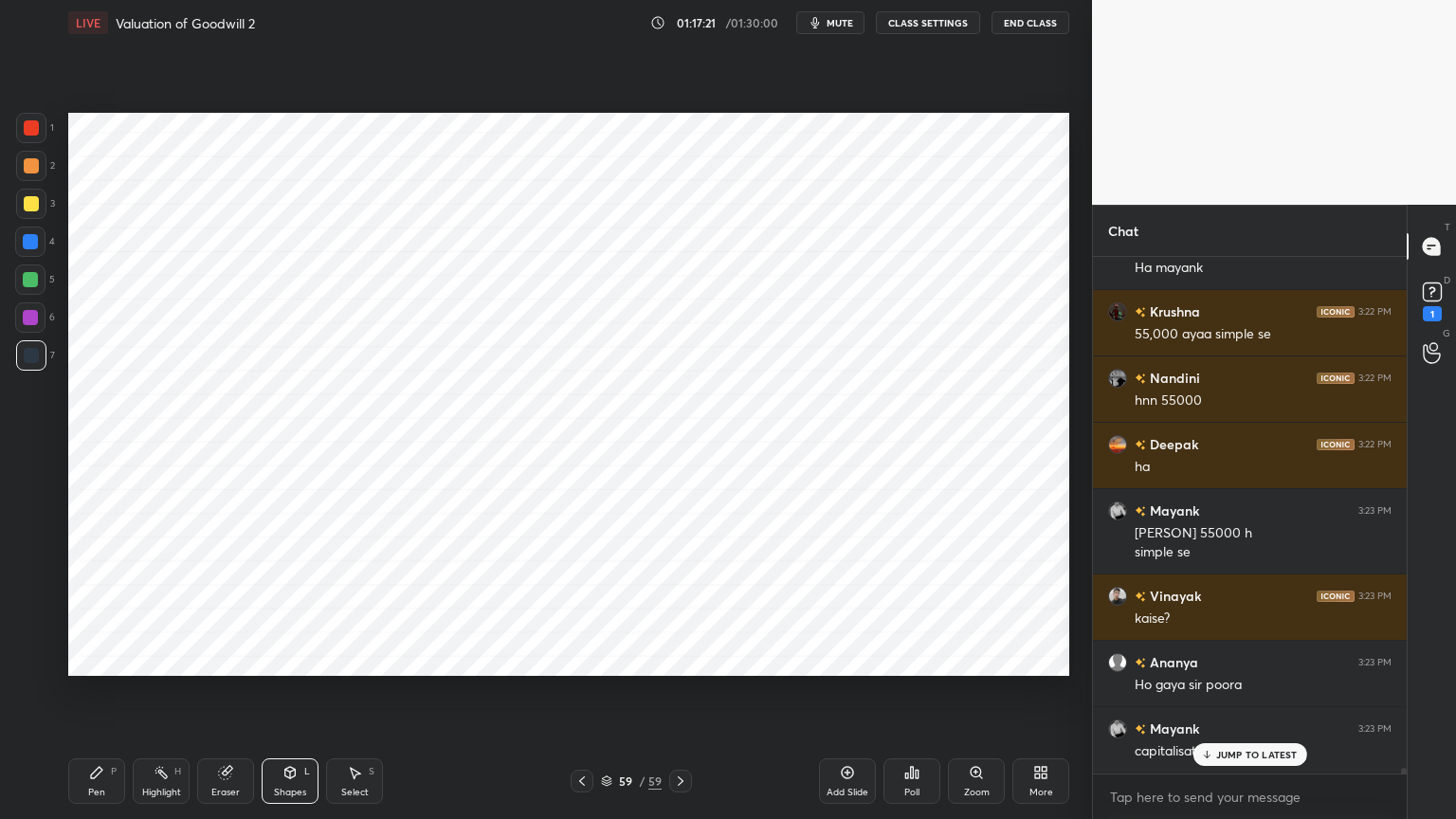scroll, scrollTop: 45246, scrollLeft: 0, axis: vertical 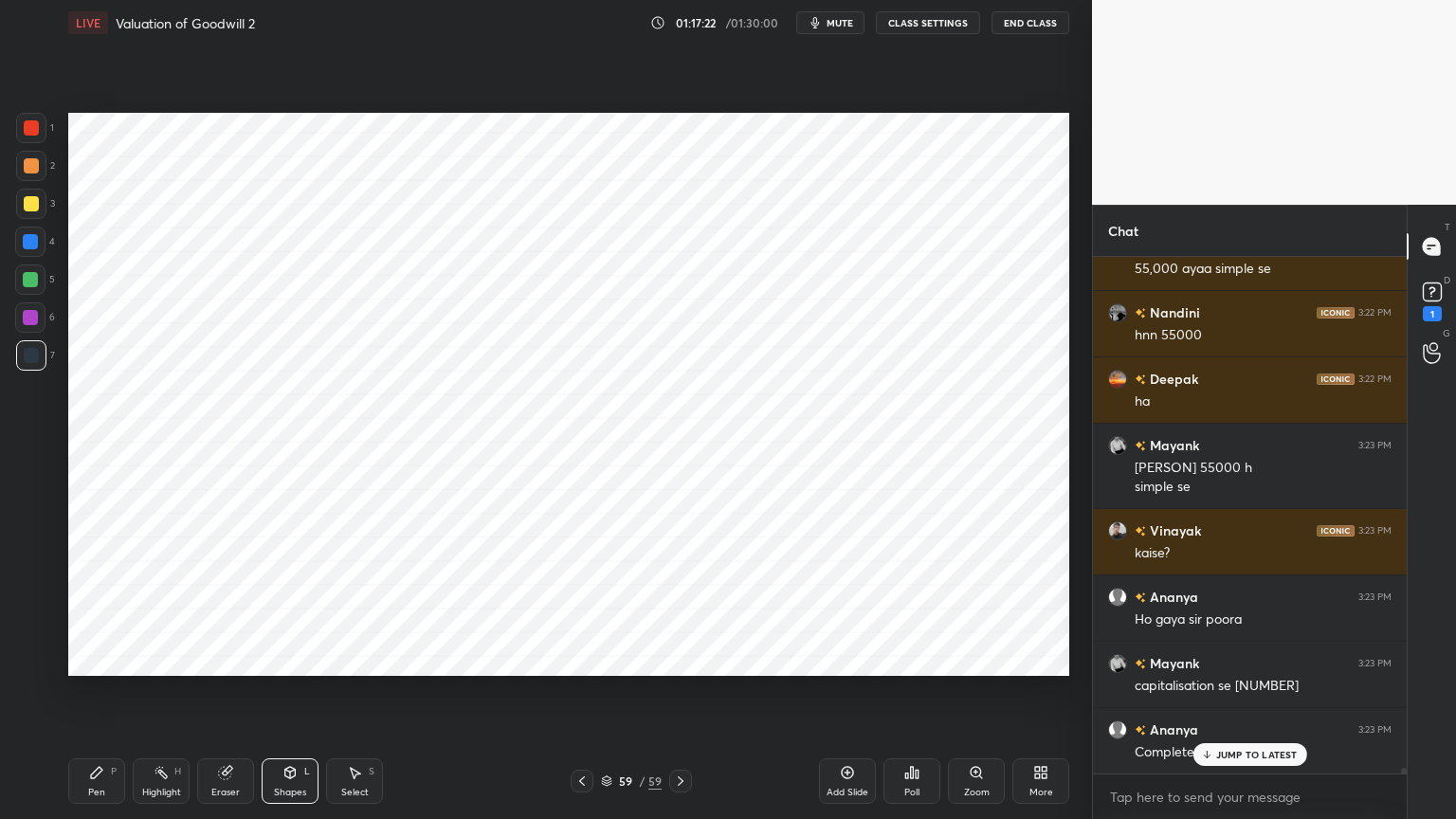 click at bounding box center (30, 242) 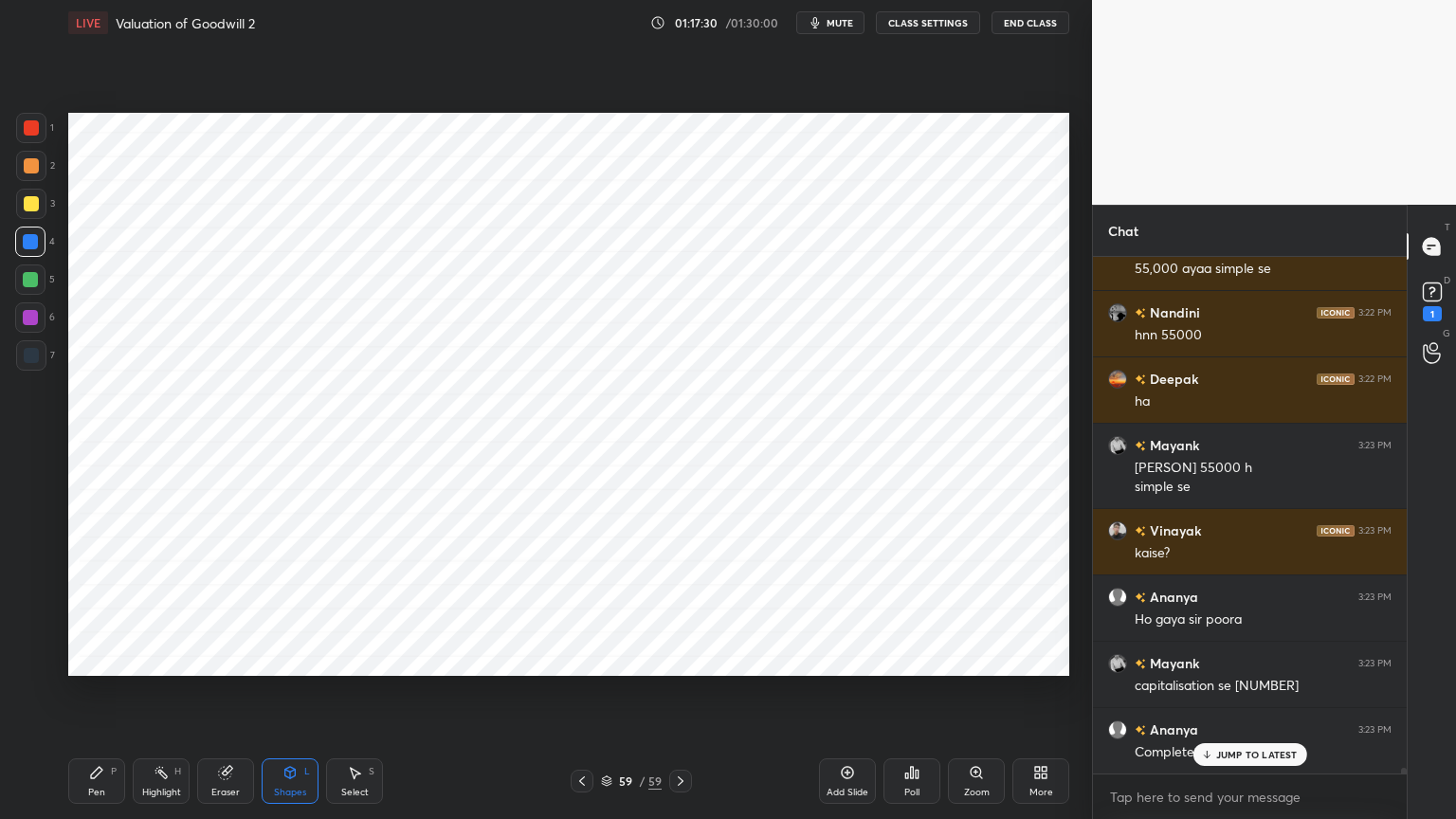 click on "P" at bounding box center [114, 772] 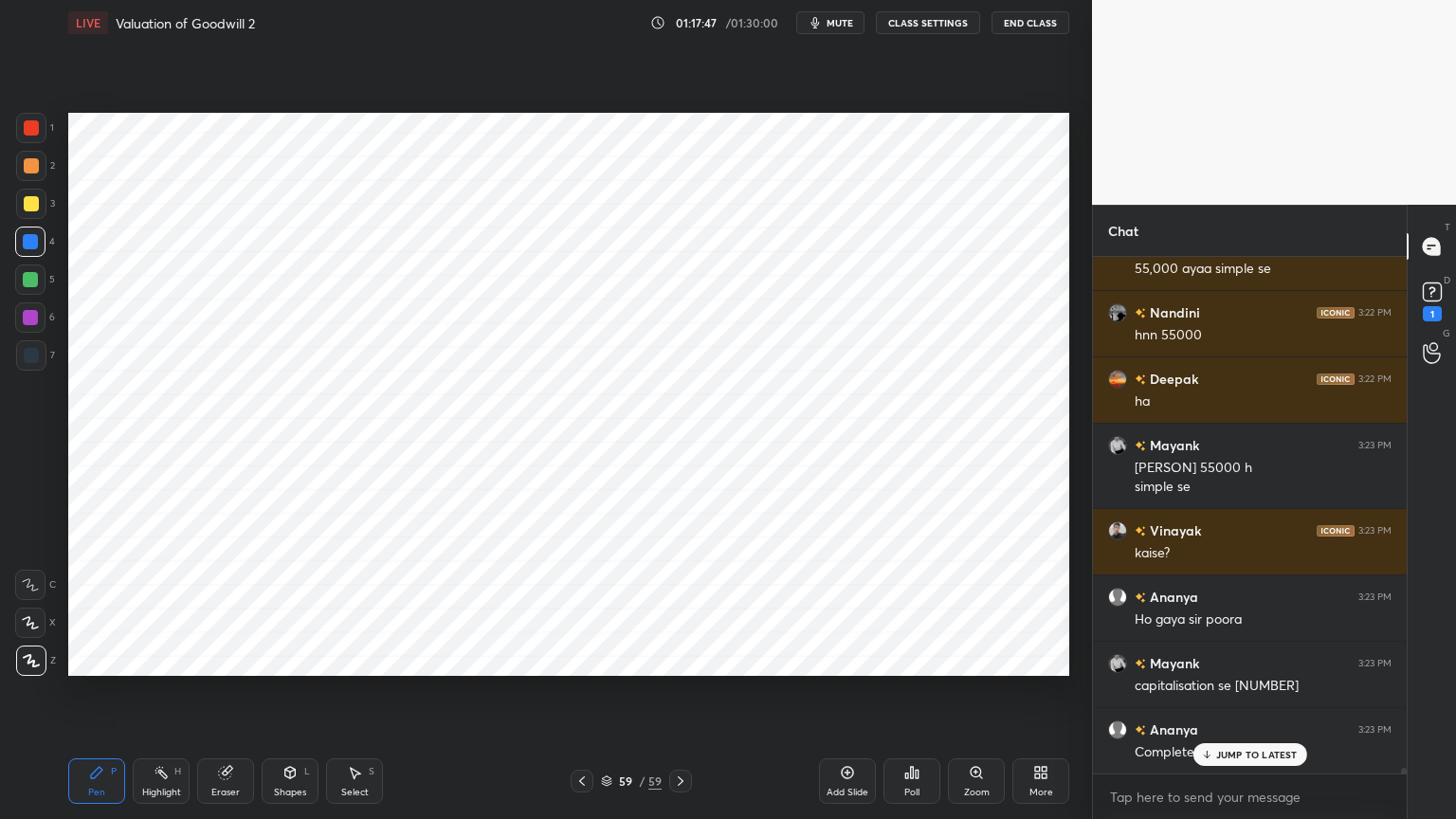 click at bounding box center [31, 355] 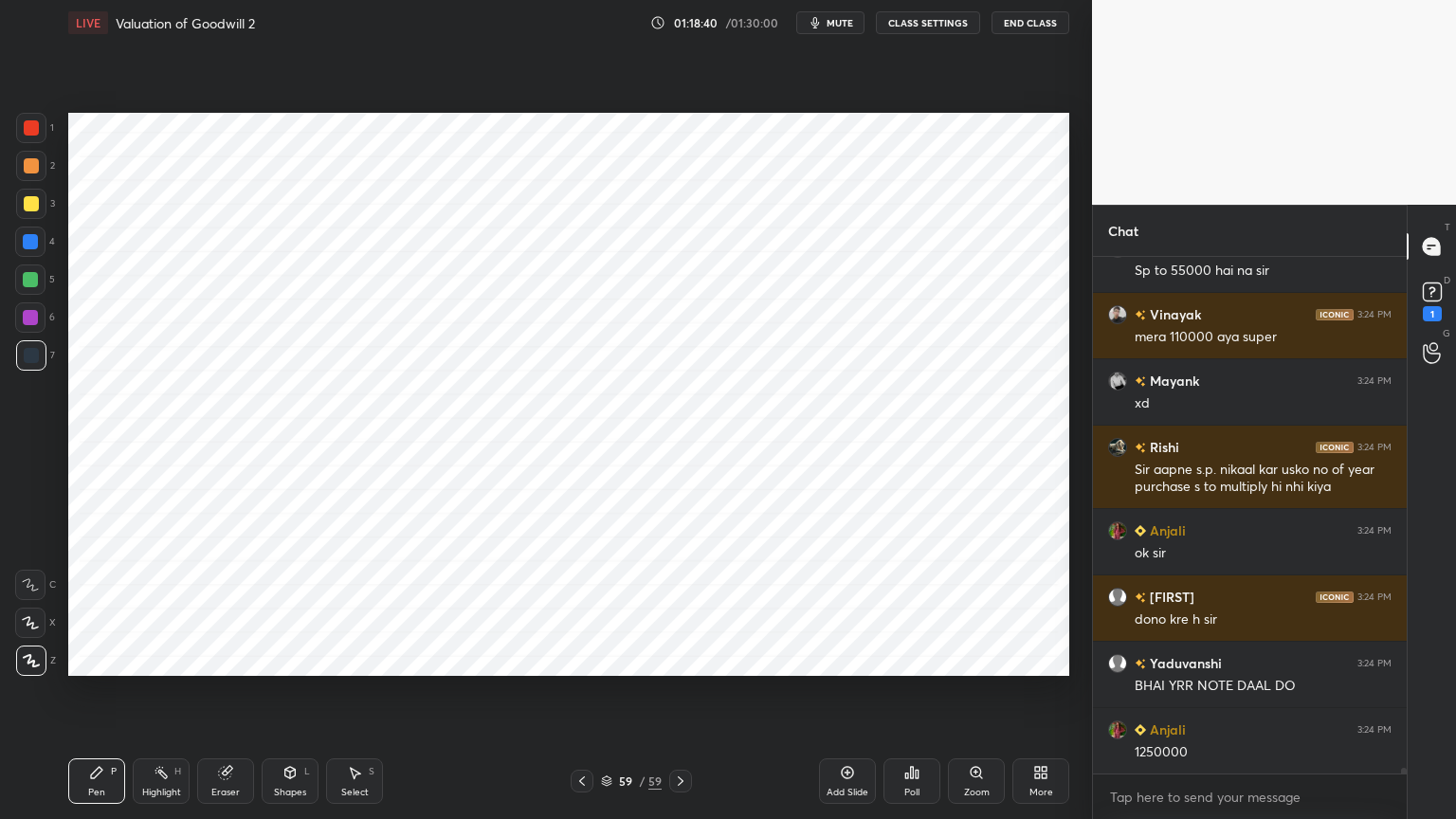 scroll, scrollTop: 45928, scrollLeft: 0, axis: vertical 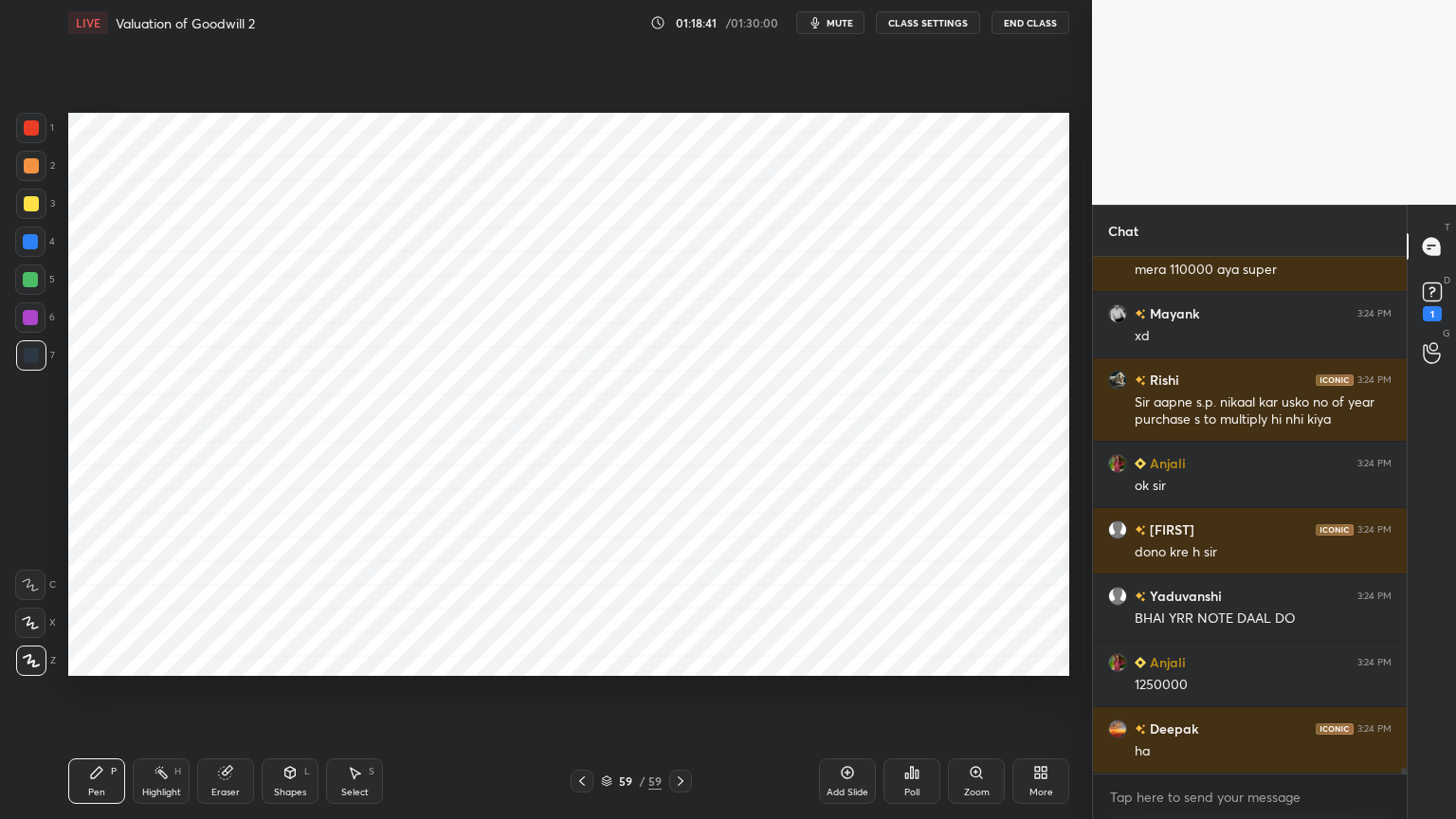 click on "Add Slide" at bounding box center (847, 781) 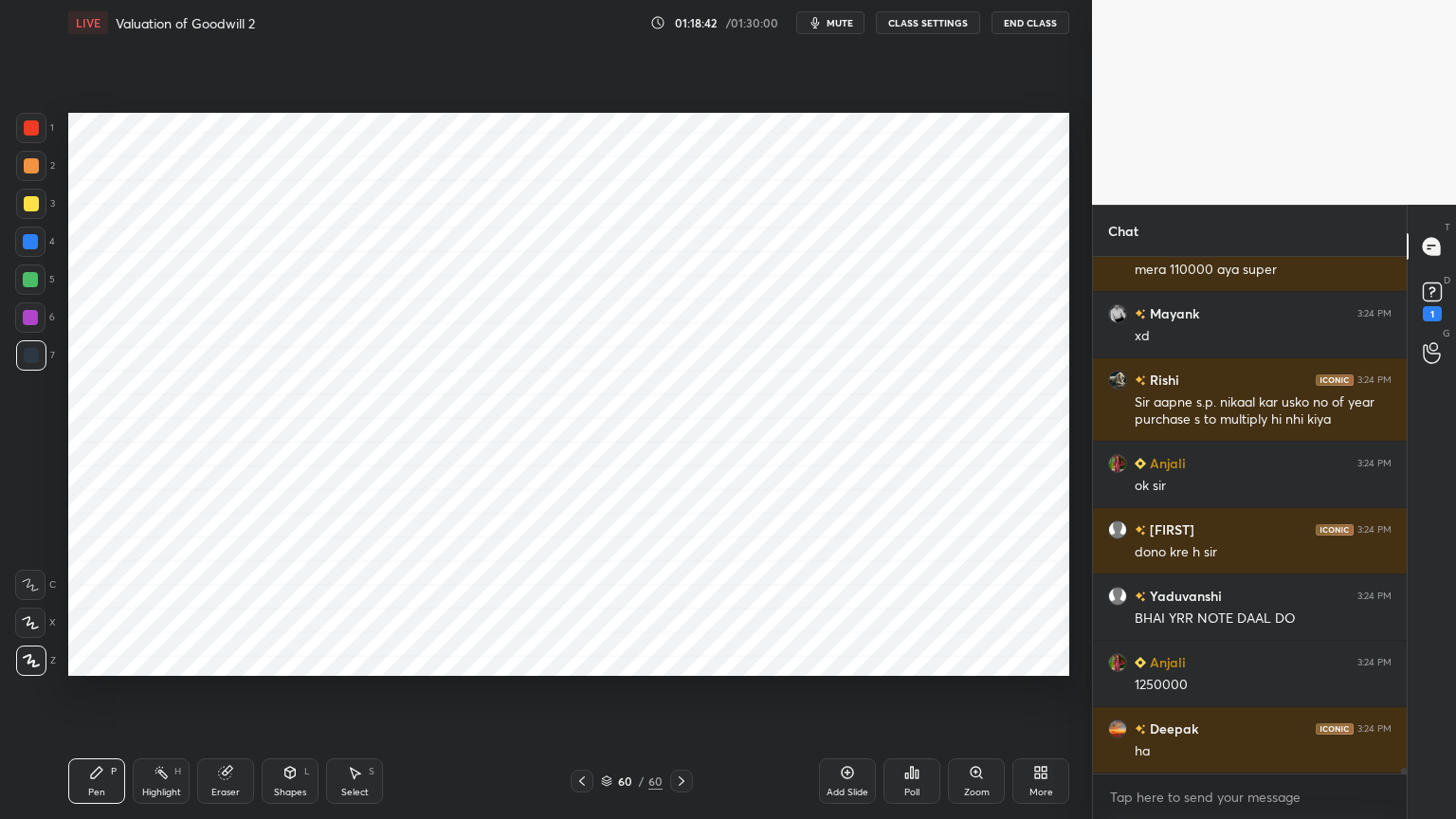 click at bounding box center [30, 242] 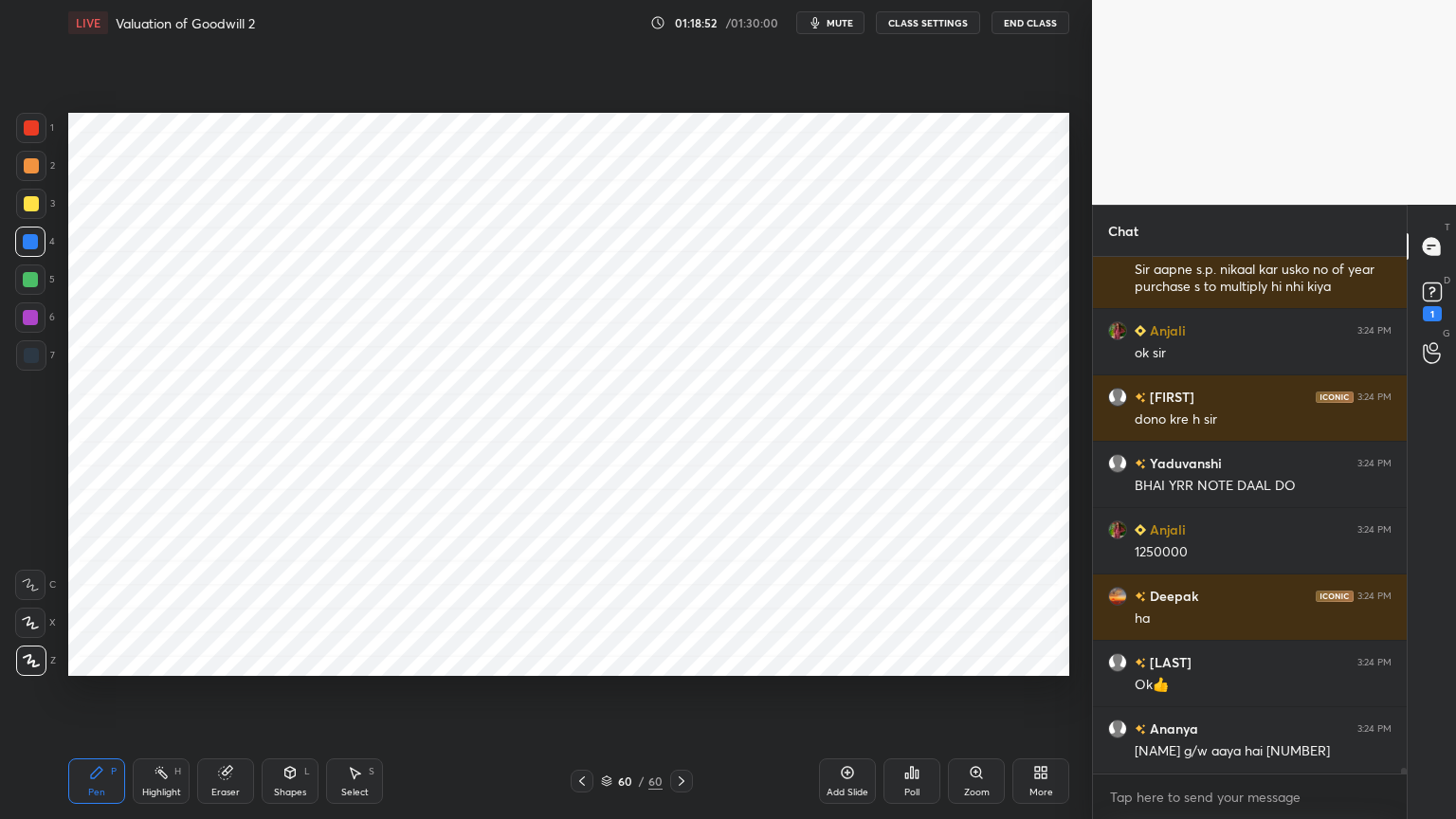 scroll, scrollTop: 46126, scrollLeft: 0, axis: vertical 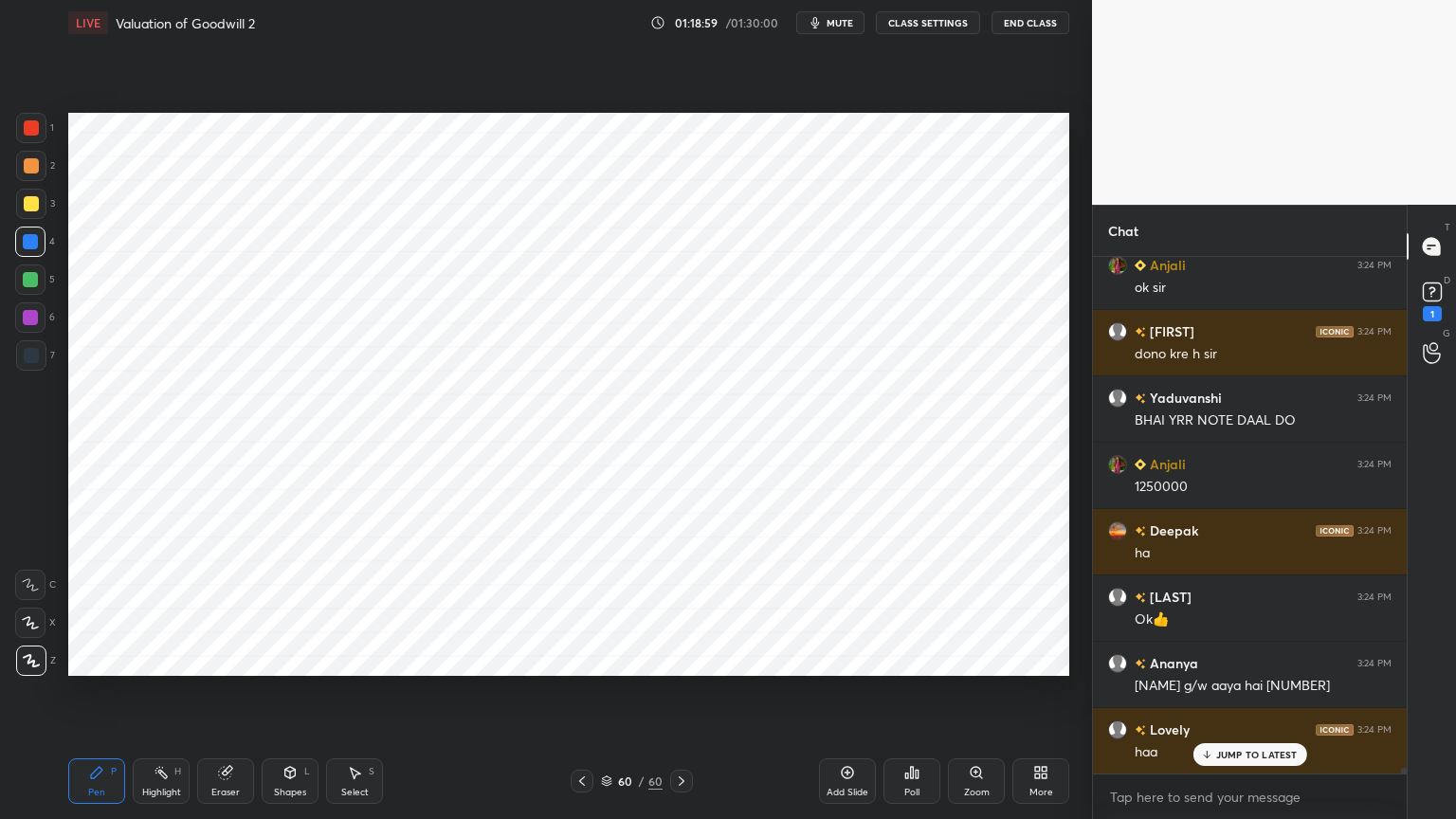 click at bounding box center (31, 355) 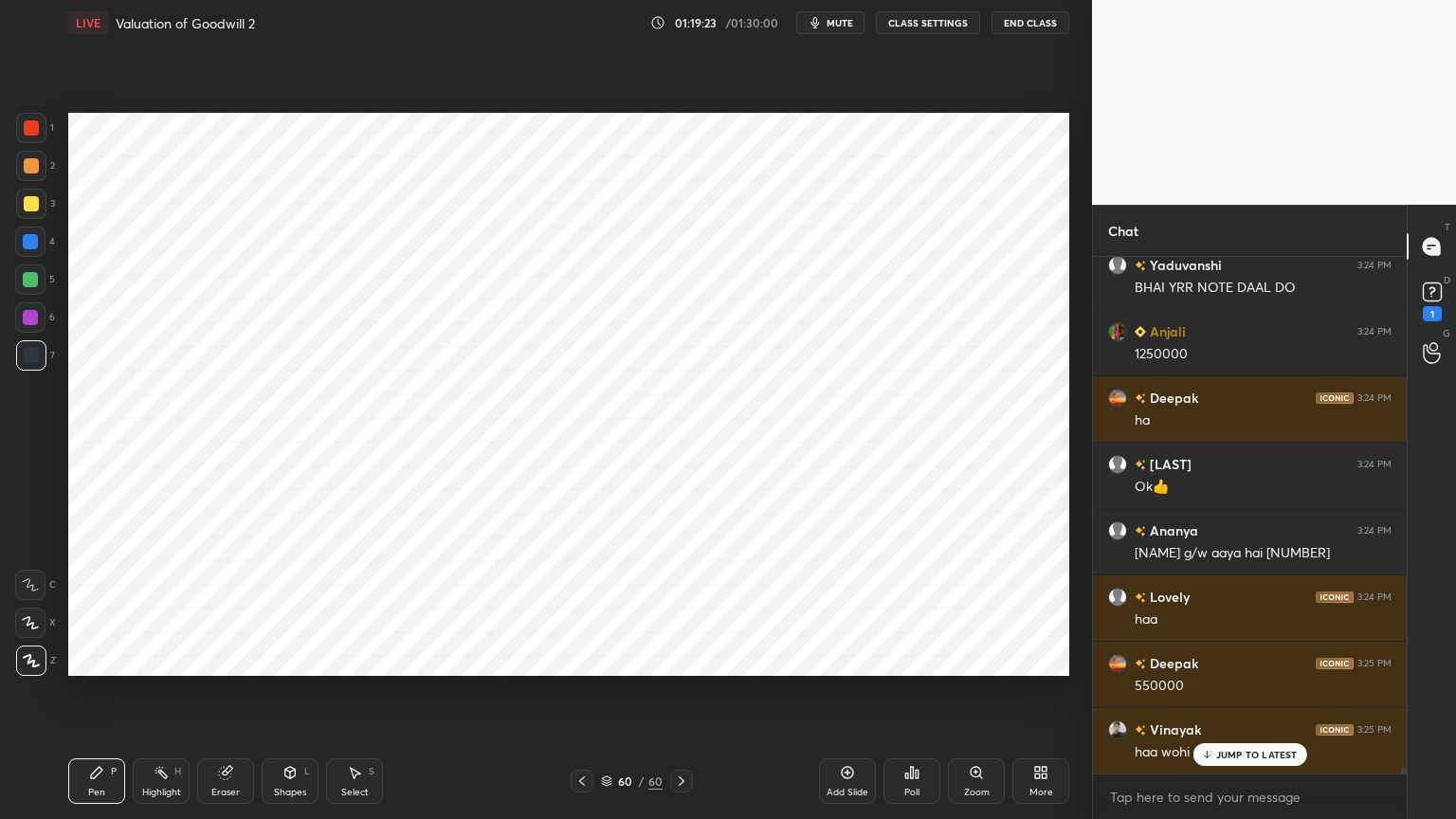 scroll, scrollTop: 46326, scrollLeft: 0, axis: vertical 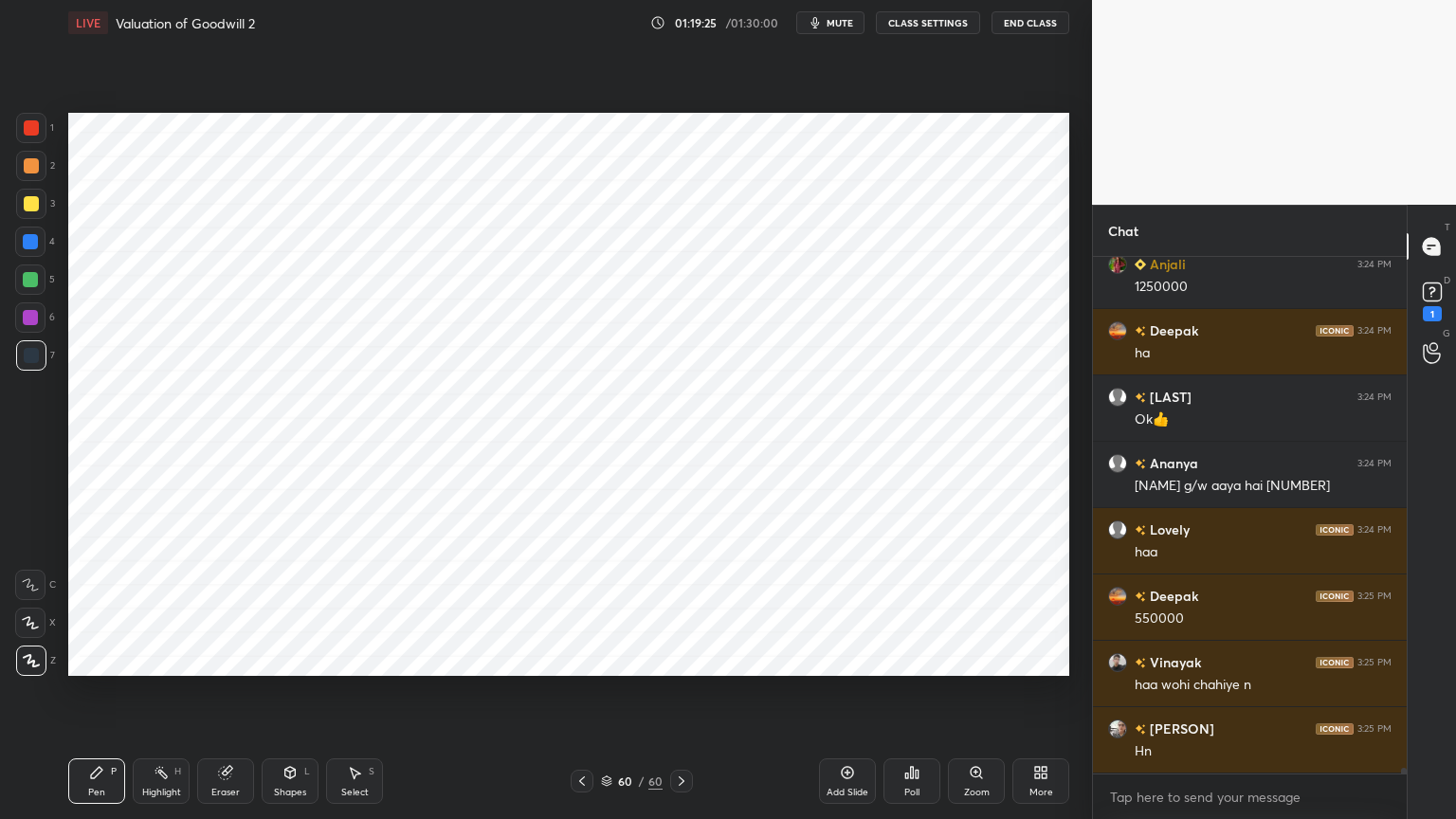 click at bounding box center [30, 242] 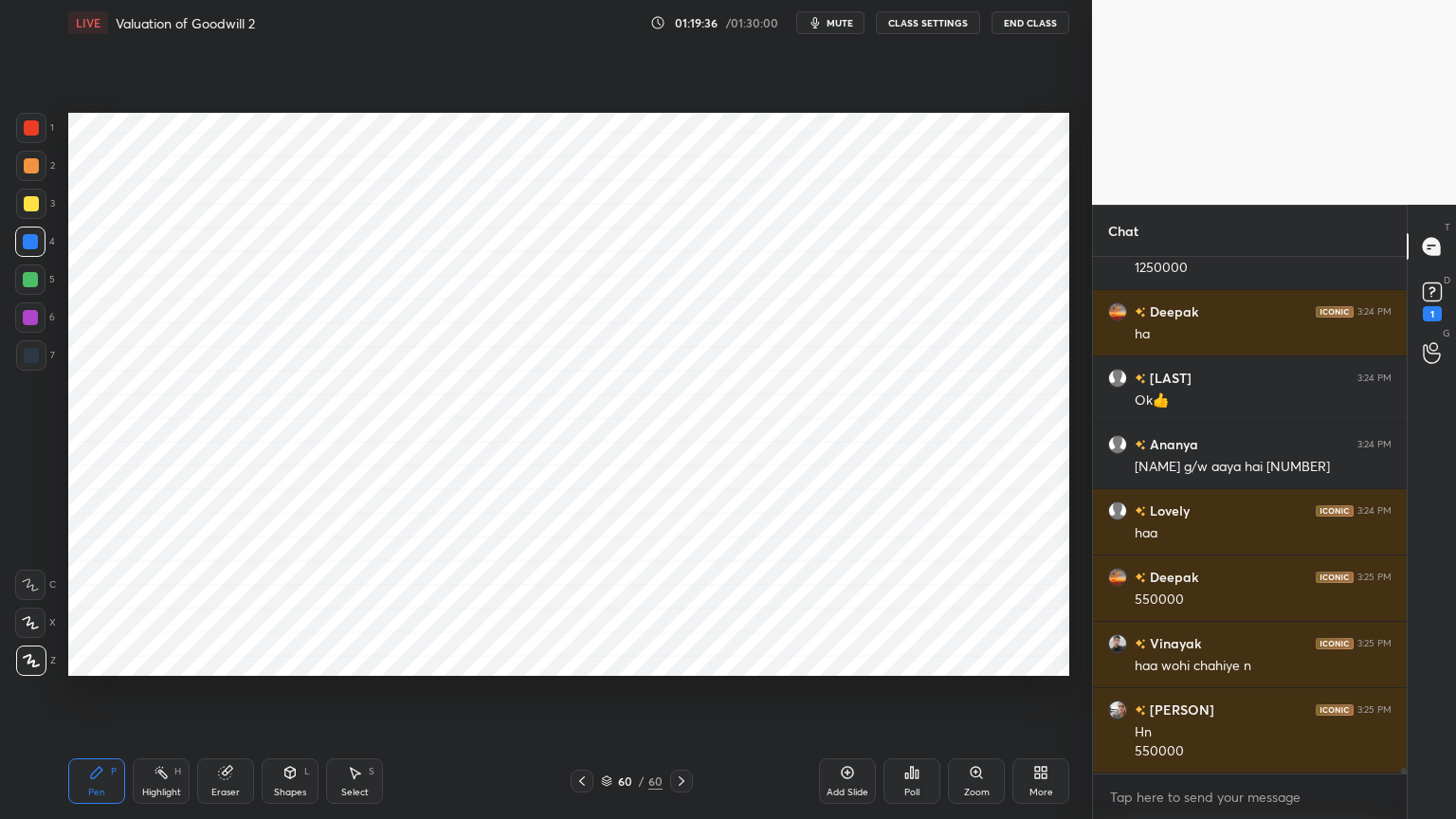 scroll, scrollTop: 46410, scrollLeft: 0, axis: vertical 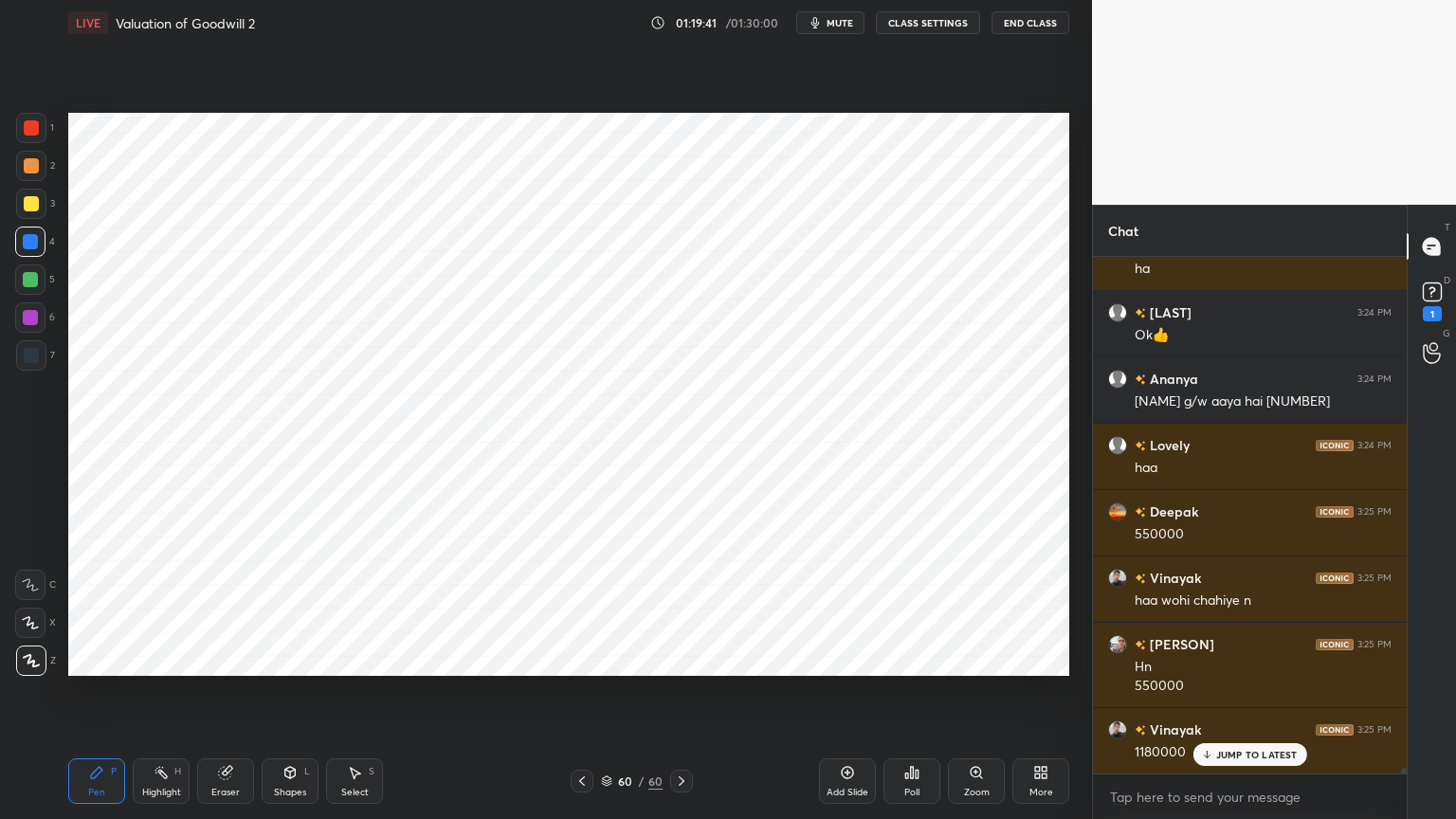 click on "Shapes" at bounding box center [290, 792] 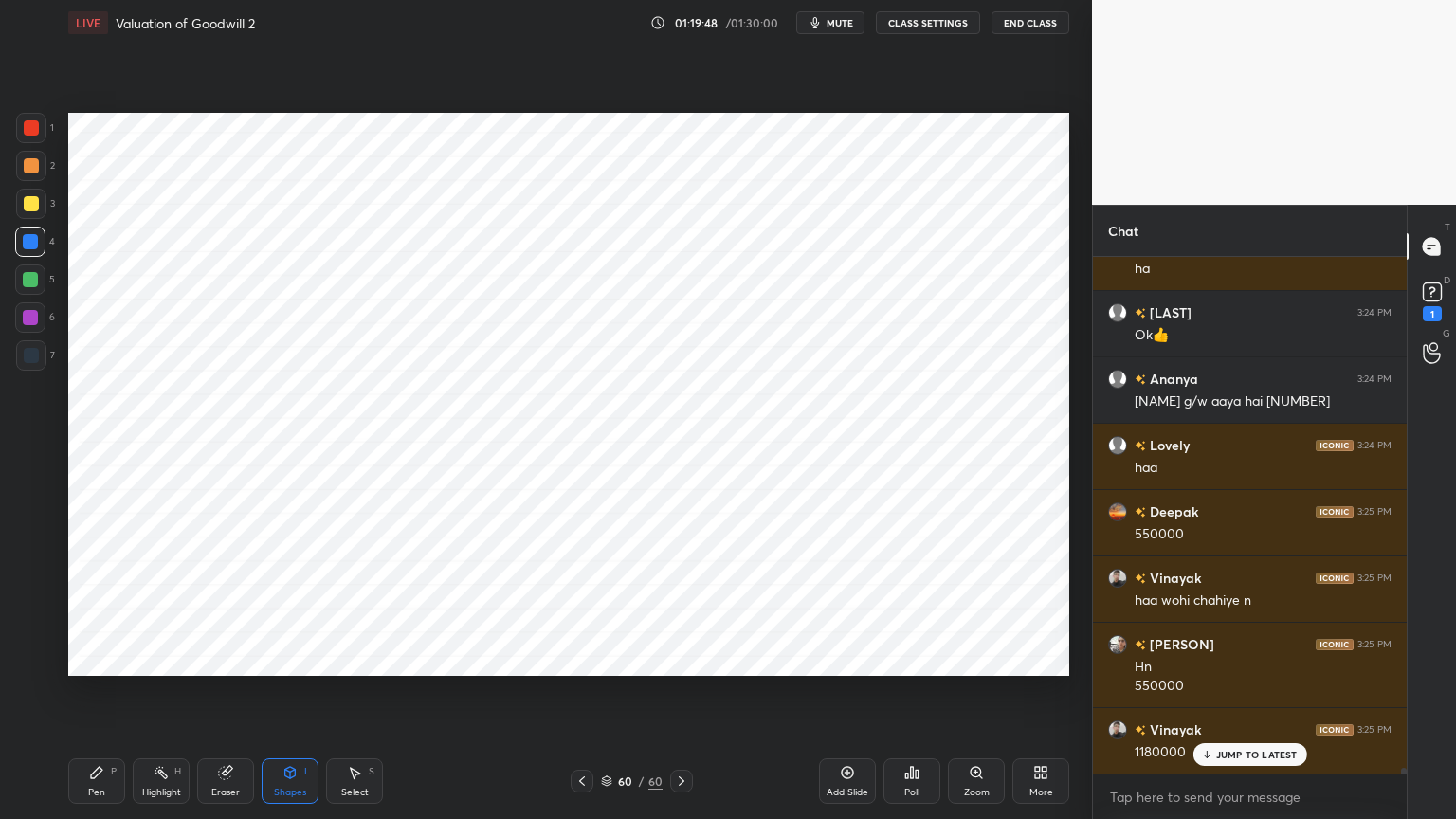 click on "Pen P" at bounding box center (97, 781) 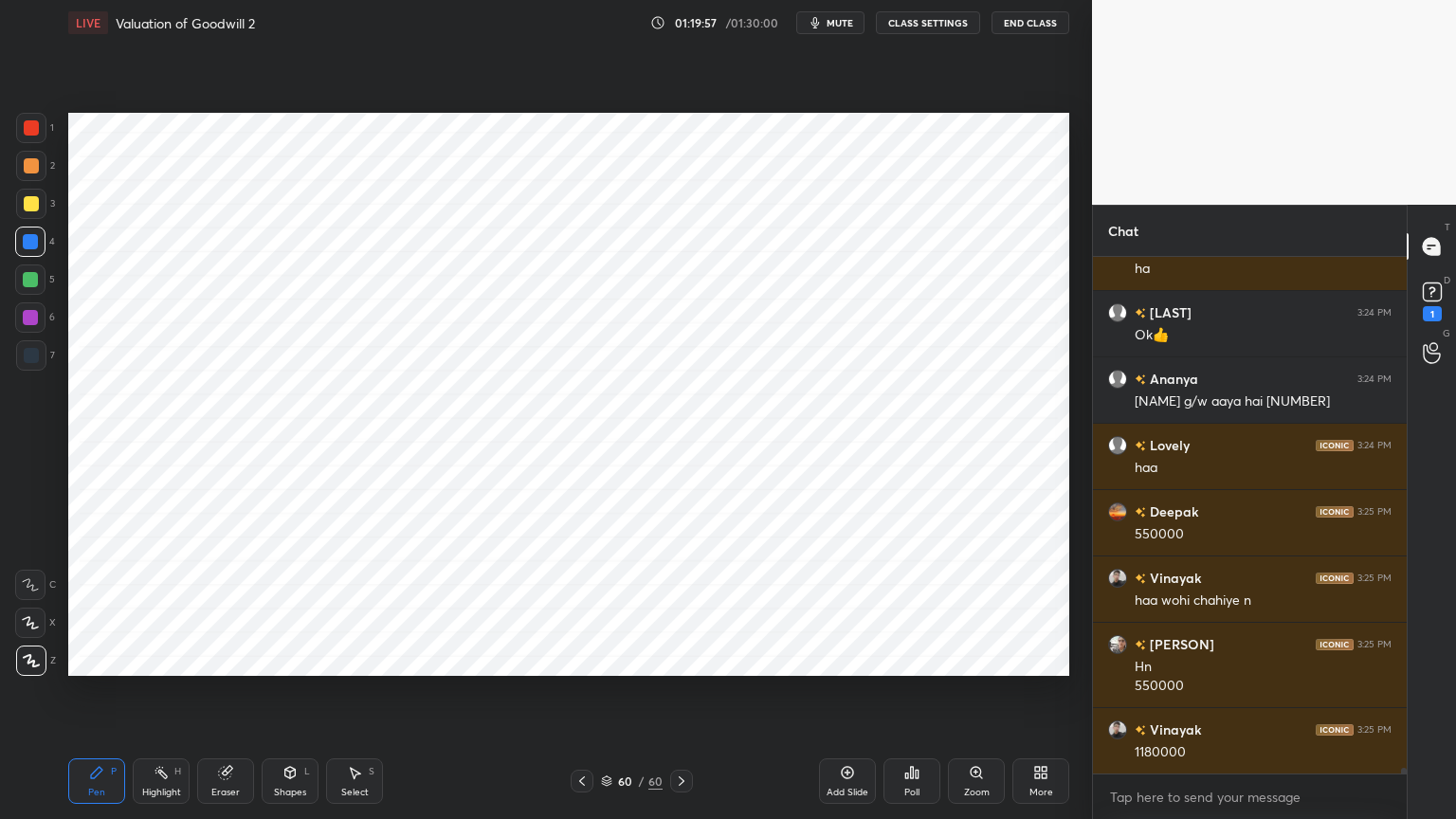 scroll, scrollTop: 46477, scrollLeft: 0, axis: vertical 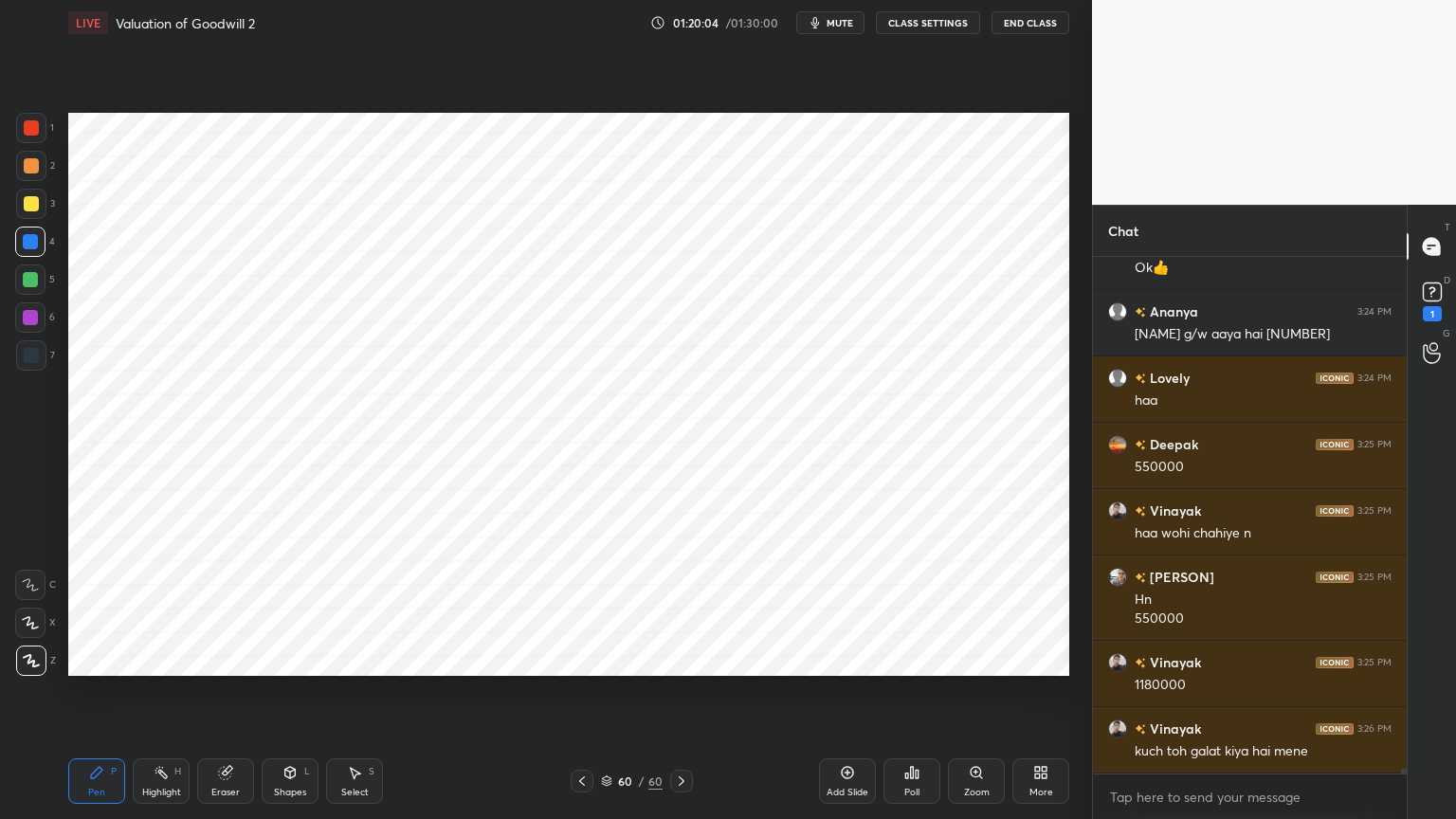 click on "mute" at bounding box center [840, 23] 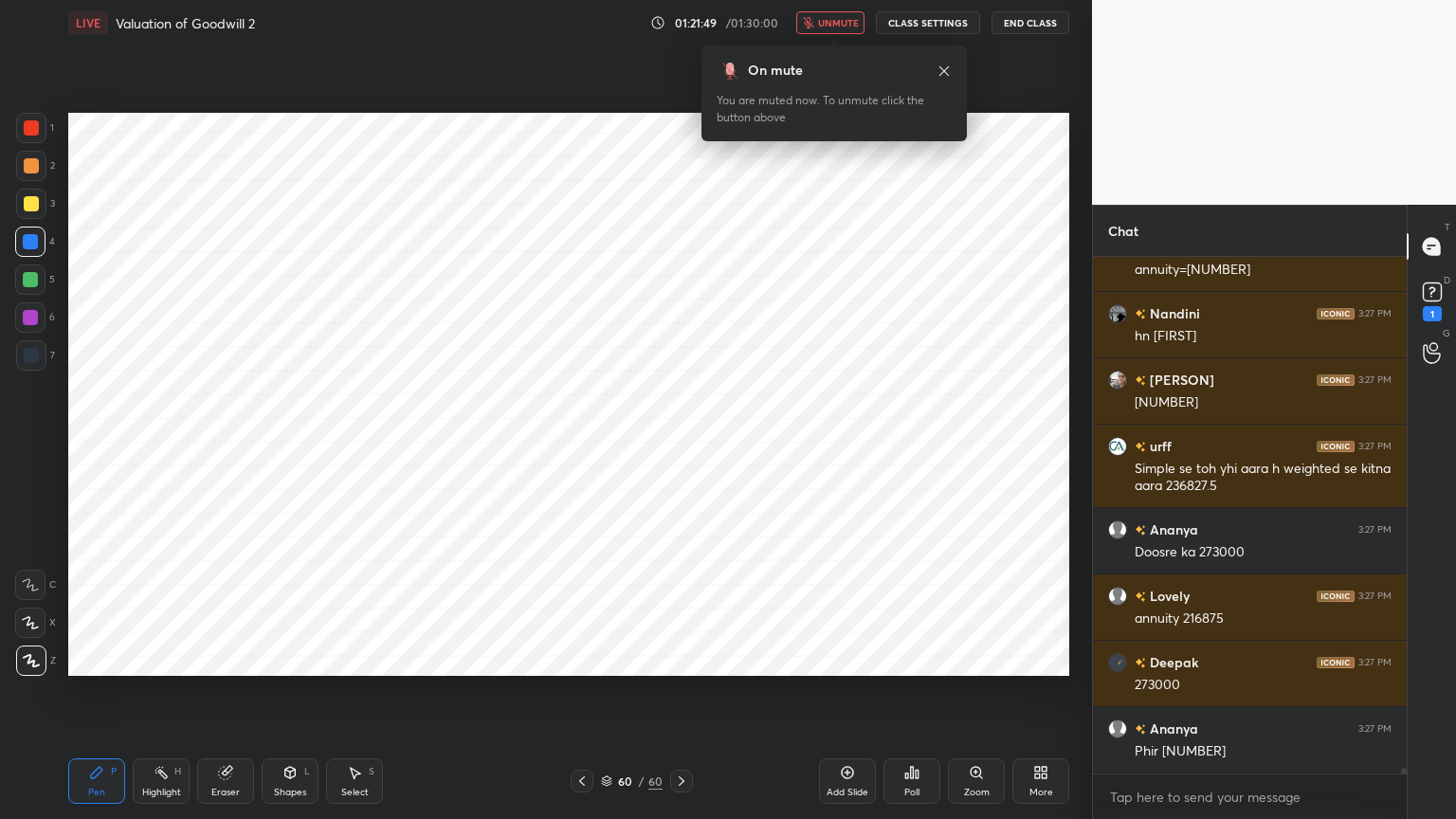 scroll, scrollTop: 48336, scrollLeft: 0, axis: vertical 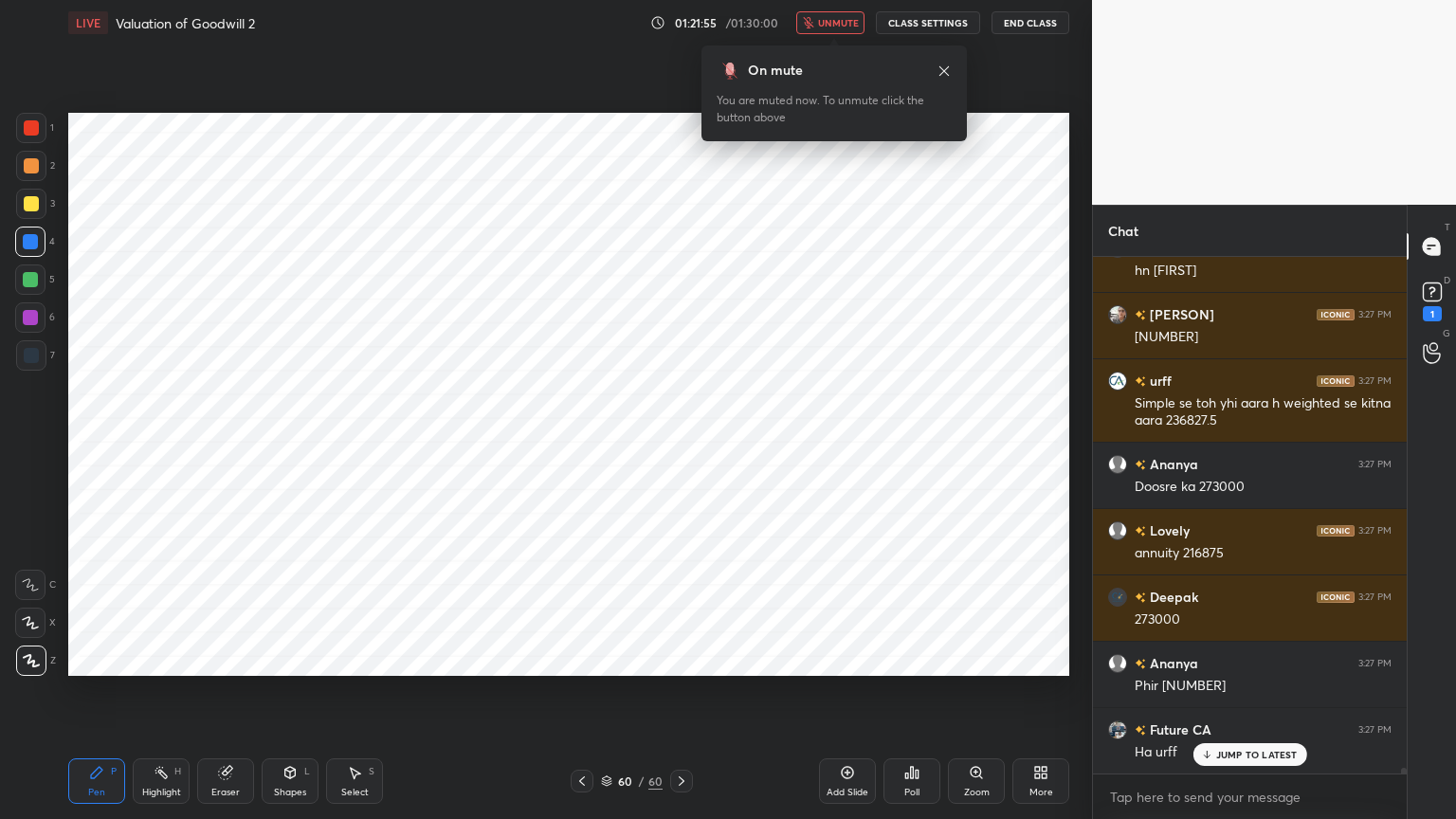 click on "unmute" at bounding box center (838, 23) 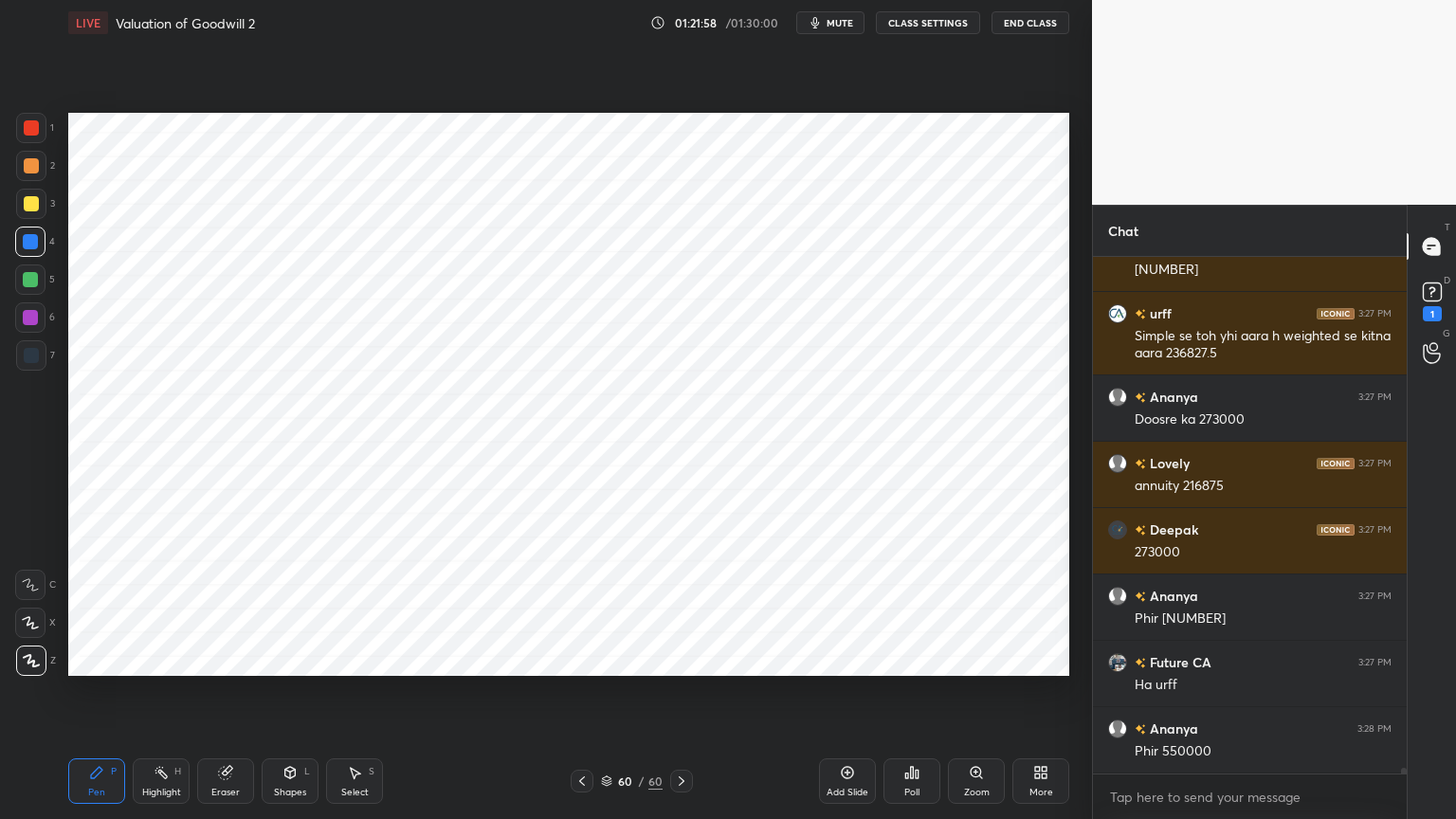 scroll, scrollTop: 48469, scrollLeft: 0, axis: vertical 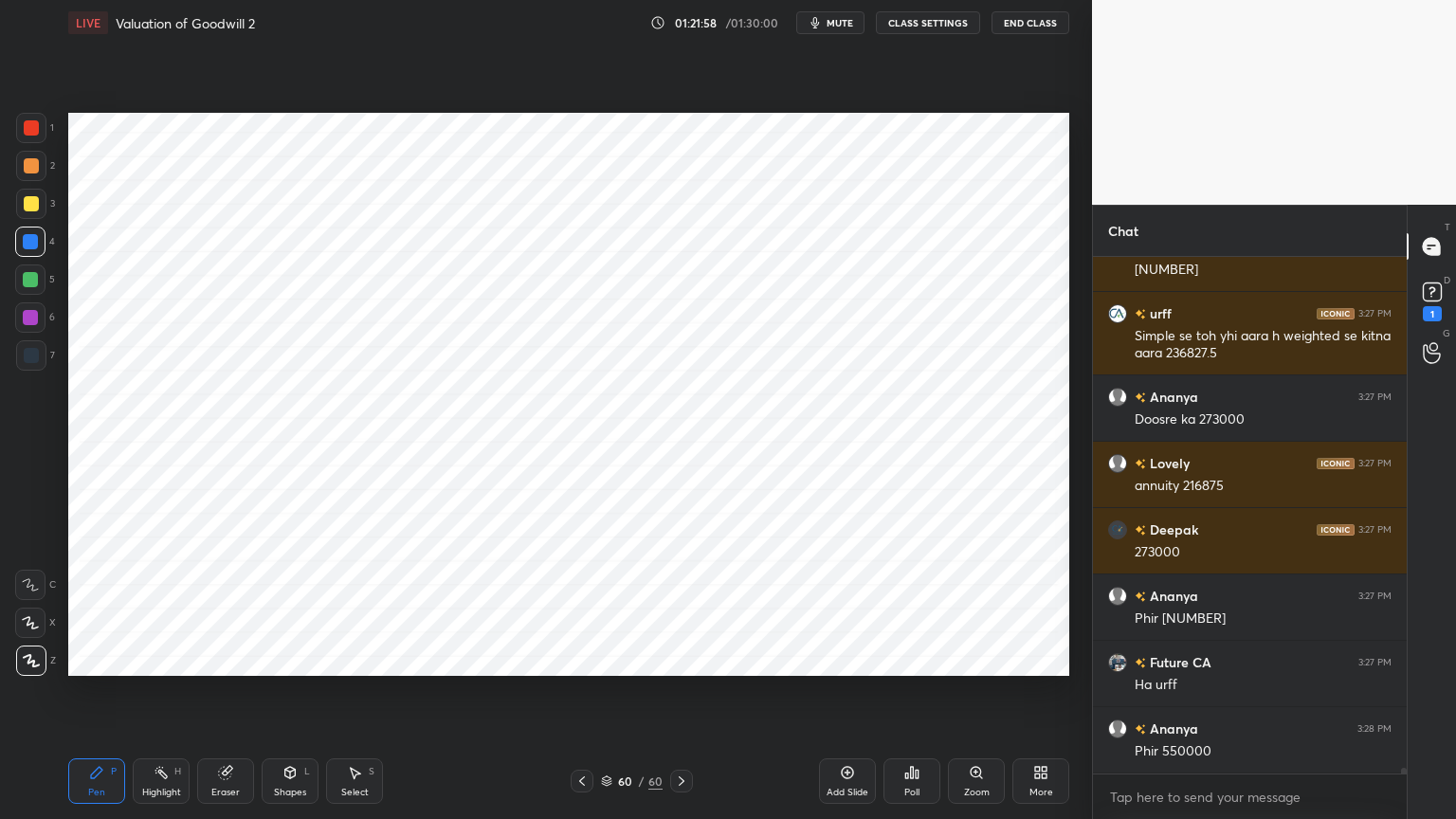 click at bounding box center [31, 355] 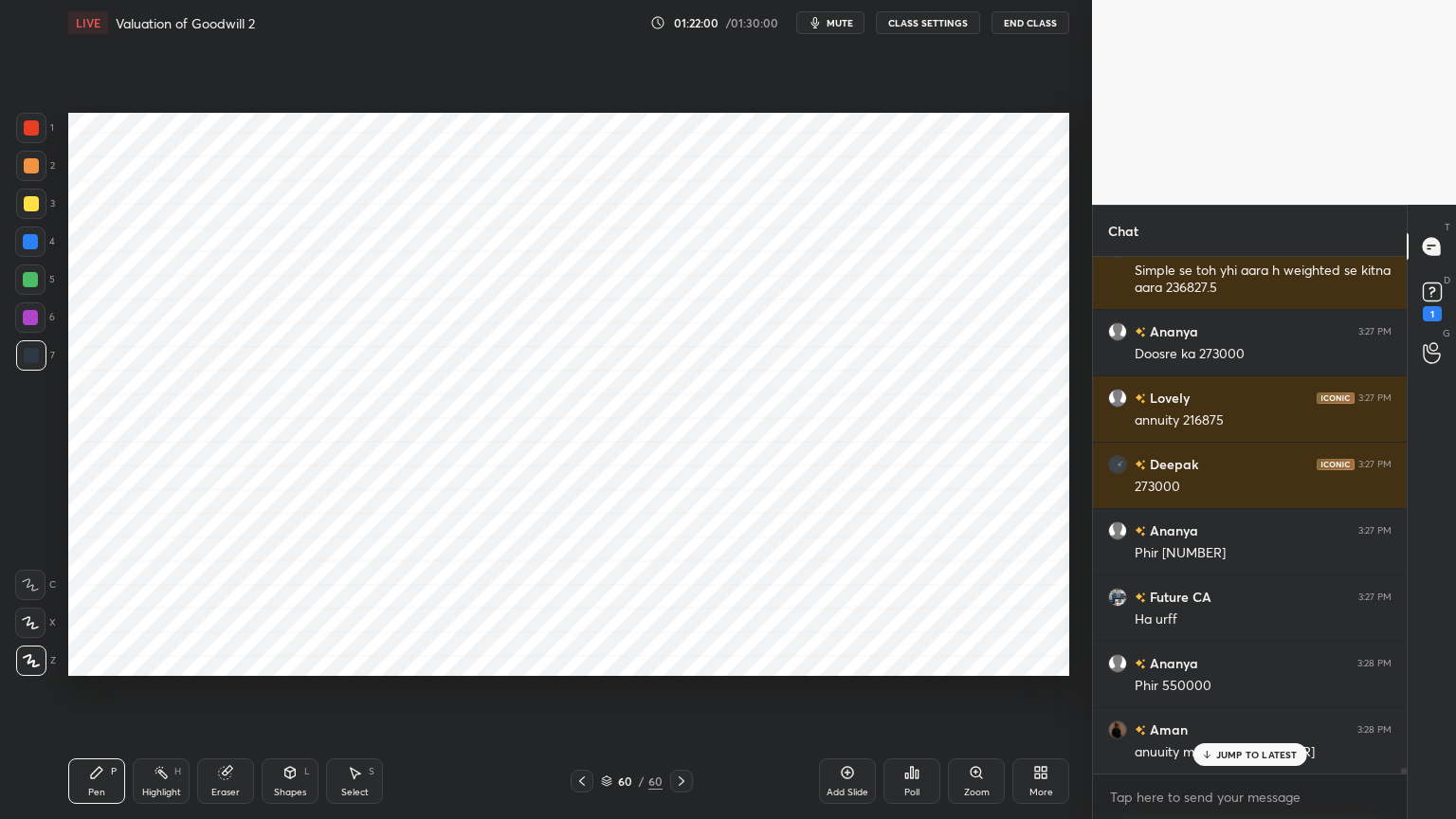 click at bounding box center (30, 242) 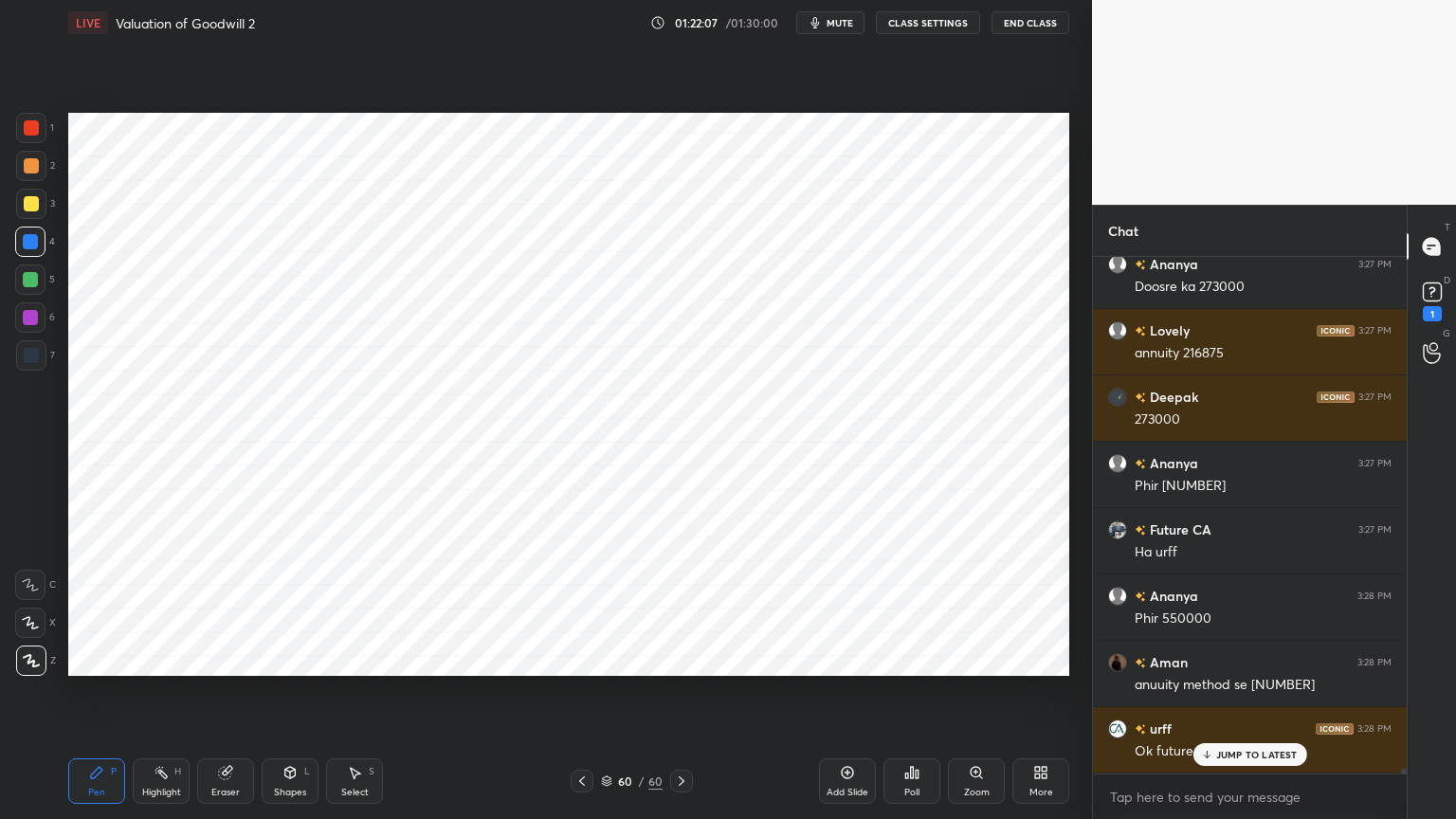 scroll, scrollTop: 48602, scrollLeft: 0, axis: vertical 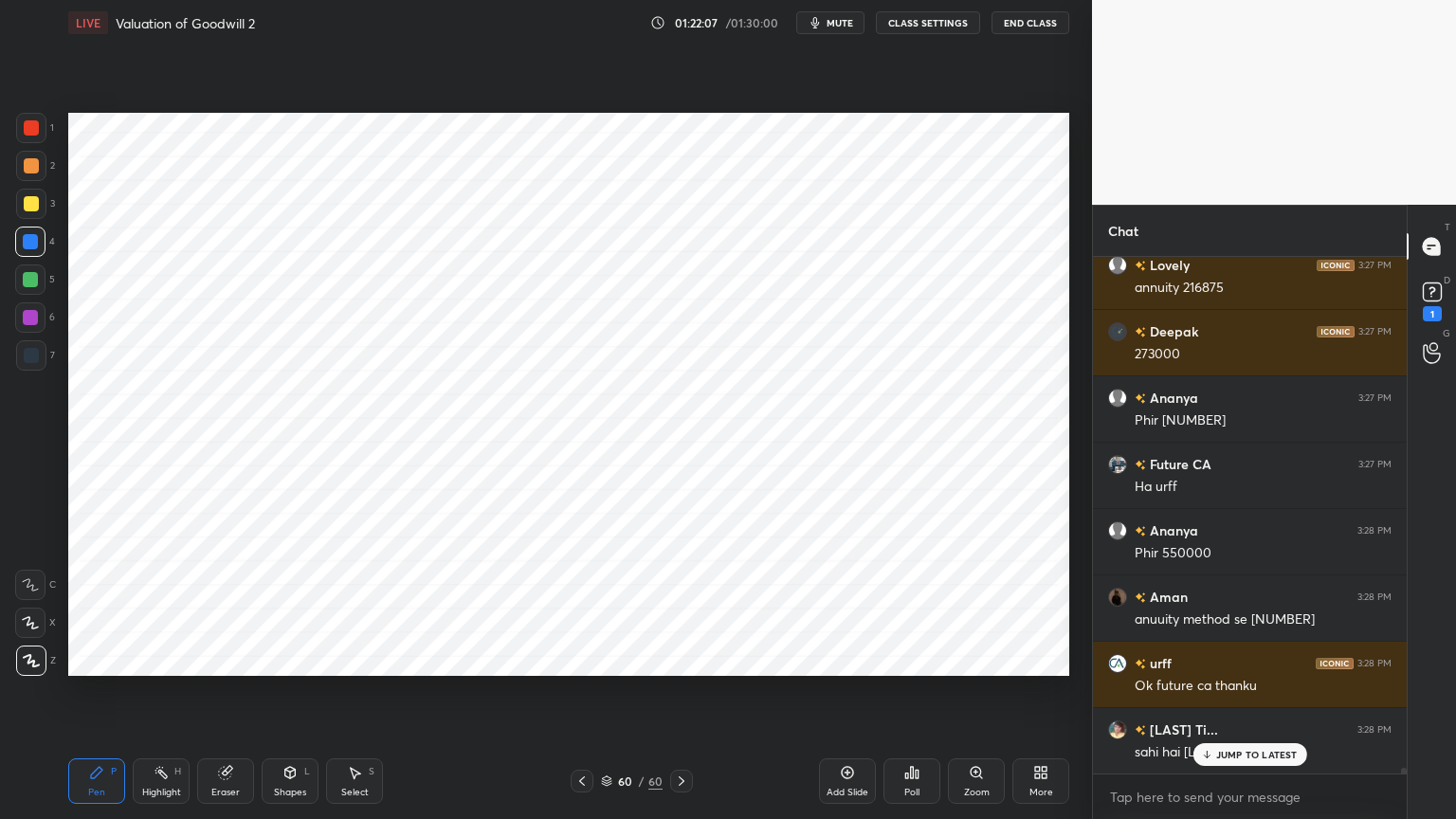 click at bounding box center (31, 355) 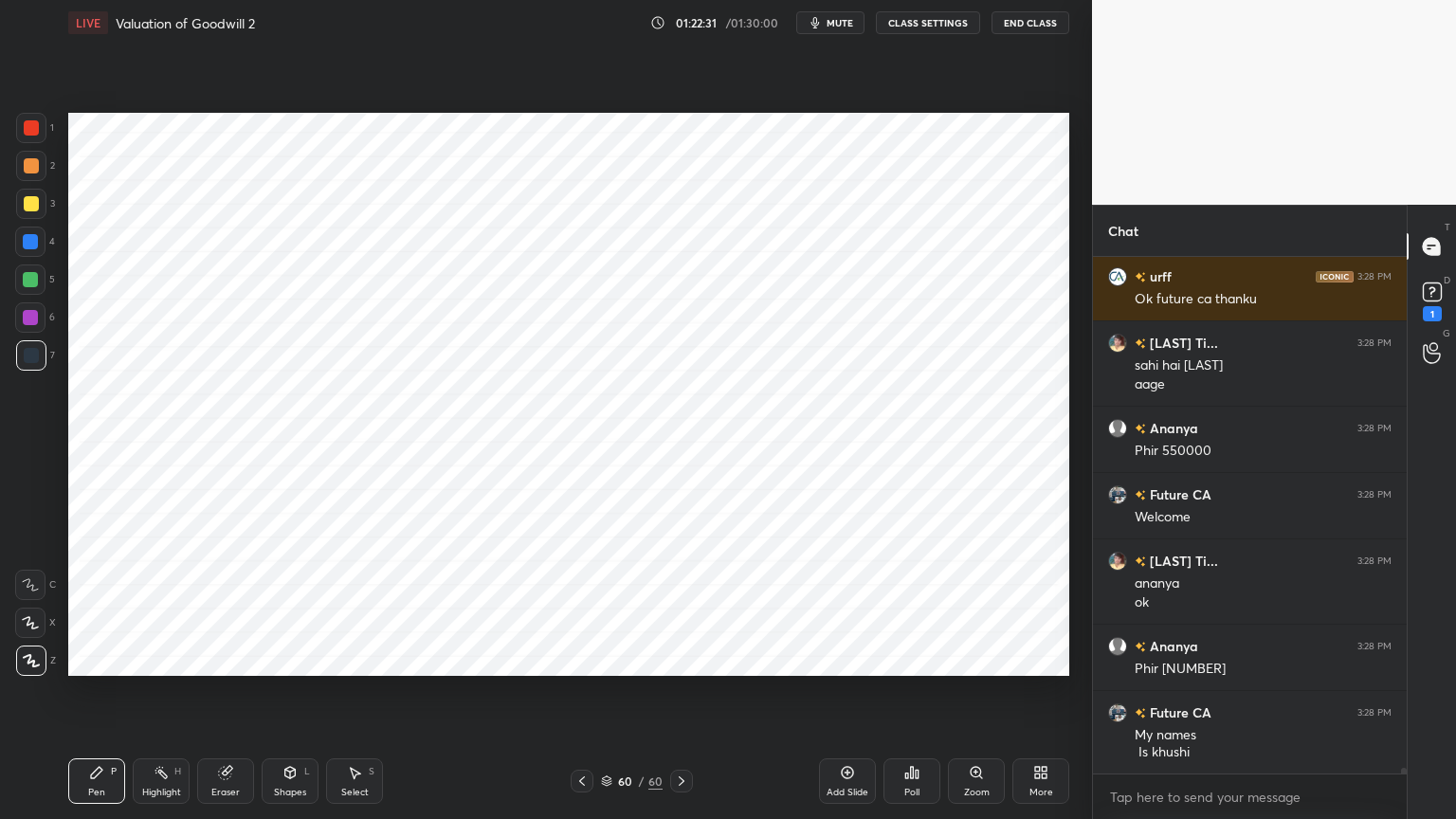 scroll, scrollTop: 49056, scrollLeft: 0, axis: vertical 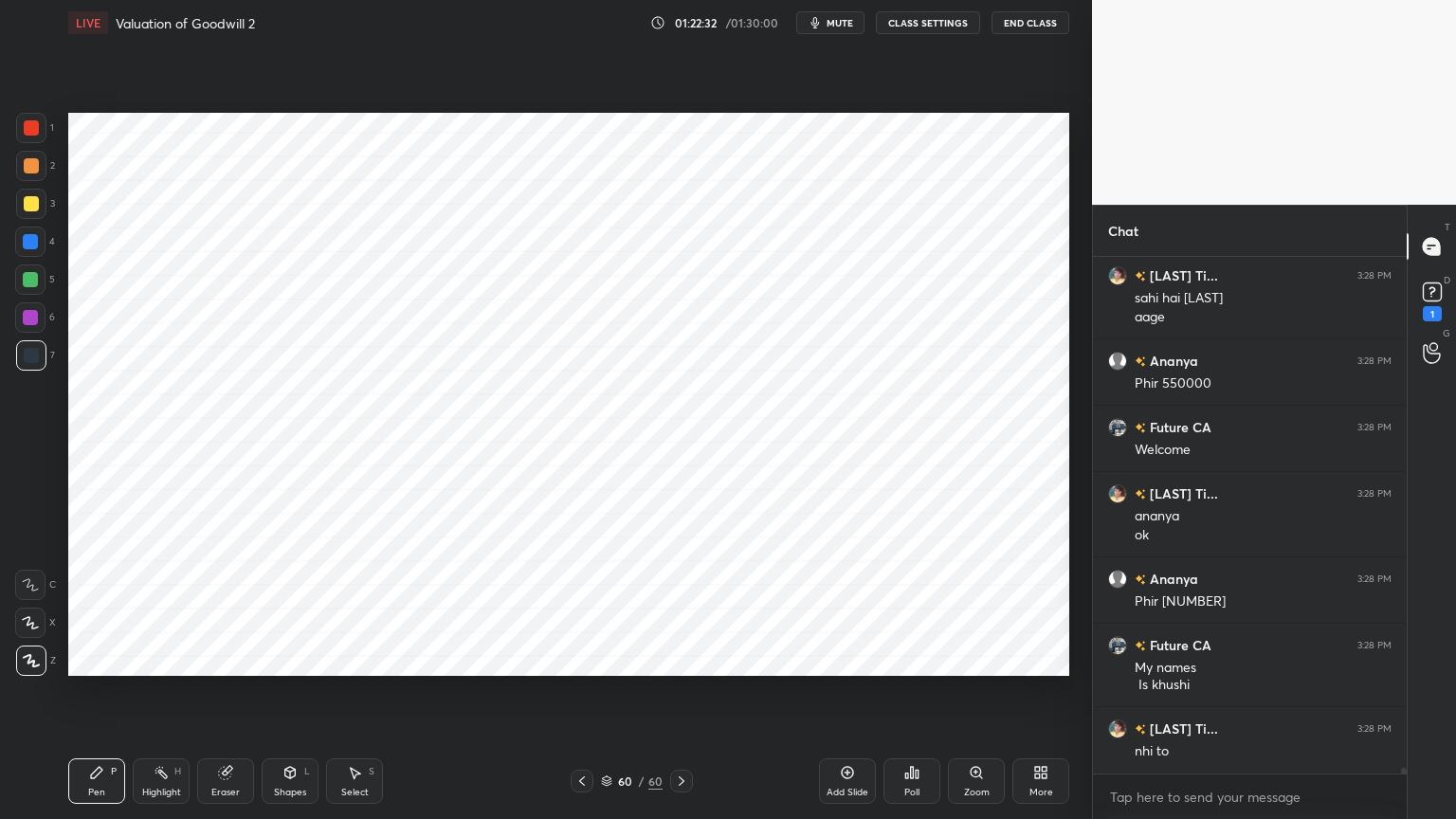click 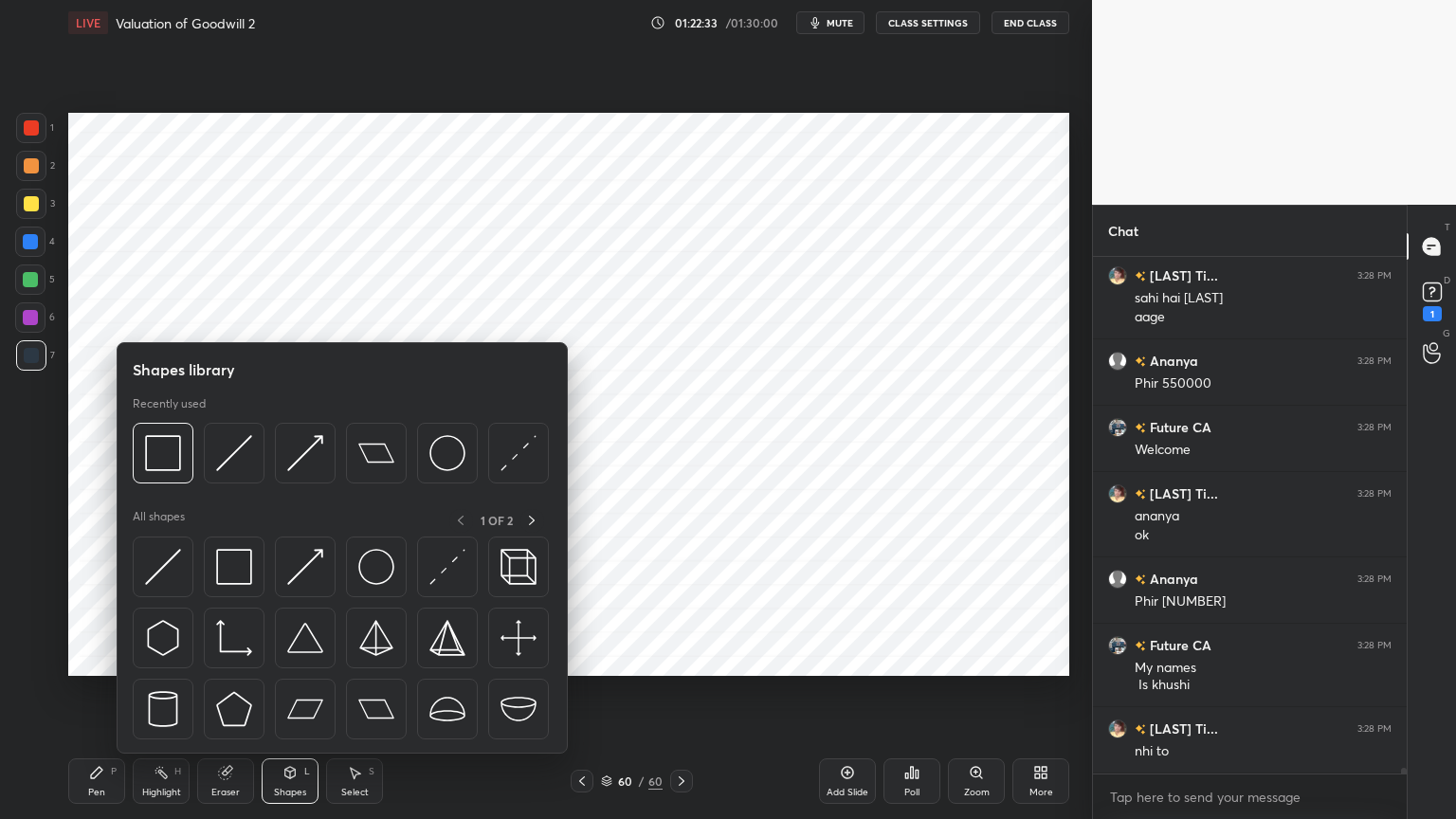 click 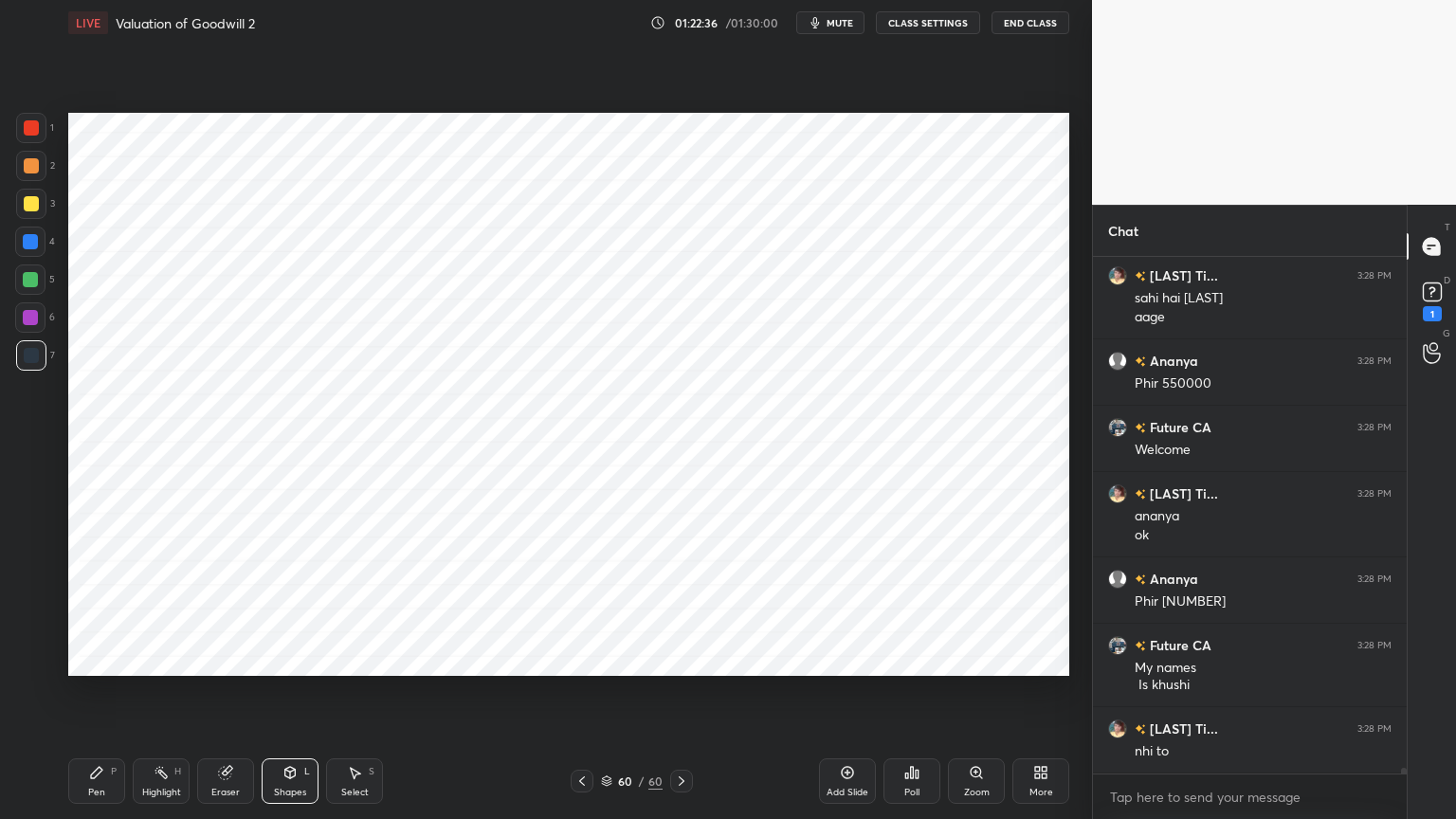 click on "Pen" at bounding box center [97, 792] 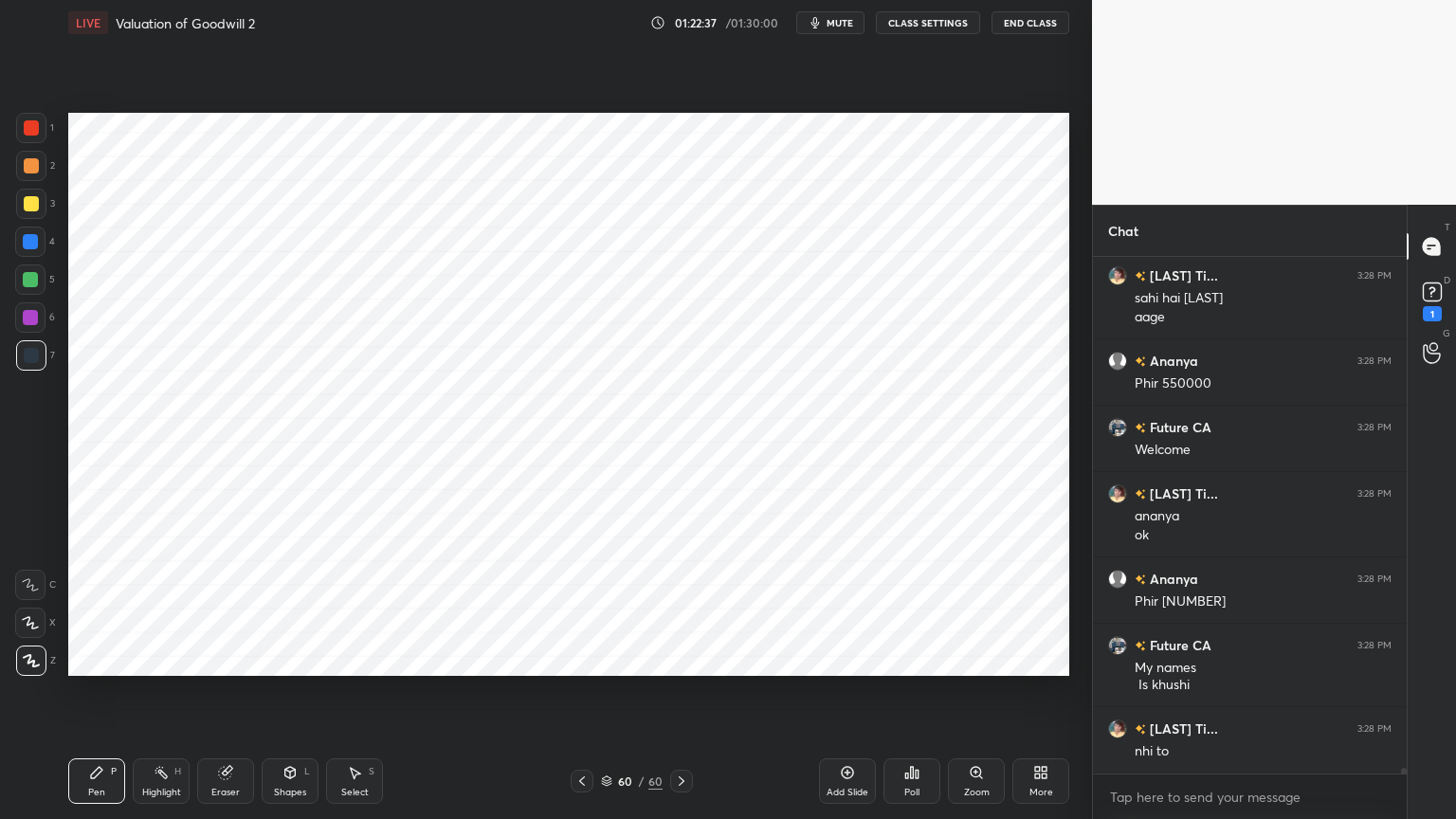 click at bounding box center [30, 242] 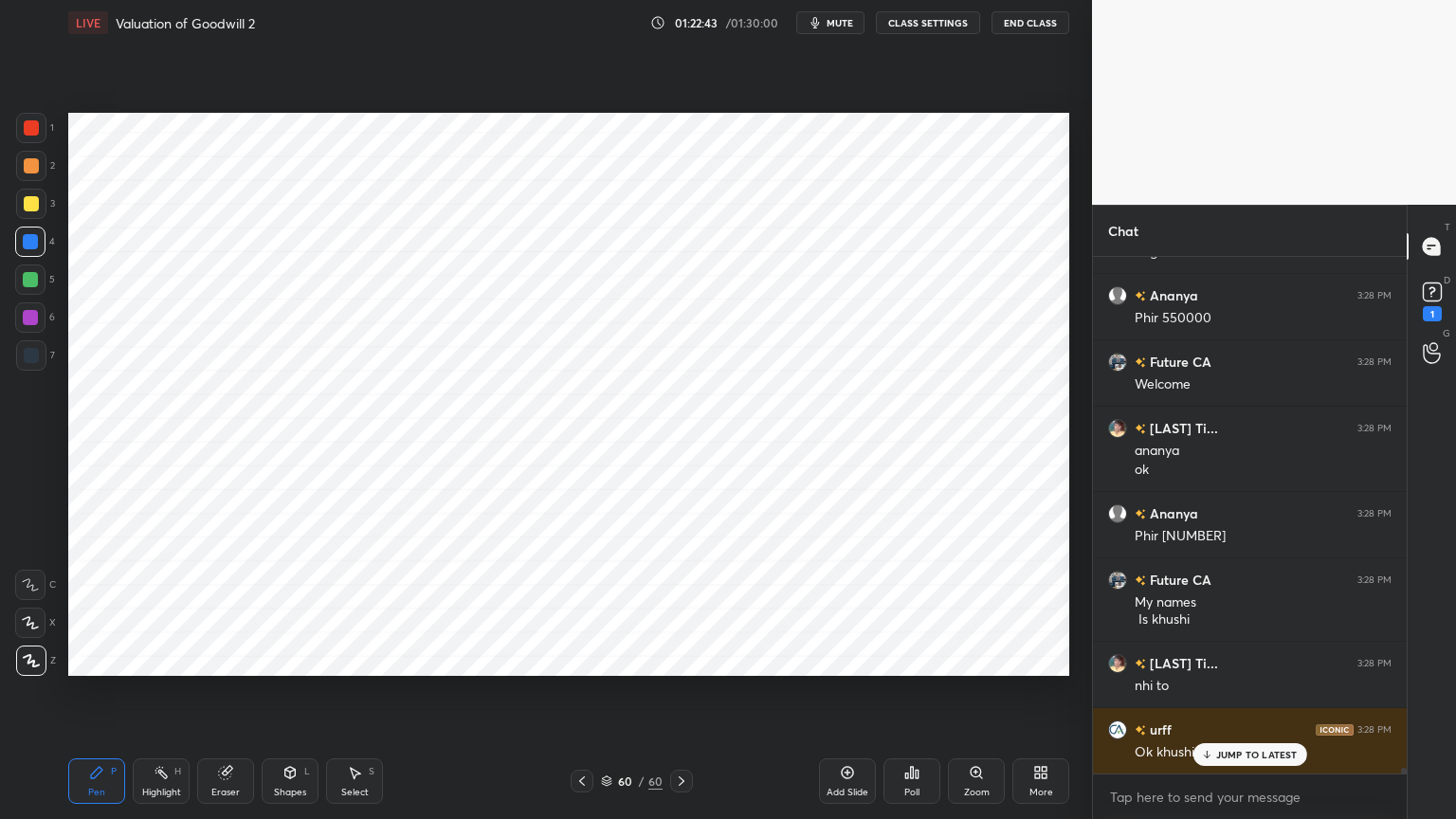 scroll, scrollTop: 49188, scrollLeft: 0, axis: vertical 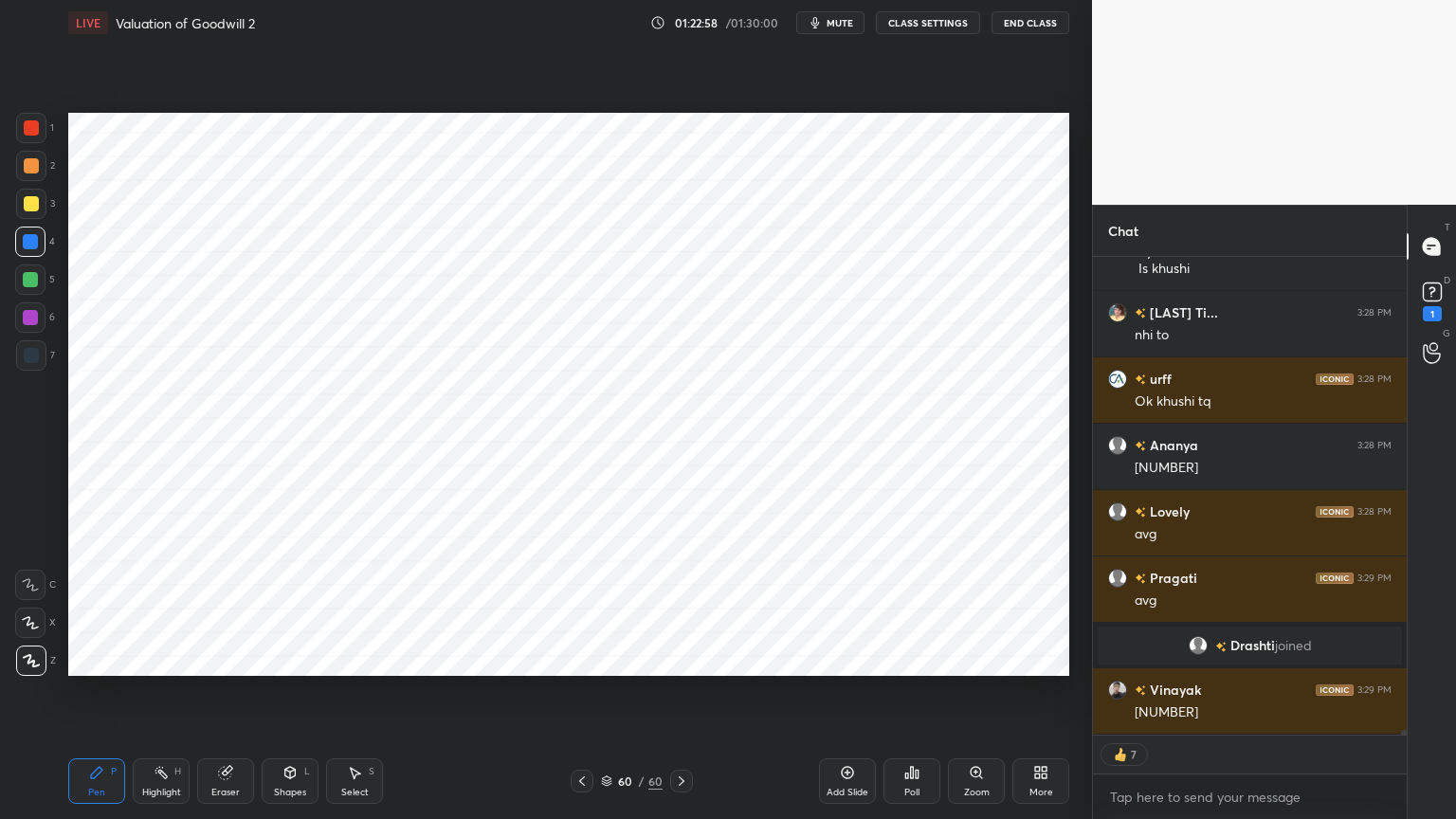 click at bounding box center [31, 355] 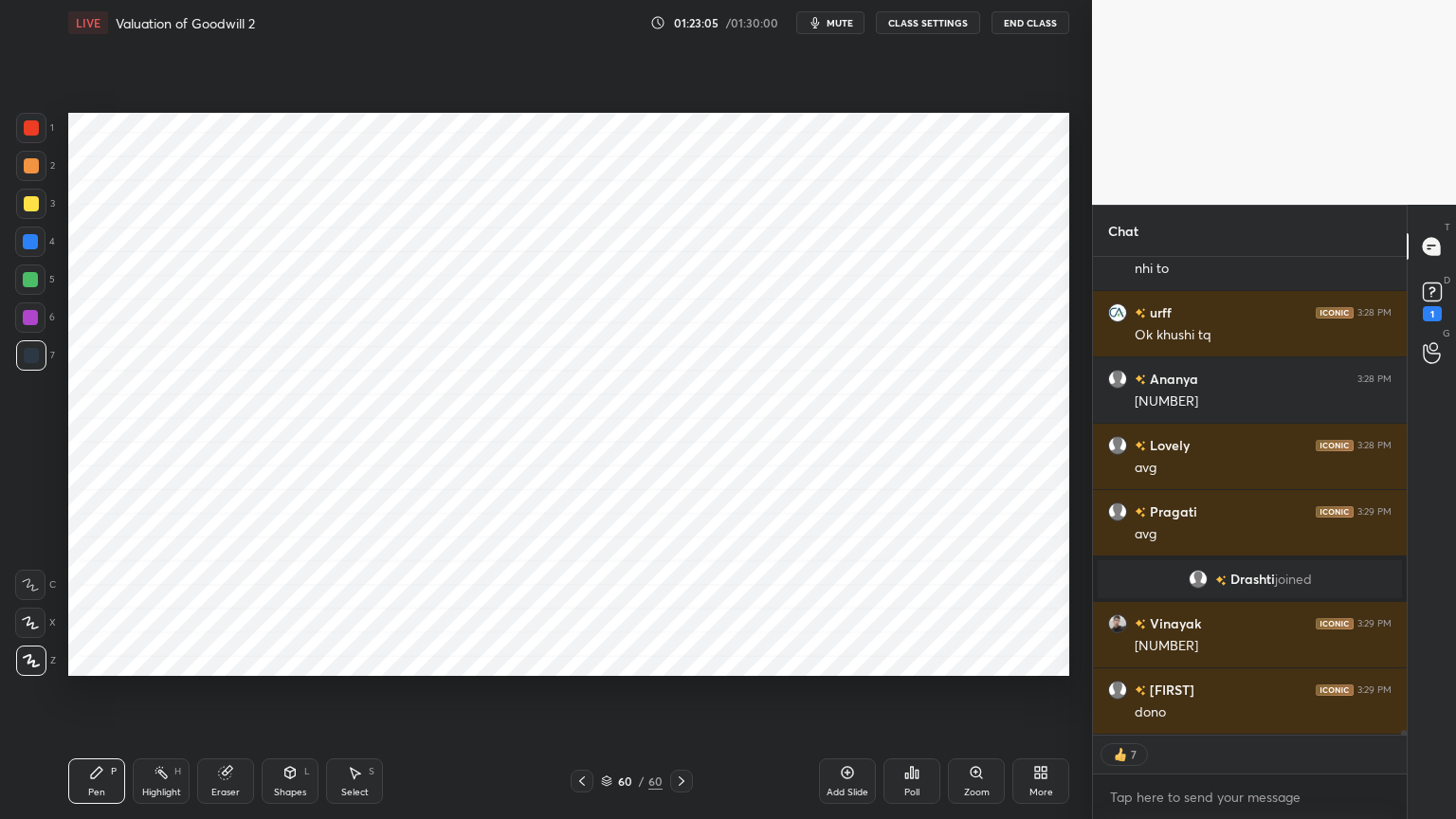 scroll, scrollTop: 46346, scrollLeft: 0, axis: vertical 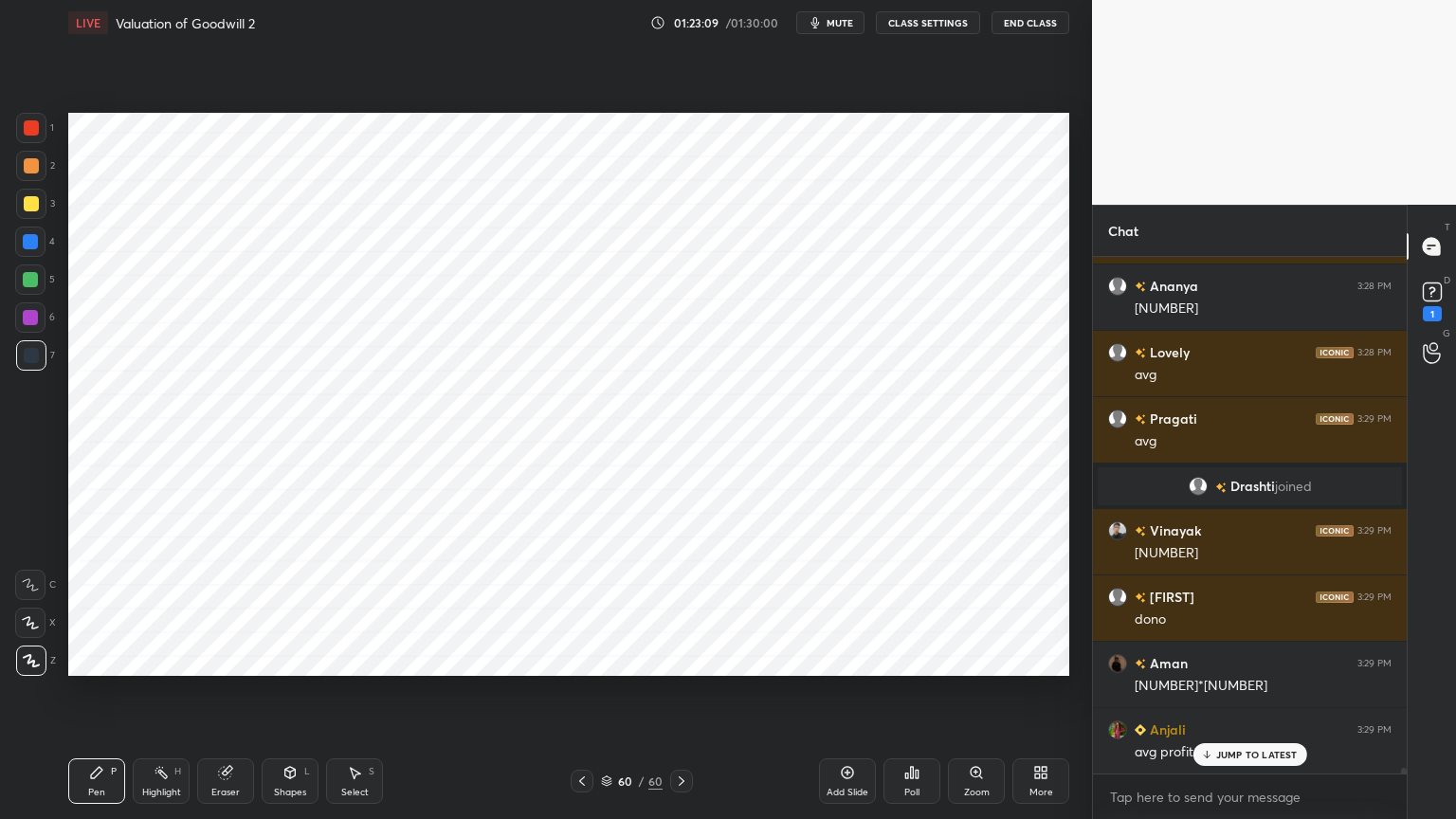 click on "1 2 3 4 5 6 7 C X Z C X Z E E Erase all   H H" at bounding box center (30, 394) 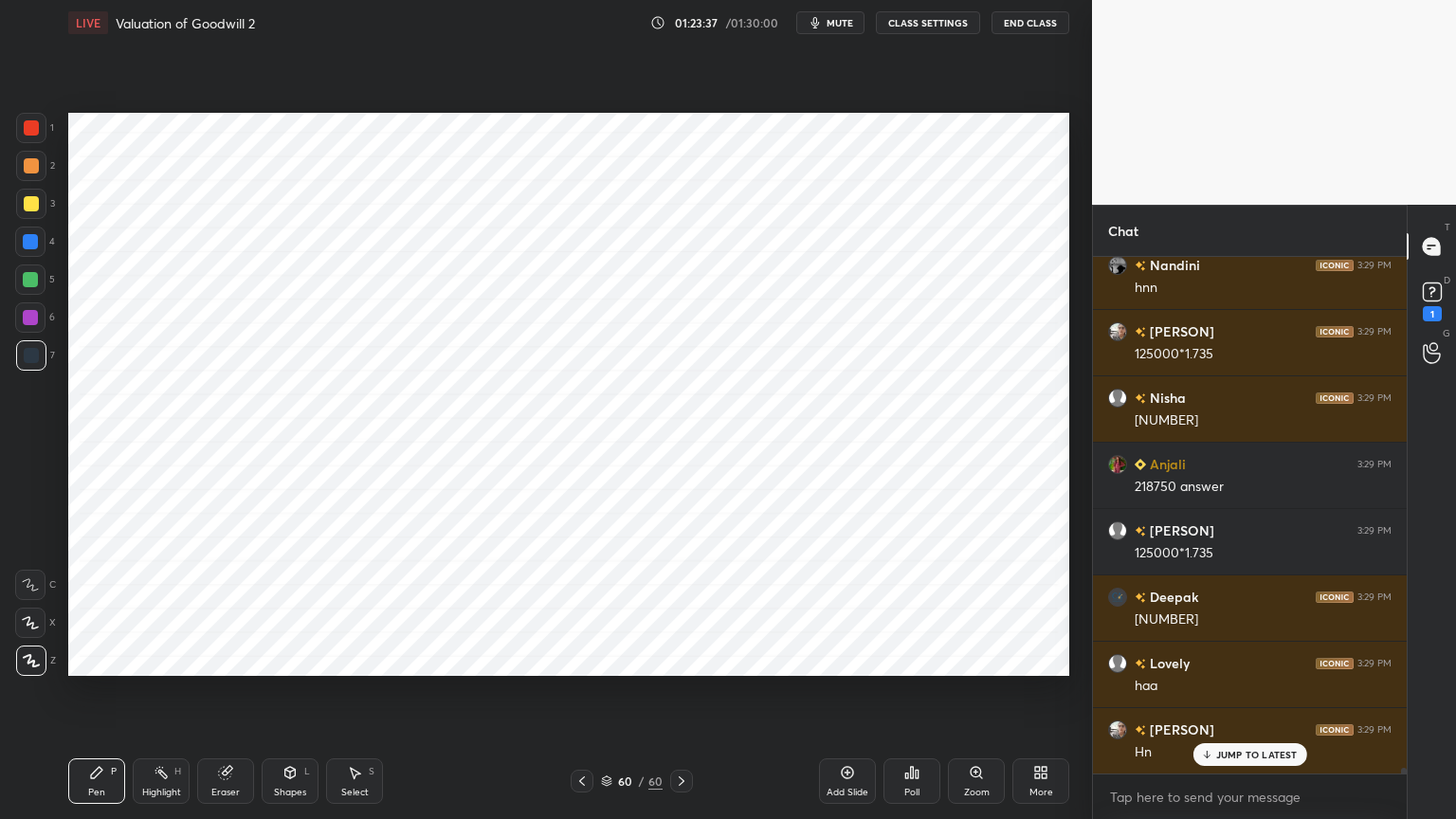 scroll, scrollTop: 47281, scrollLeft: 0, axis: vertical 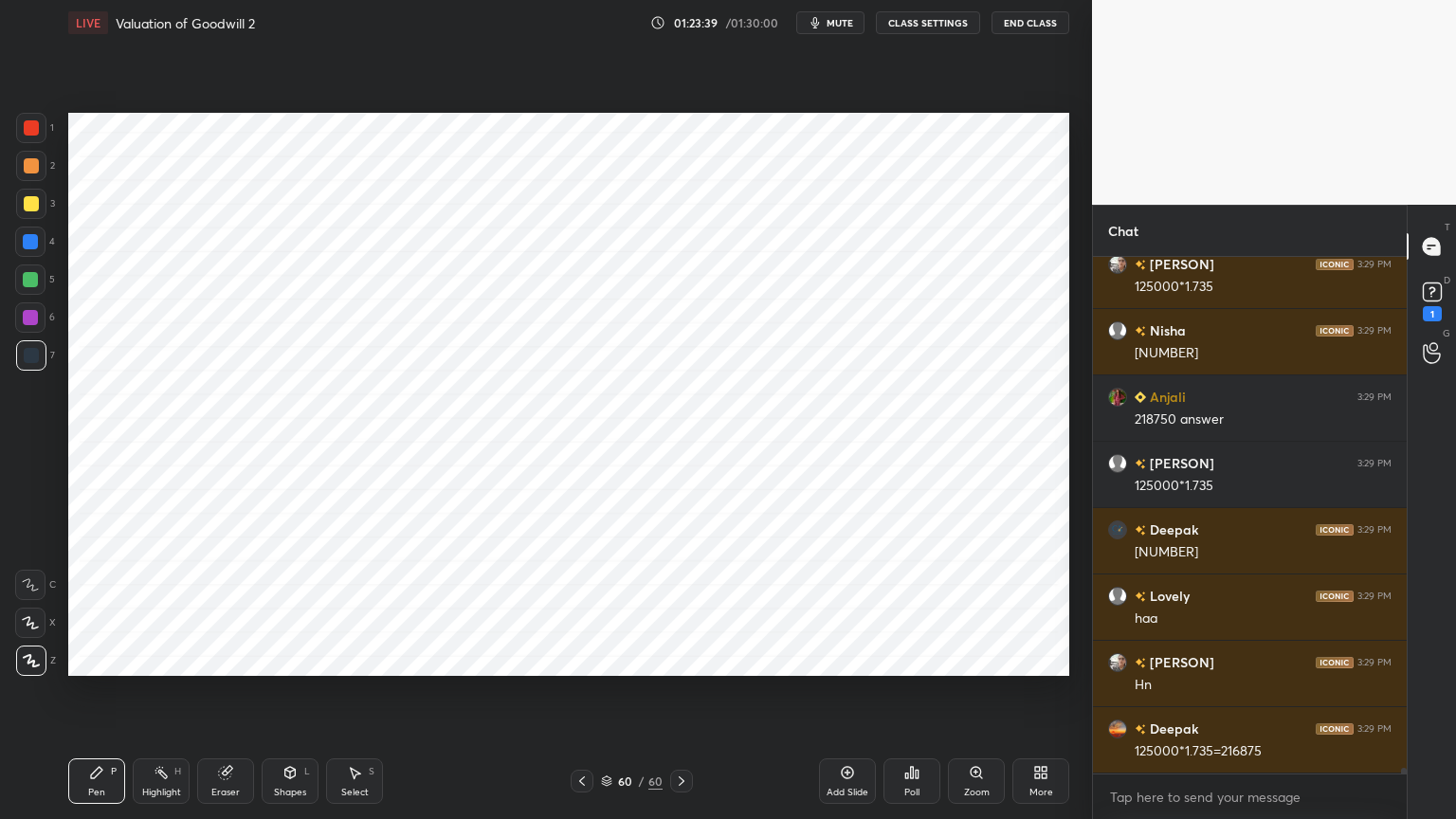 click on "Shapes" at bounding box center [290, 792] 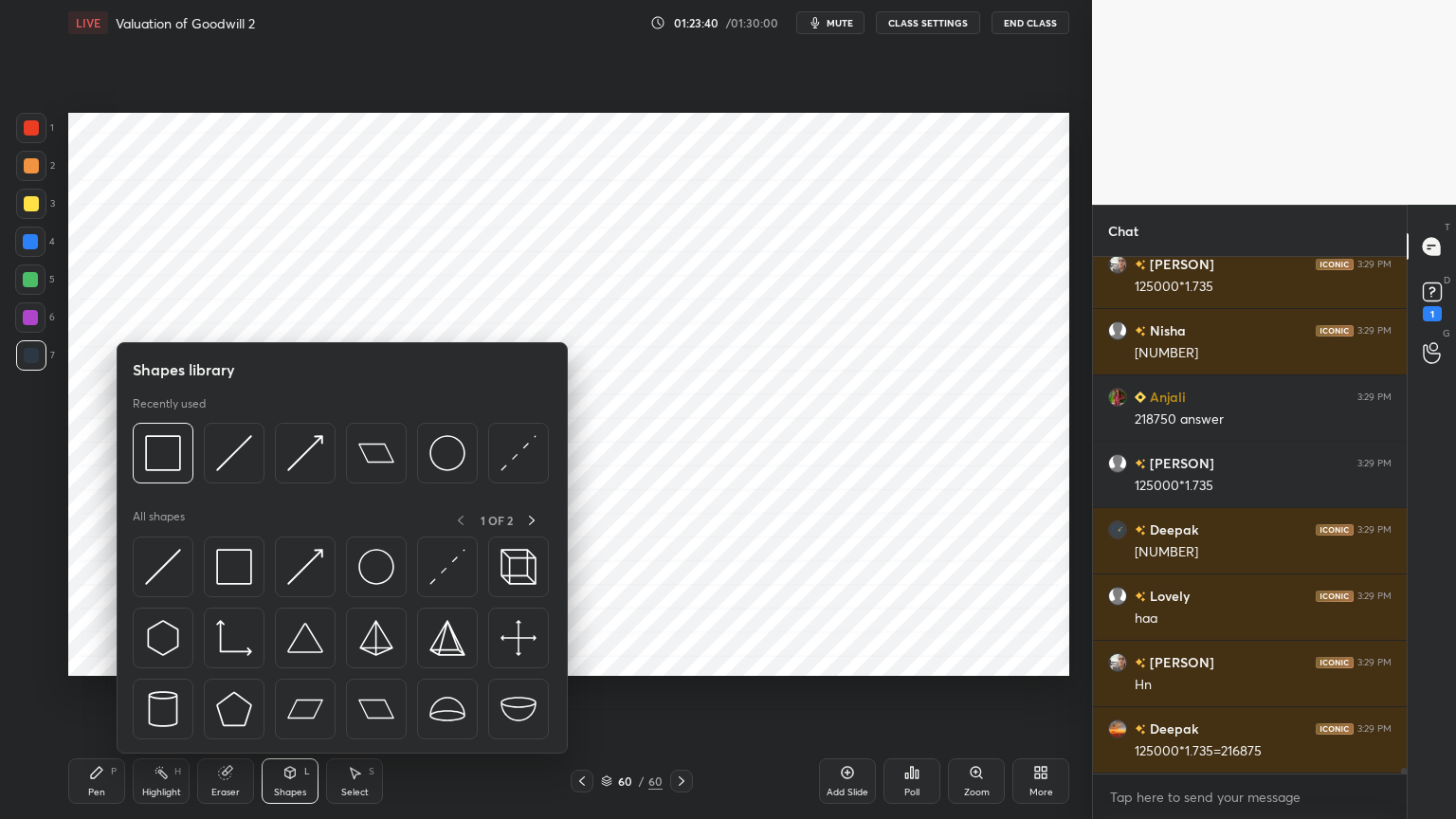 click on "Shapes" at bounding box center (290, 792) 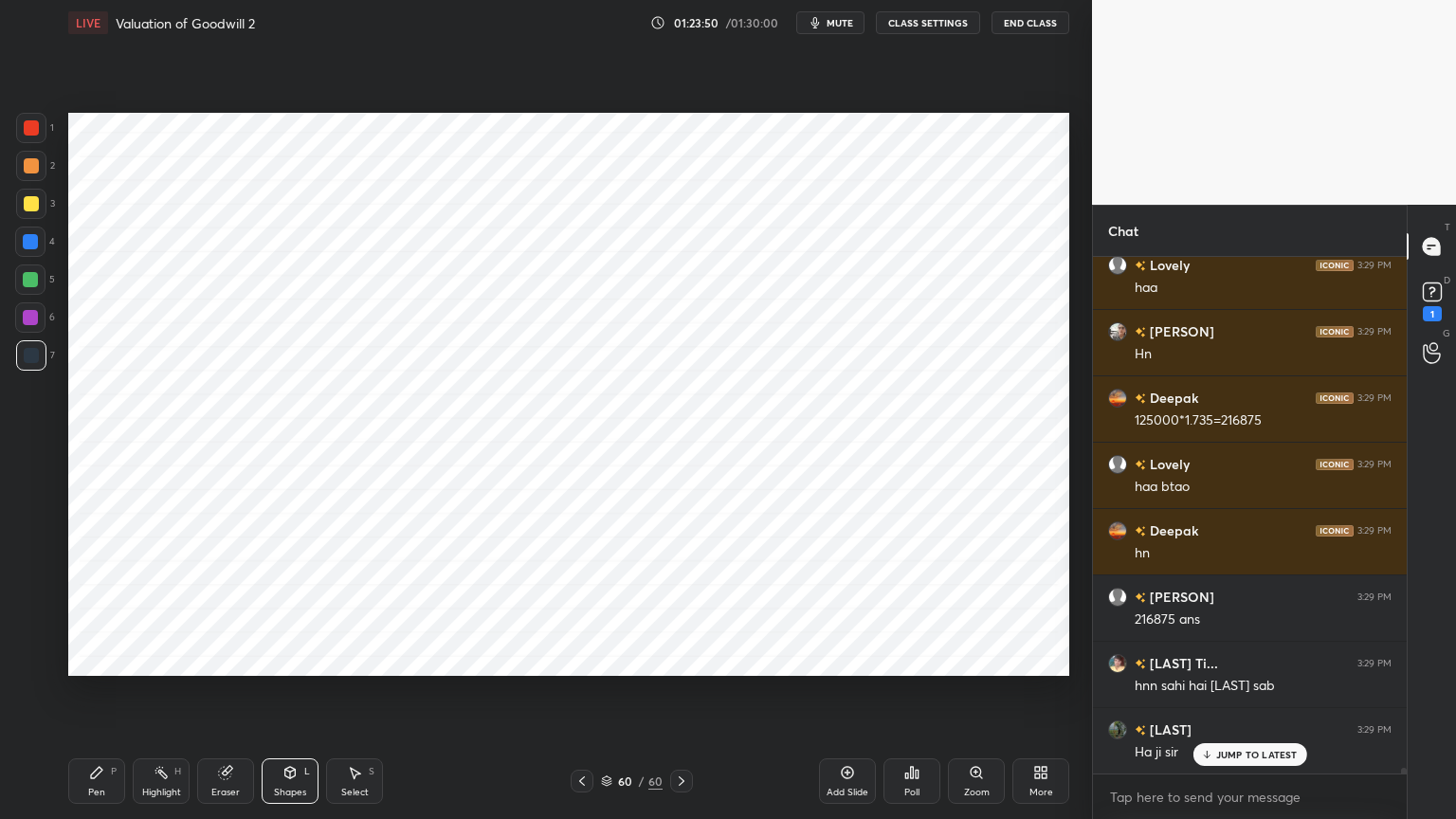 scroll, scrollTop: 47679, scrollLeft: 0, axis: vertical 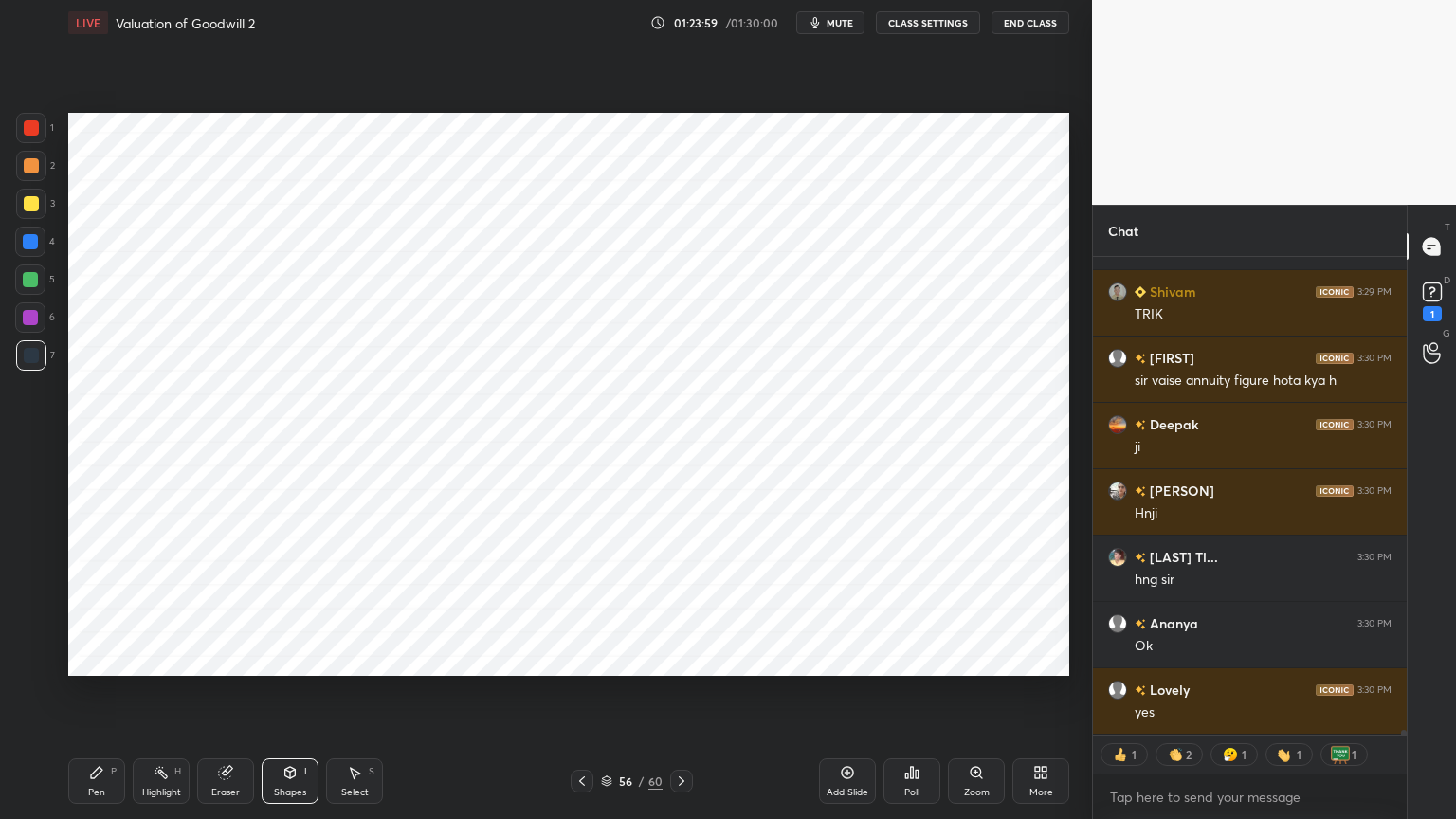 click on "Highlight H" at bounding box center [161, 781] 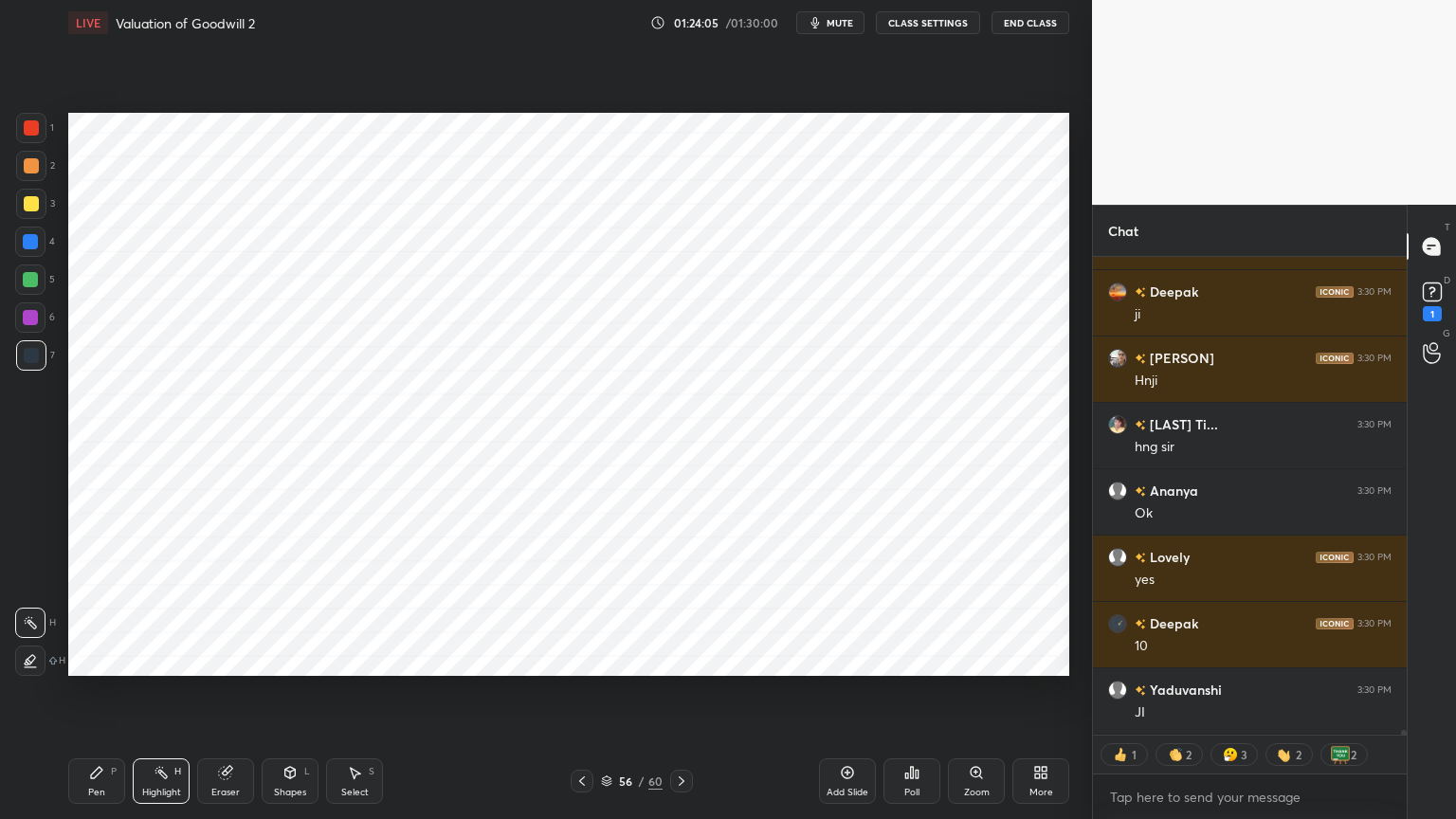 scroll, scrollTop: 48315, scrollLeft: 0, axis: vertical 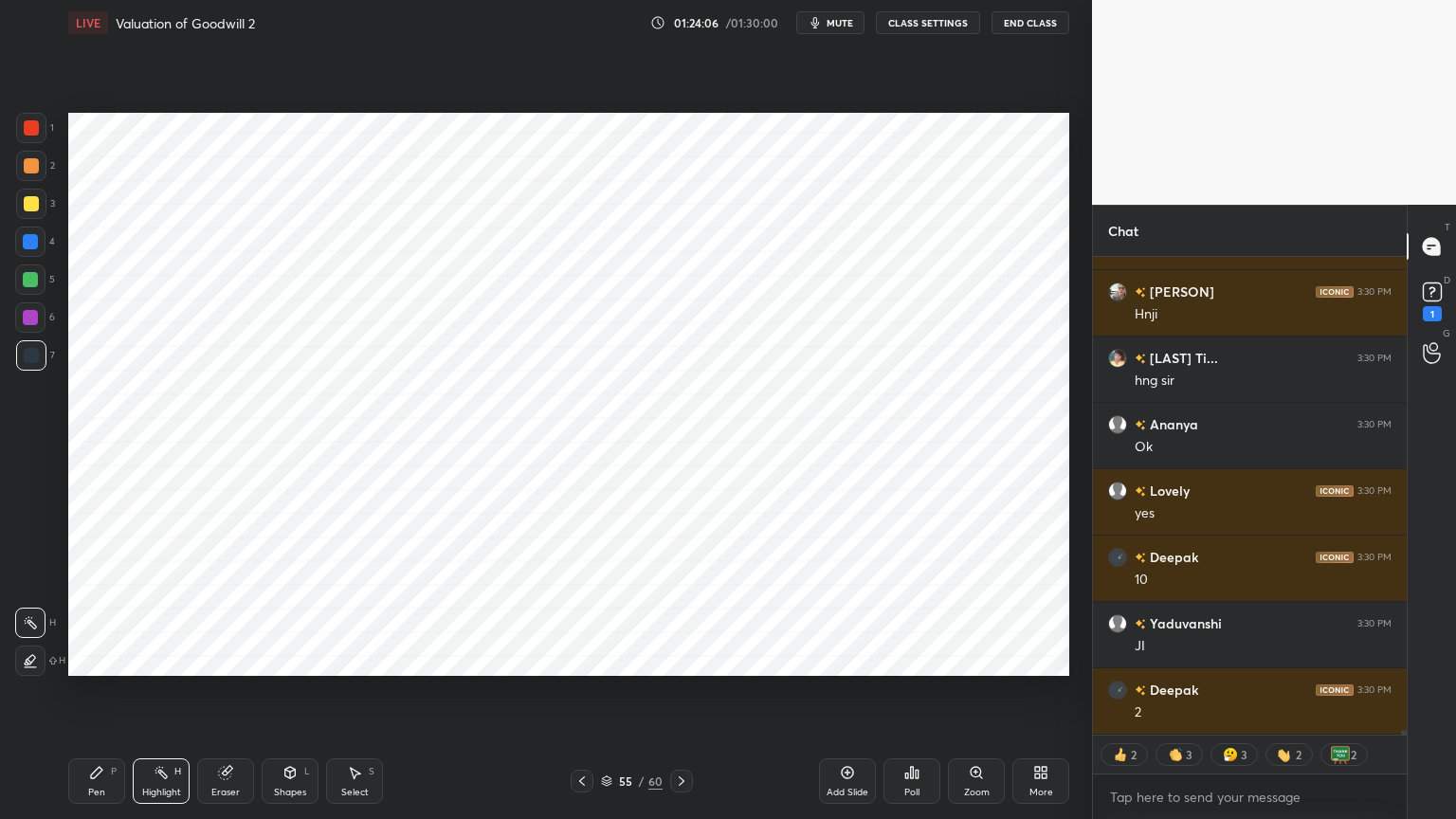 click 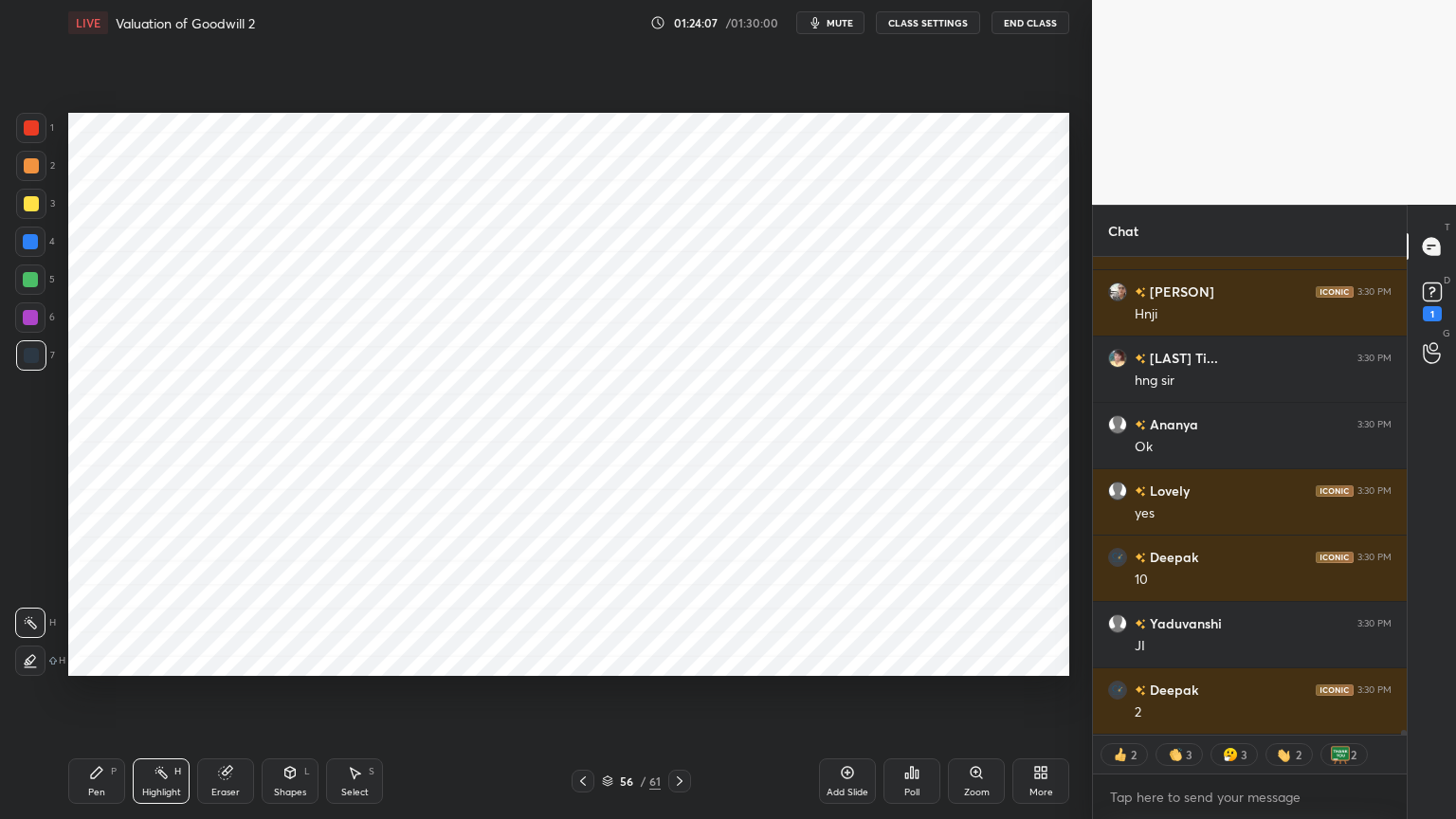click at bounding box center [30, 242] 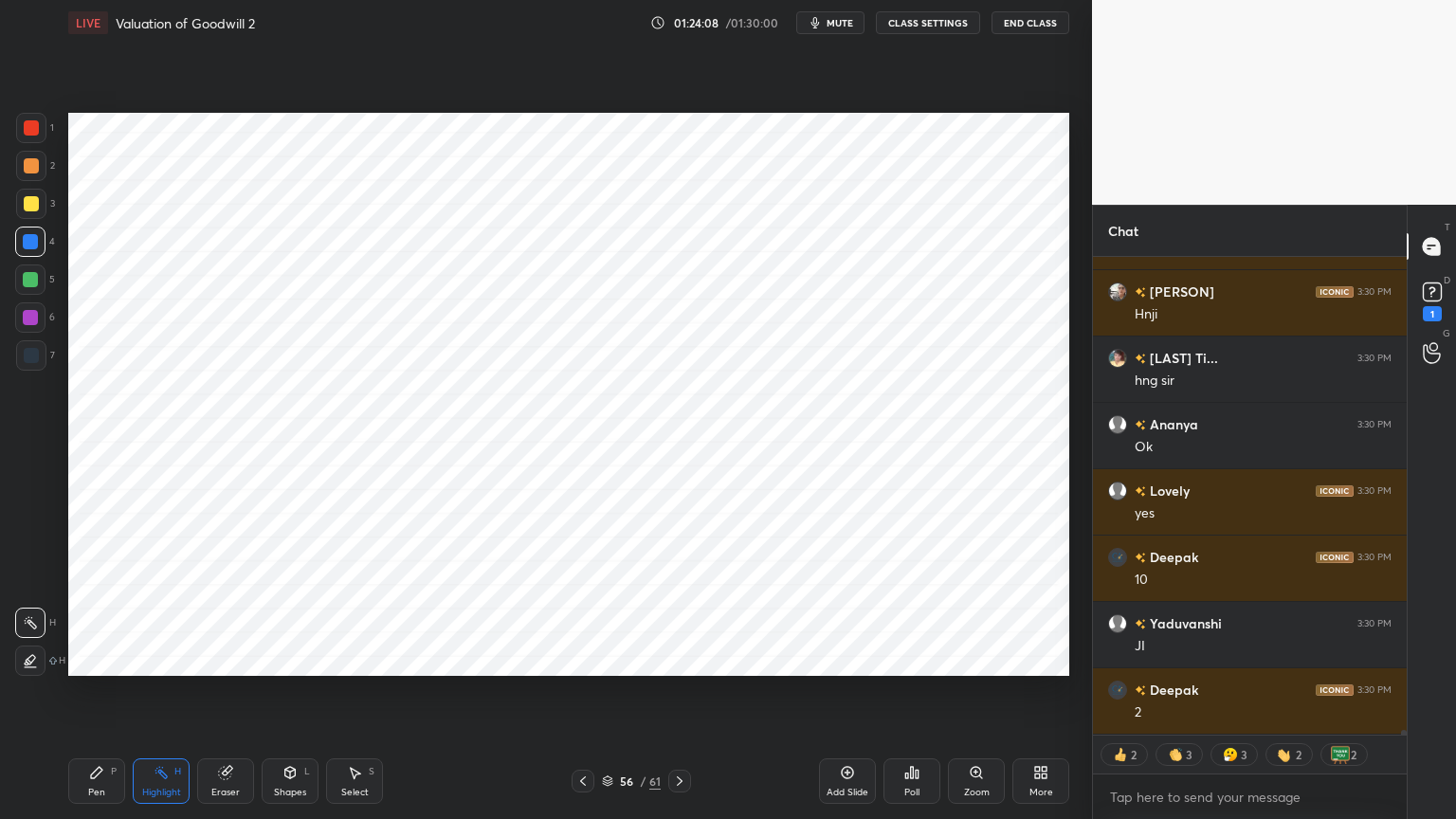 click on "Pen P" at bounding box center (97, 781) 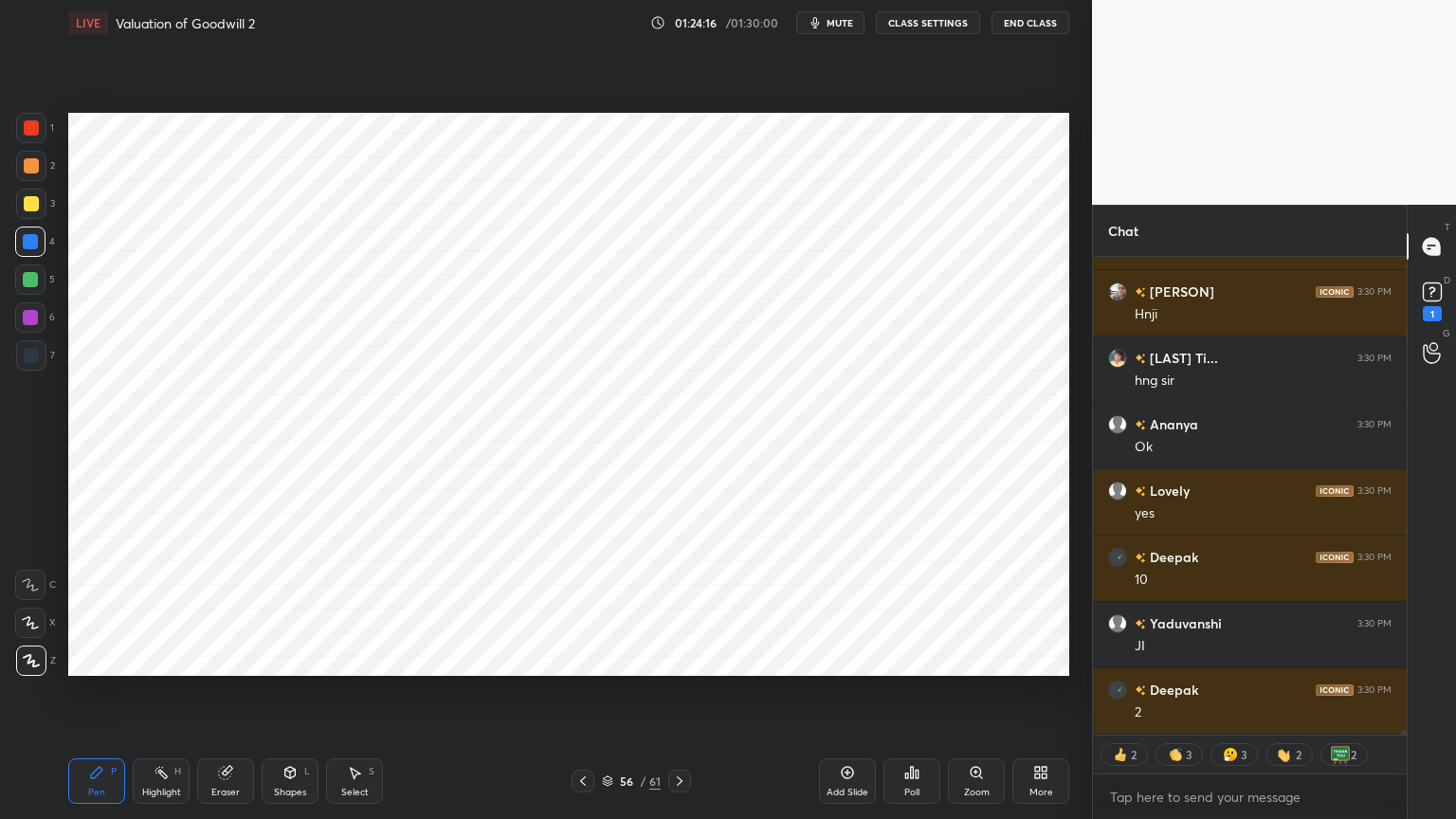 scroll, scrollTop: 6, scrollLeft: 6, axis: both 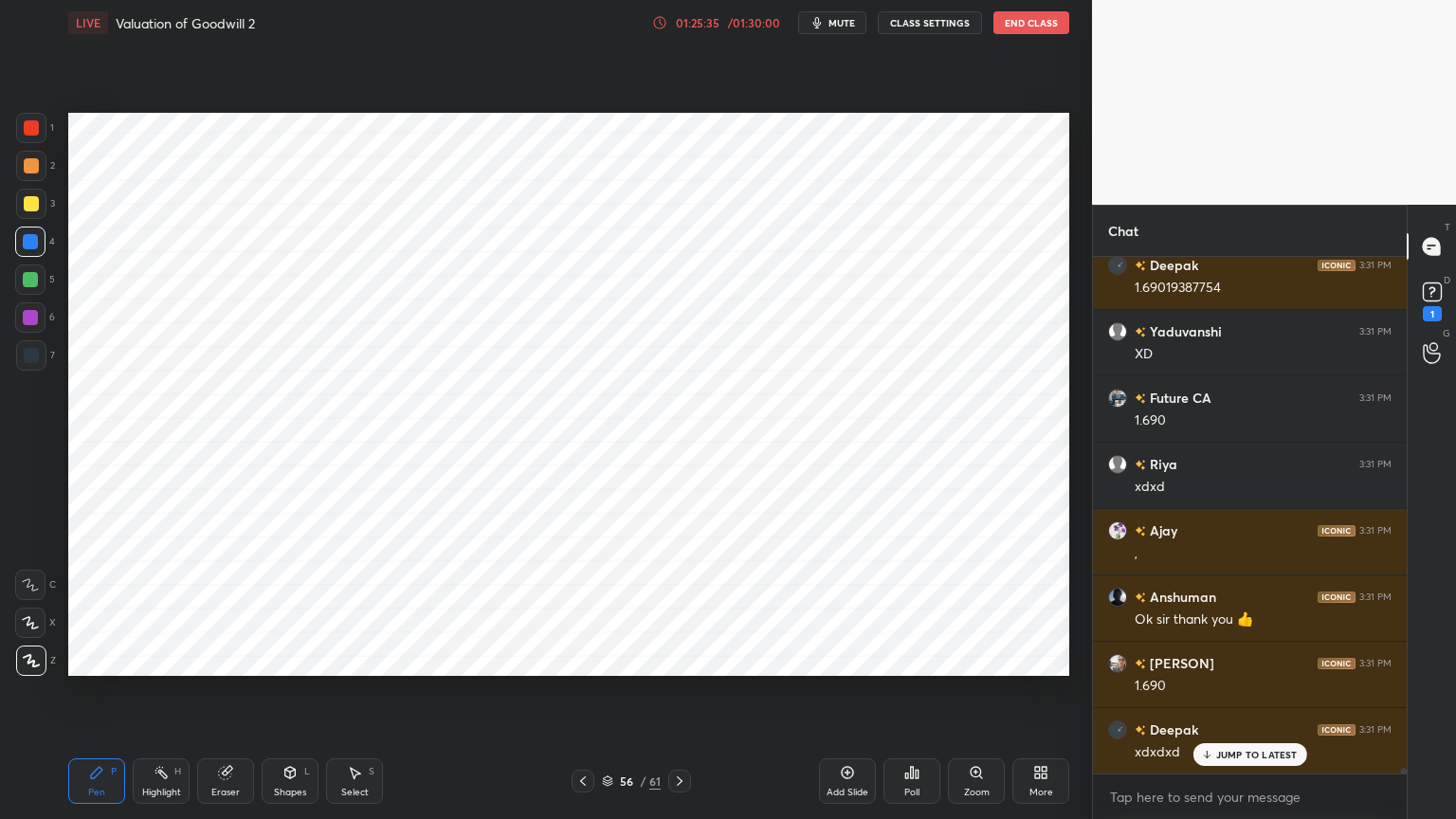 click on "Highlight" at bounding box center (161, 792) 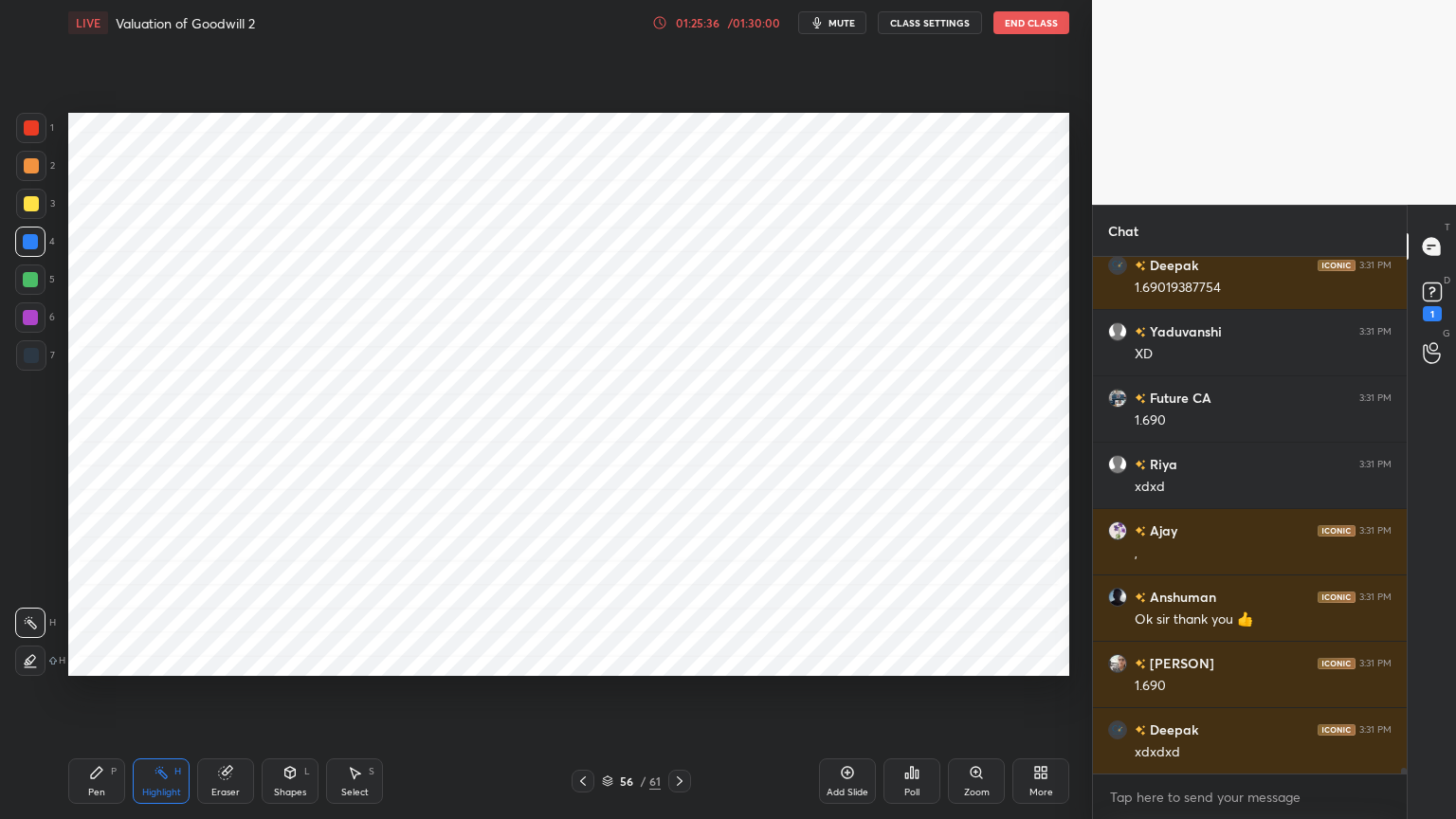 scroll, scrollTop: 50531, scrollLeft: 0, axis: vertical 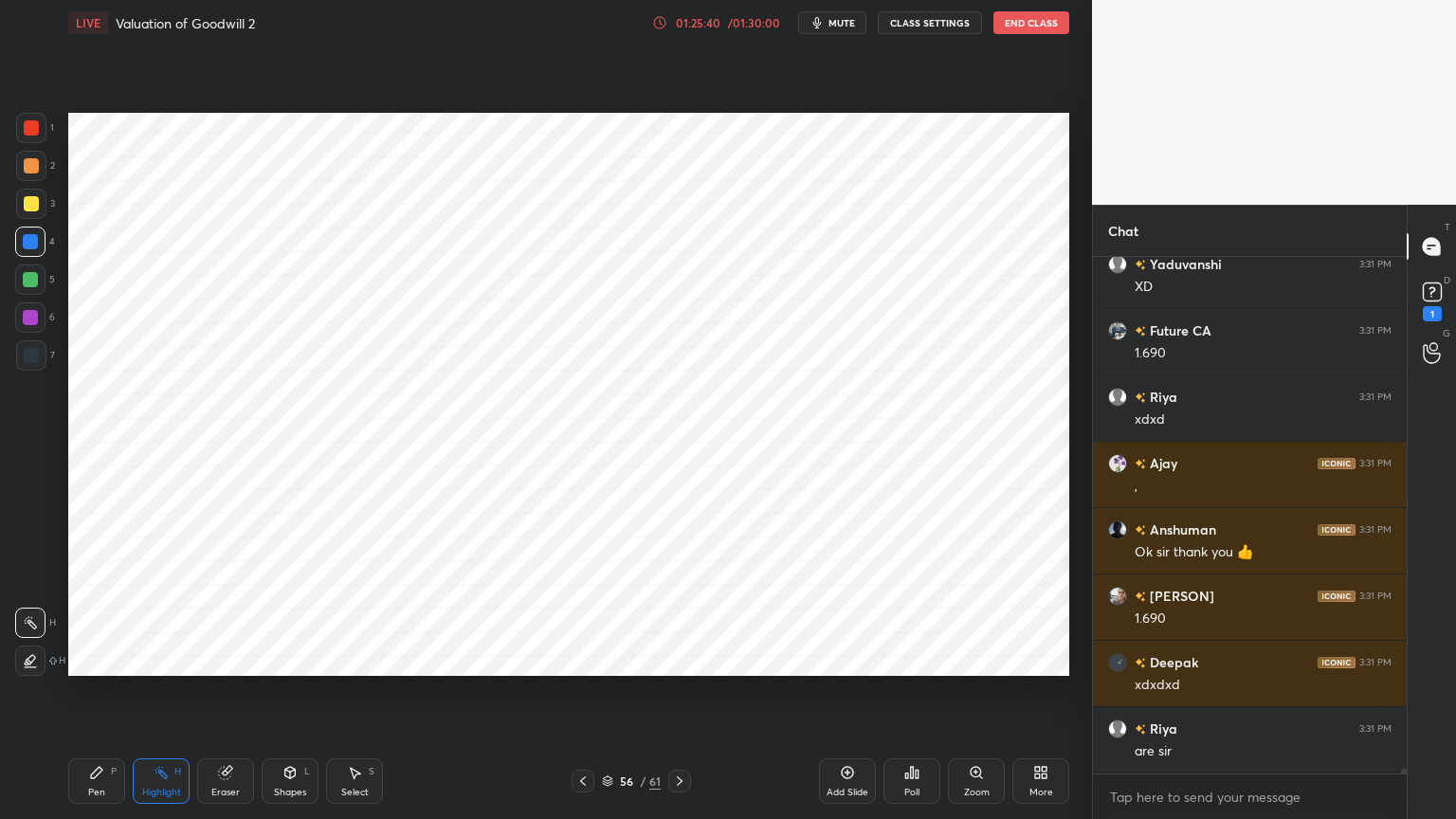 click 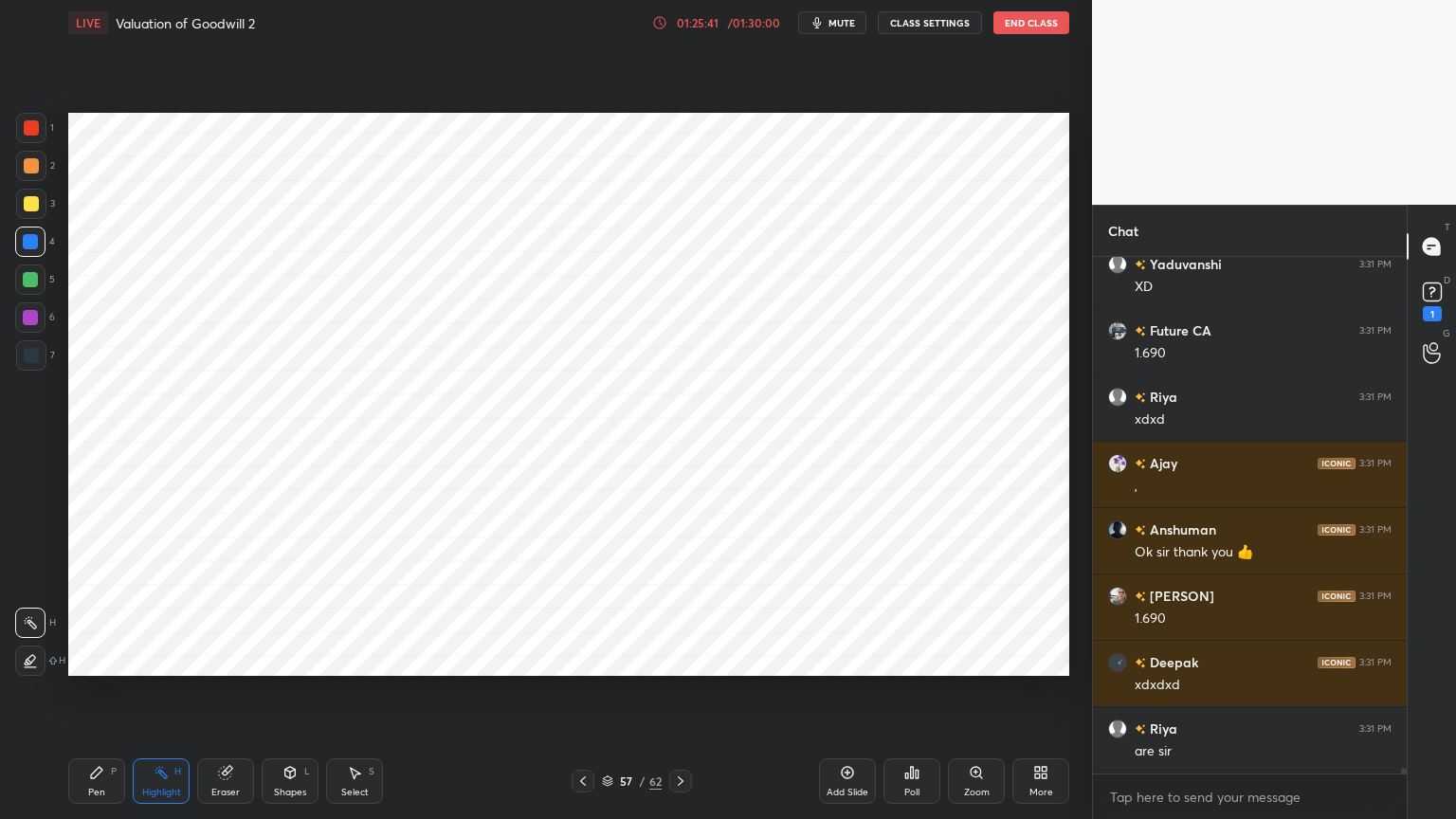 click on "Pen P" at bounding box center (97, 781) 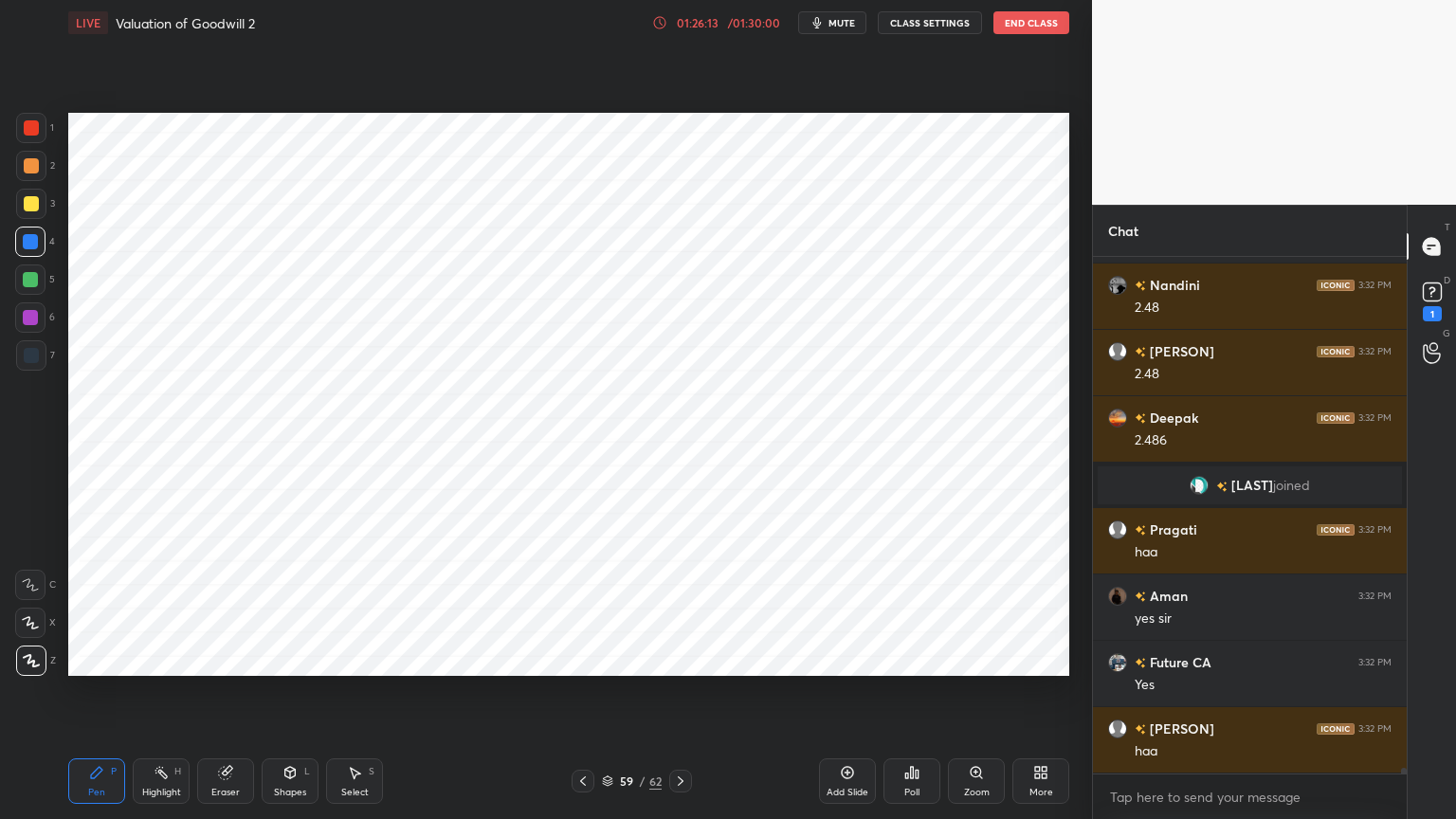 scroll, scrollTop: 49891, scrollLeft: 0, axis: vertical 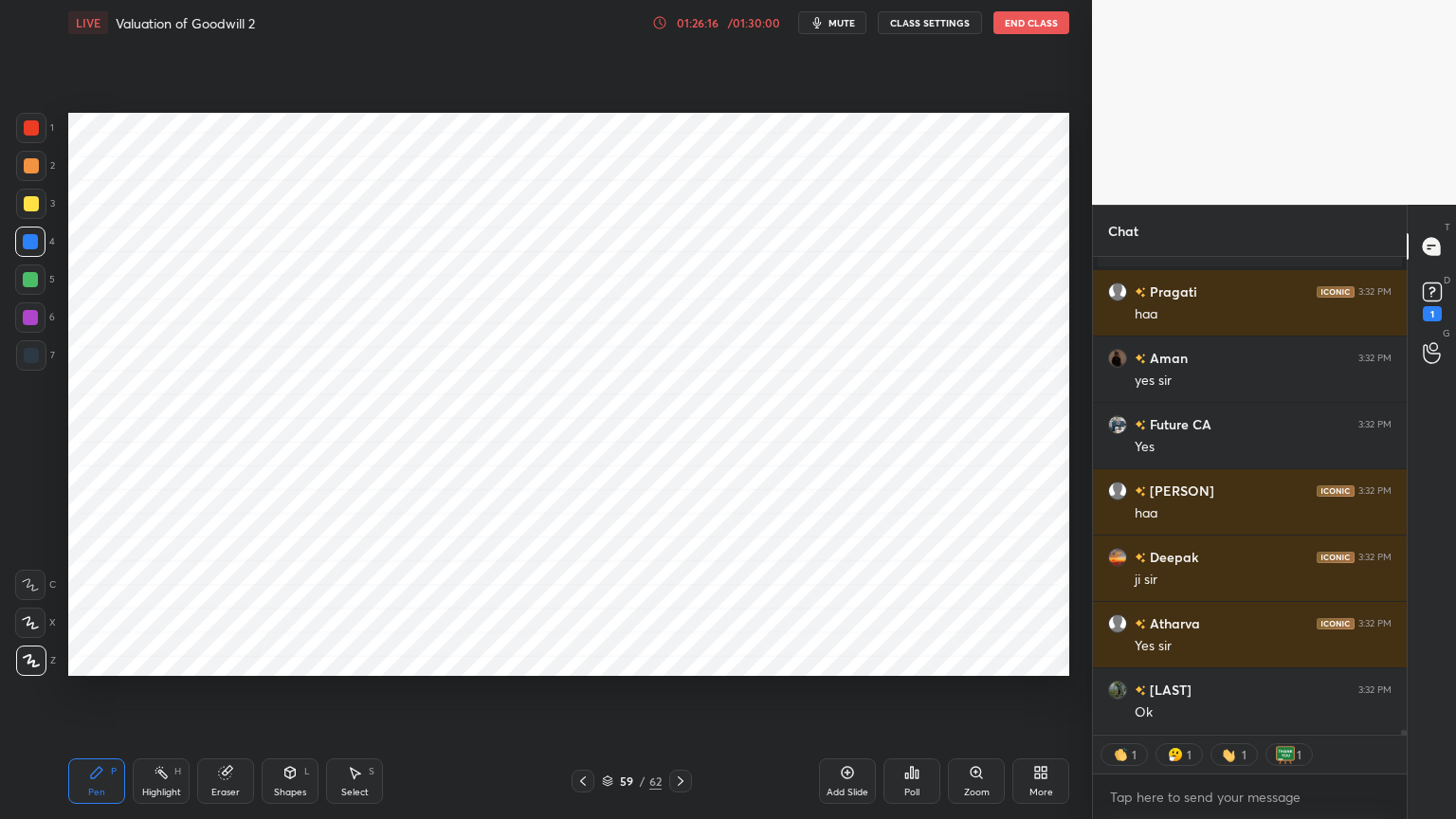 click on "Highlight H" at bounding box center (161, 781) 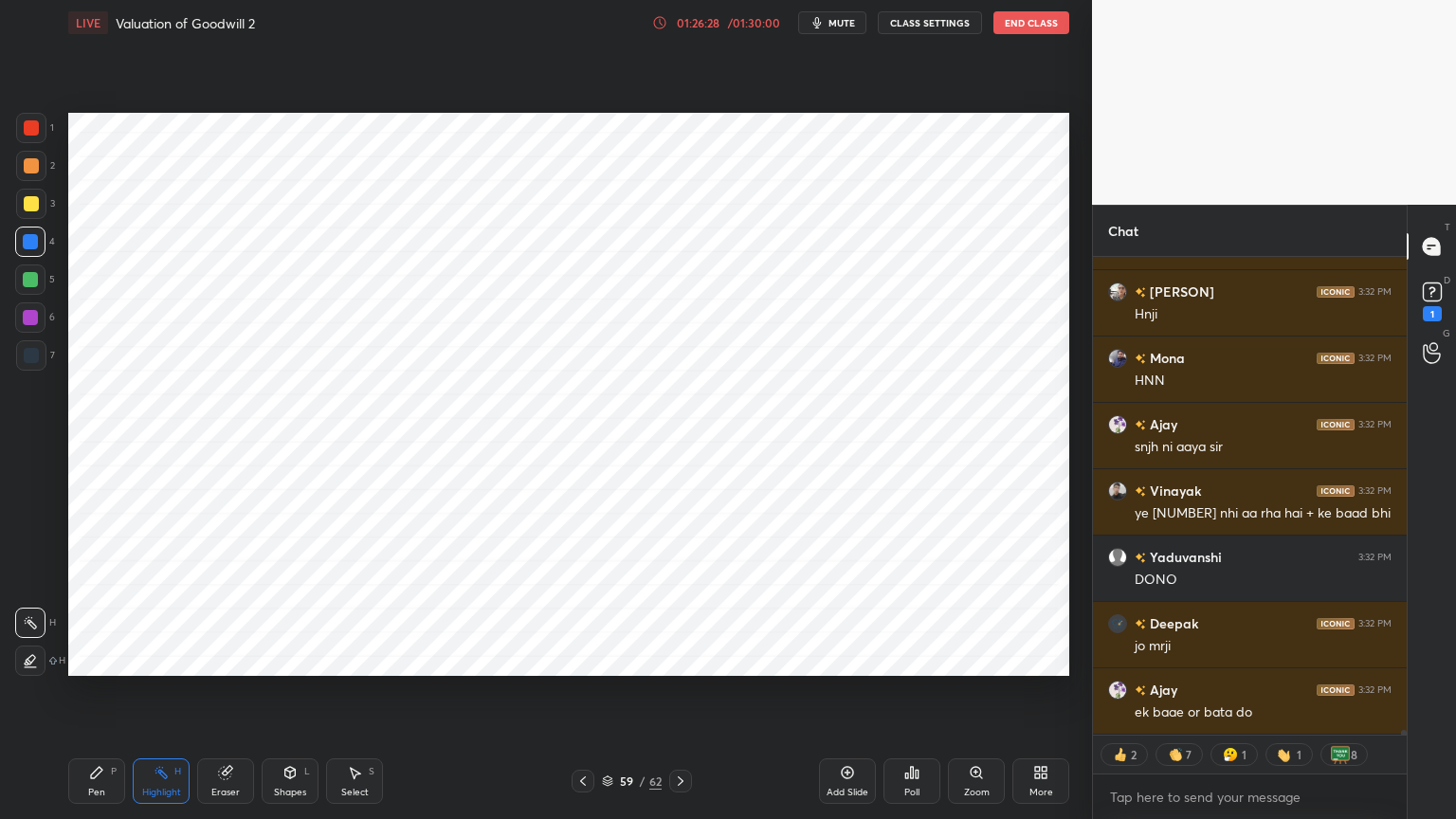 scroll, scrollTop: 50660, scrollLeft: 0, axis: vertical 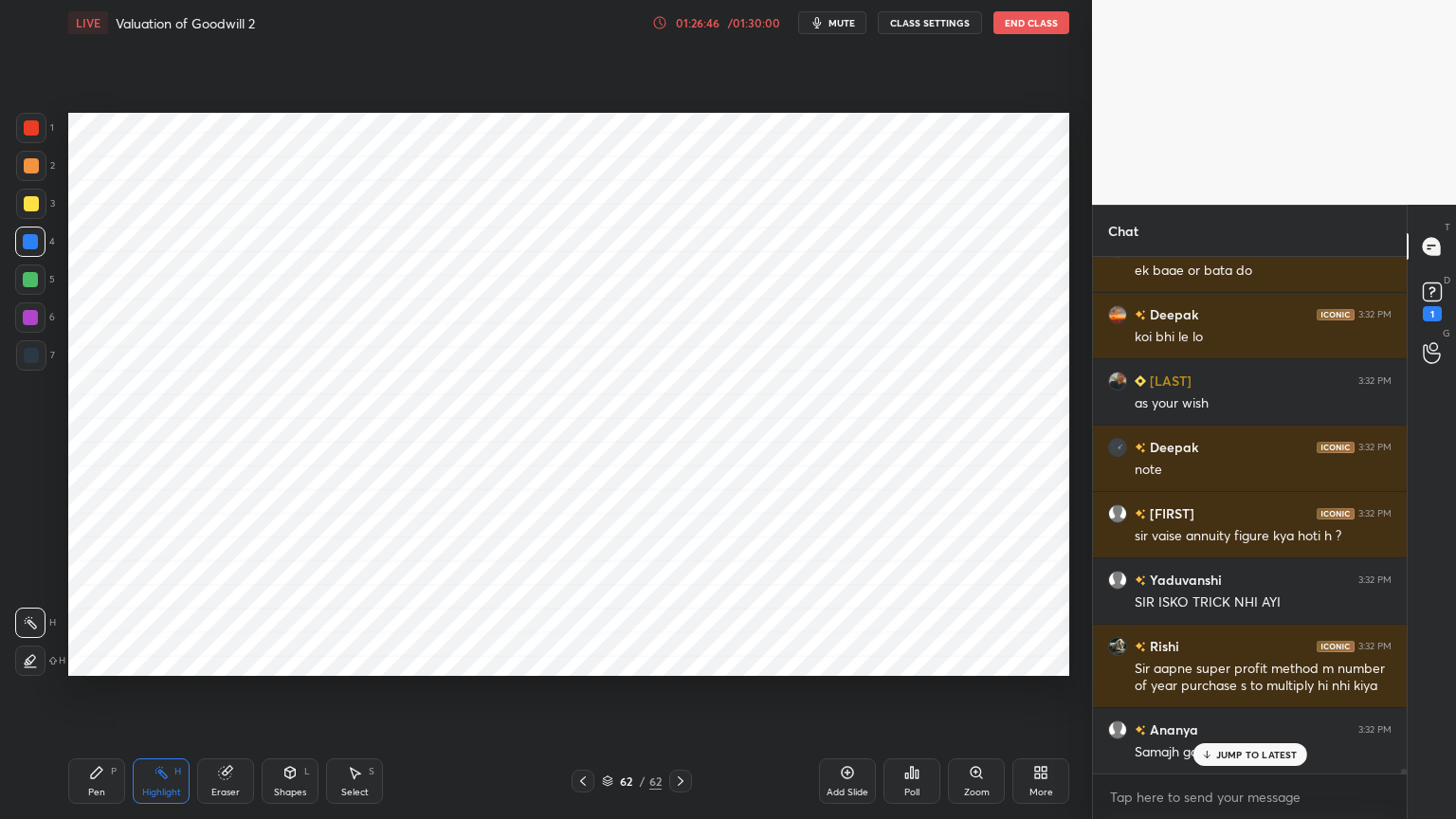 click on "Add Slide" at bounding box center (847, 792) 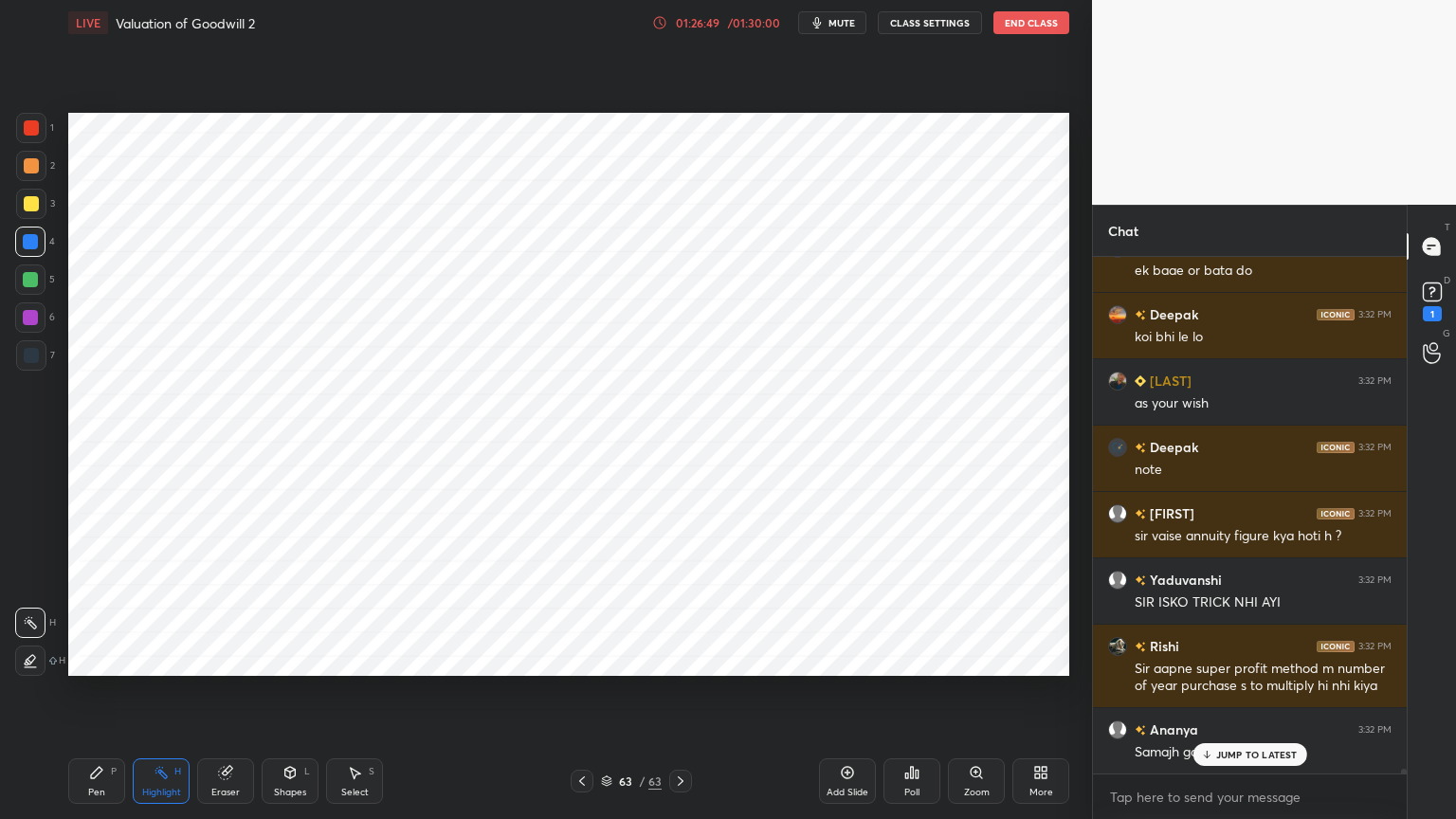 click on "Pen P" at bounding box center [97, 781] 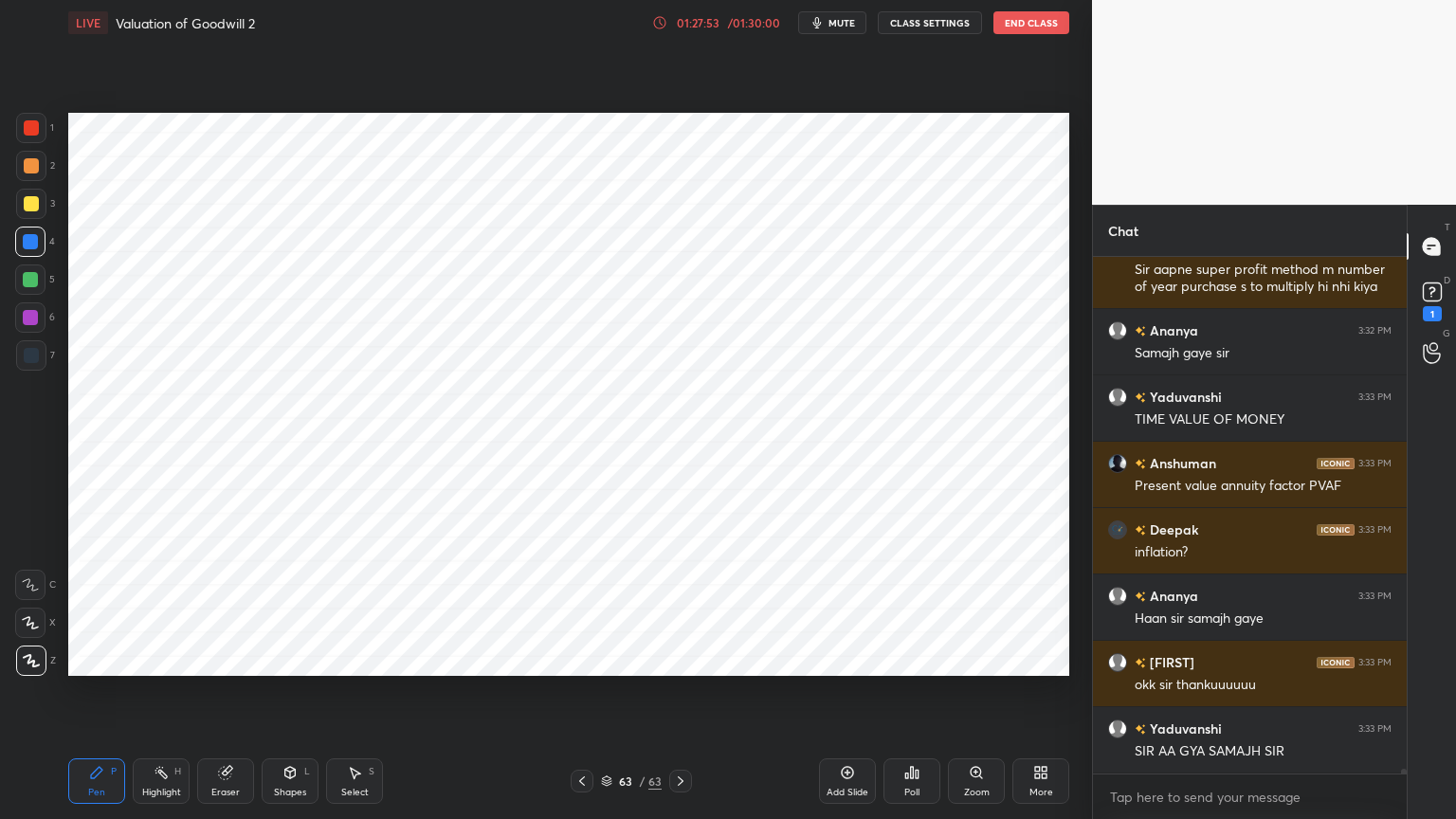 scroll, scrollTop: 51047, scrollLeft: 0, axis: vertical 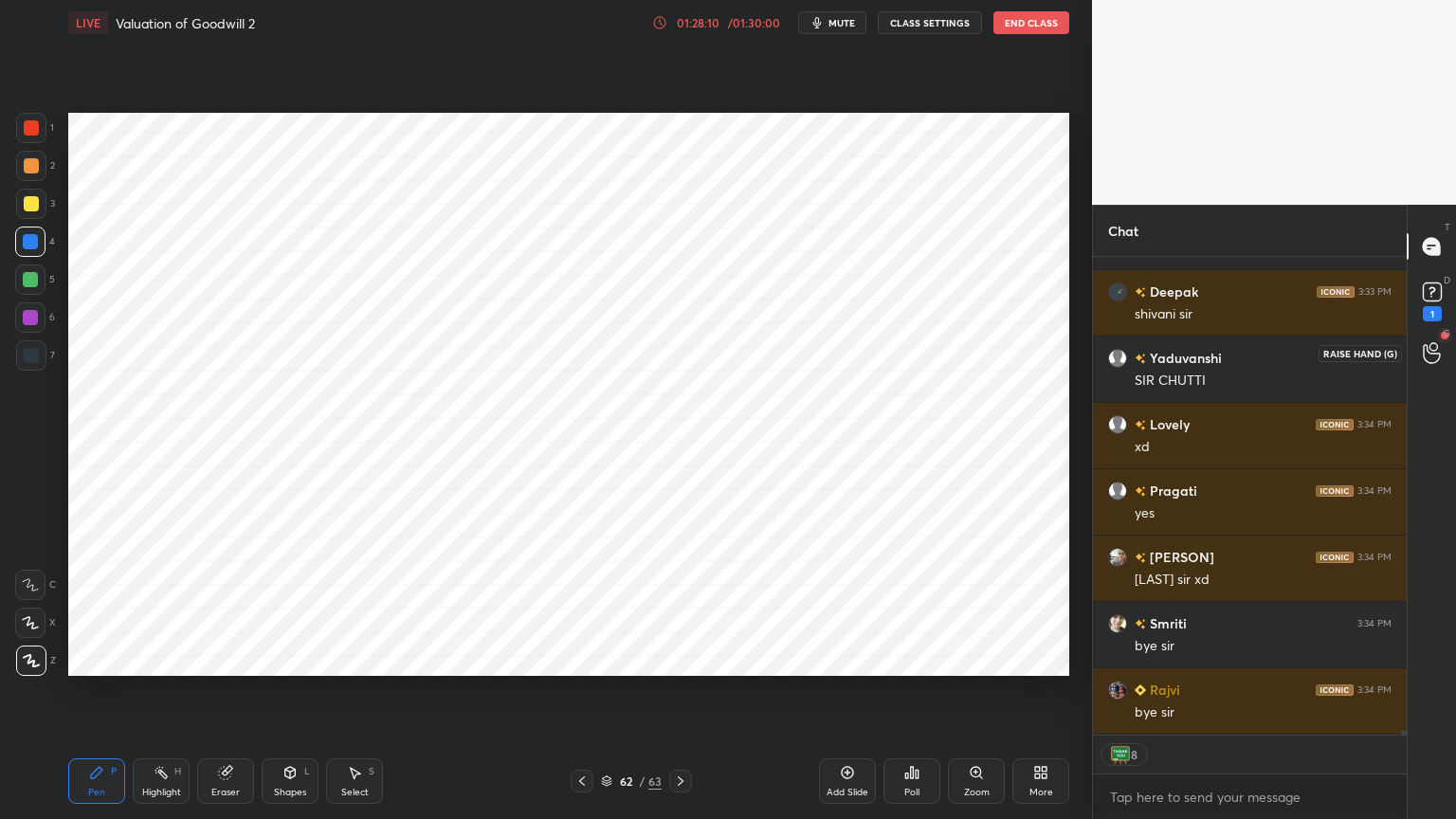 click at bounding box center (1432, 353) 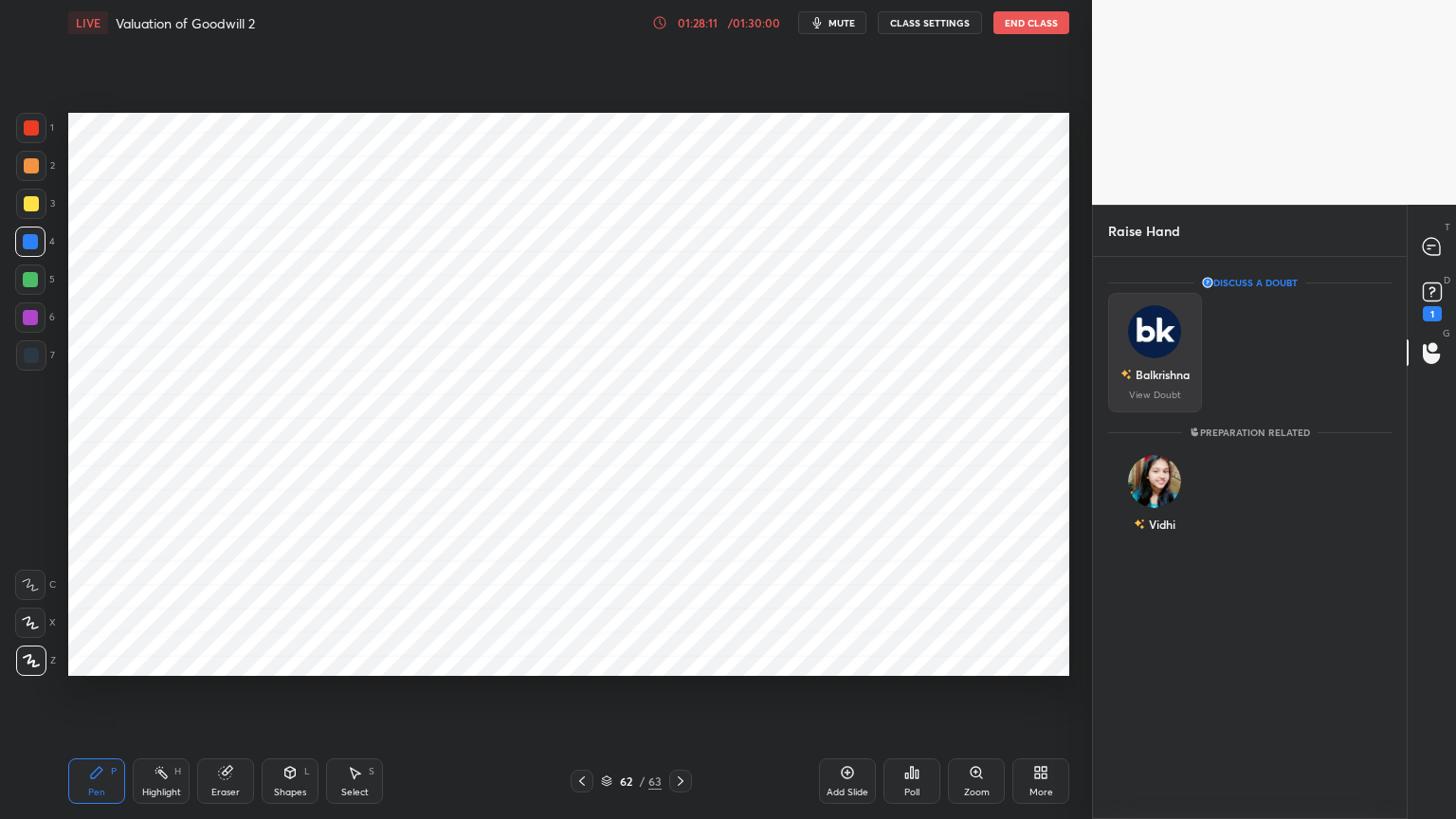 click at bounding box center (1155, 332) 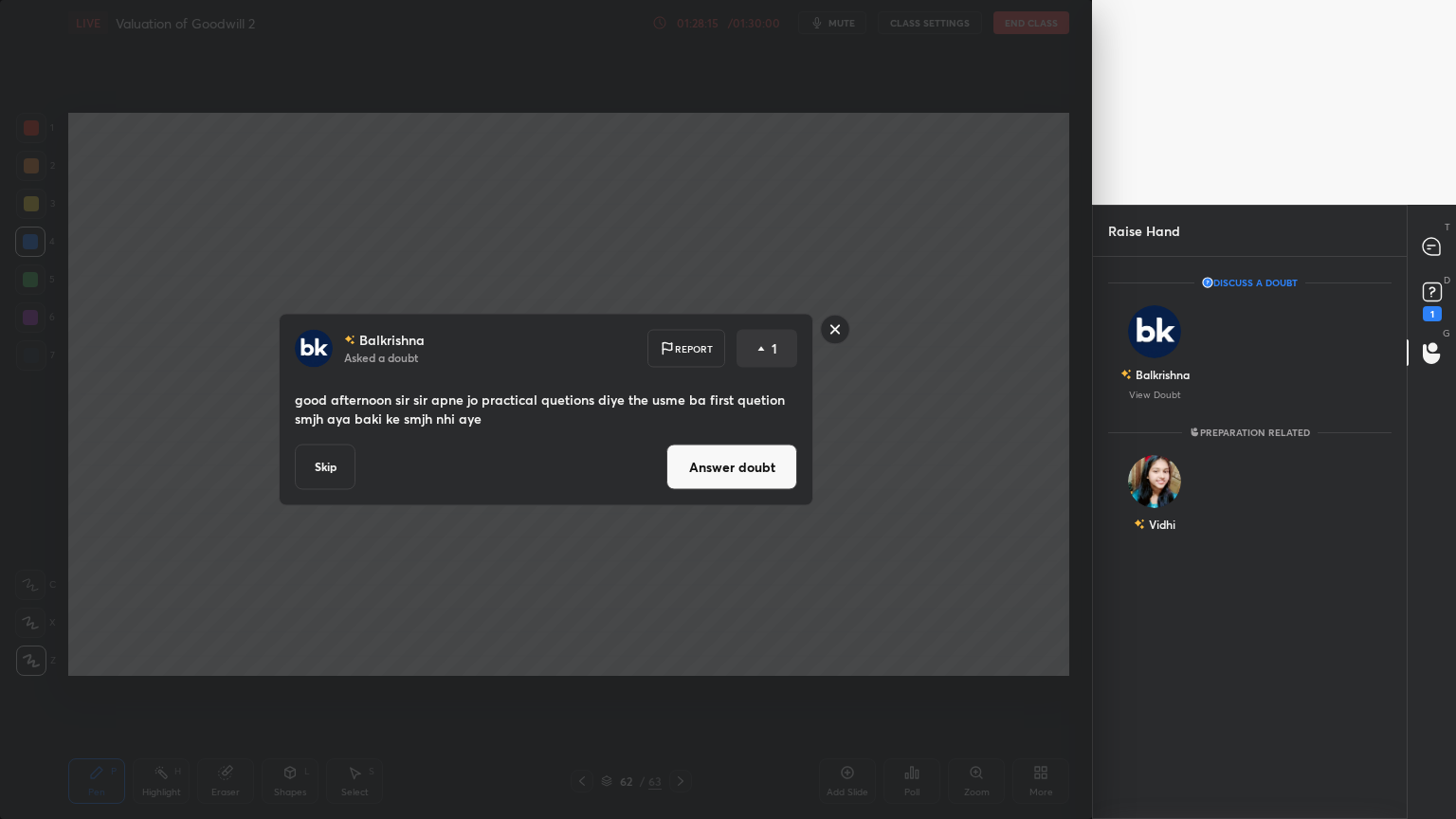click on "Discuss a doubt [PERSON] View Doubt Preparation related [PERSON]" at bounding box center [1249, 537] 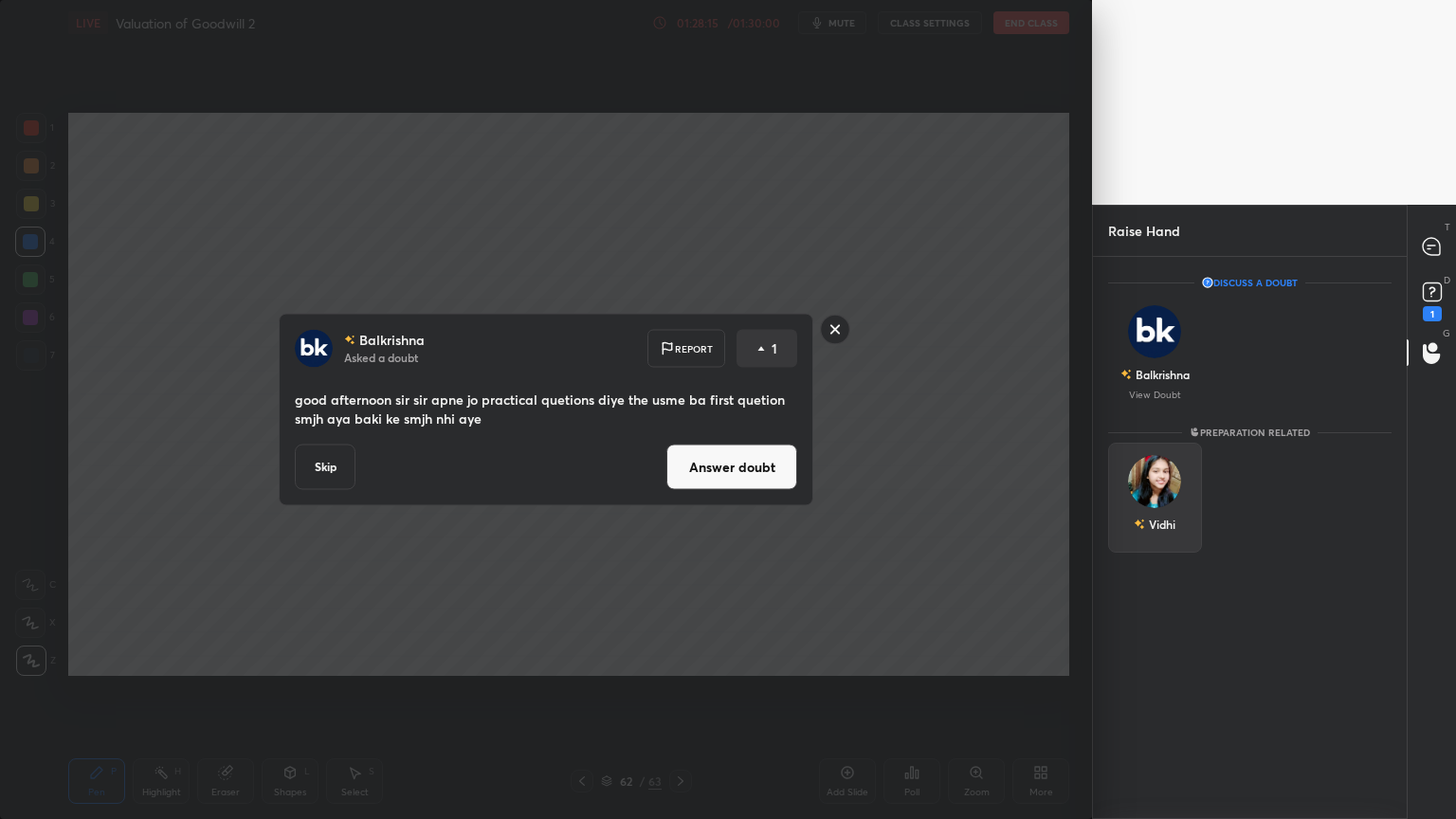 click at bounding box center (1155, 482) 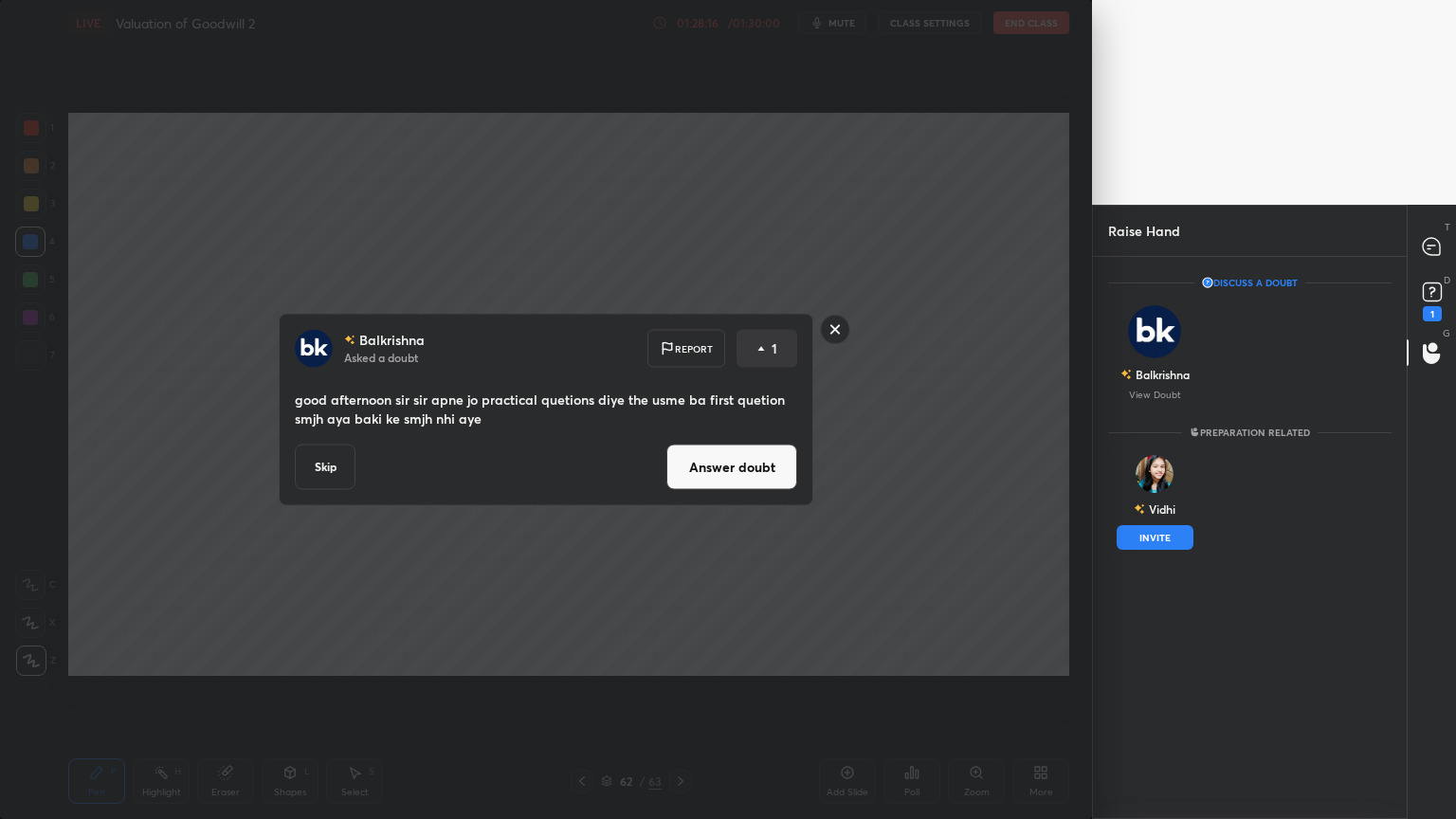 click on "INVITE" at bounding box center (1155, 537) 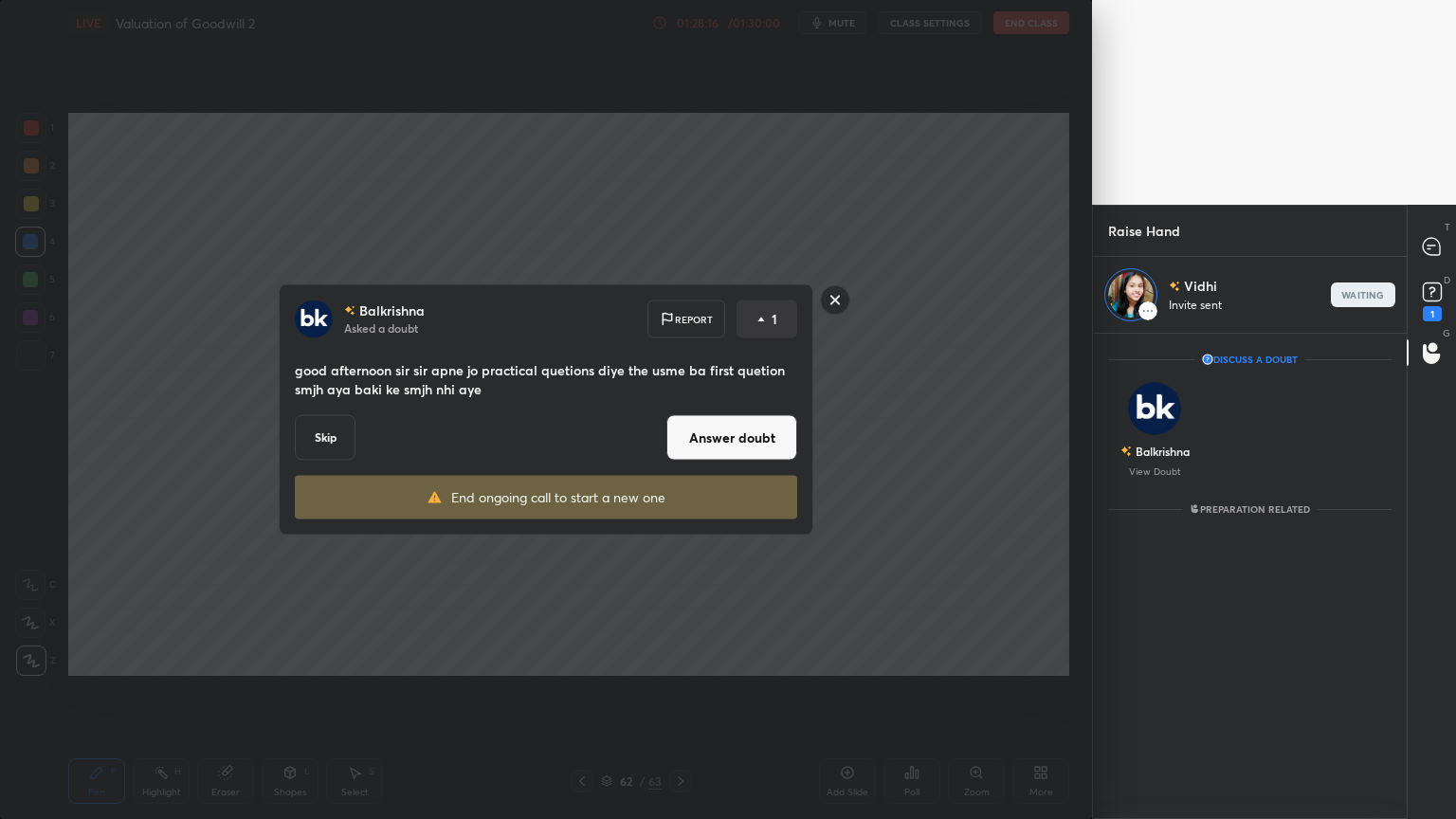 scroll, scrollTop: 481, scrollLeft: 308, axis: both 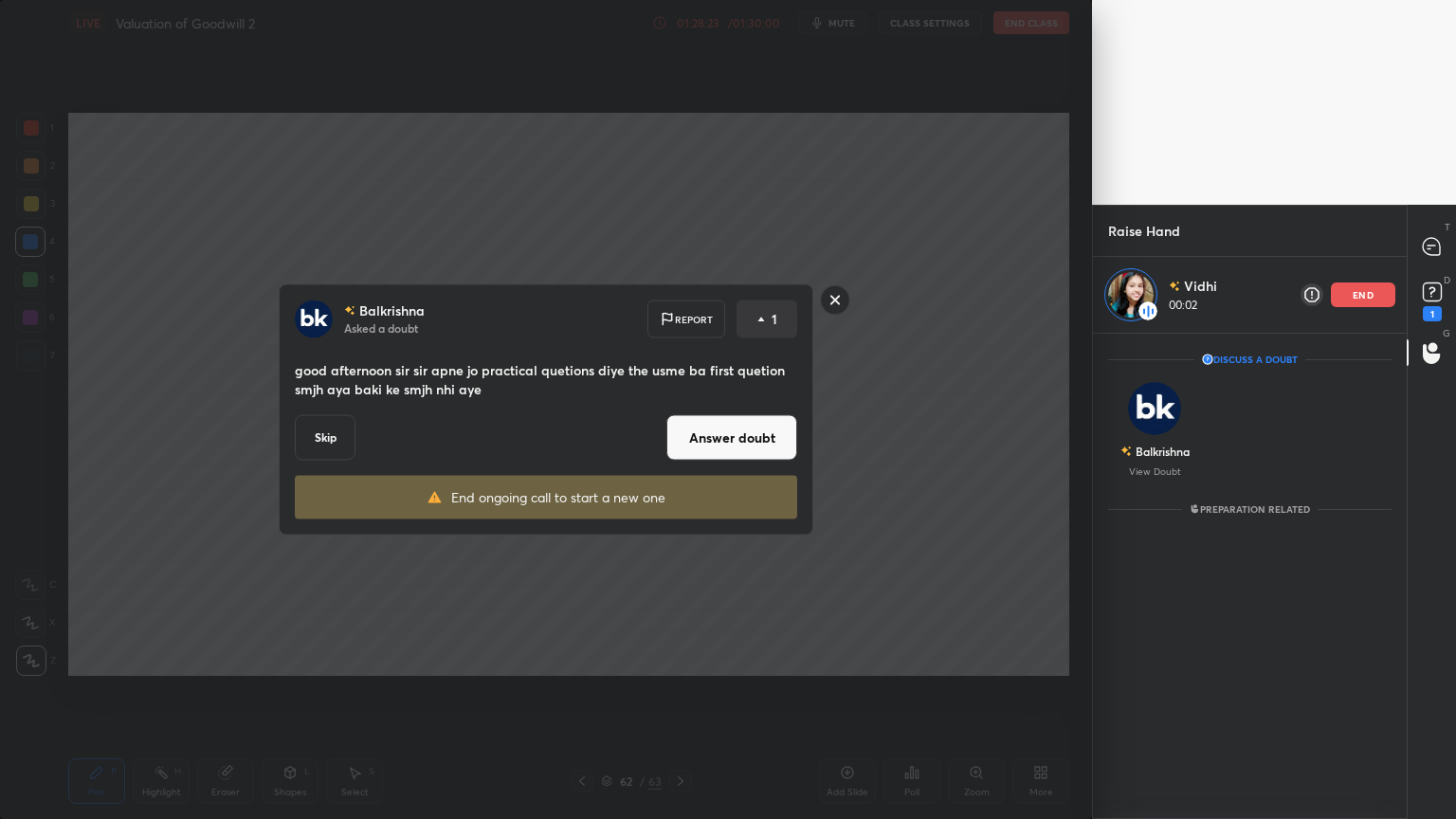 click 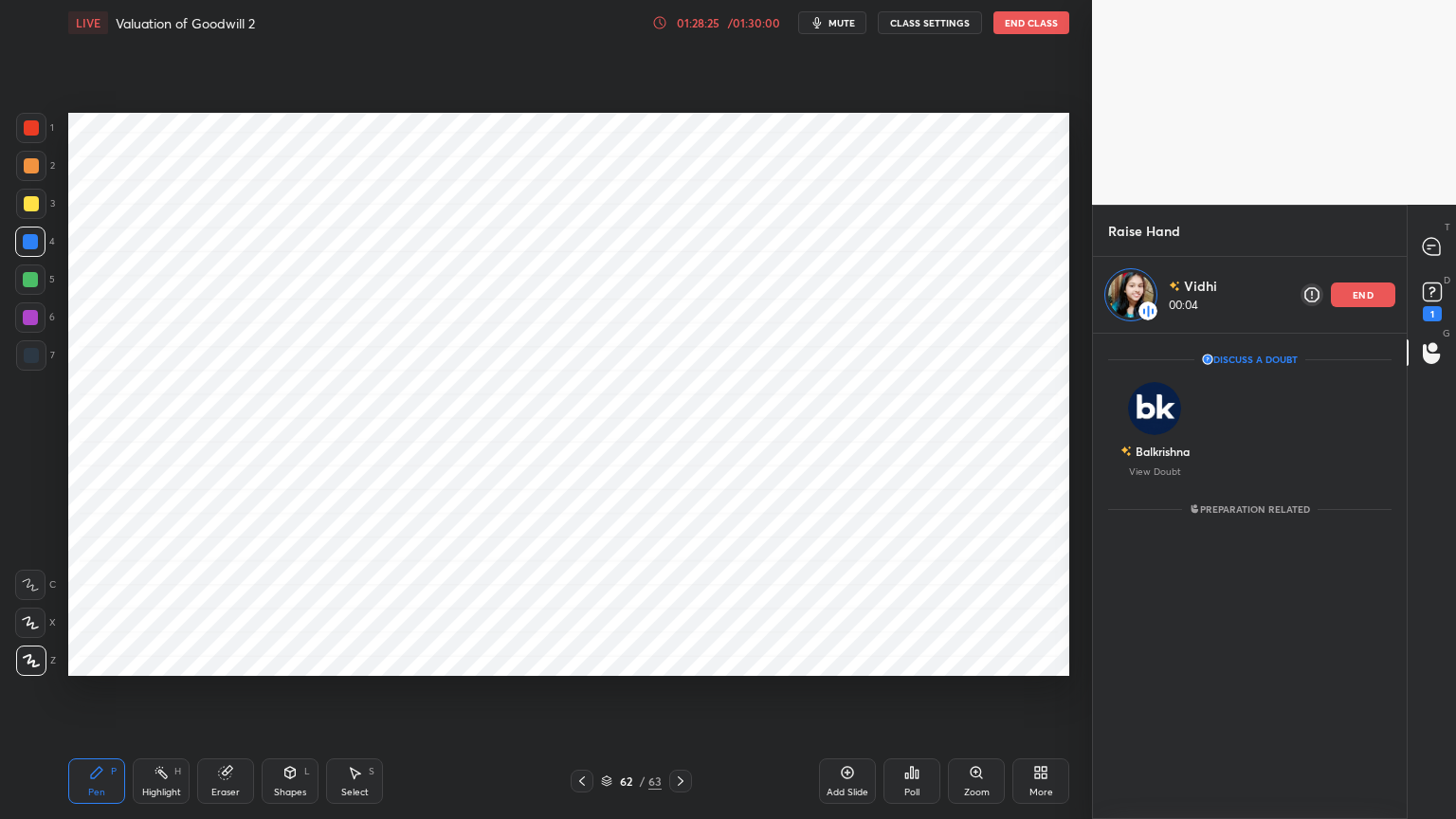 click 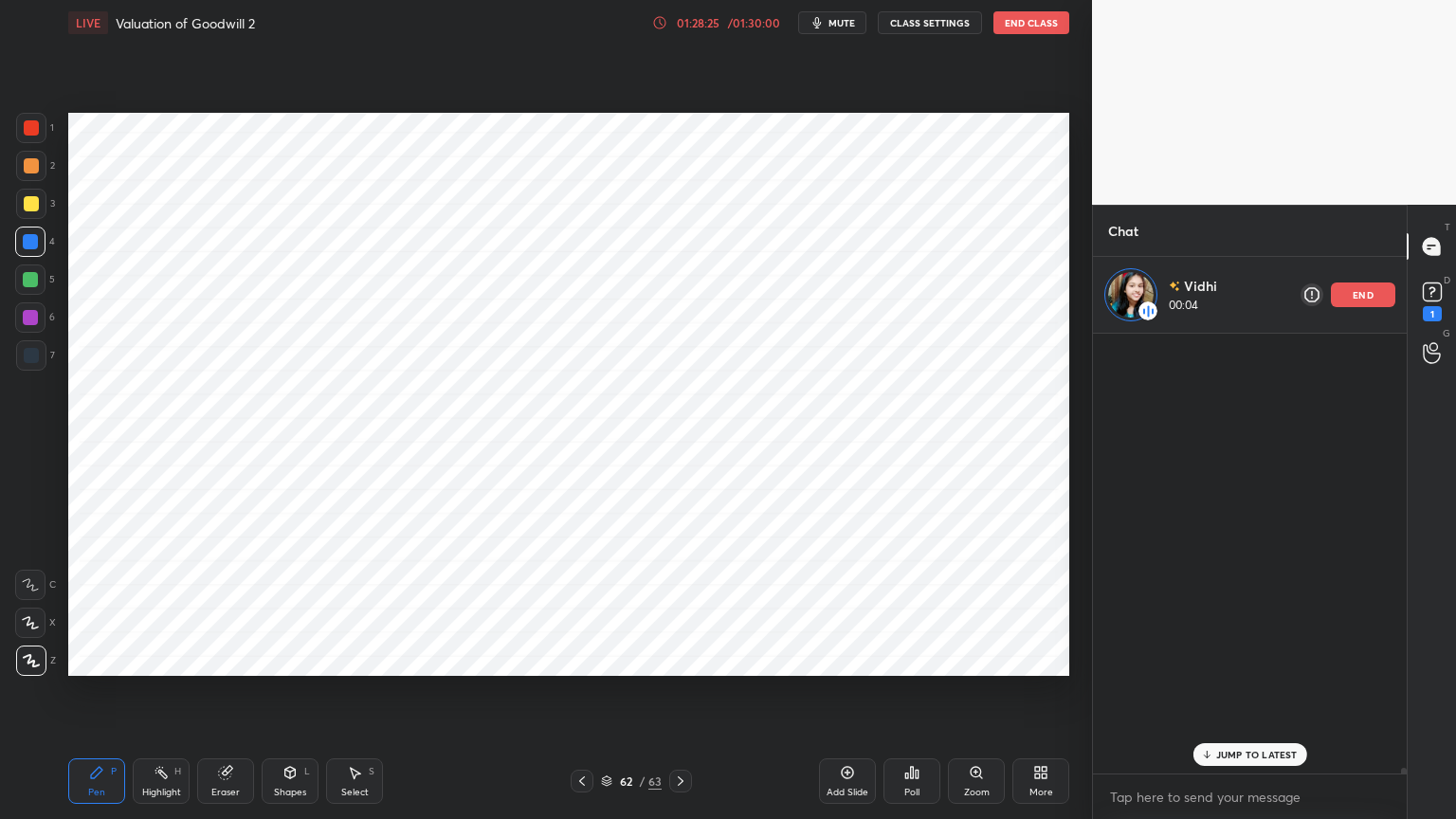scroll, scrollTop: 52642, scrollLeft: 0, axis: vertical 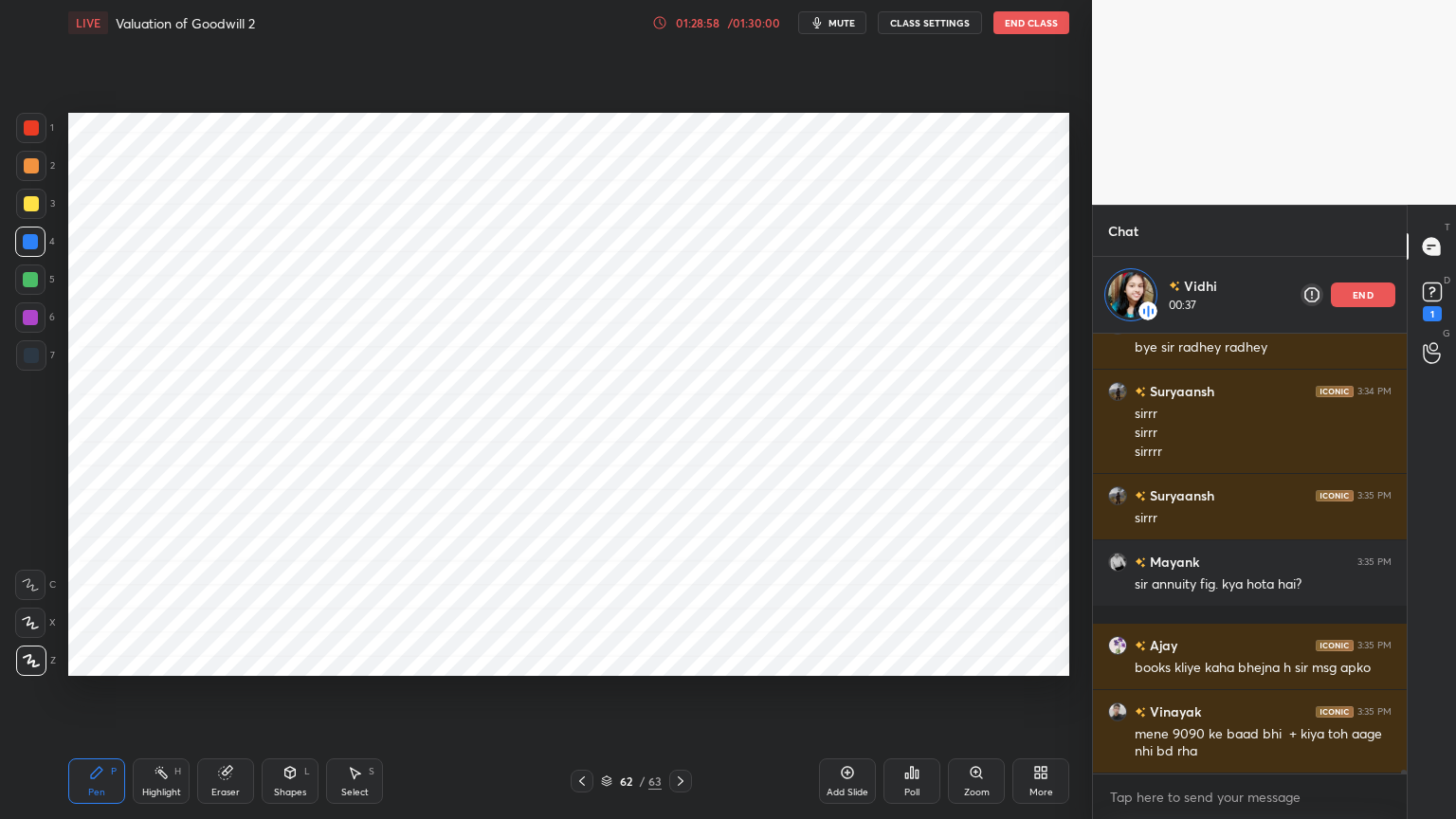 click on "end" at bounding box center (1363, 295) 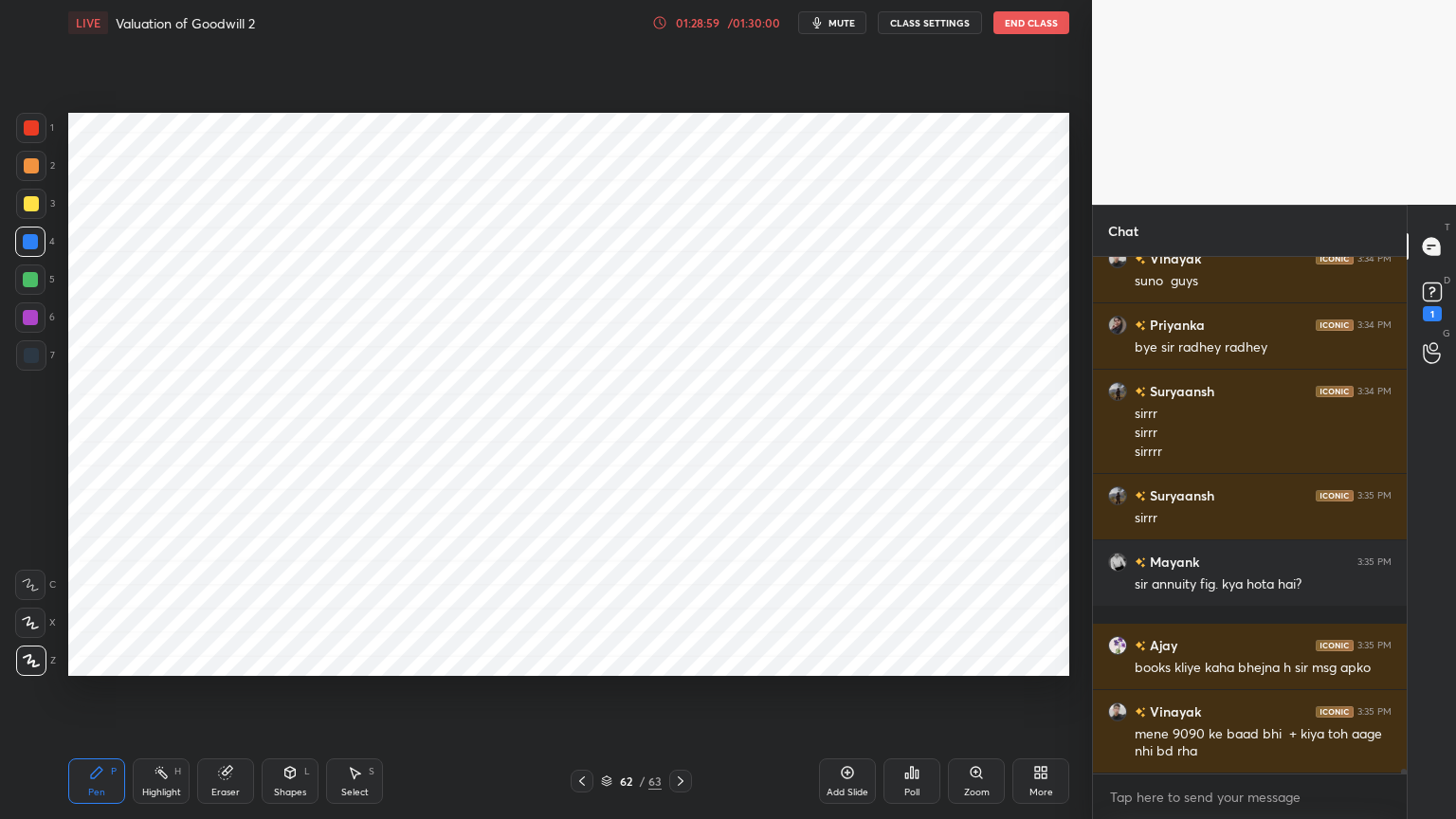 click at bounding box center (1432, 353) 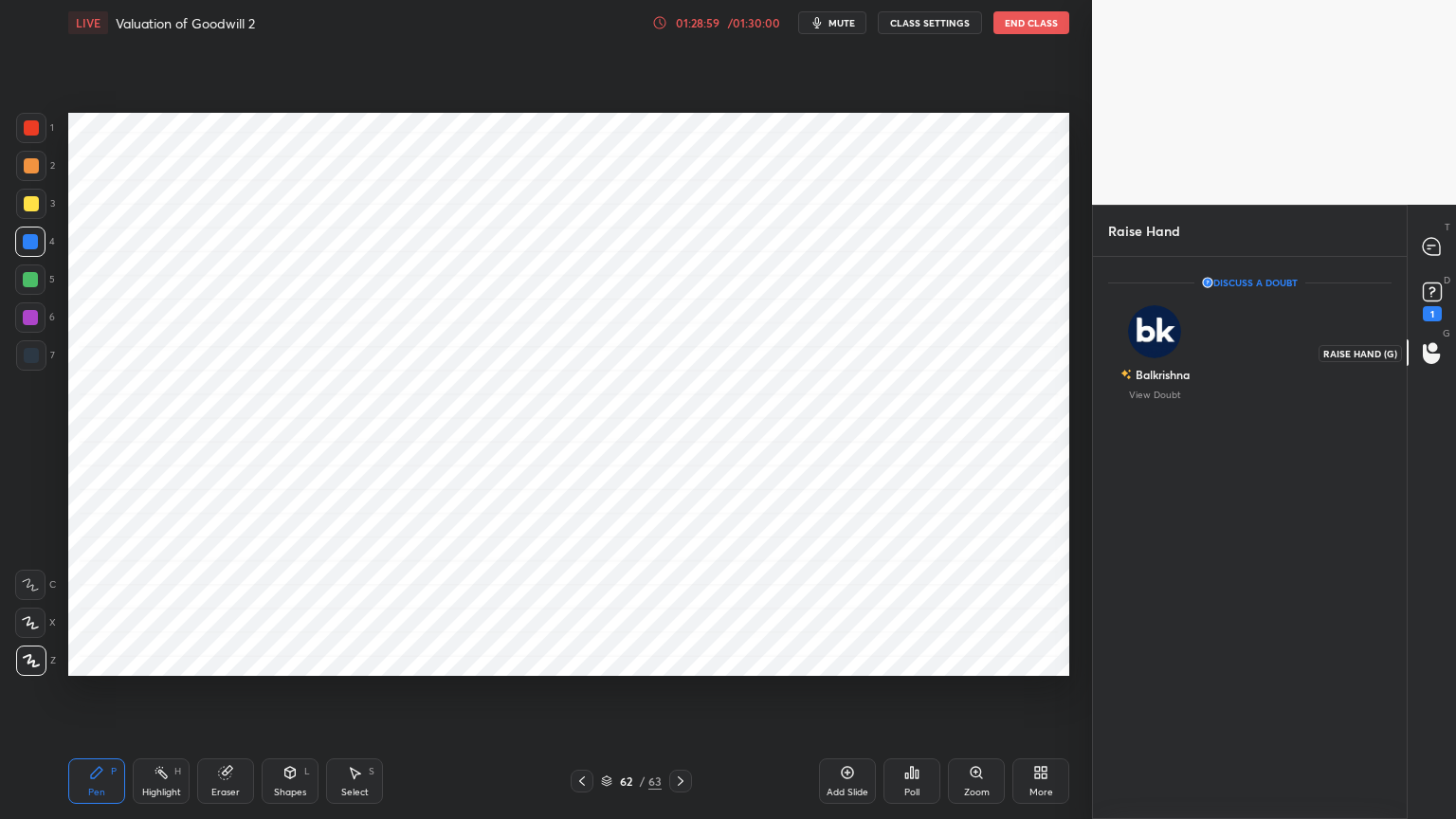 scroll, scrollTop: 6, scrollLeft: 6, axis: both 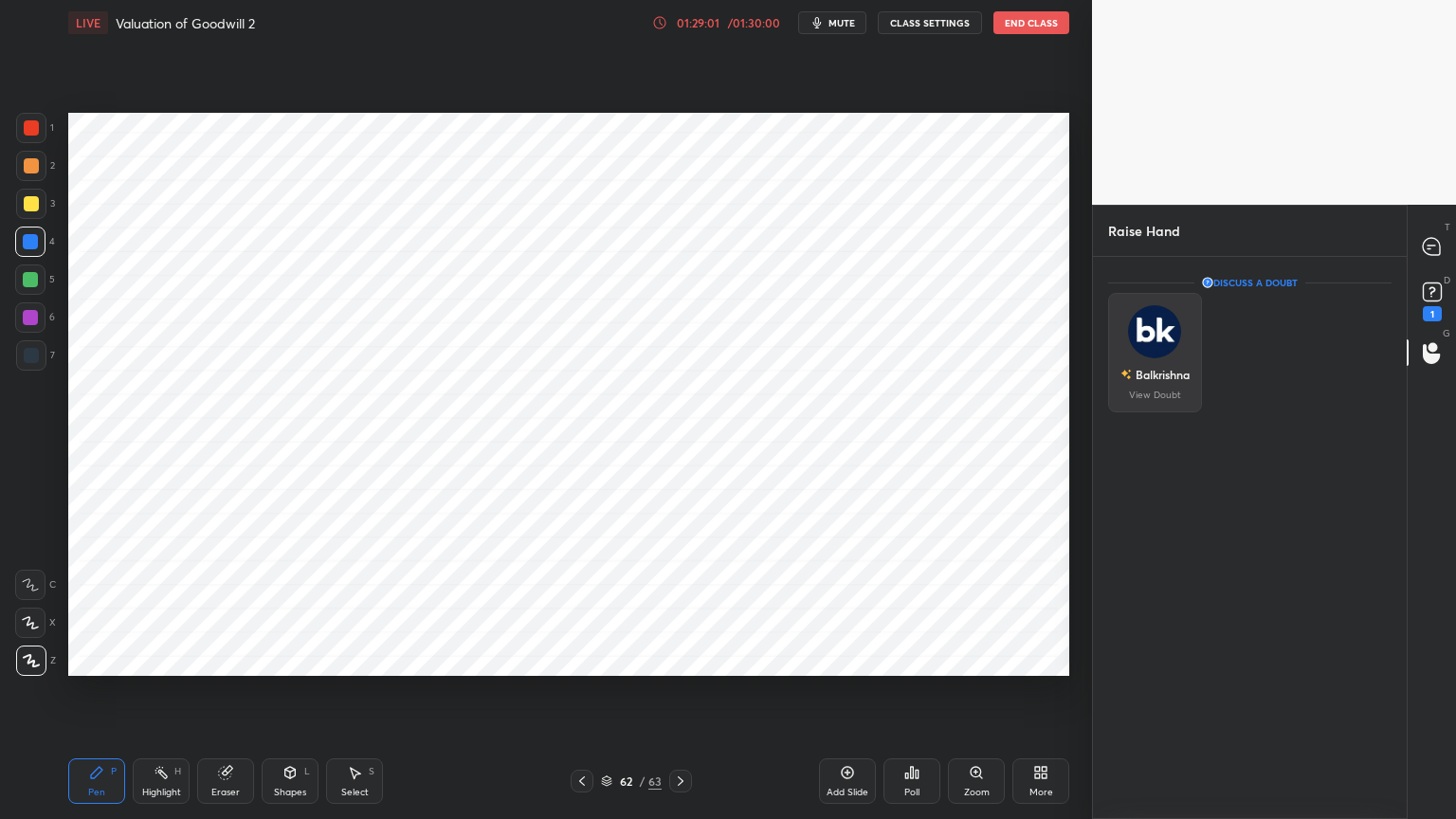 click at bounding box center (1155, 332) 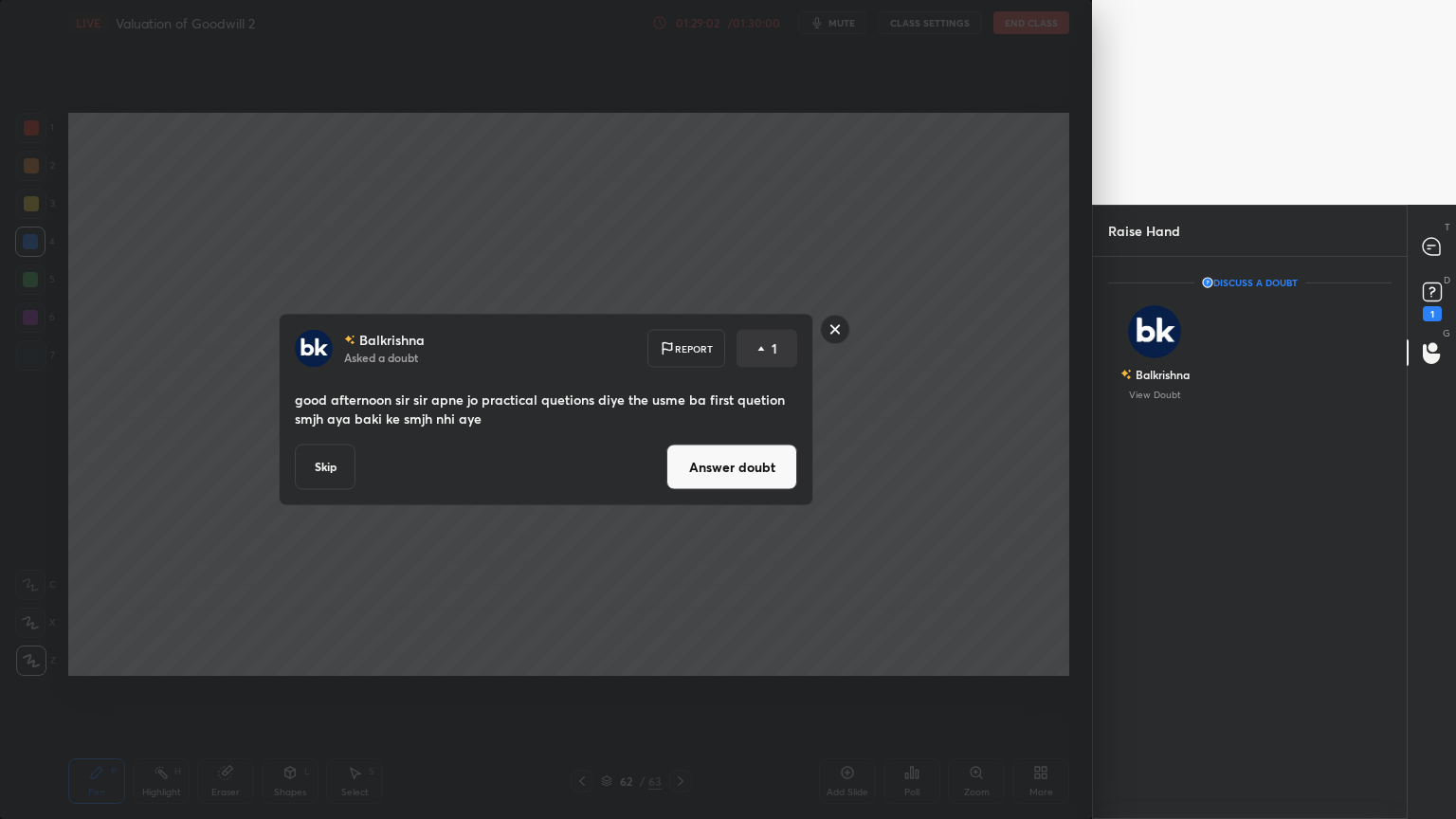 click on "Answer doubt" at bounding box center [732, 467] 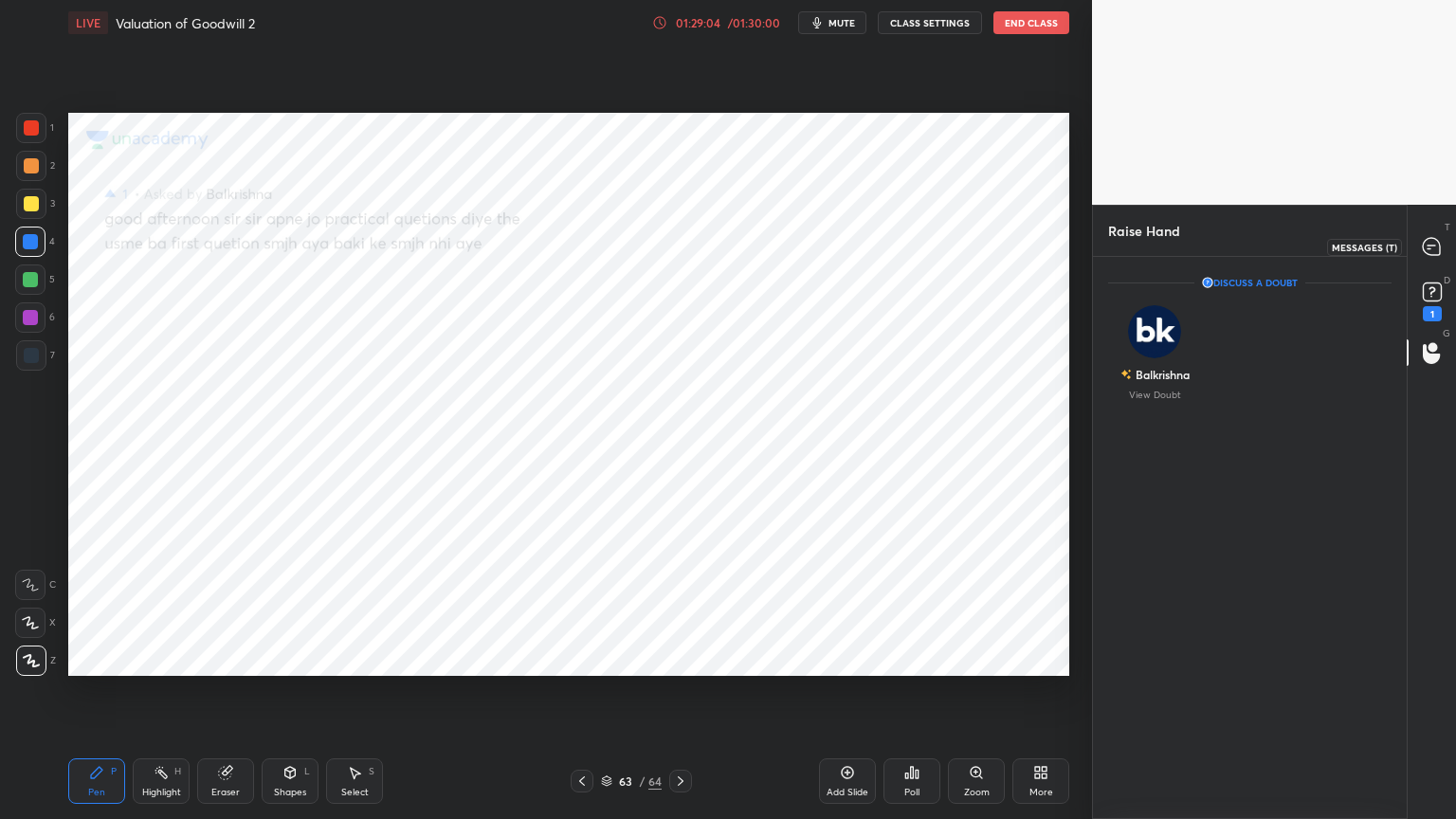 click 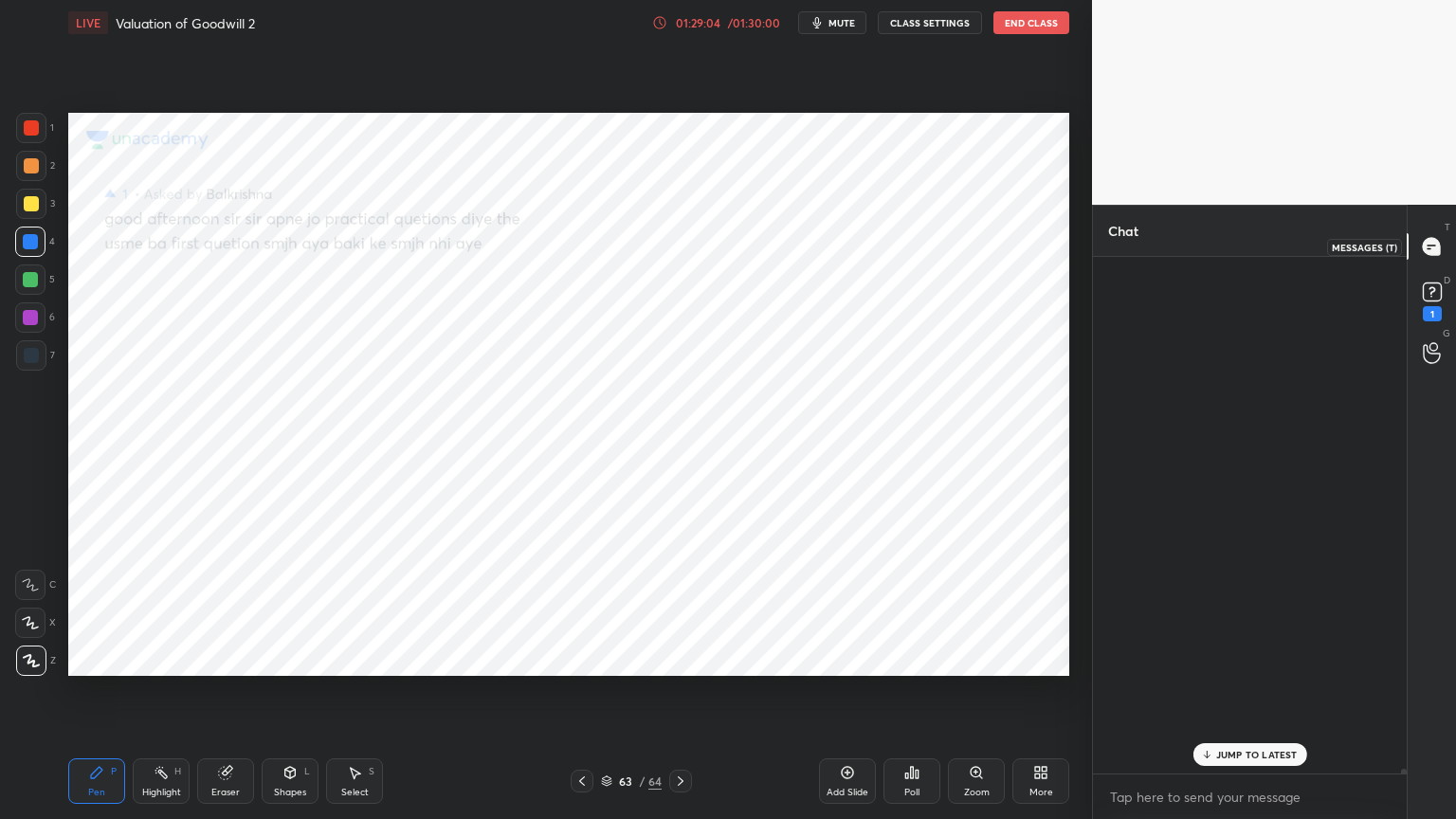 scroll, scrollTop: 53443, scrollLeft: 0, axis: vertical 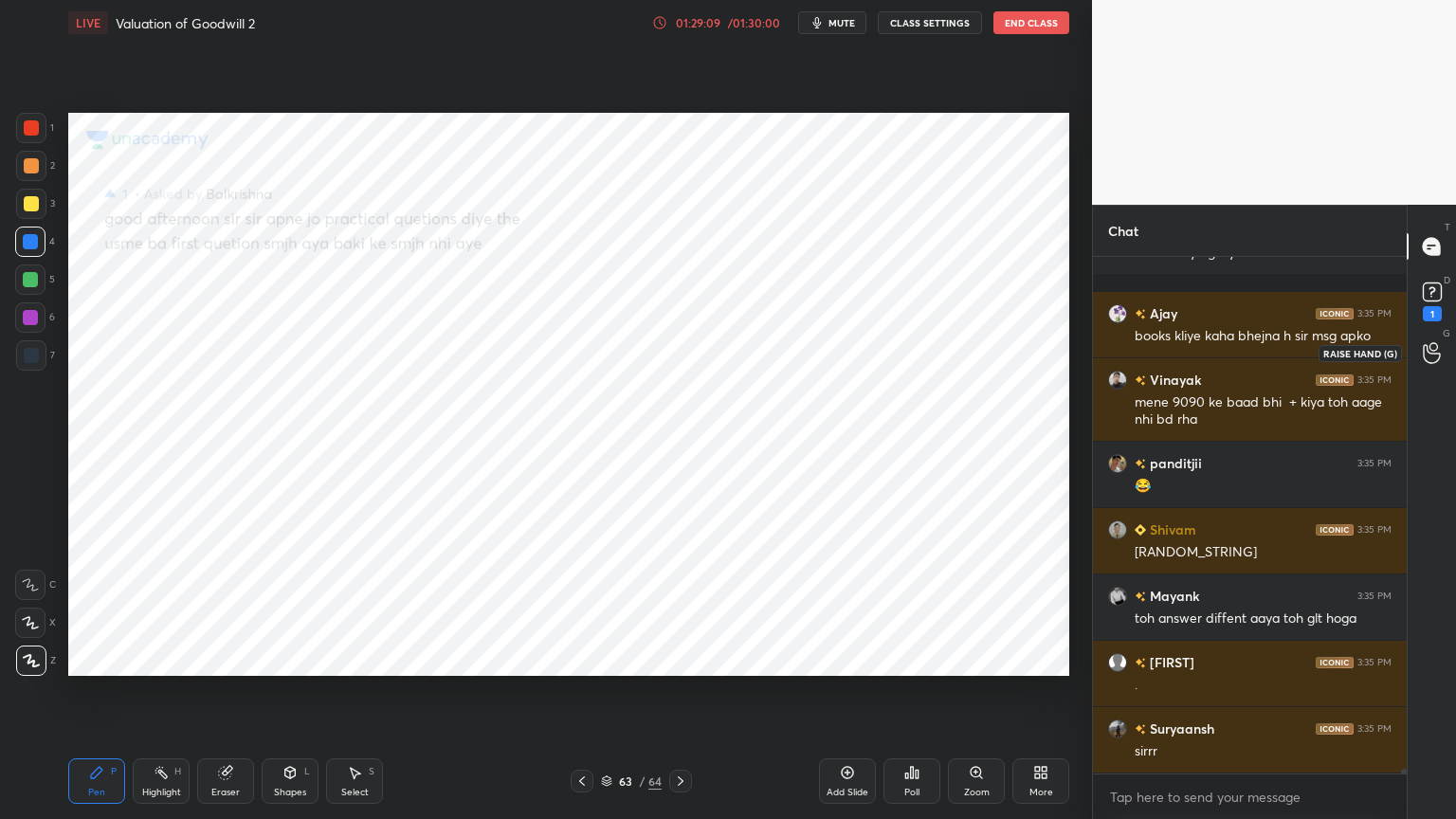 click 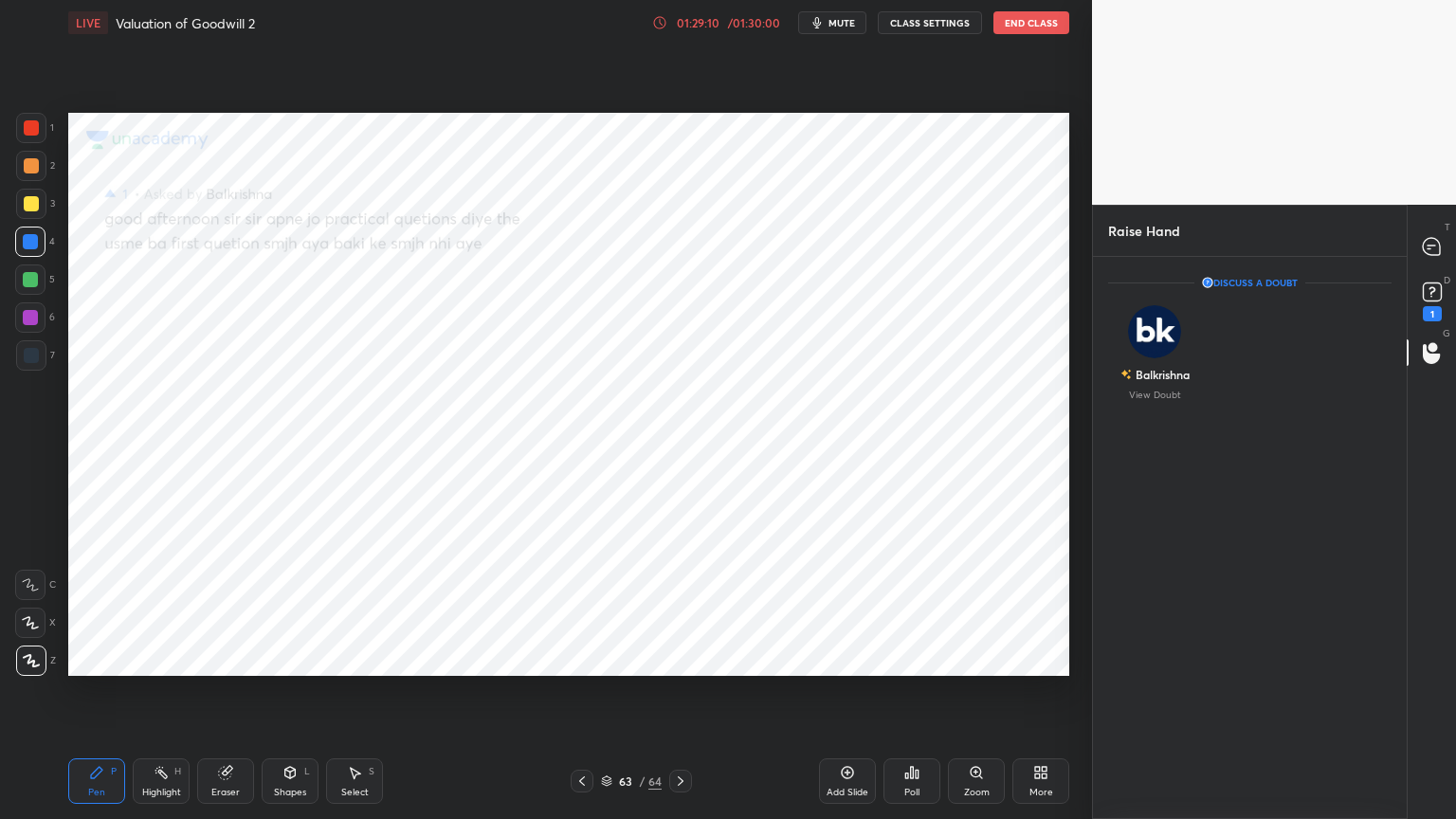 click at bounding box center [1155, 332] 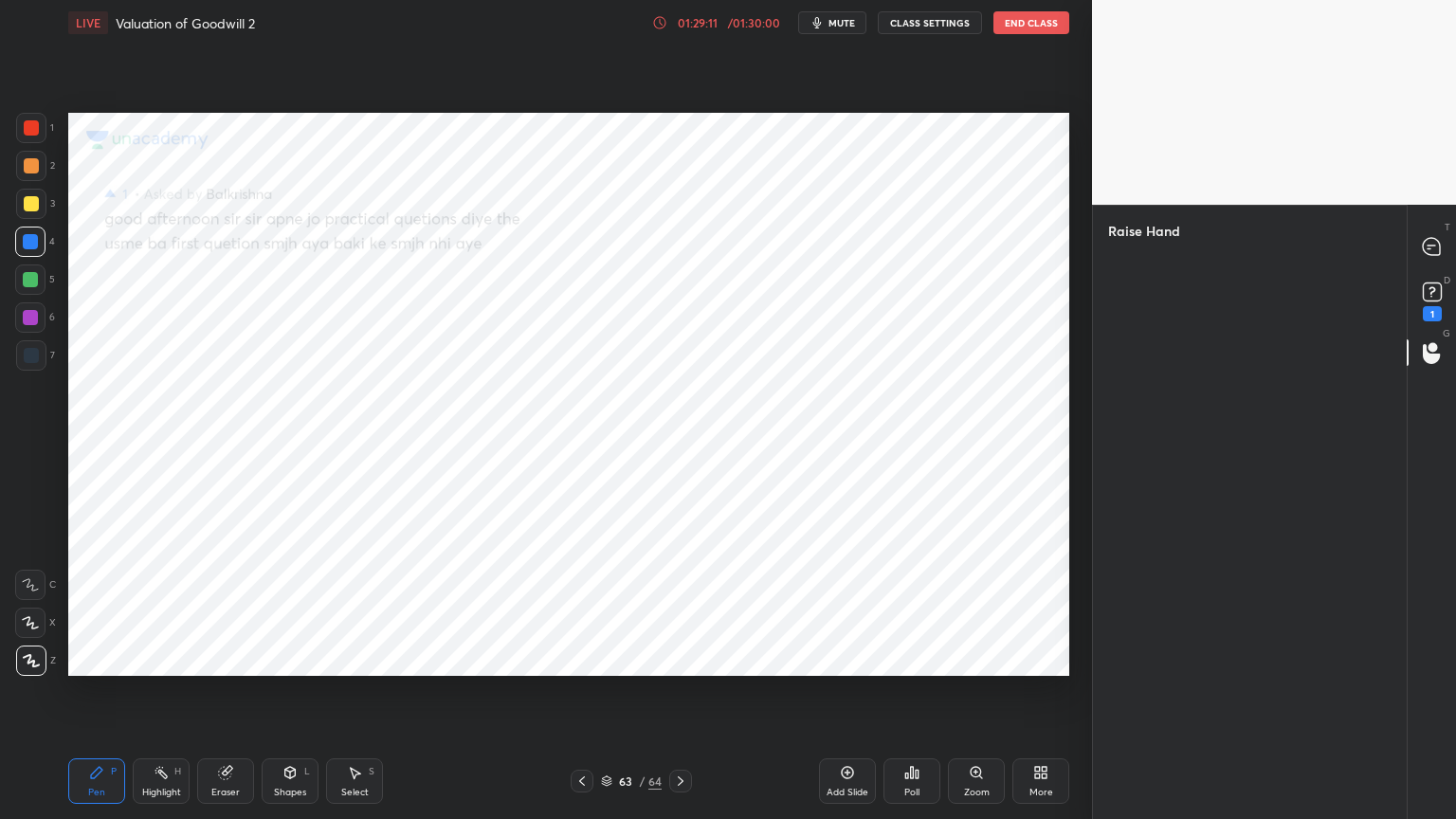 click 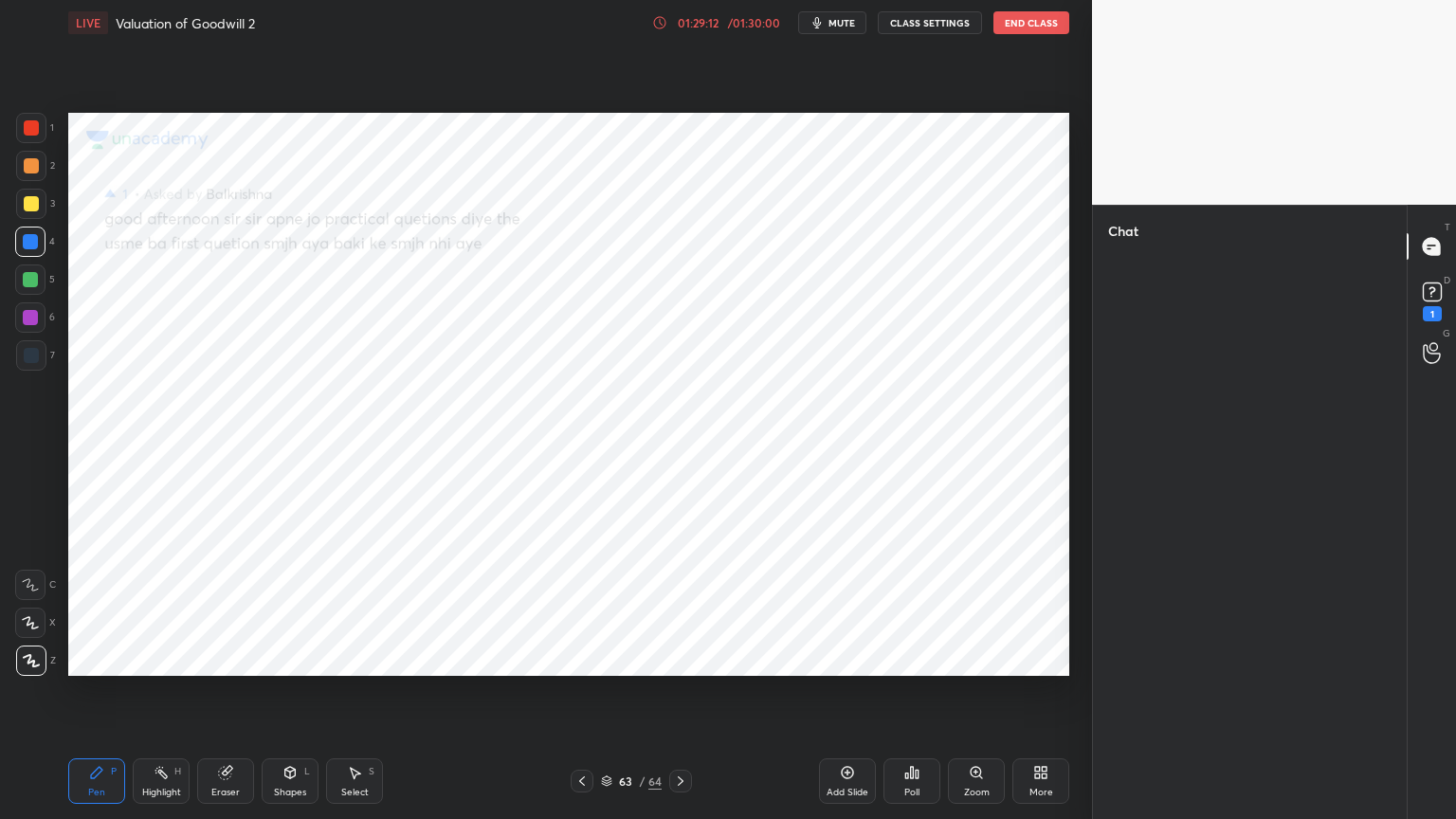 click 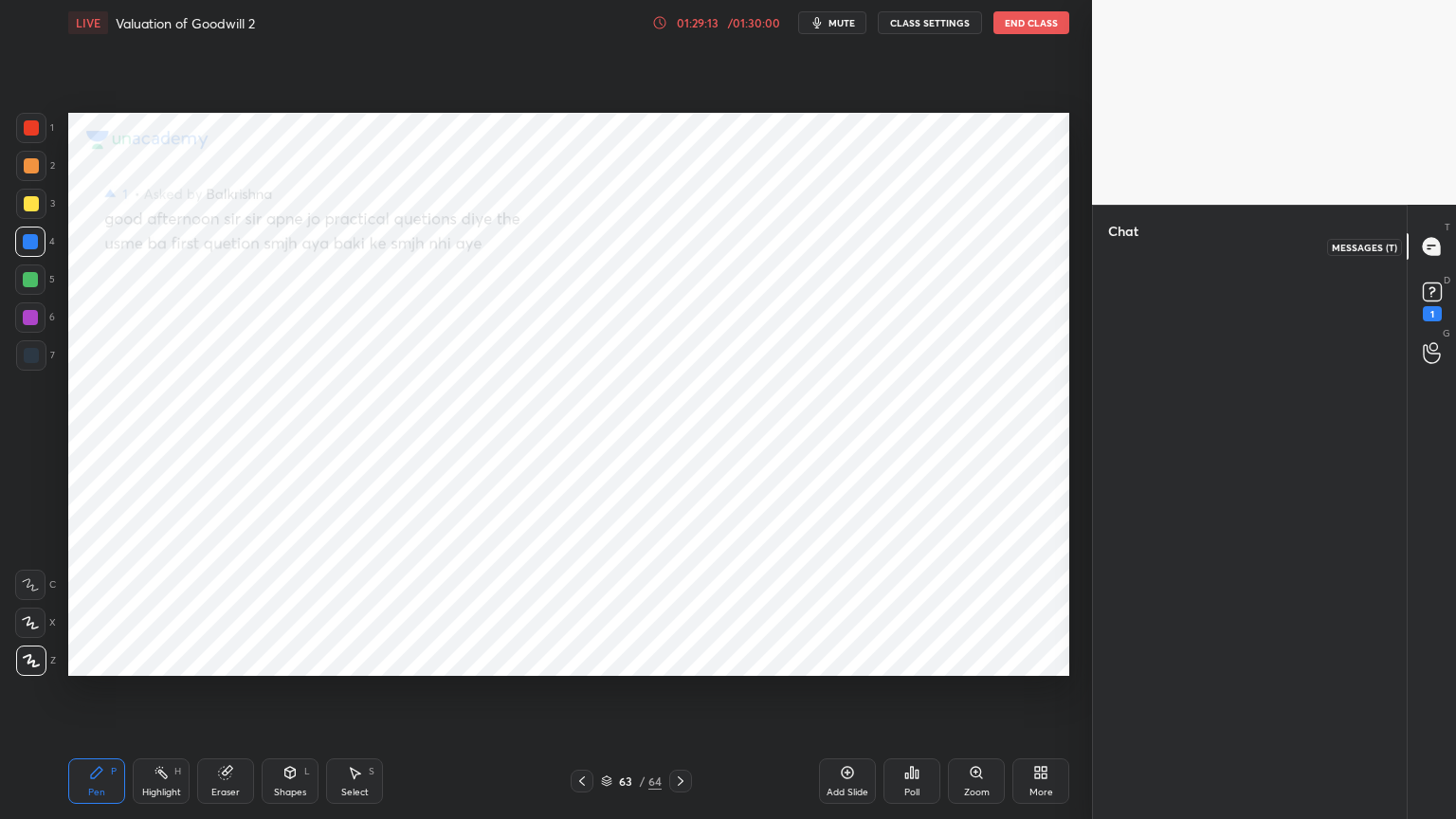 click 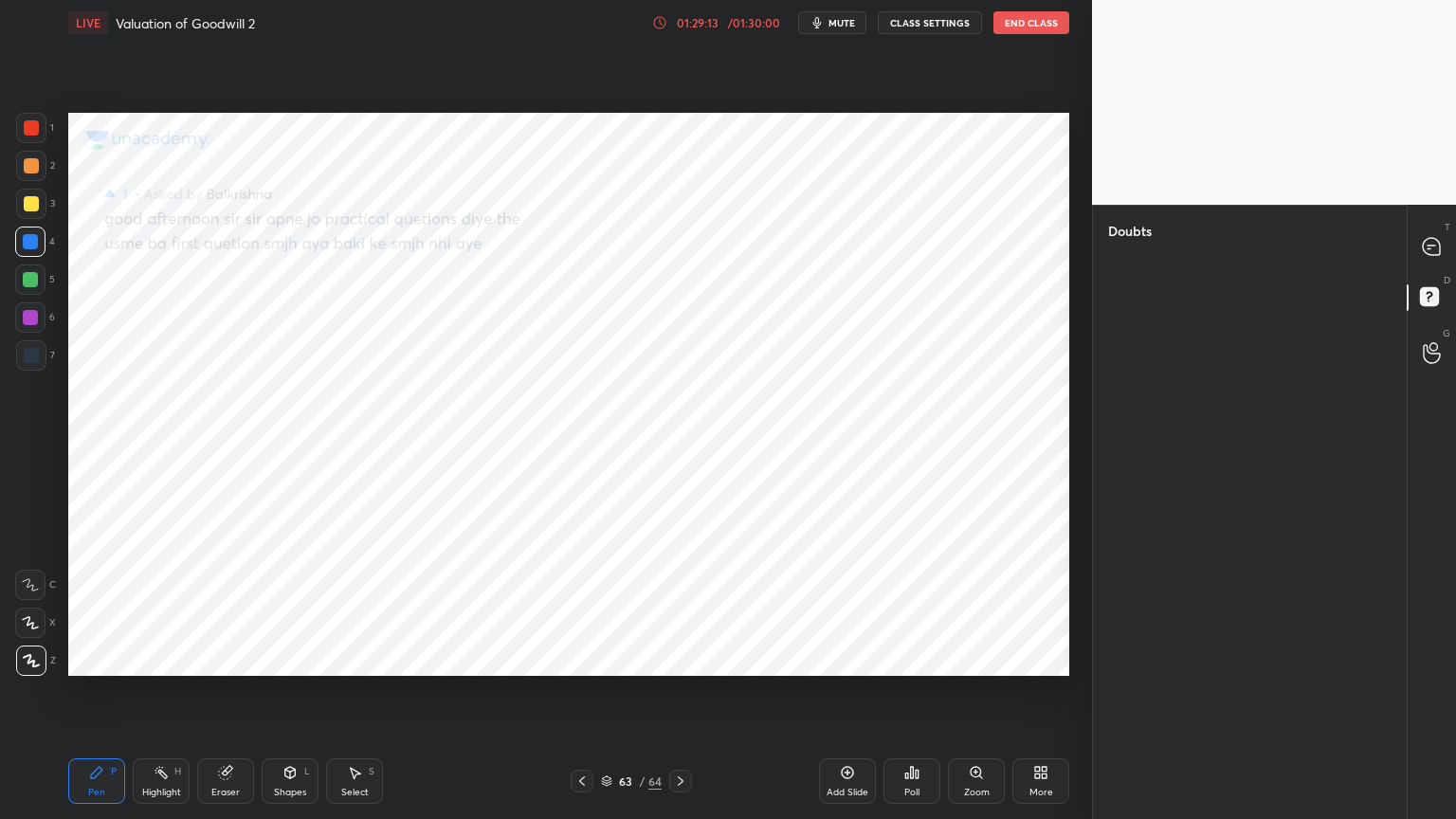 click at bounding box center [1432, 353] 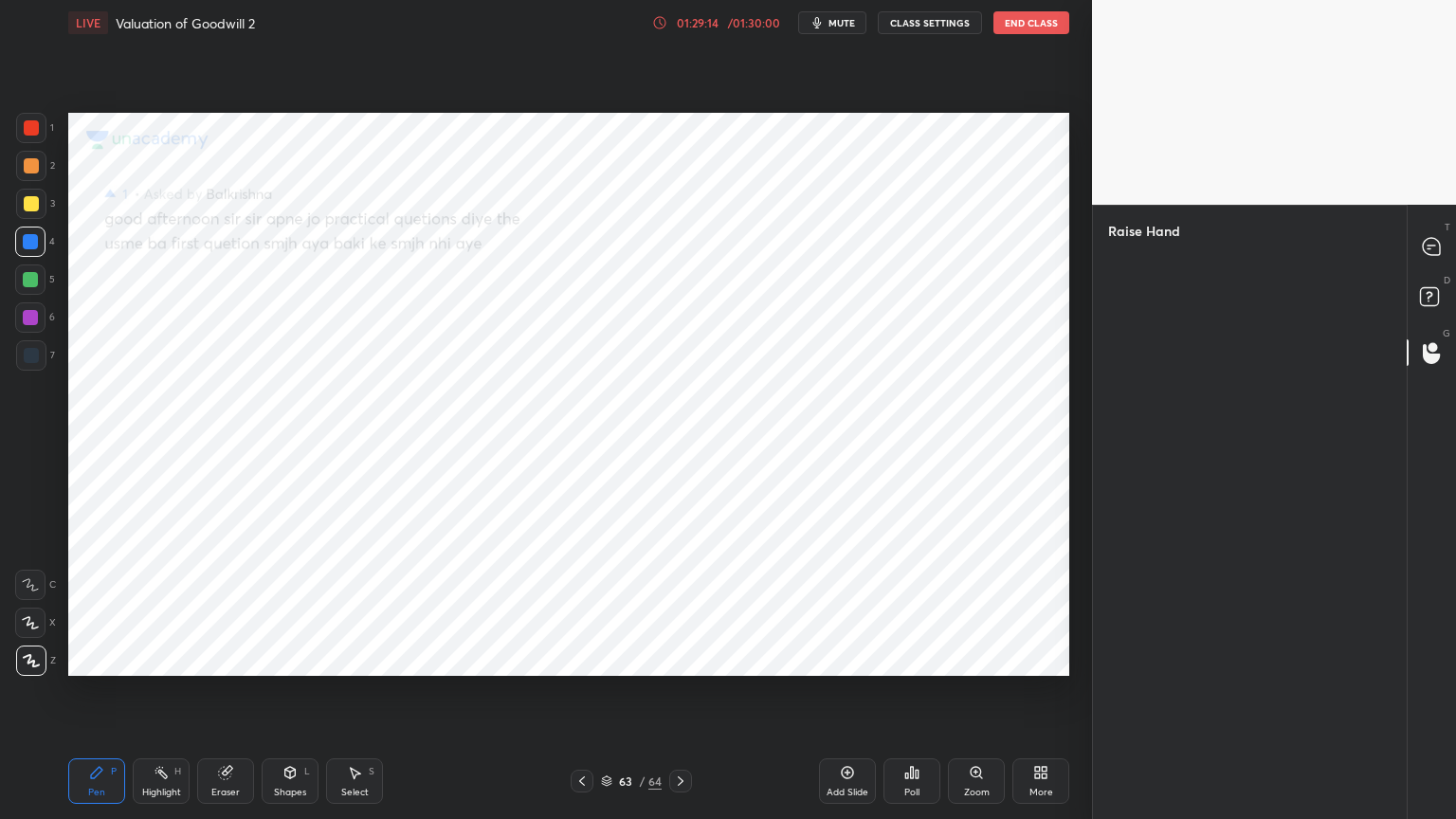 click 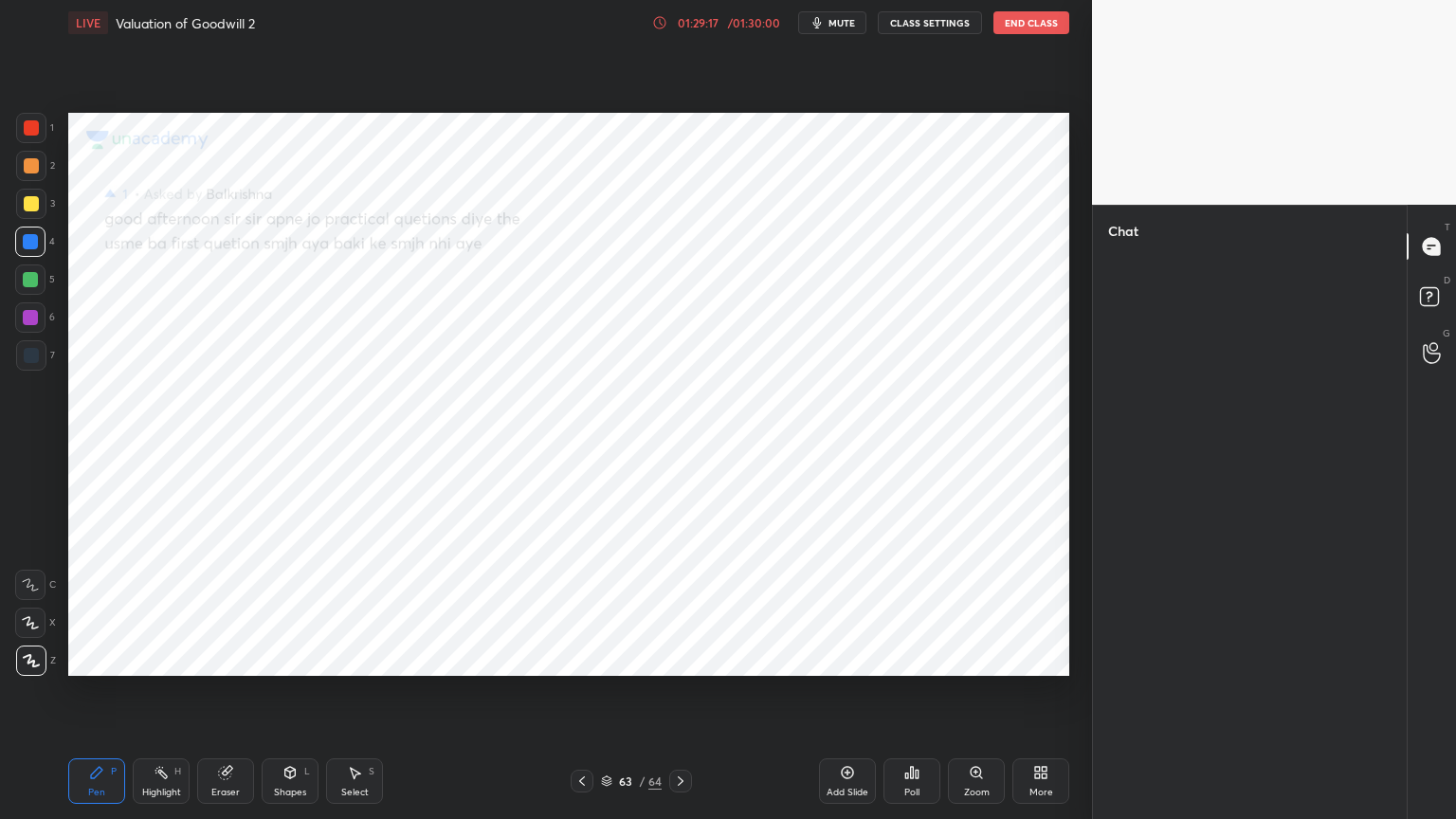 click 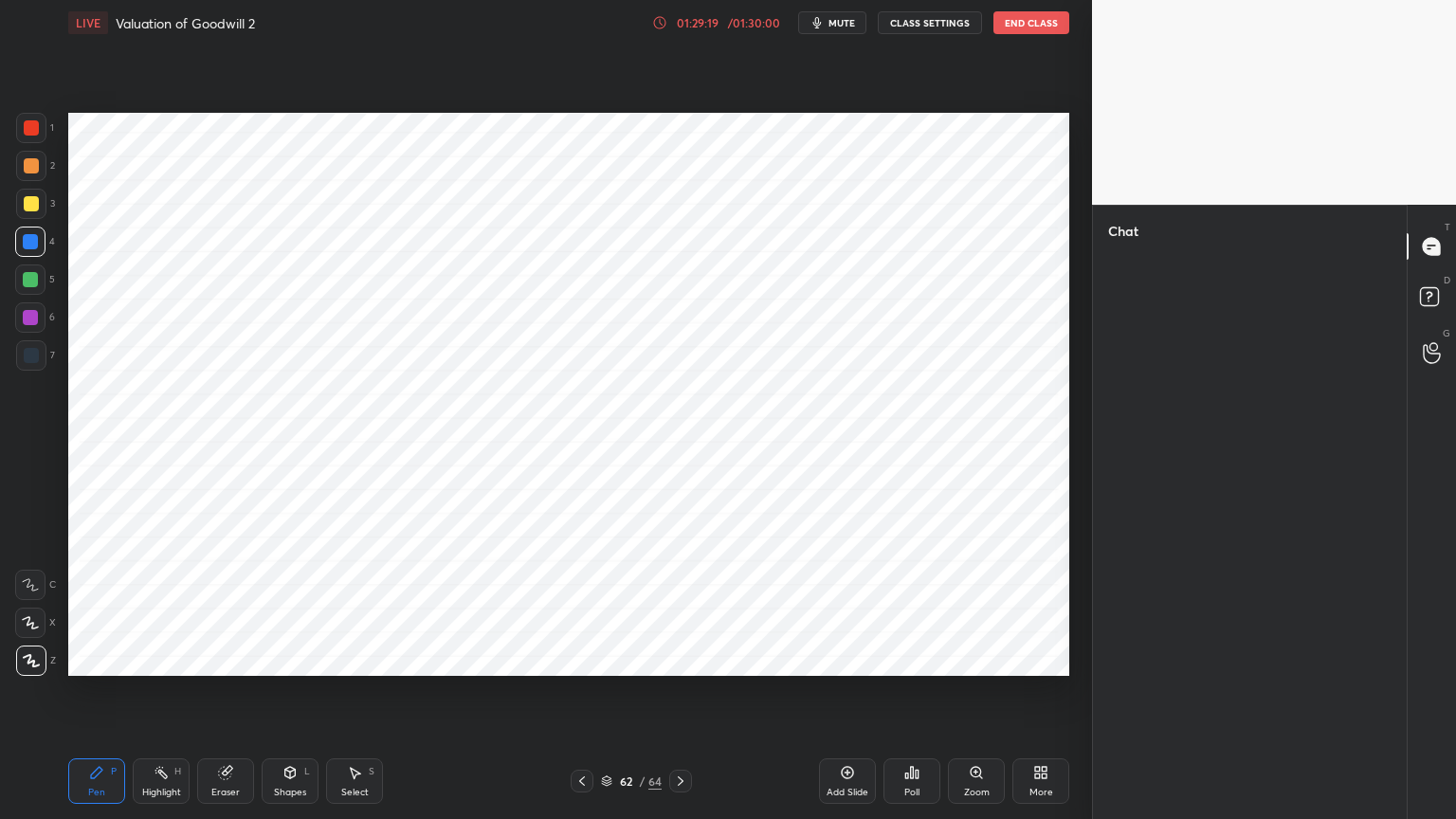 click at bounding box center (1432, 246) 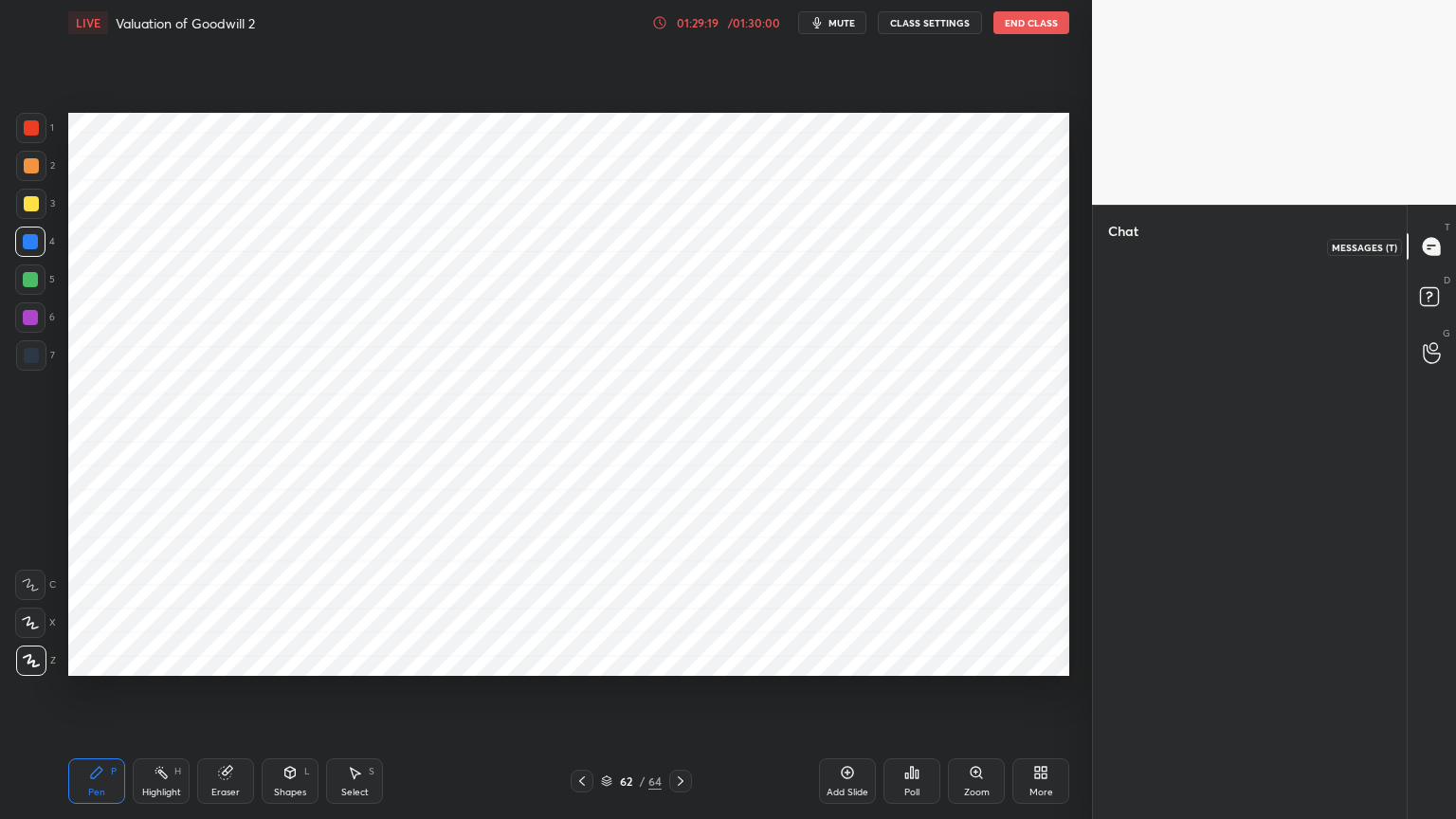 click 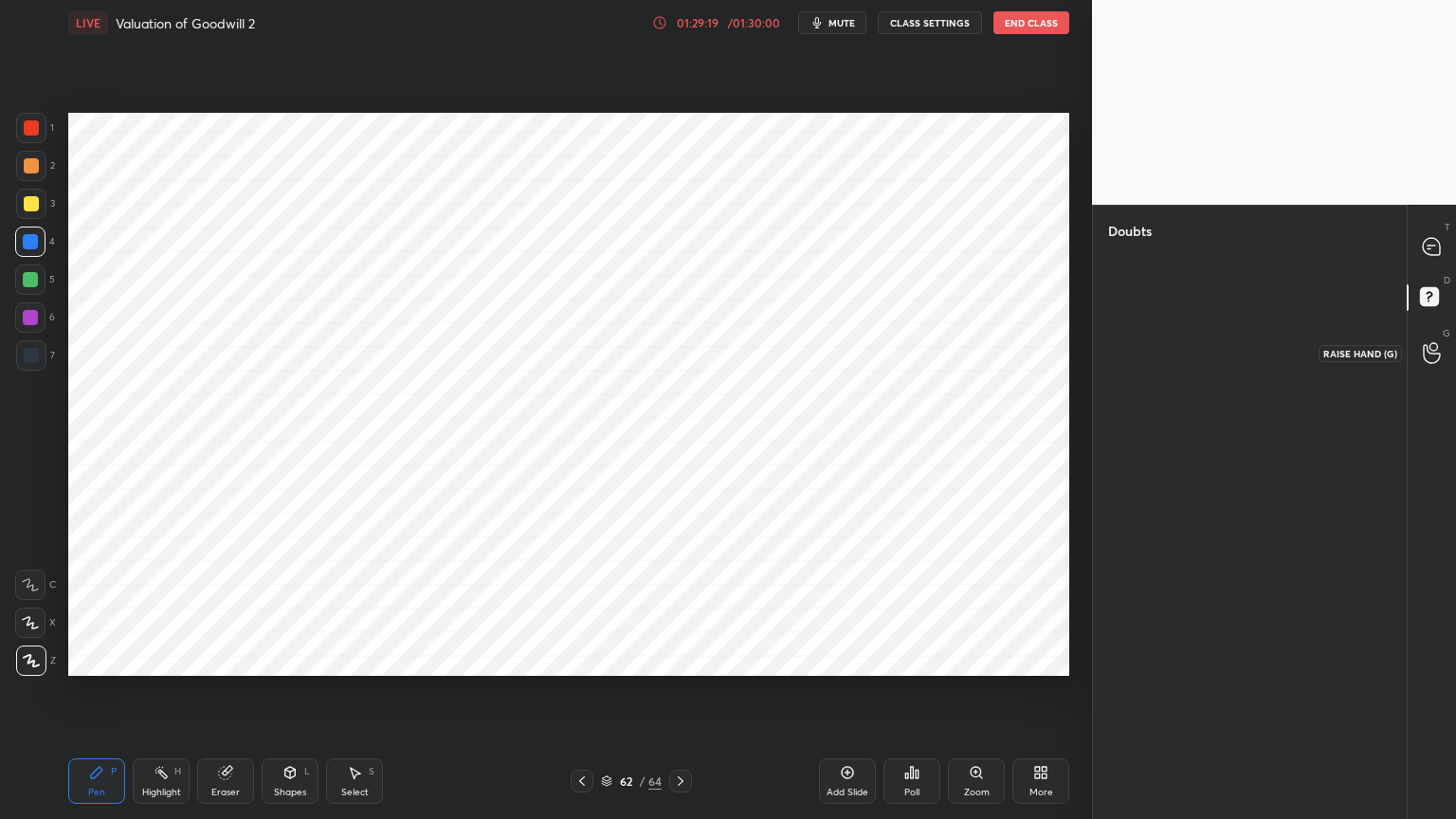 click 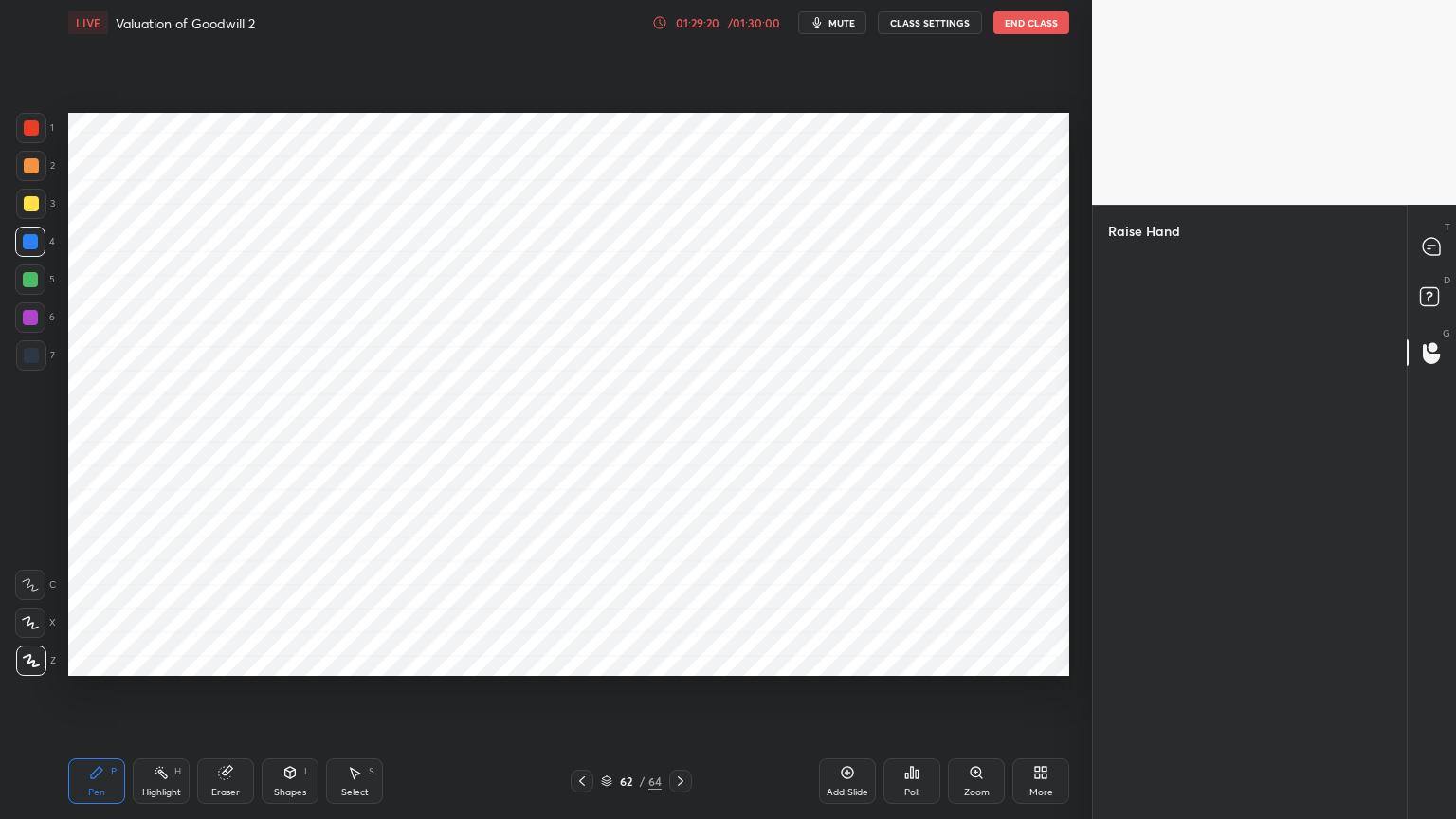 click at bounding box center (1432, 246) 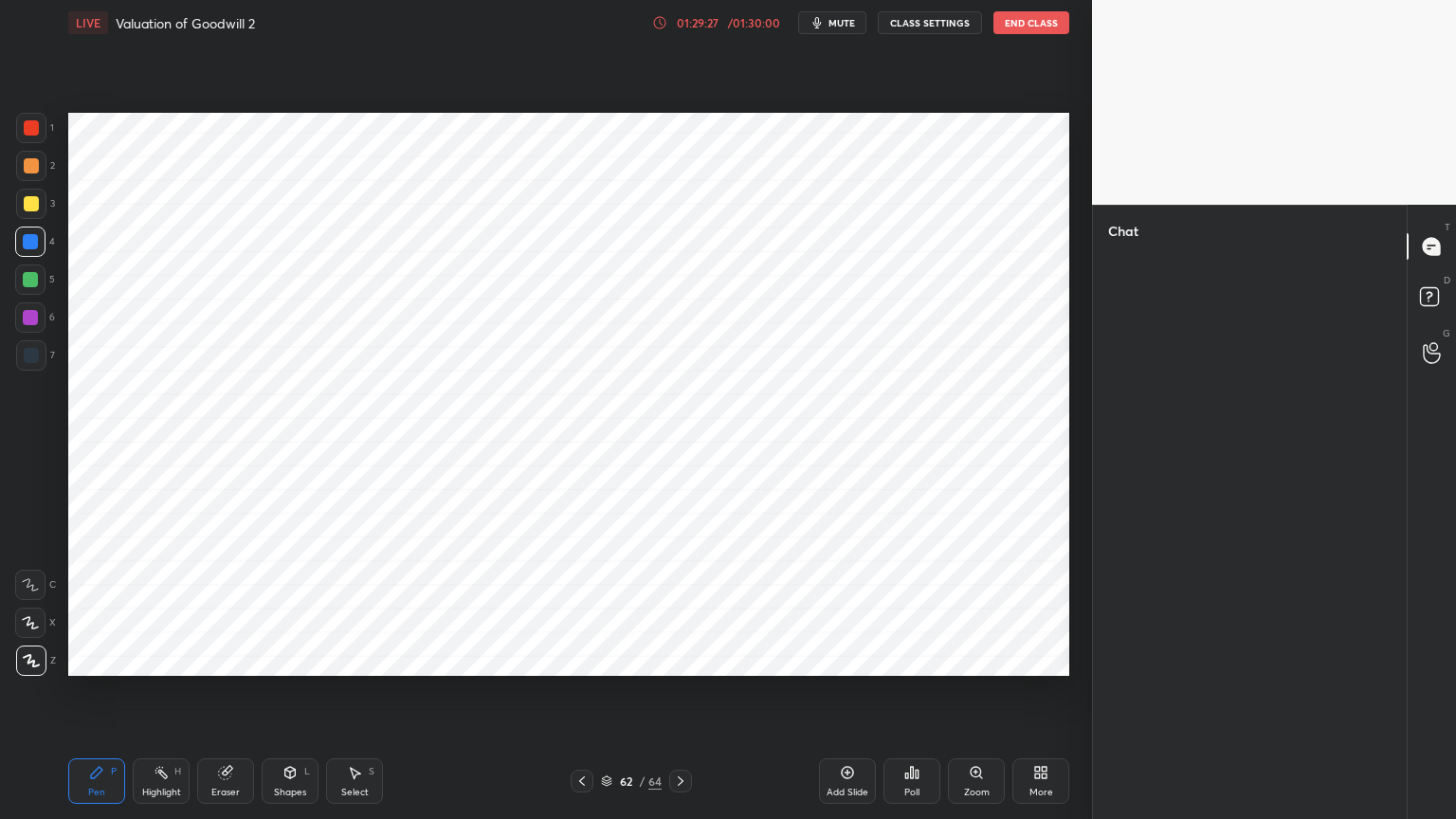 click on "End Class" at bounding box center [1031, 23] 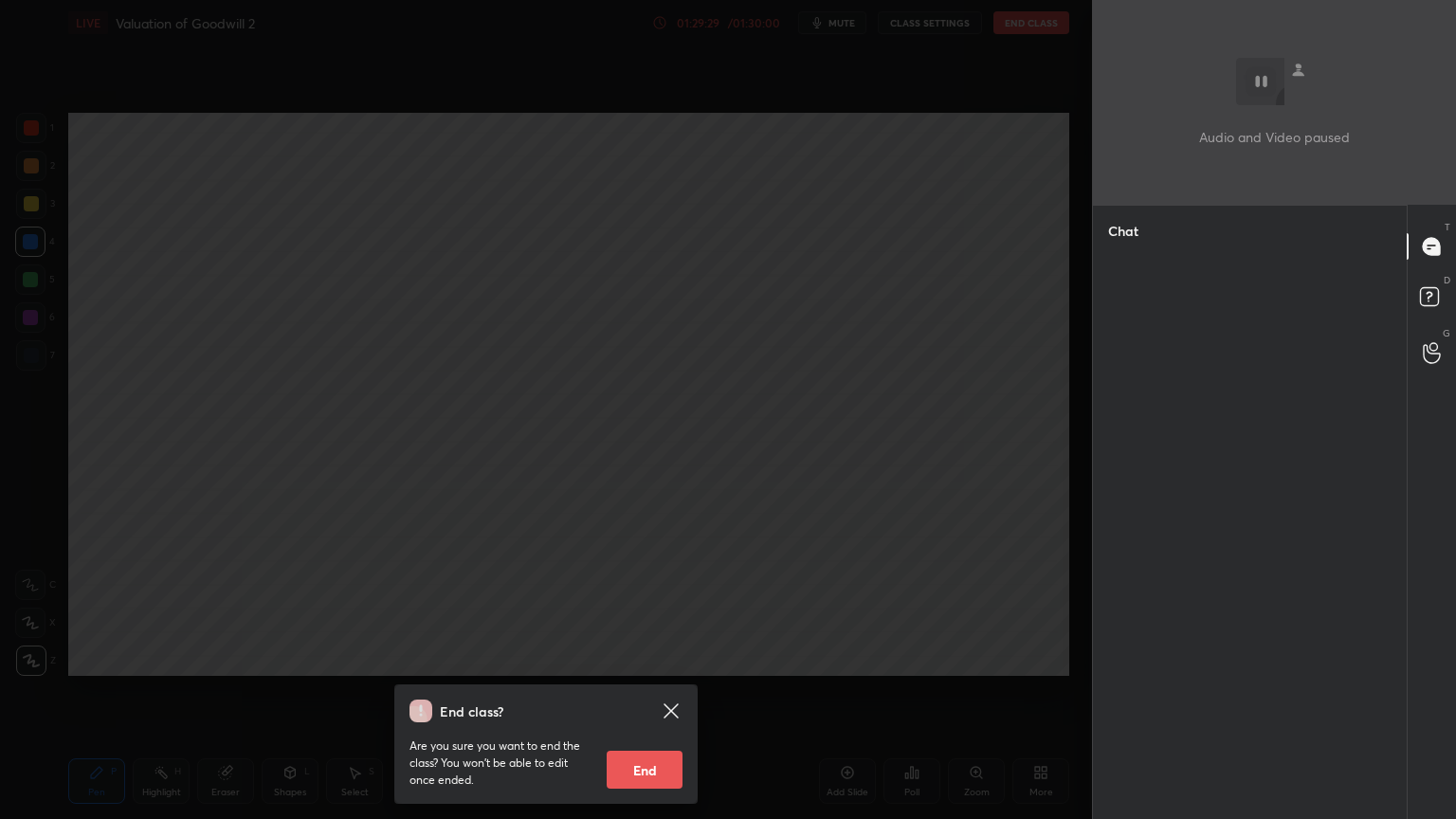 click on "End" at bounding box center [645, 770] 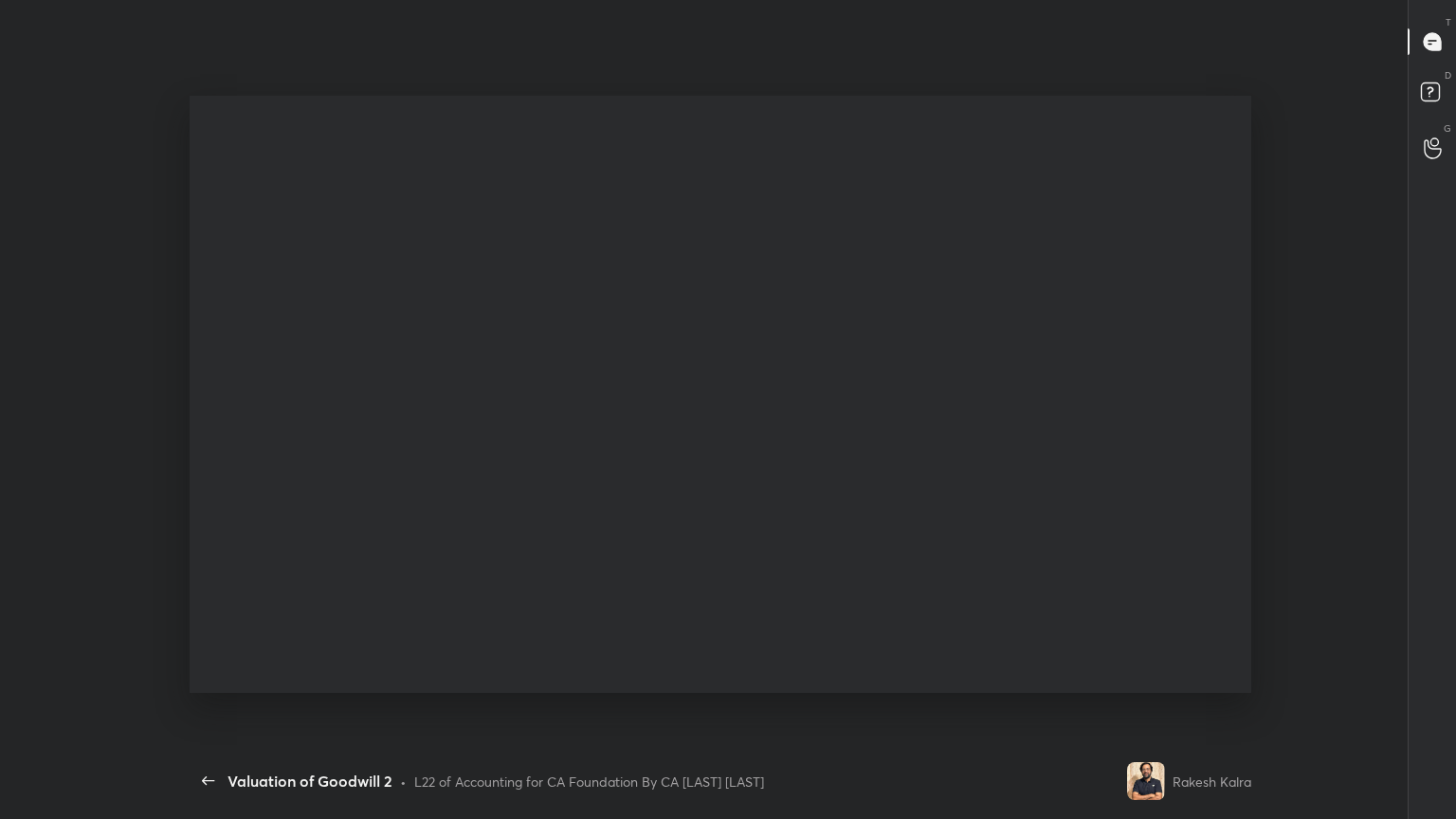 scroll, scrollTop: 94094, scrollLeft: 93661, axis: both 